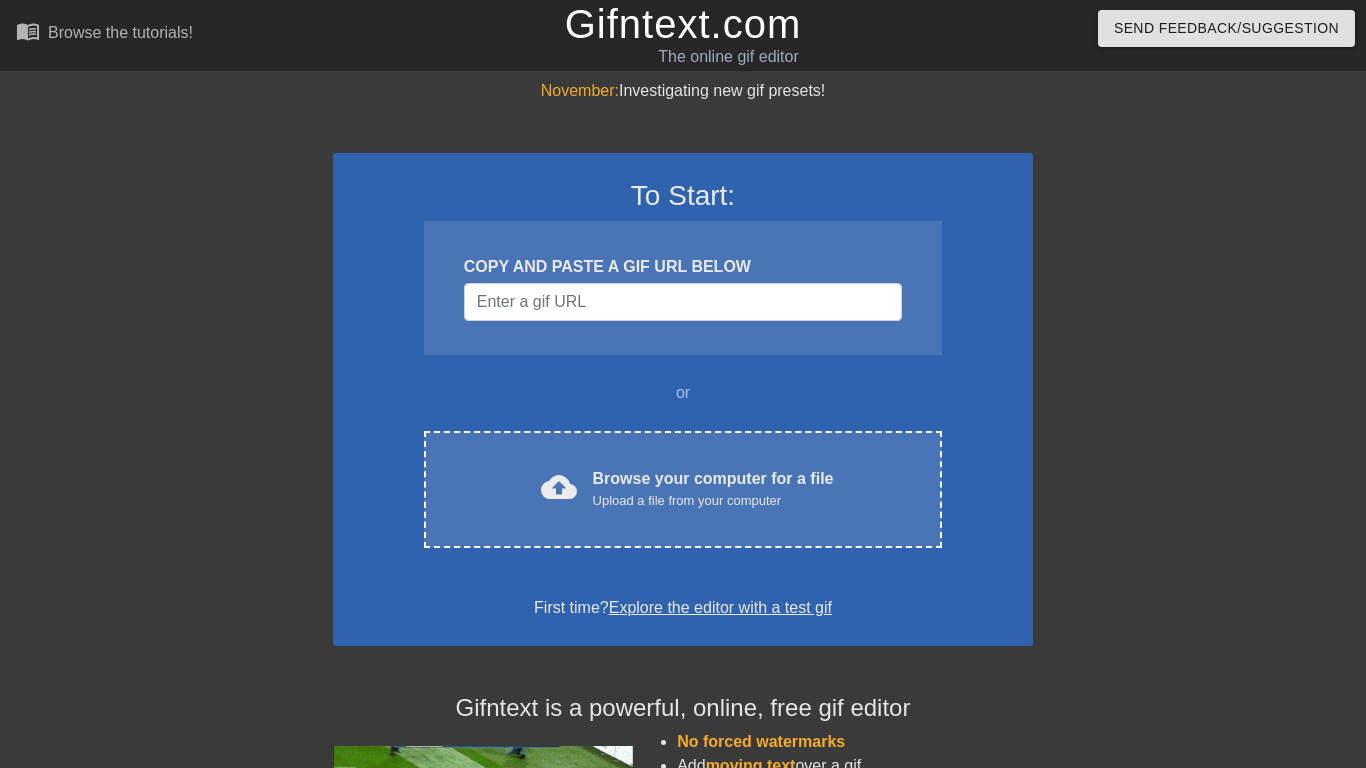 scroll, scrollTop: 0, scrollLeft: 0, axis: both 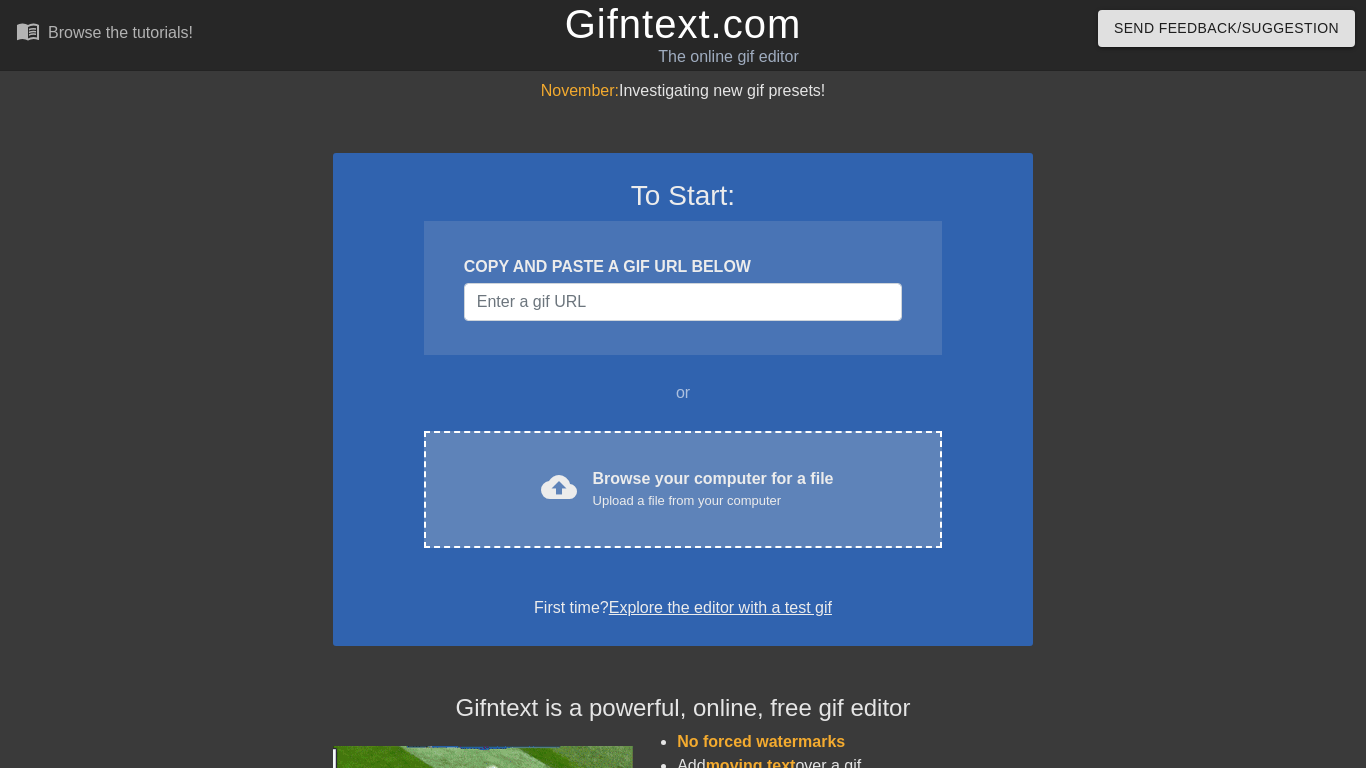 click on "cloud_upload Browse your computer for a file Upload a file from your computer Choose files" at bounding box center (683, 489) 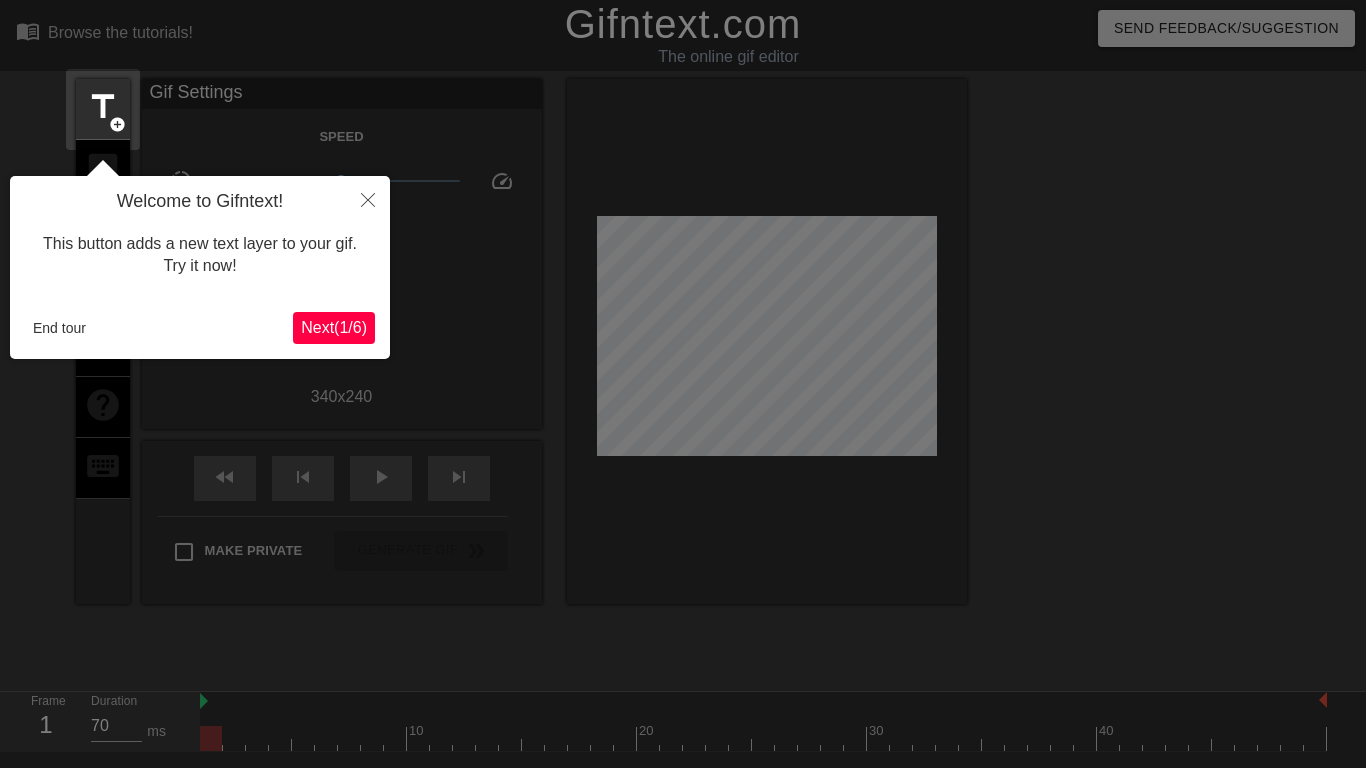 scroll, scrollTop: 49, scrollLeft: 0, axis: vertical 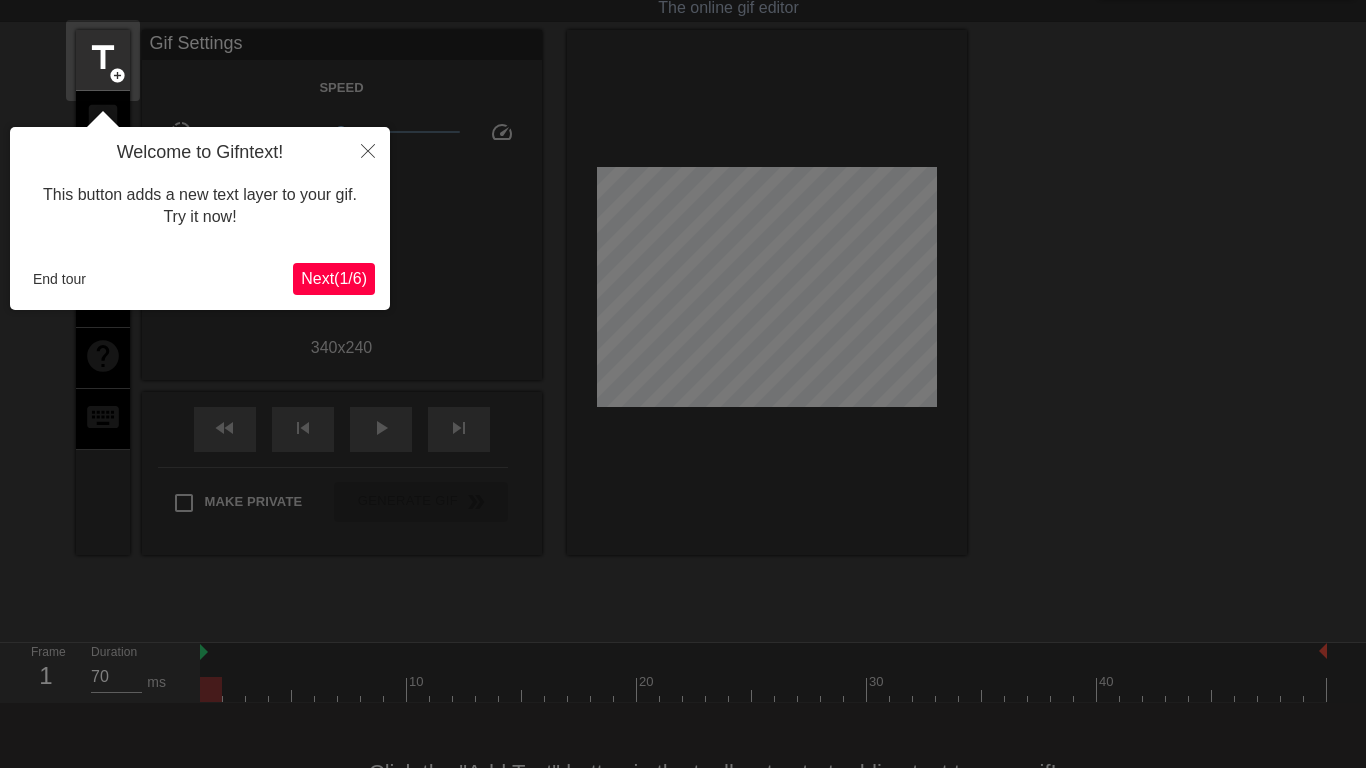 click on "Next  ( 1 / 6 )" at bounding box center [334, 279] 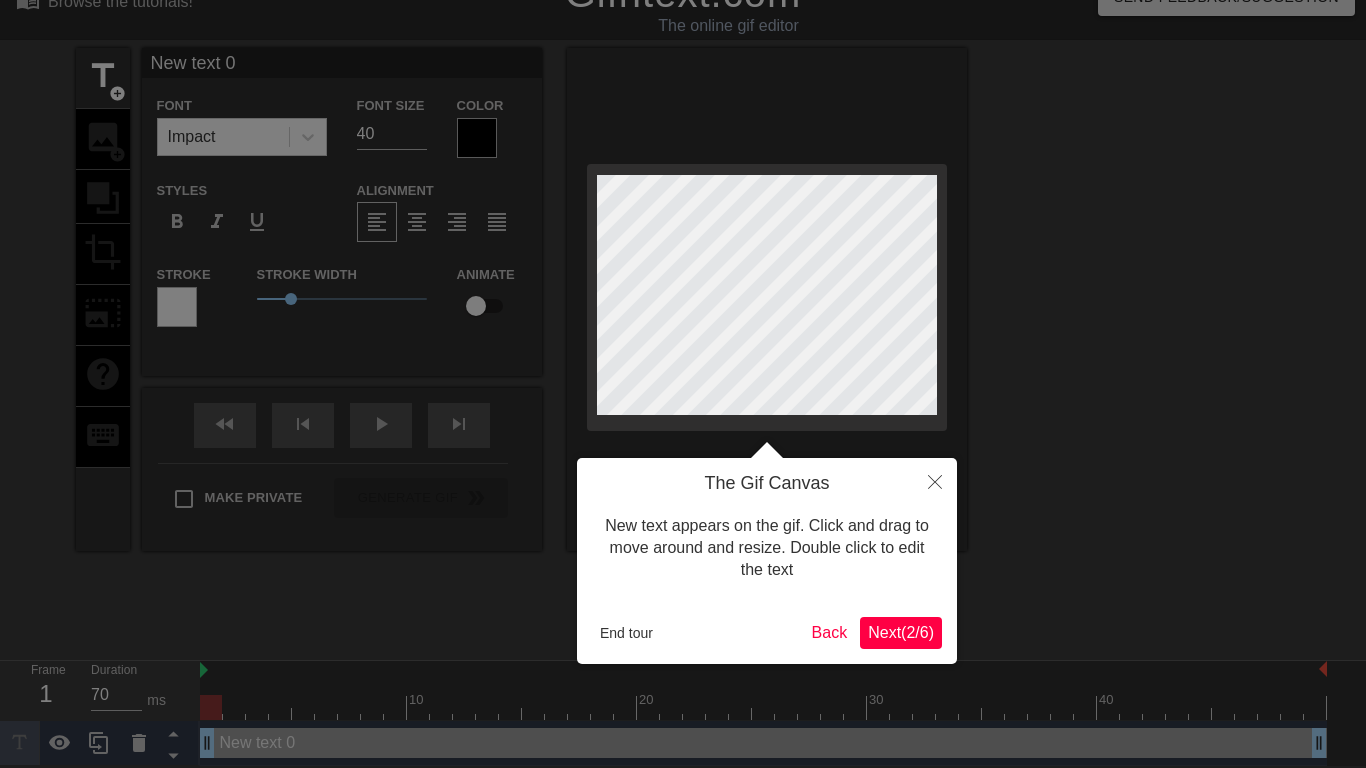 scroll, scrollTop: 0, scrollLeft: 0, axis: both 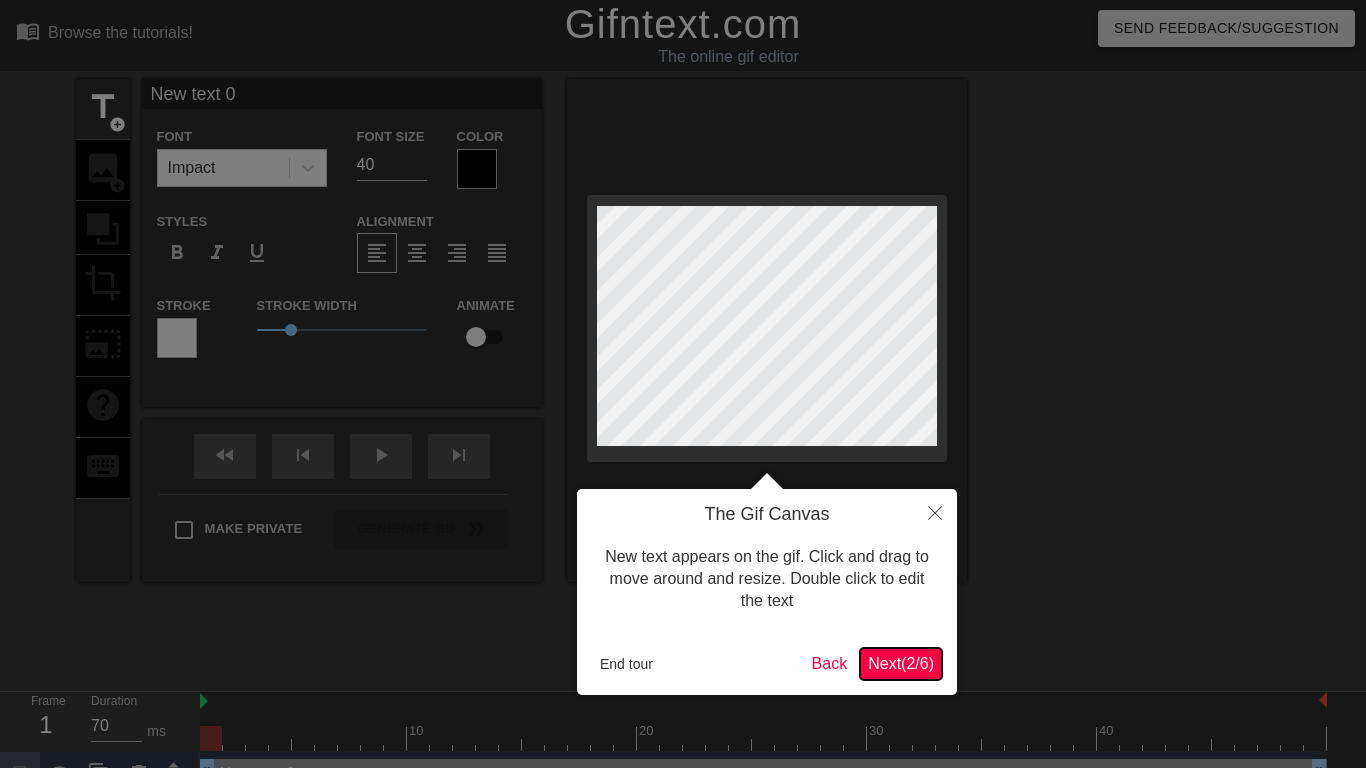 click on "Next  ( 2 / 6 )" at bounding box center [901, 664] 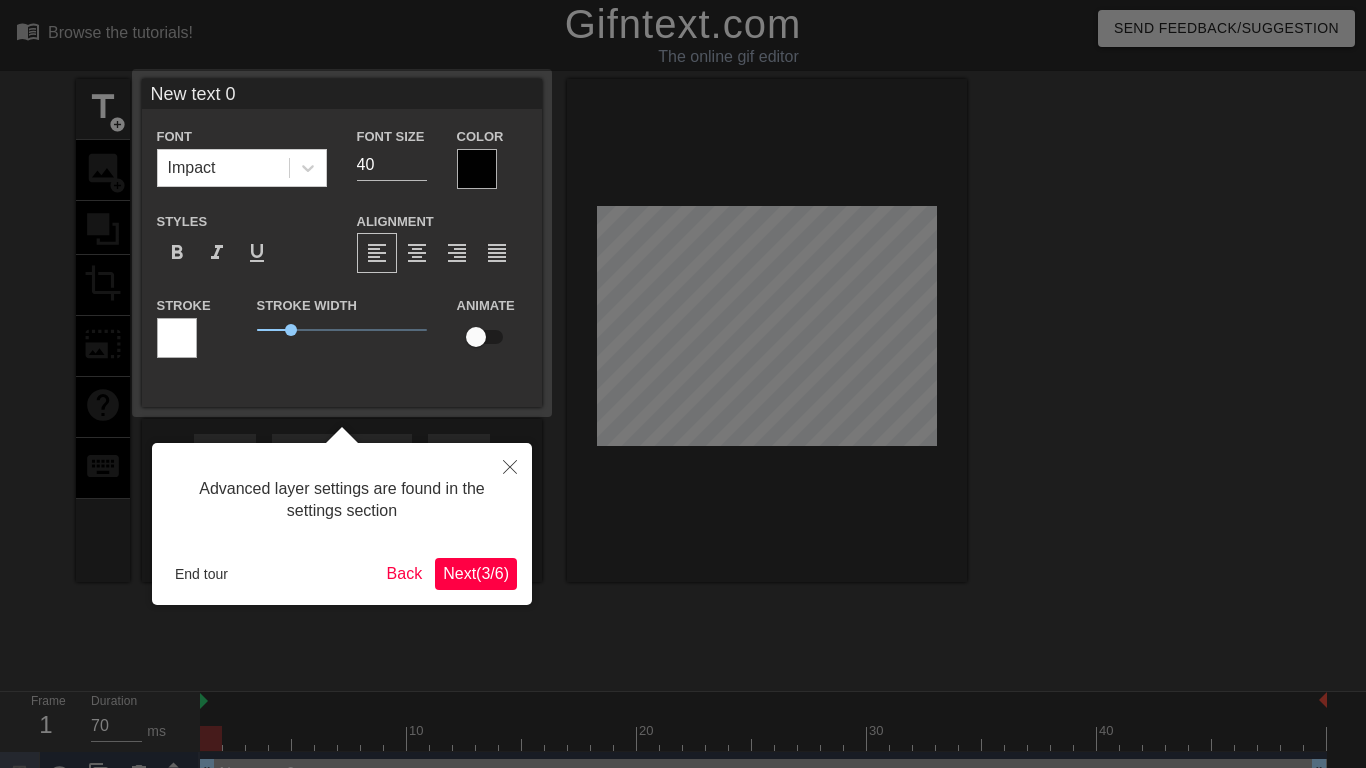 scroll, scrollTop: 31, scrollLeft: 0, axis: vertical 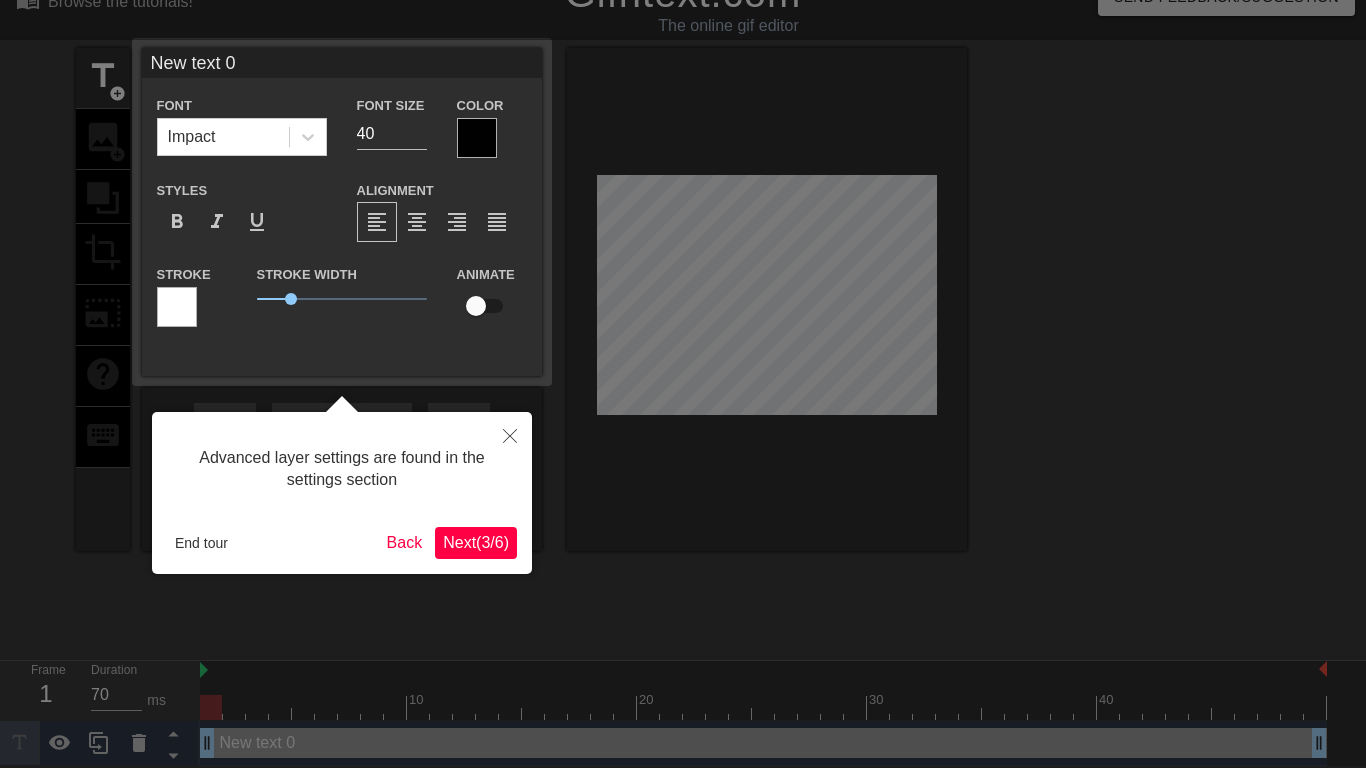 click on "Next  ( 3 / 6 )" at bounding box center (476, 542) 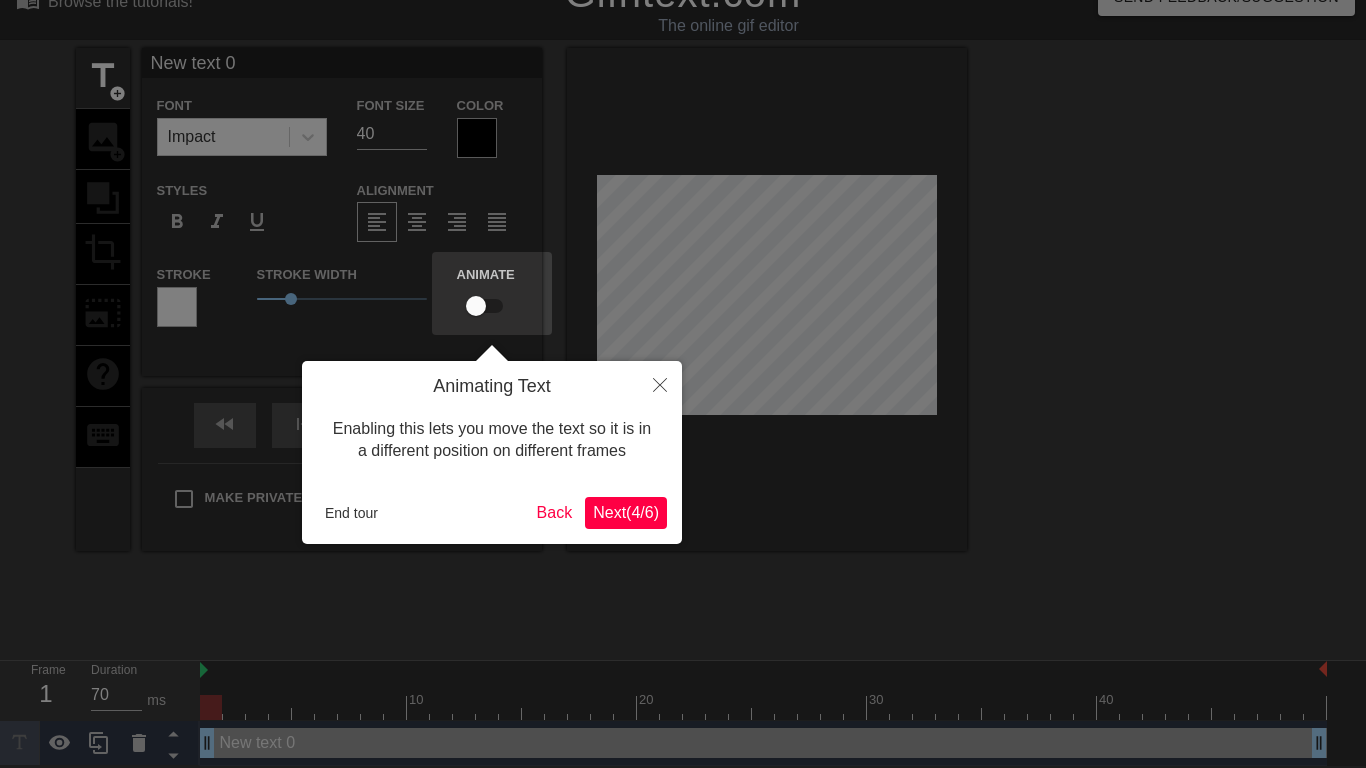 scroll, scrollTop: 0, scrollLeft: 0, axis: both 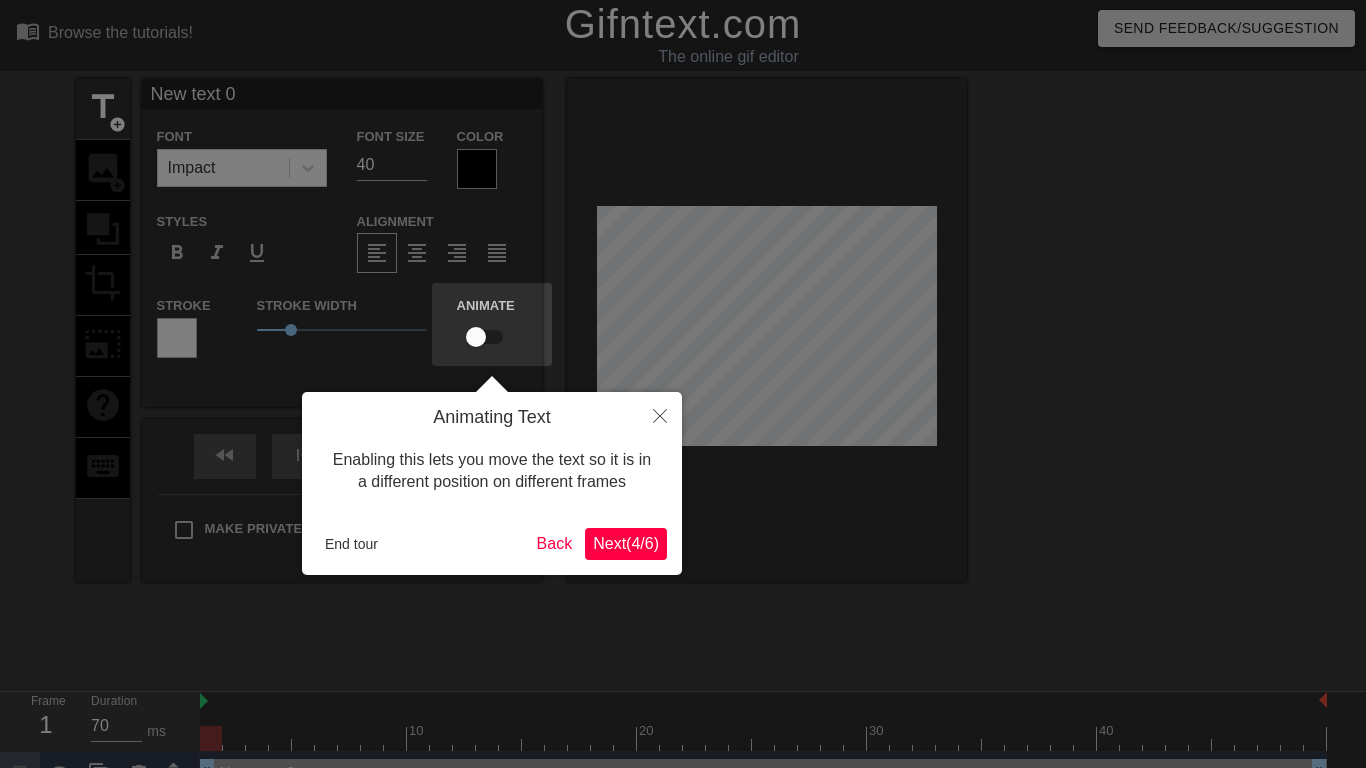 click on "Next  ( 4 / 6 )" at bounding box center (626, 544) 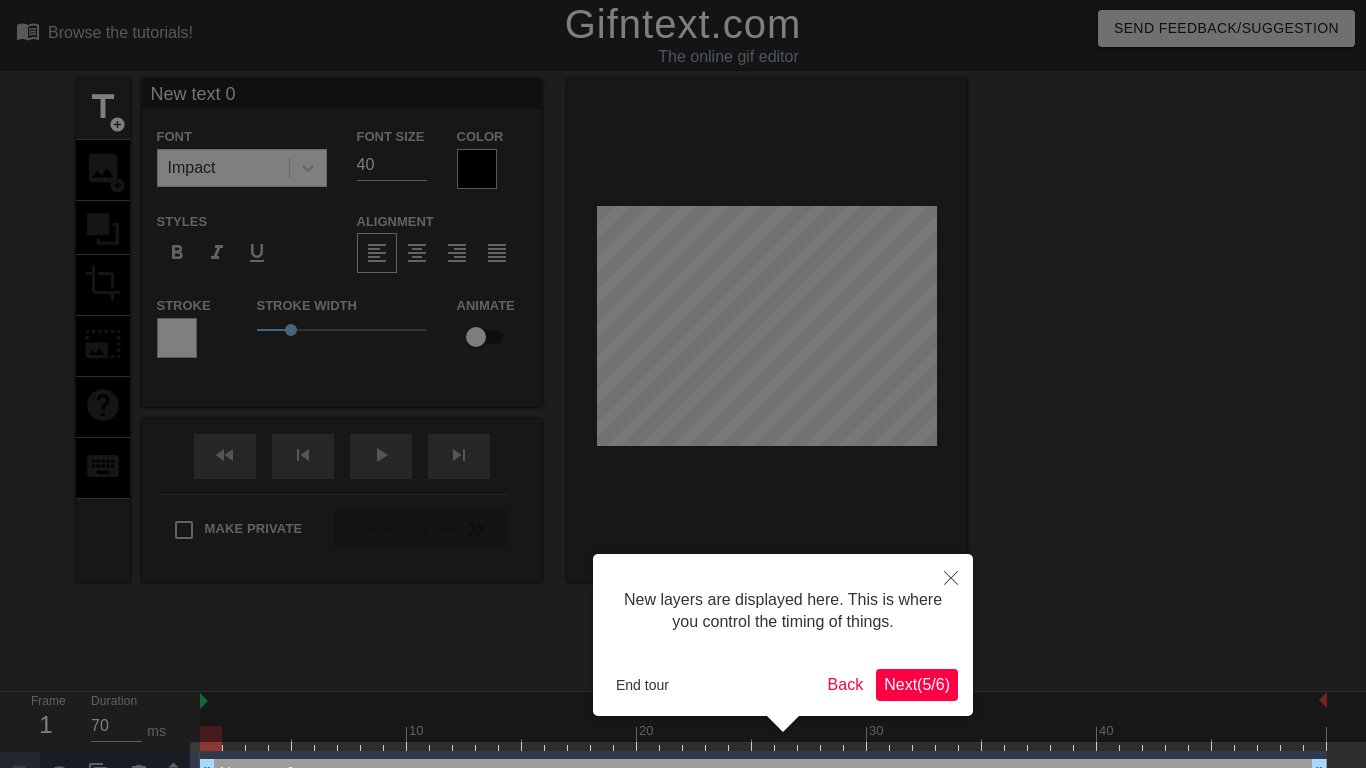 scroll, scrollTop: 47, scrollLeft: 0, axis: vertical 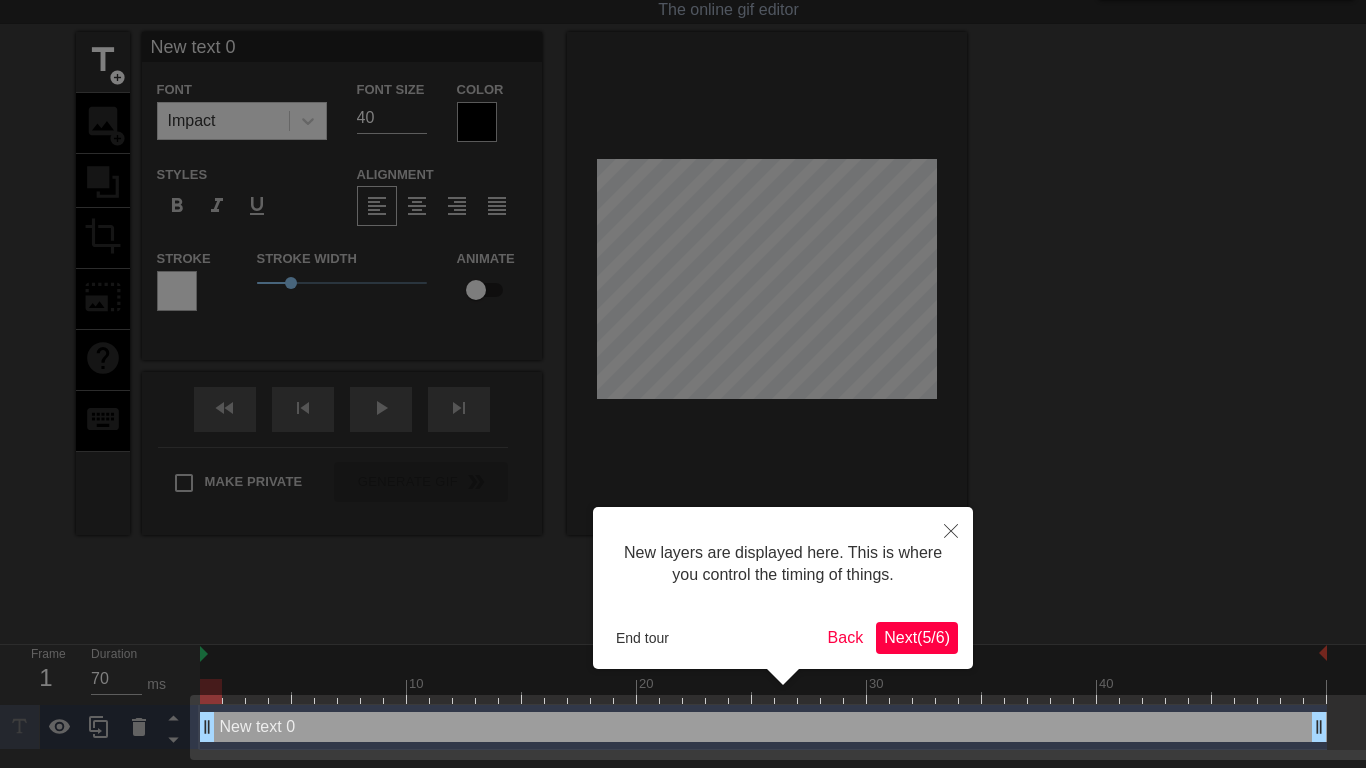 click on "Next  ( 5 / 6 )" at bounding box center [917, 637] 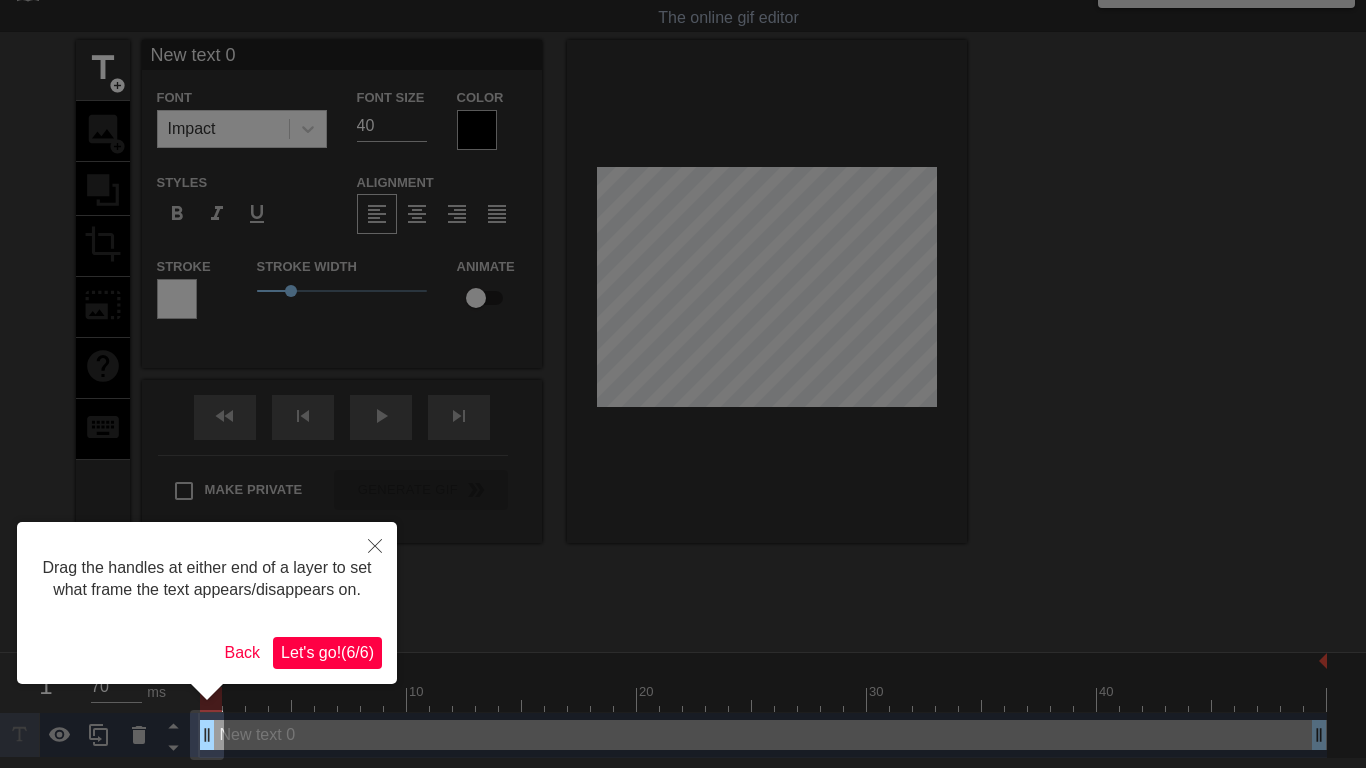 scroll, scrollTop: 0, scrollLeft: 0, axis: both 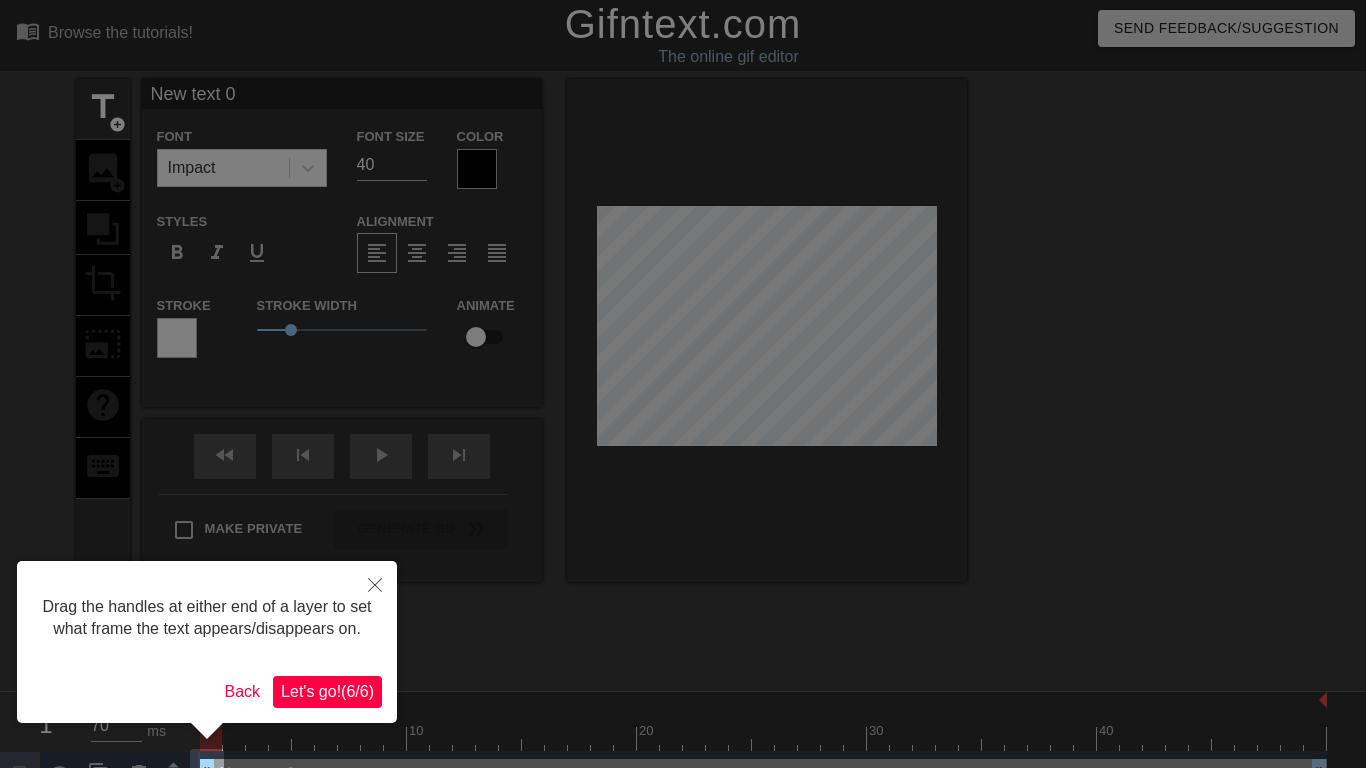 click on "Let's go!  ( 6 / 6 )" at bounding box center (327, 691) 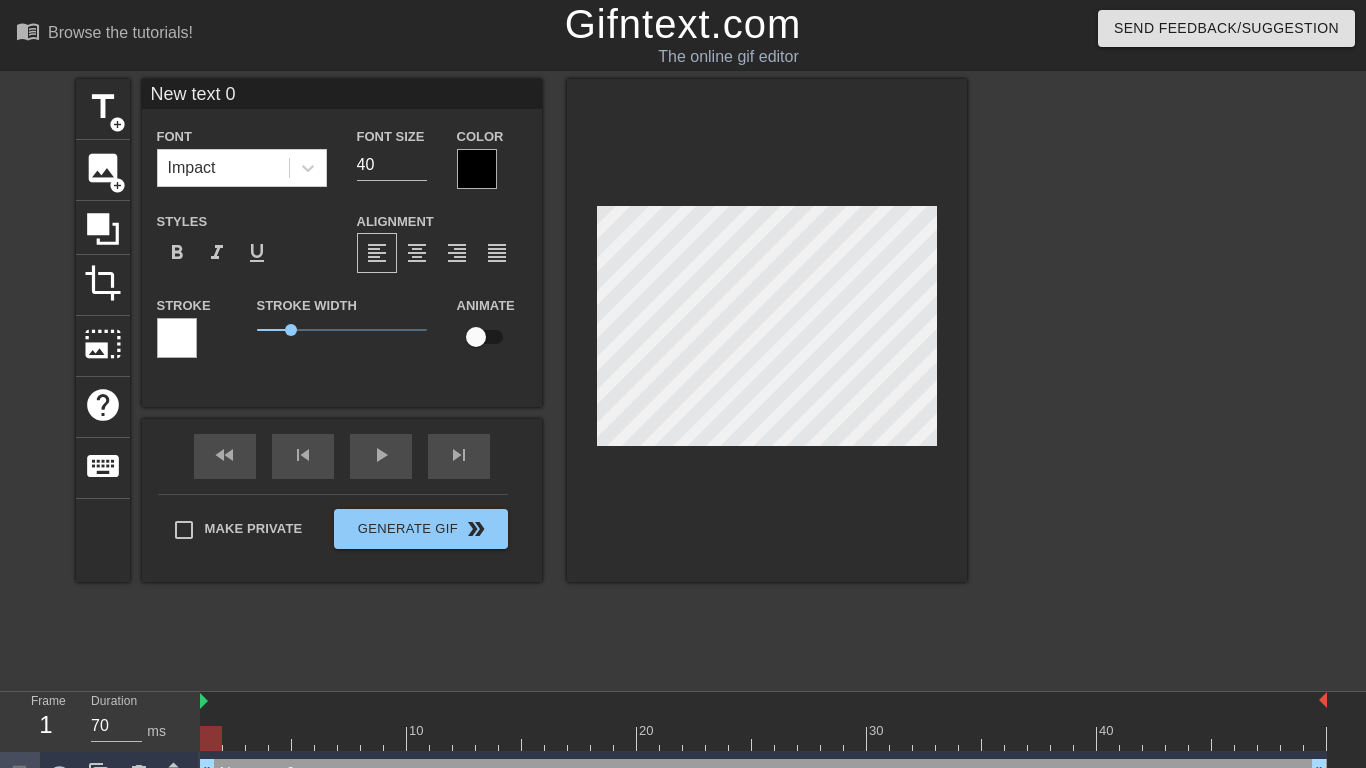 scroll, scrollTop: 0, scrollLeft: 2, axis: horizontal 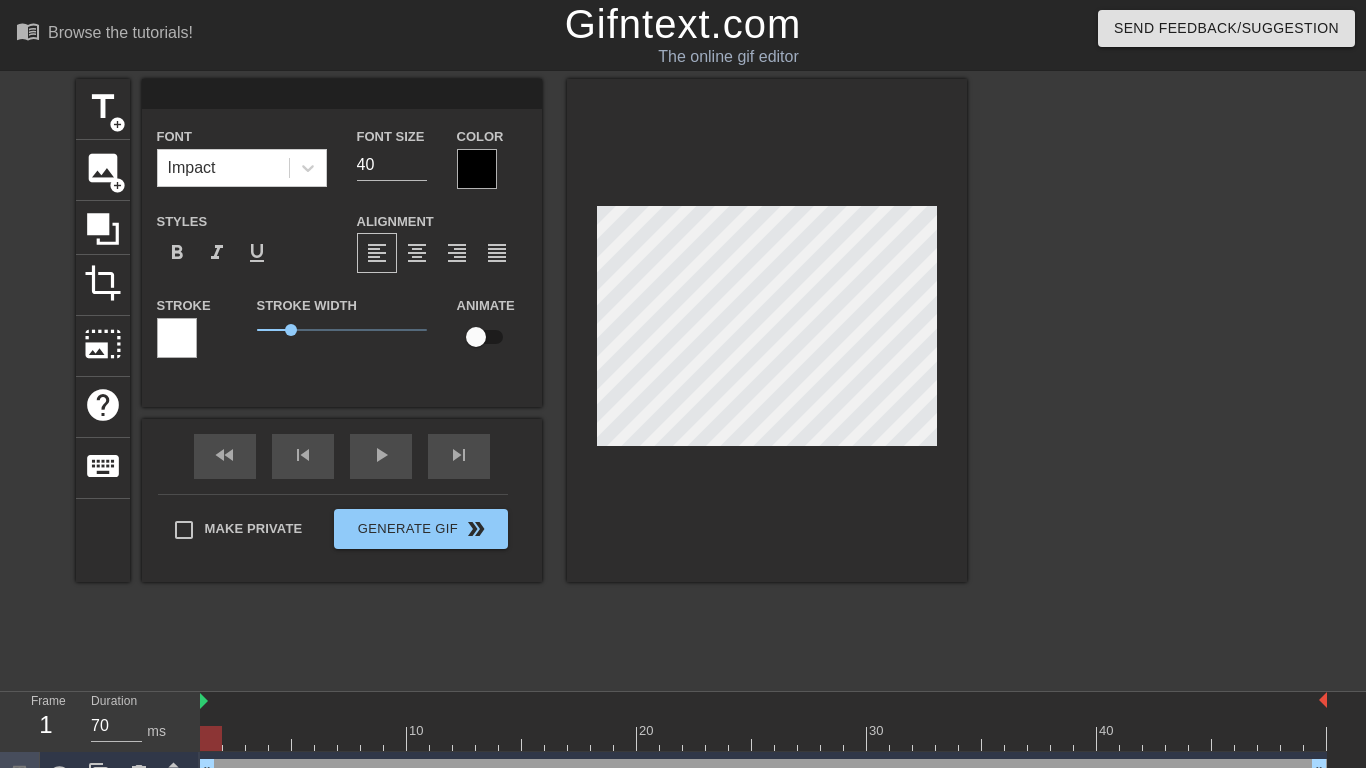 type on "l" 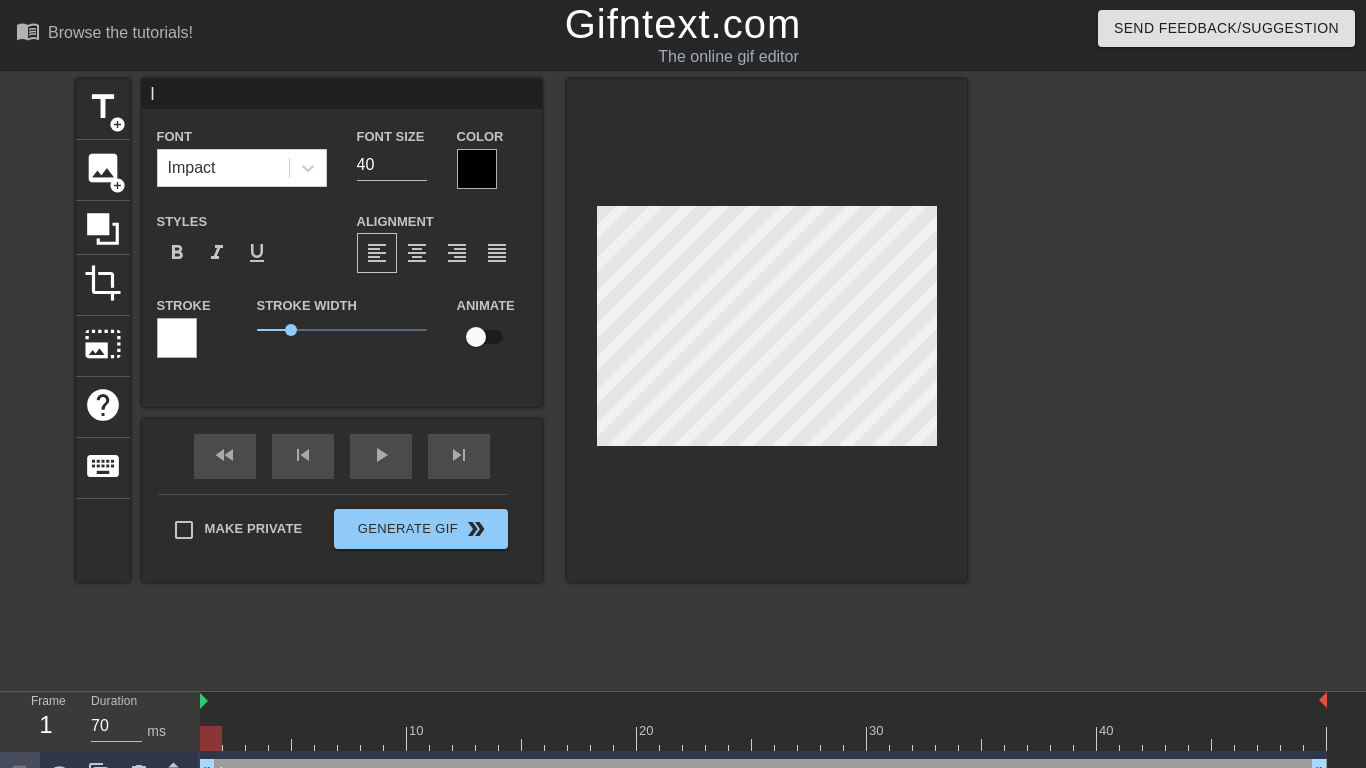type on "ld" 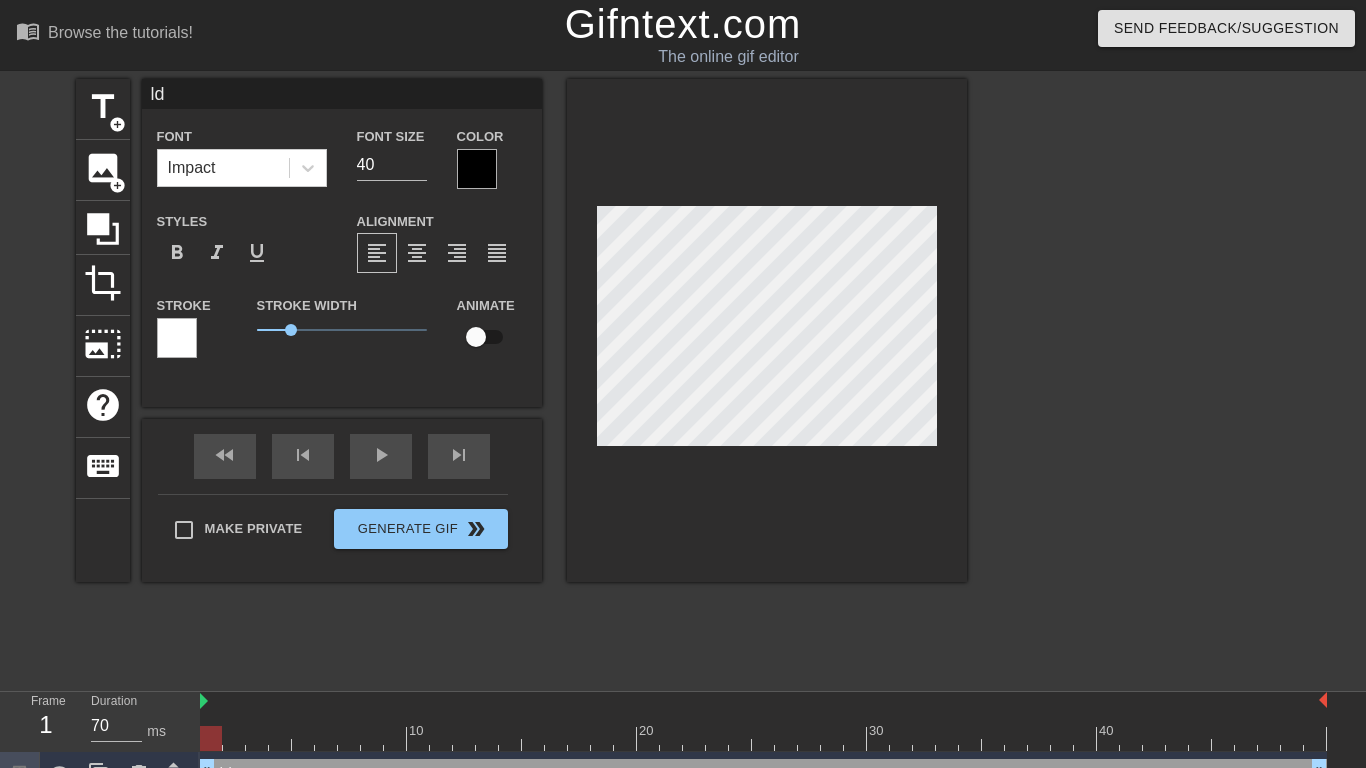 type on "ldo" 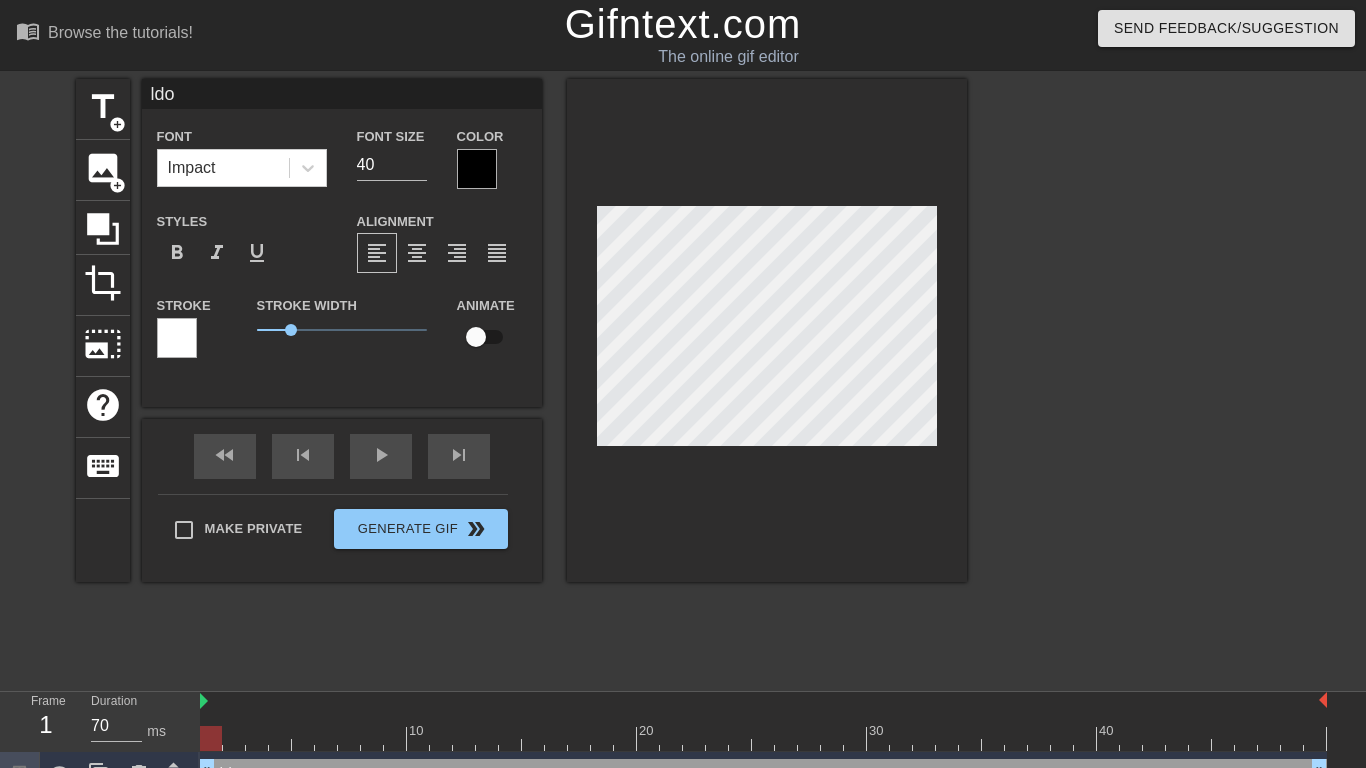 type on "ld" 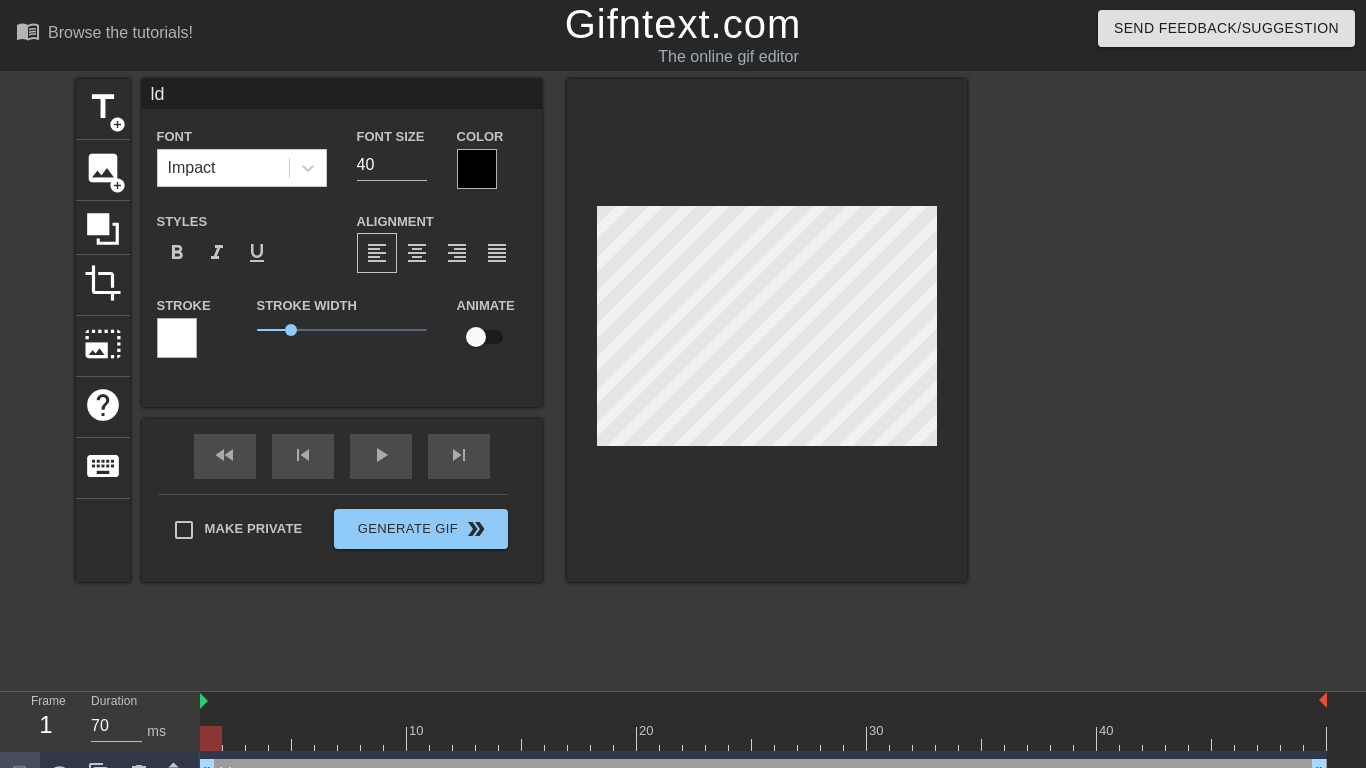 type on "l" 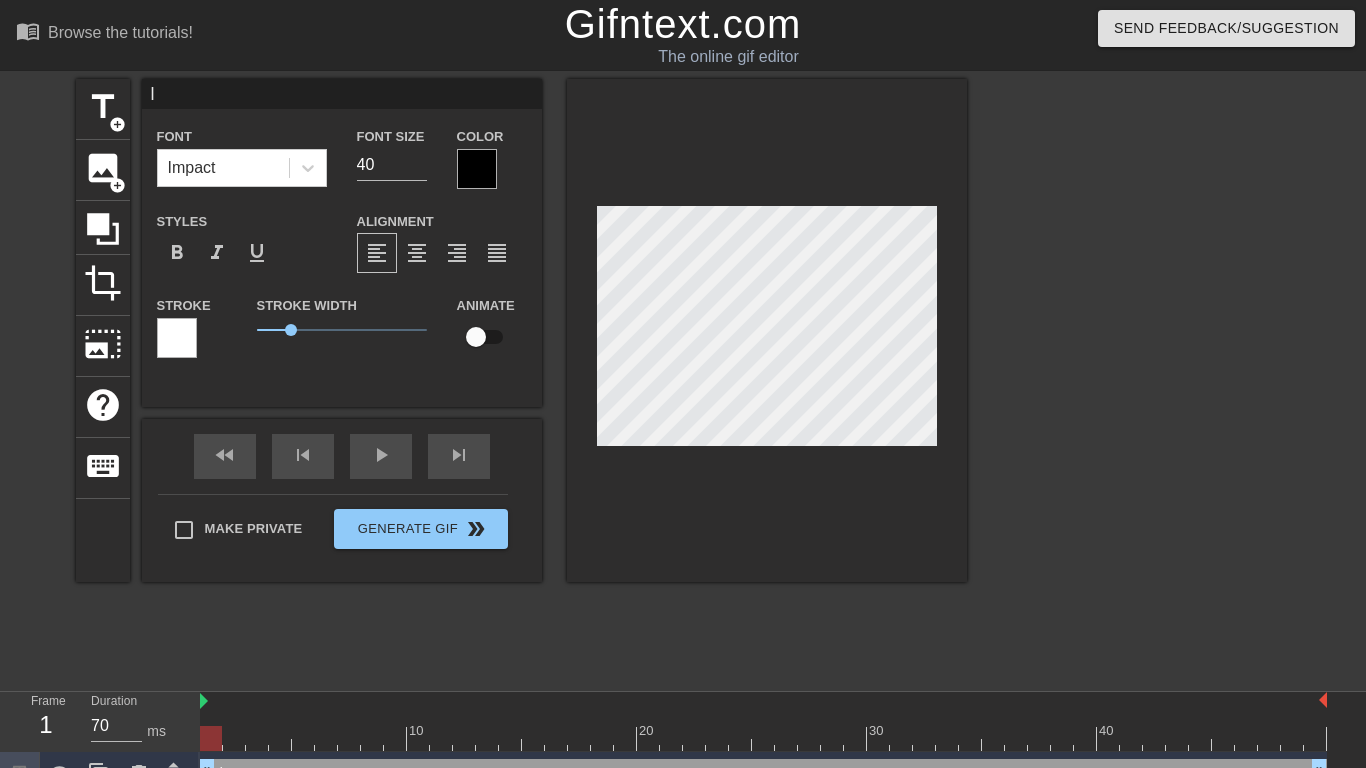 type on "le" 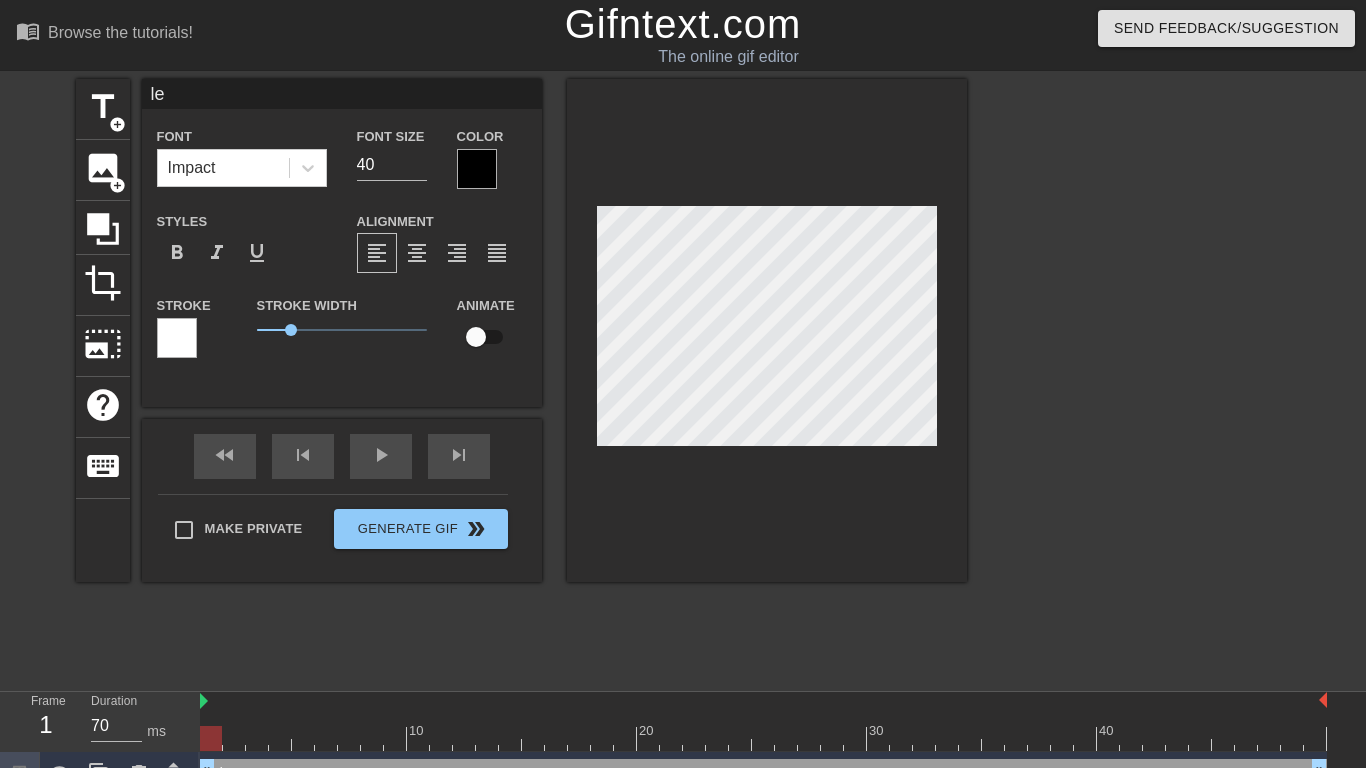 type on "[NAME]" 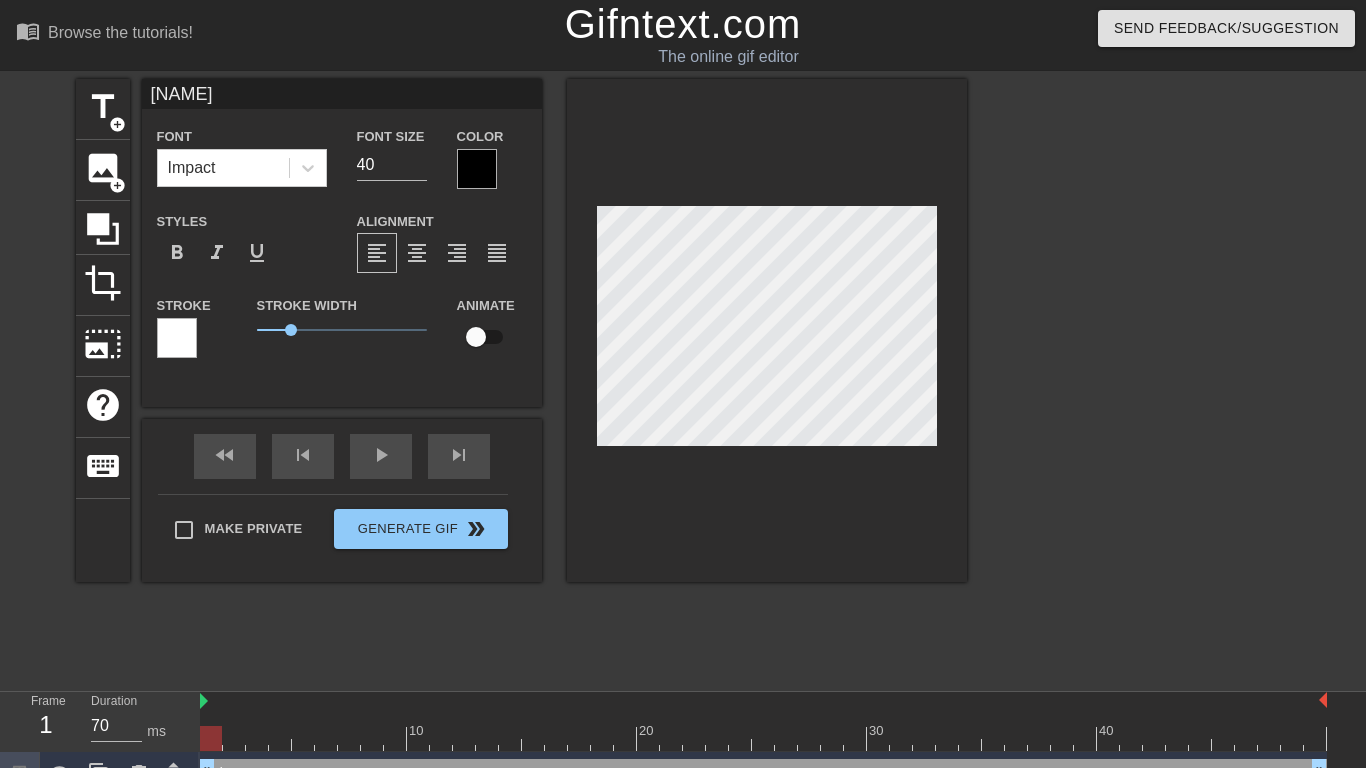 type on "[NAME]" 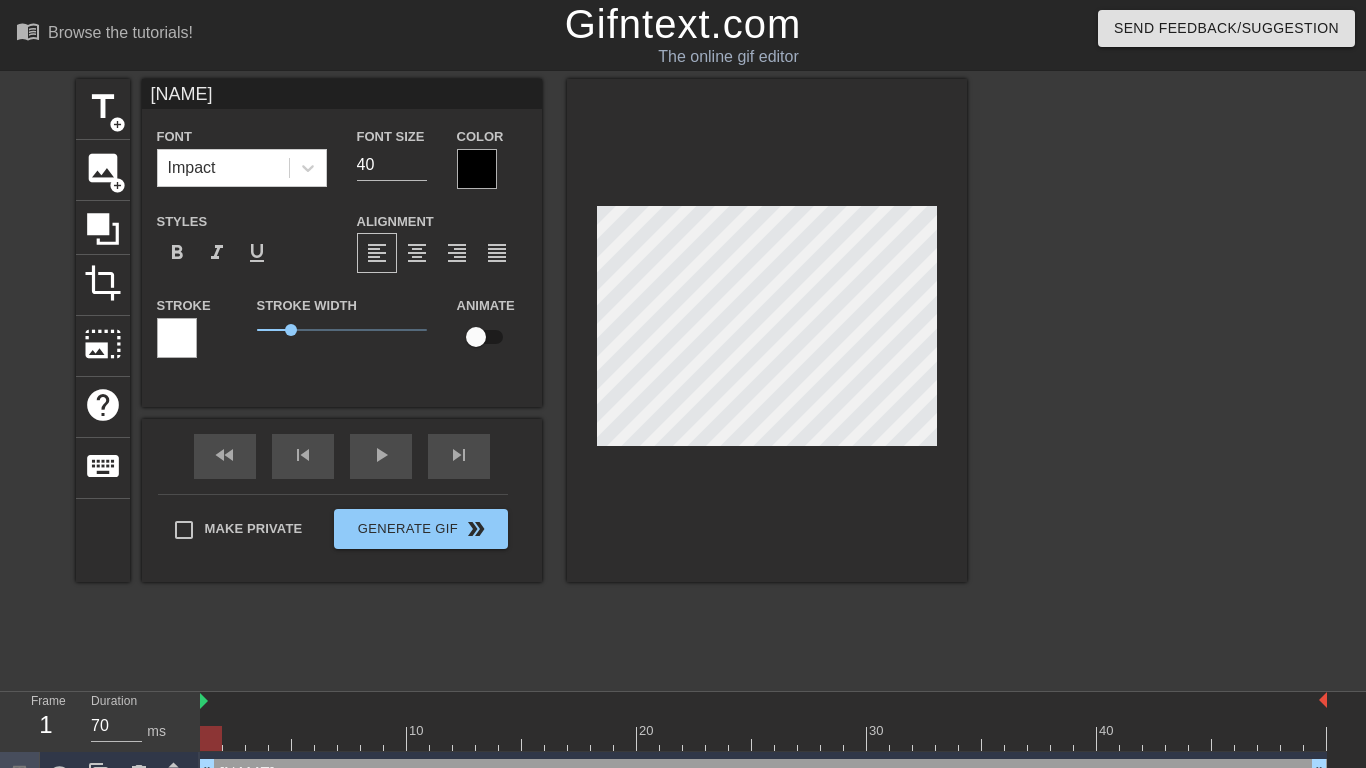 type on "[NAME]" 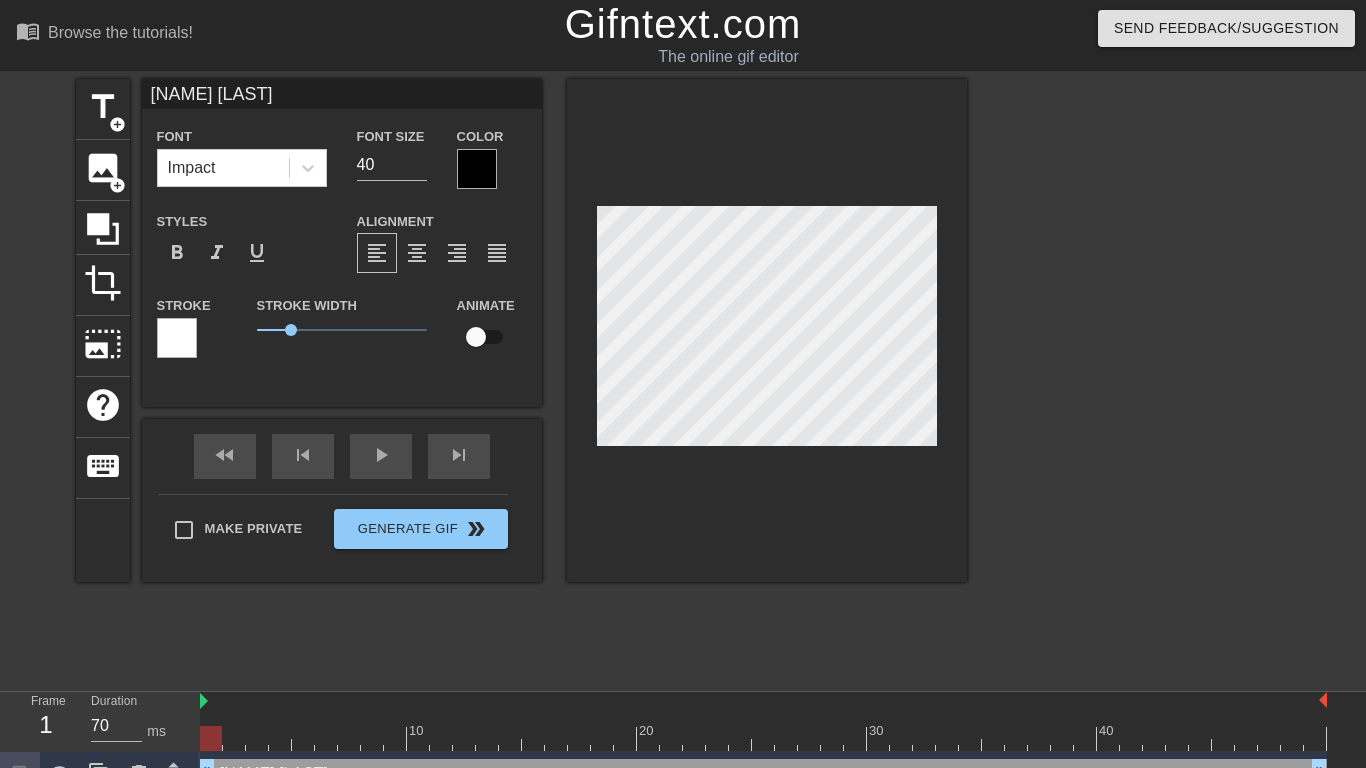 type on "[NAME] [LAST]" 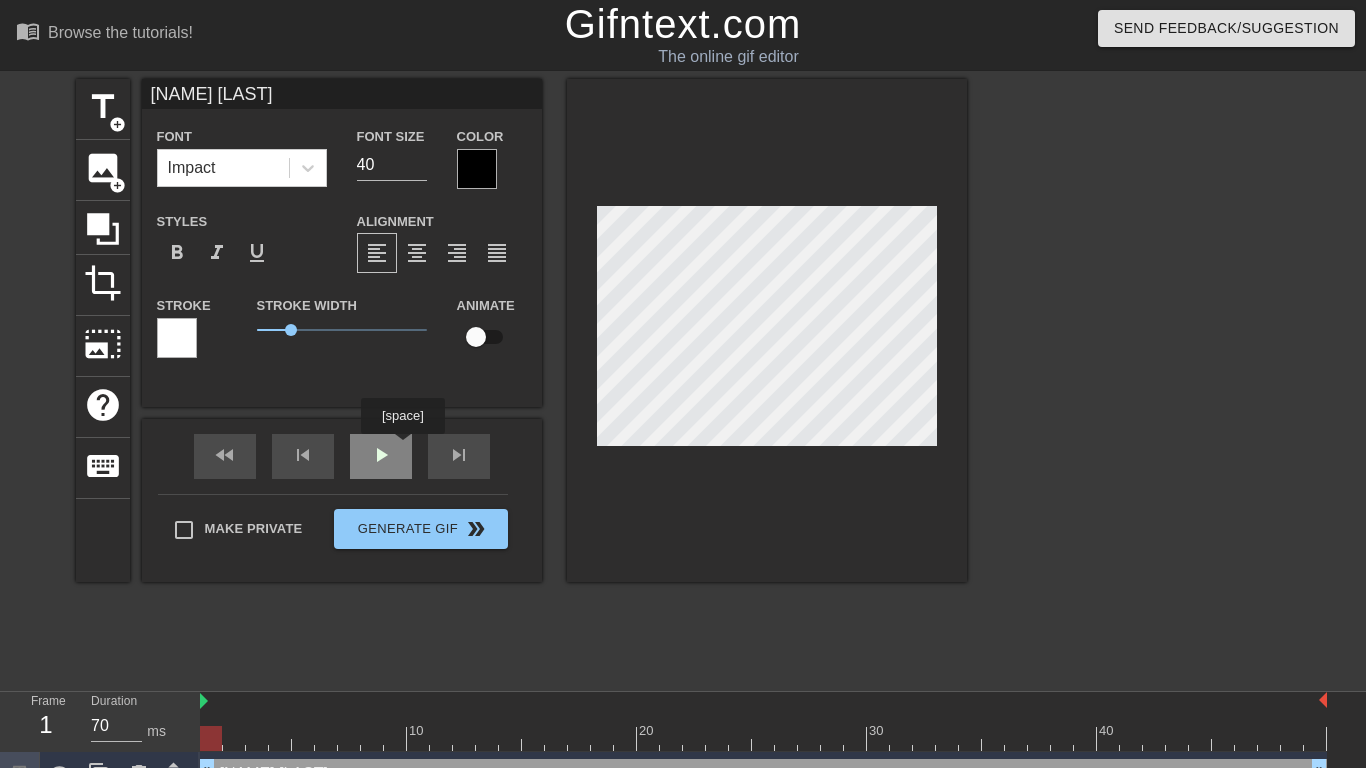 click on "fast_rewind skip_previous play_arrow skip_next" at bounding box center [342, 456] 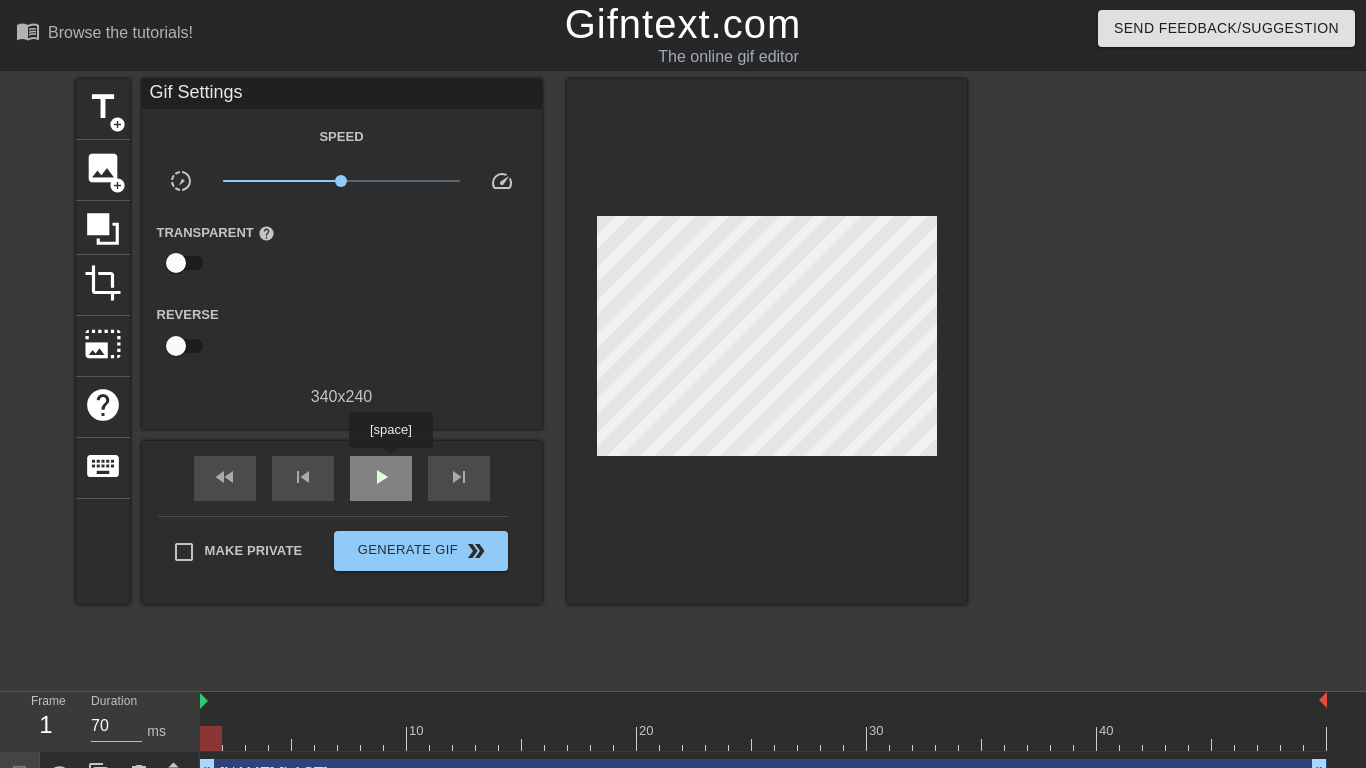 click on "play_arrow" at bounding box center (381, 477) 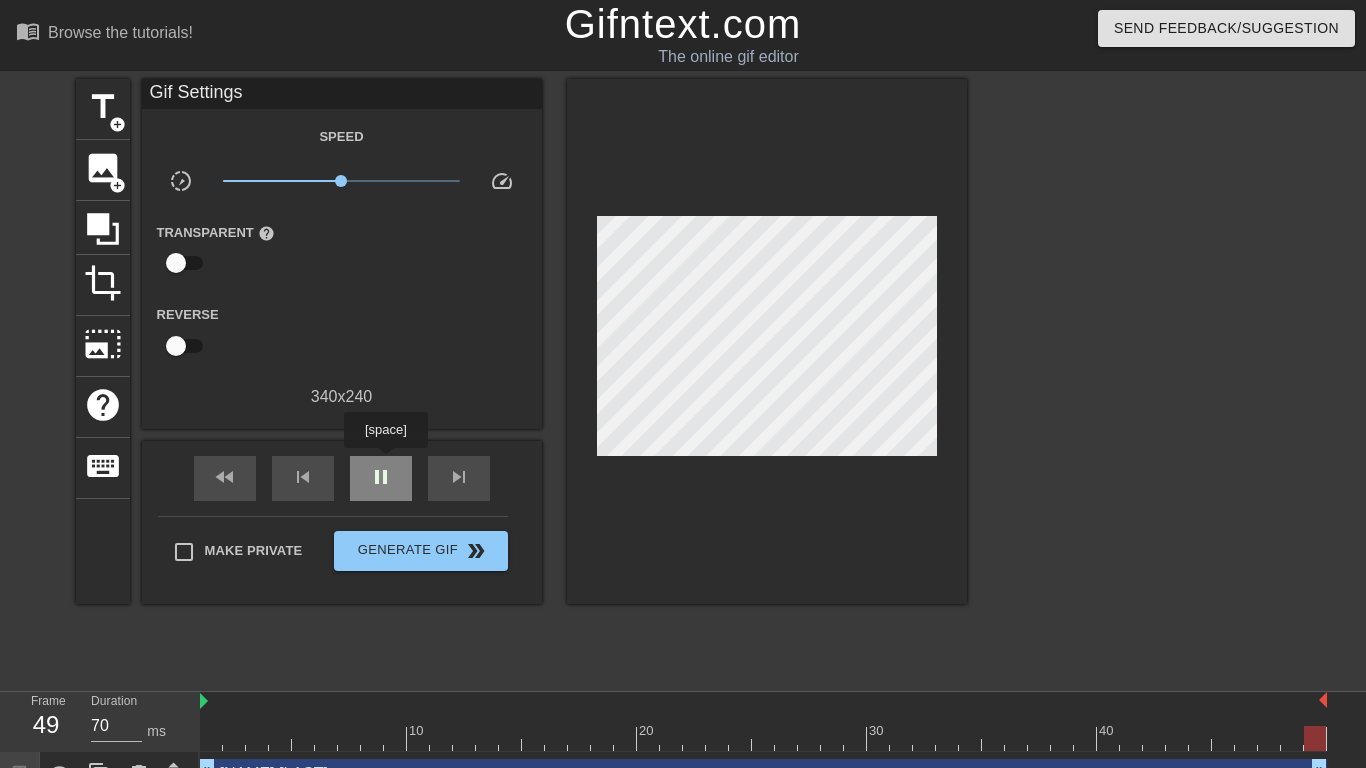click on "pause" at bounding box center [381, 478] 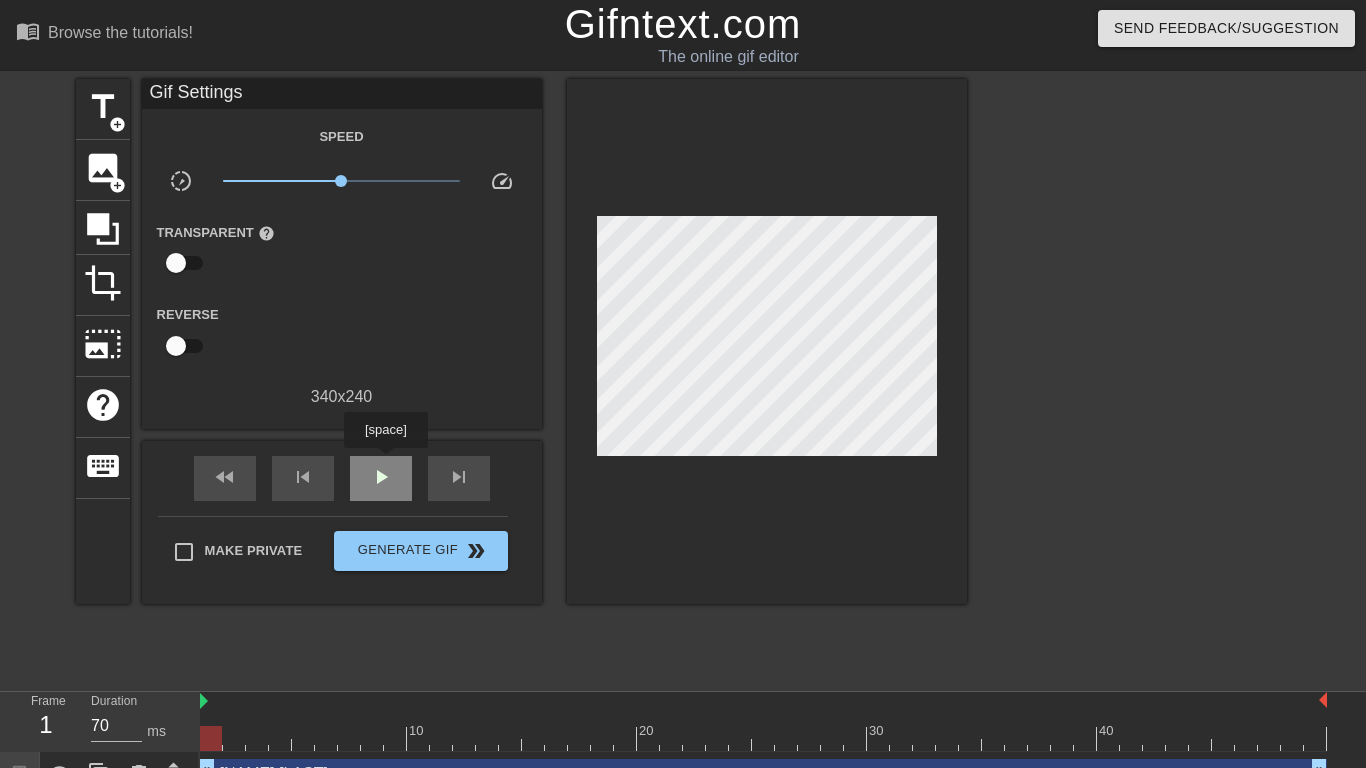 click on "play_arrow" at bounding box center [381, 478] 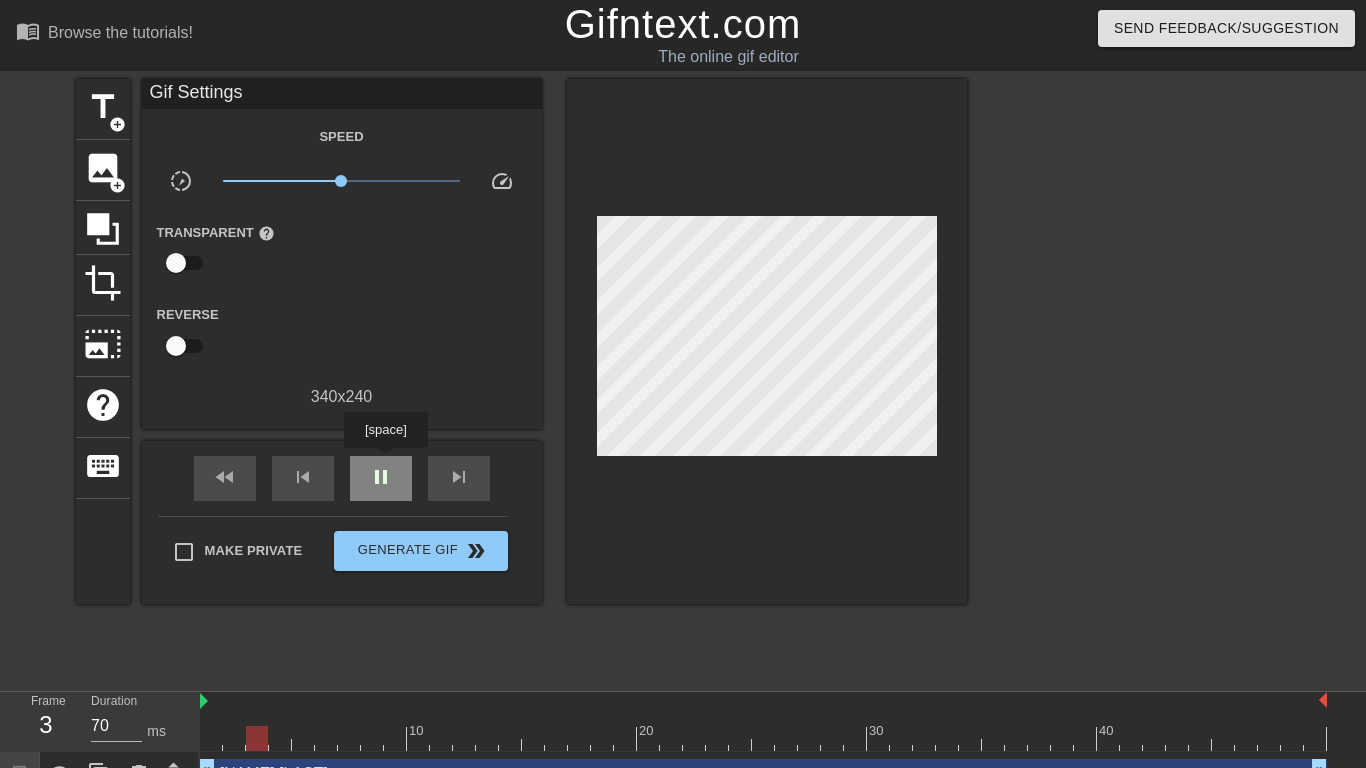 click on "pause" at bounding box center (381, 478) 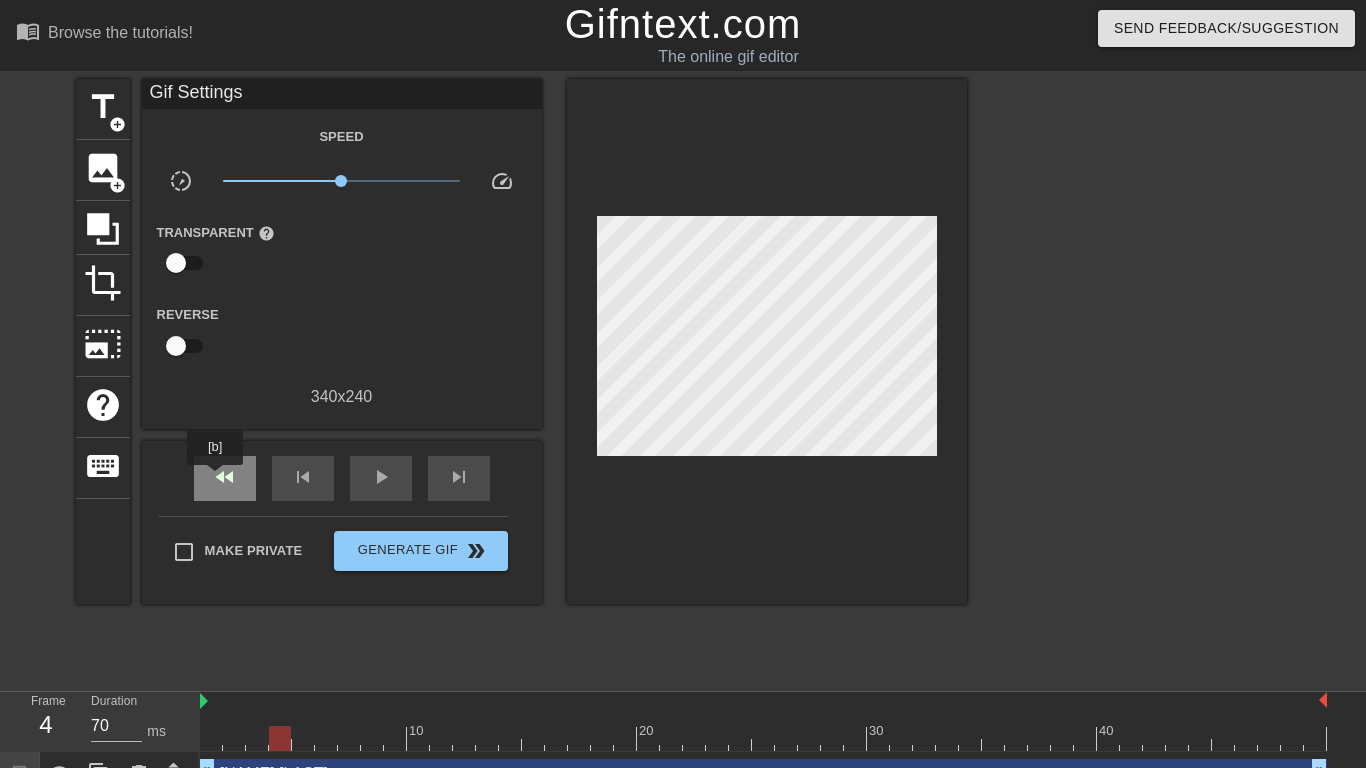 click on "fast_rewind" at bounding box center (225, 477) 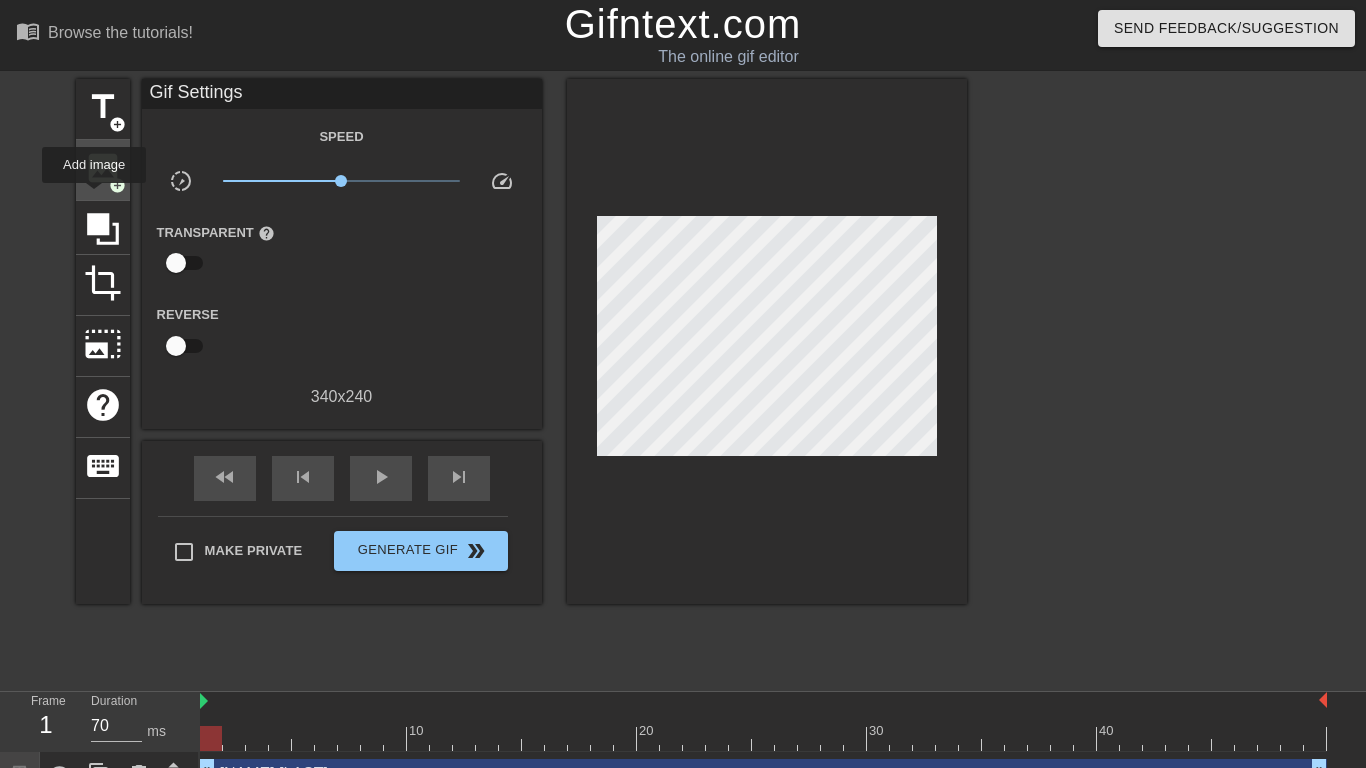 click on "image add_circle" at bounding box center [103, 170] 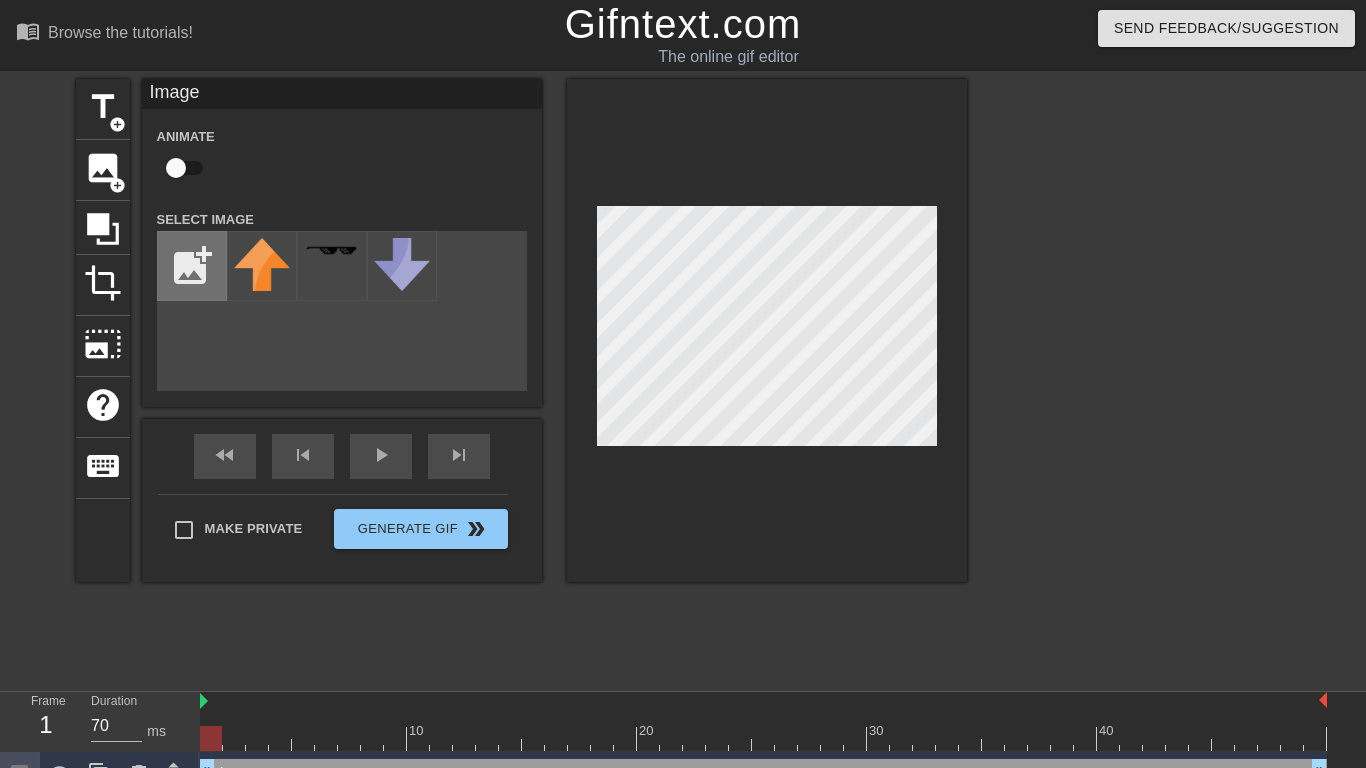 click at bounding box center [192, 266] 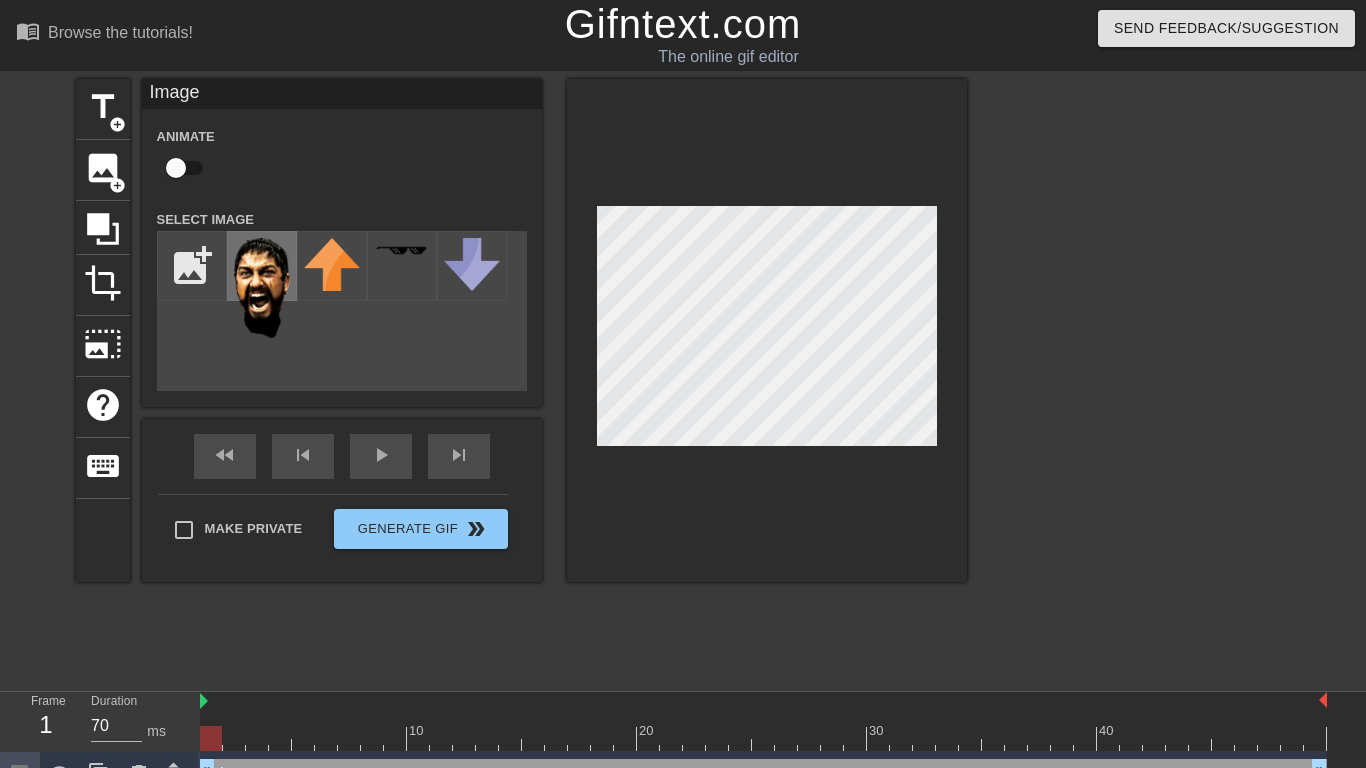 click at bounding box center (262, 288) 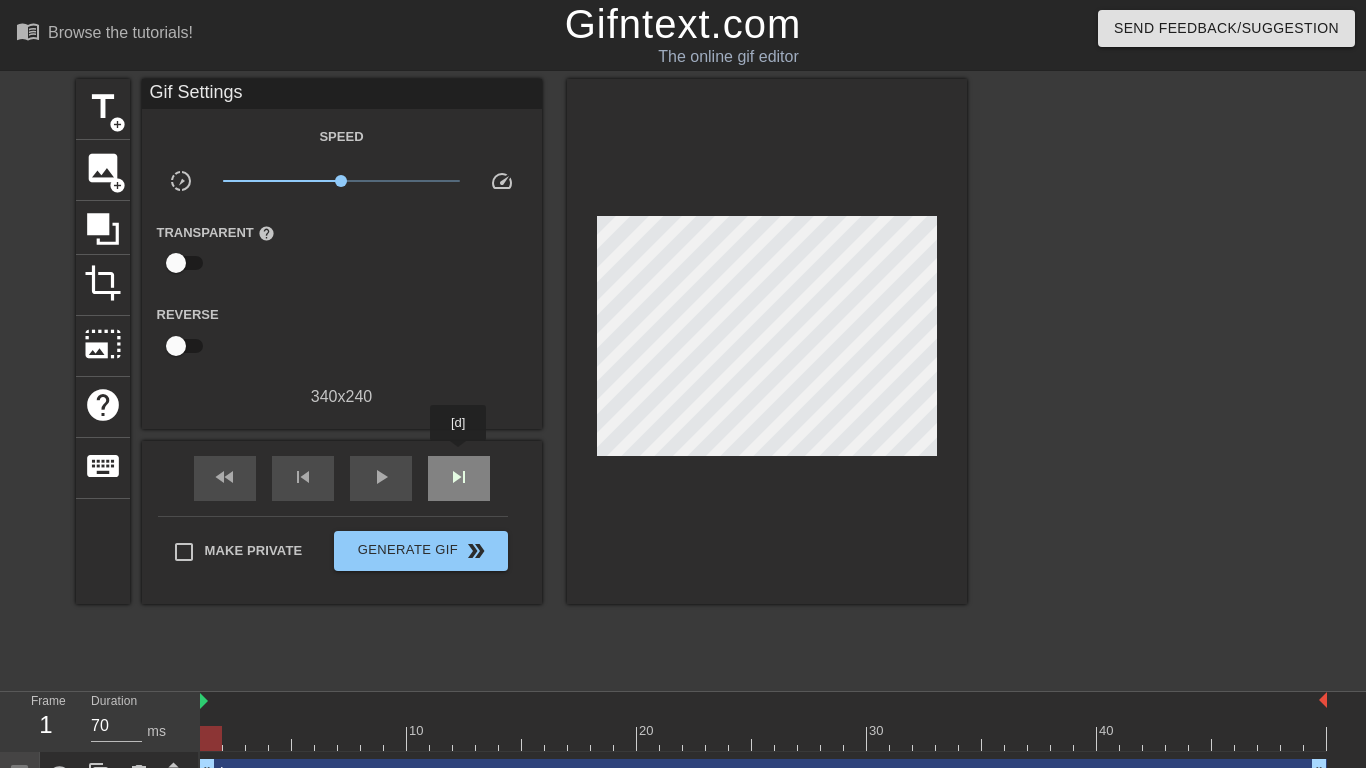 click on "skip_next" at bounding box center [459, 478] 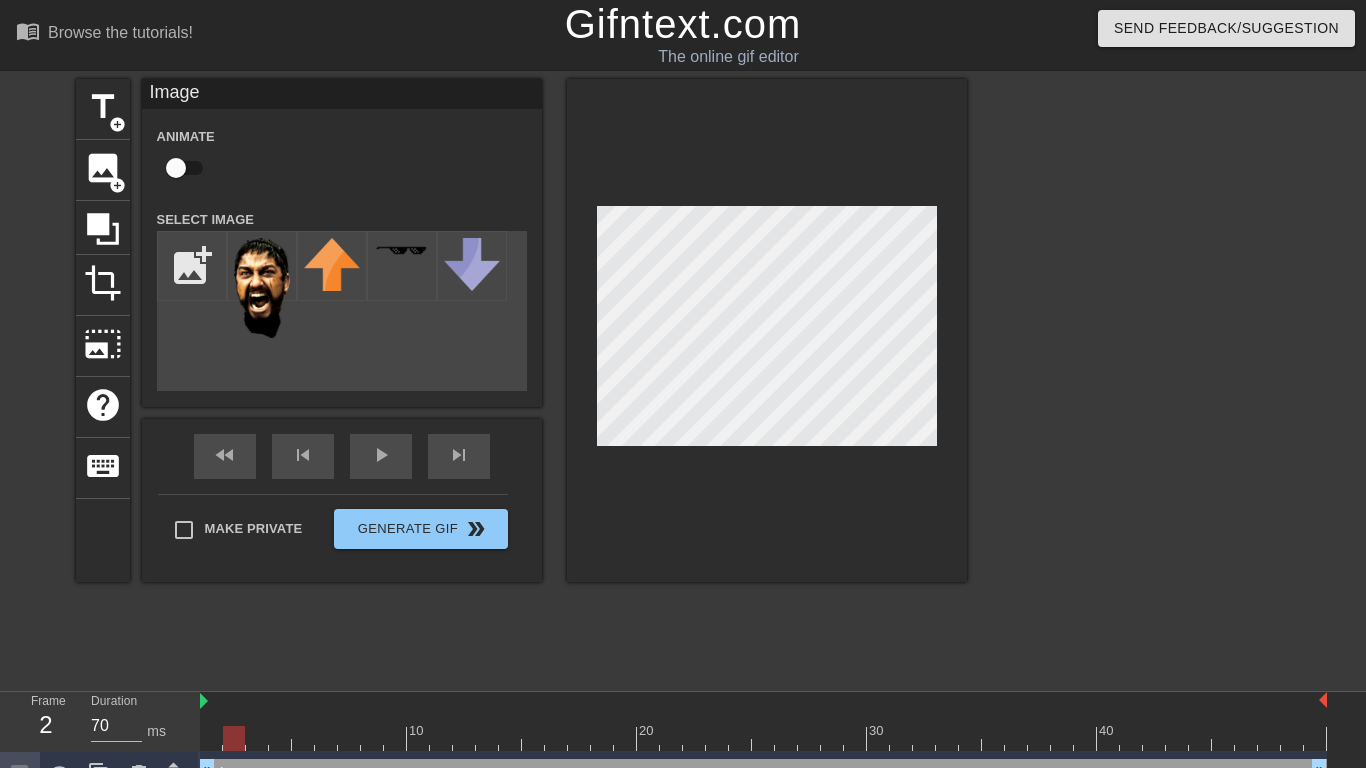 click at bounding box center [176, 168] 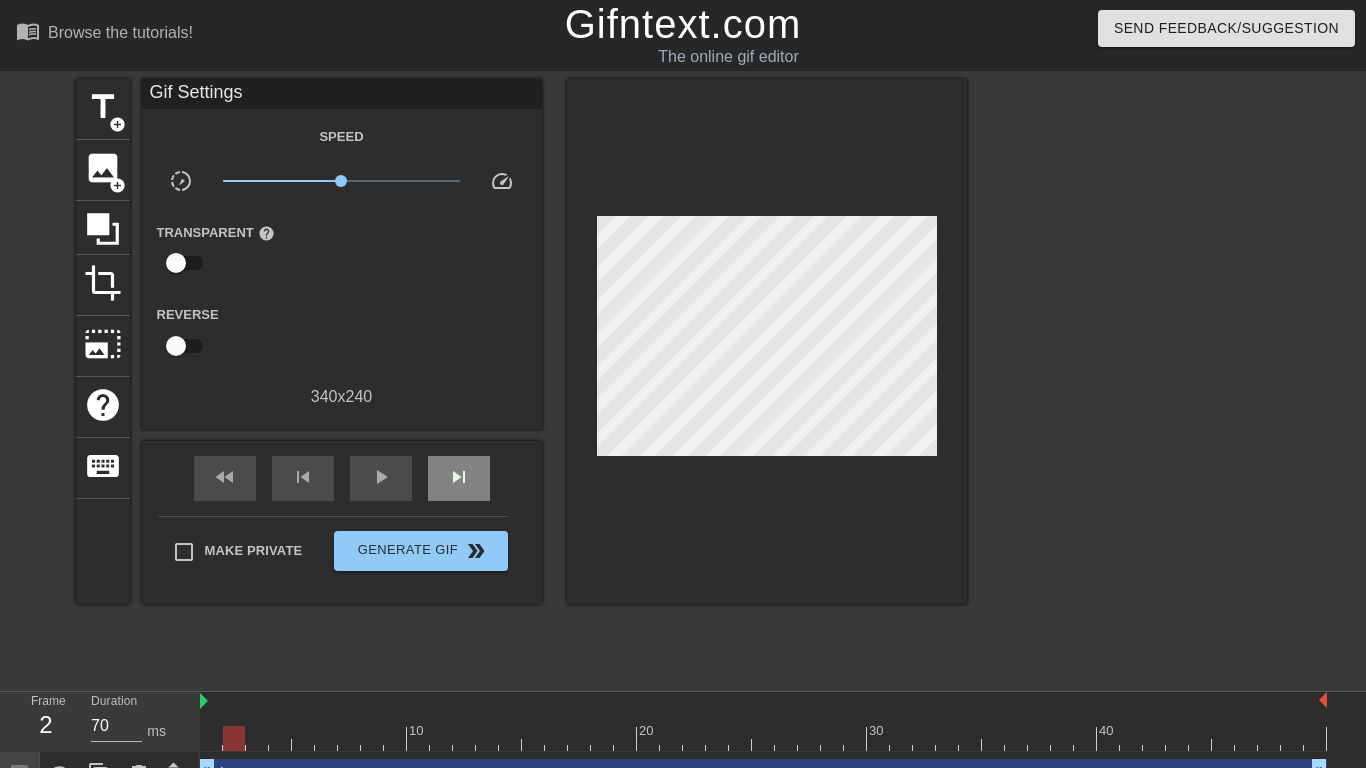 click on "fast_rewind skip_previous play_arrow skip_next" at bounding box center [342, 478] 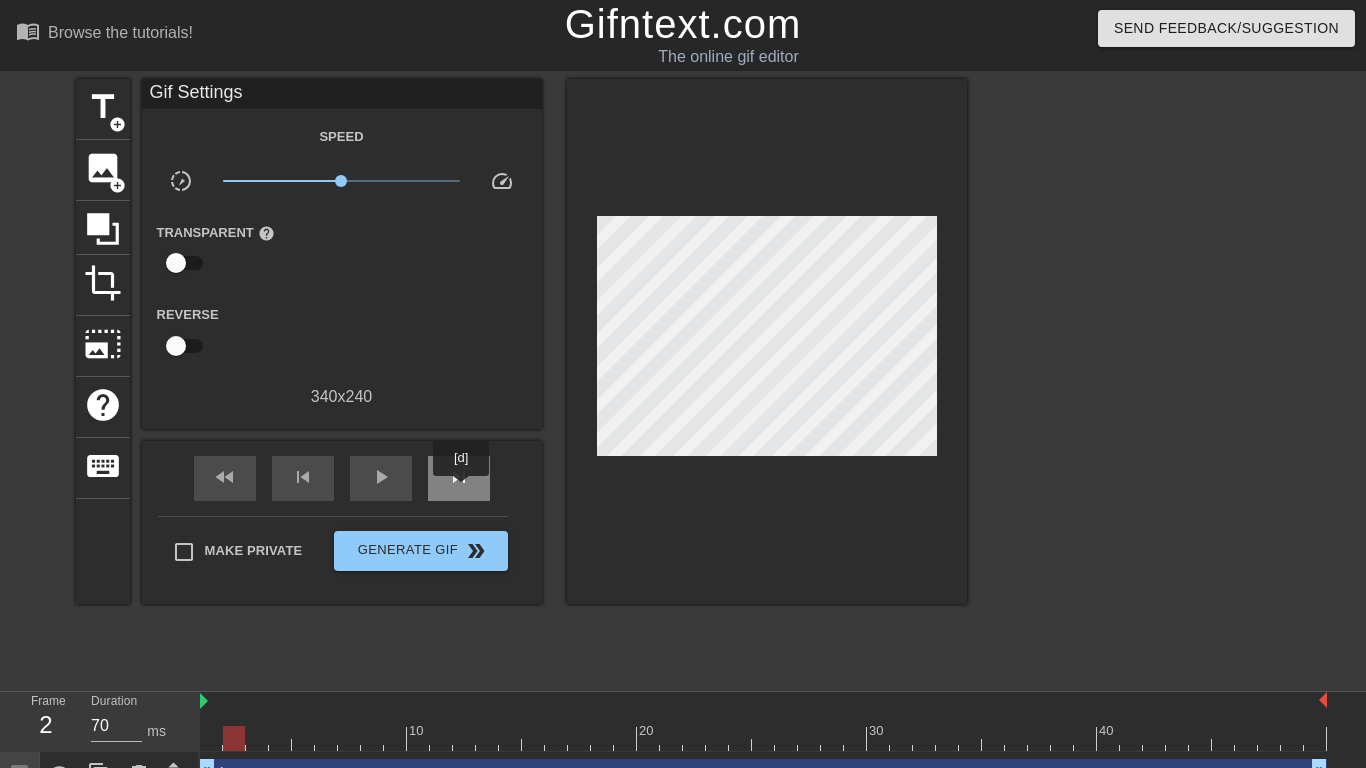click on "skip_next" at bounding box center [459, 478] 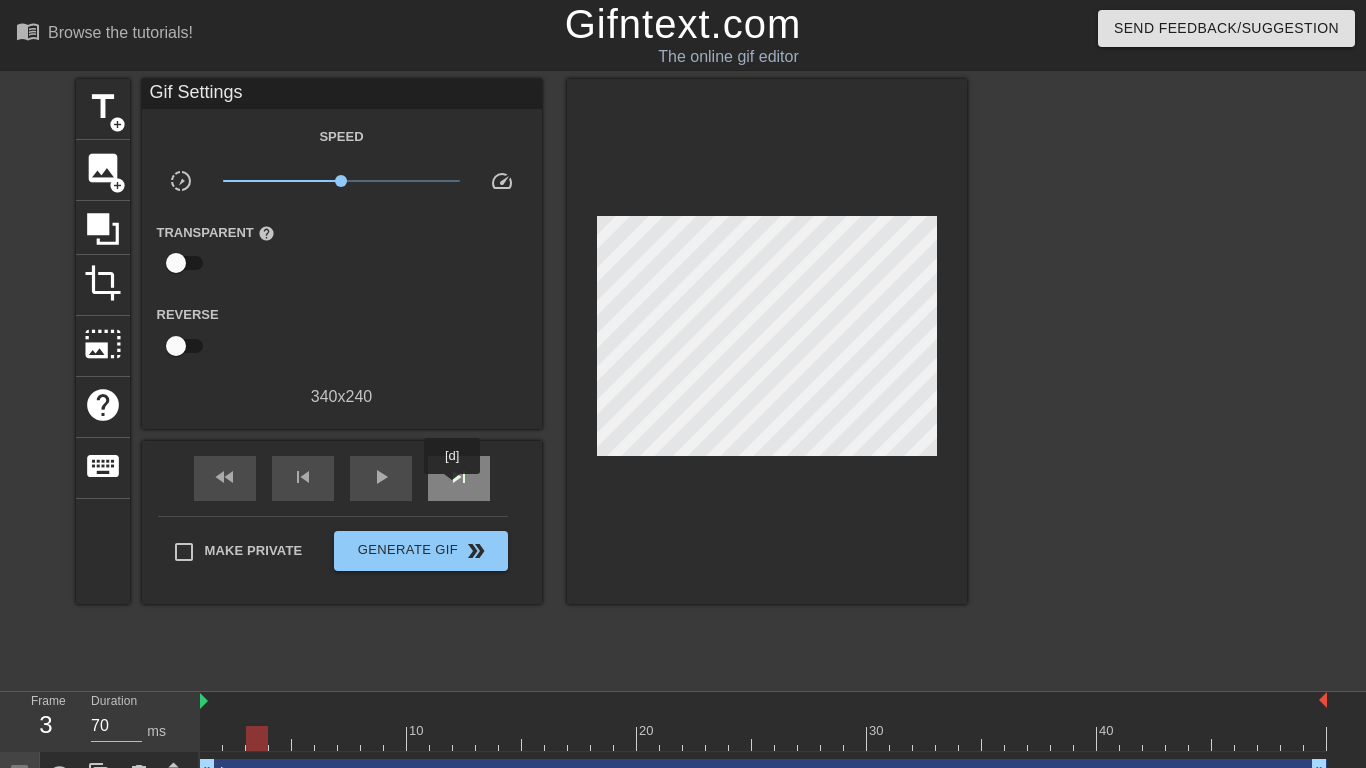 click on "skip_next" at bounding box center [459, 478] 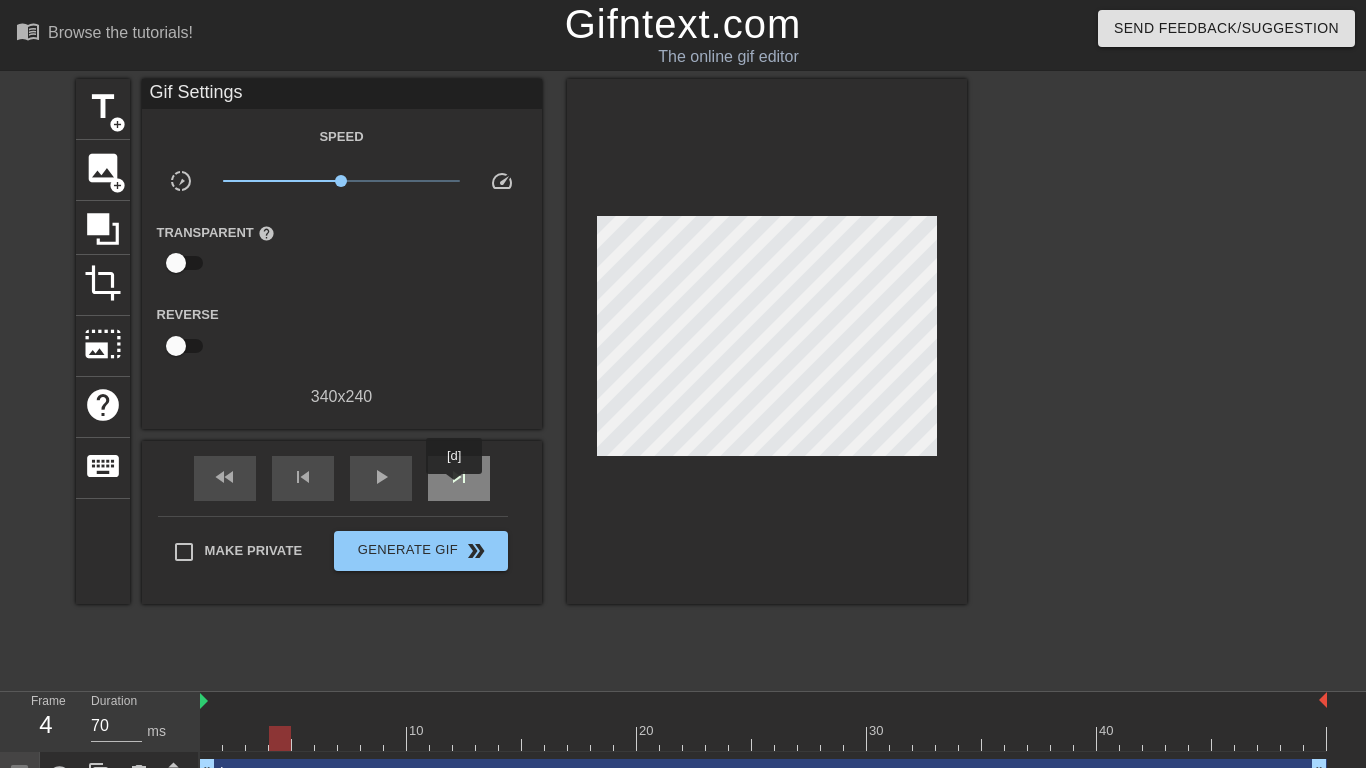 click on "skip_next" at bounding box center (459, 478) 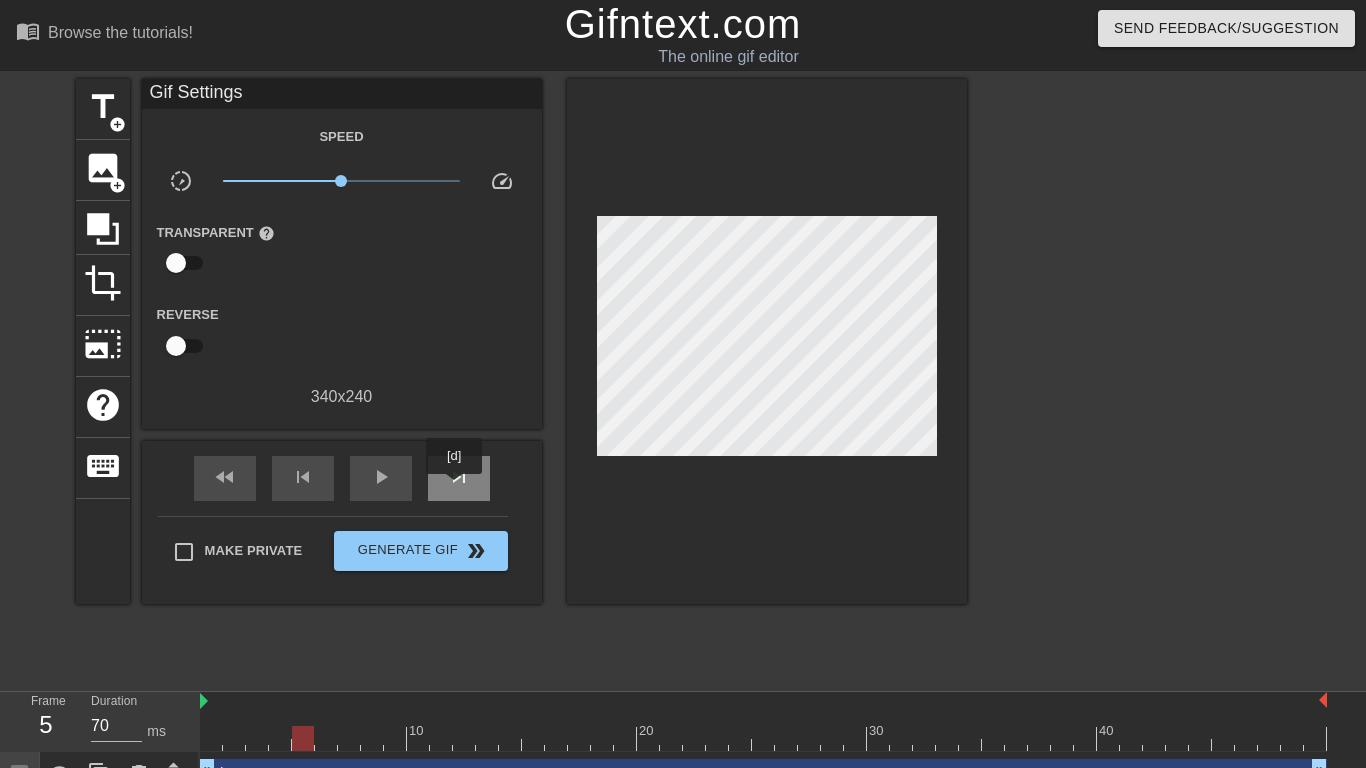 click on "skip_next" at bounding box center (459, 478) 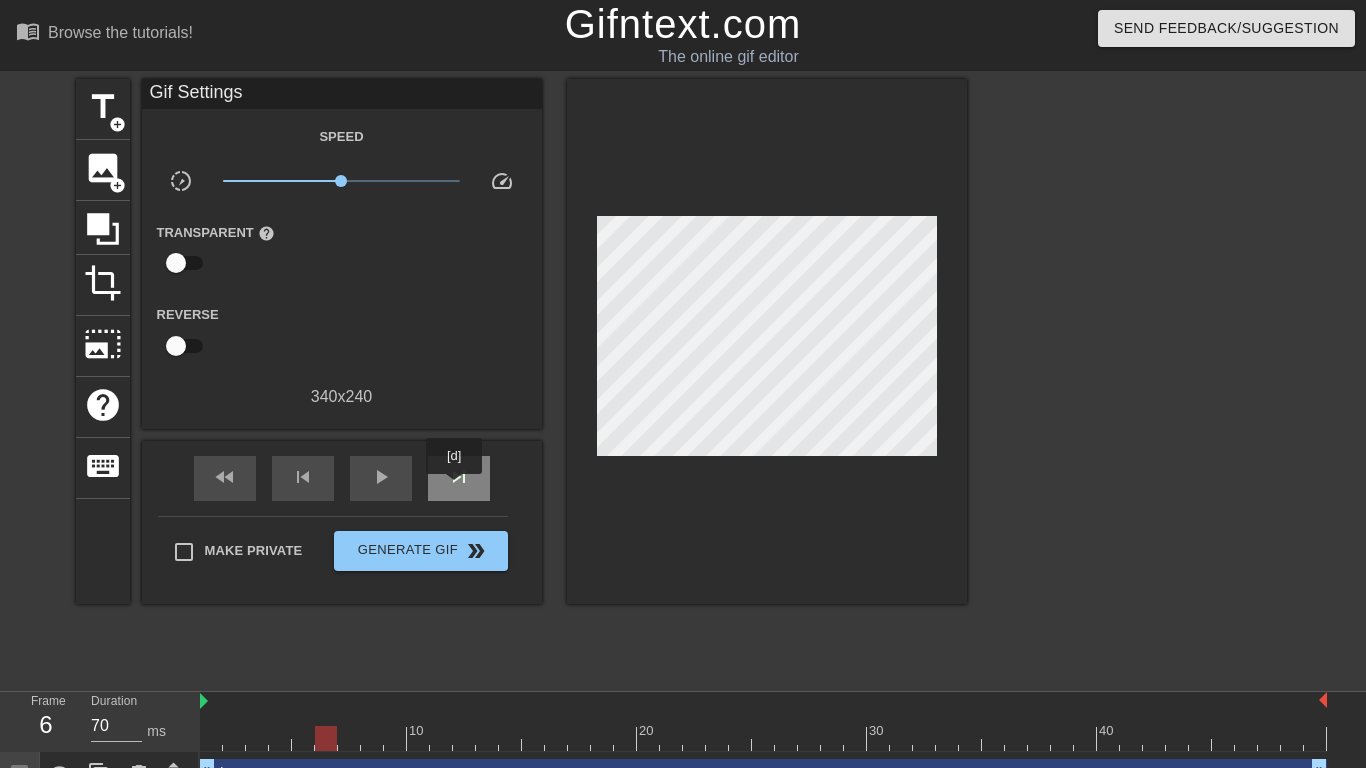 click on "skip_next" at bounding box center (459, 478) 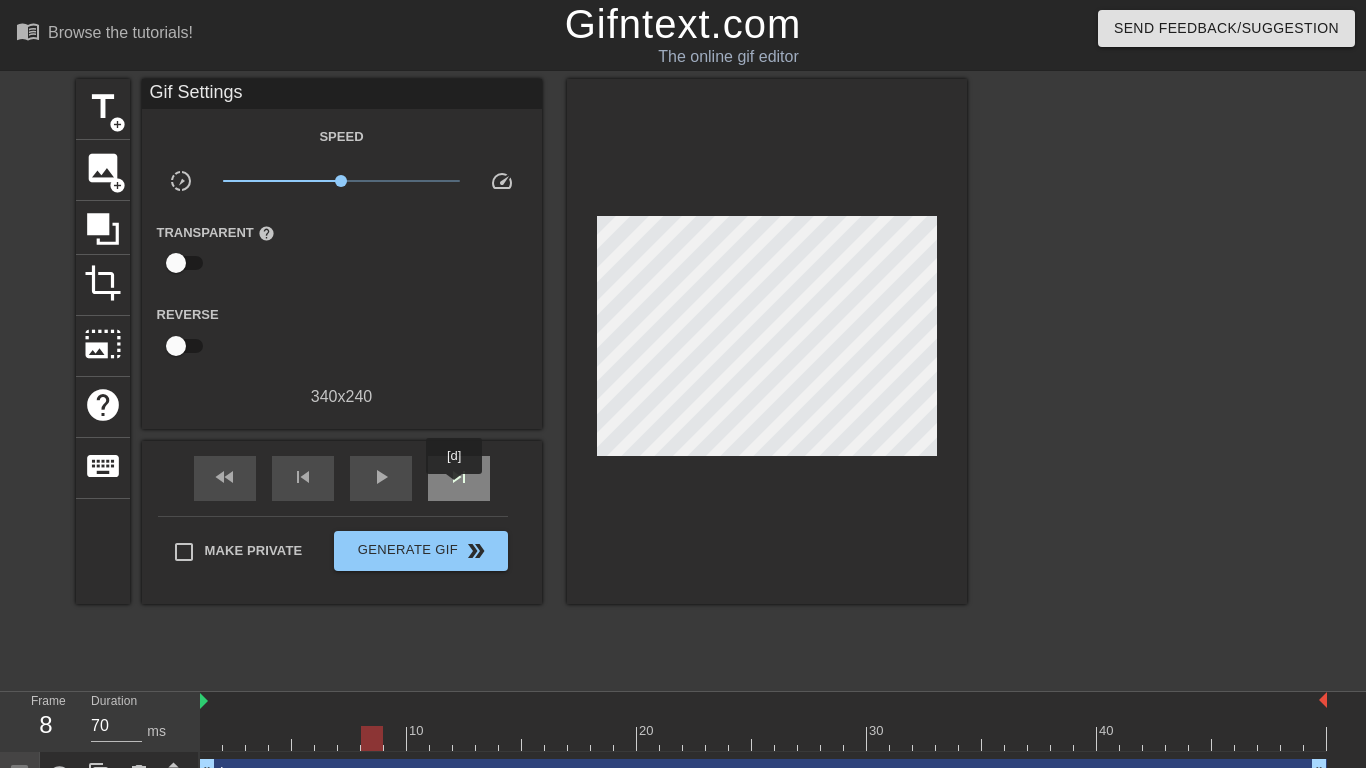 click on "skip_next" at bounding box center (459, 478) 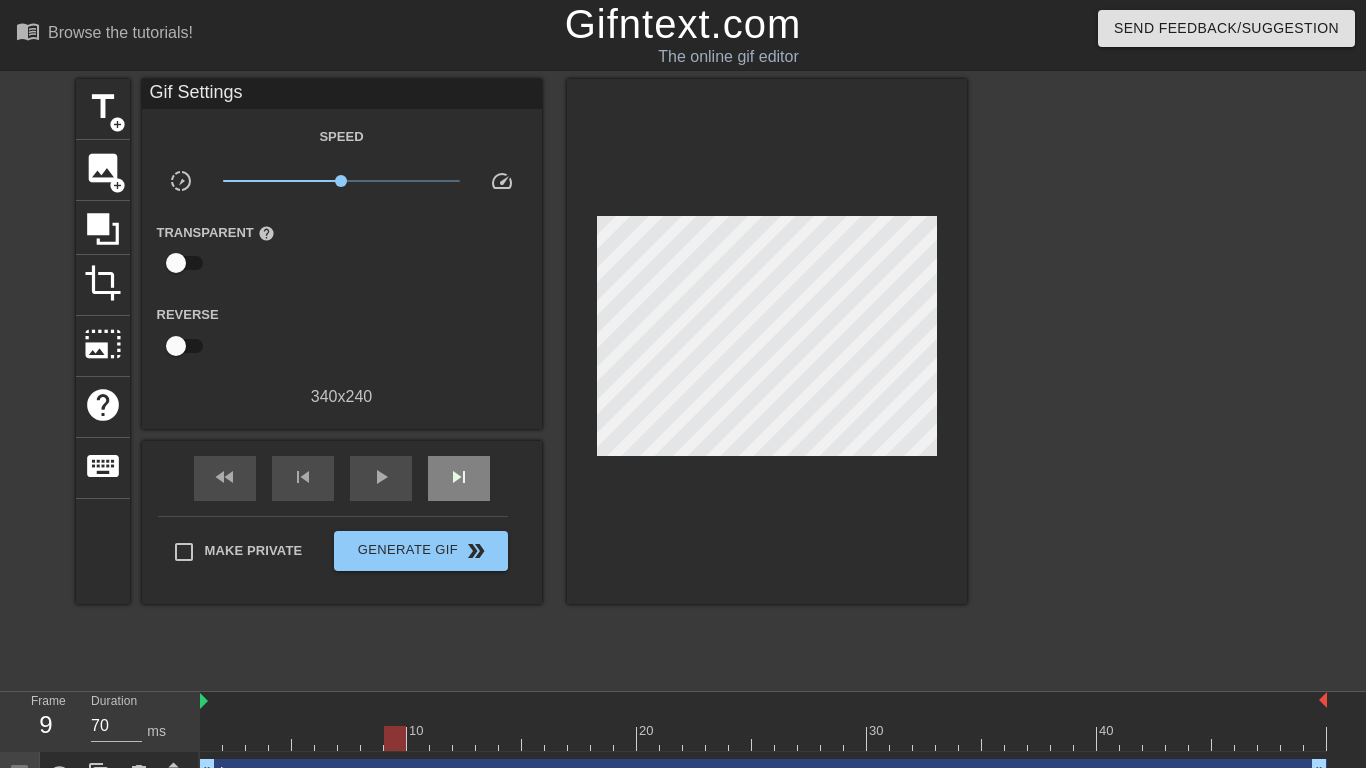 click on "fast_rewind skip_previous play_arrow skip_next" at bounding box center (342, 478) 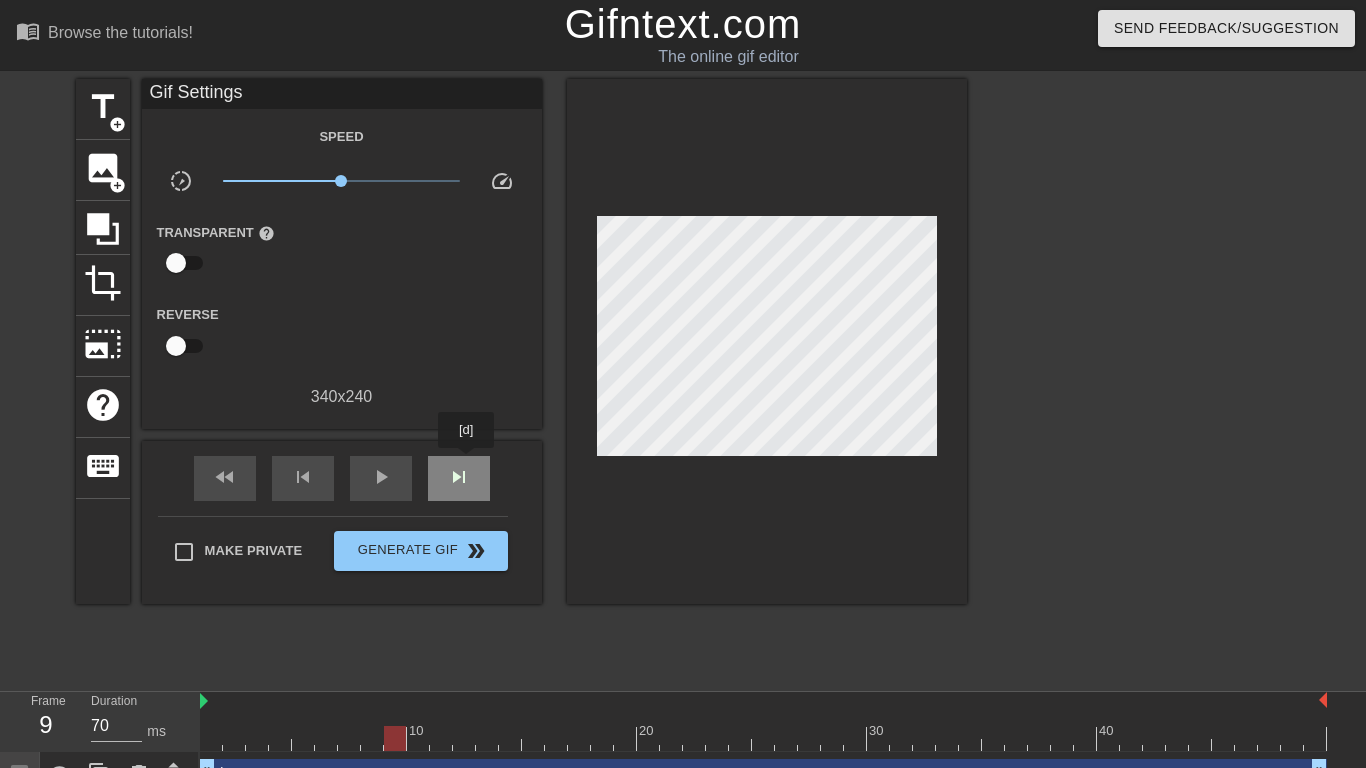 click on "skip_next" at bounding box center [459, 478] 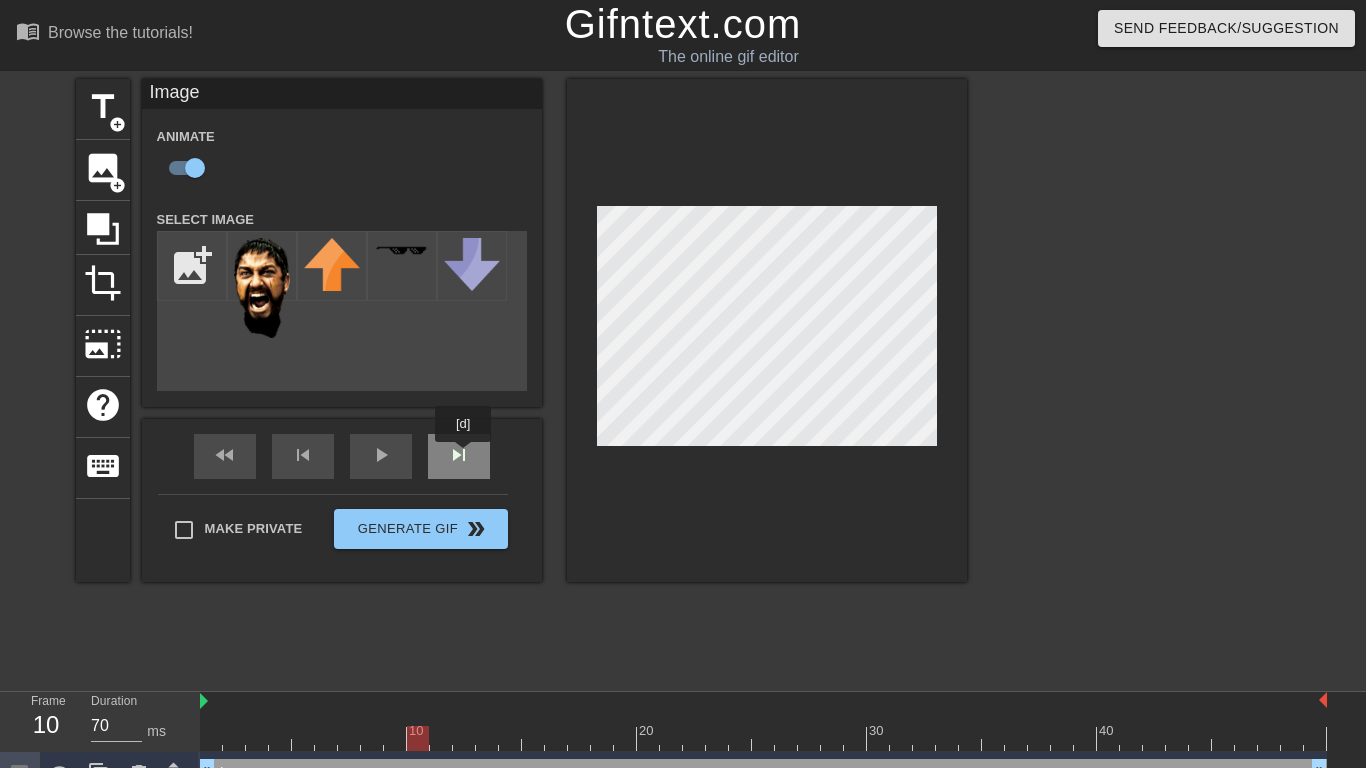 click on "skip_next" at bounding box center (459, 456) 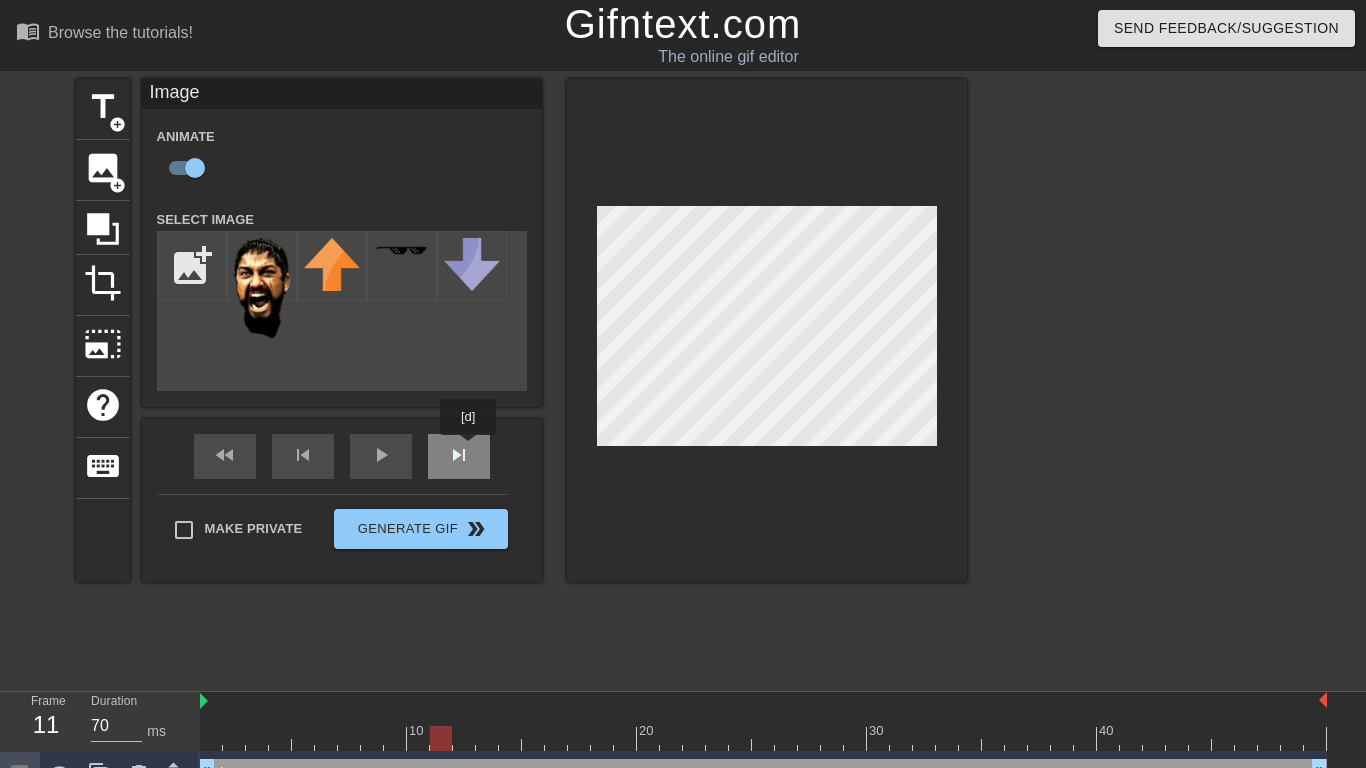 click on "fast_rewind skip_previous play_arrow skip_next" at bounding box center [342, 456] 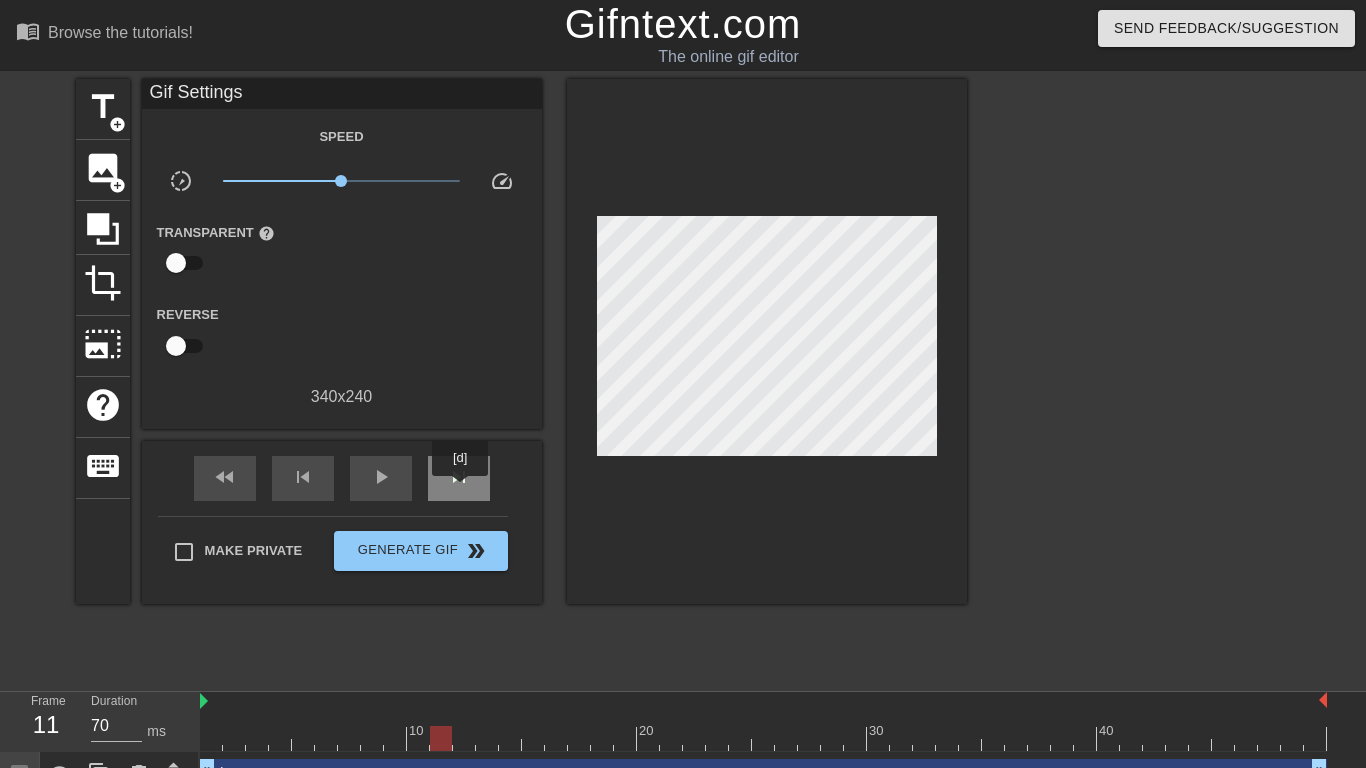 click on "skip_next" at bounding box center (459, 478) 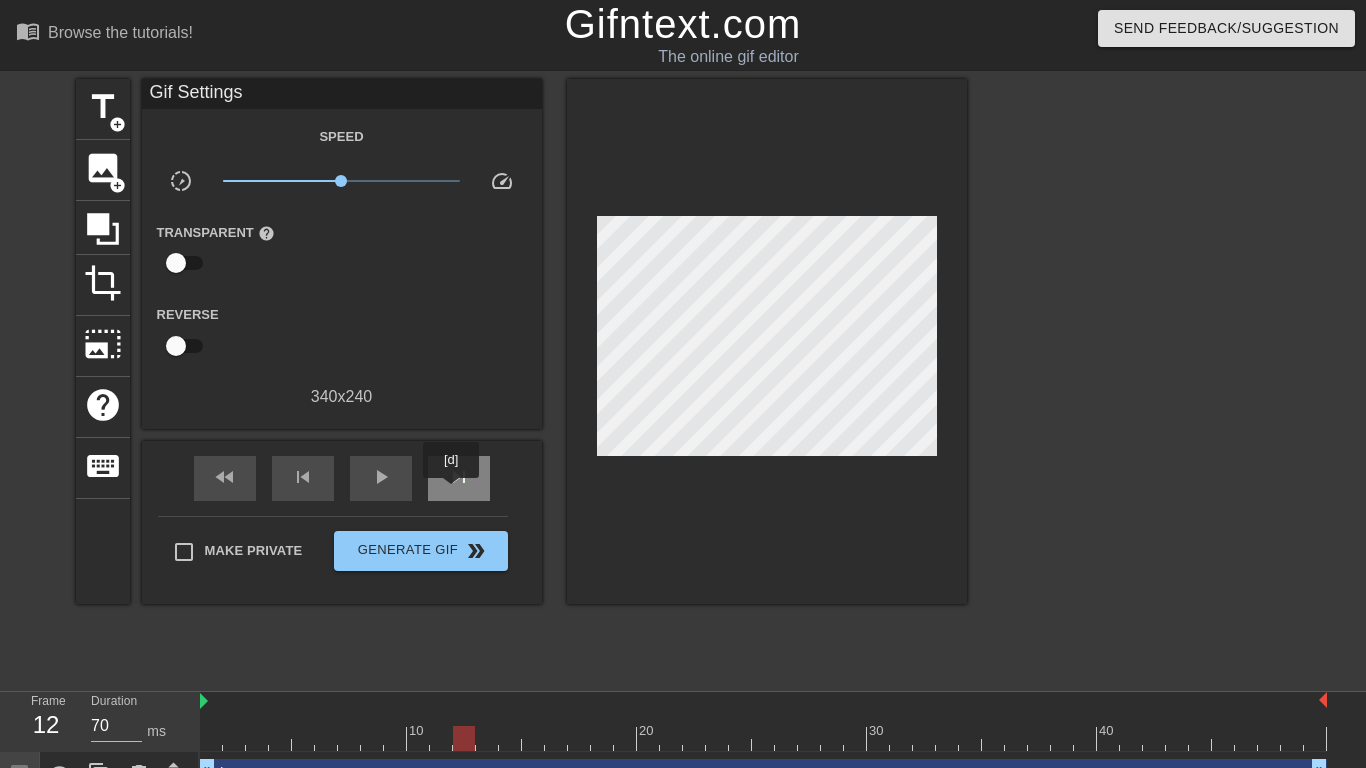 click on "skip_next" at bounding box center [459, 478] 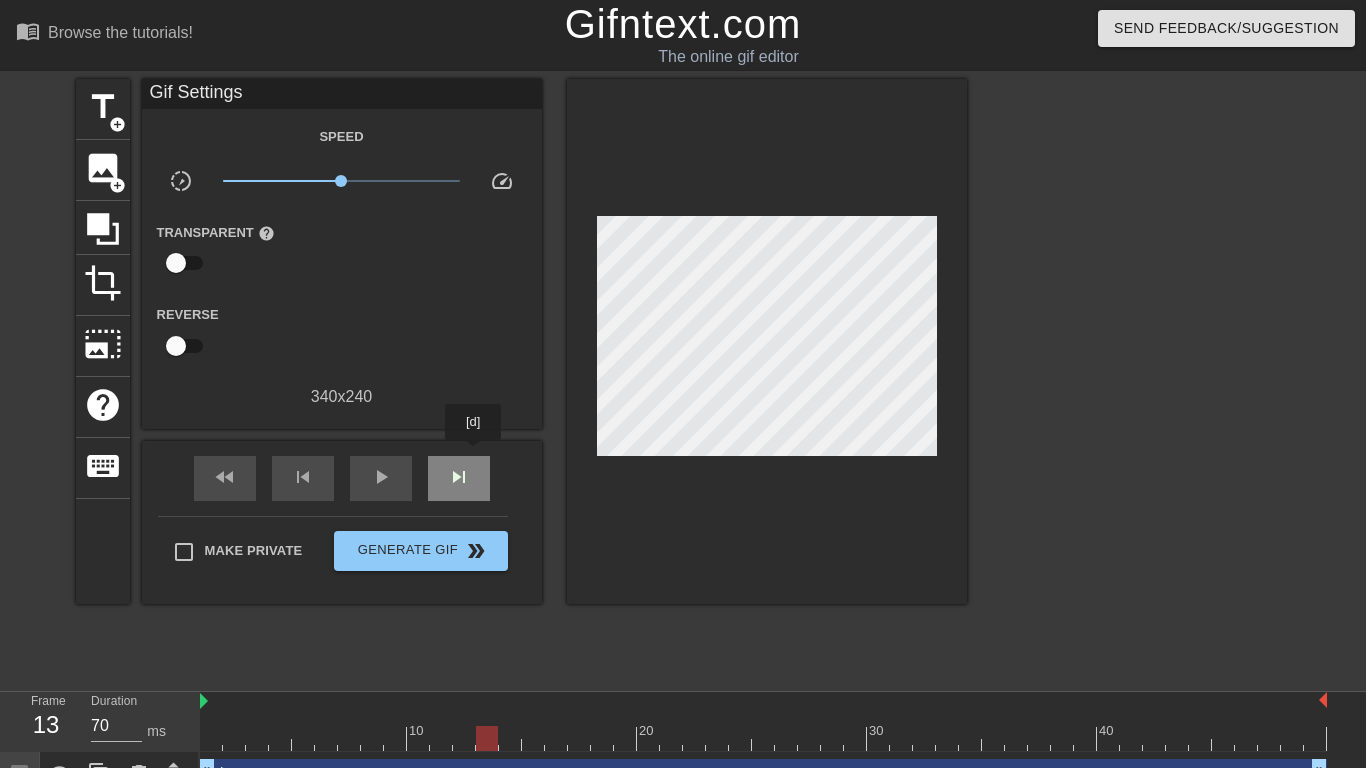 click on "skip_next" at bounding box center [459, 478] 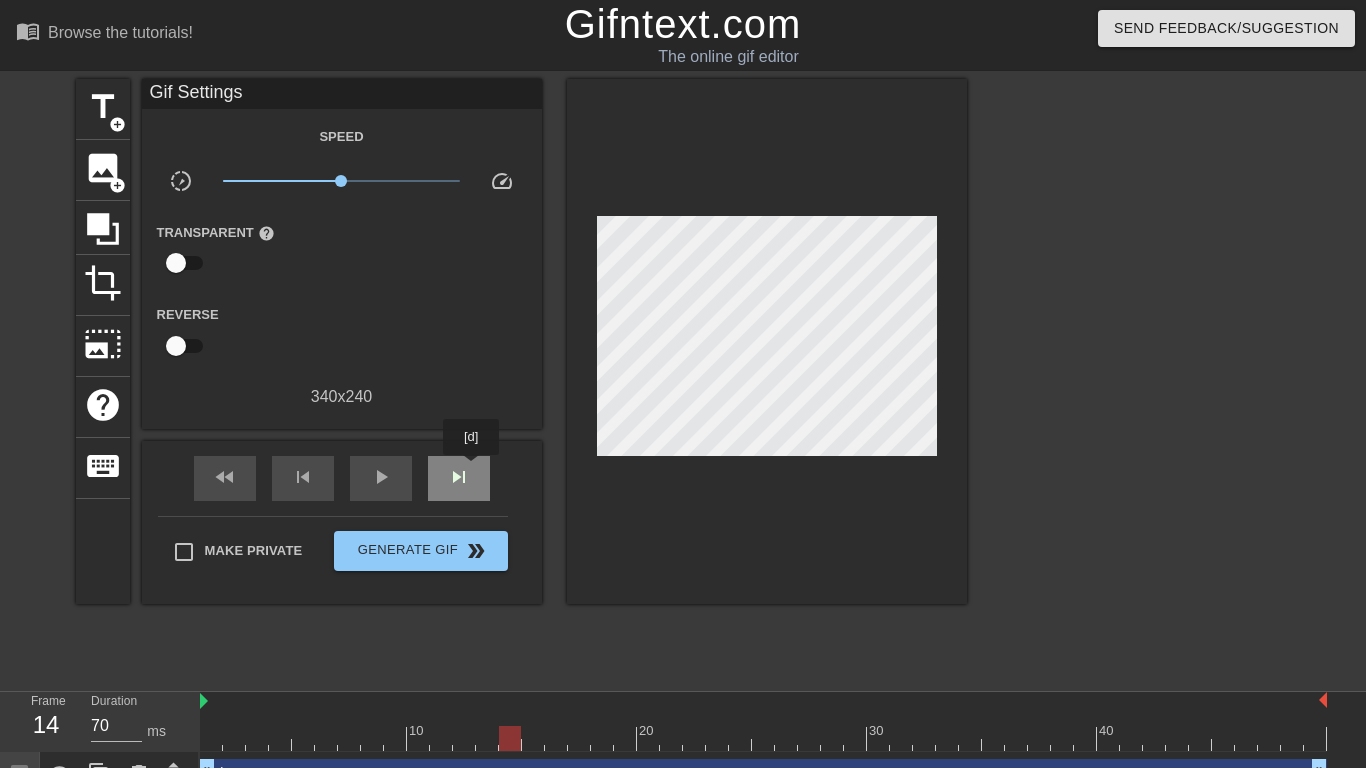 click on "skip_next" at bounding box center (459, 478) 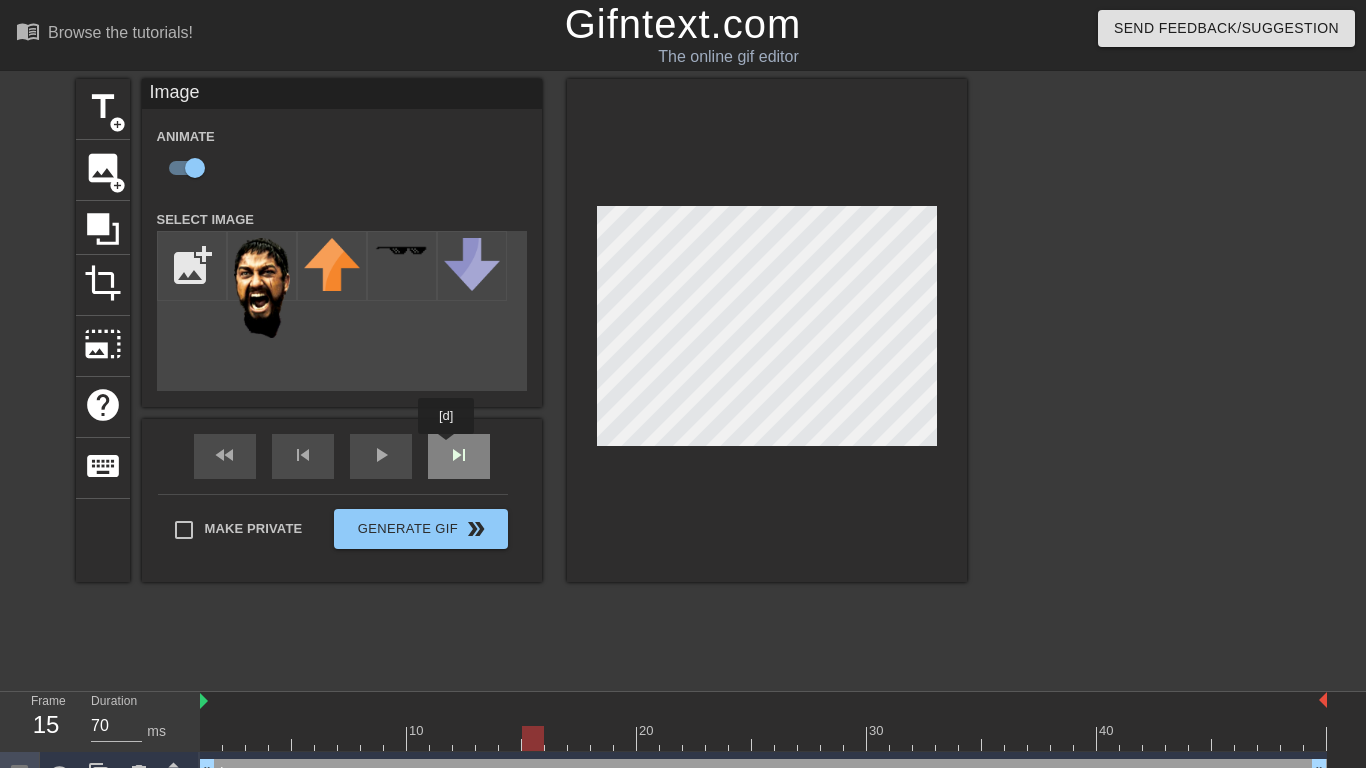 click on "fast_rewind skip_previous play_arrow skip_next" at bounding box center (342, 456) 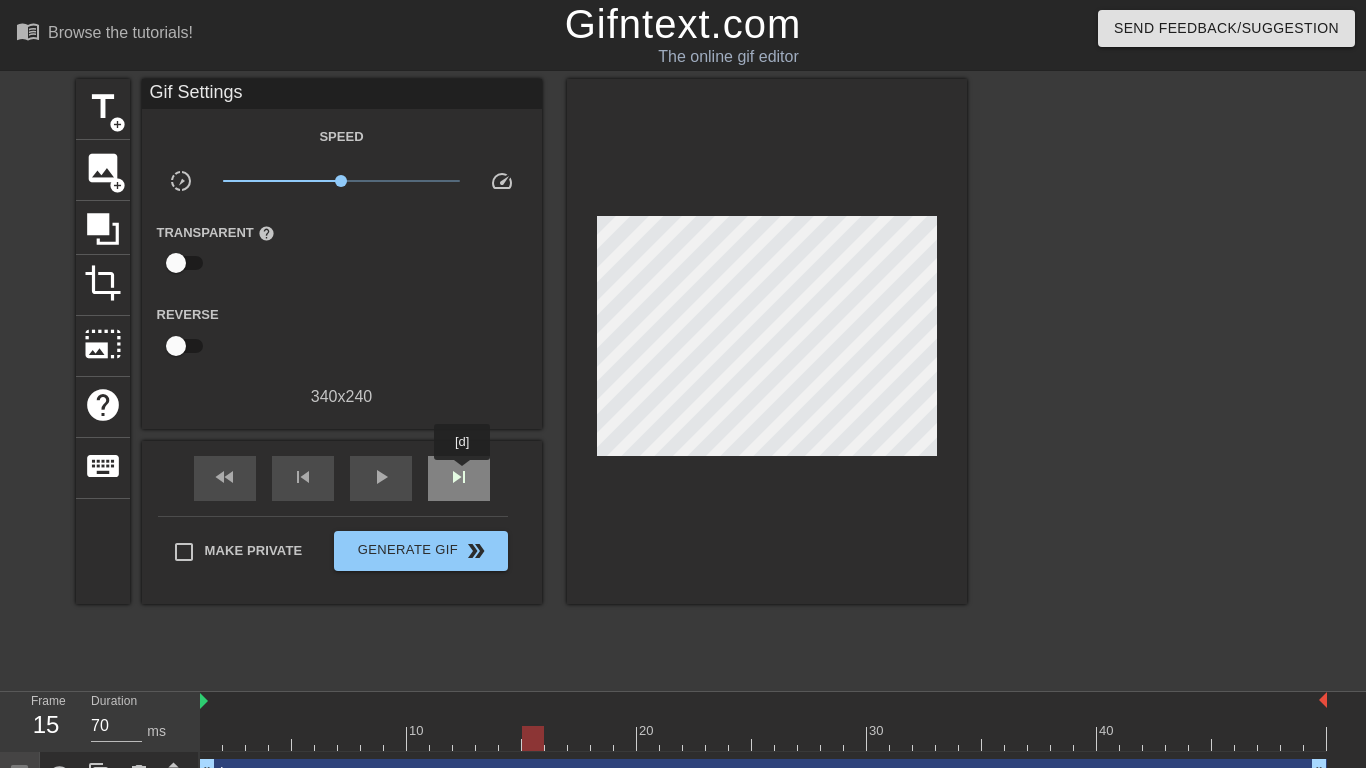 click on "skip_next" at bounding box center [459, 477] 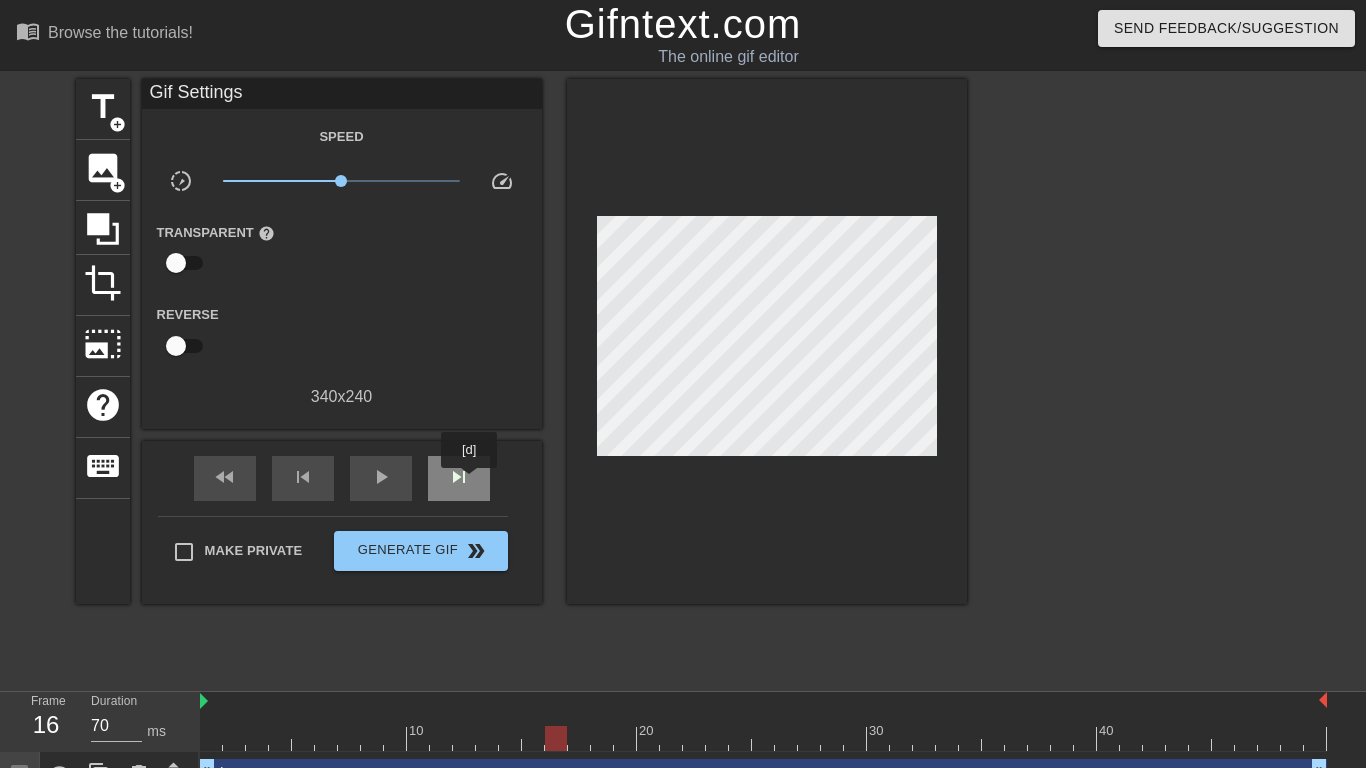 click on "skip_next" at bounding box center (459, 477) 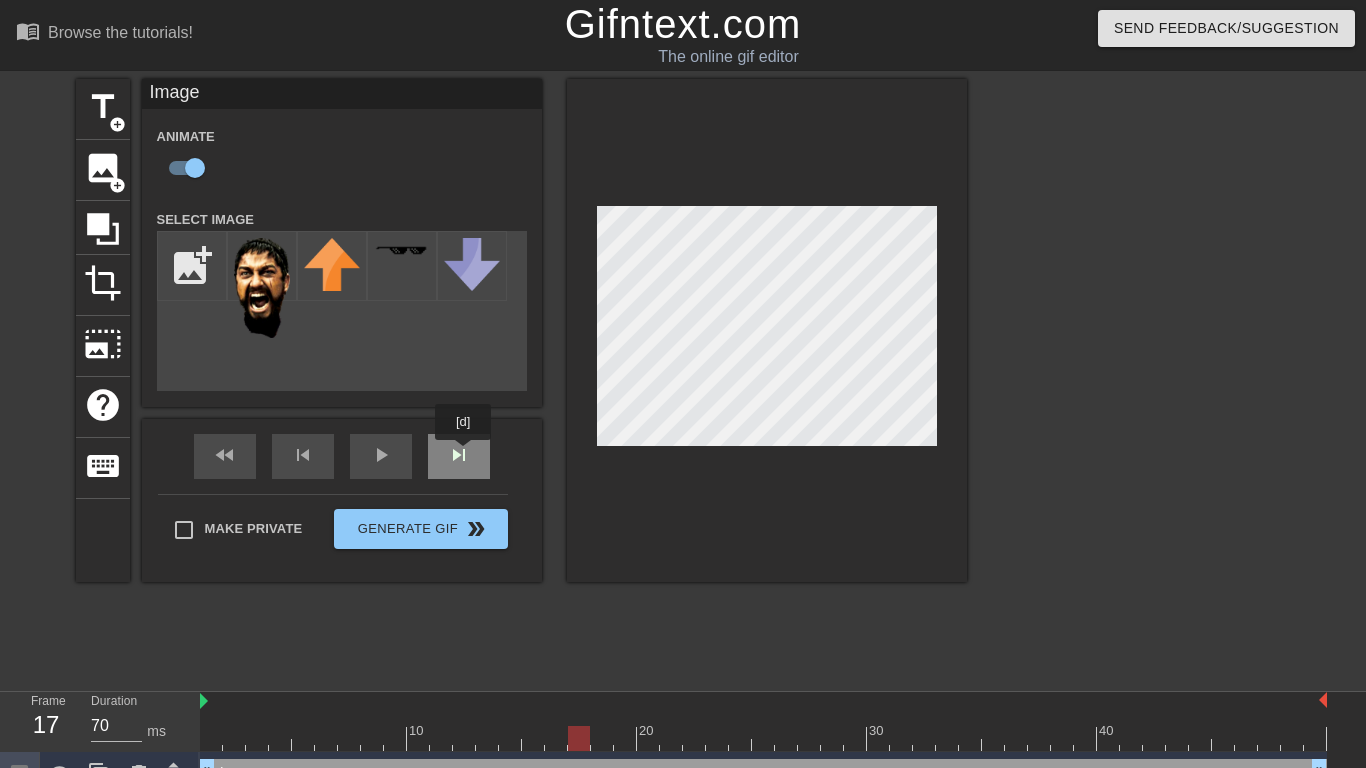 click on "fast_rewind skip_previous play_arrow skip_next" at bounding box center (342, 456) 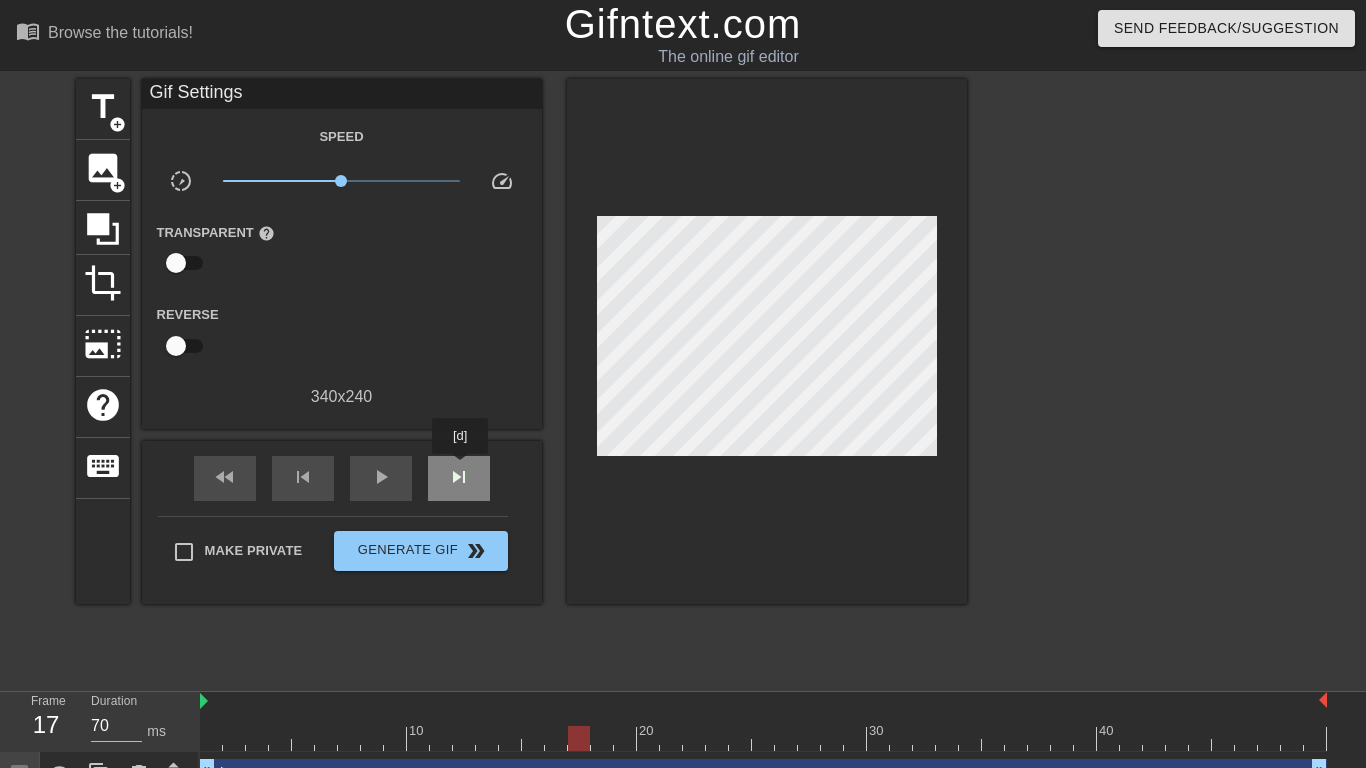 click on "skip_next" at bounding box center (459, 477) 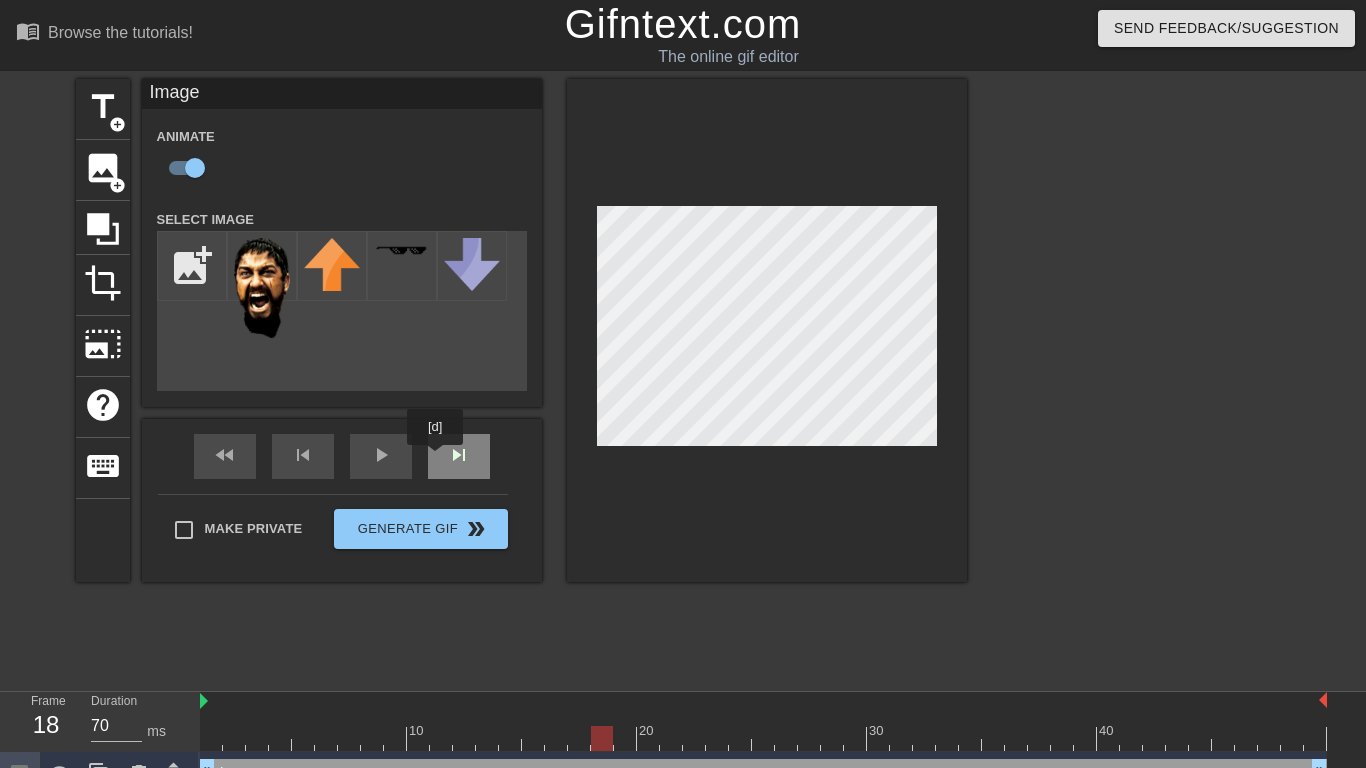 click on "skip_next" at bounding box center [459, 456] 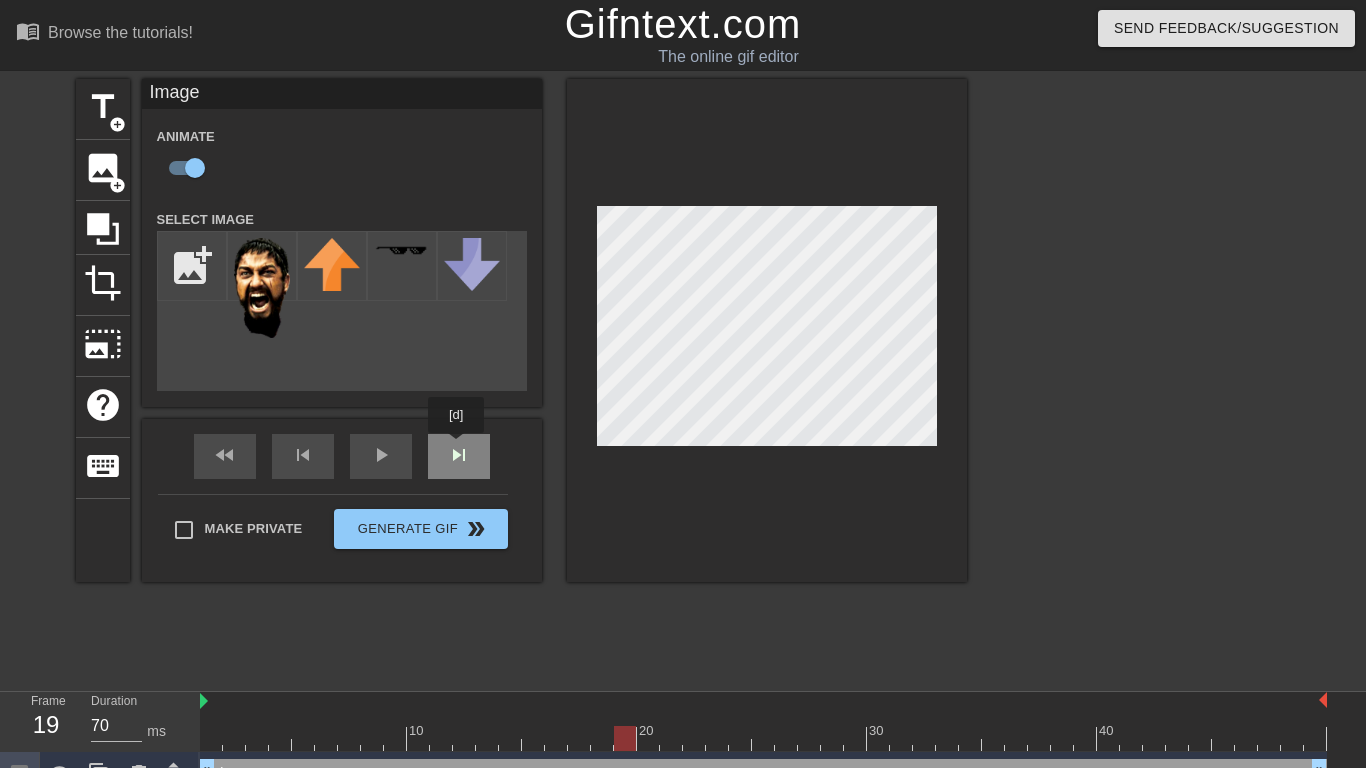 click on "fast_rewind skip_previous play_arrow skip_next" at bounding box center [342, 456] 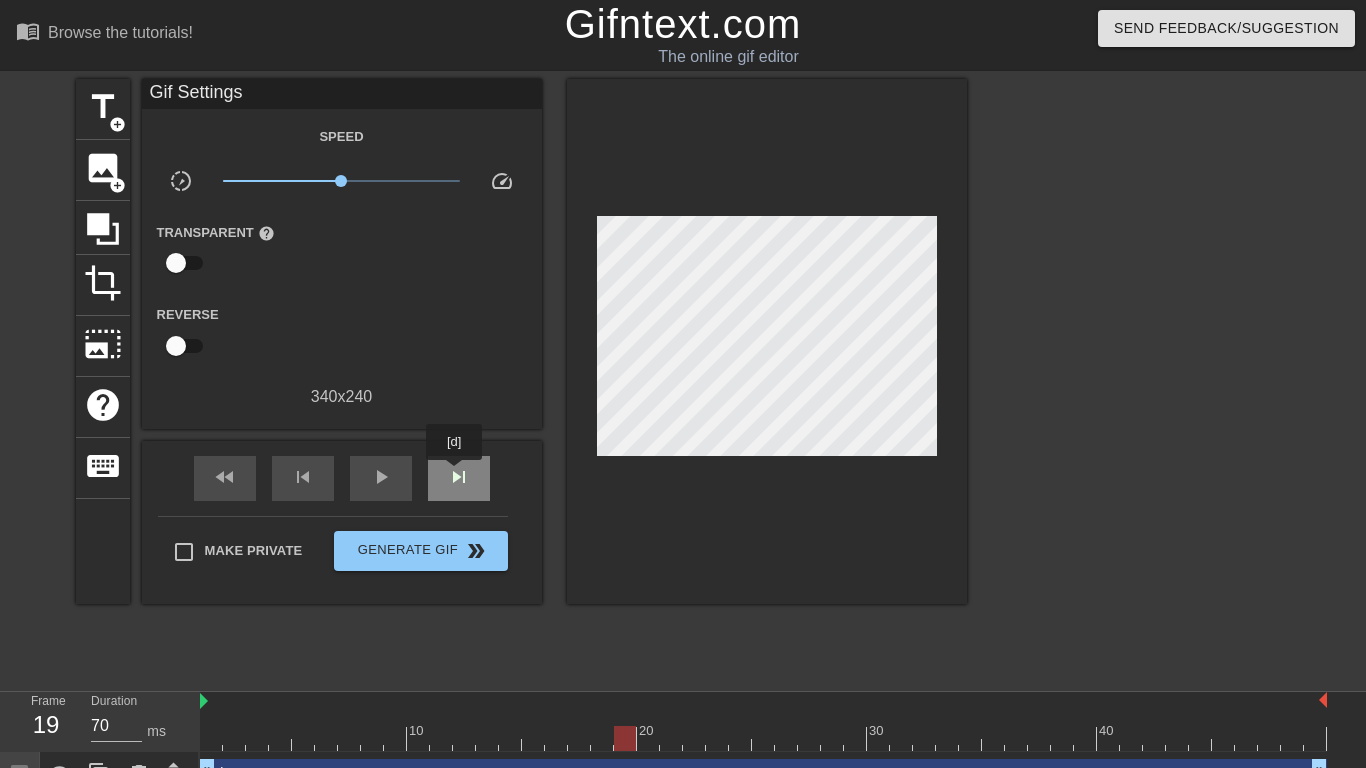 click on "skip_next" at bounding box center (459, 477) 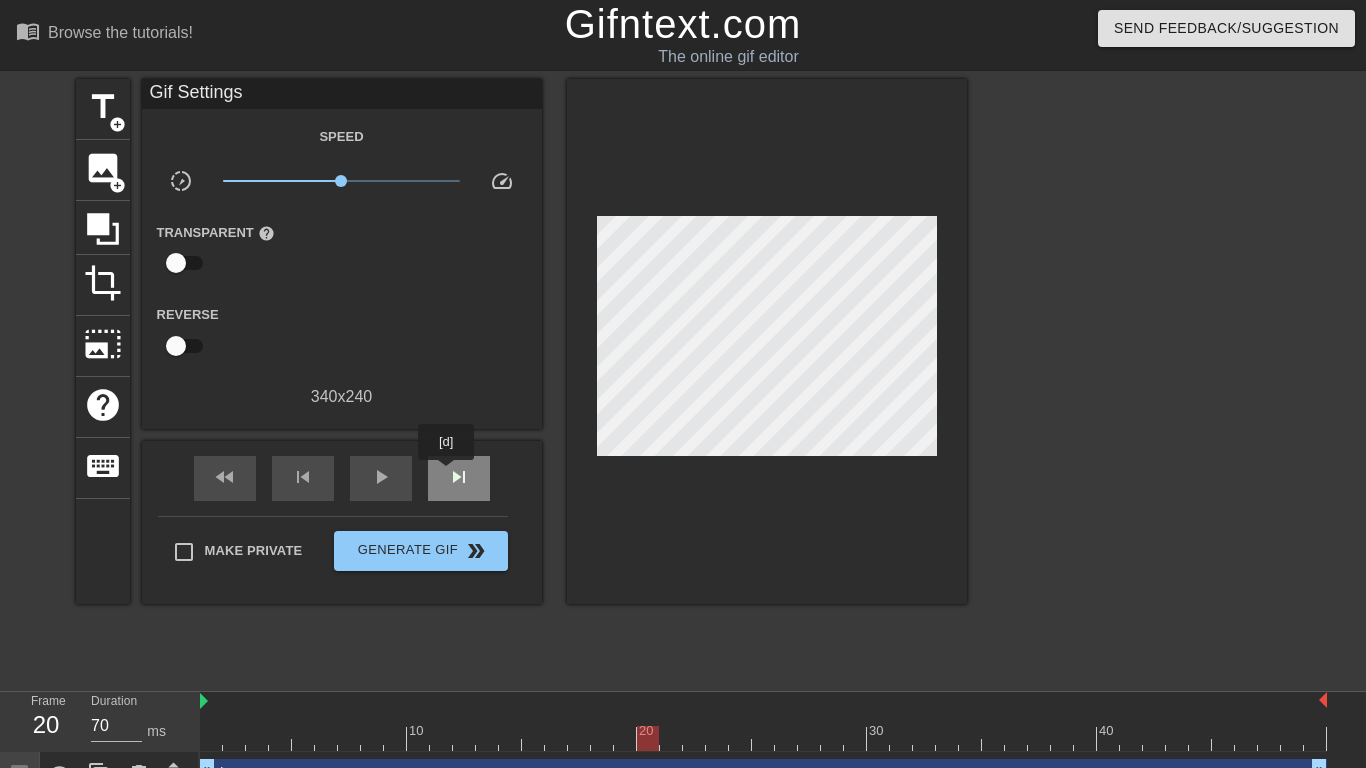 click on "skip_next" at bounding box center (459, 477) 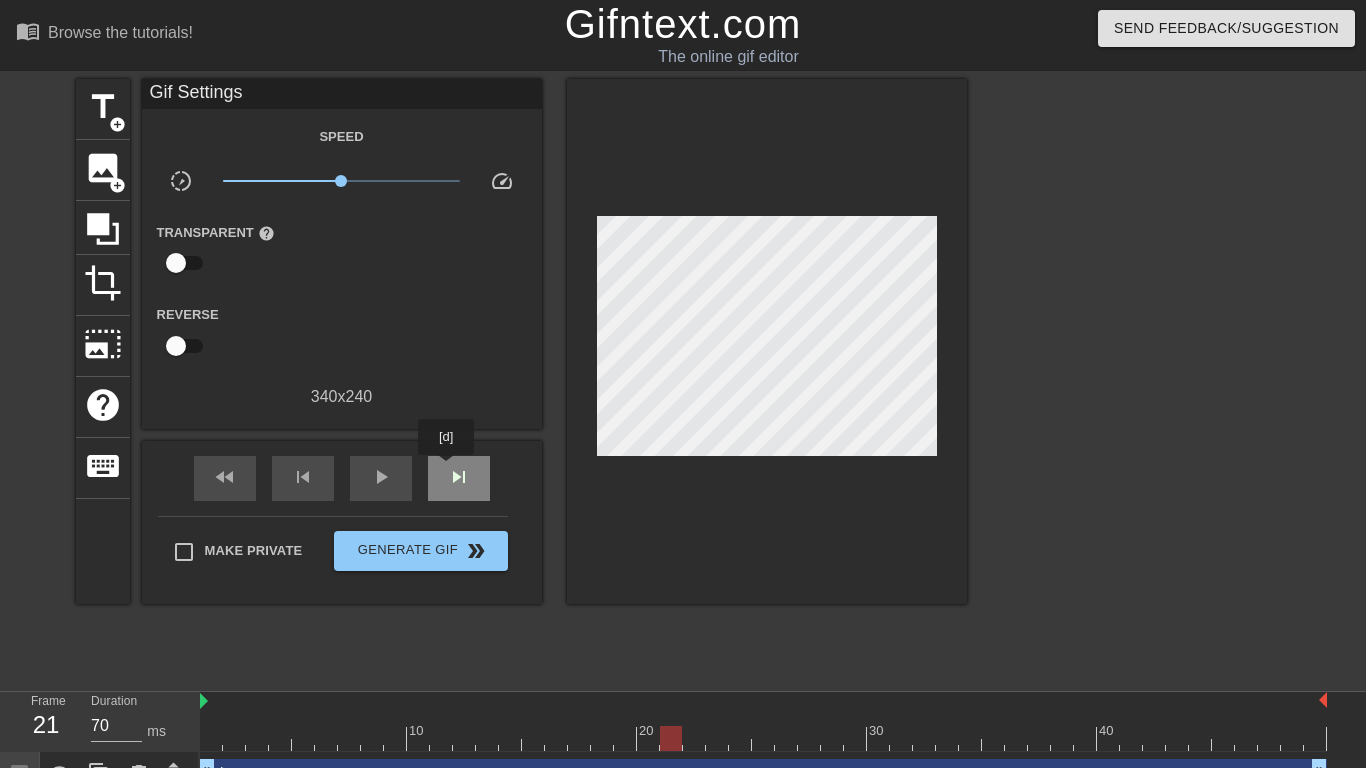 click on "skip_next" at bounding box center [459, 477] 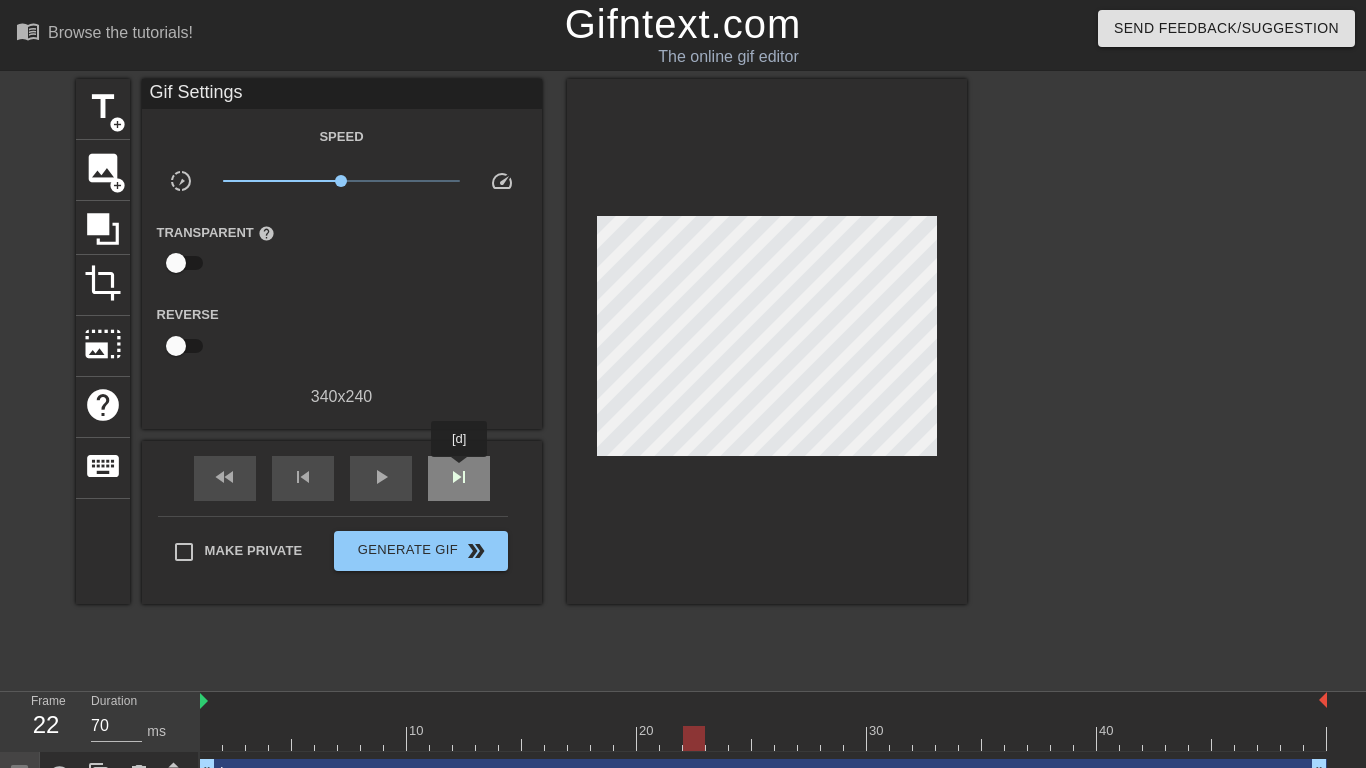click on "skip_next" at bounding box center (459, 477) 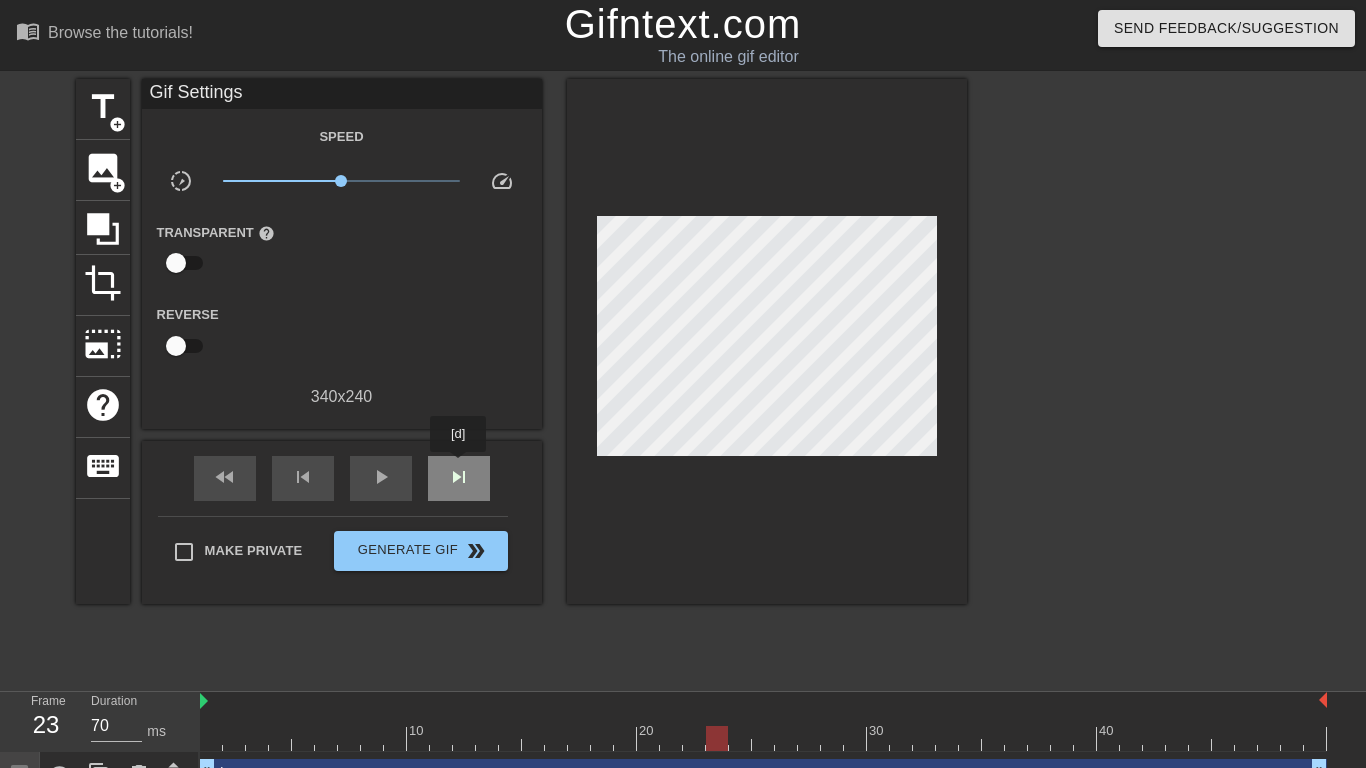 click on "skip_next" at bounding box center (459, 477) 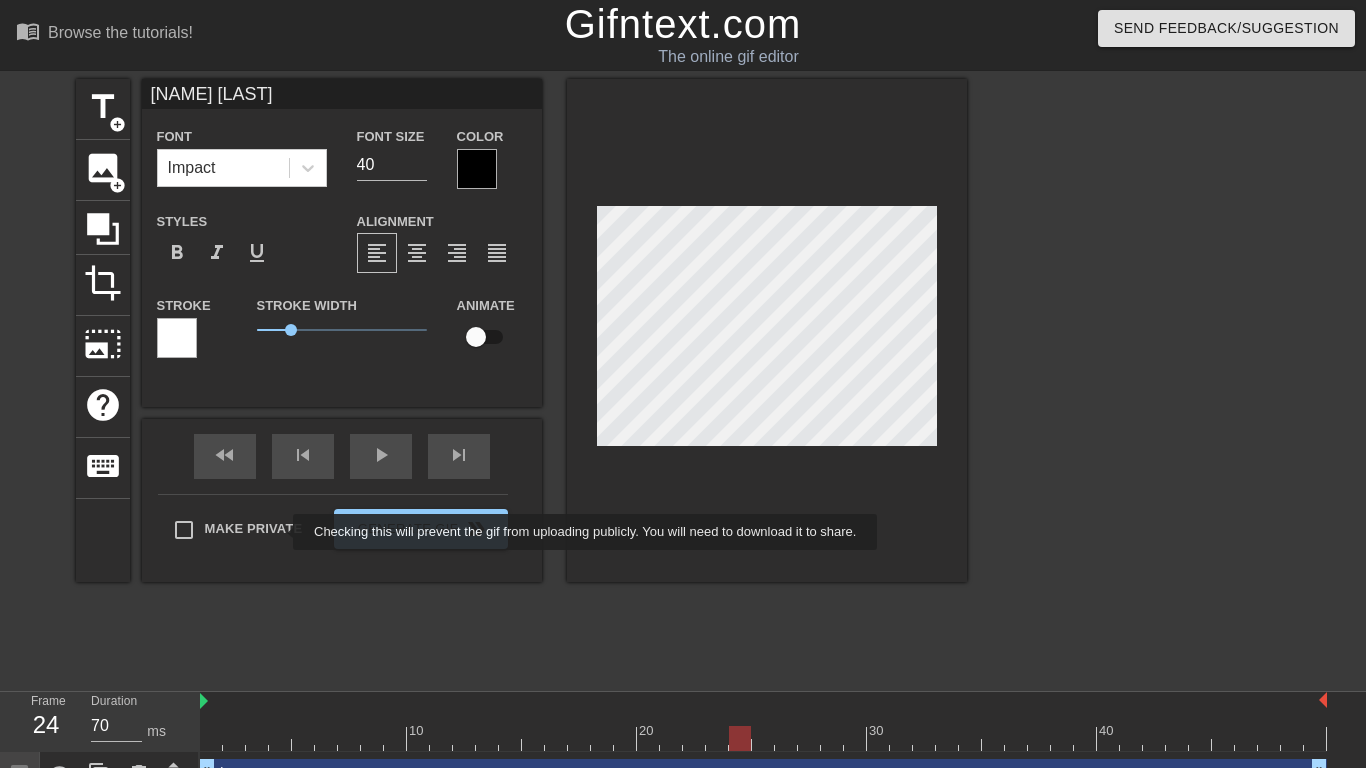 click on "title add_circle image add_circle crop photo_size_select_large help keyboard [NAME] [LAST] Font Impact Font Size 40 Color Styles format_bold format_italic format_underline Alignment format_align_left format_align_center format_align_right format_align_justify Stroke Stroke Width 1 Animate fast_rewind skip_previous play_arrow skip_next Make Private Generate Gif double_arrow" at bounding box center (521, 330) 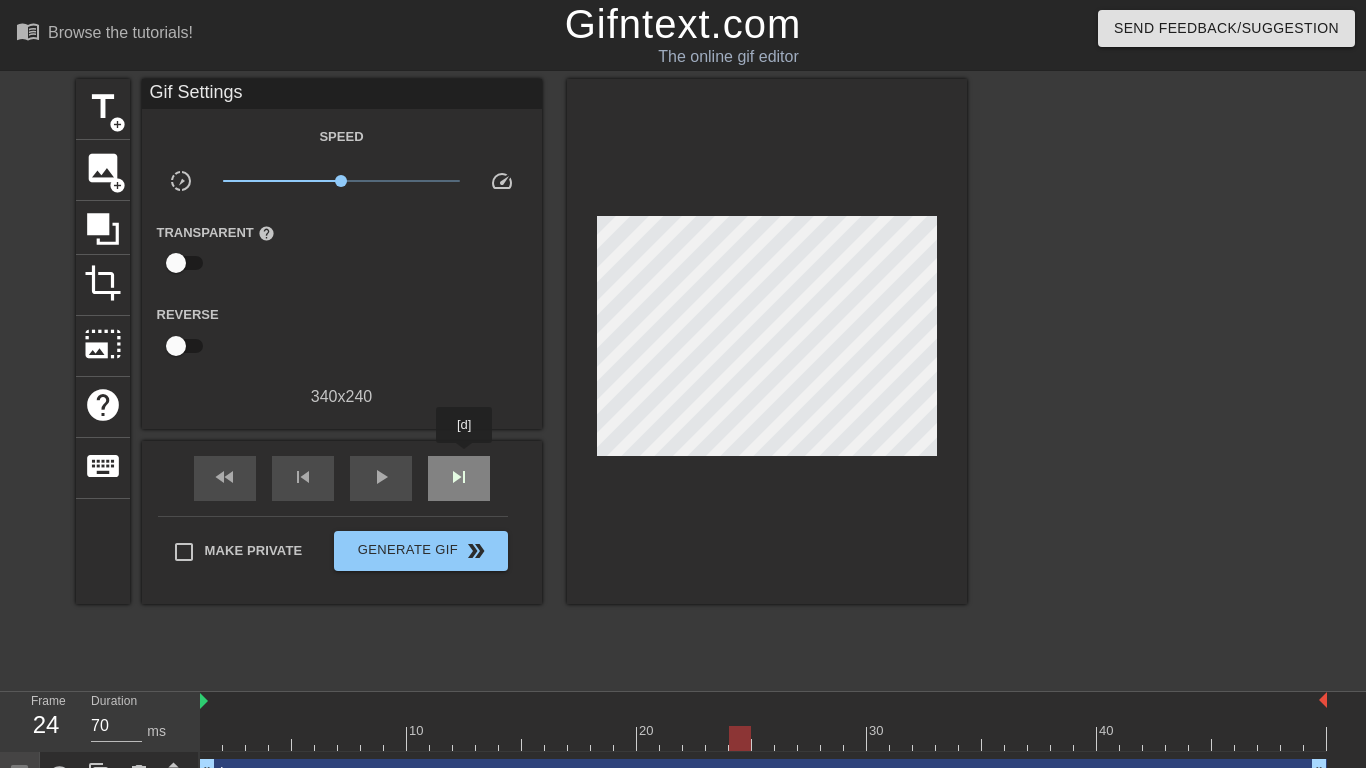 click on "skip_next" at bounding box center (459, 478) 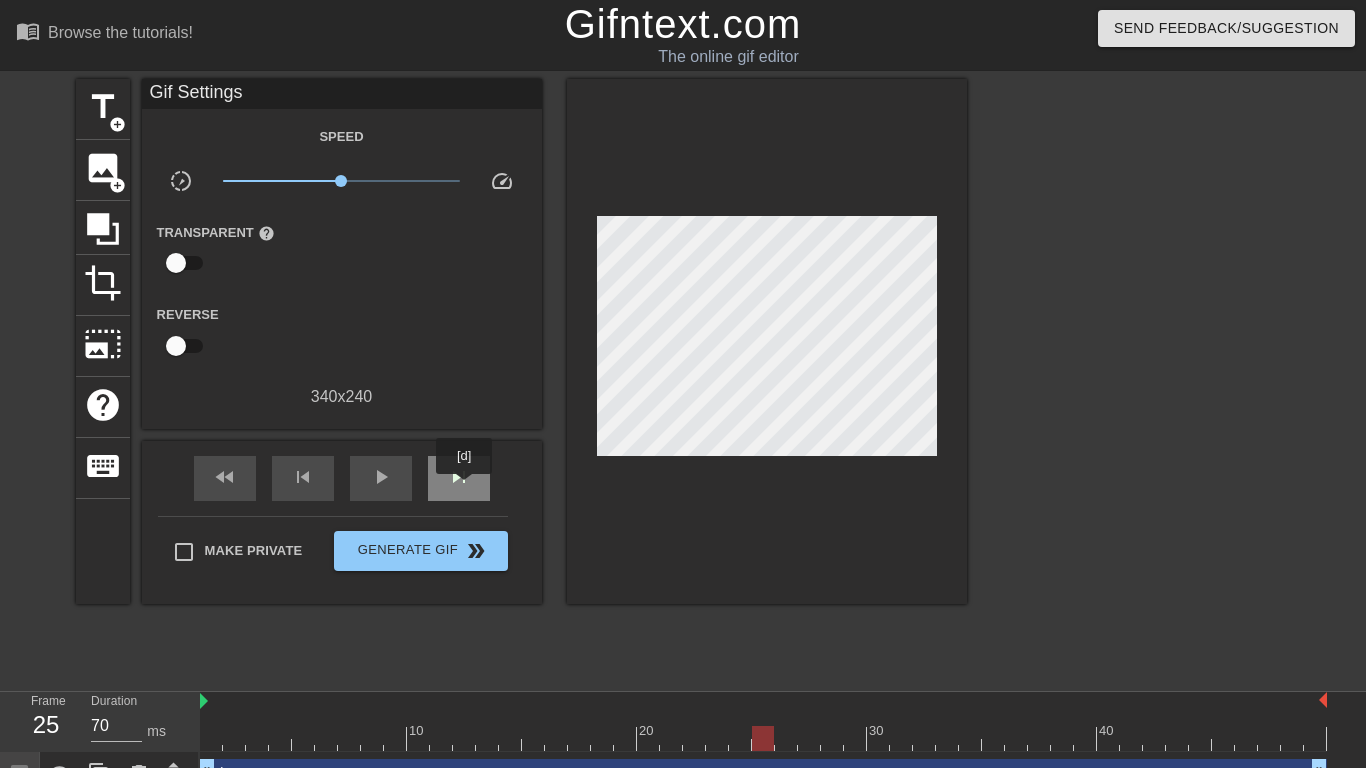 click on "skip_next" at bounding box center (459, 477) 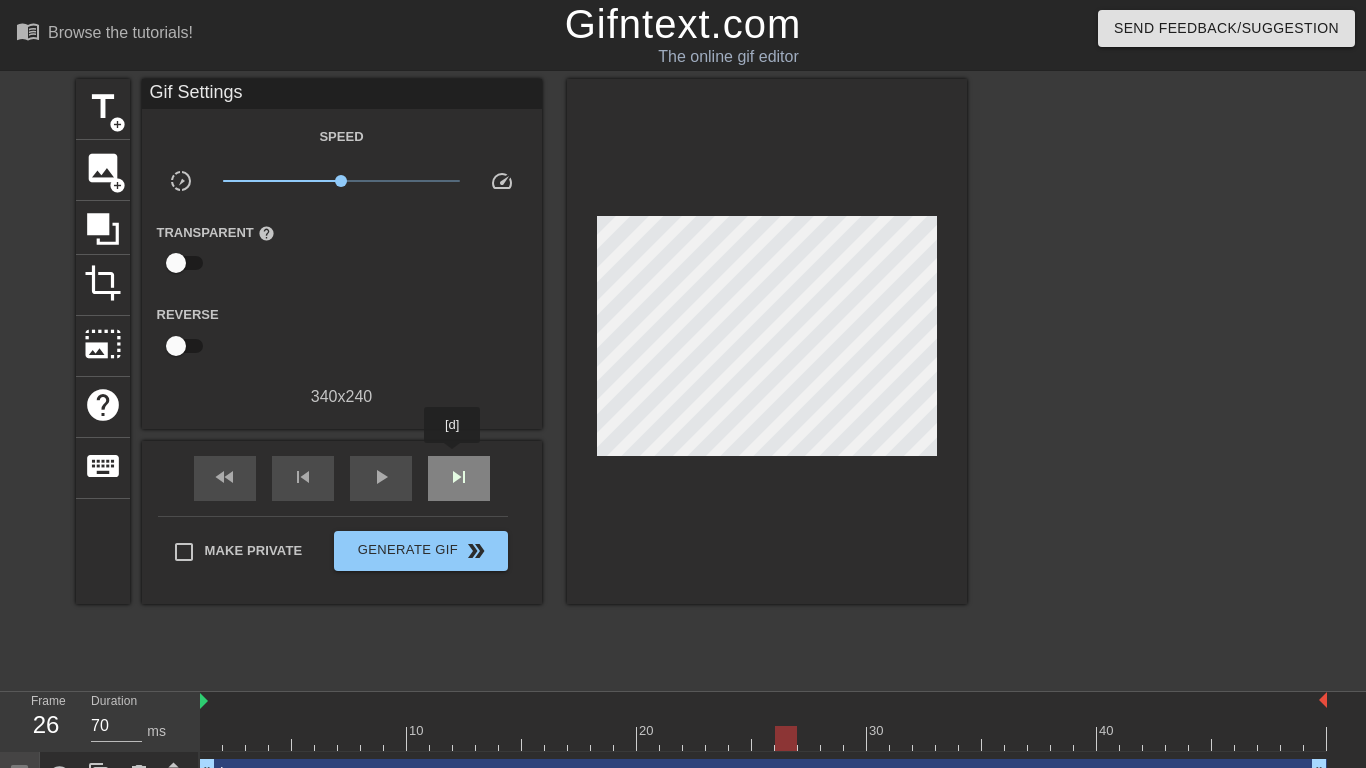 click on "skip_next" at bounding box center [459, 478] 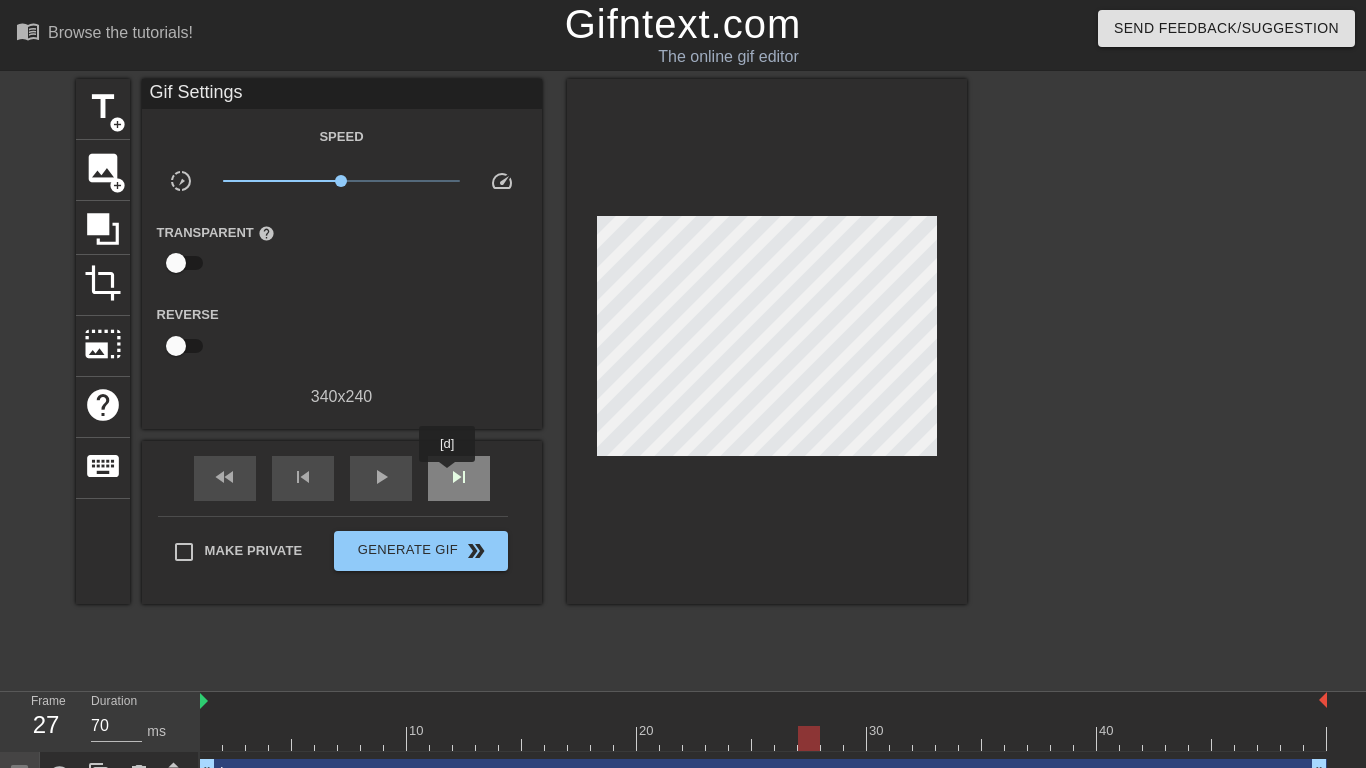 click on "skip_next" at bounding box center (459, 477) 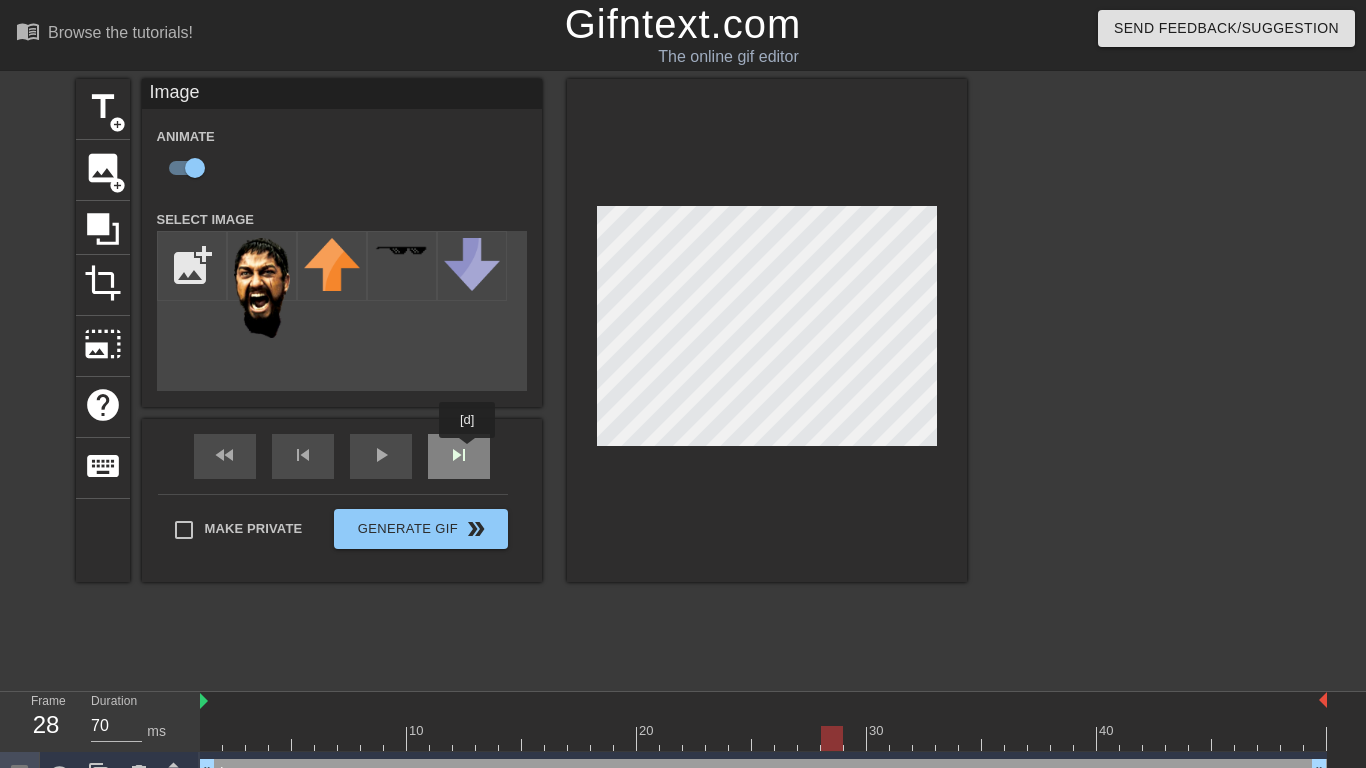 click on "fast_rewind skip_previous play_arrow skip_next" at bounding box center (342, 456) 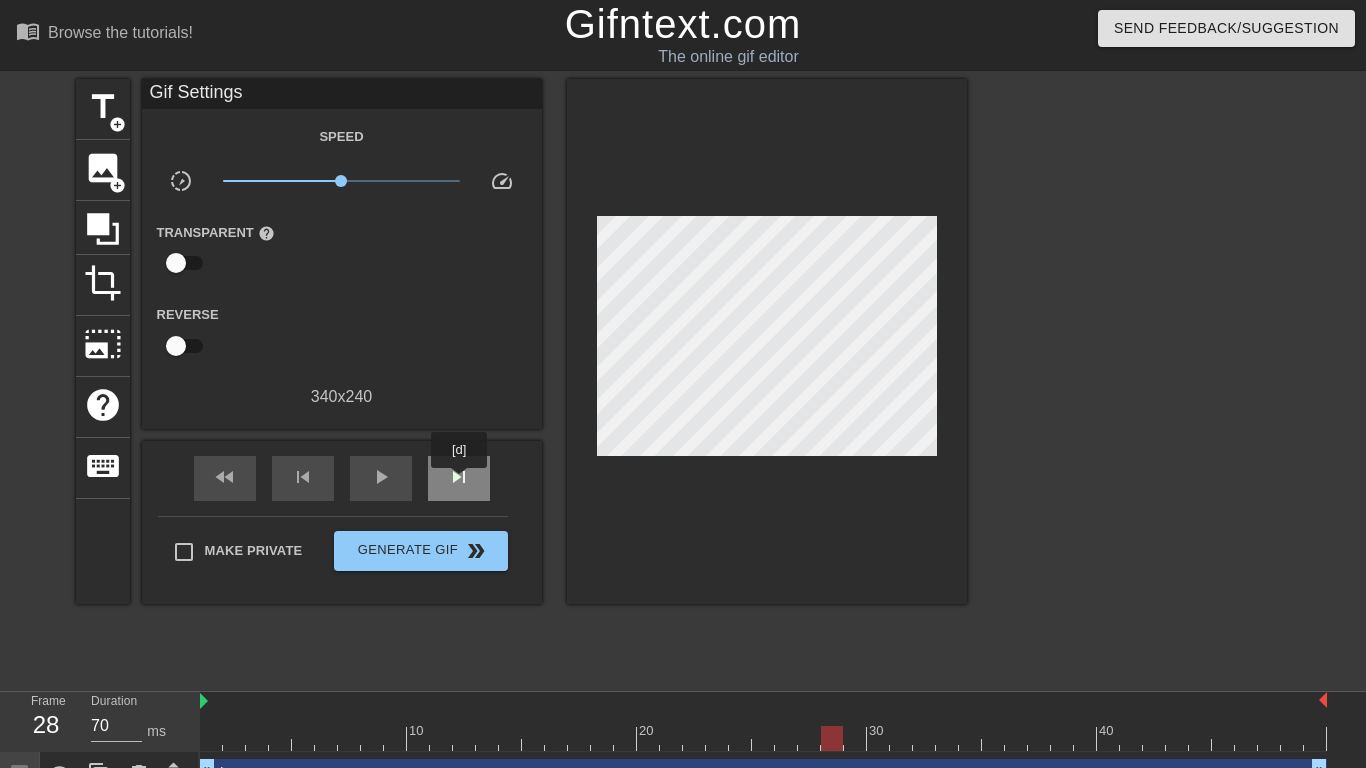 click on "skip_next" at bounding box center [459, 477] 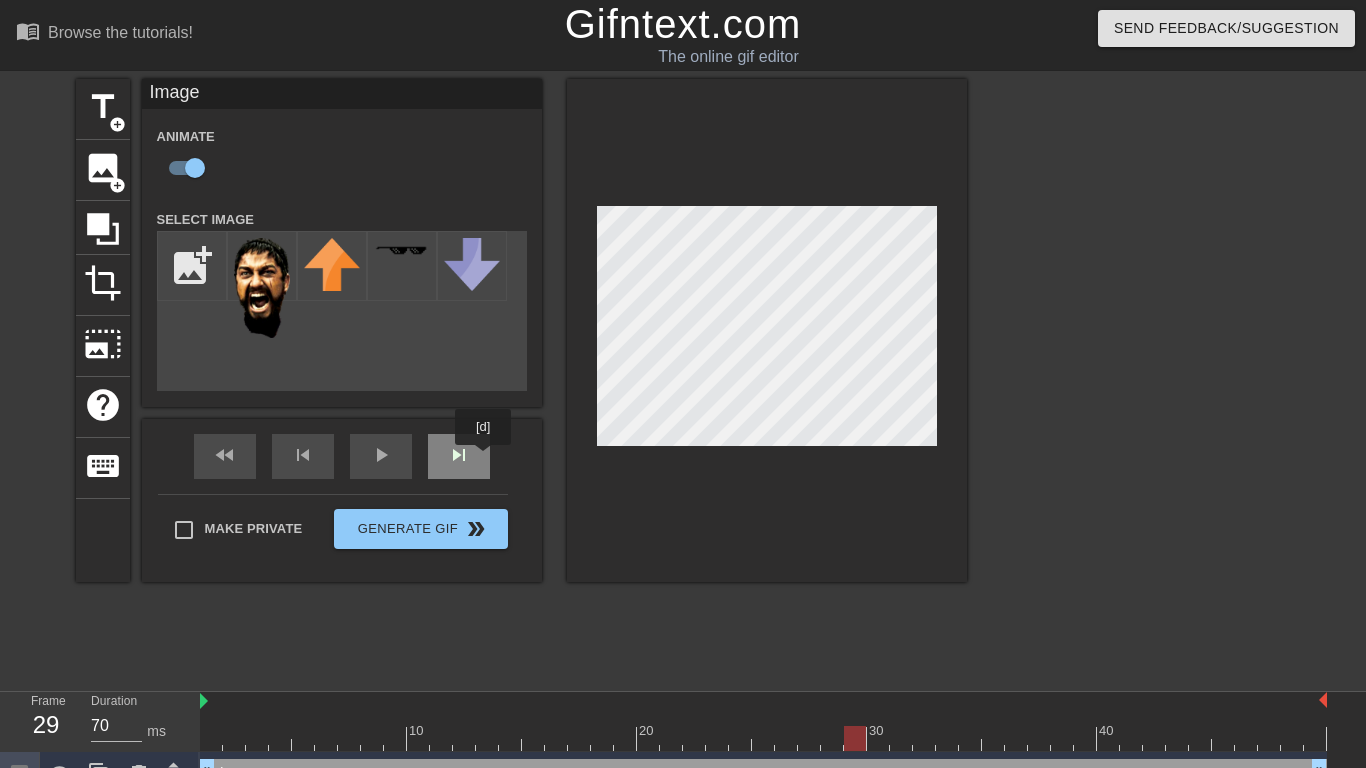 click on "skip_next" at bounding box center (459, 456) 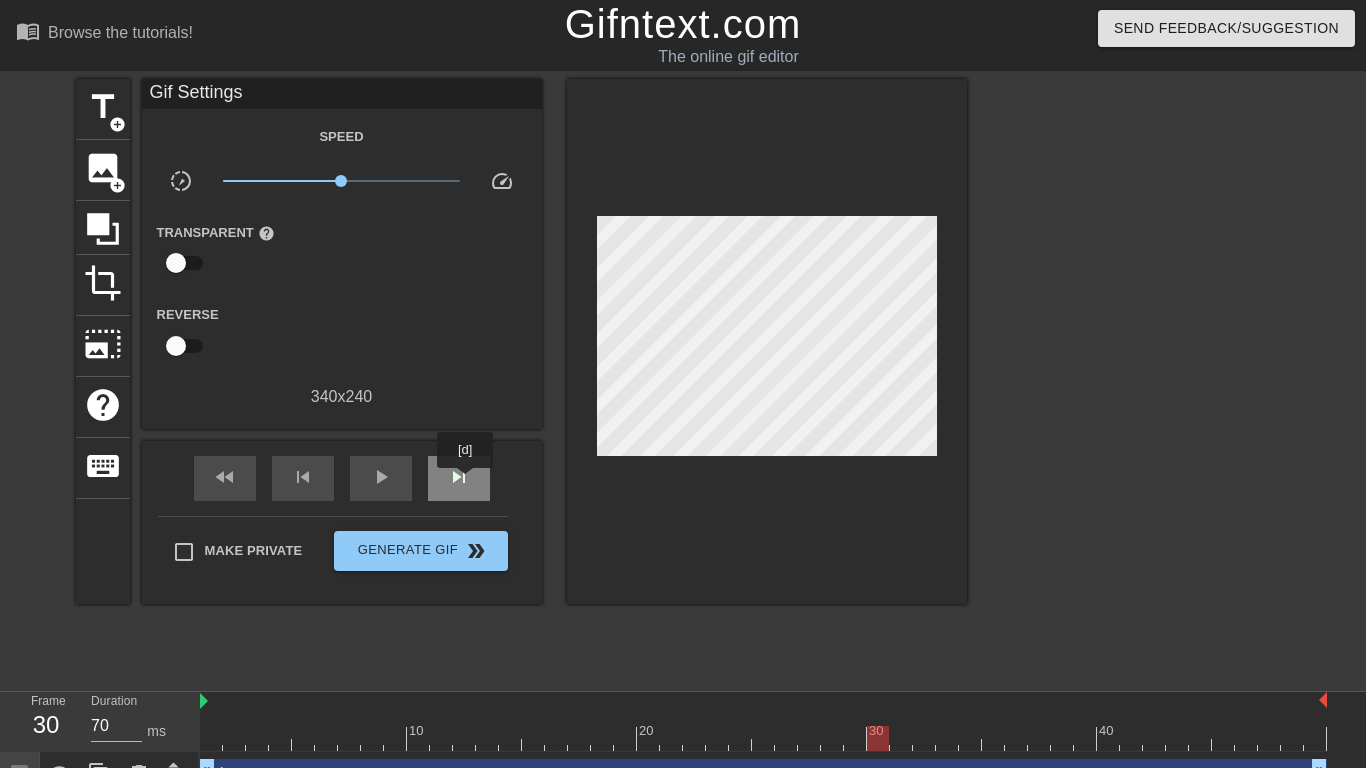click on "skip_next" at bounding box center [459, 477] 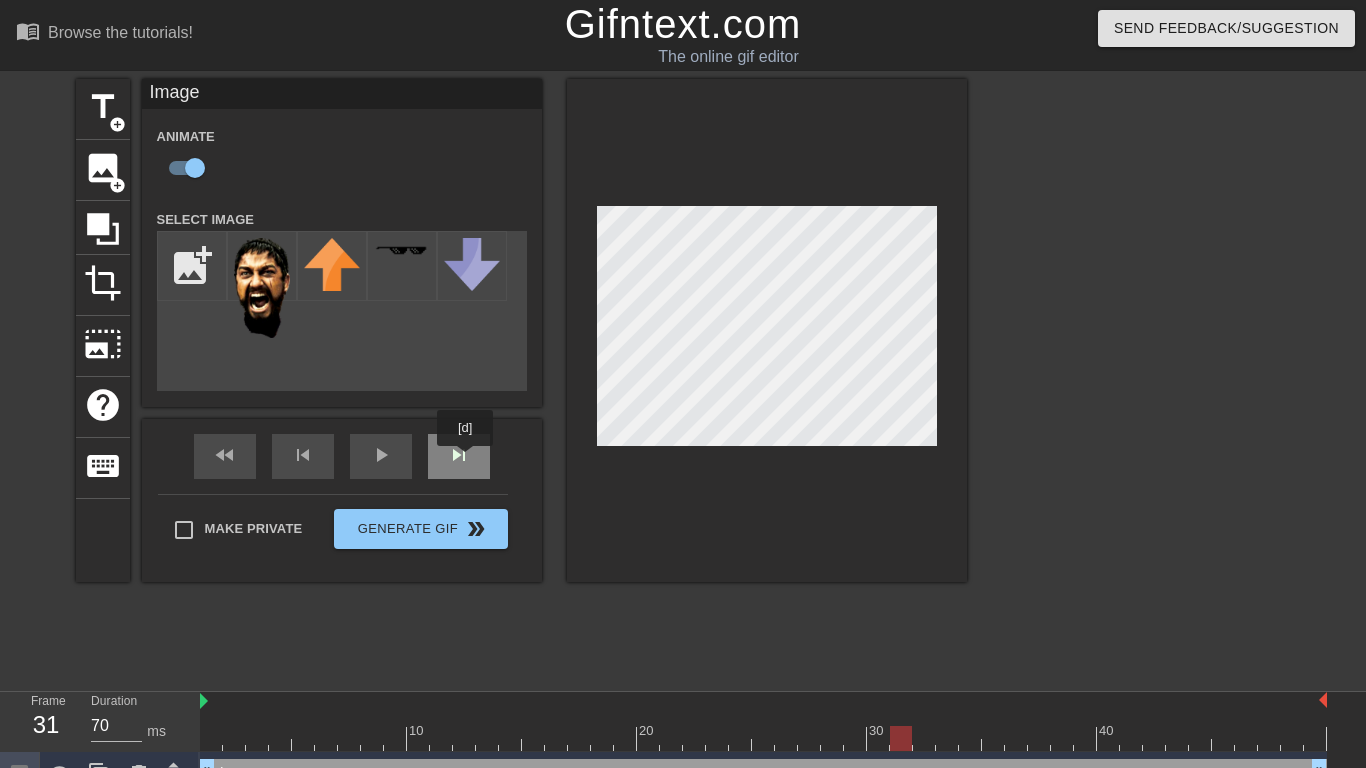 click on "skip_next" at bounding box center [459, 456] 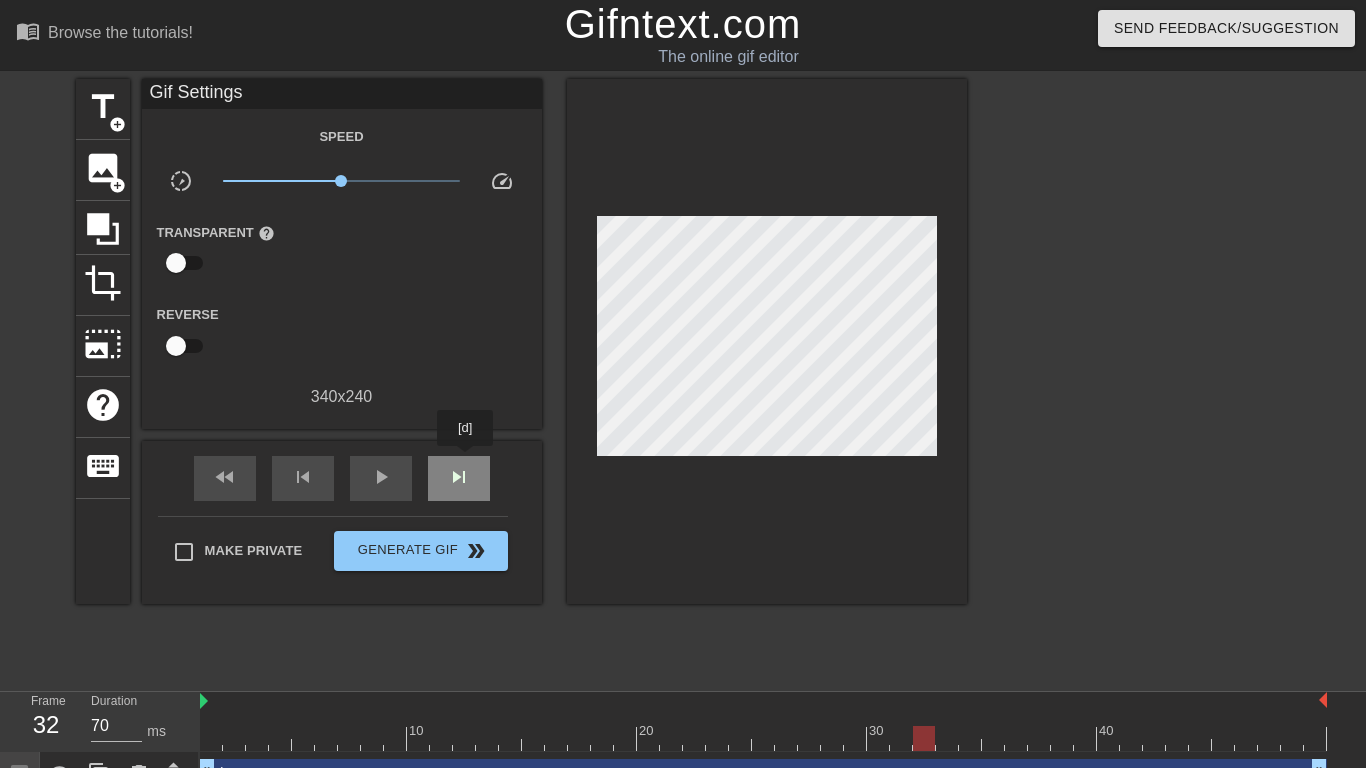 click on "skip_next" at bounding box center [459, 478] 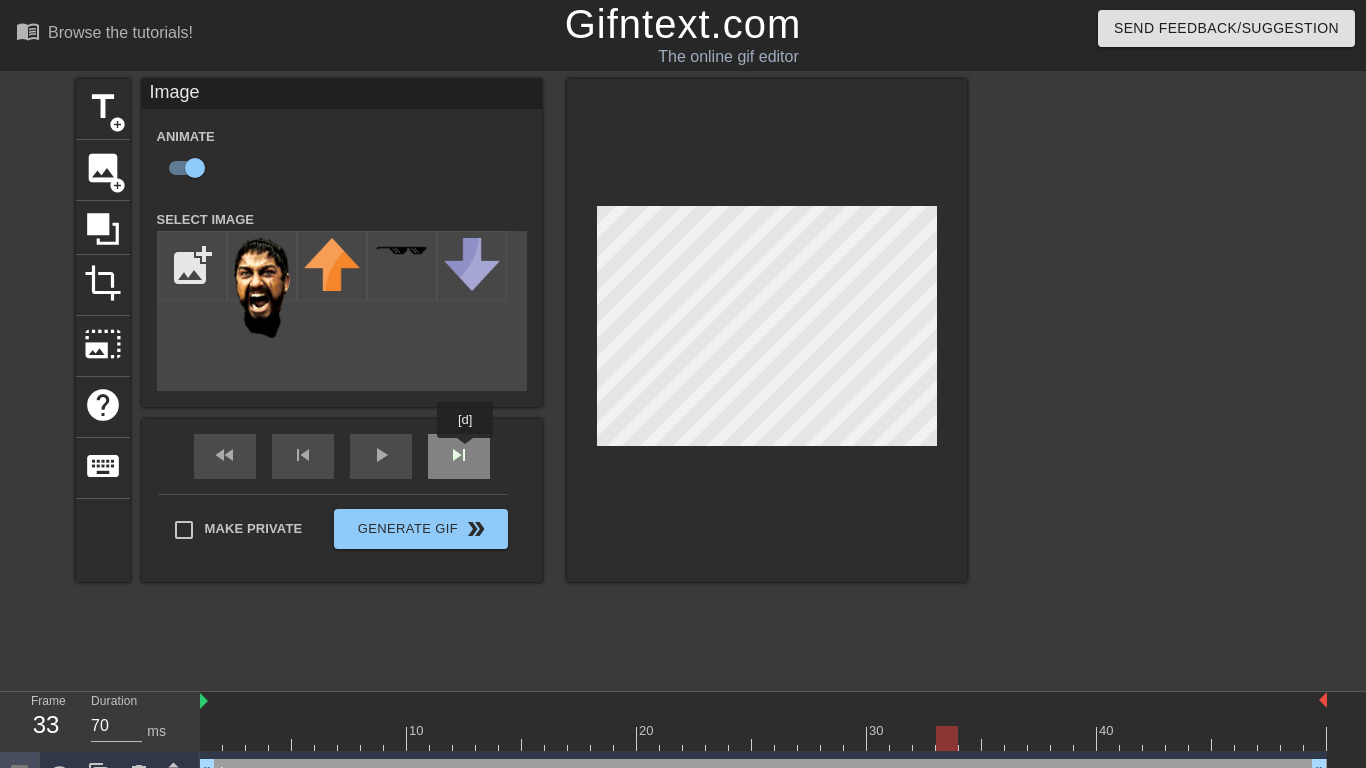 click on "fast_rewind skip_previous play_arrow skip_next" at bounding box center [342, 456] 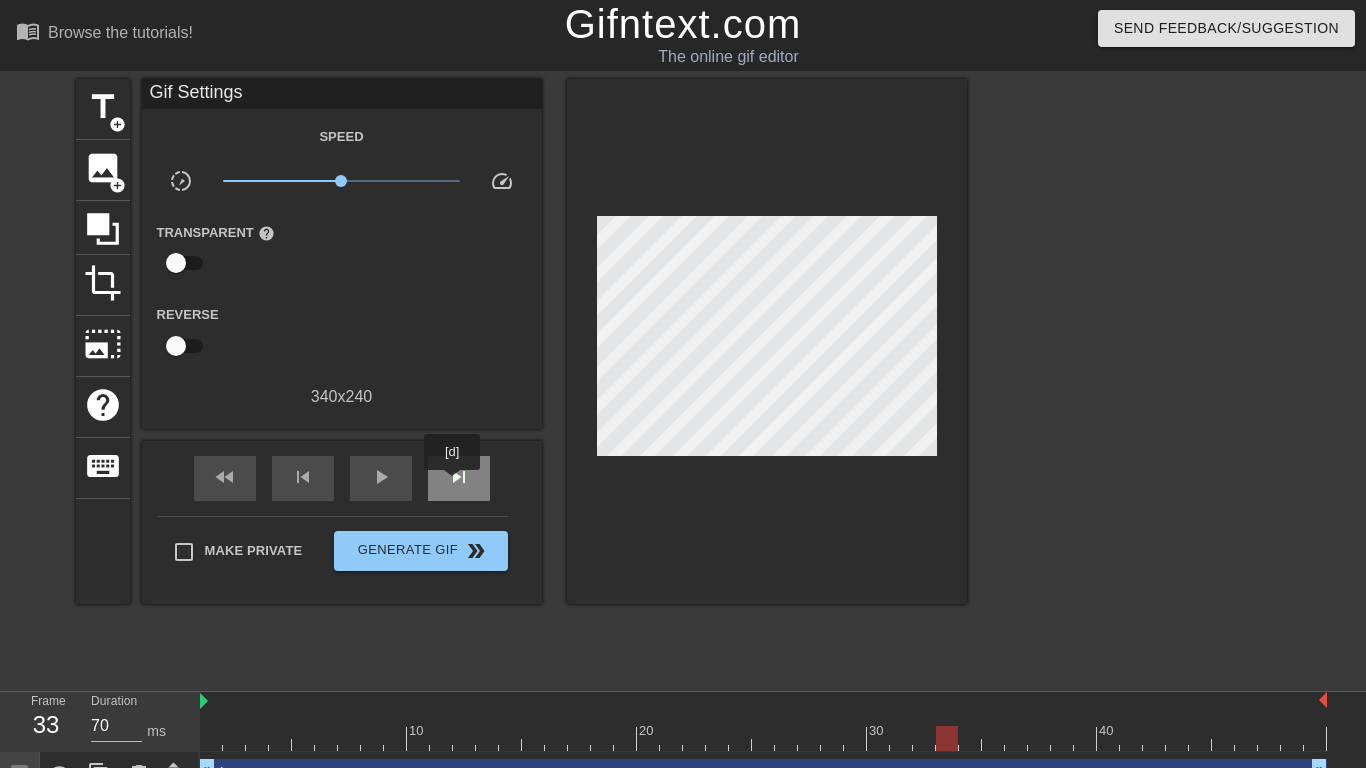 click on "skip_next" at bounding box center (459, 477) 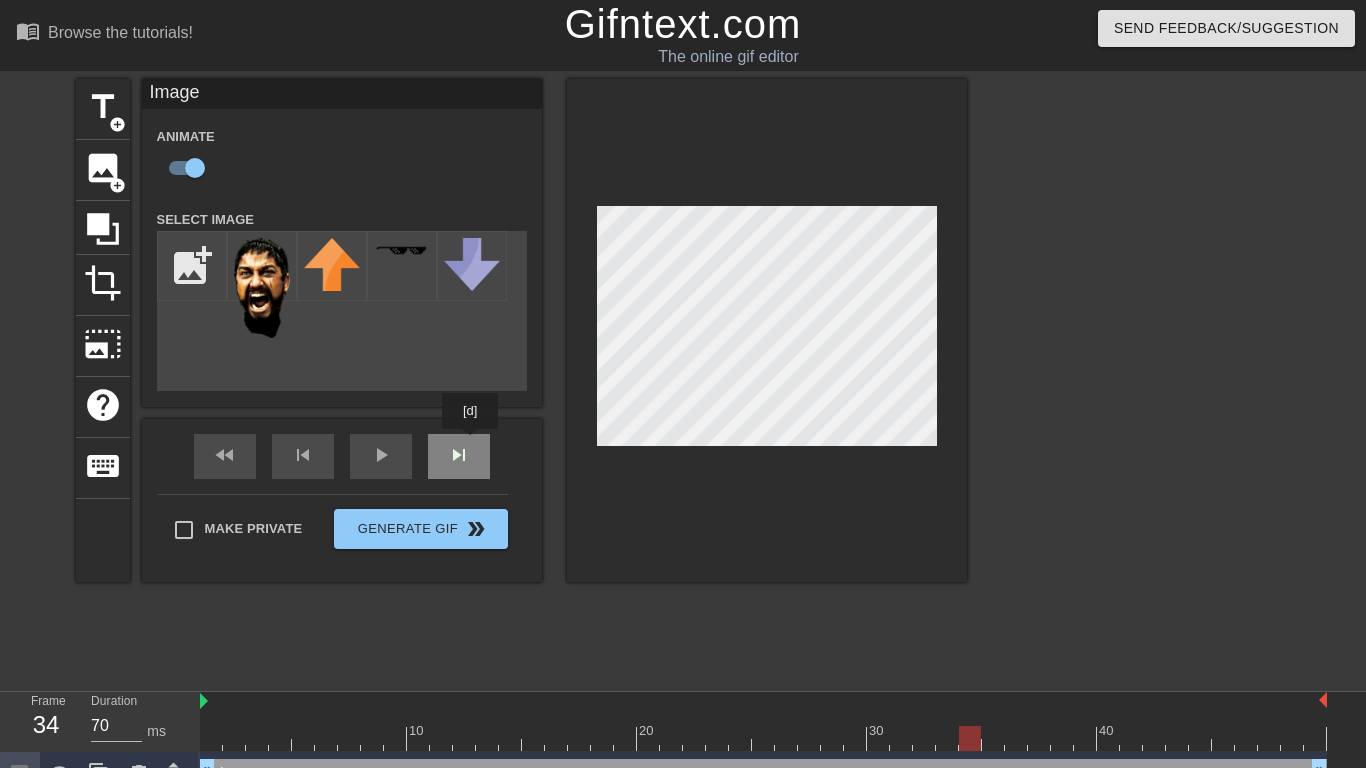click on "fast_rewind skip_previous play_arrow skip_next" at bounding box center (342, 456) 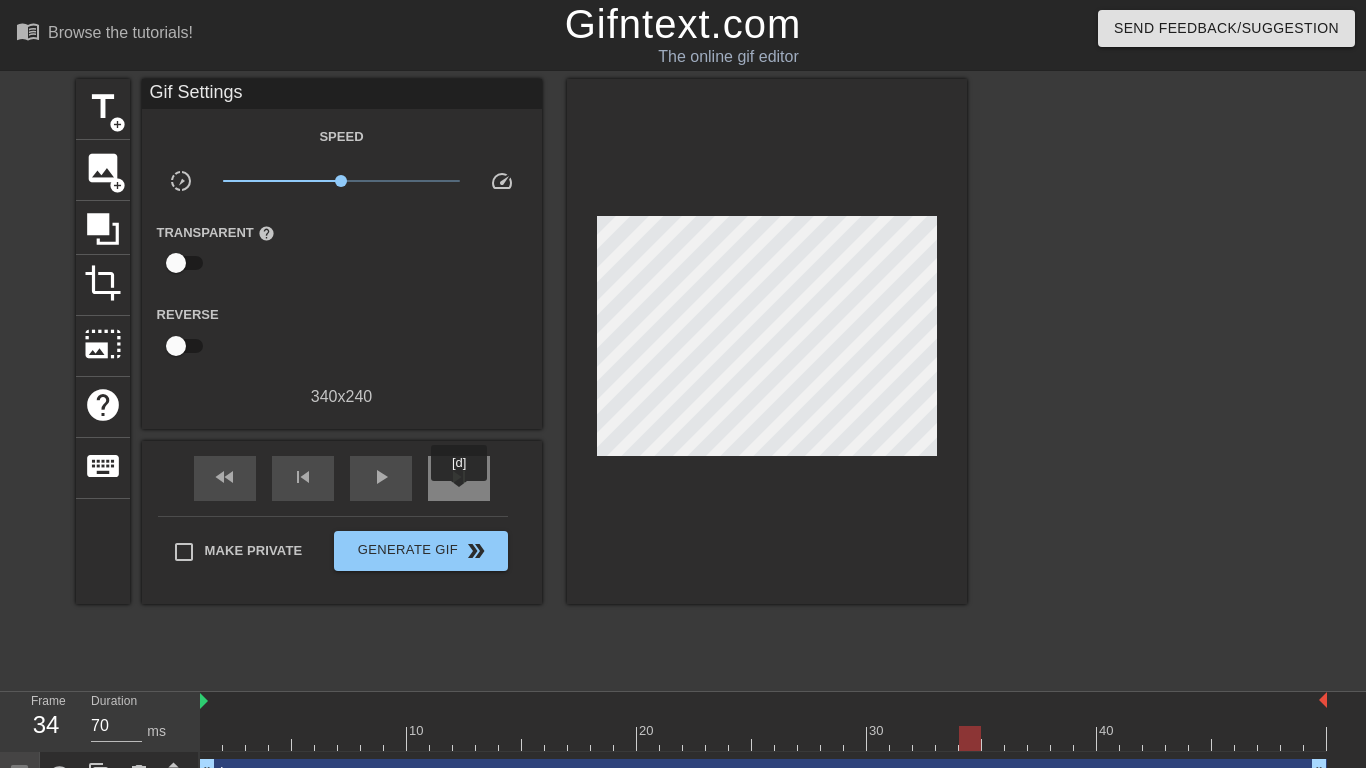 click on "skip_next" at bounding box center [459, 478] 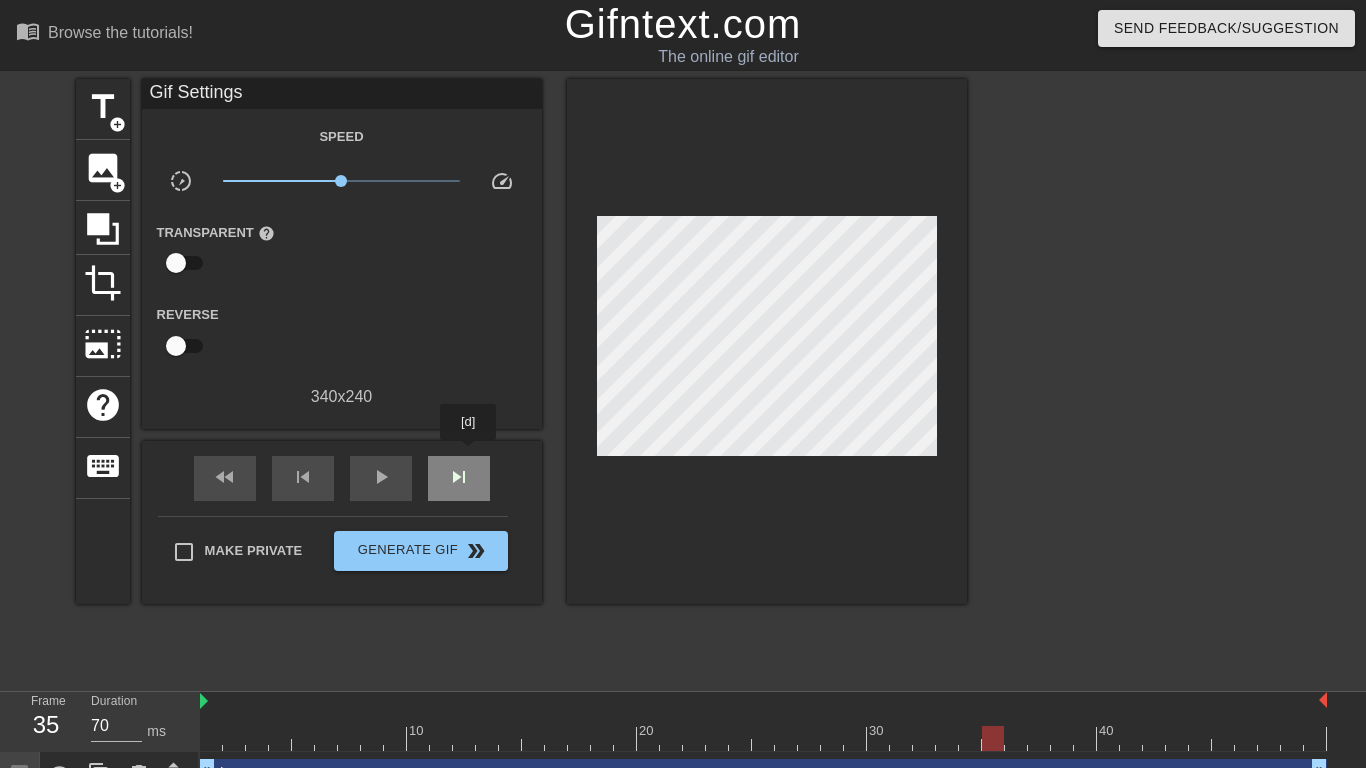 click on "skip_next" at bounding box center (459, 478) 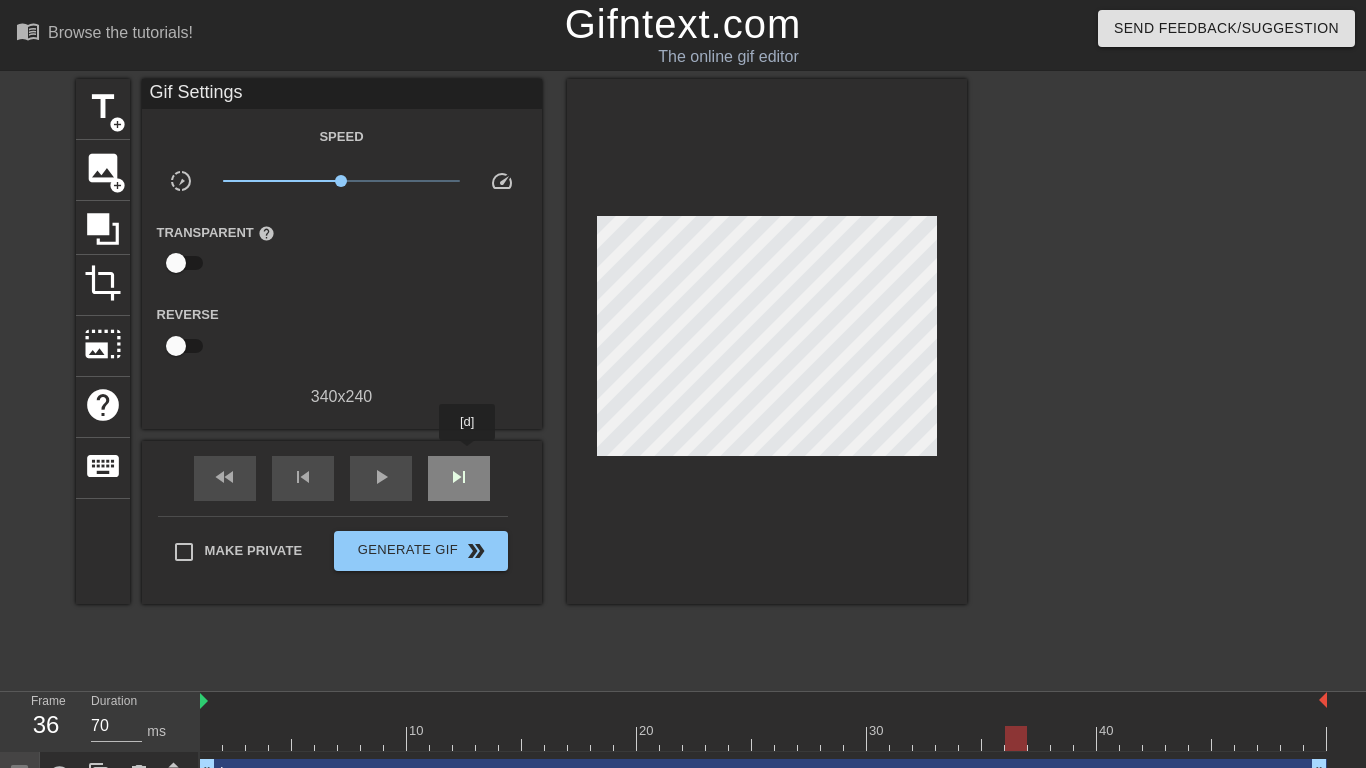 click on "skip_next" at bounding box center [459, 478] 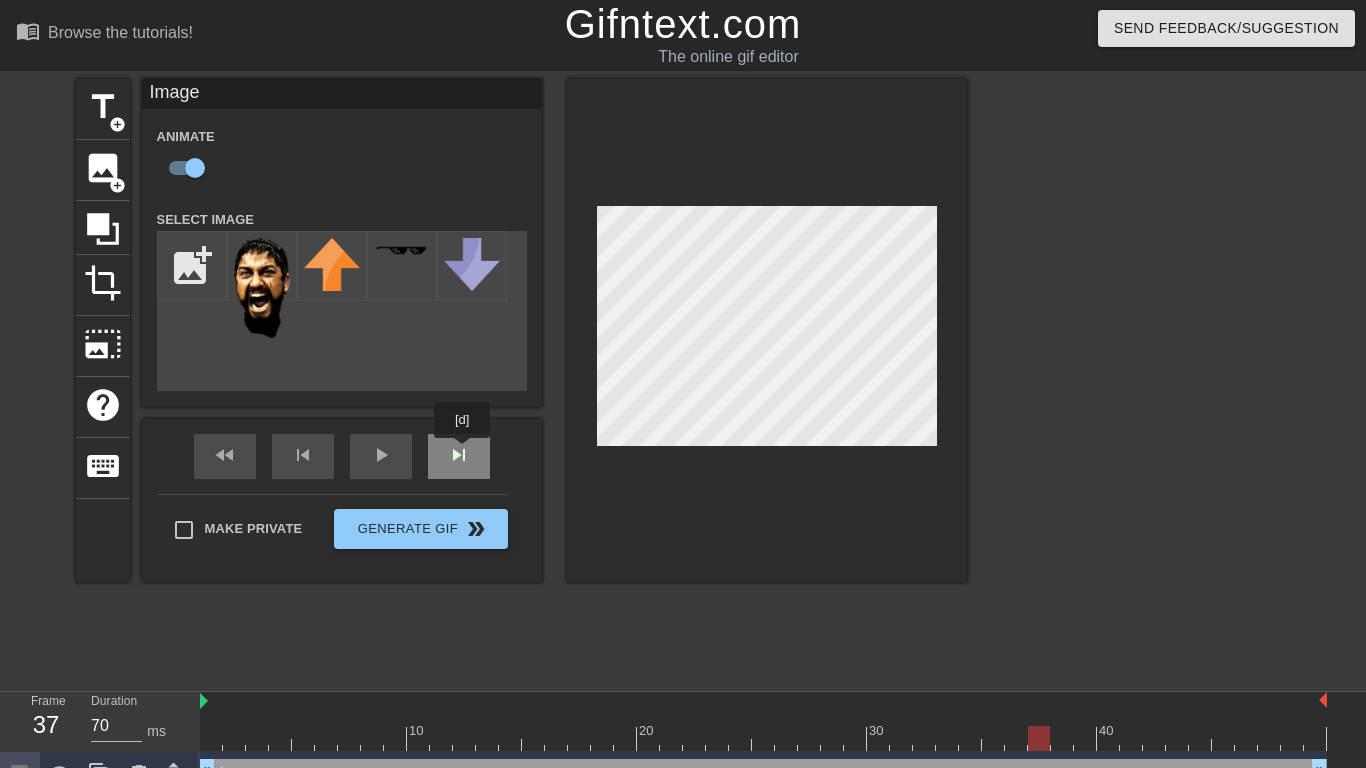 click on "fast_rewind skip_previous play_arrow skip_next" at bounding box center [342, 456] 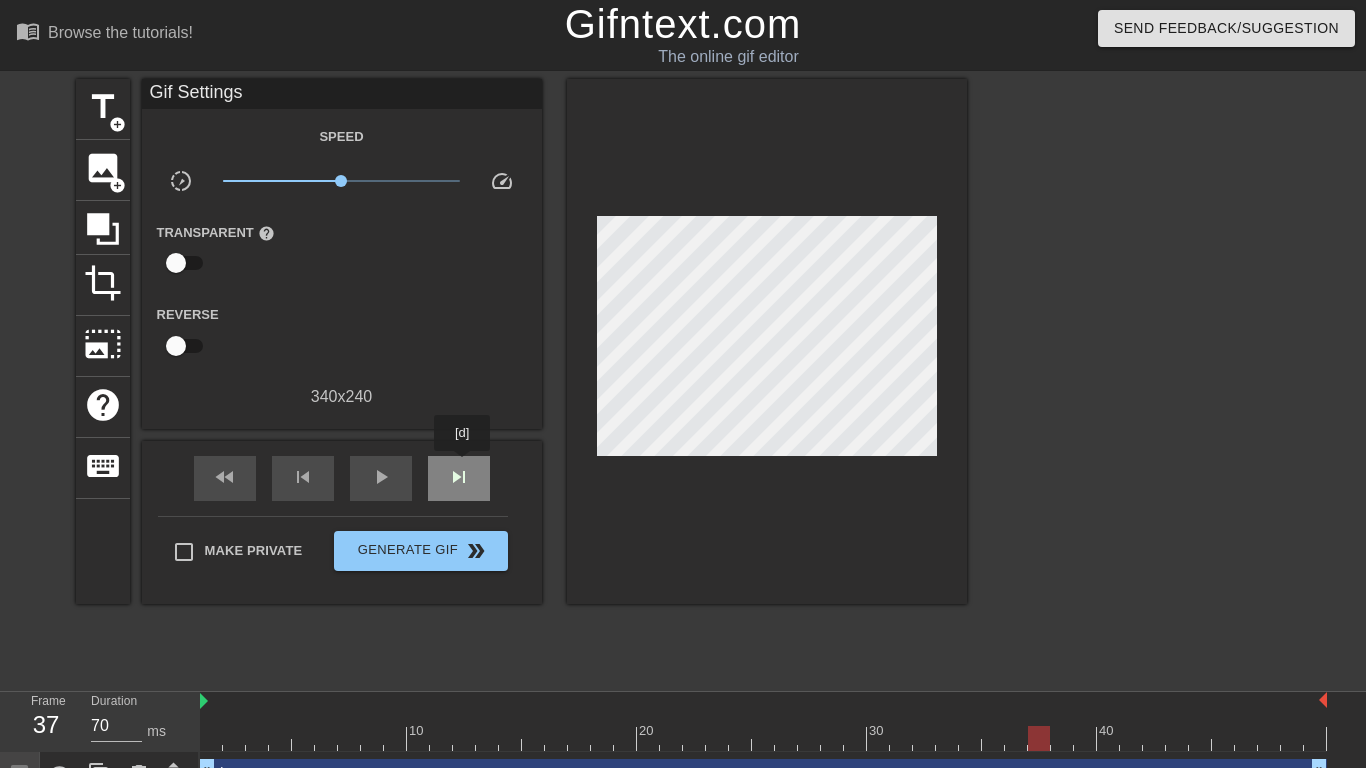 click on "skip_next" at bounding box center (459, 477) 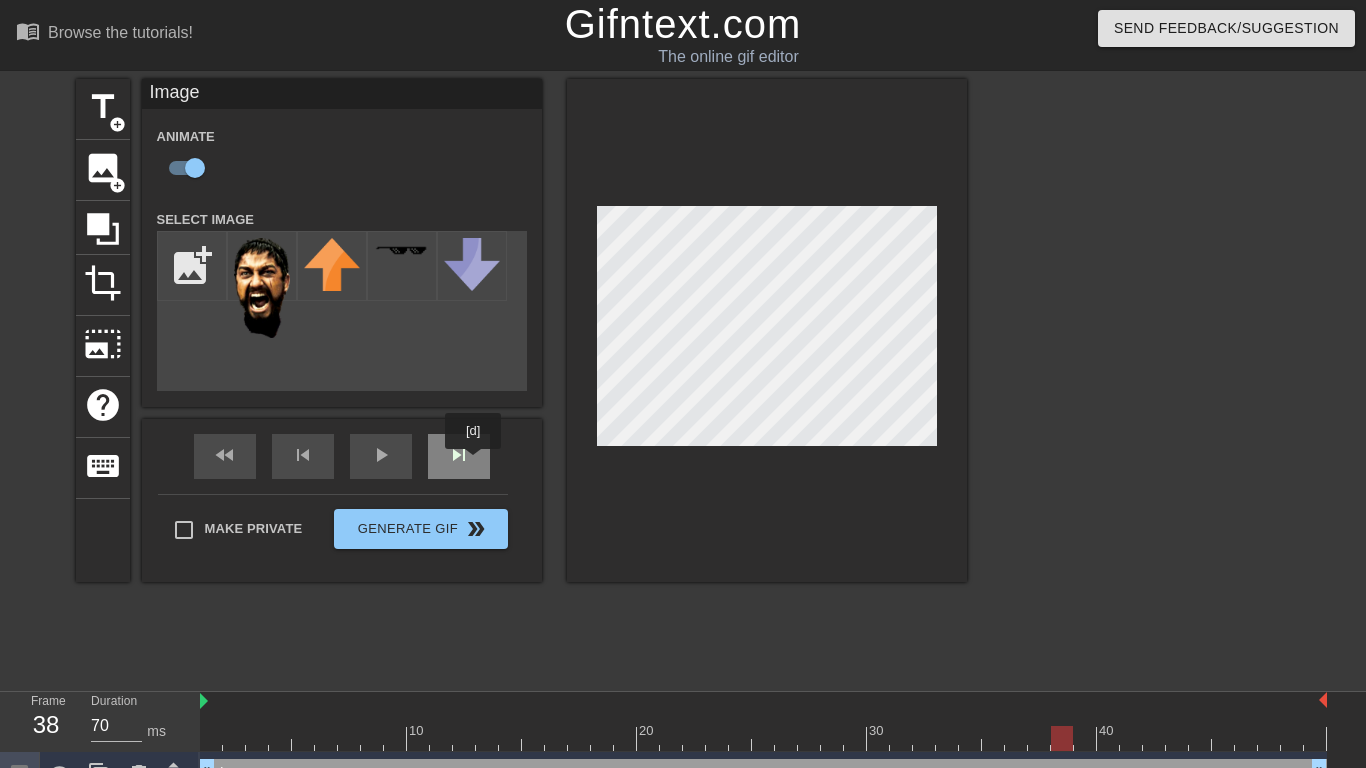 click on "skip_next" at bounding box center (459, 456) 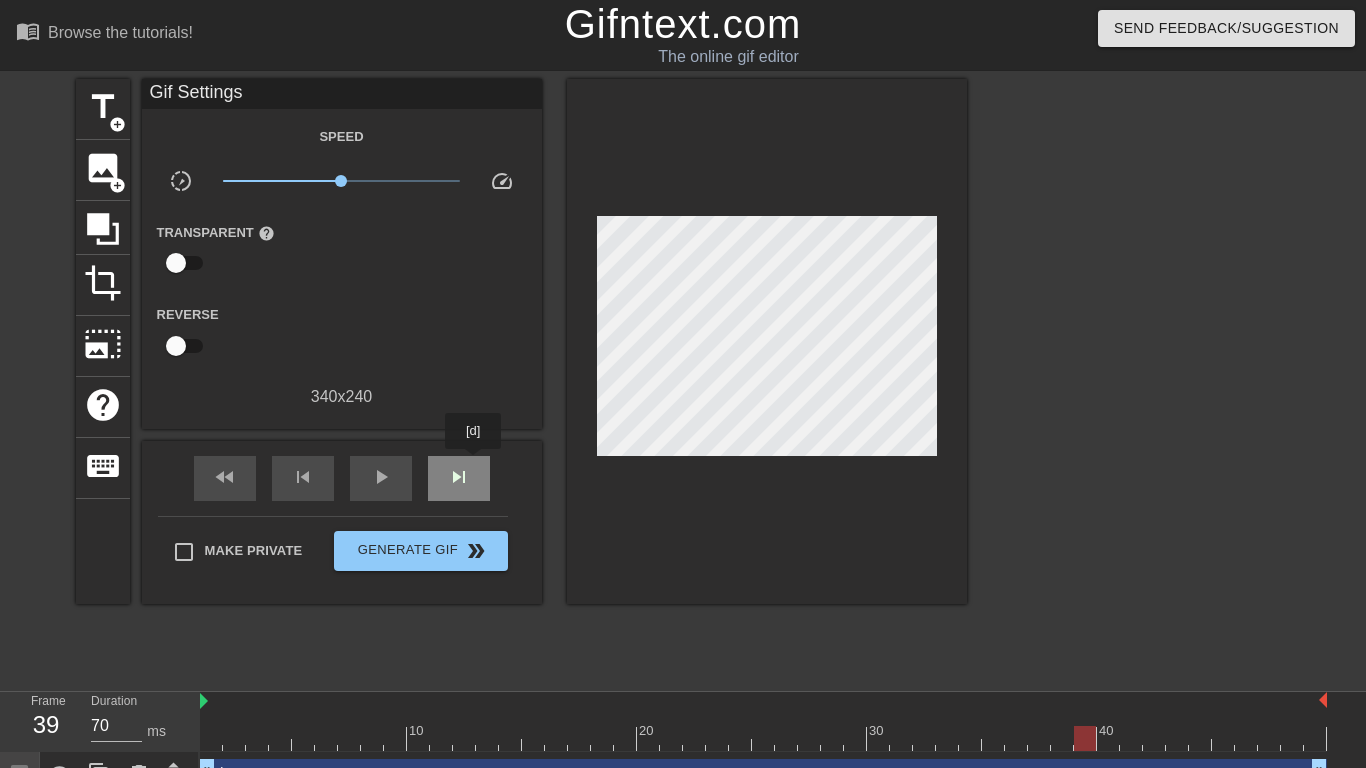 click on "skip_next" at bounding box center [459, 478] 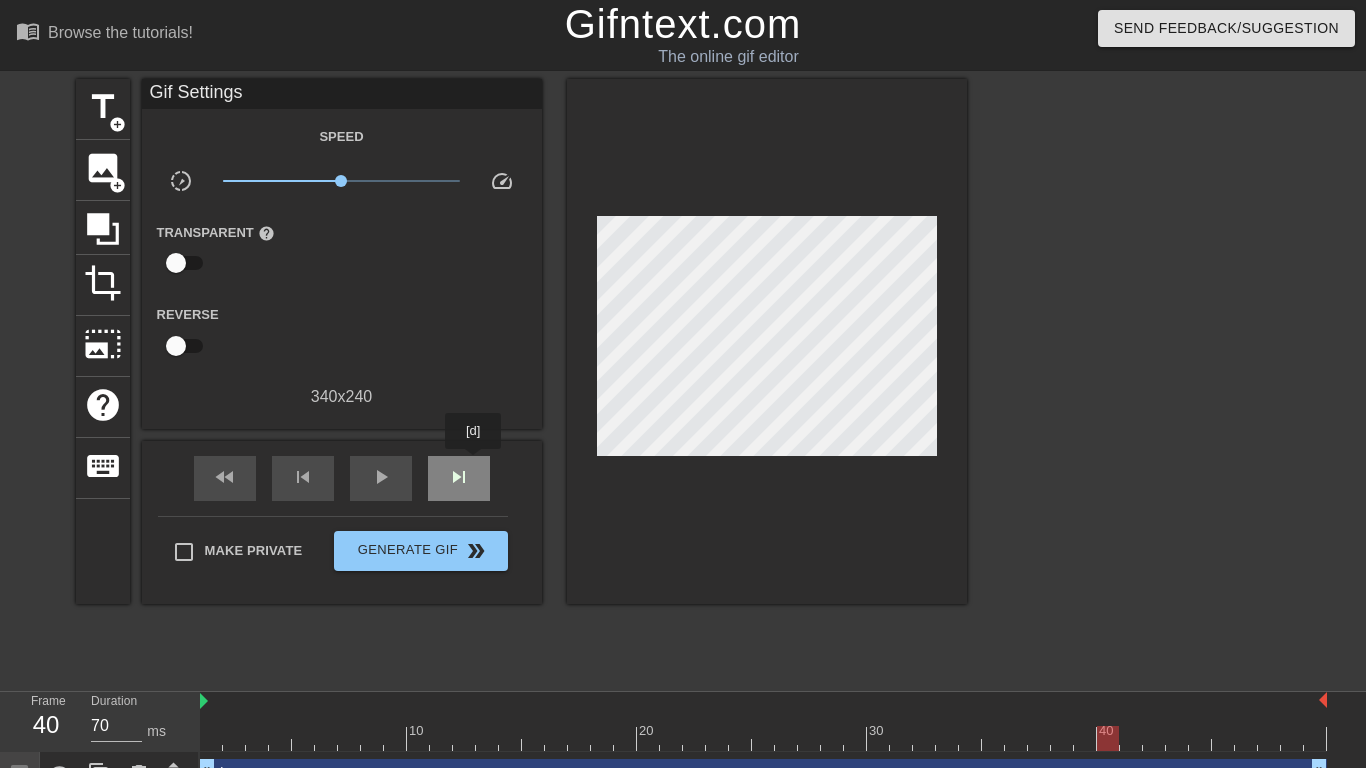 click on "skip_next" at bounding box center (459, 478) 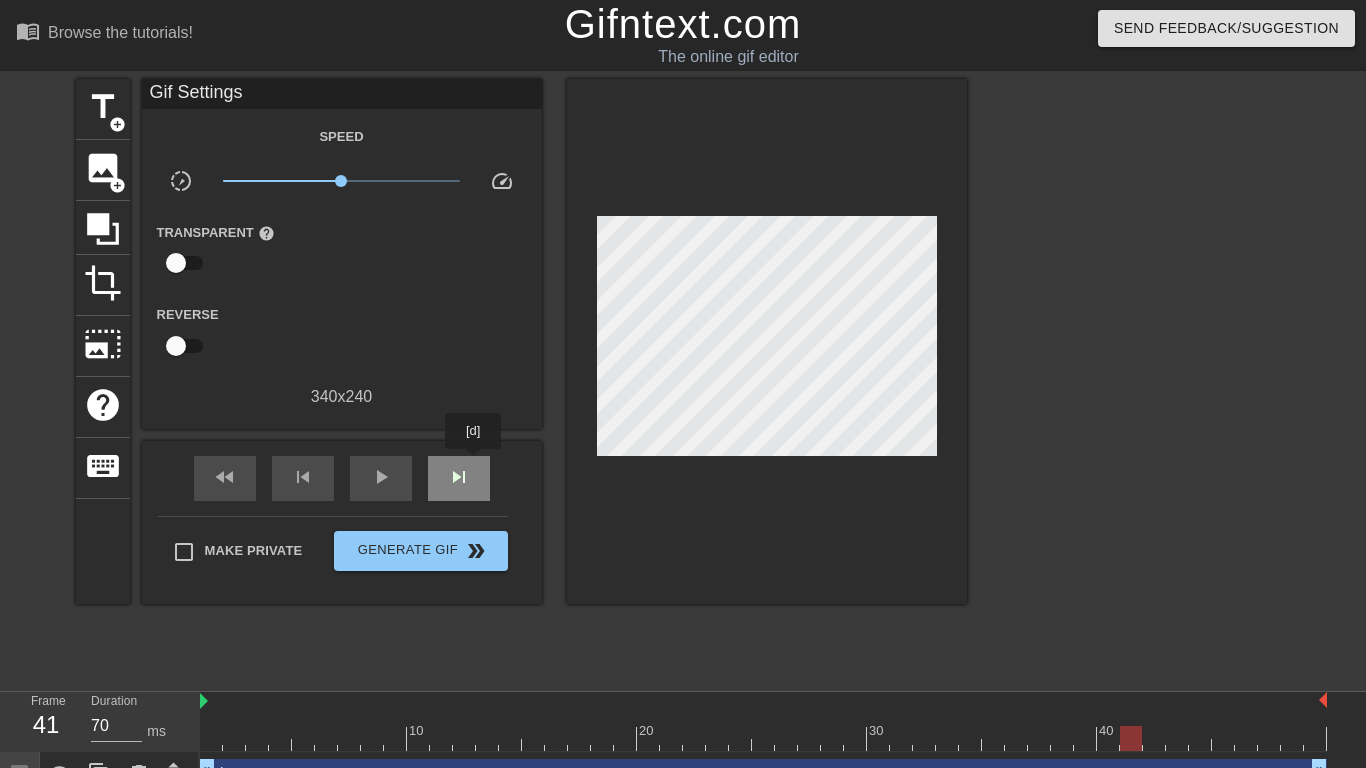 click on "skip_next" at bounding box center (459, 478) 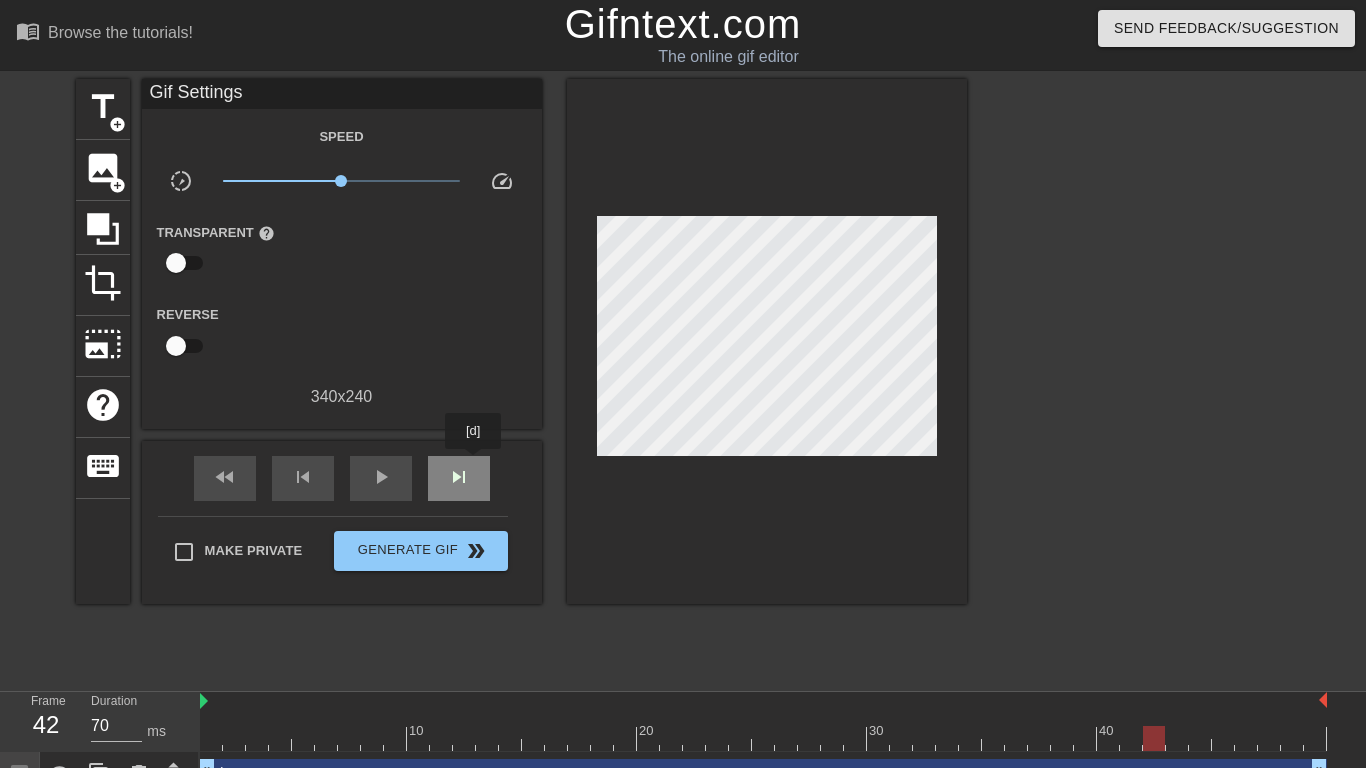 click on "skip_next" at bounding box center (459, 478) 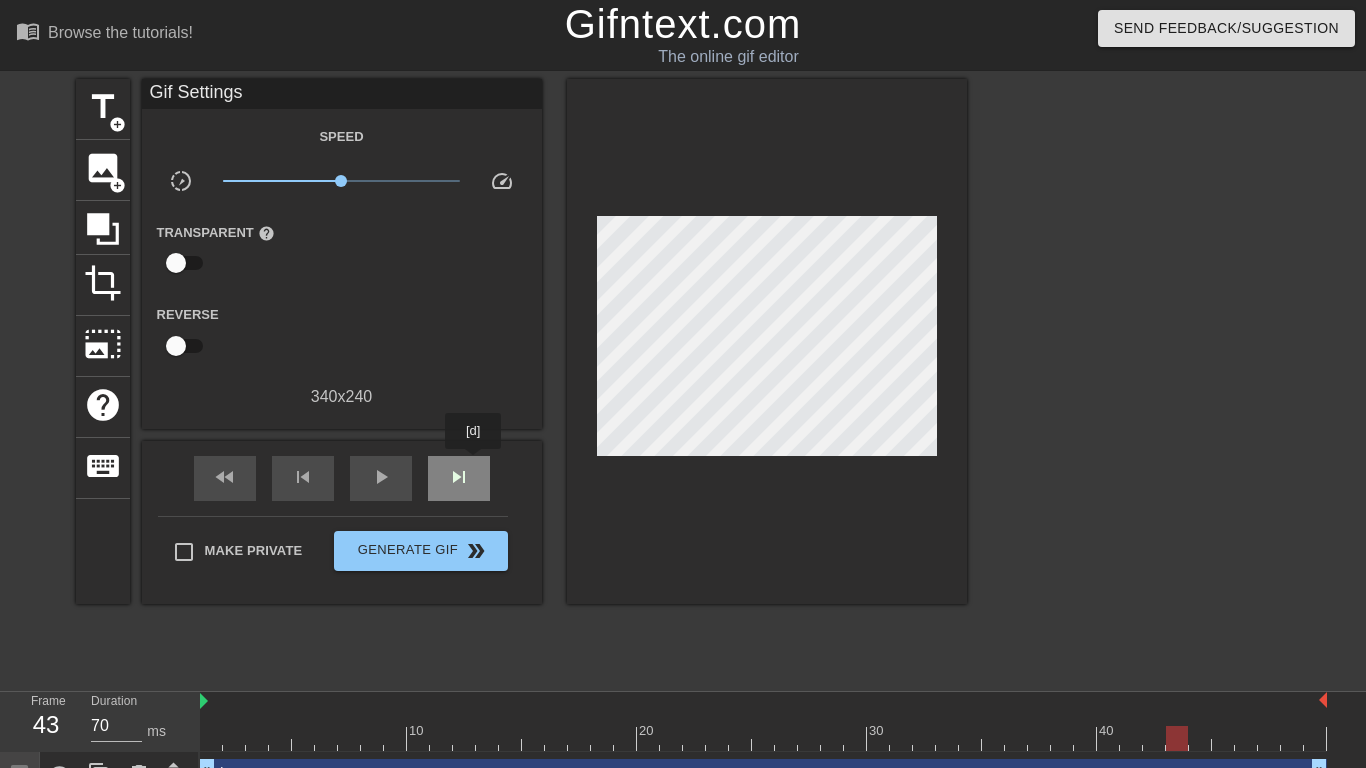 click on "skip_next" at bounding box center (459, 478) 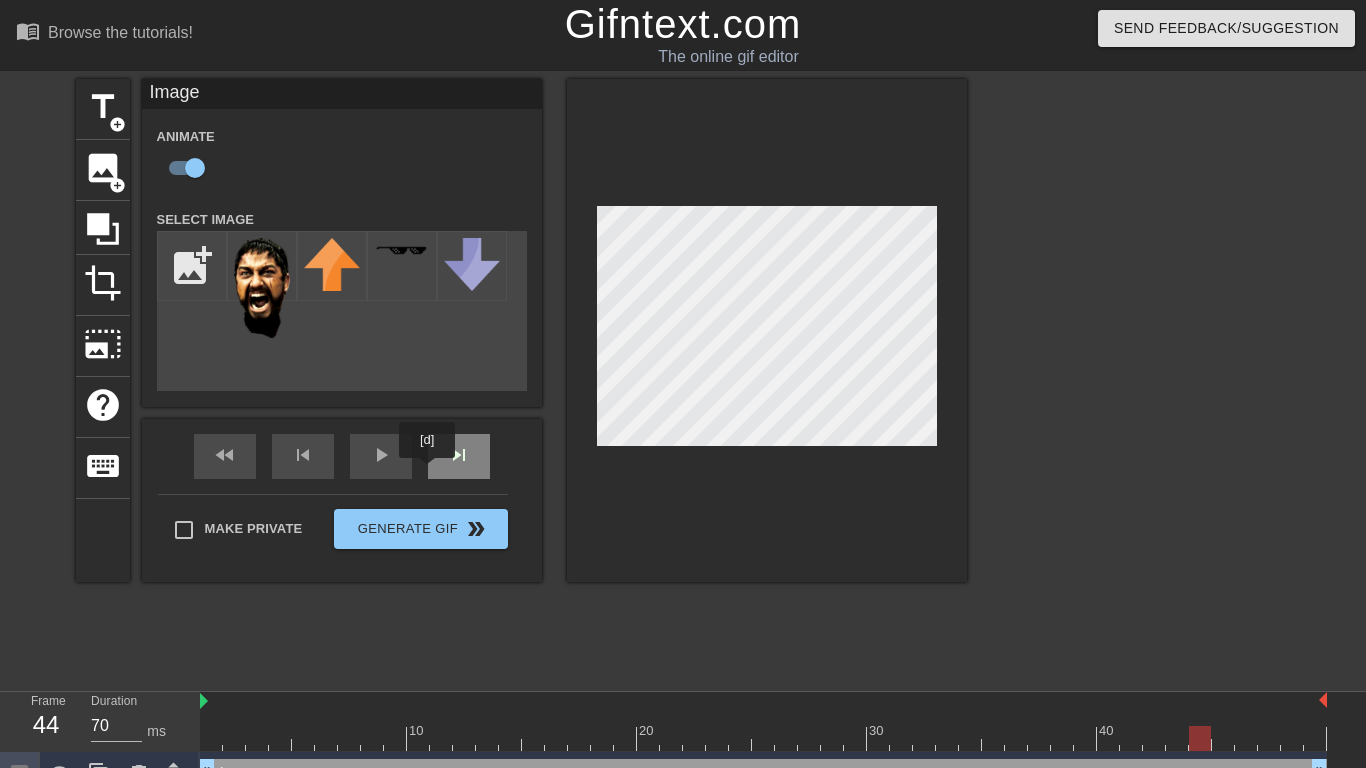 click on "skip_next" at bounding box center [459, 456] 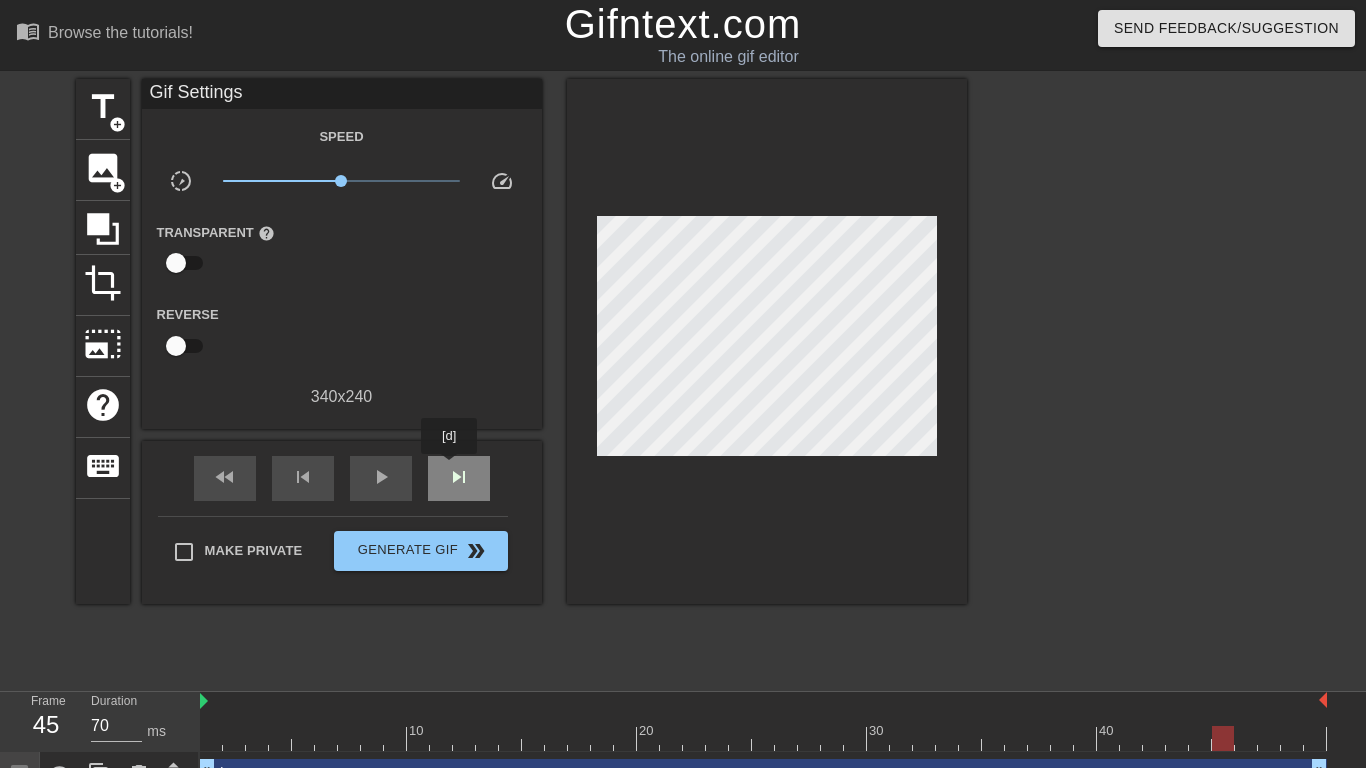 click on "skip_next" at bounding box center (459, 477) 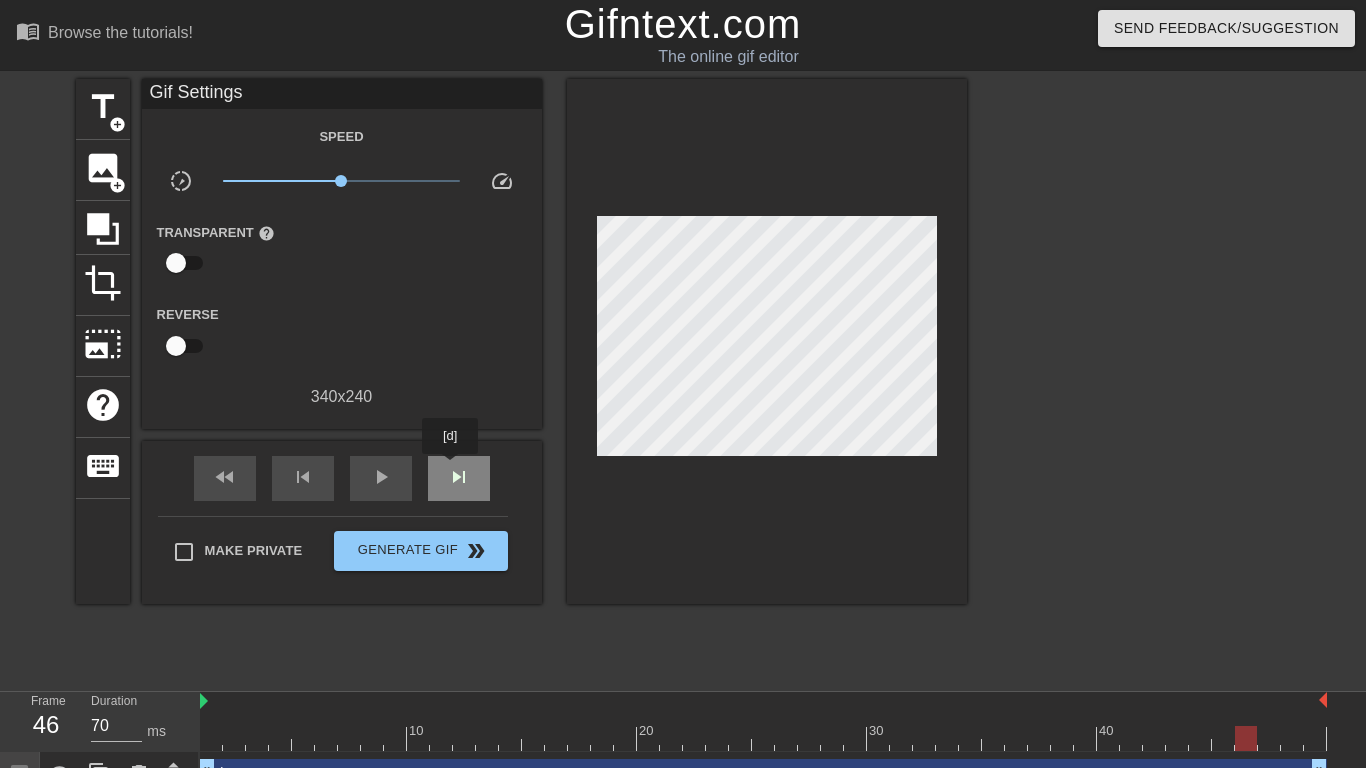 click on "skip_next" at bounding box center (459, 477) 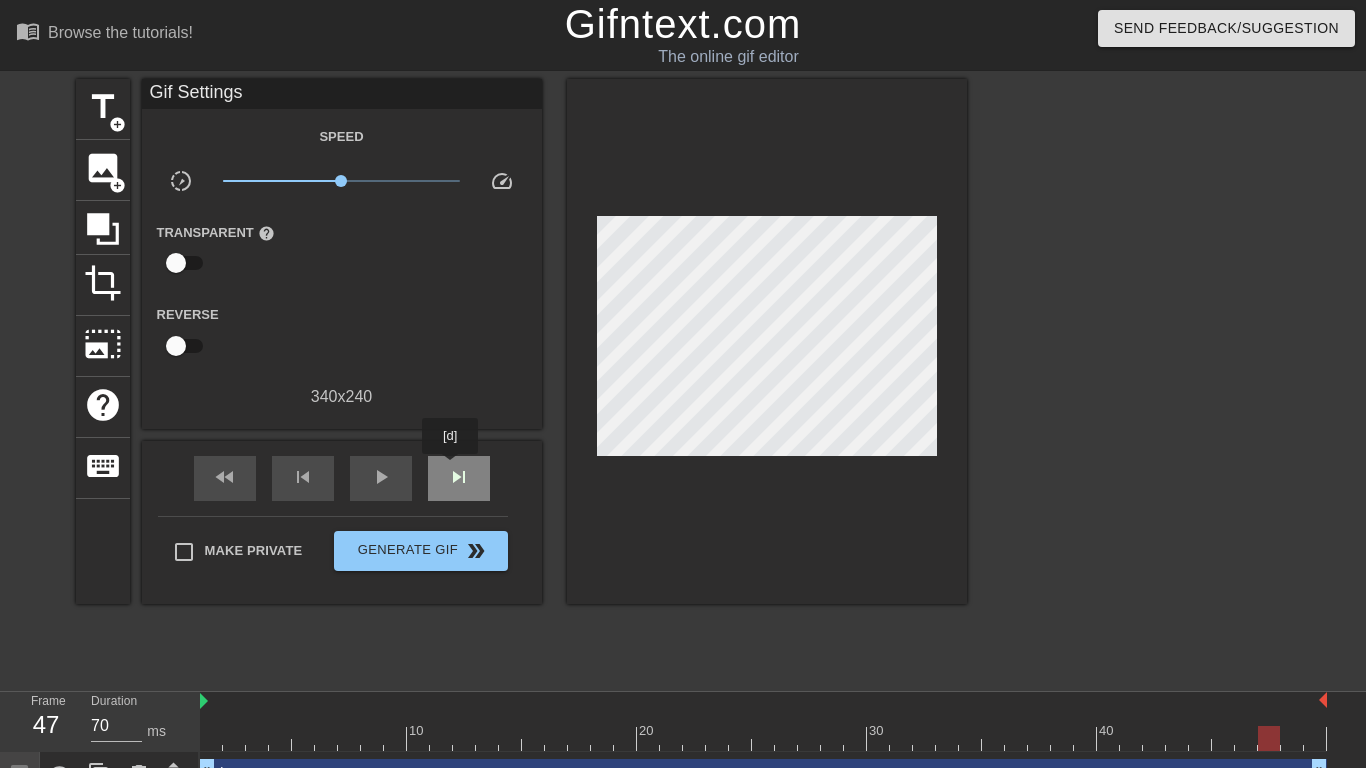 click on "skip_next" at bounding box center [459, 477] 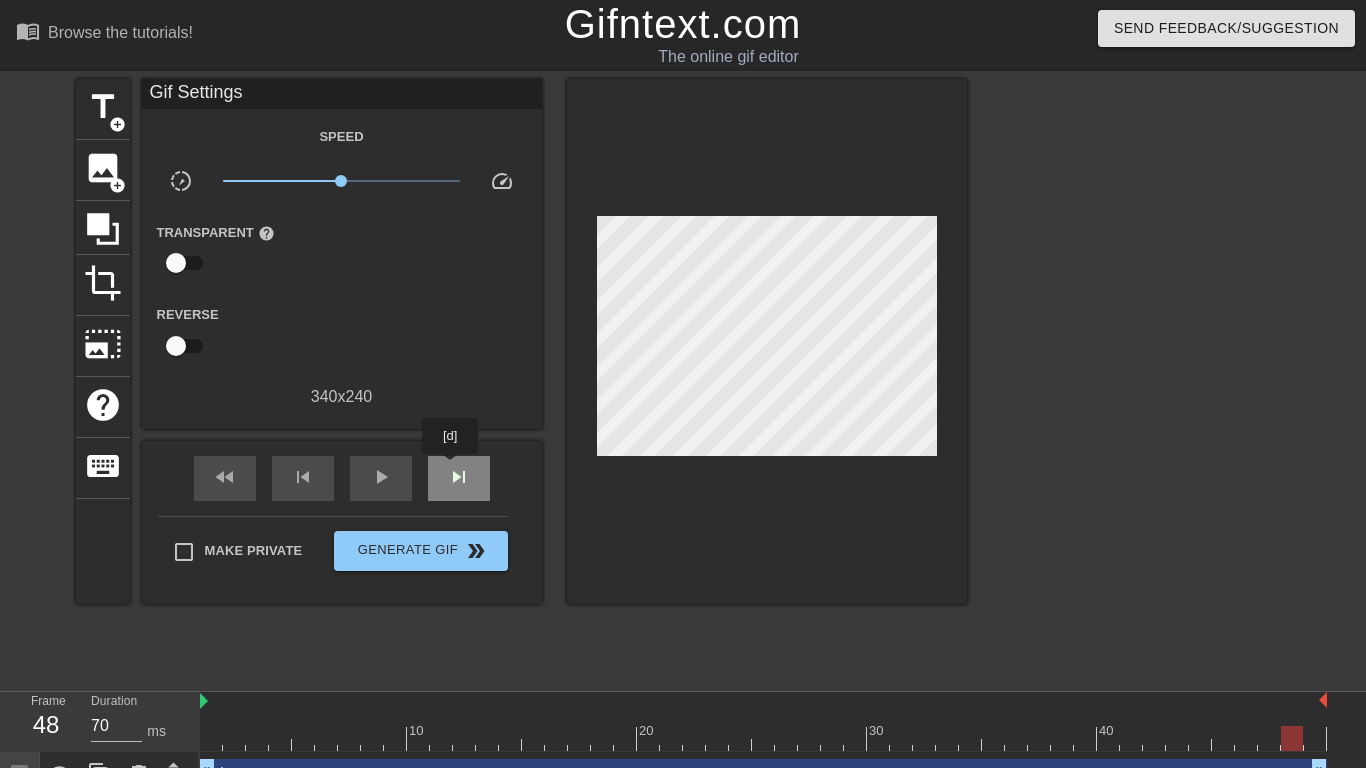 click on "skip_next" at bounding box center [459, 477] 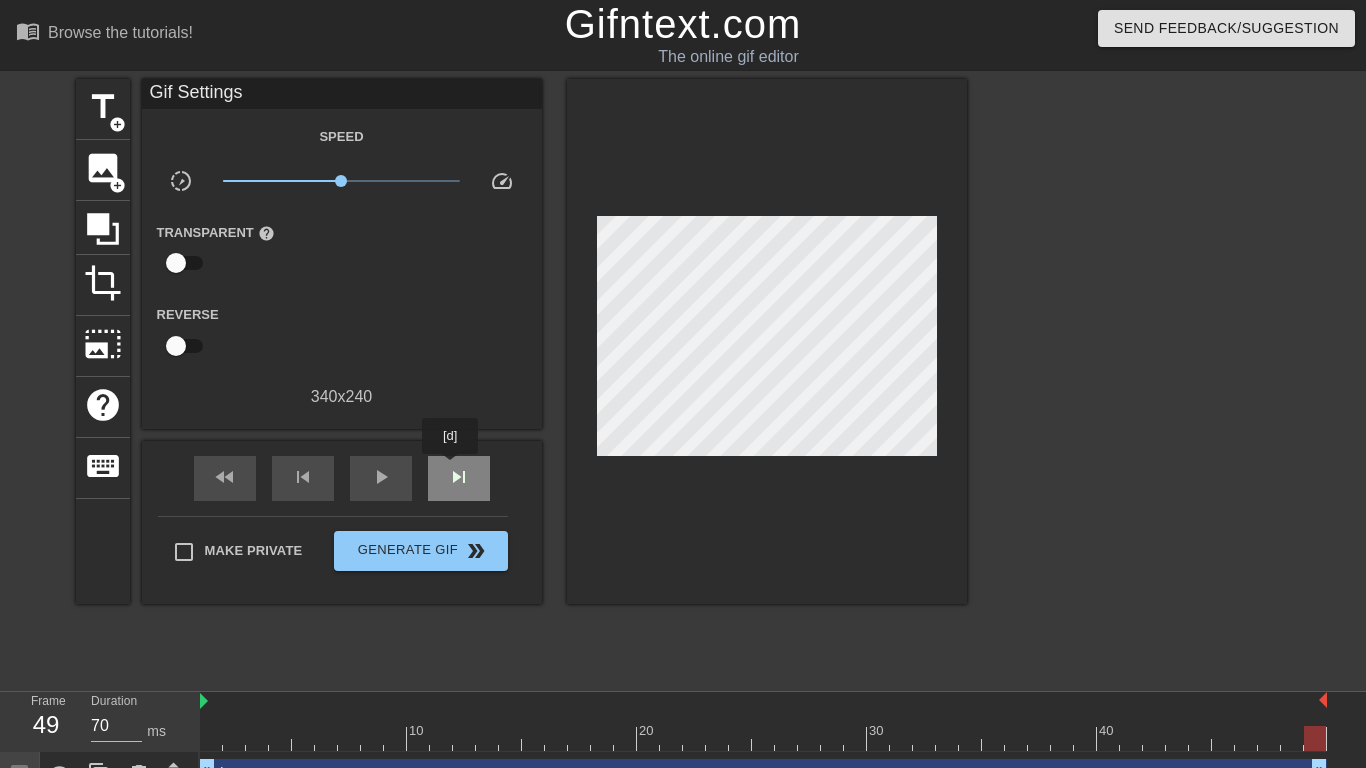 click on "skip_next" at bounding box center (459, 477) 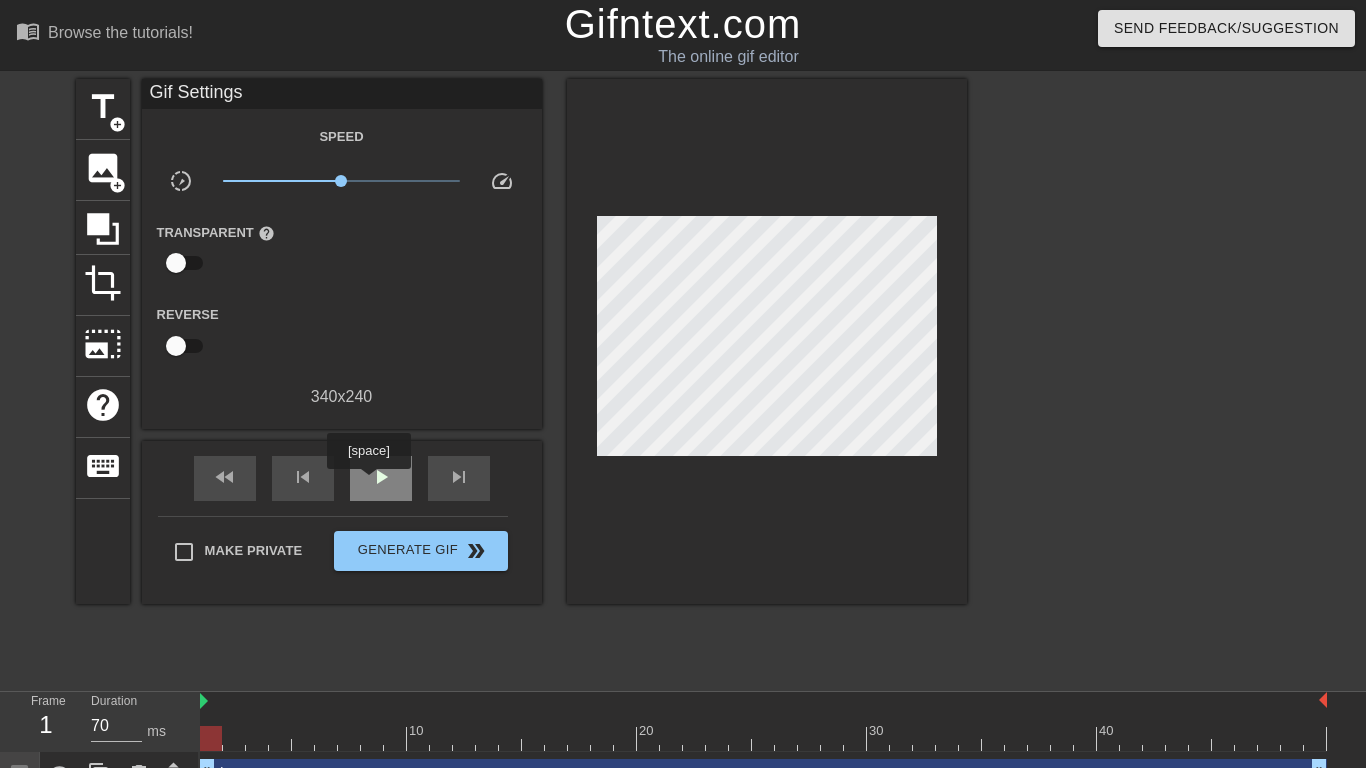click on "play_arrow" at bounding box center (381, 477) 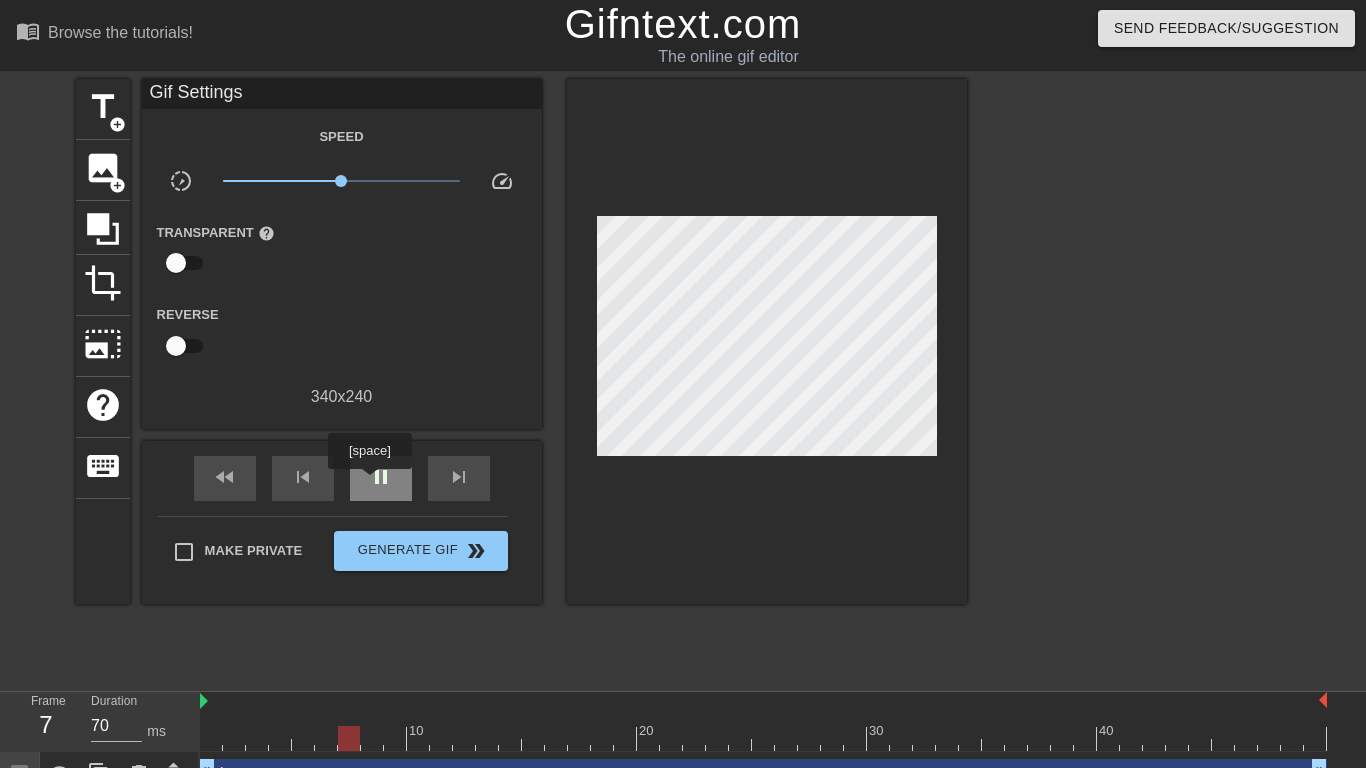 click on "pause" at bounding box center (381, 477) 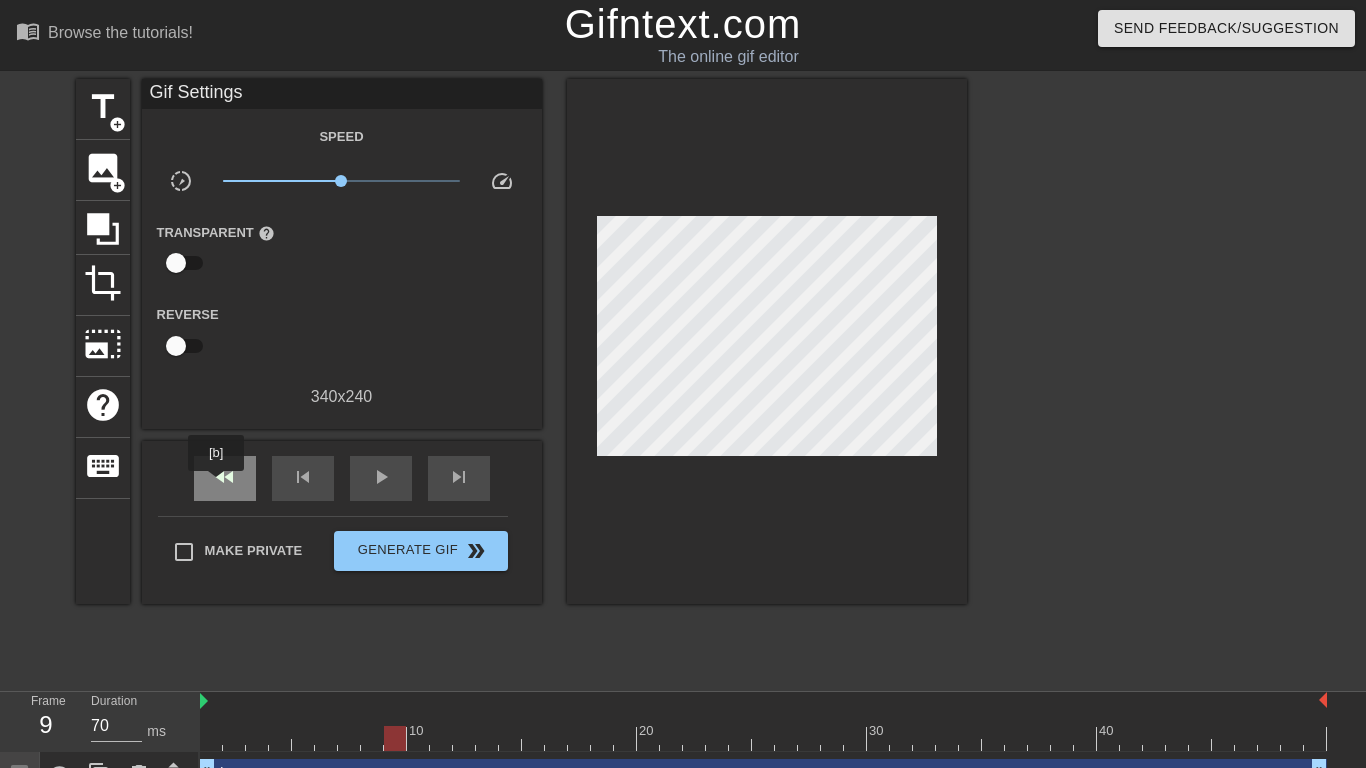 click on "fast_rewind" at bounding box center [225, 477] 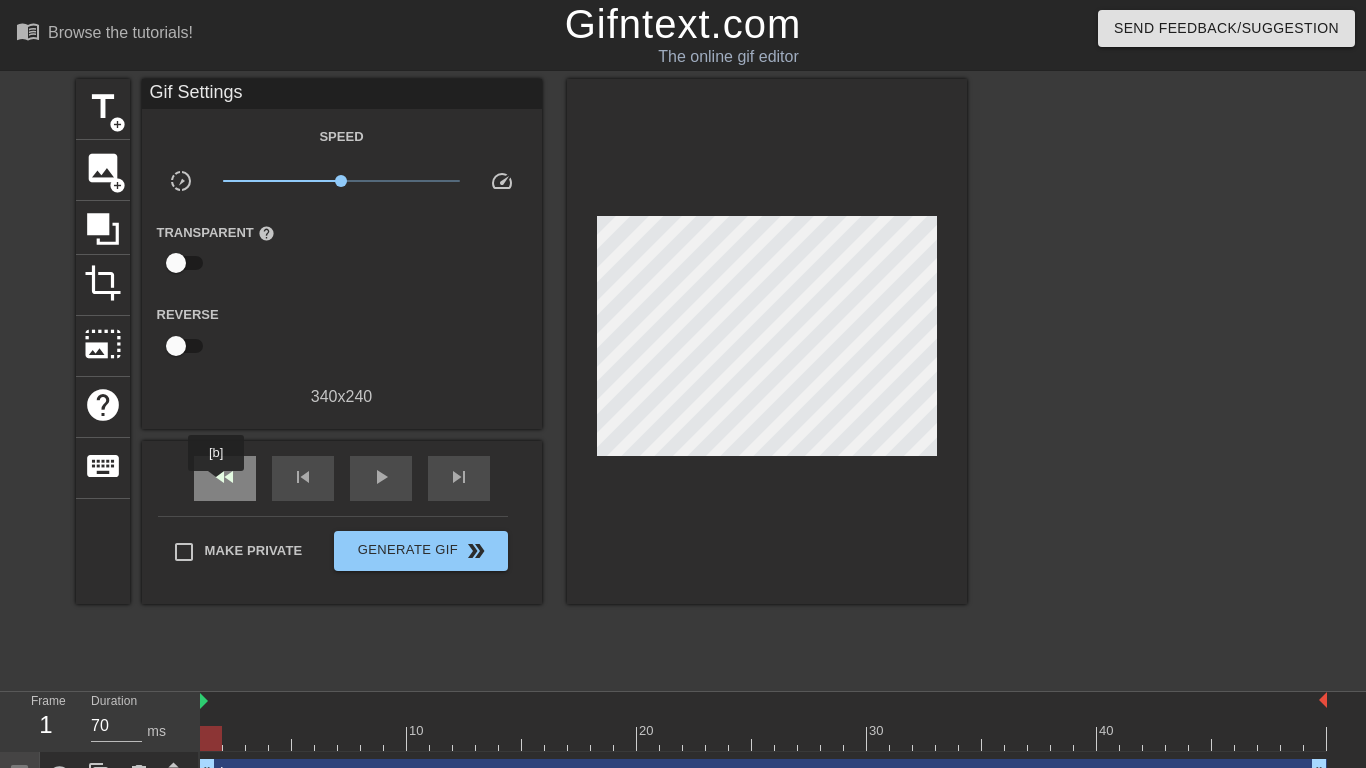 click on "fast_rewind" at bounding box center (225, 477) 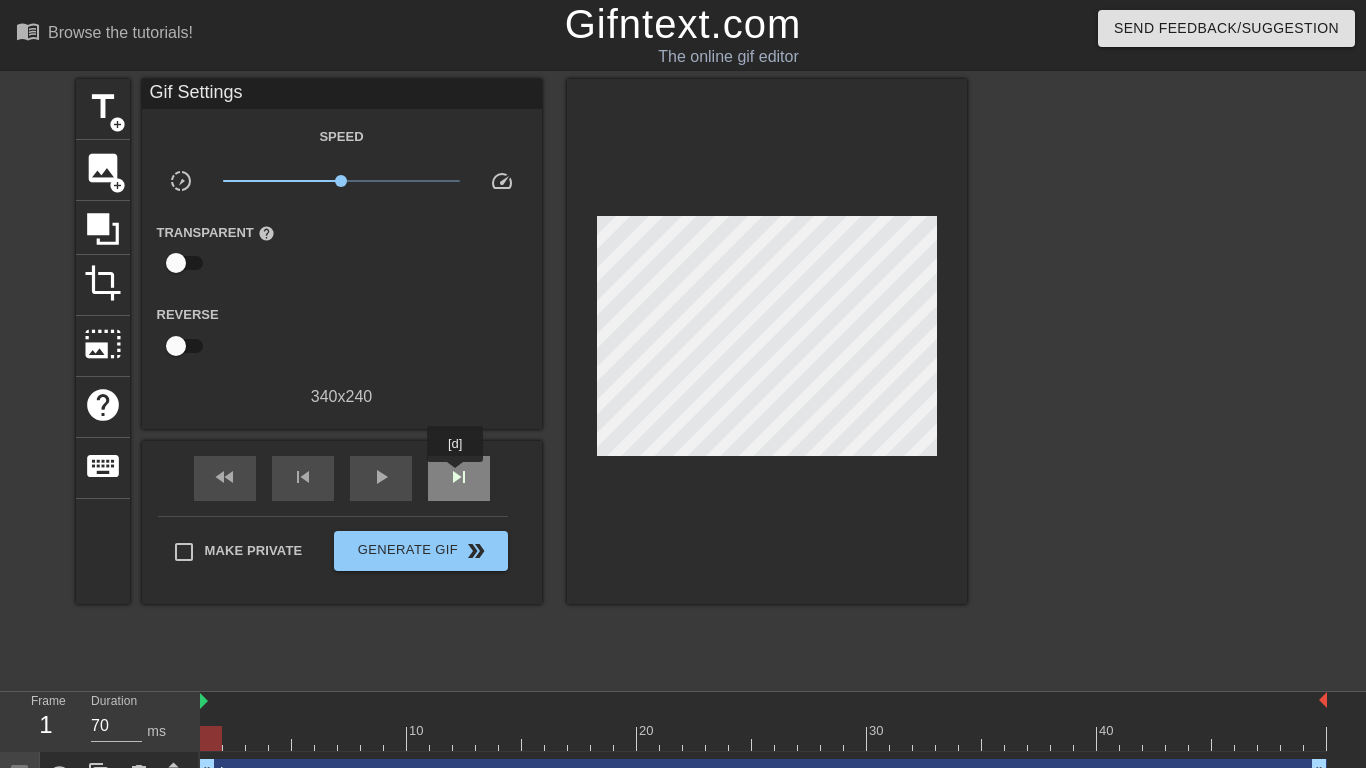 click on "skip_next" at bounding box center [459, 477] 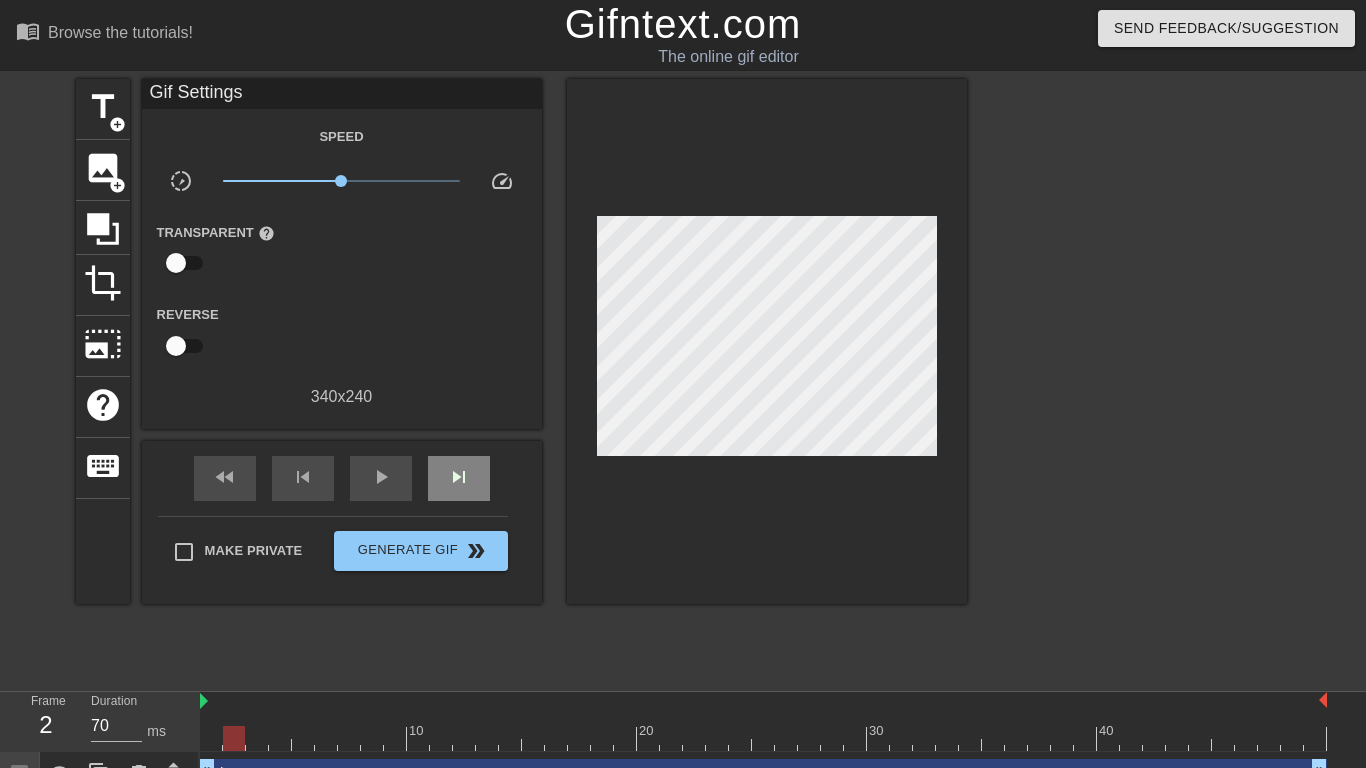 click on "skip_next" at bounding box center (459, 478) 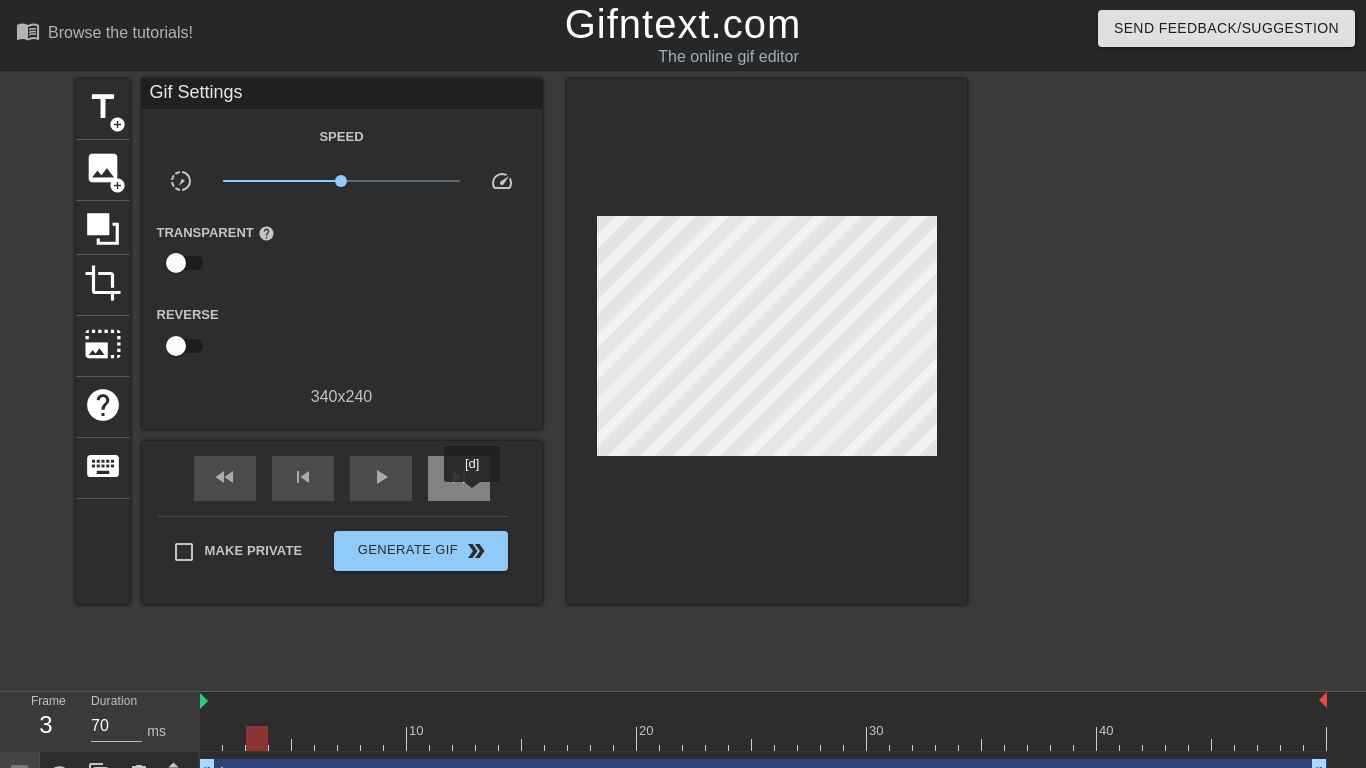 click on "skip_next" at bounding box center [459, 478] 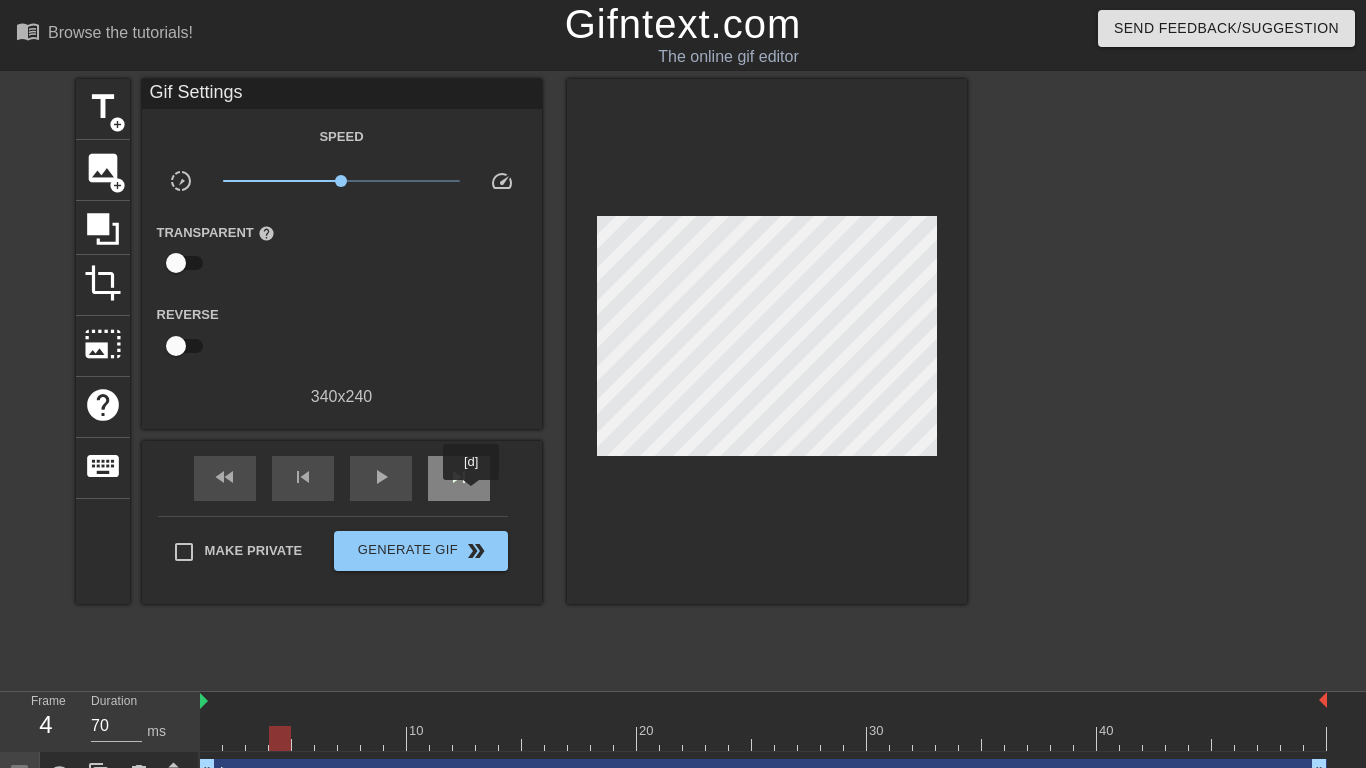 click on "skip_next" at bounding box center (459, 478) 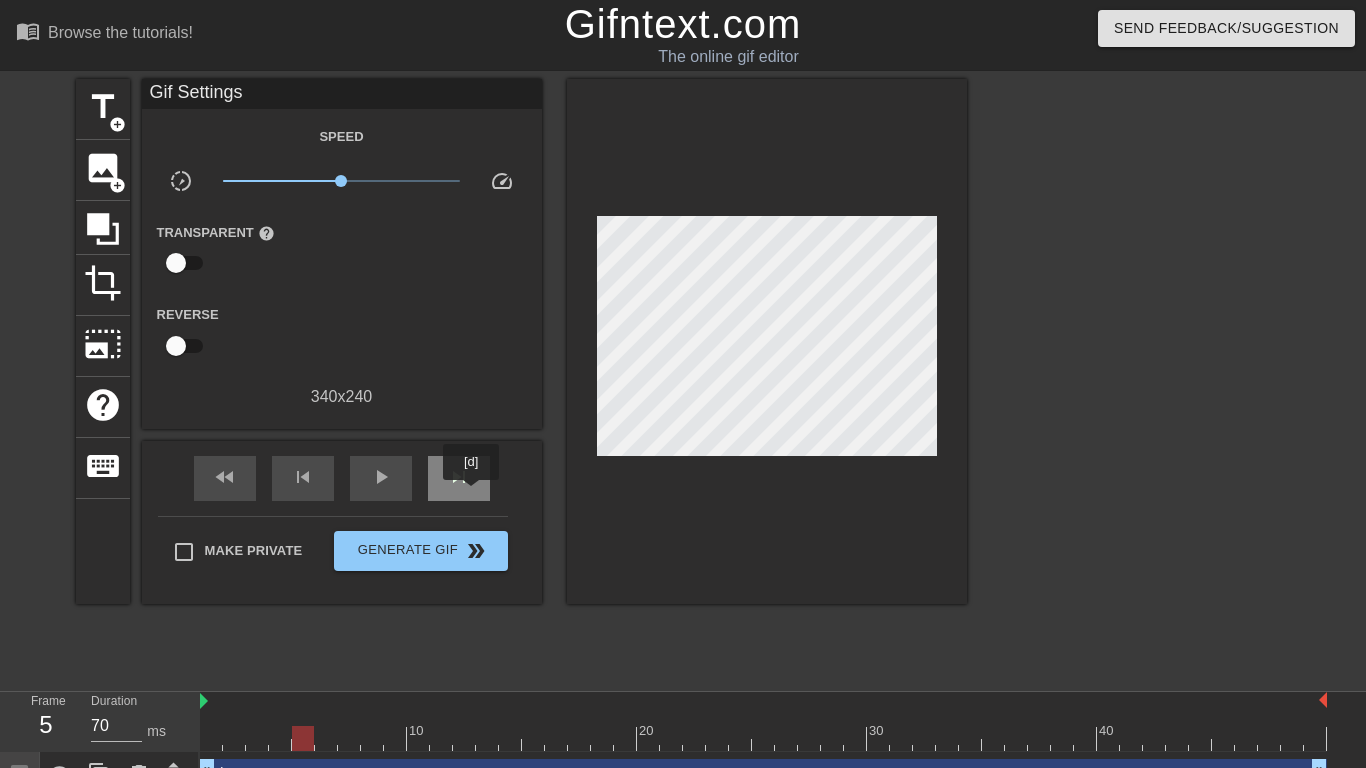 click on "skip_next" at bounding box center [459, 478] 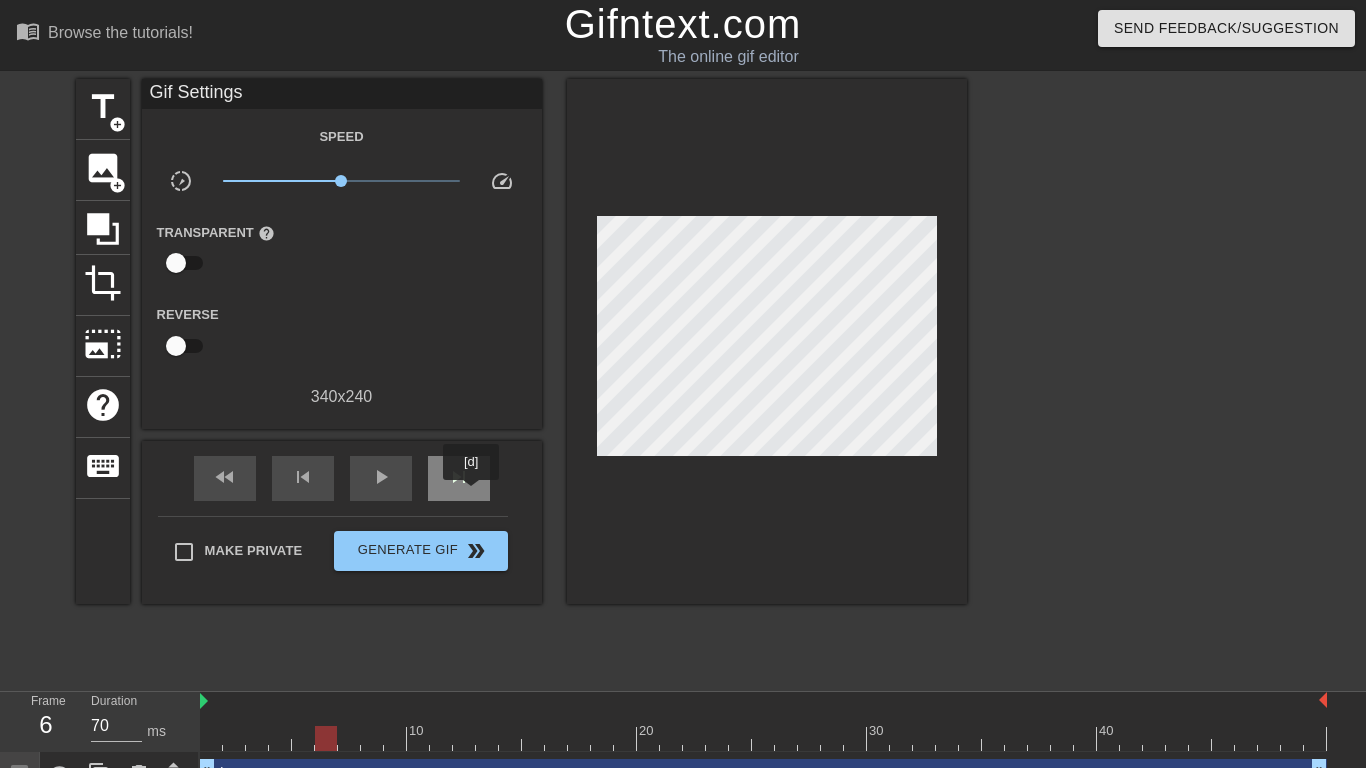 click on "skip_next" at bounding box center (459, 478) 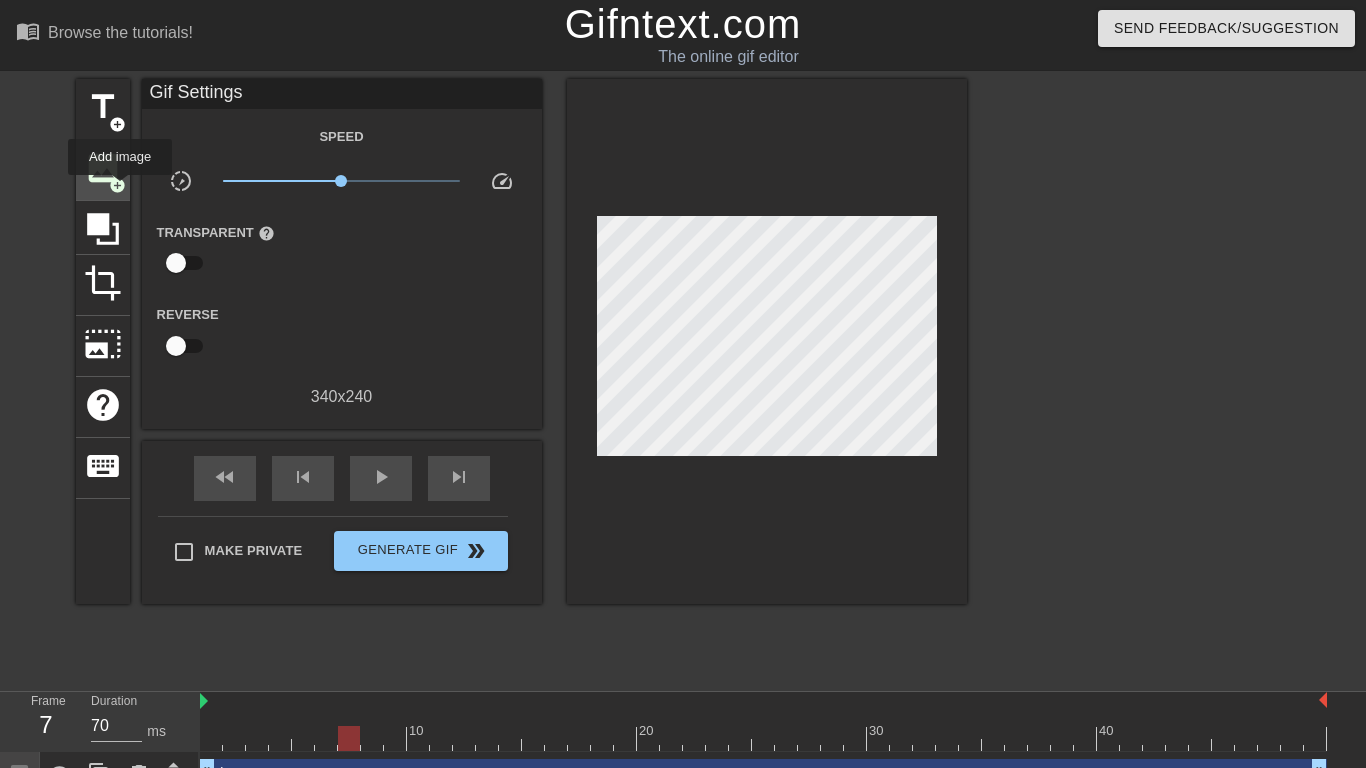 click on "add_circle" at bounding box center [117, 185] 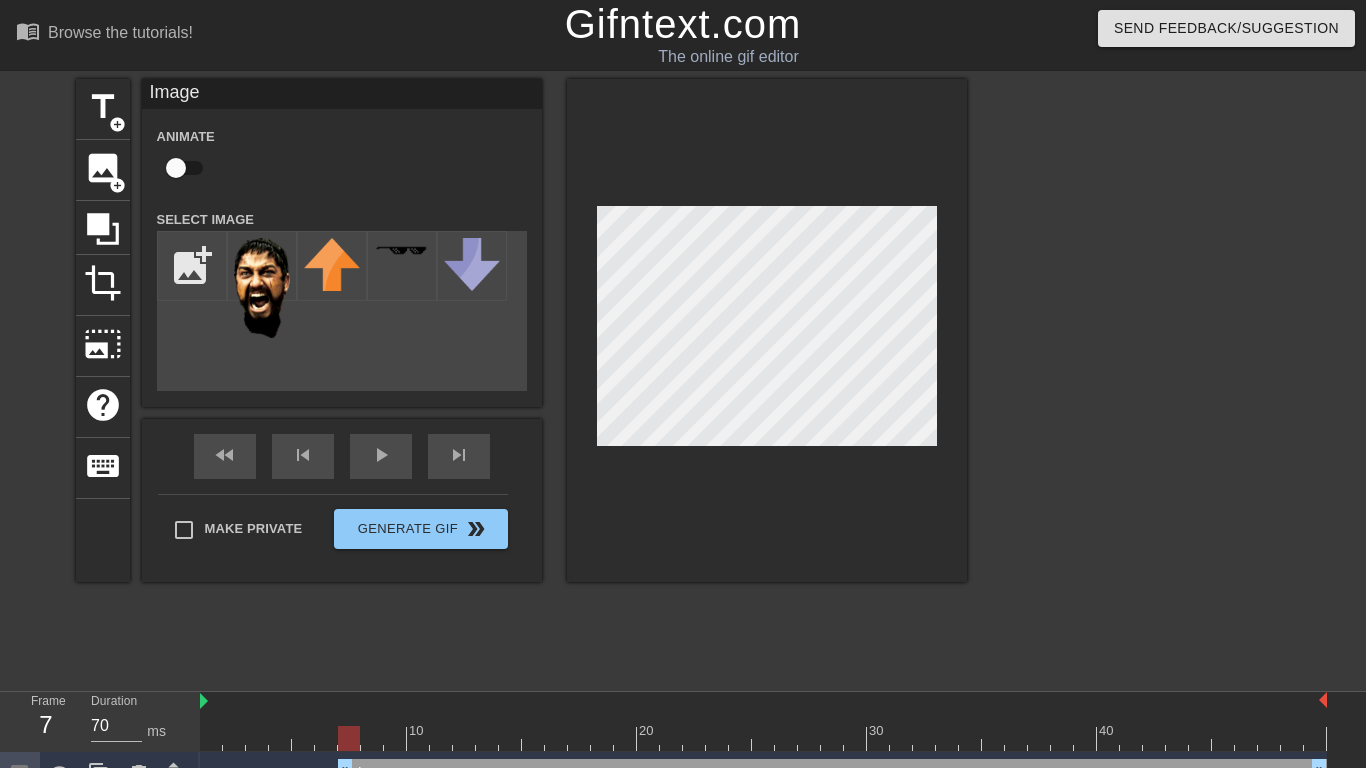 click on "title add_circle image add_circle crop photo_size_select_large help keyboard Image Animate Select Image add_photo_alternate fast_rewind skip_previous play_arrow skip_next Make Private Generate Gif double_arrow" at bounding box center (521, 330) 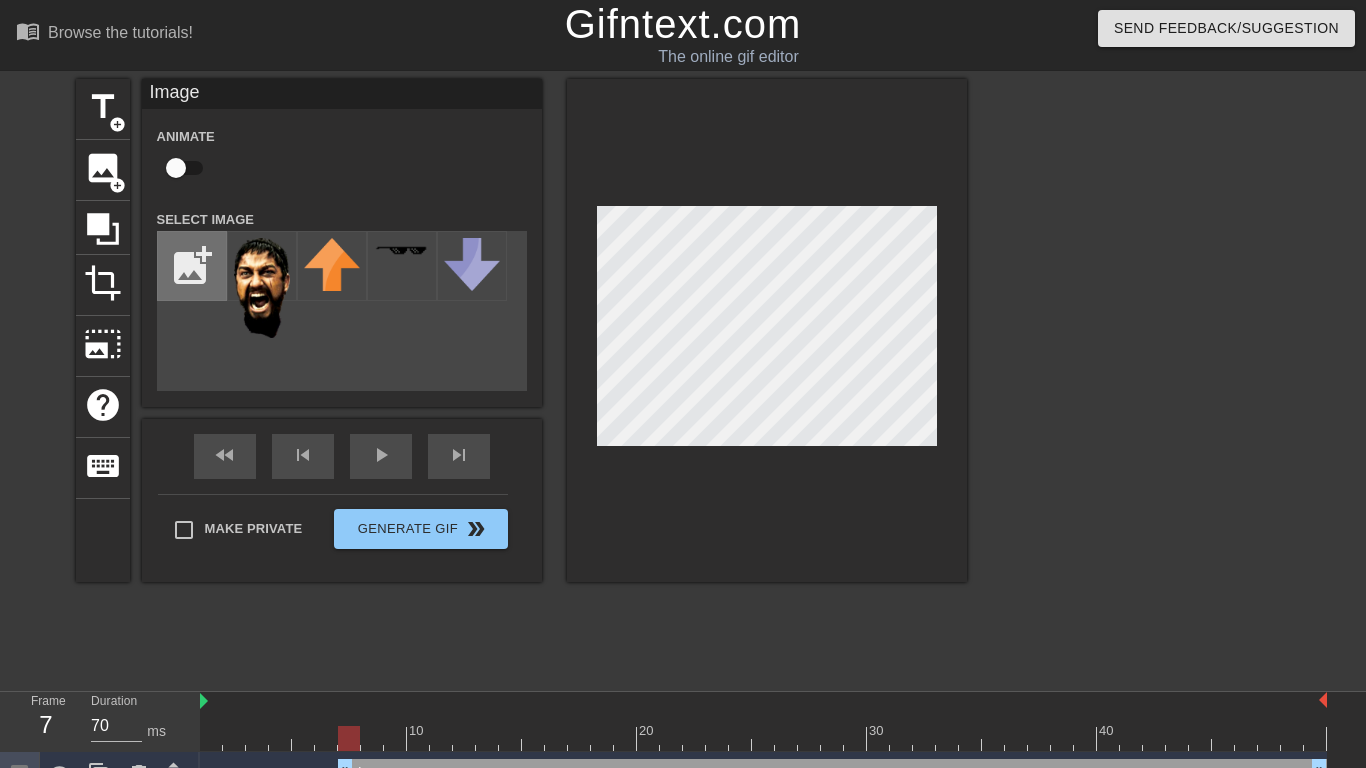 click at bounding box center (192, 266) 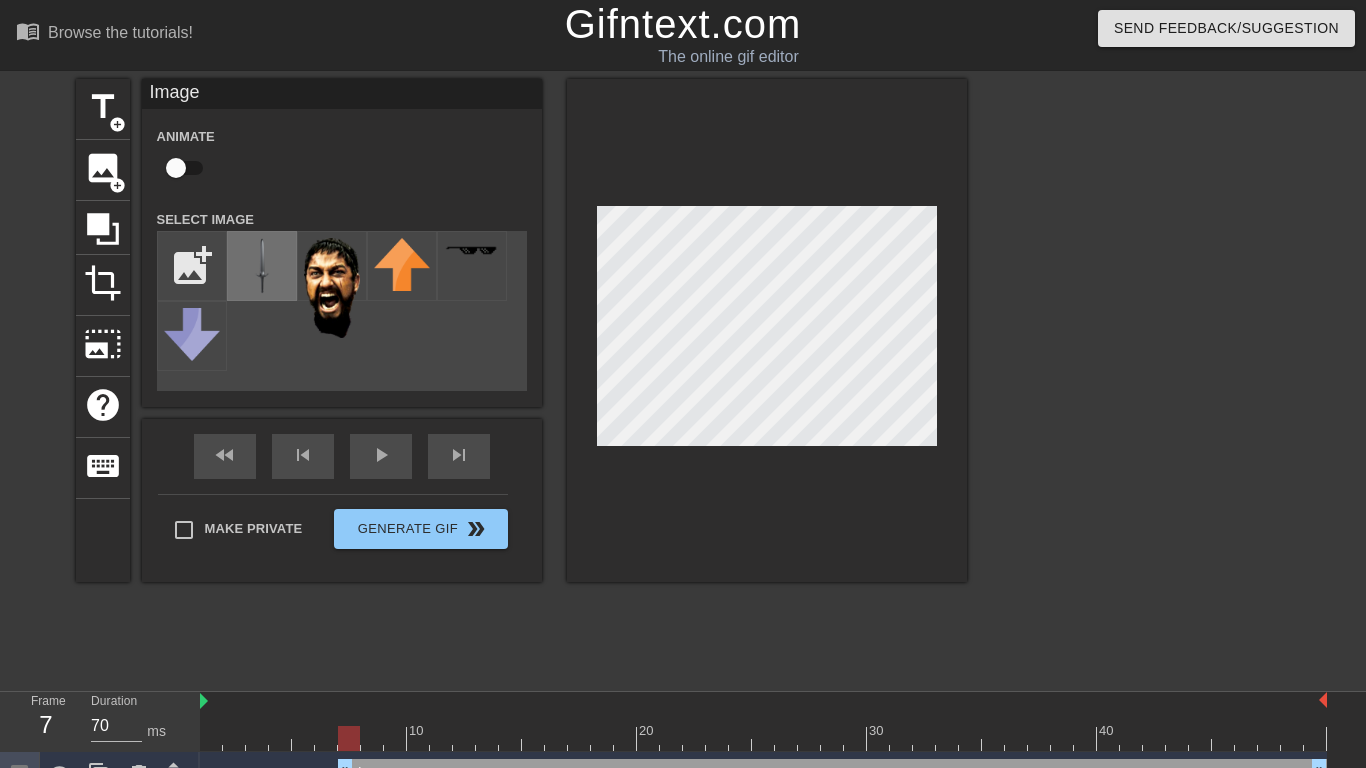click at bounding box center [262, 266] 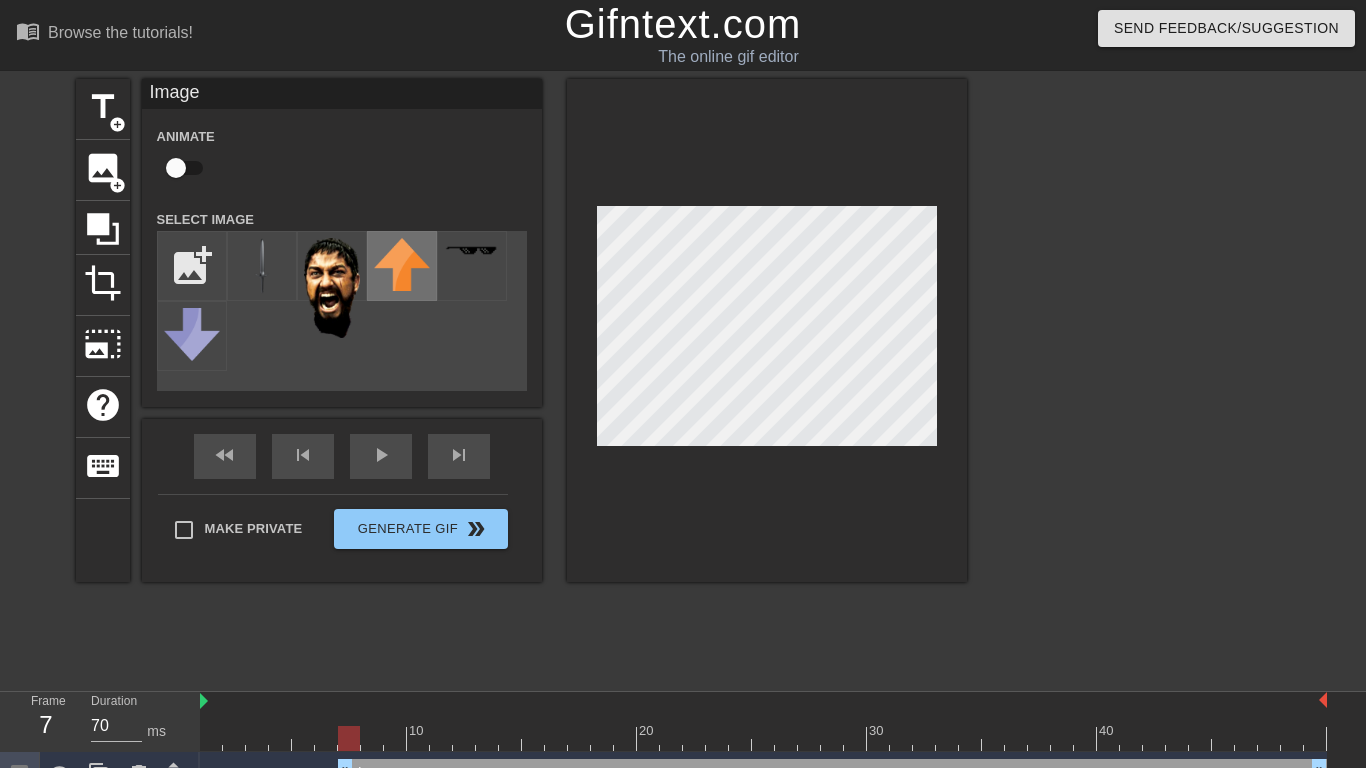click at bounding box center (402, 264) 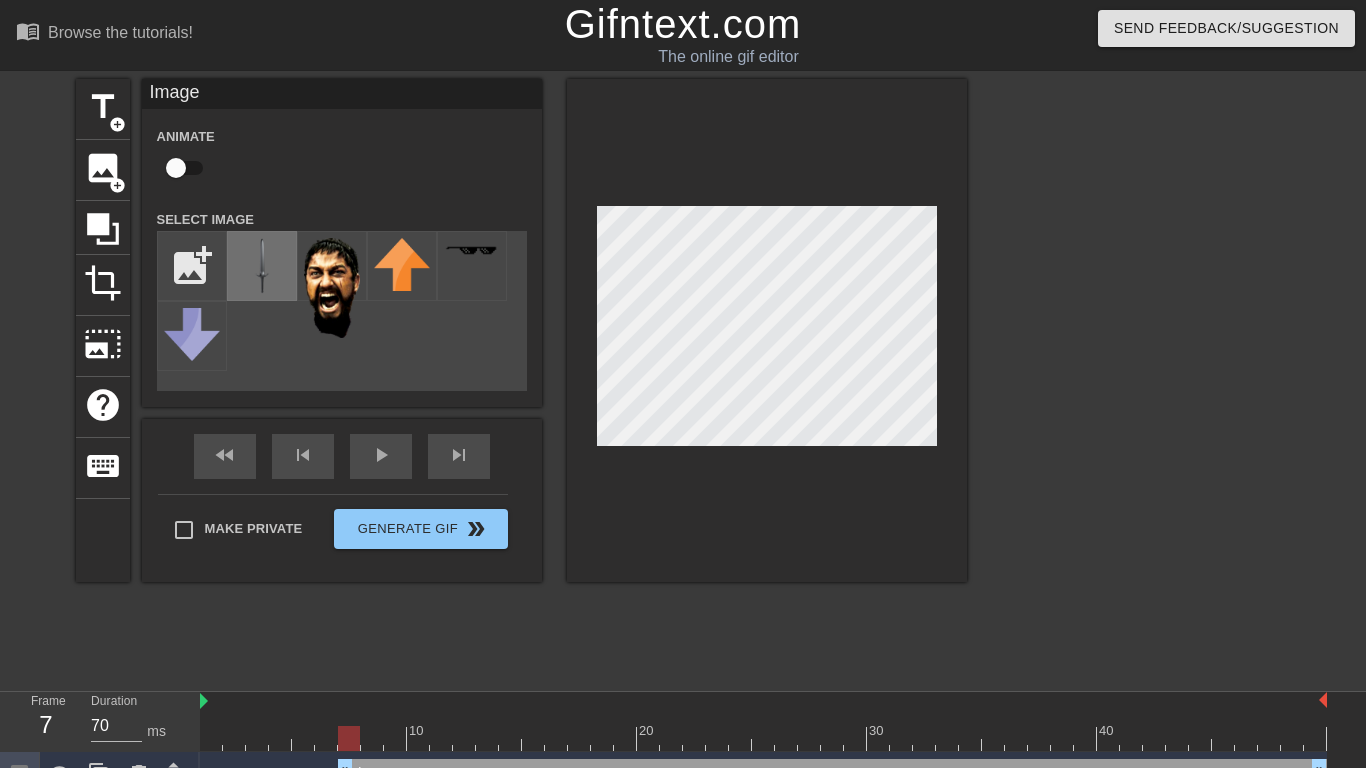 click at bounding box center (262, 266) 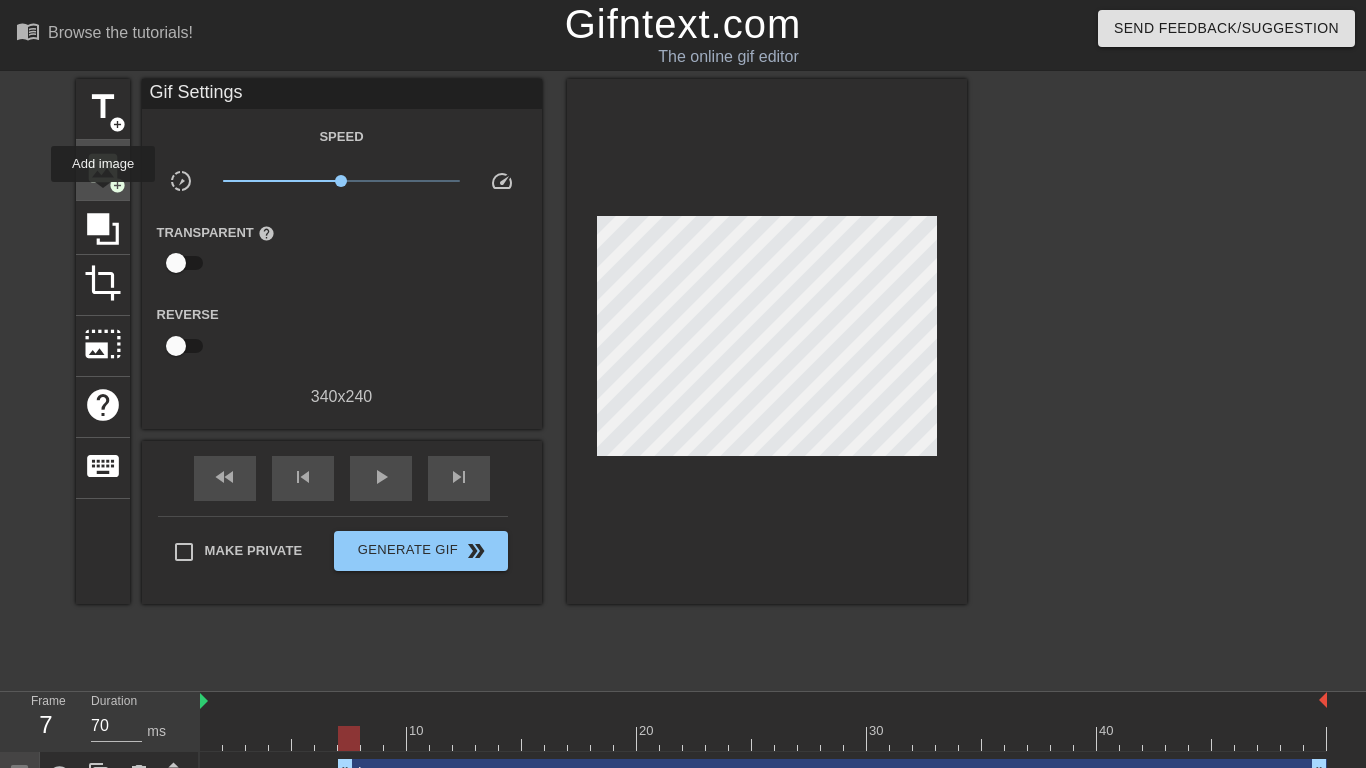 click on "image add_circle" at bounding box center (103, 170) 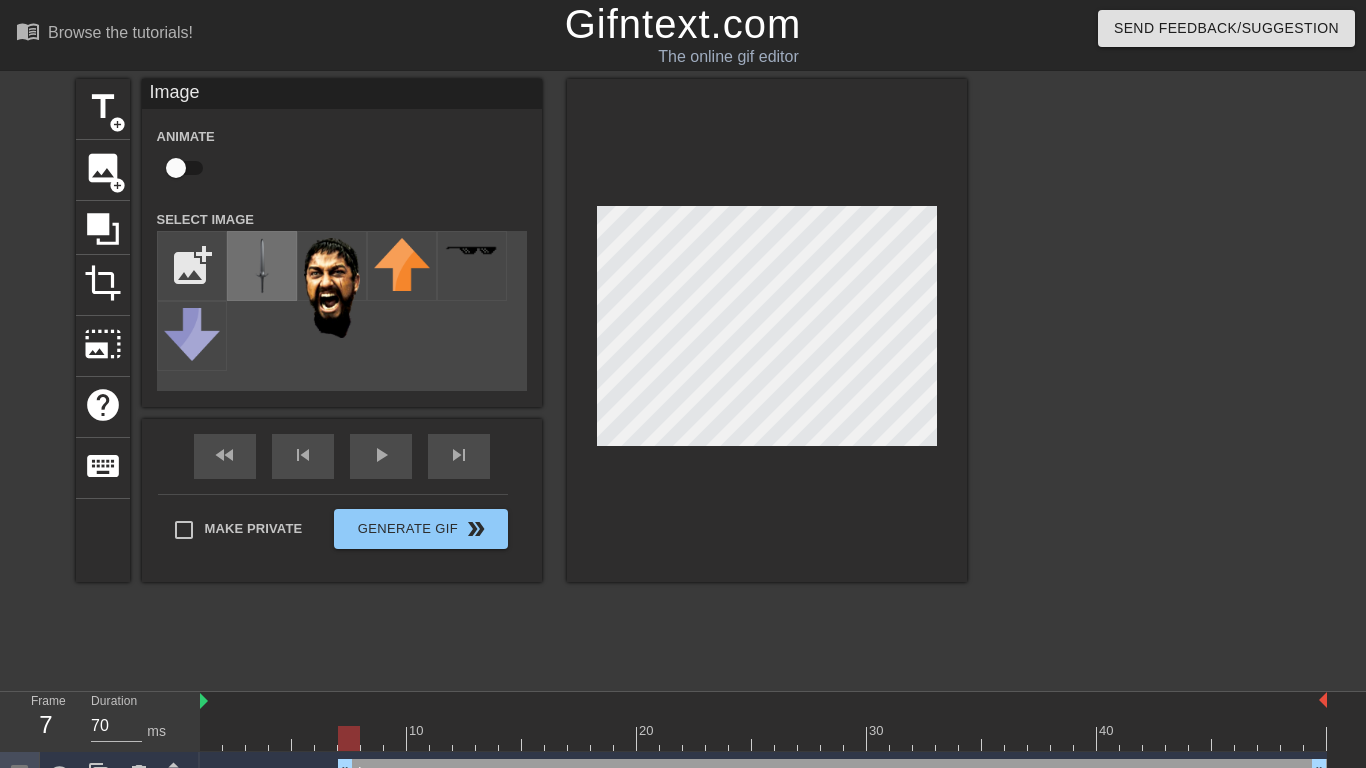 click at bounding box center [262, 266] 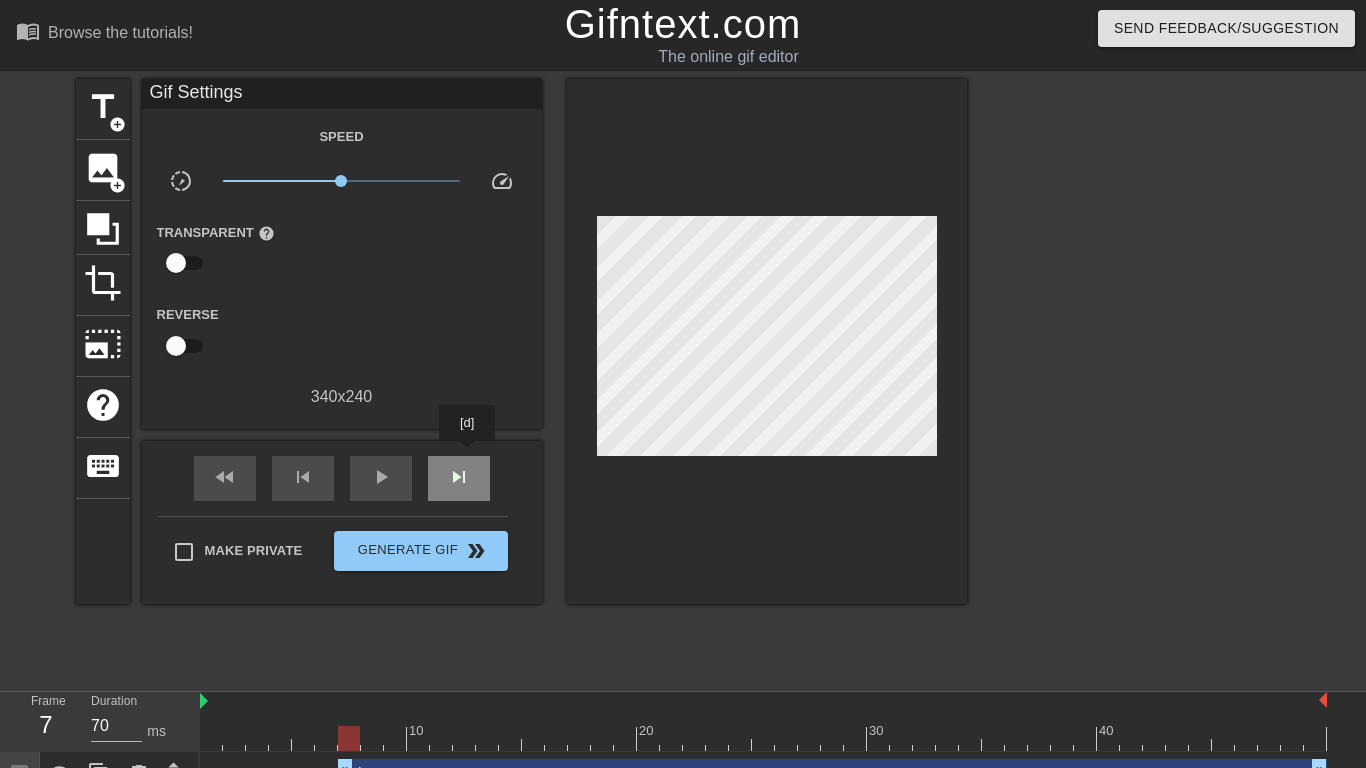 click on "skip_next" at bounding box center (459, 478) 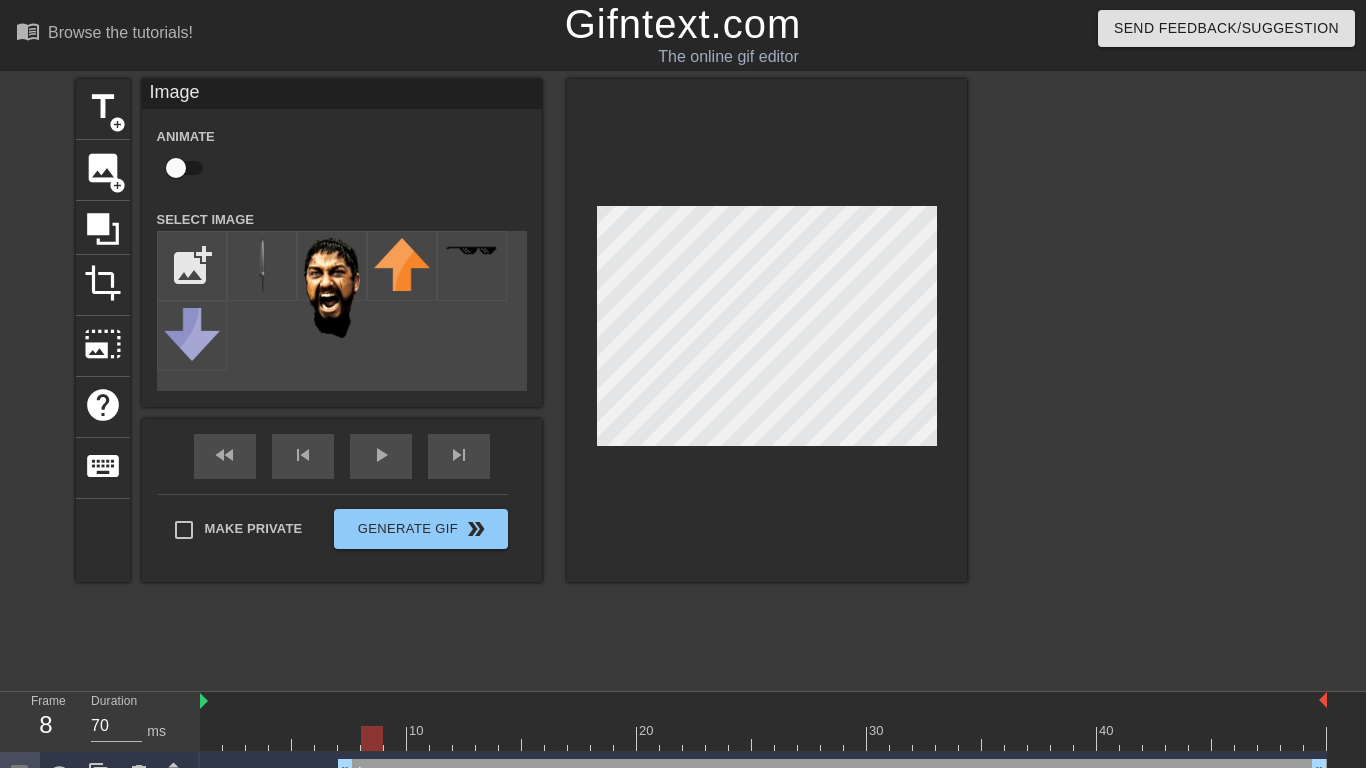 click at bounding box center (176, 168) 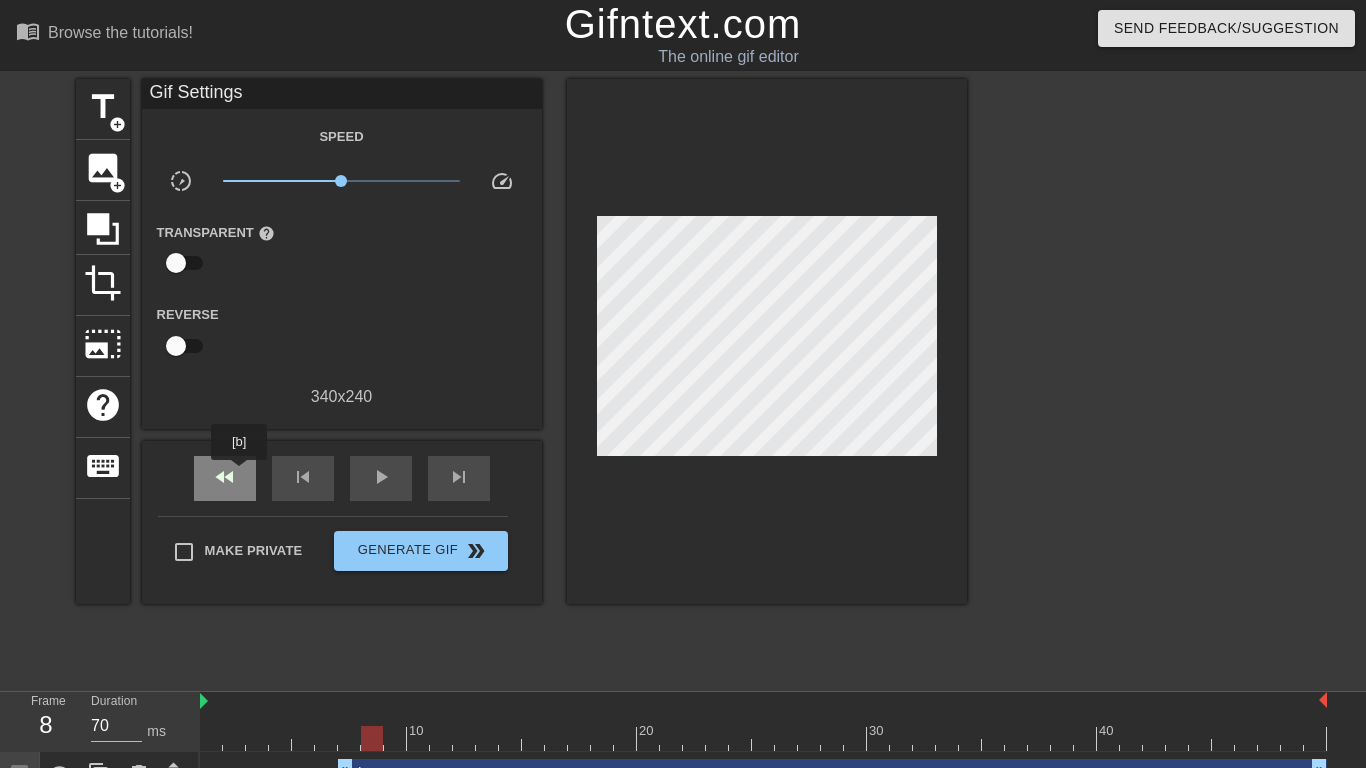 click on "fast_rewind" at bounding box center [225, 478] 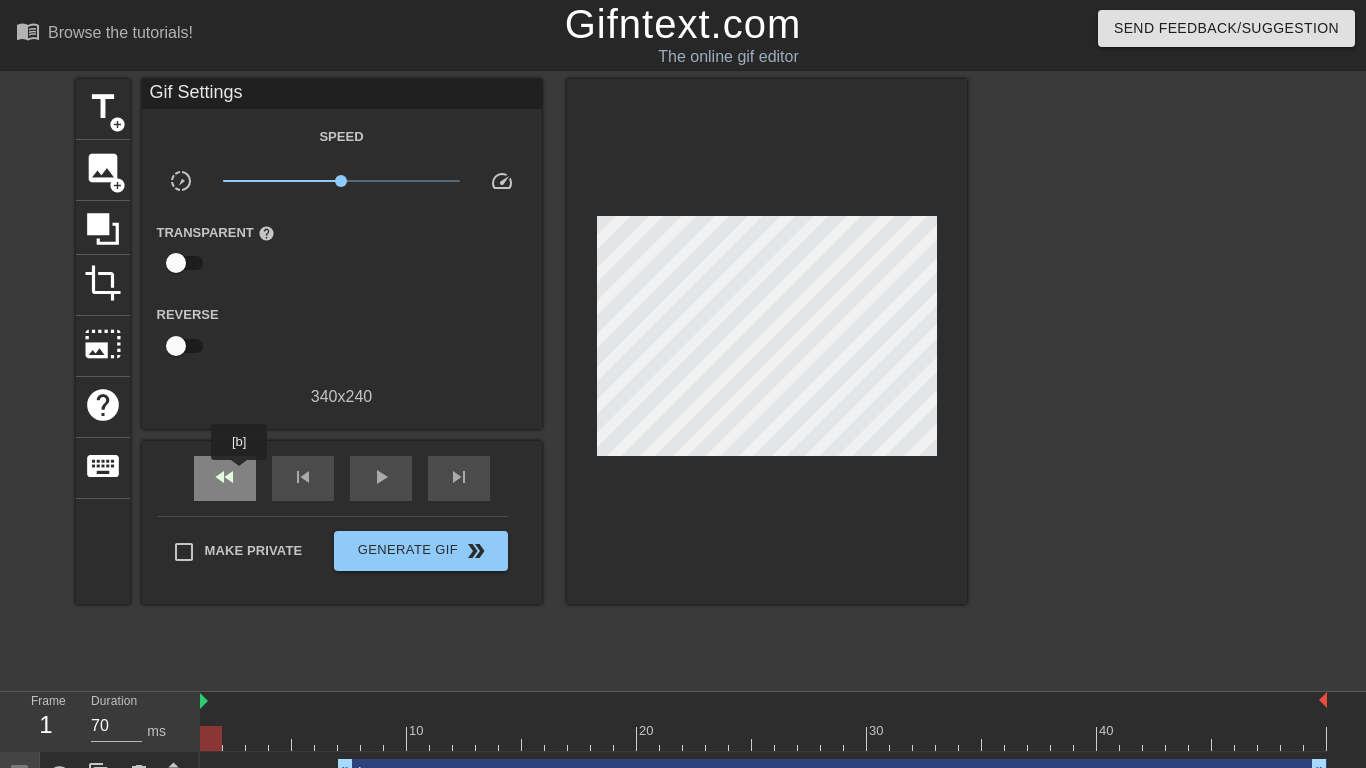 click on "fast_rewind" at bounding box center [225, 478] 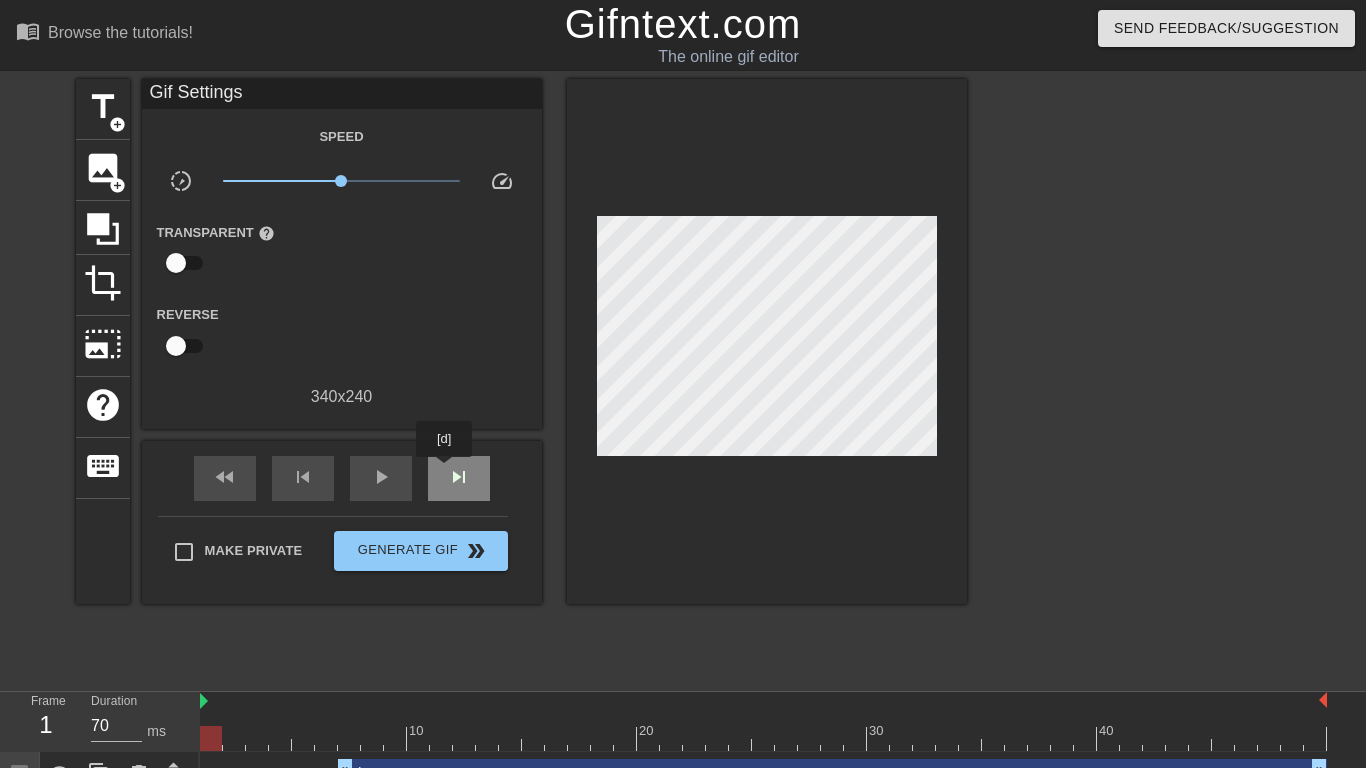 click on "skip_next" at bounding box center [459, 478] 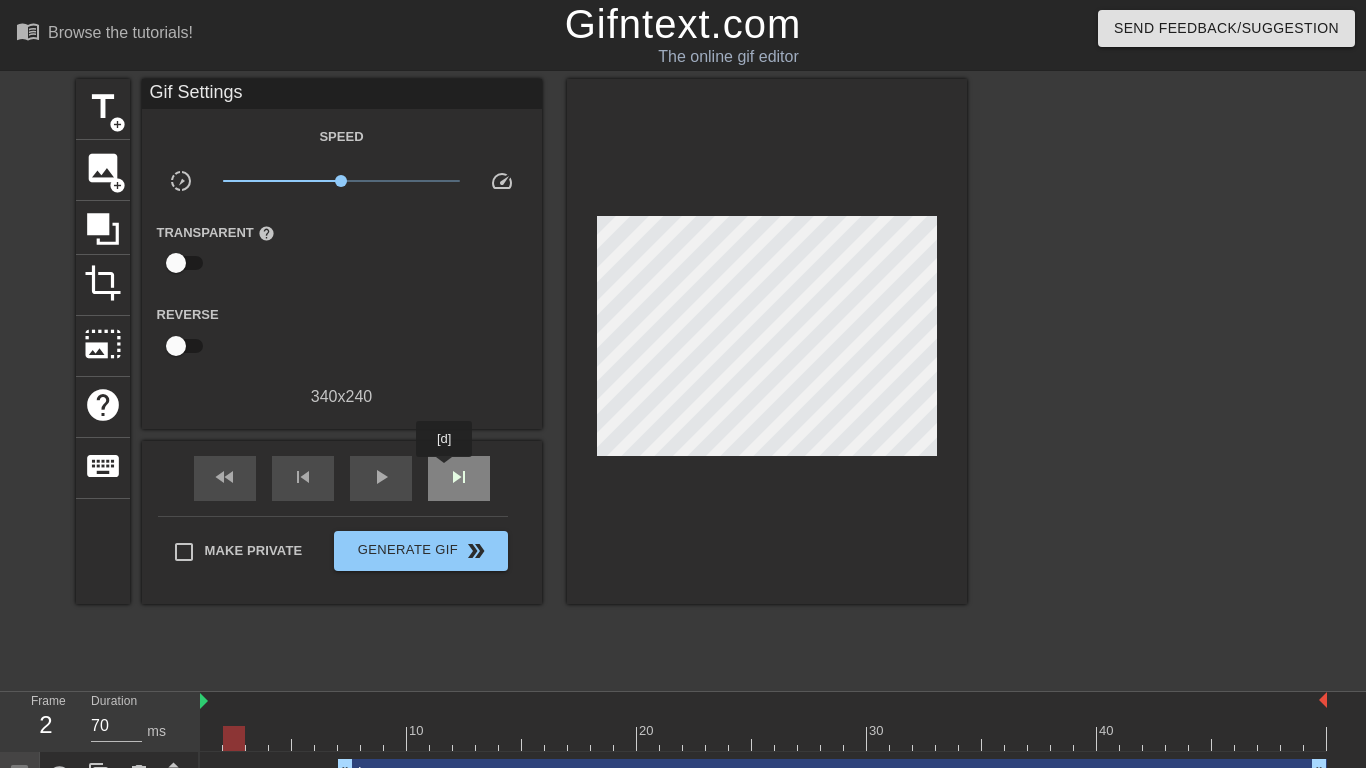 click on "skip_next" at bounding box center (459, 478) 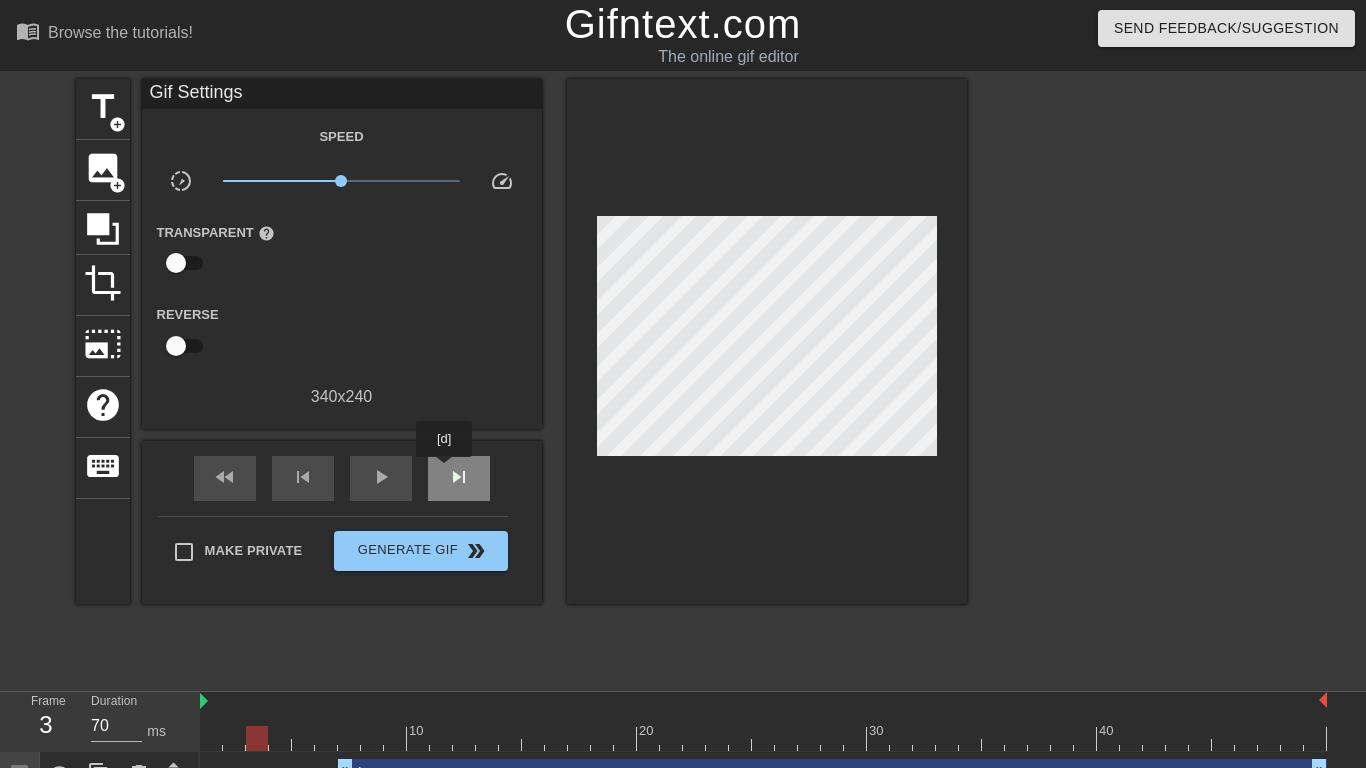 click on "skip_next" at bounding box center [459, 478] 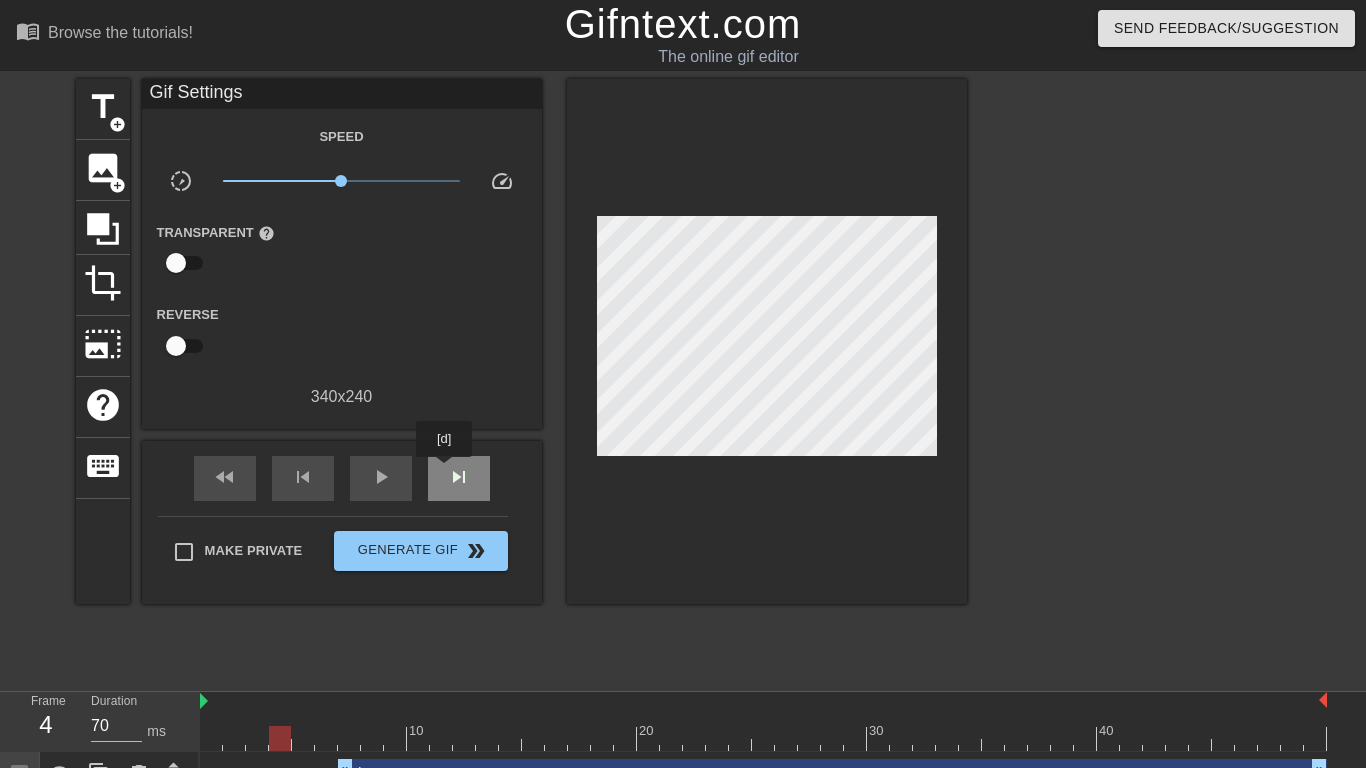click on "skip_next" at bounding box center [459, 478] 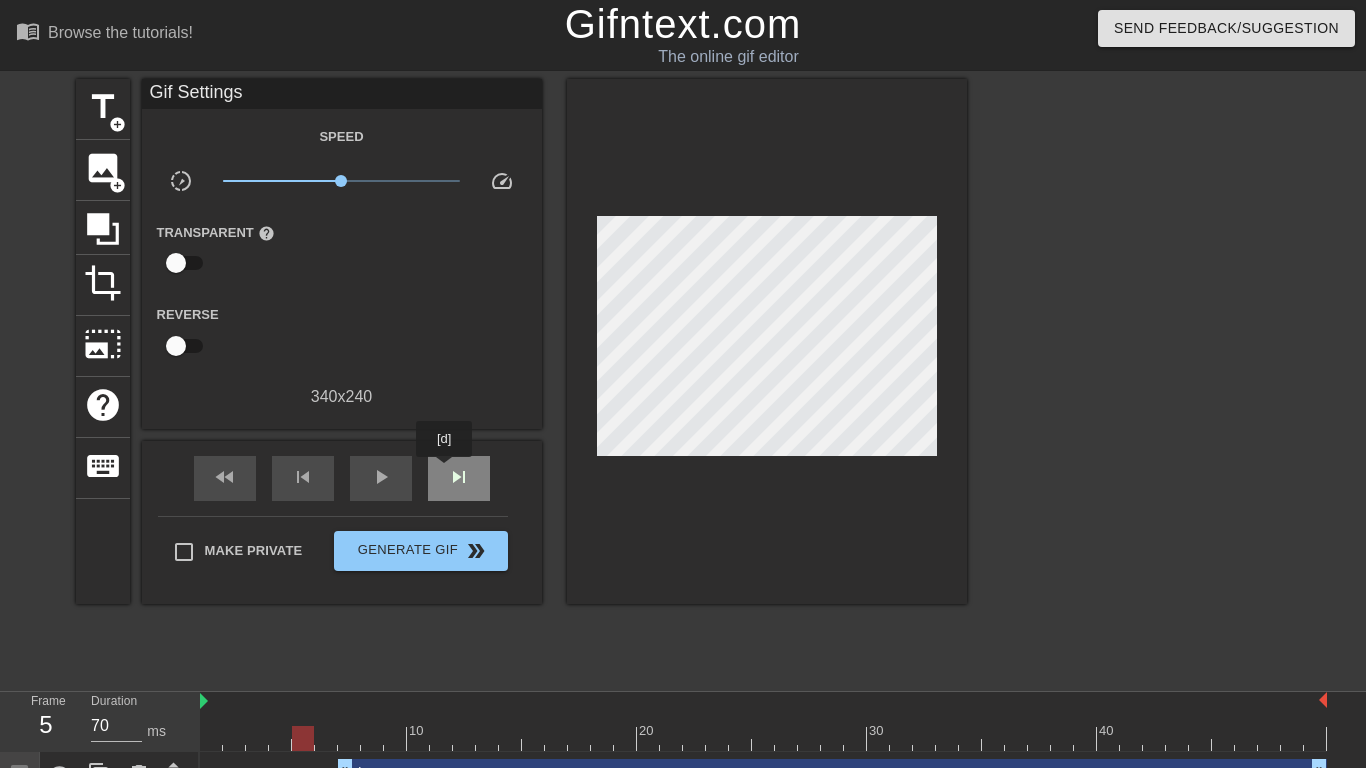 click on "skip_next" at bounding box center (459, 478) 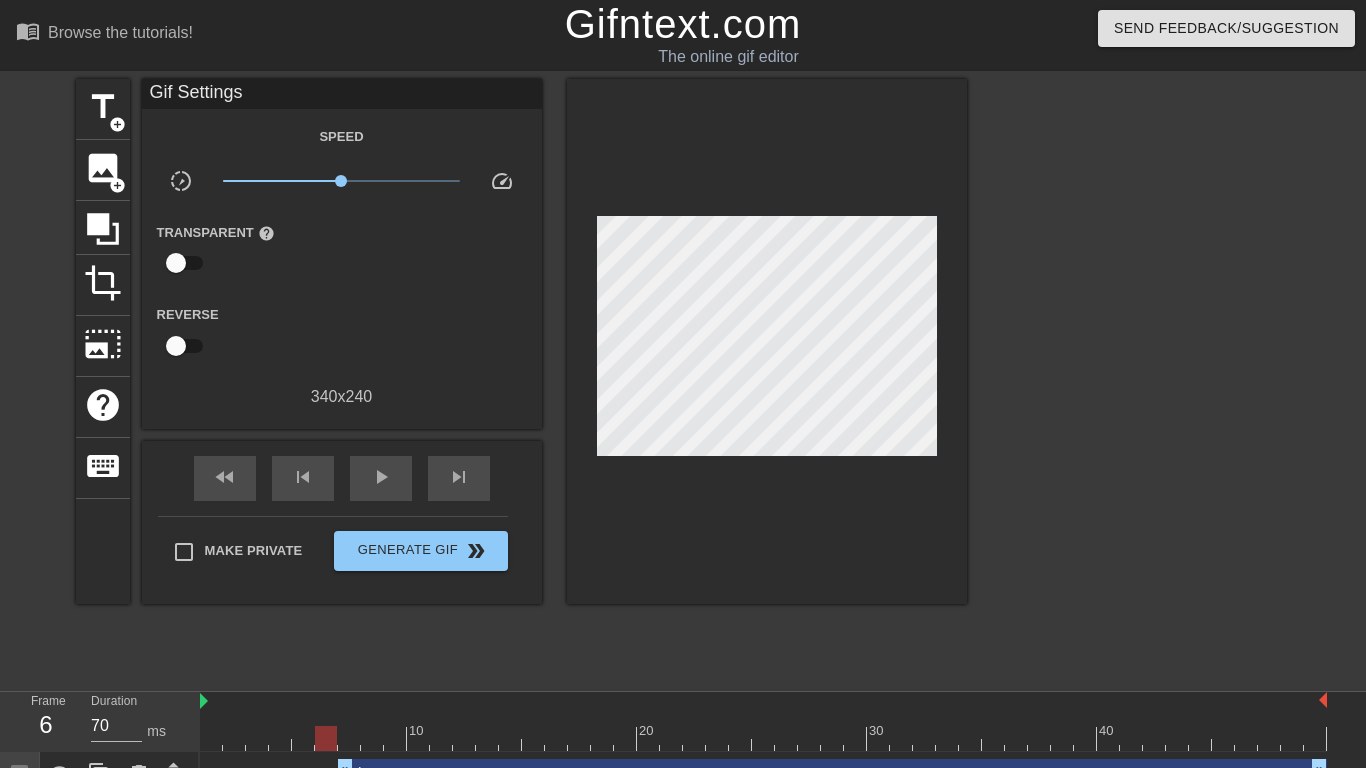 click on "fast_rewind skip_previous play_arrow skip_next" at bounding box center (342, 478) 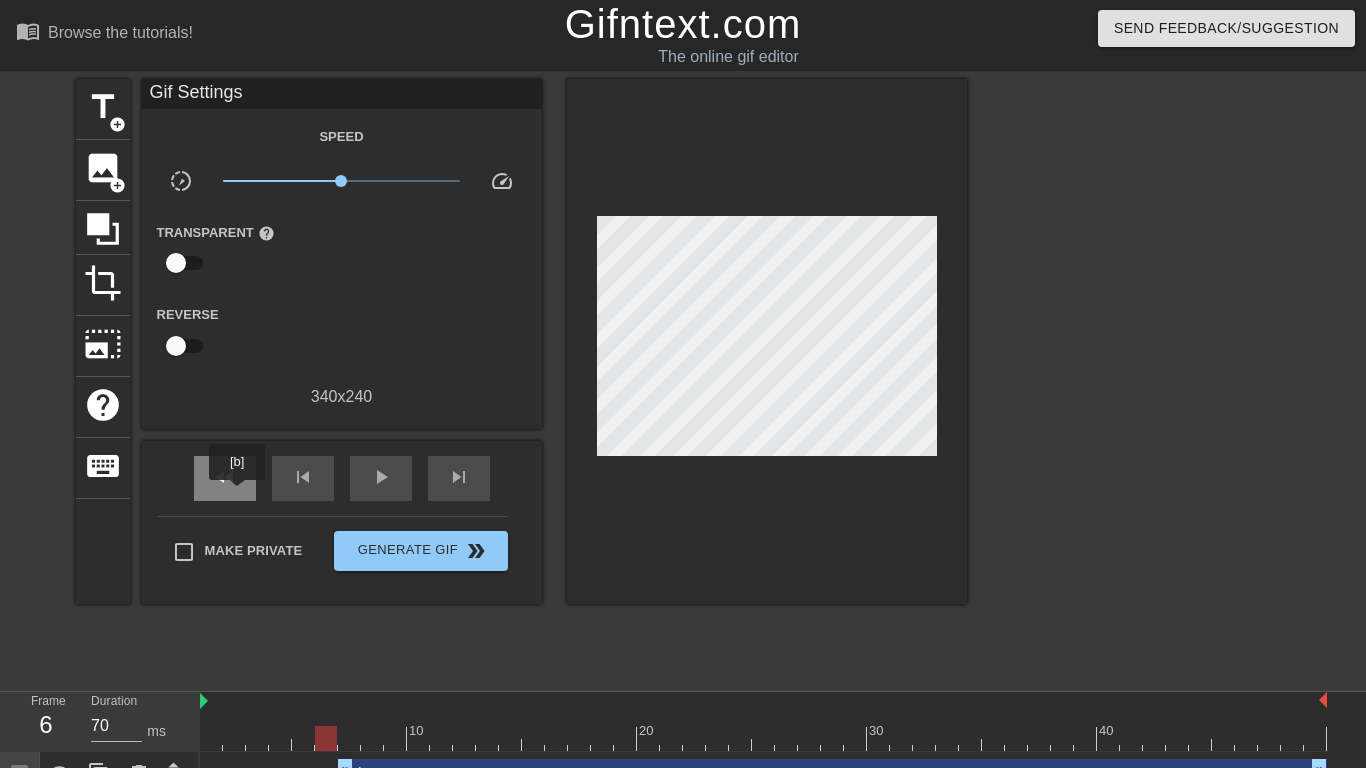 click on "fast_rewind" at bounding box center (225, 478) 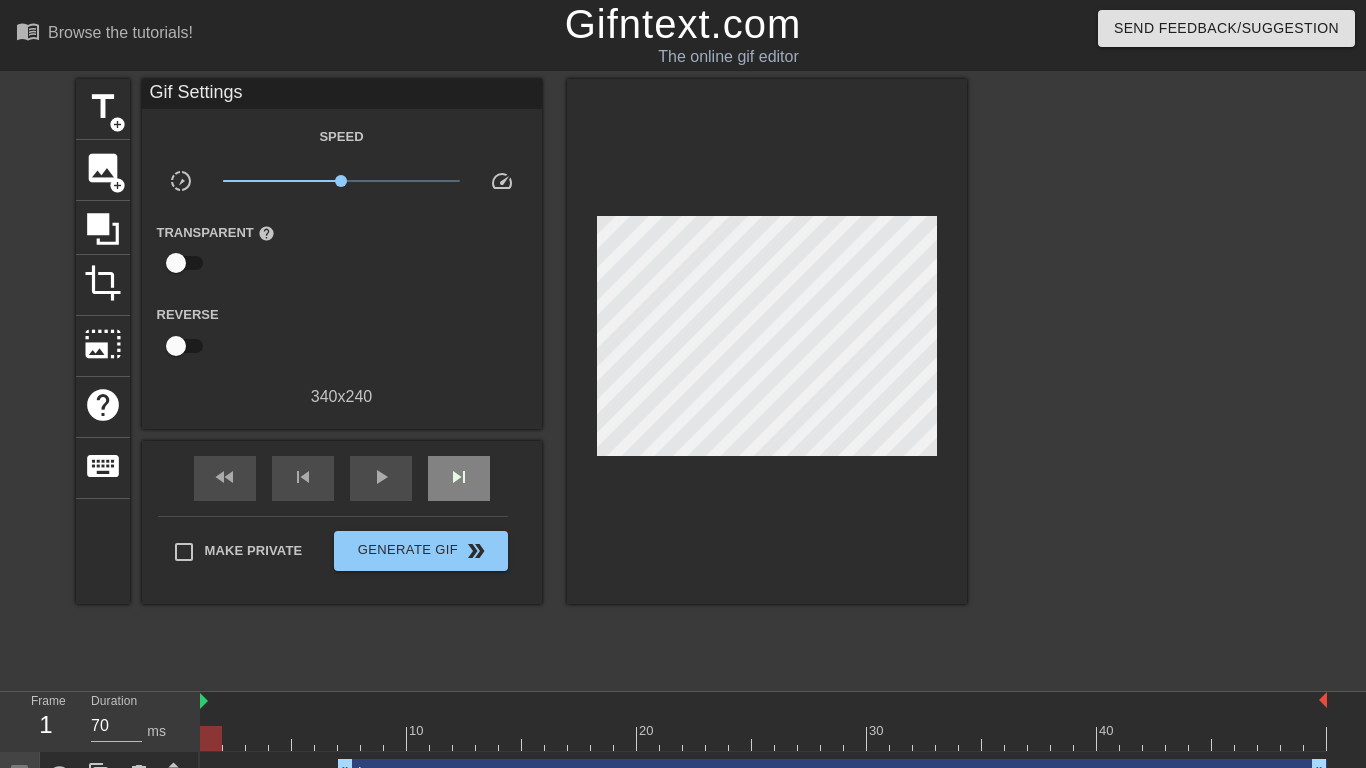 click on "skip_next" at bounding box center (459, 478) 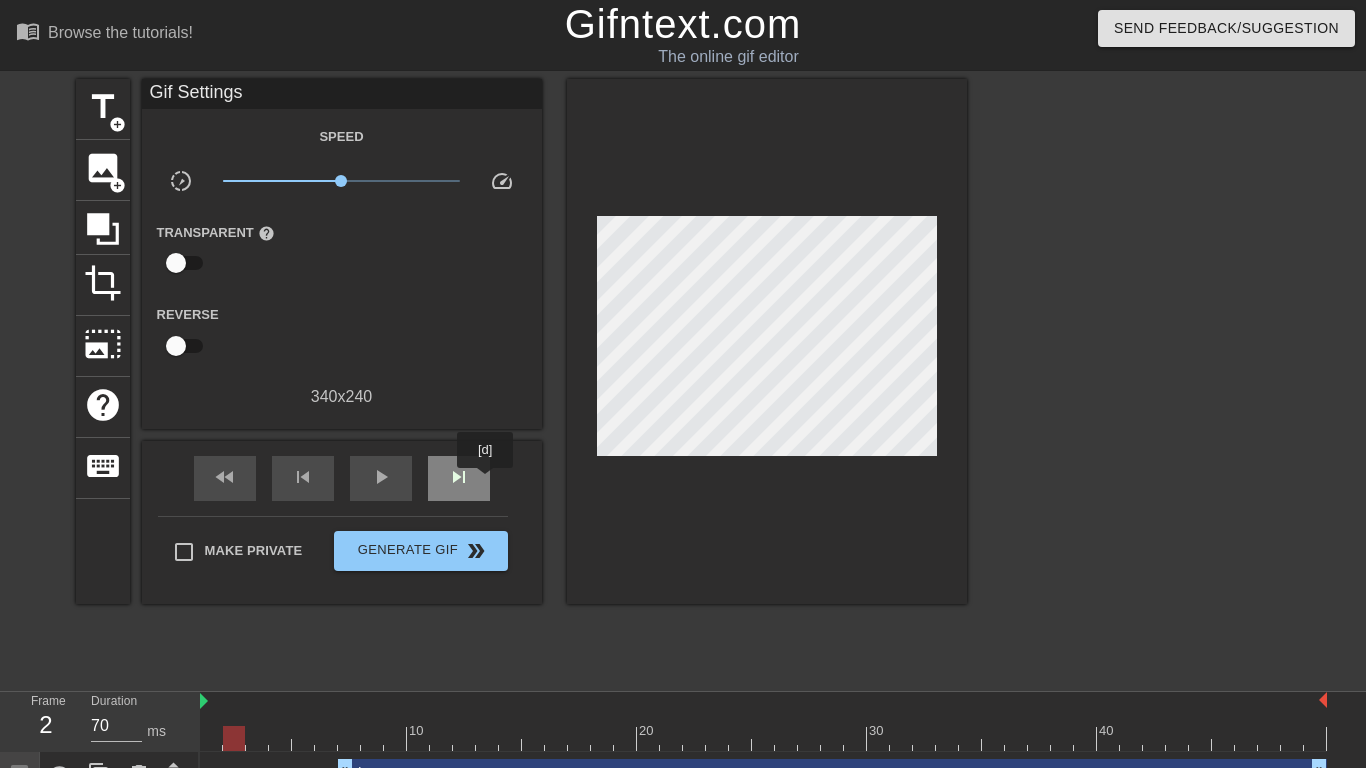 click on "skip_next" at bounding box center [459, 478] 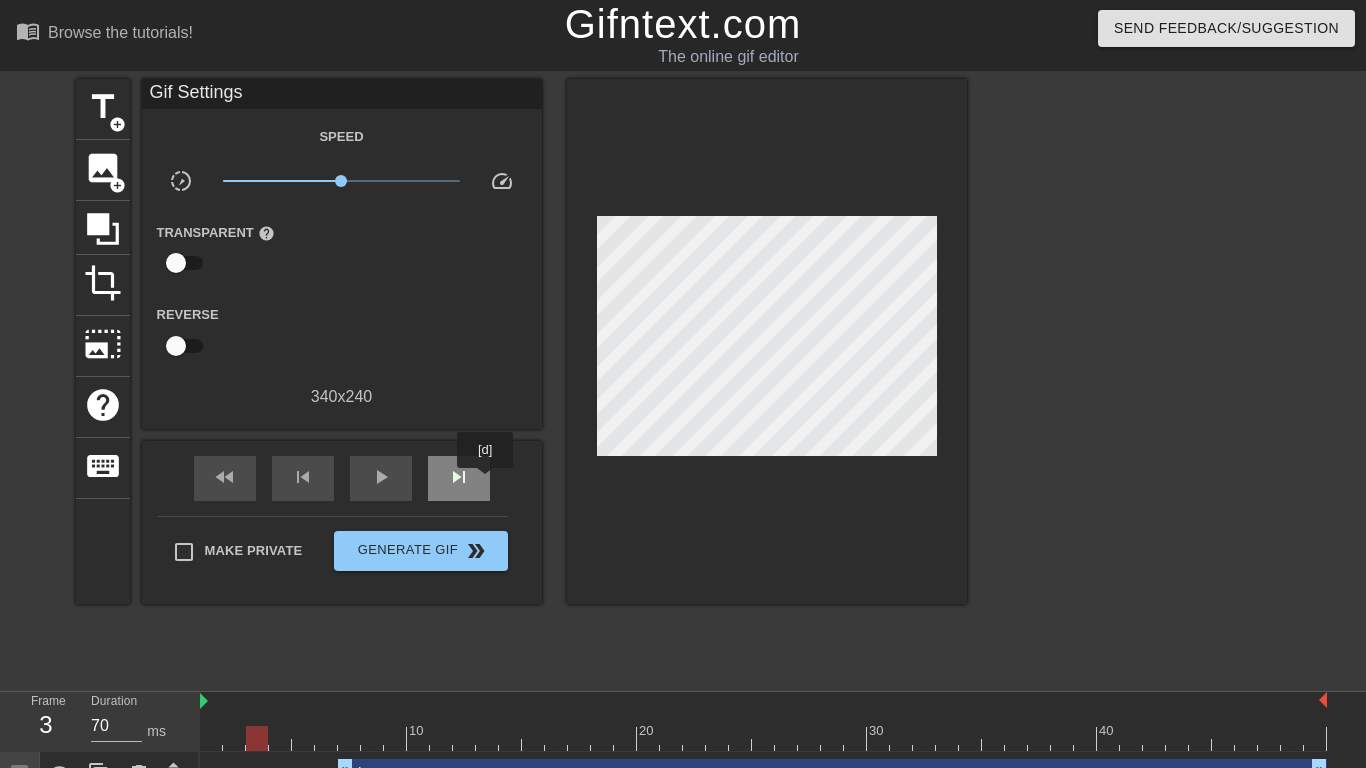 click on "skip_next" at bounding box center (459, 478) 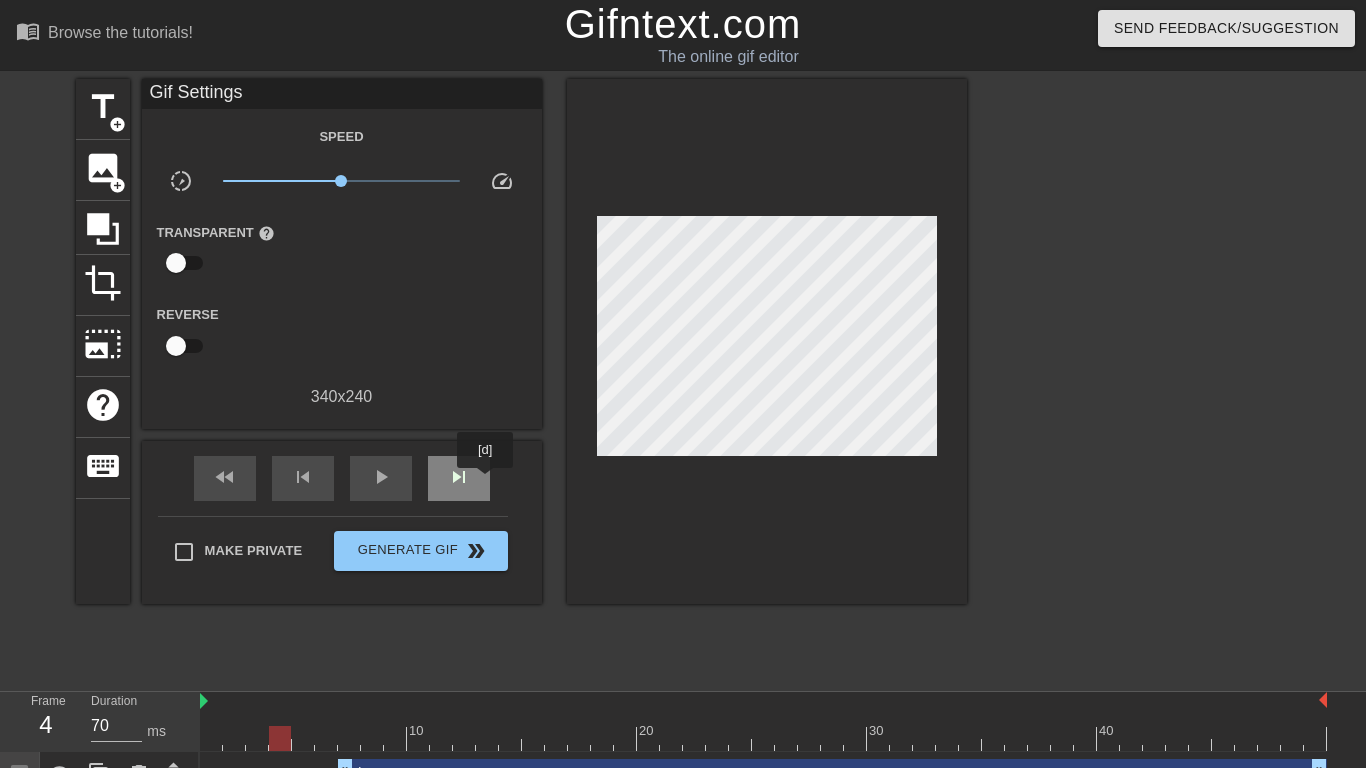 click on "skip_next" at bounding box center [459, 478] 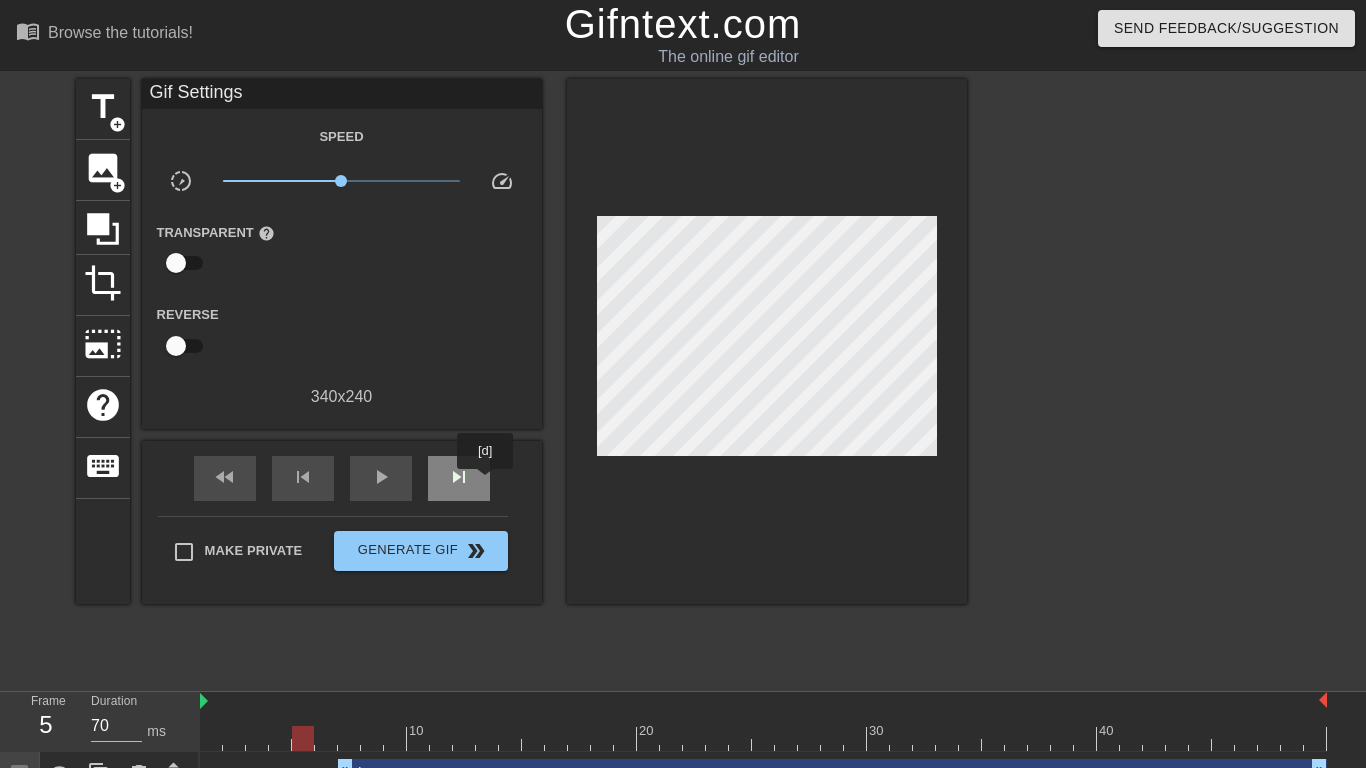 click on "skip_next" at bounding box center [459, 478] 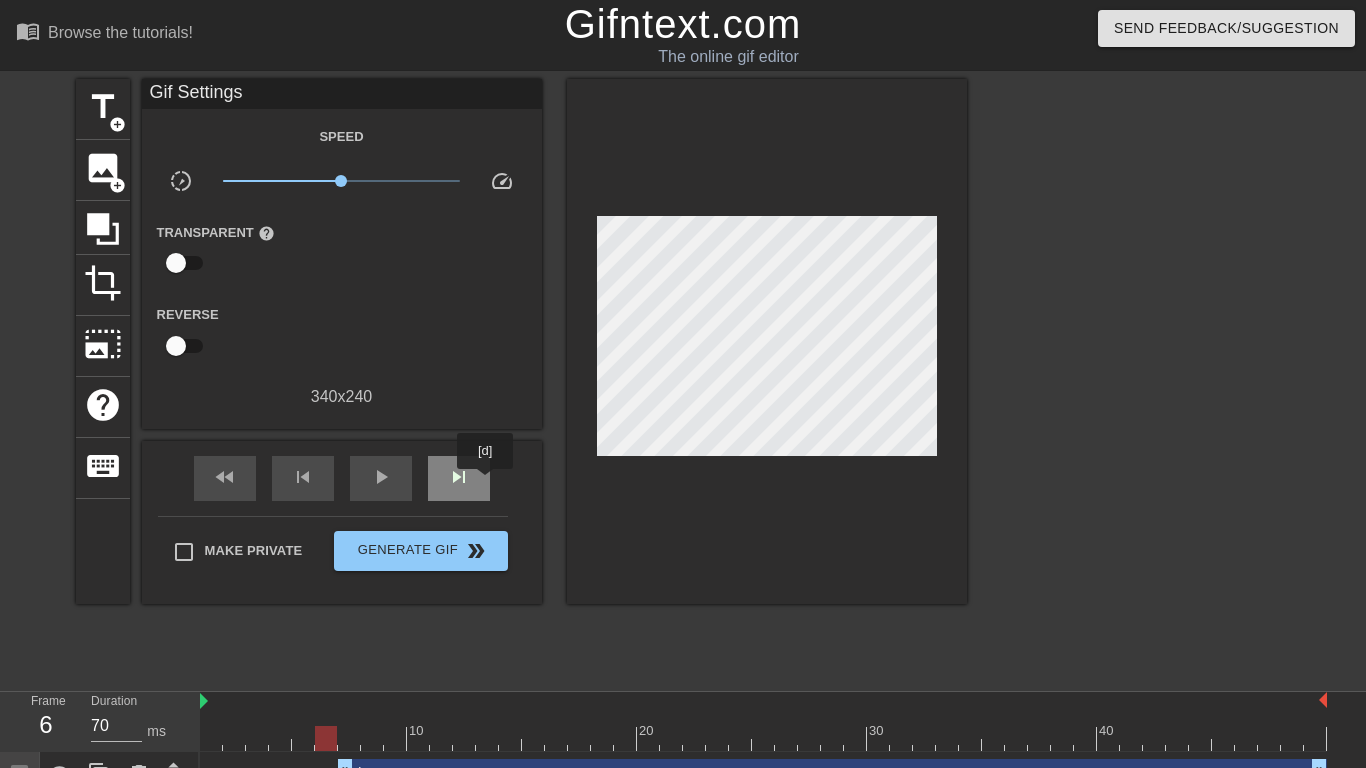 click on "skip_next" at bounding box center [459, 478] 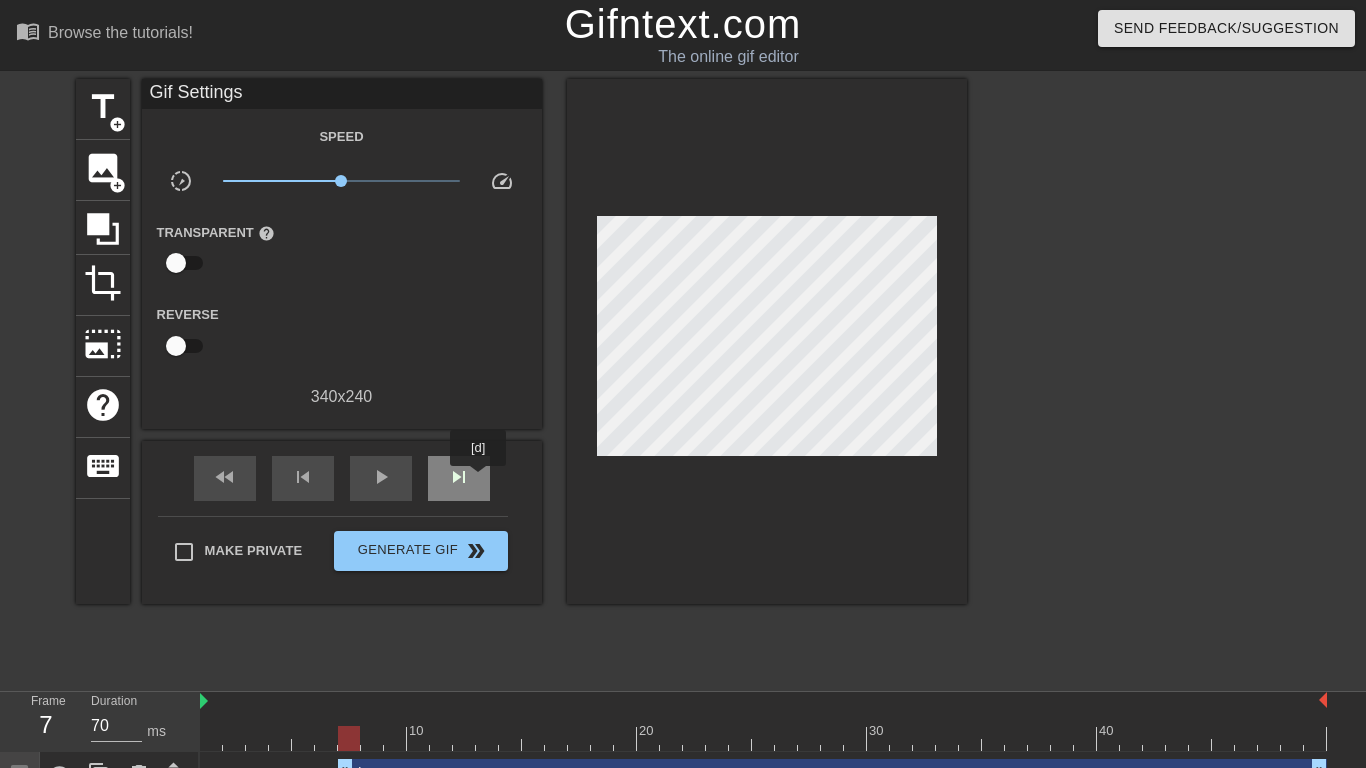 click on "skip_next" at bounding box center [459, 478] 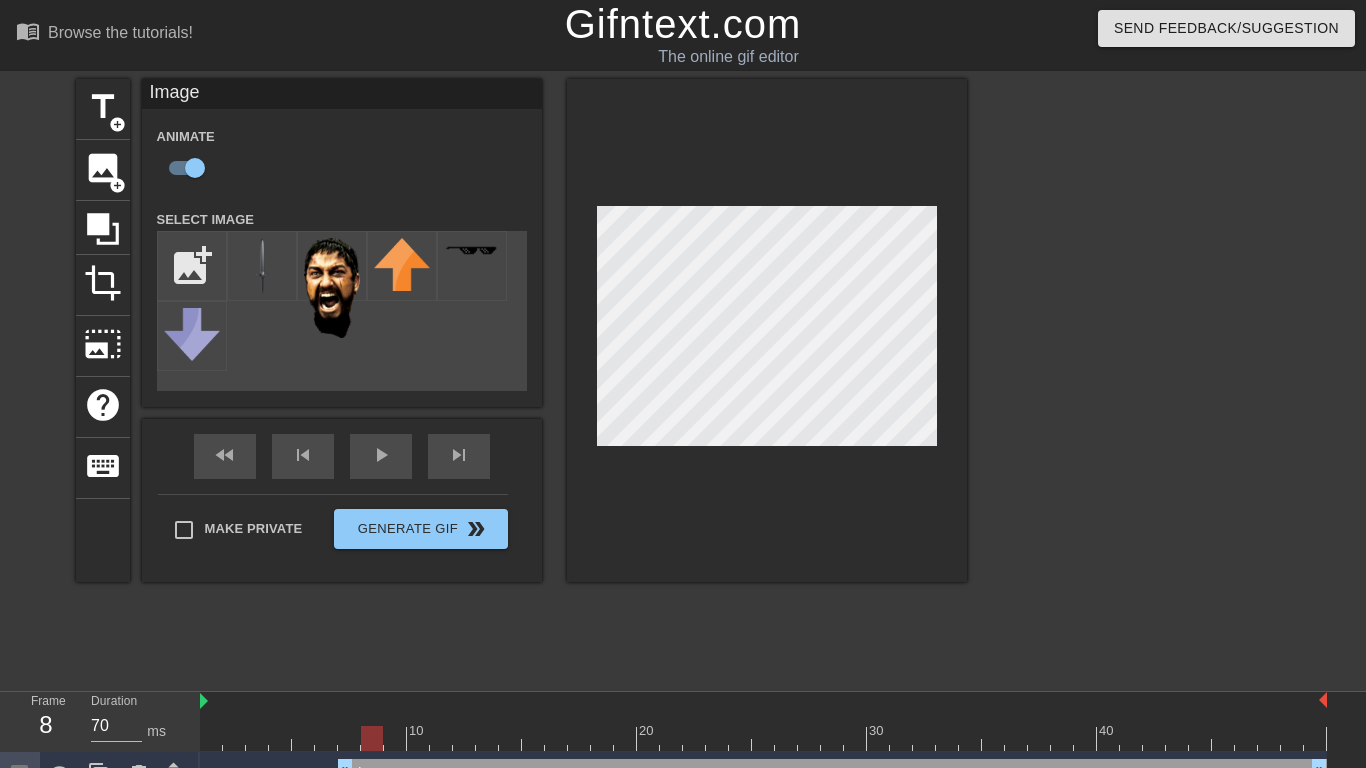 click at bounding box center [767, 330] 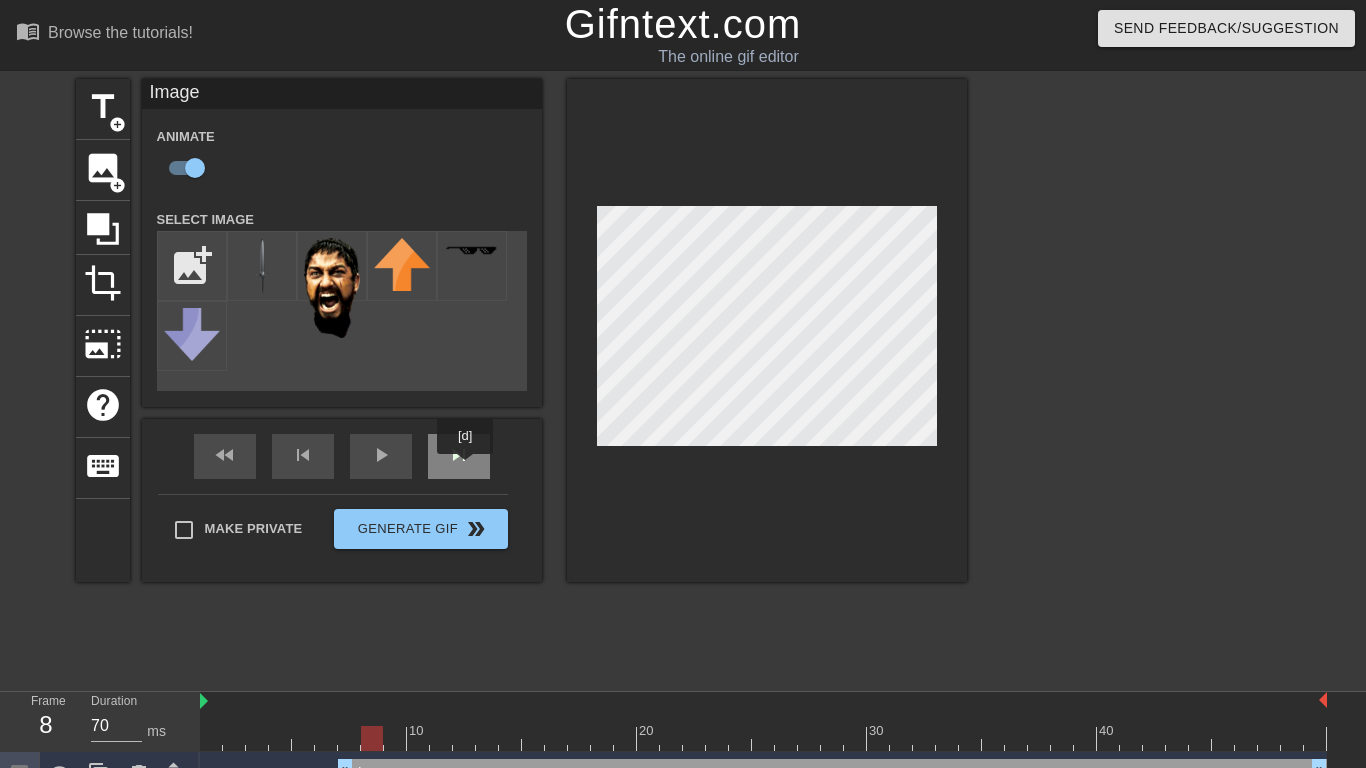 click on "skip_next" at bounding box center [459, 456] 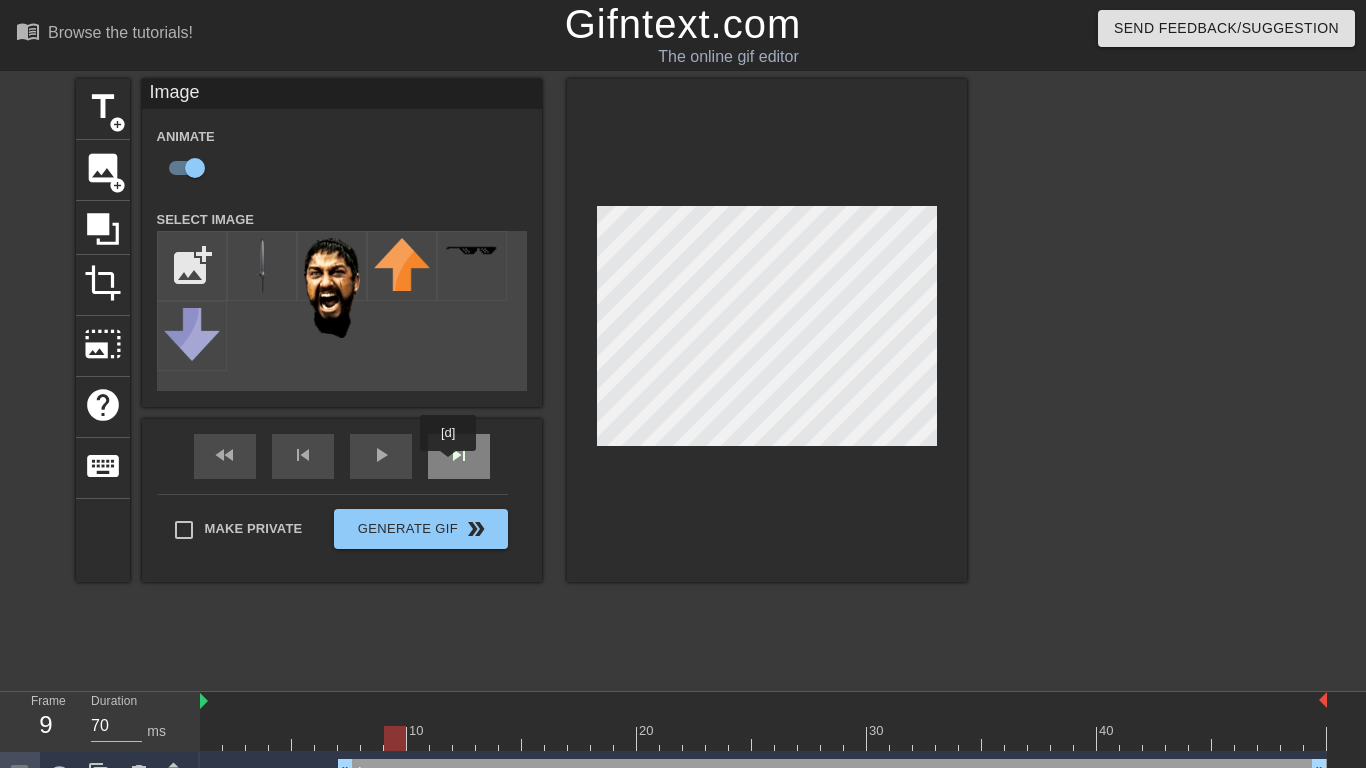 click on "skip_next" at bounding box center [459, 455] 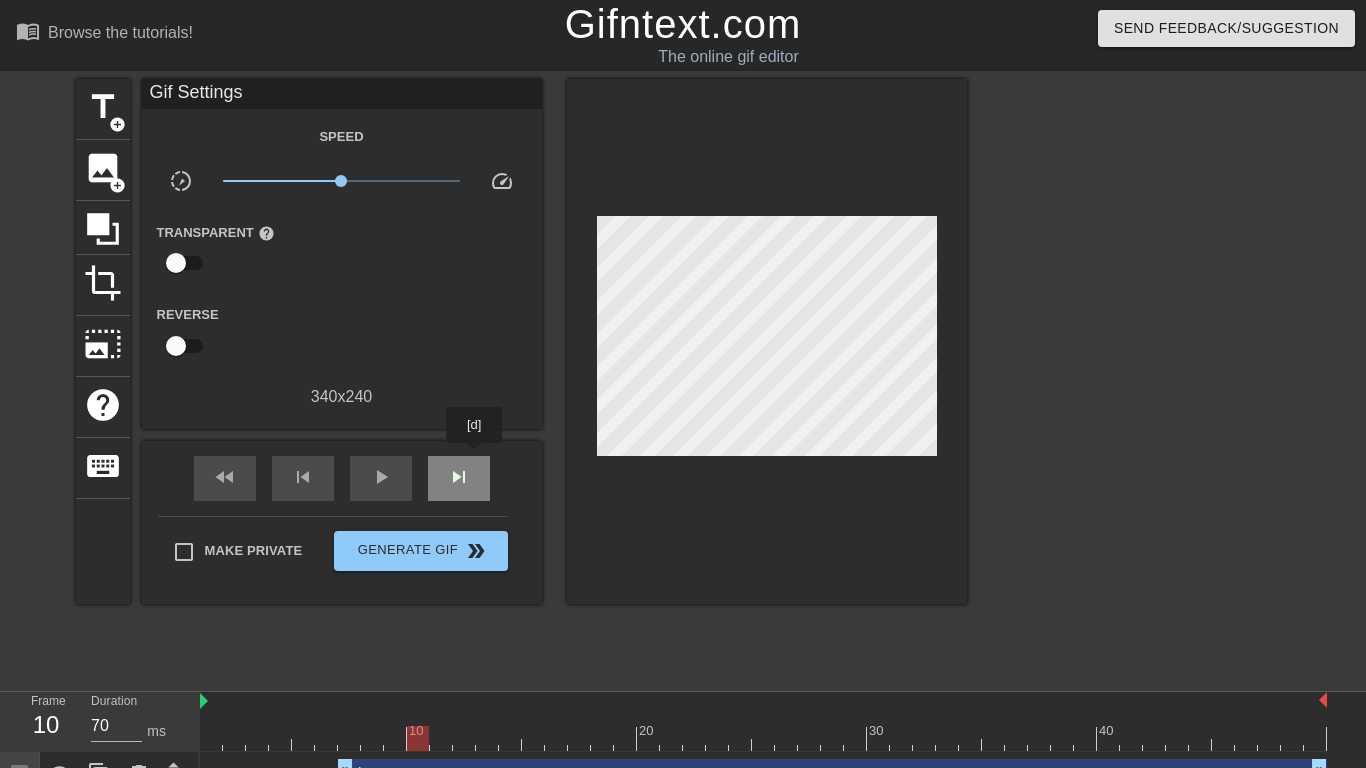 click on "skip_next" at bounding box center (459, 478) 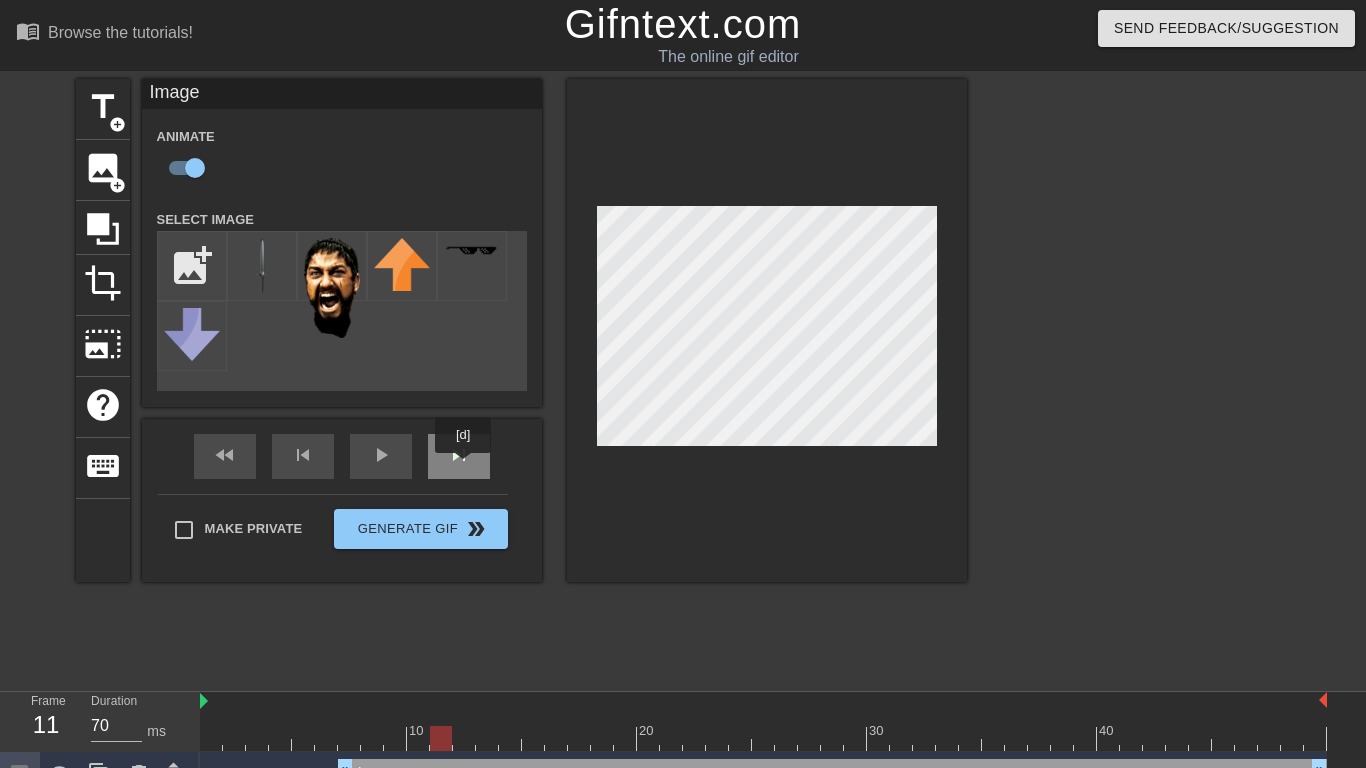 click on "skip_next" at bounding box center [459, 455] 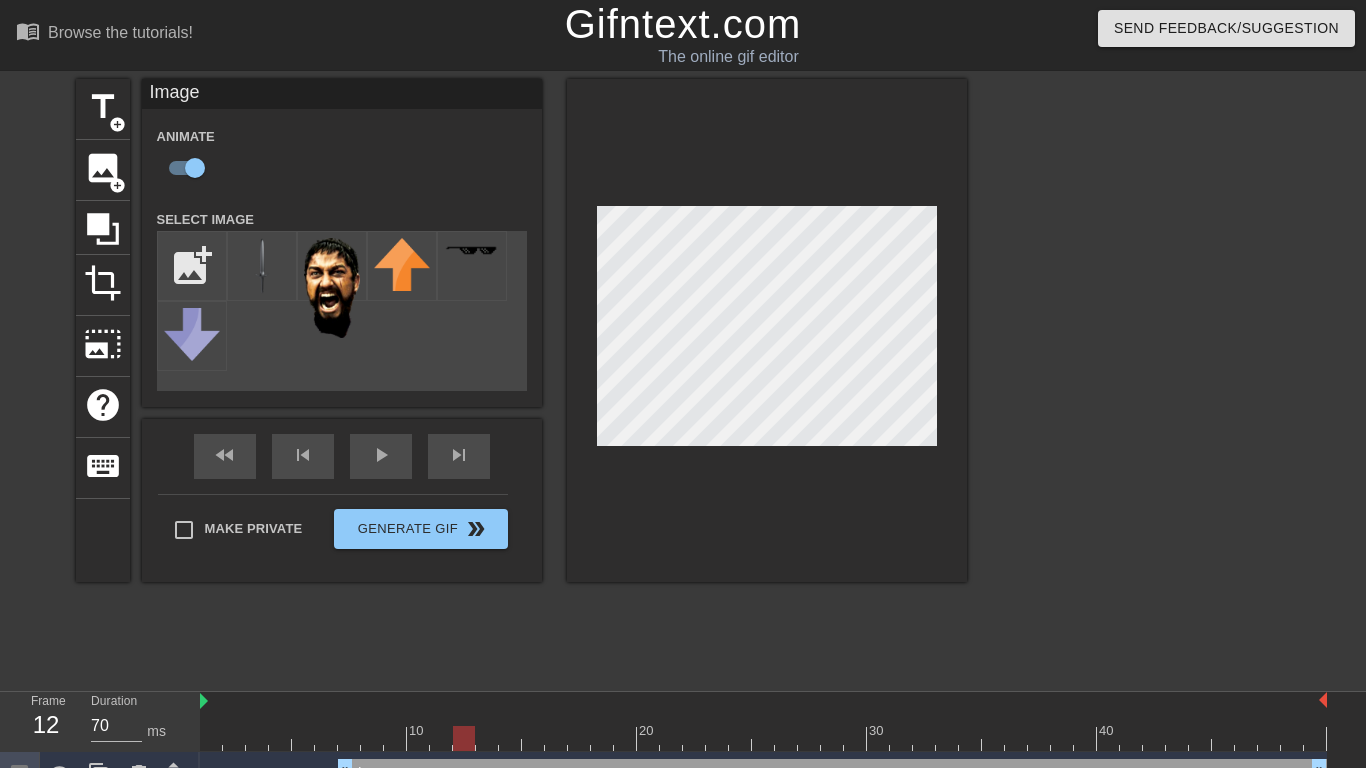 click on "title add_circle image add_circle crop photo_size_select_large help keyboard Image Animate Select Image add_photo_alternate fast_rewind skip_previous play_arrow skip_next Make Private Generate Gif double_arrow" at bounding box center (521, 330) 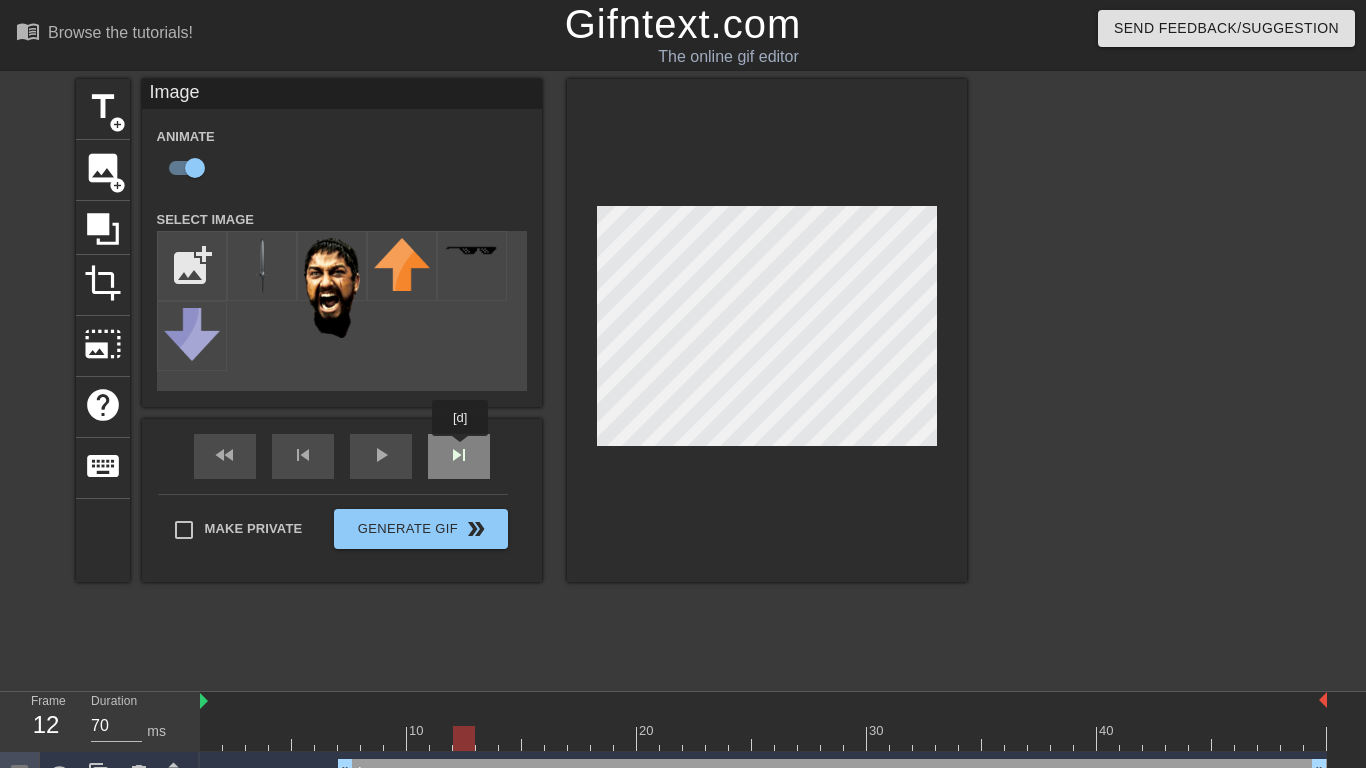 click on "fast_rewind skip_previous play_arrow skip_next" at bounding box center [342, 456] 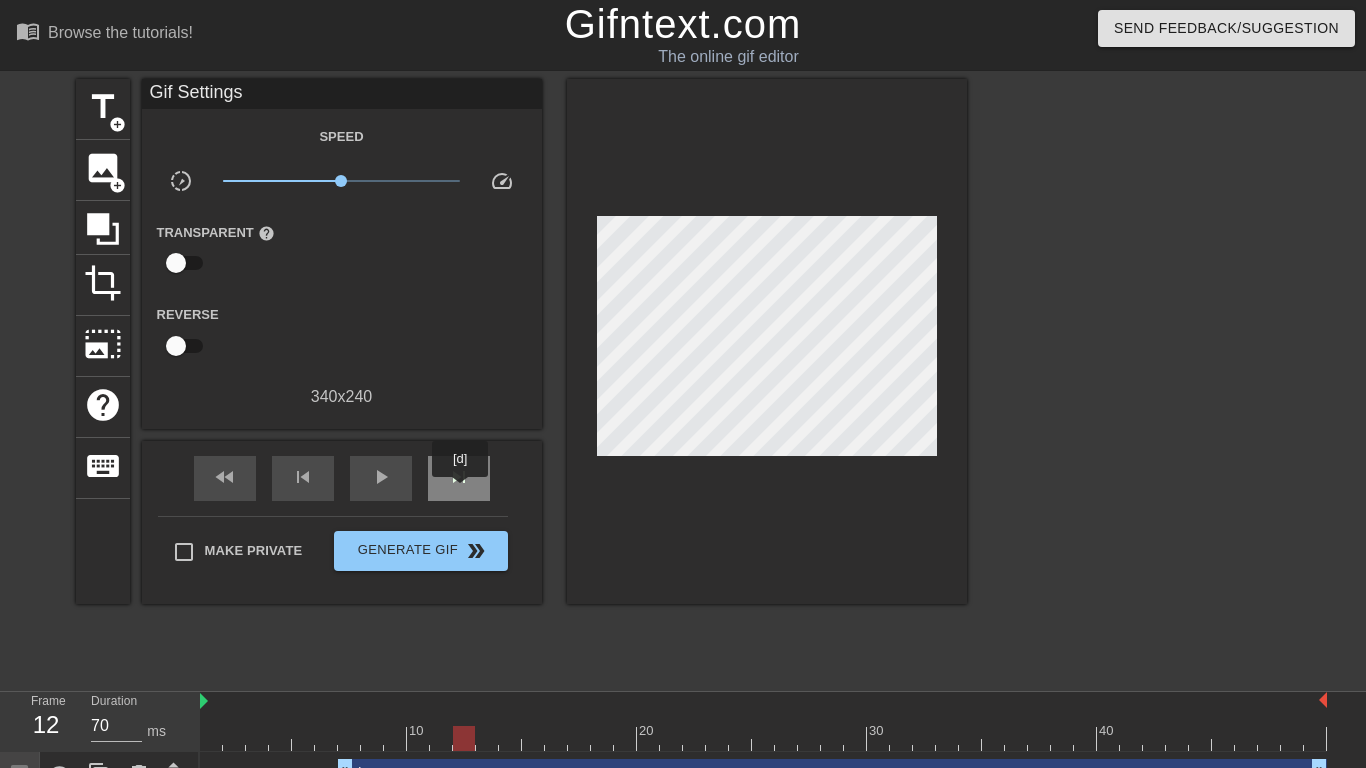 click on "skip_next" at bounding box center [459, 478] 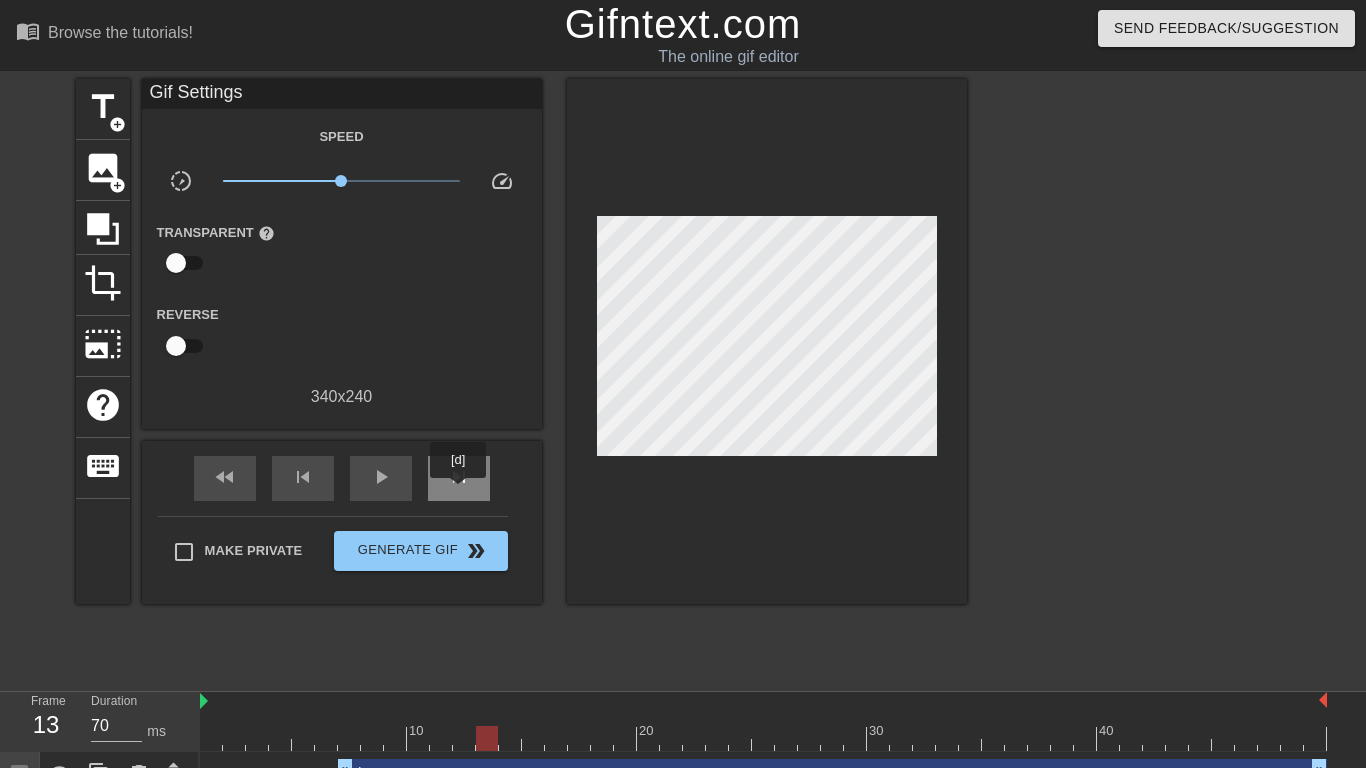 click on "skip_next" at bounding box center [459, 478] 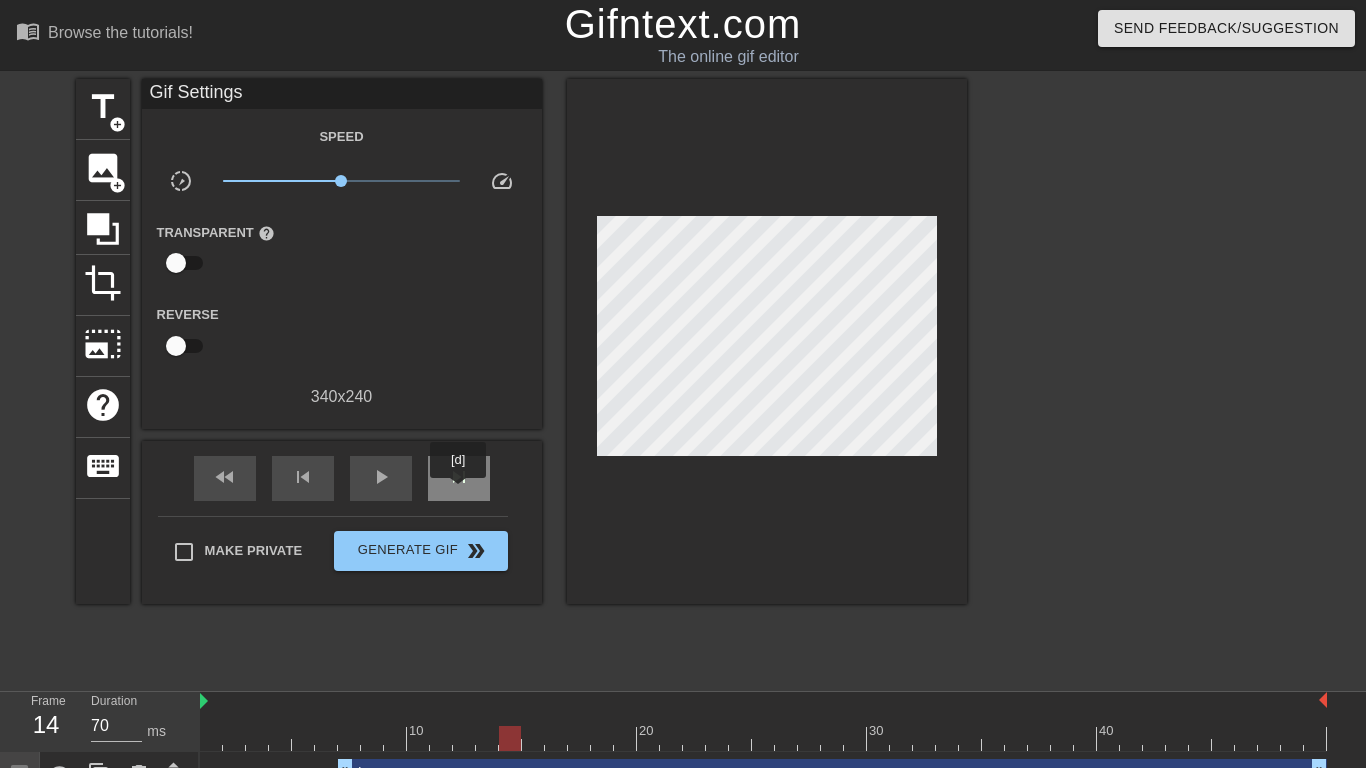 click on "skip_next" at bounding box center [459, 478] 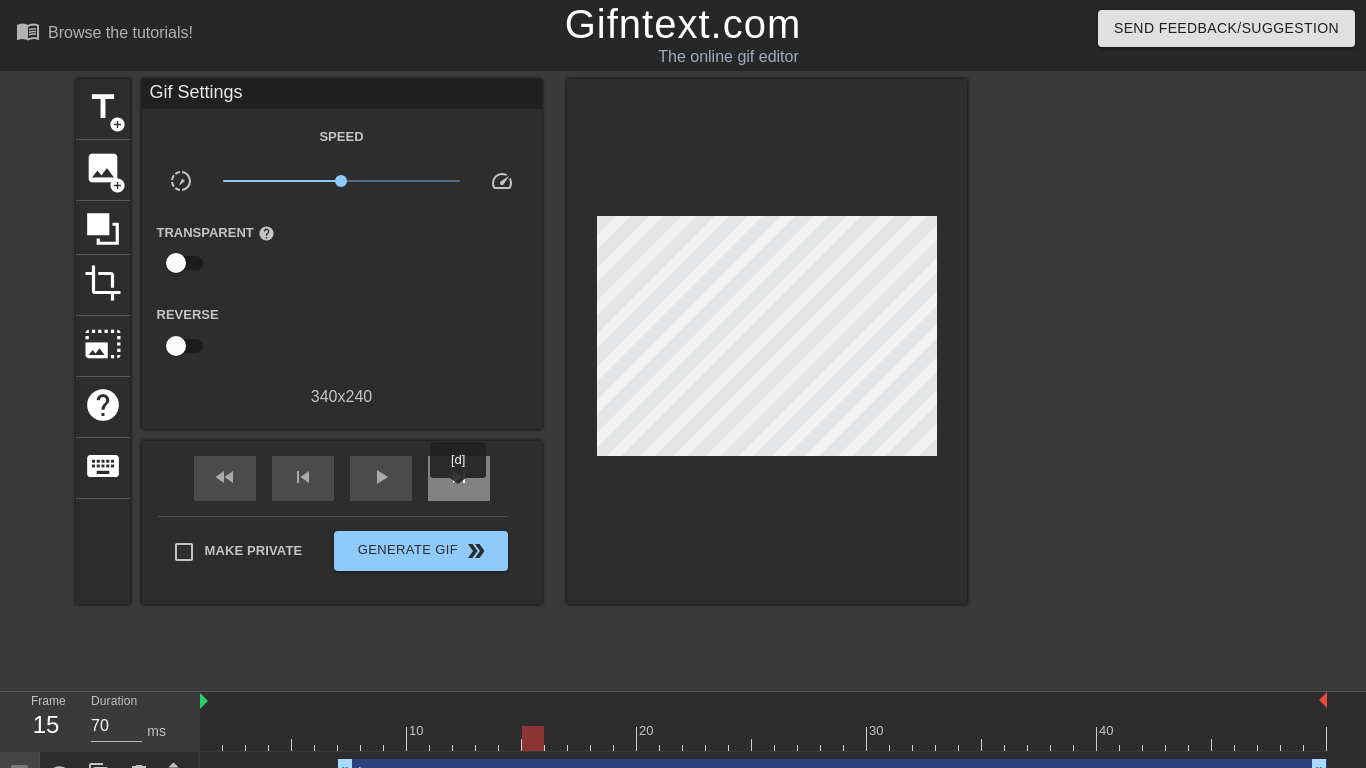 click on "skip_next" at bounding box center [459, 478] 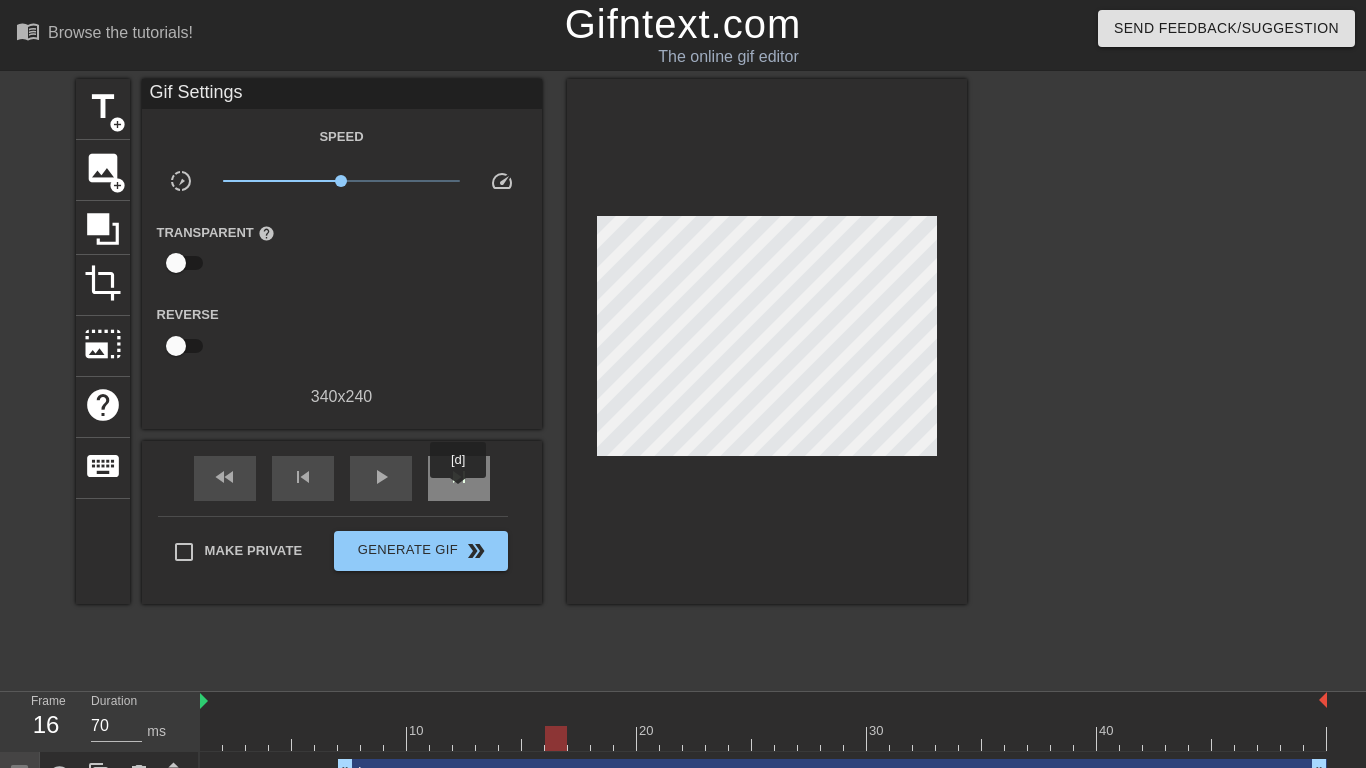 click on "skip_next" at bounding box center [459, 478] 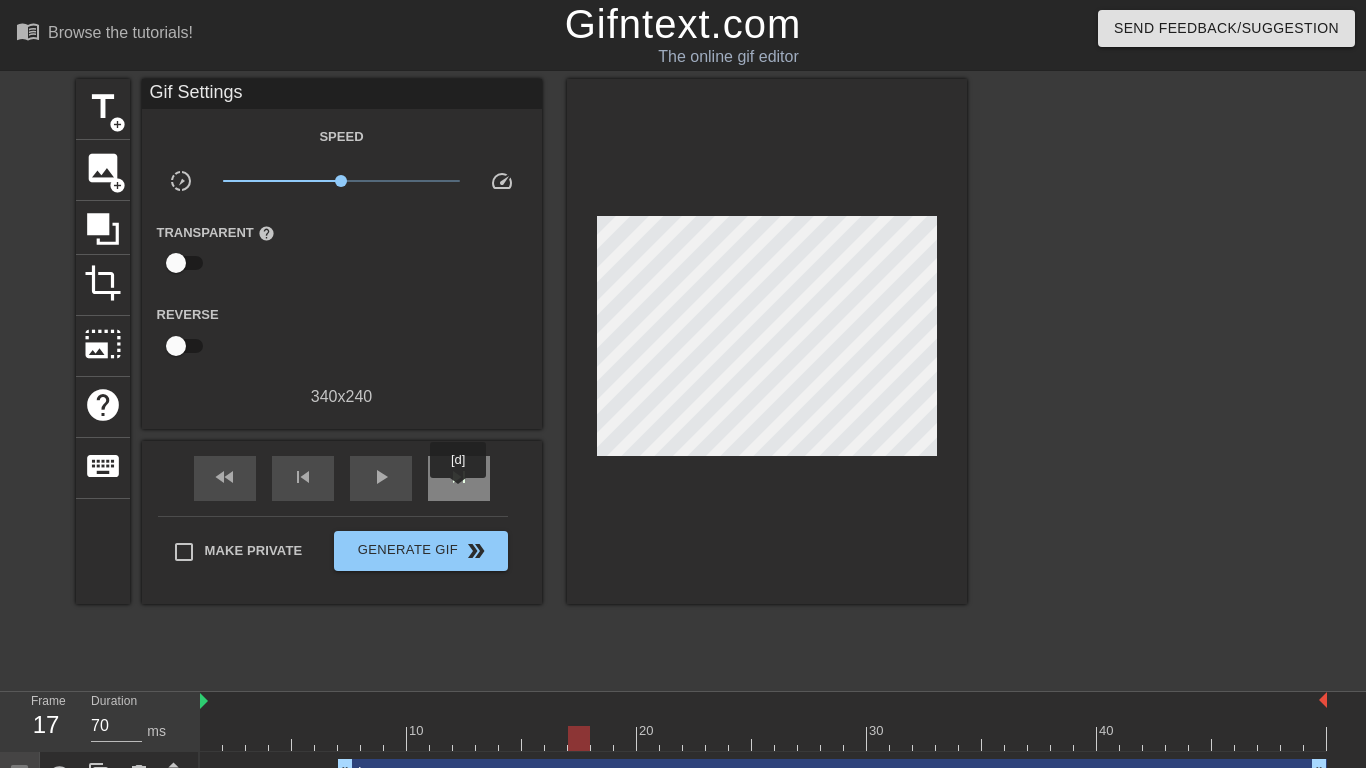 click on "skip_next" at bounding box center (459, 478) 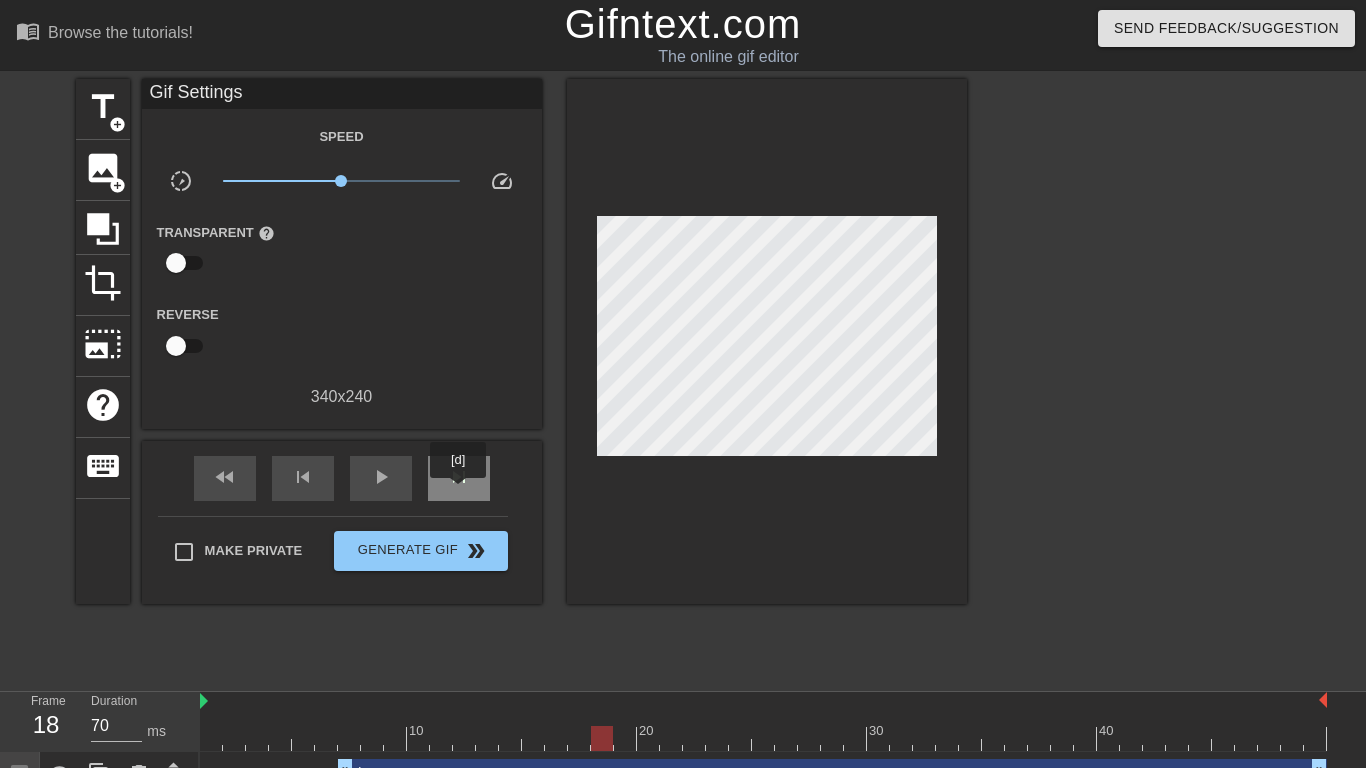 click on "skip_next" at bounding box center [459, 478] 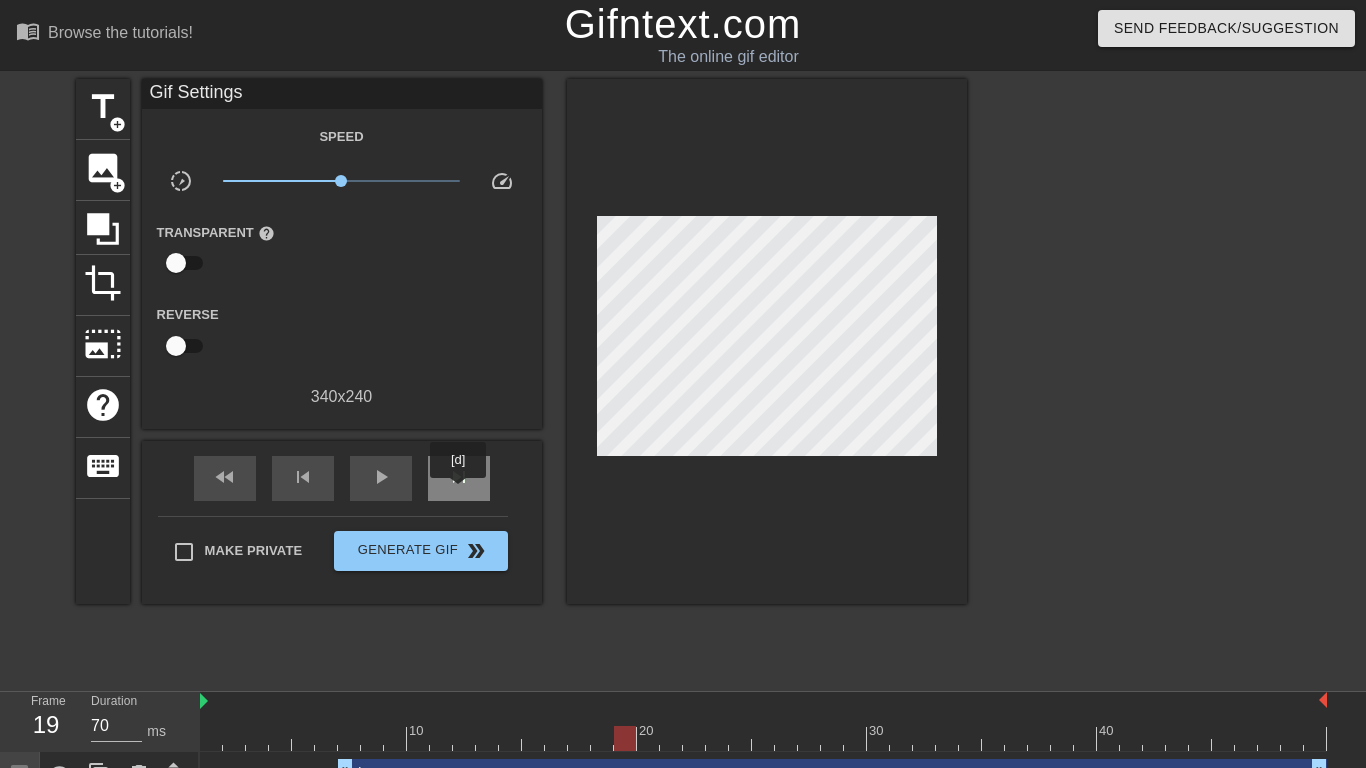 click on "skip_next" at bounding box center (459, 478) 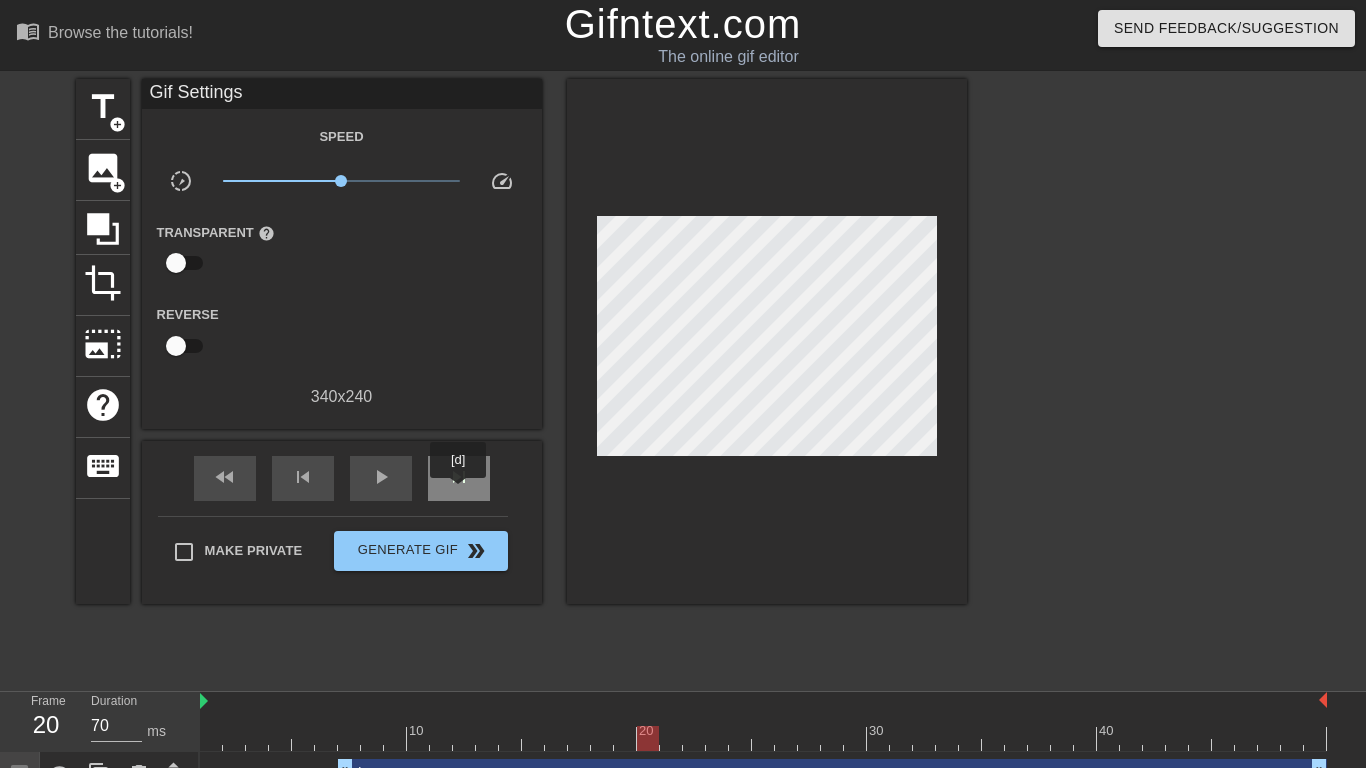 click on "skip_next" at bounding box center [459, 478] 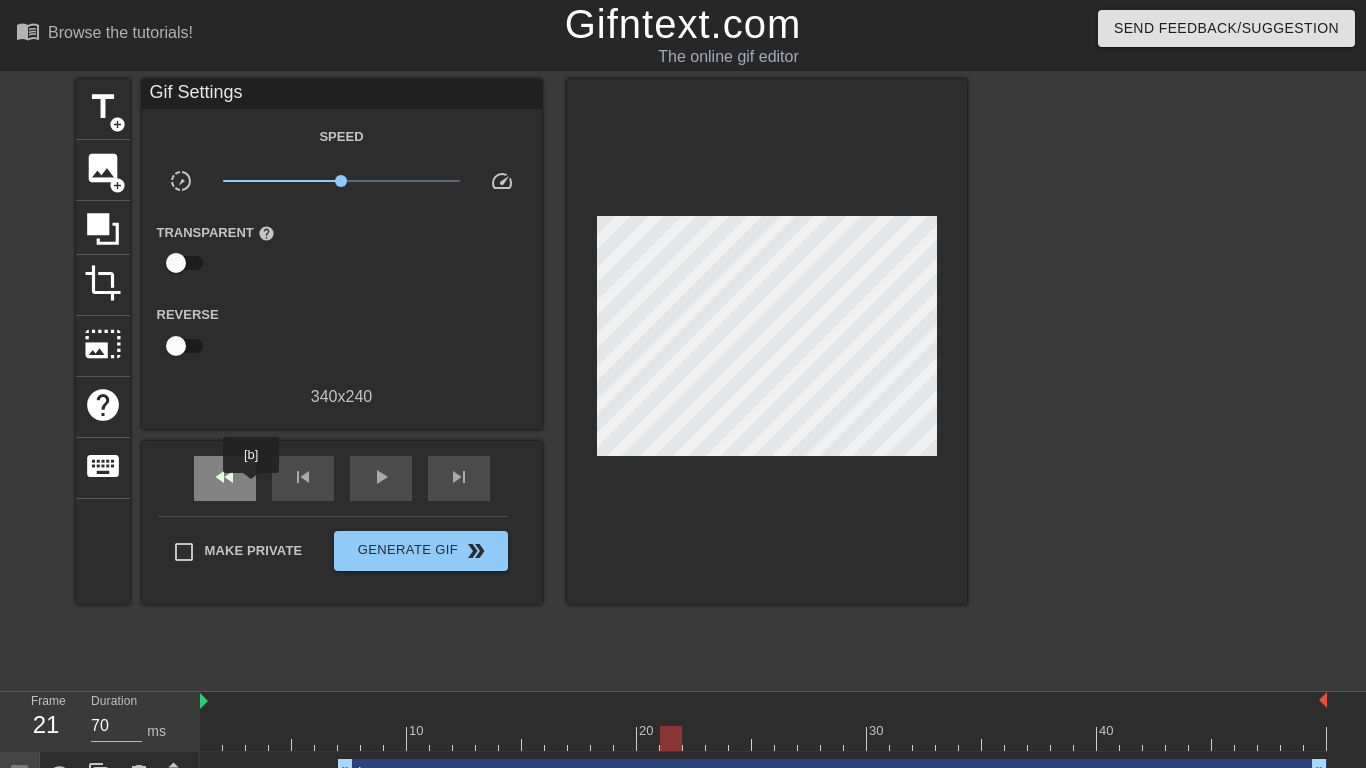 click on "fast_rewind" at bounding box center (225, 478) 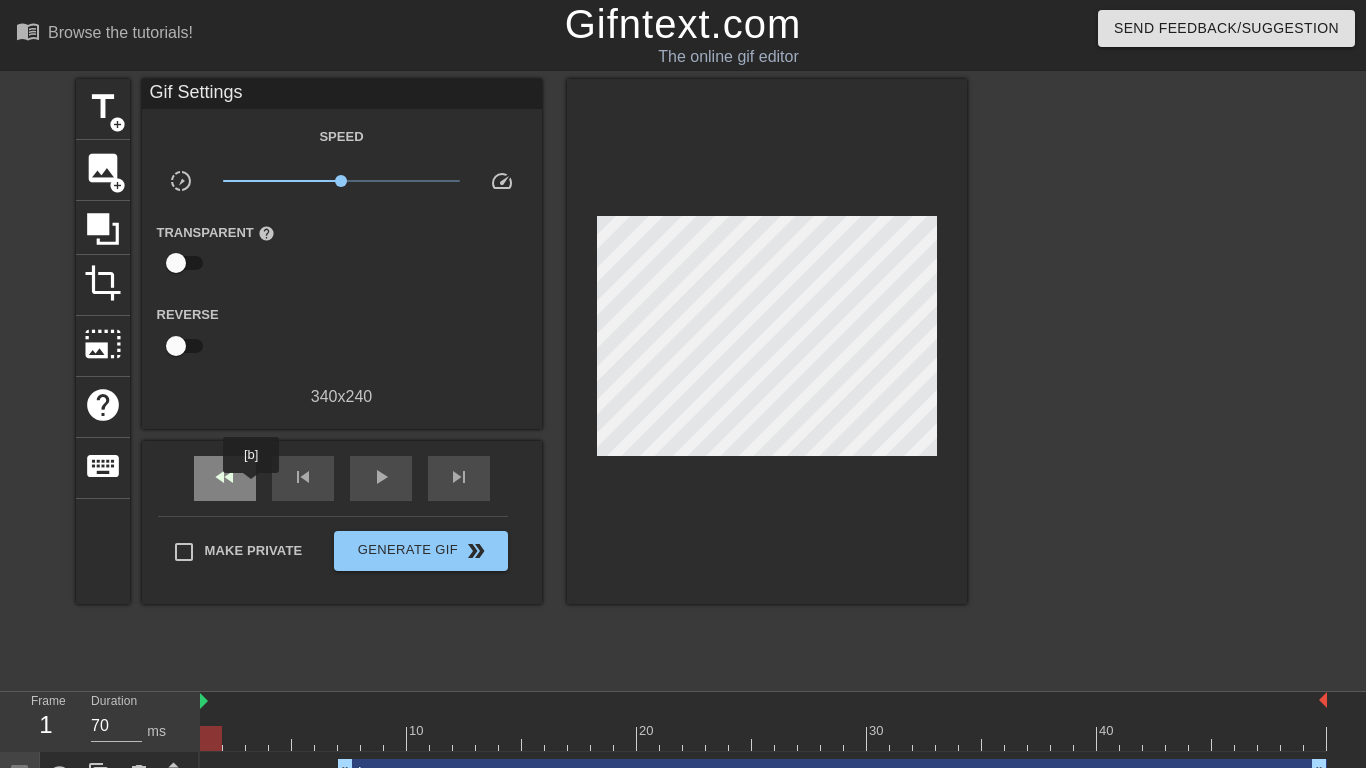 click on "fast_rewind" at bounding box center (225, 478) 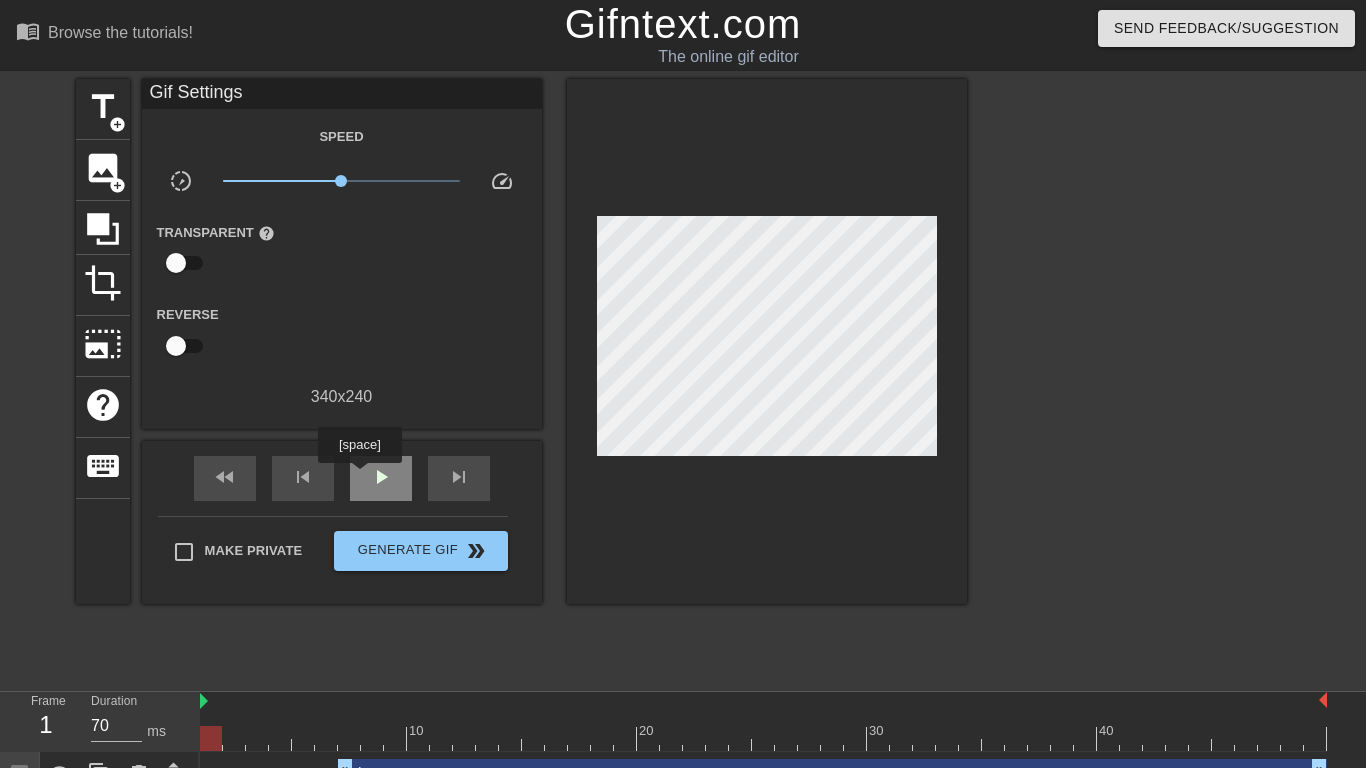 click on "play_arrow" at bounding box center (381, 478) 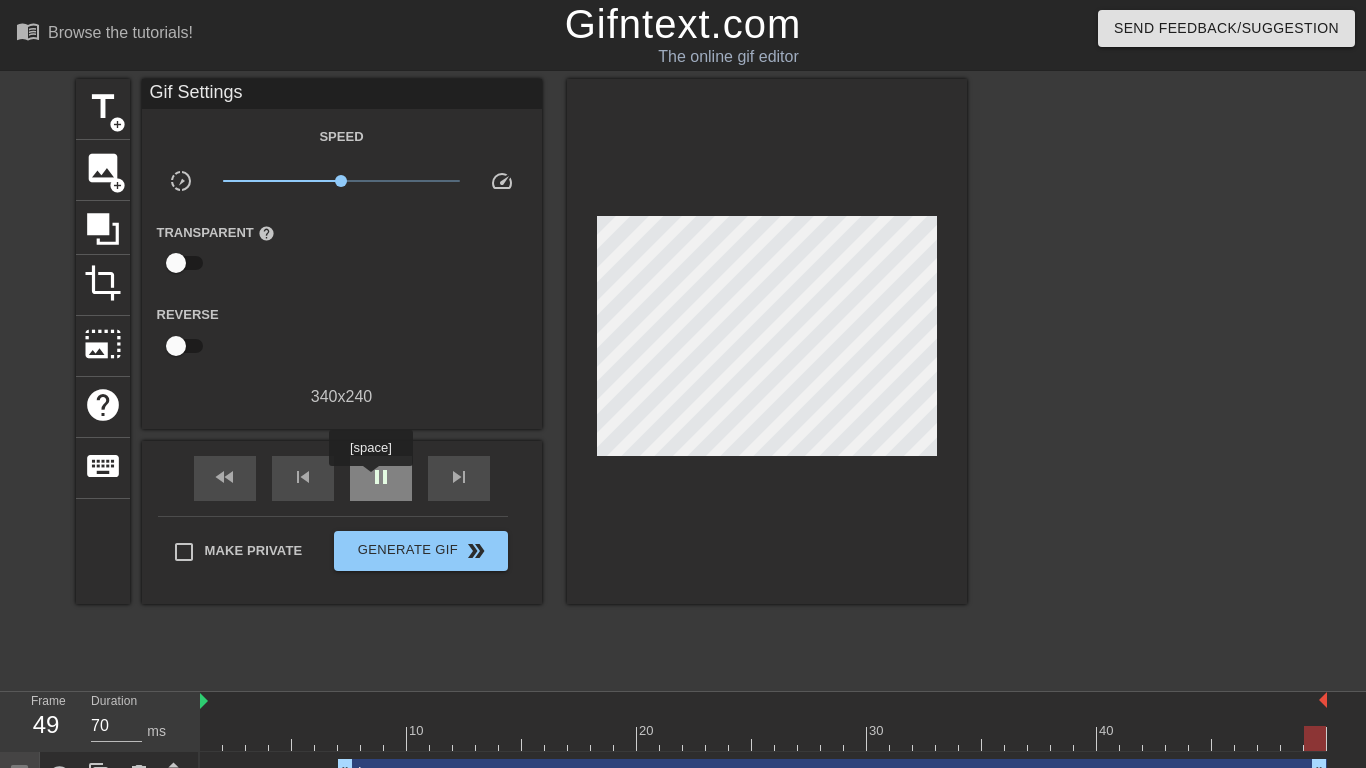 click on "pause" at bounding box center (381, 477) 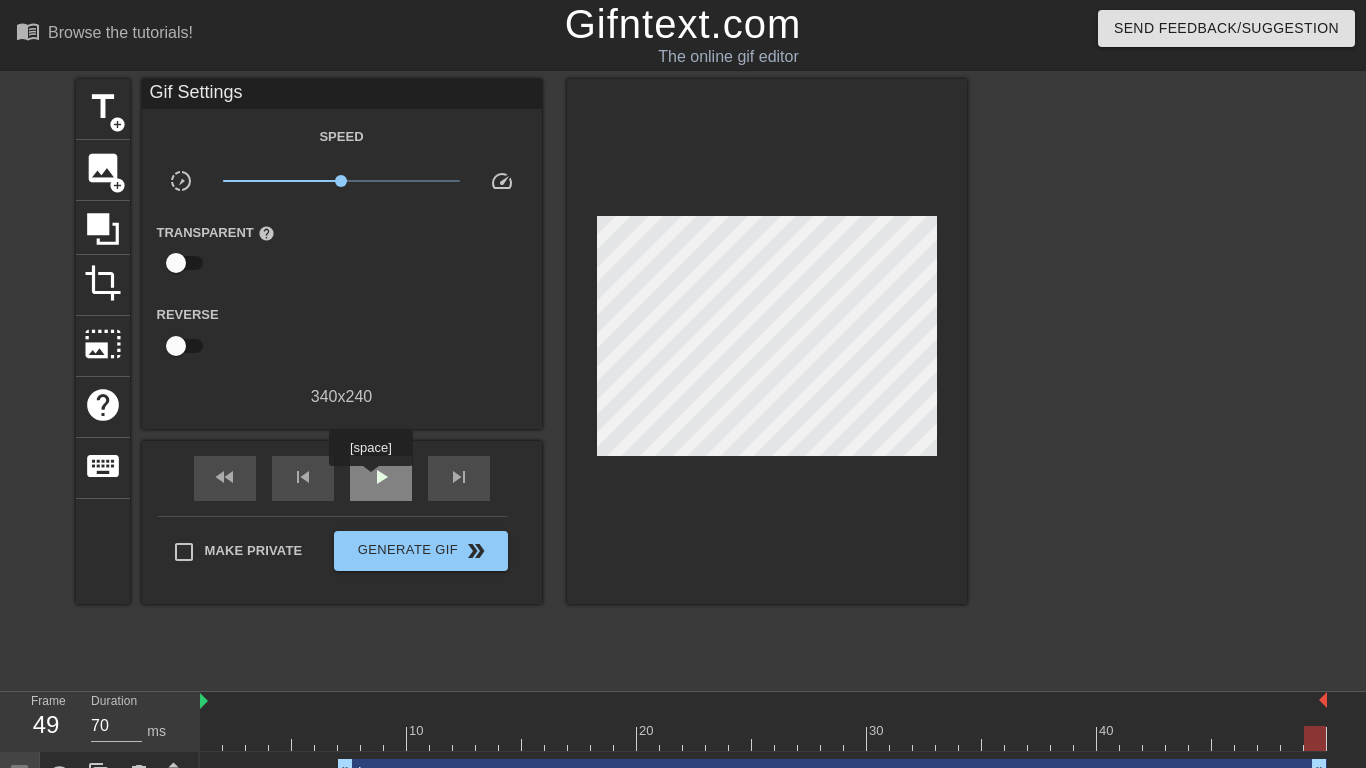 click on "play_arrow" at bounding box center [381, 477] 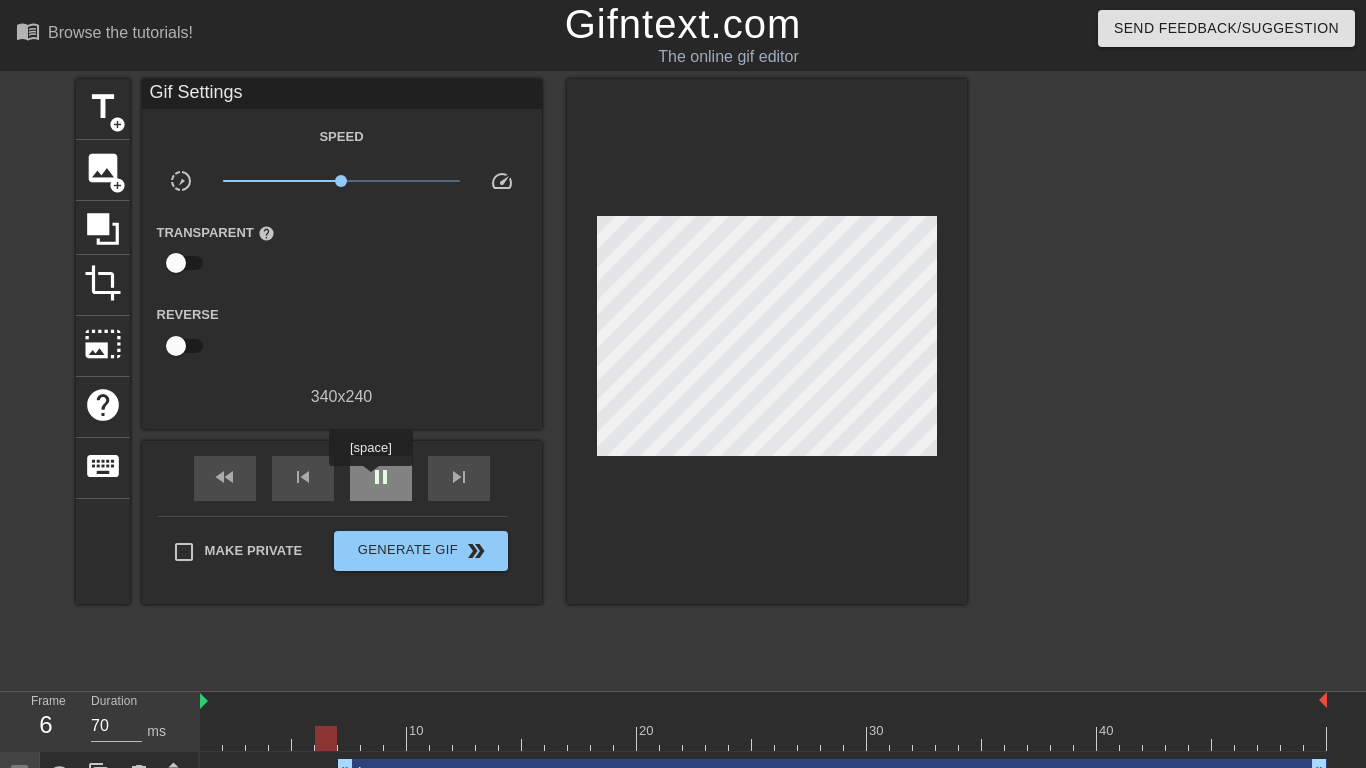 click on "pause" at bounding box center (381, 477) 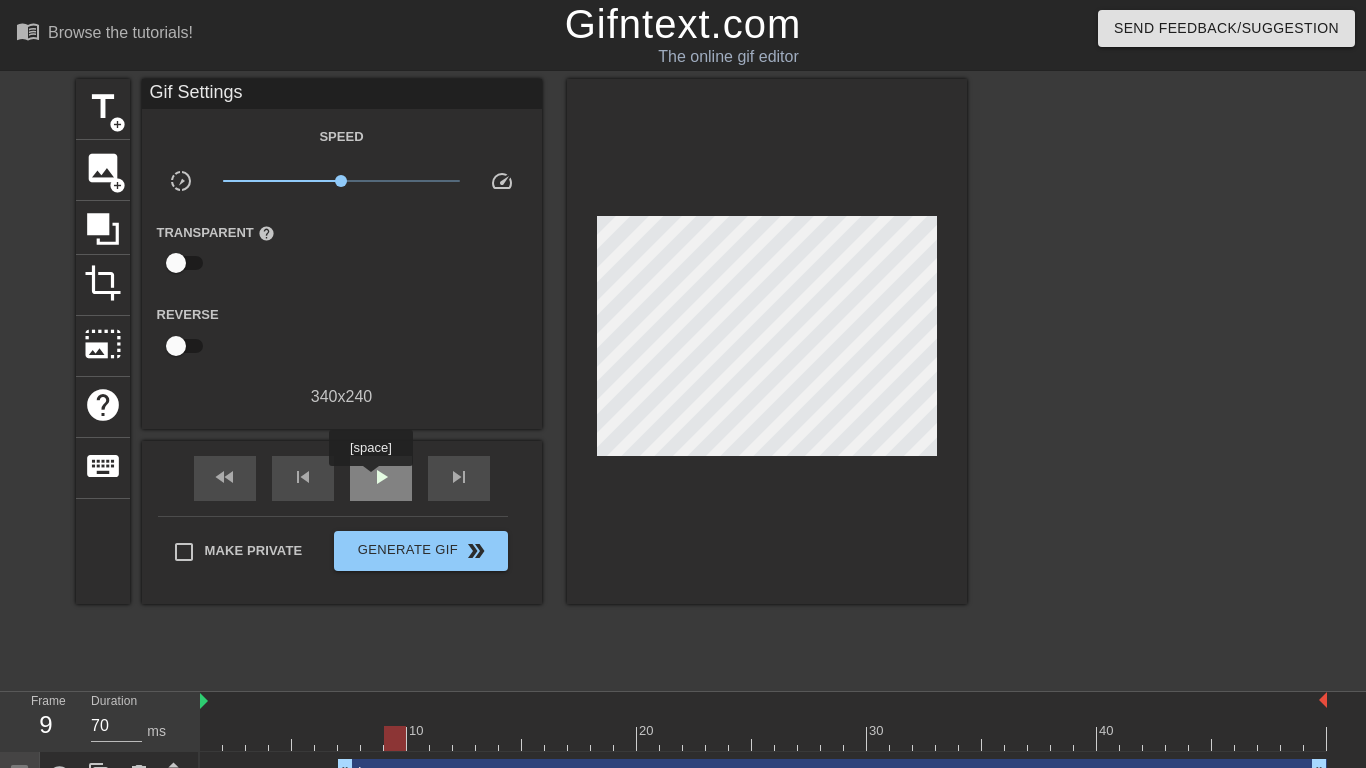 click on "play_arrow" at bounding box center (381, 477) 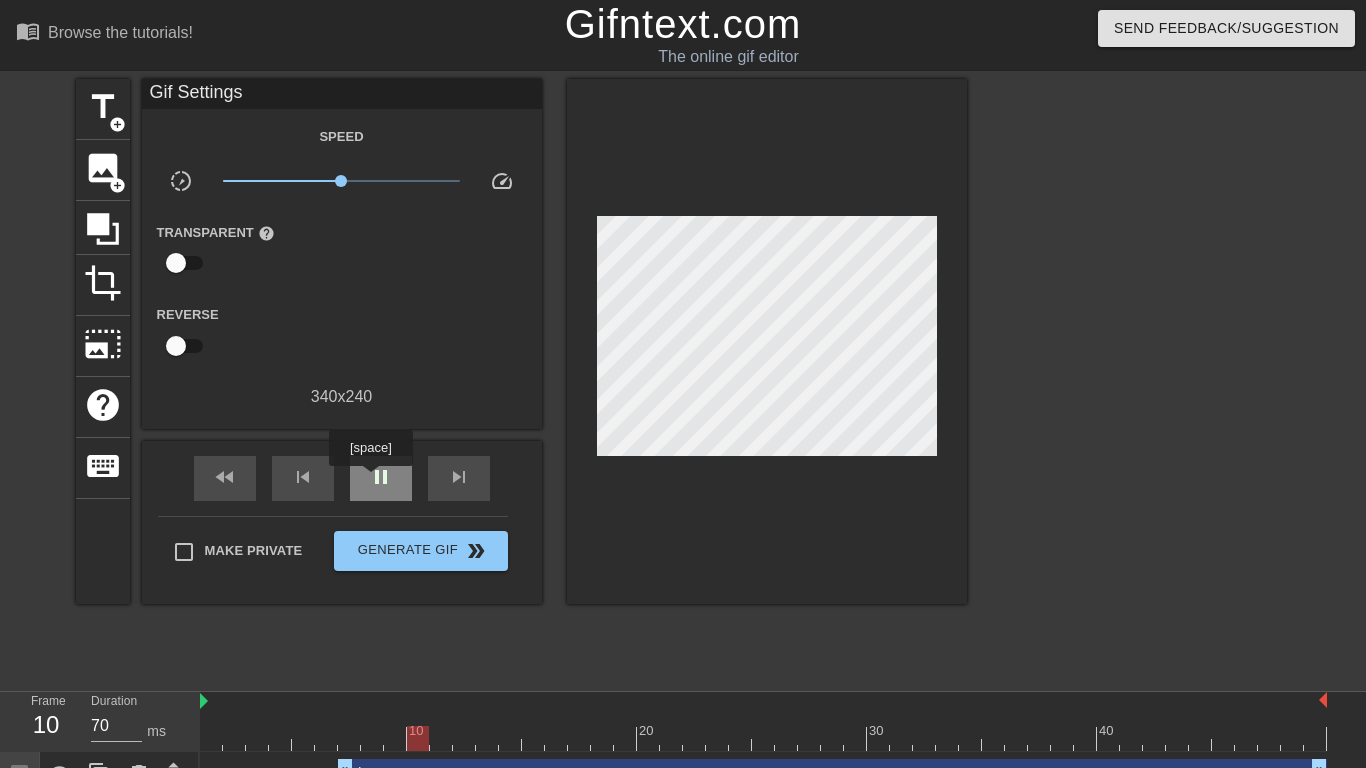click on "pause" at bounding box center [381, 477] 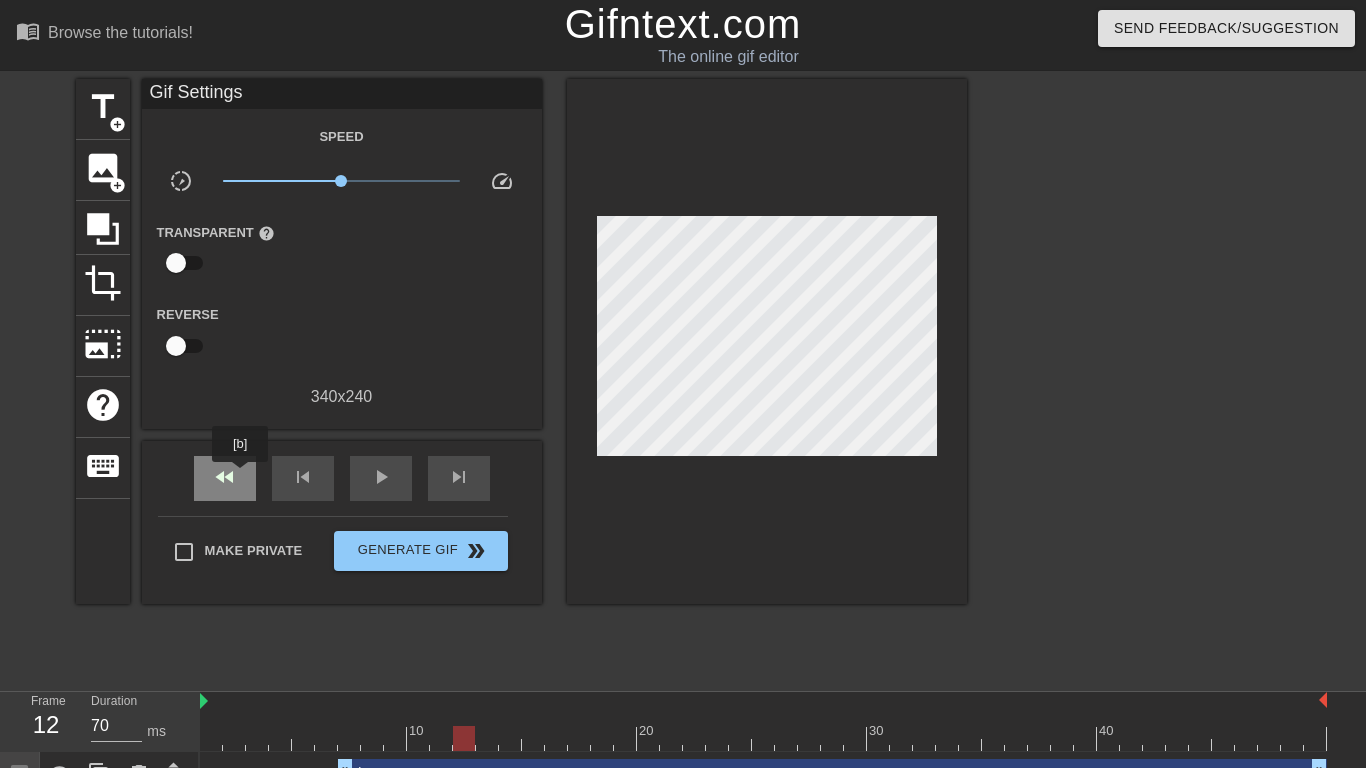 click on "fast_rewind" at bounding box center (225, 478) 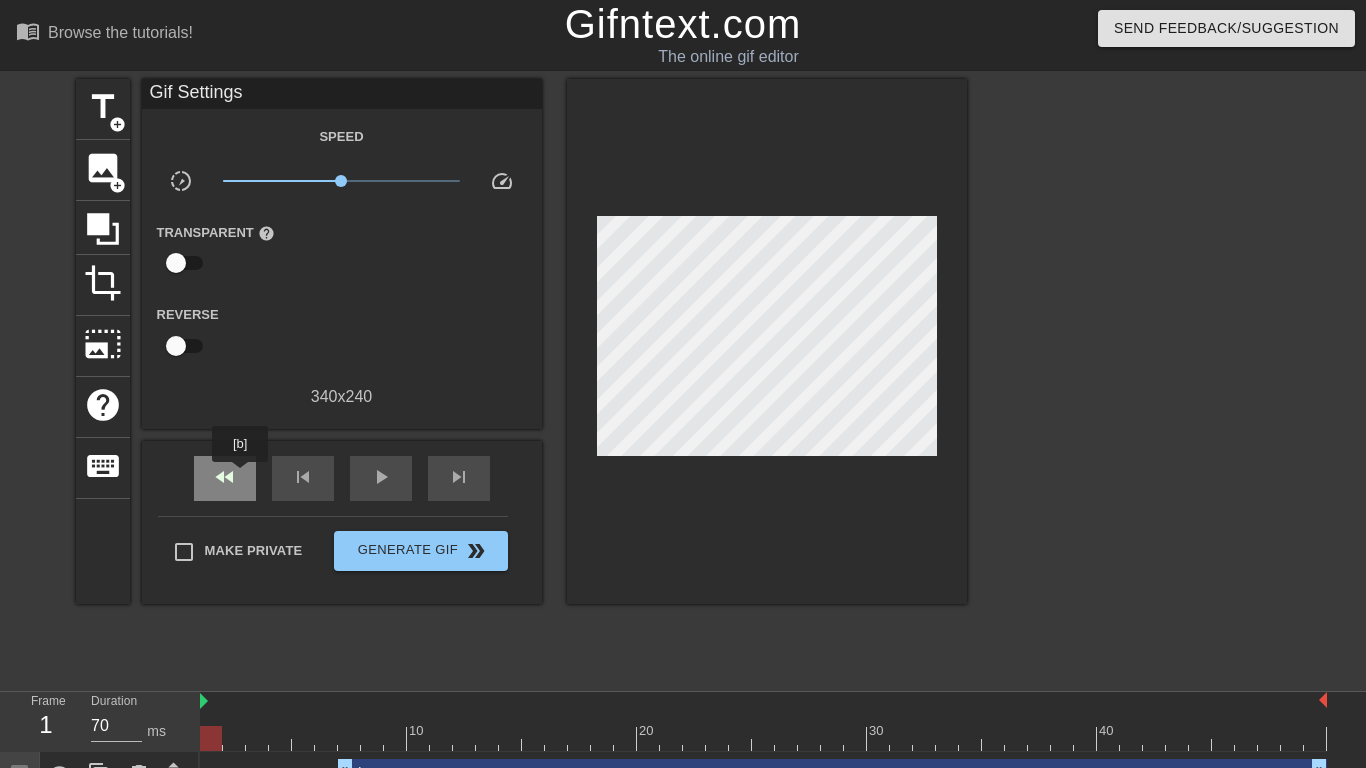 click on "fast_rewind" at bounding box center (225, 478) 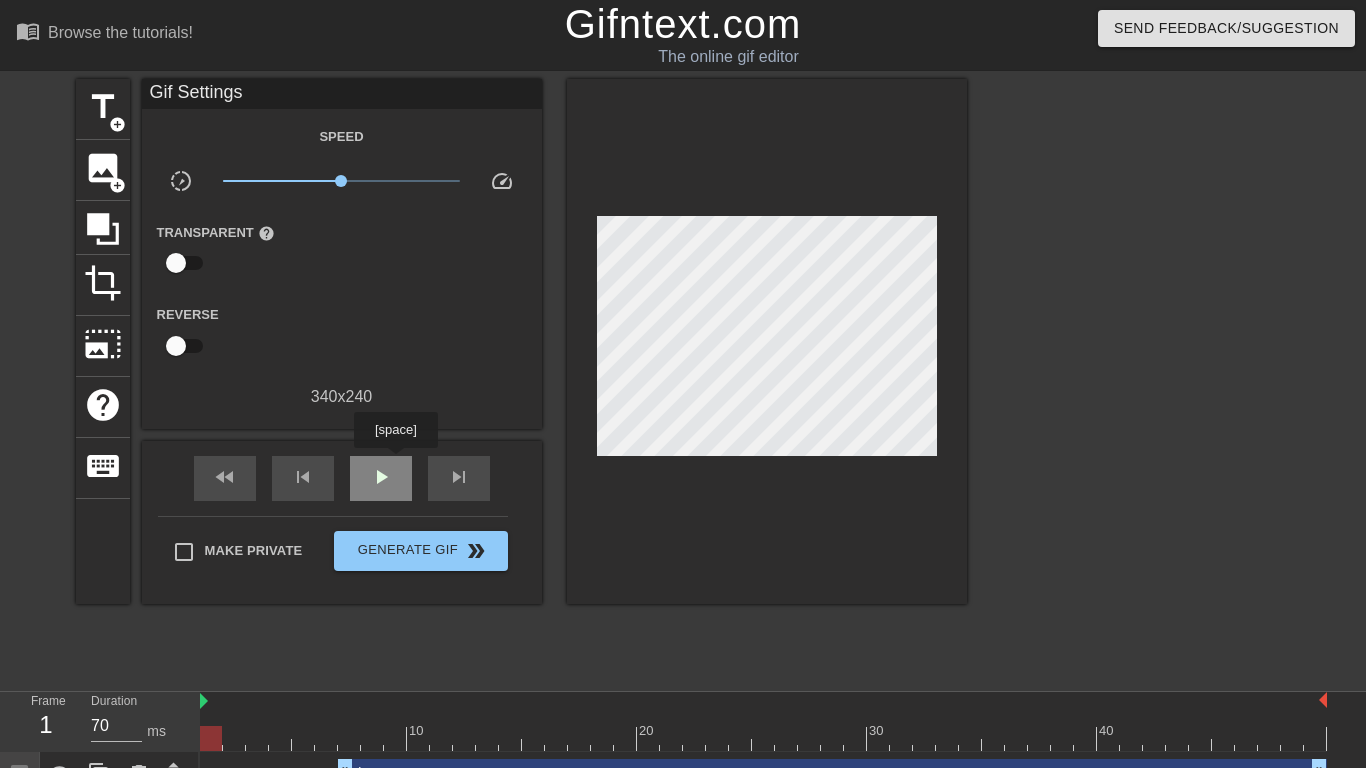 click on "play_arrow" at bounding box center (381, 478) 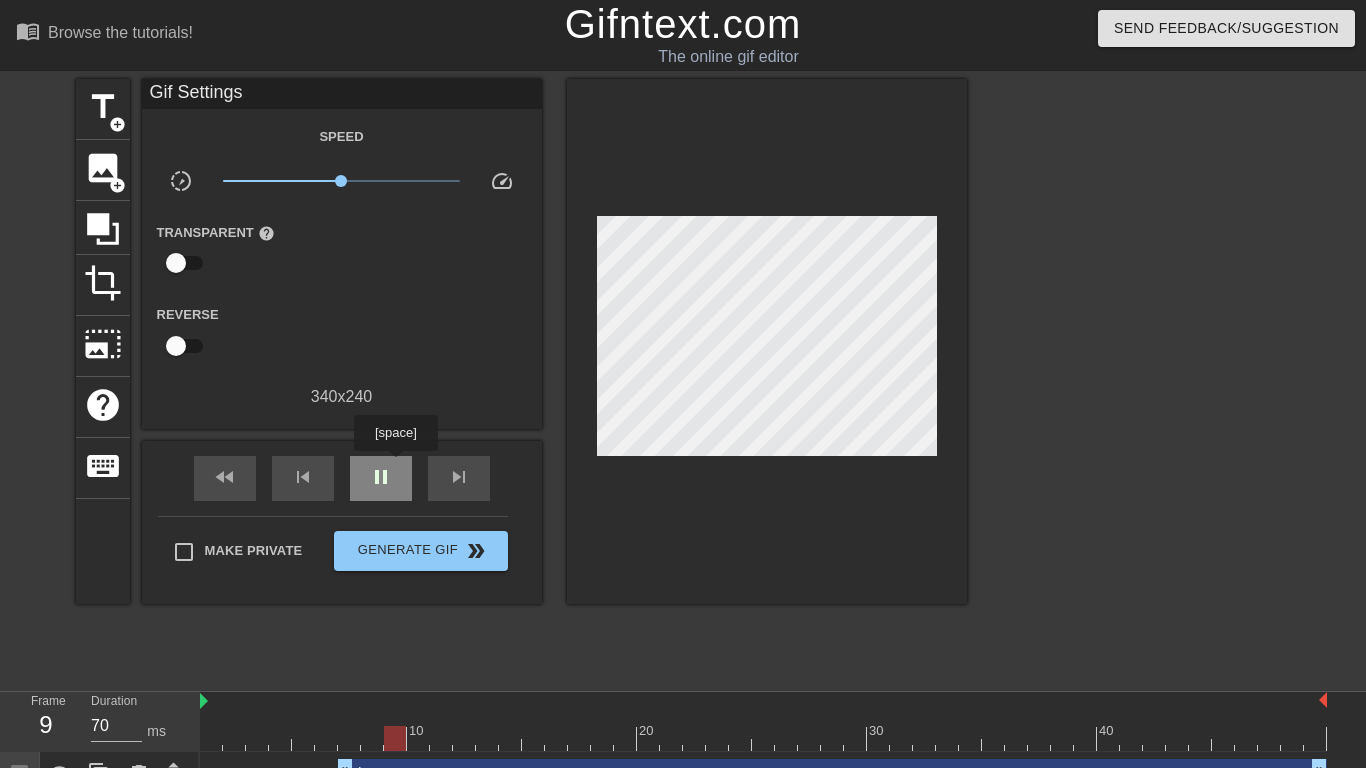 click on "pause" at bounding box center (381, 478) 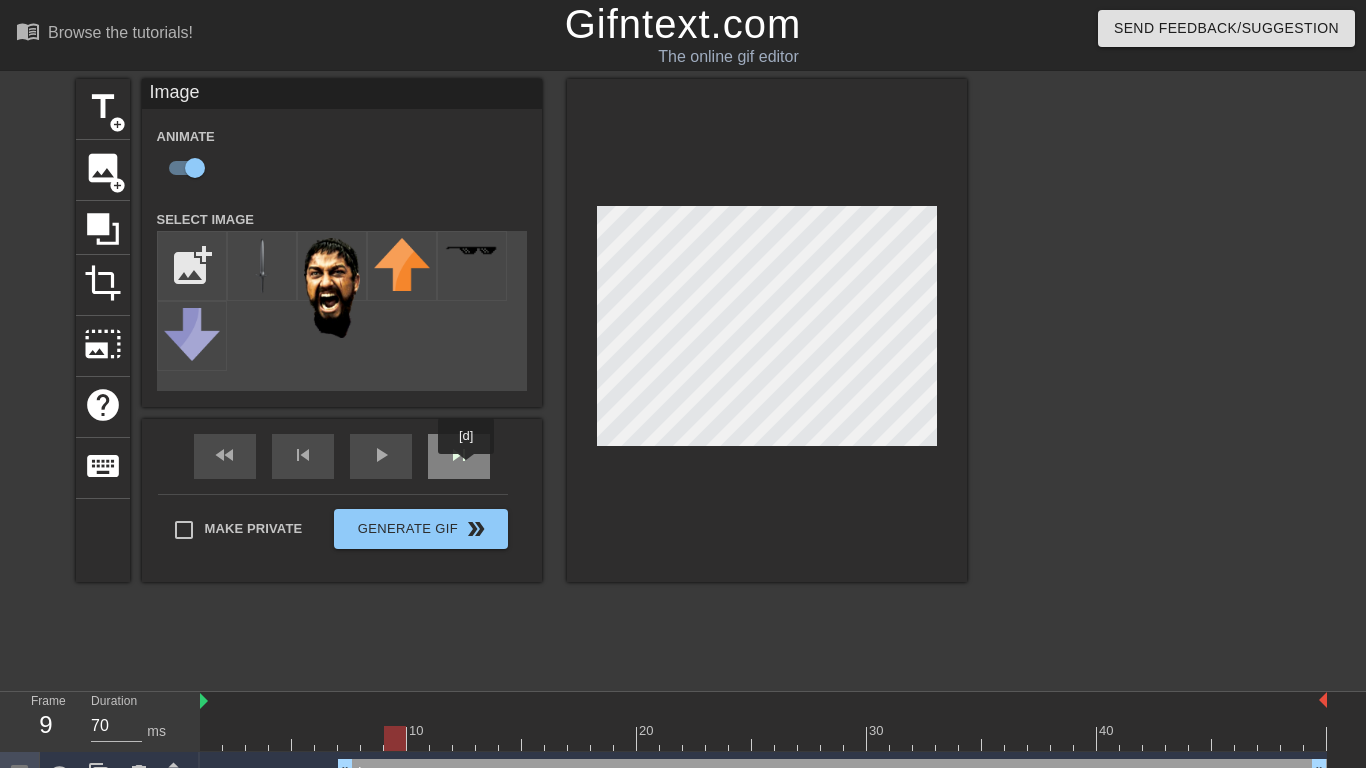 click on "skip_next" at bounding box center [459, 456] 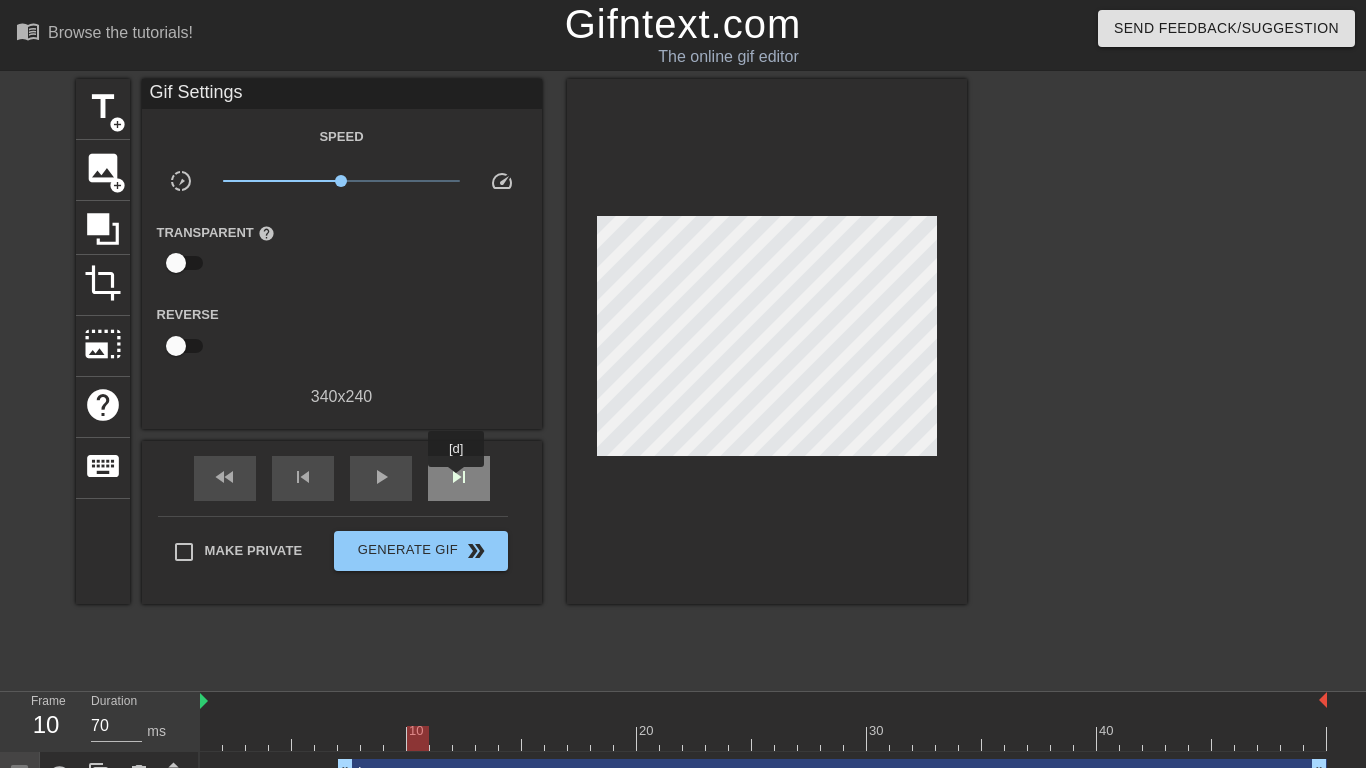 click on "skip_next" at bounding box center [459, 477] 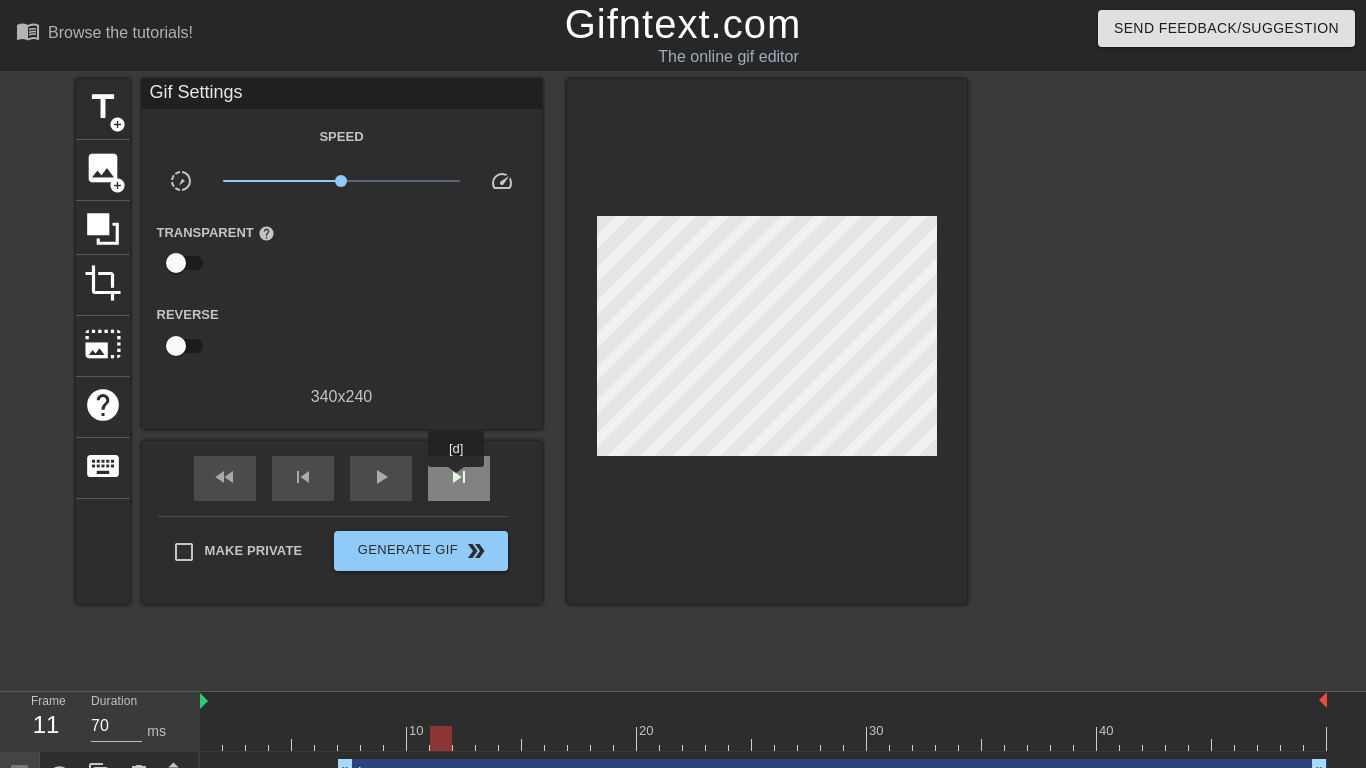 click on "skip_next" at bounding box center [459, 477] 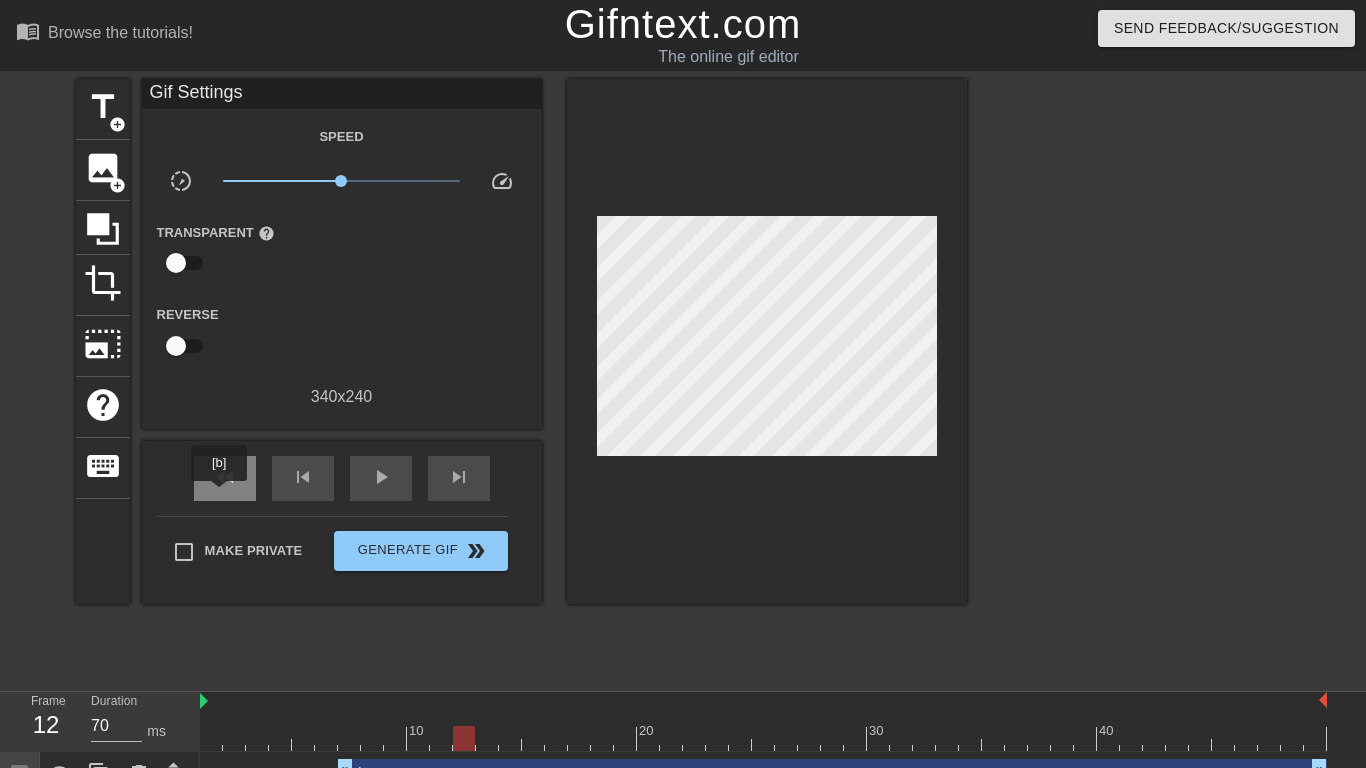 click on "fast_rewind" at bounding box center (225, 478) 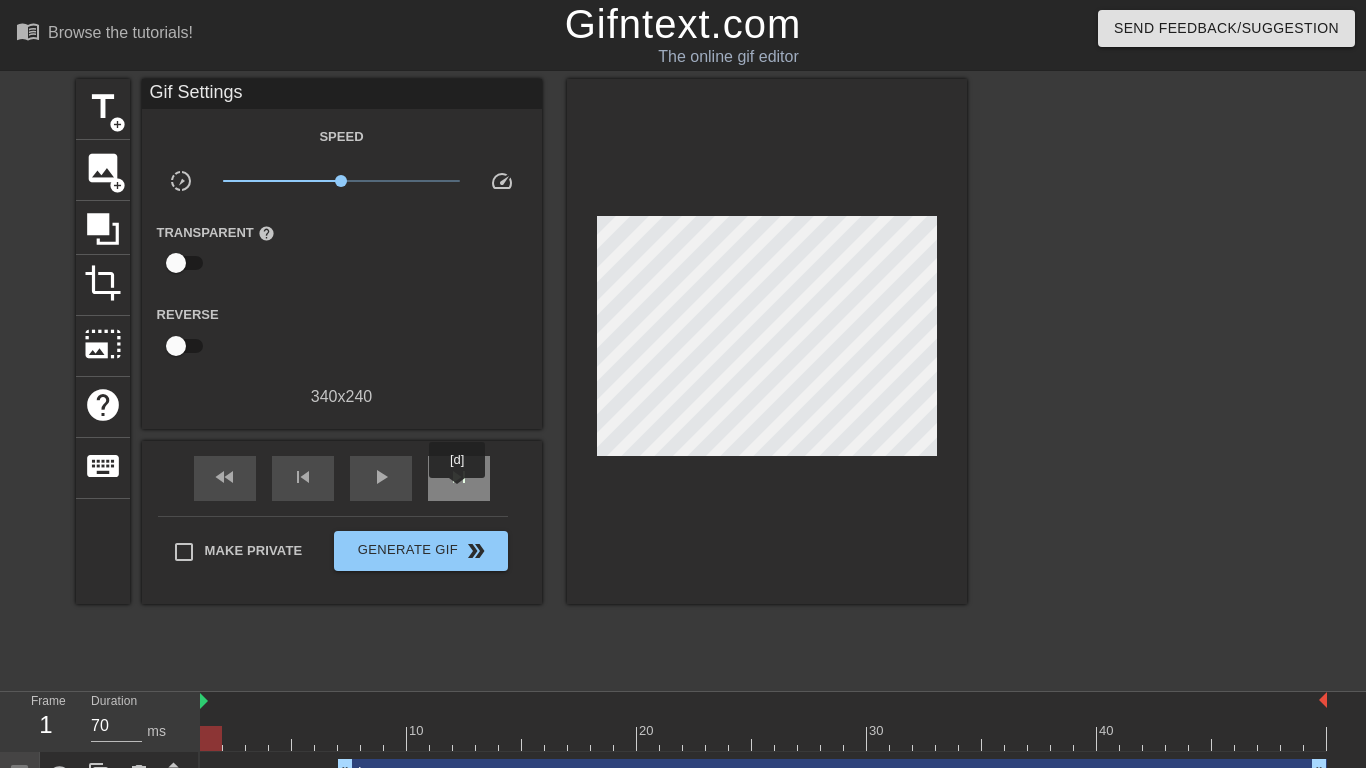click on "skip_next" at bounding box center [459, 478] 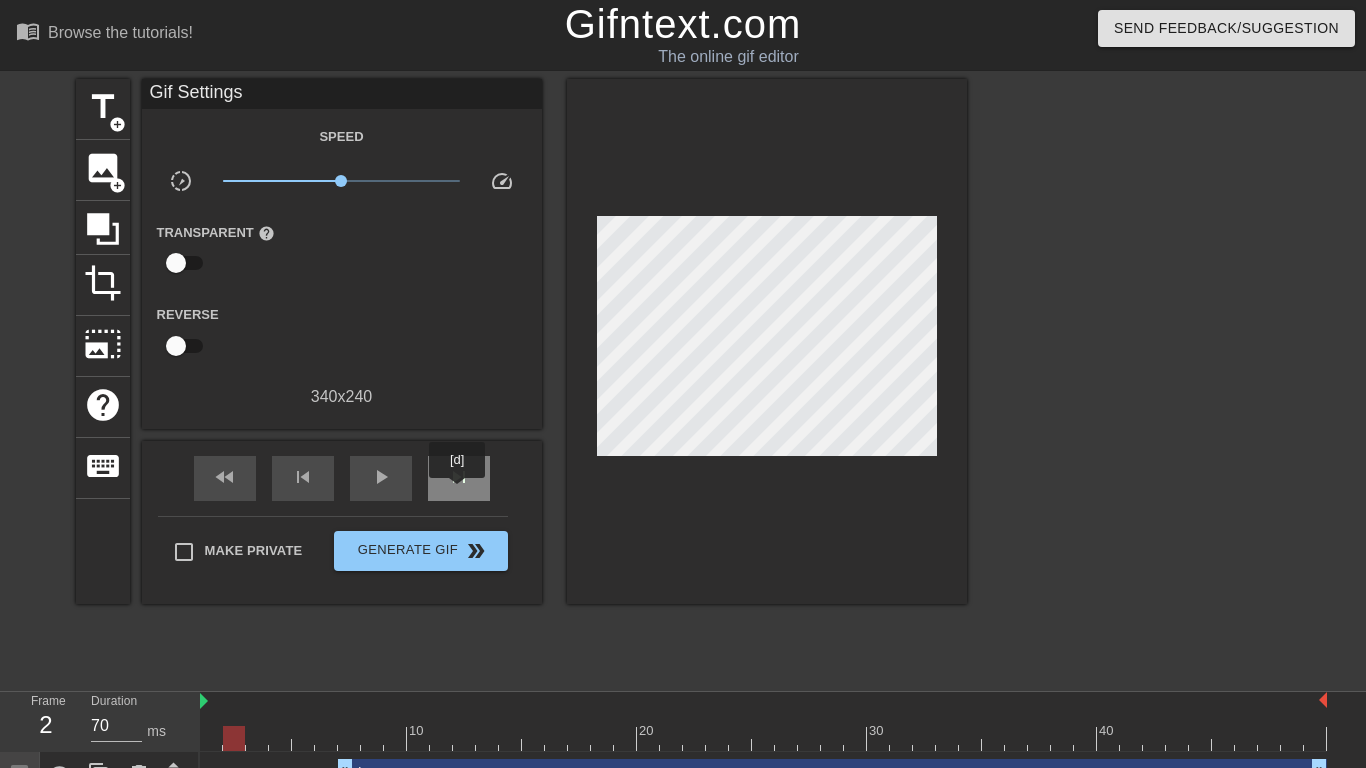 click on "skip_next" at bounding box center (459, 478) 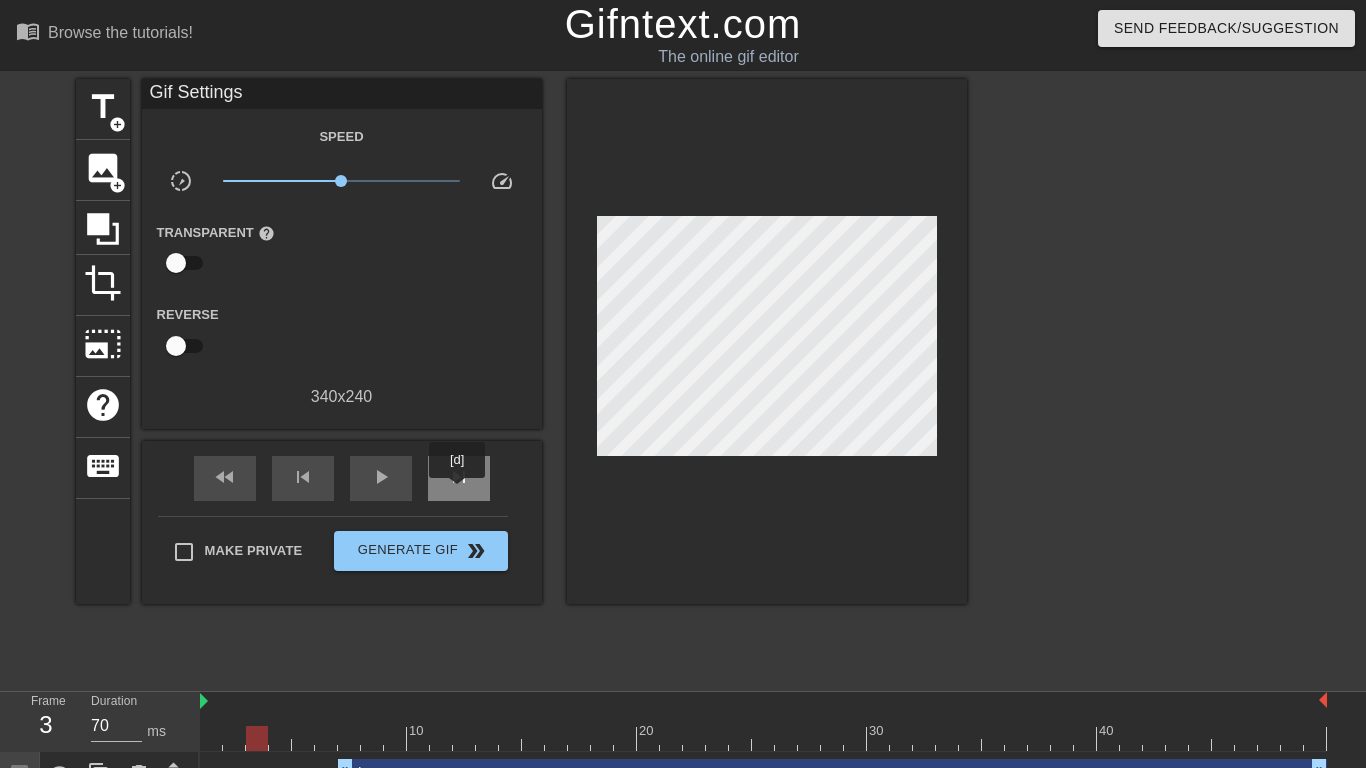 click on "skip_next" at bounding box center (459, 478) 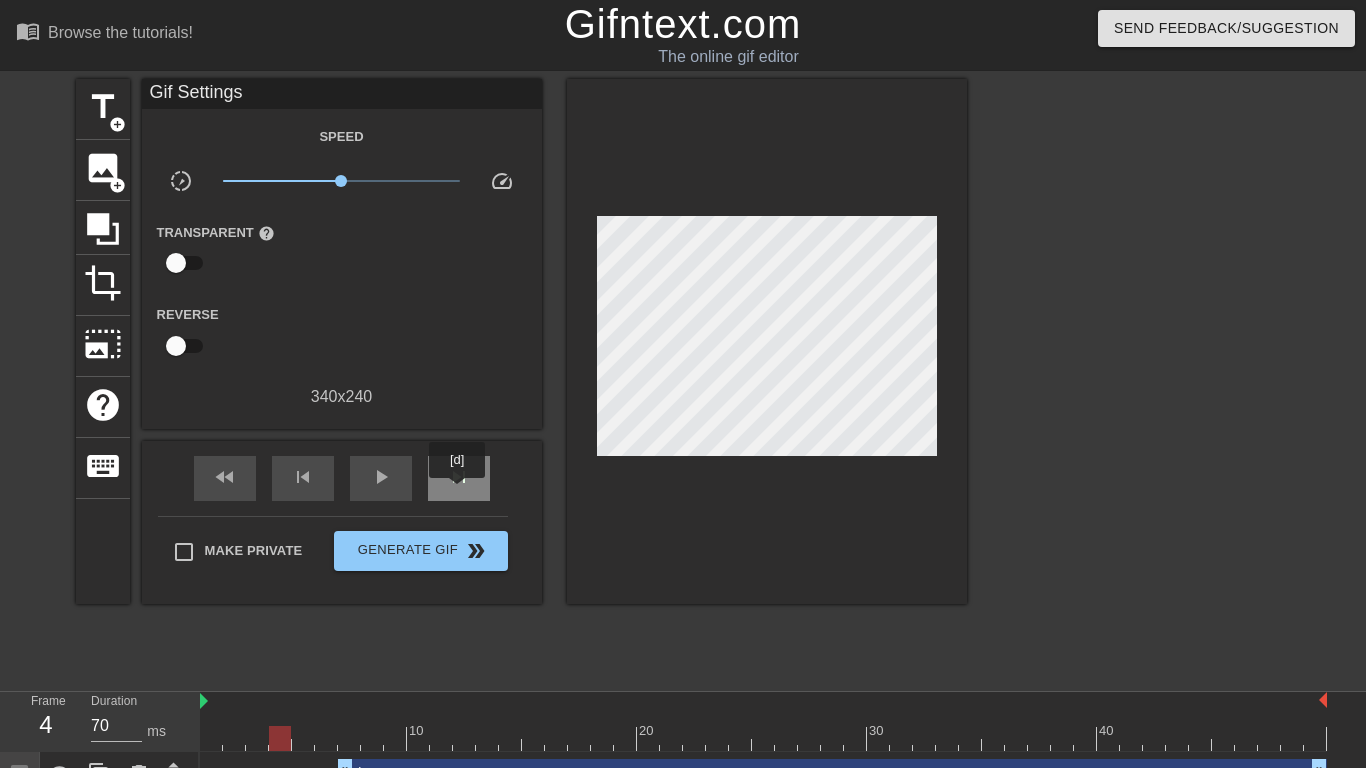 click on "skip_next" at bounding box center (459, 478) 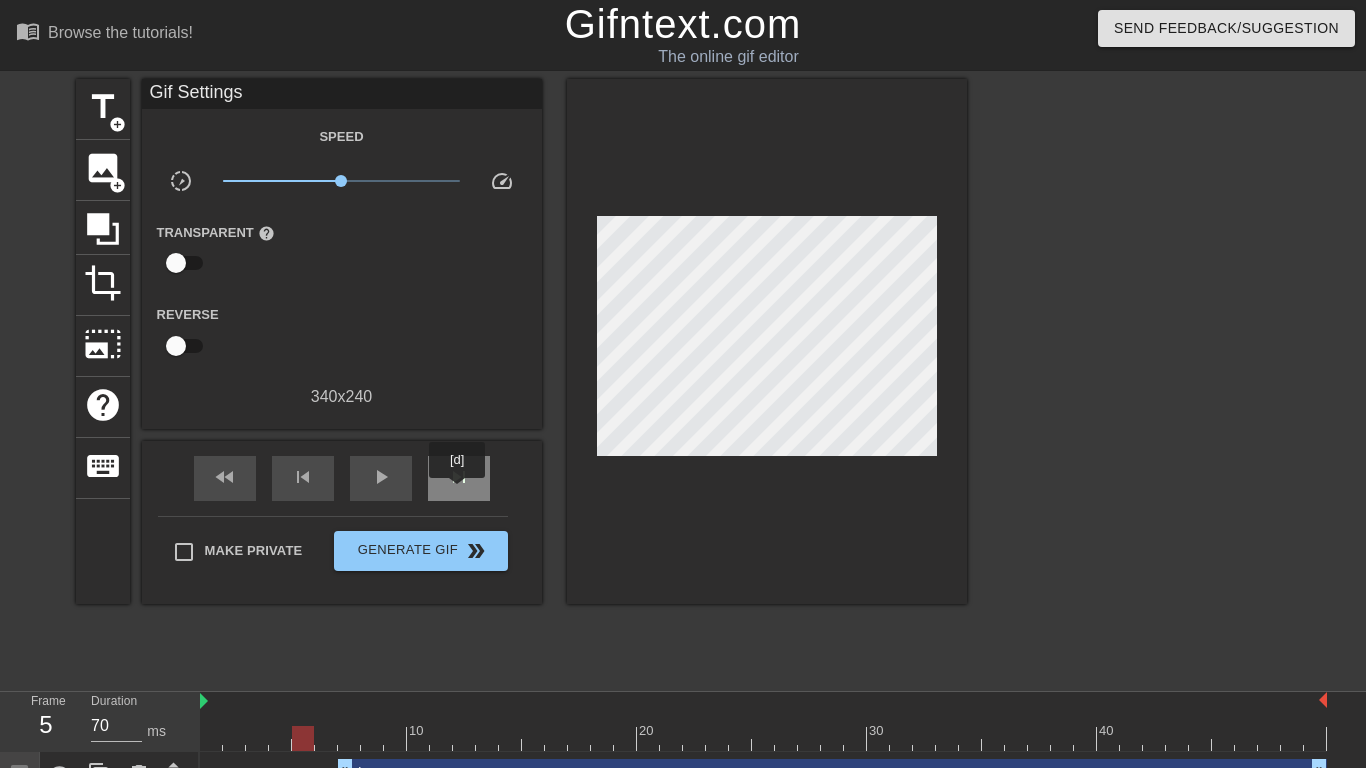 click on "skip_next" at bounding box center [459, 478] 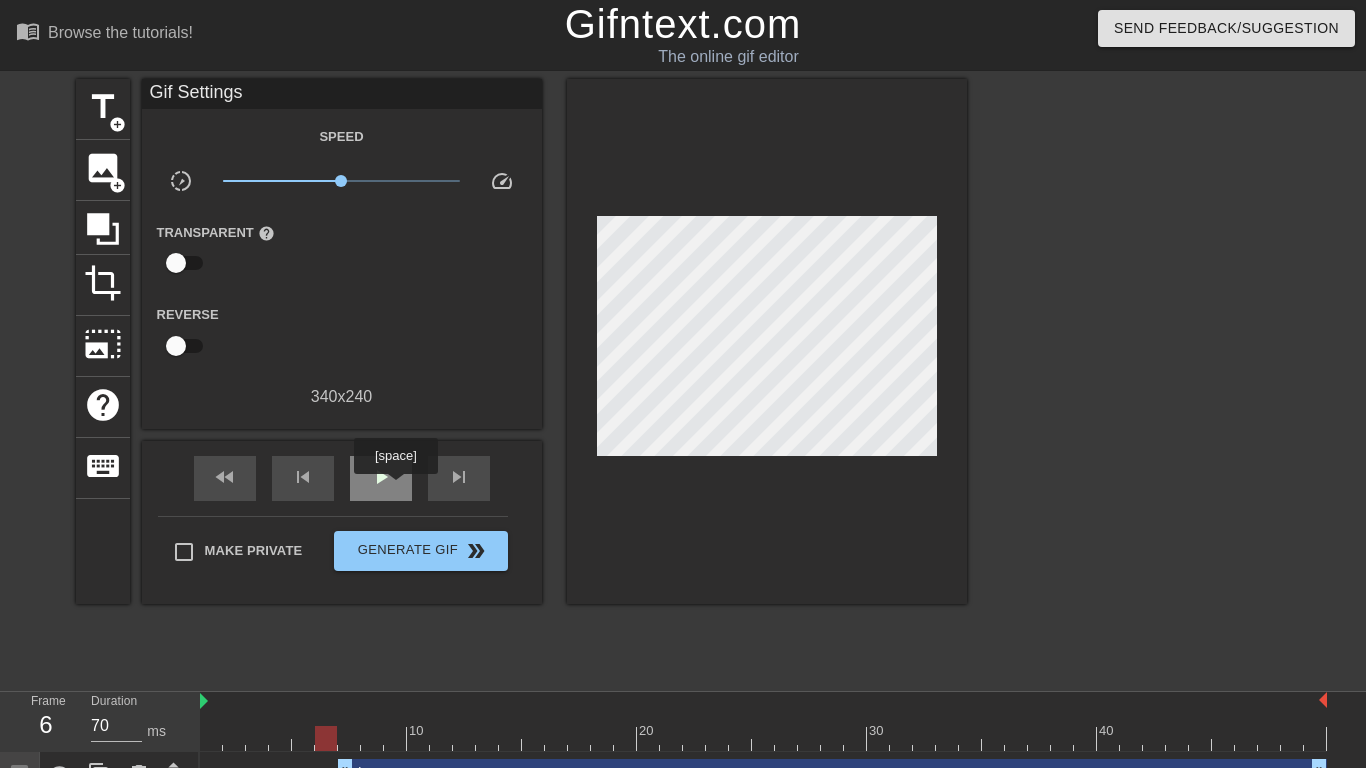 click on "play_arrow" at bounding box center [381, 478] 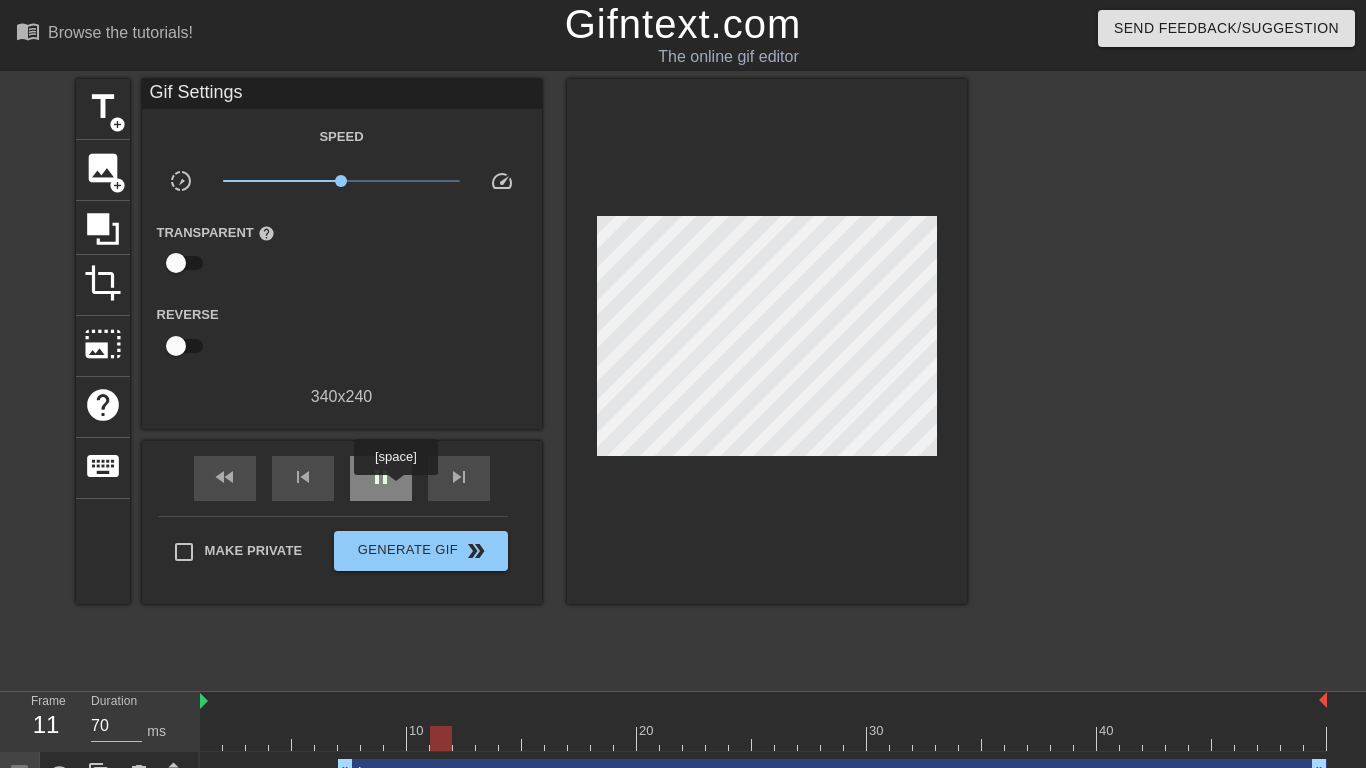 click on "pause" at bounding box center [381, 478] 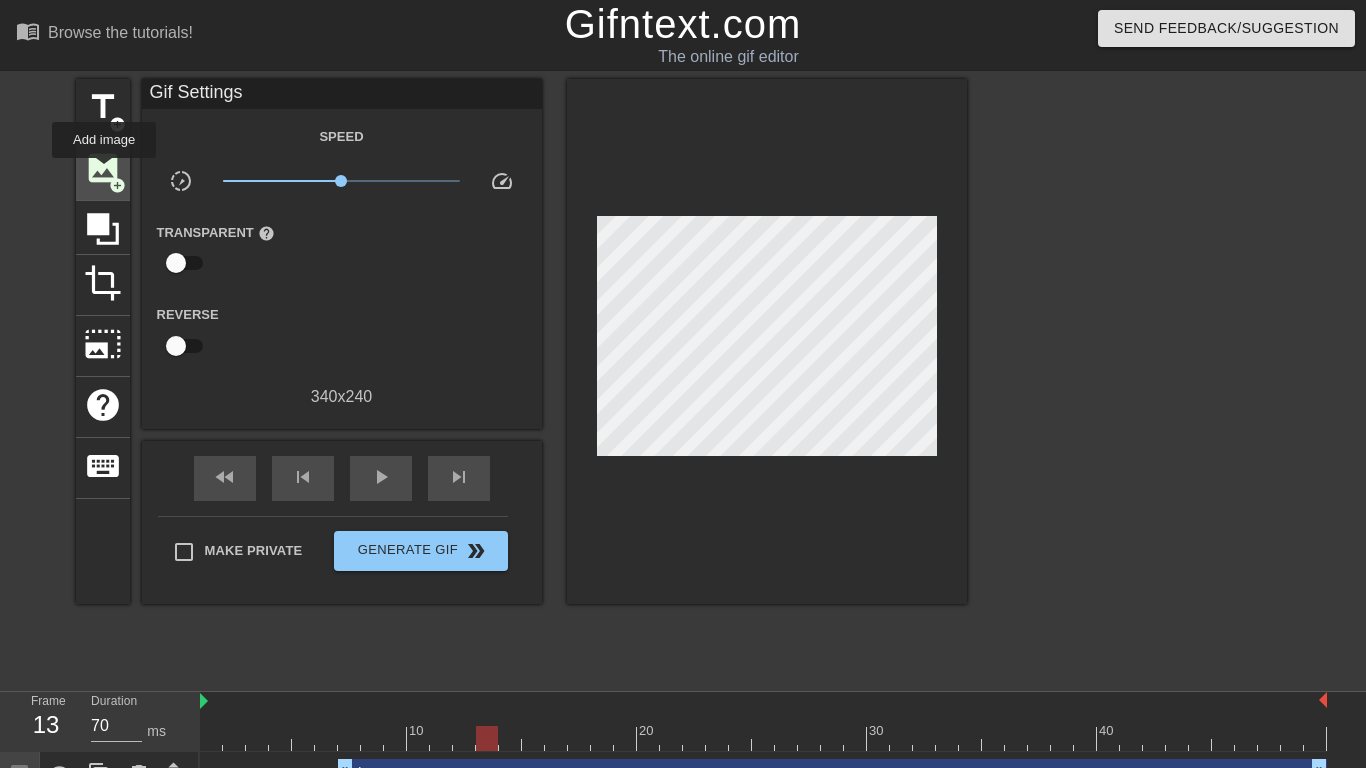 click on "image" at bounding box center [103, 168] 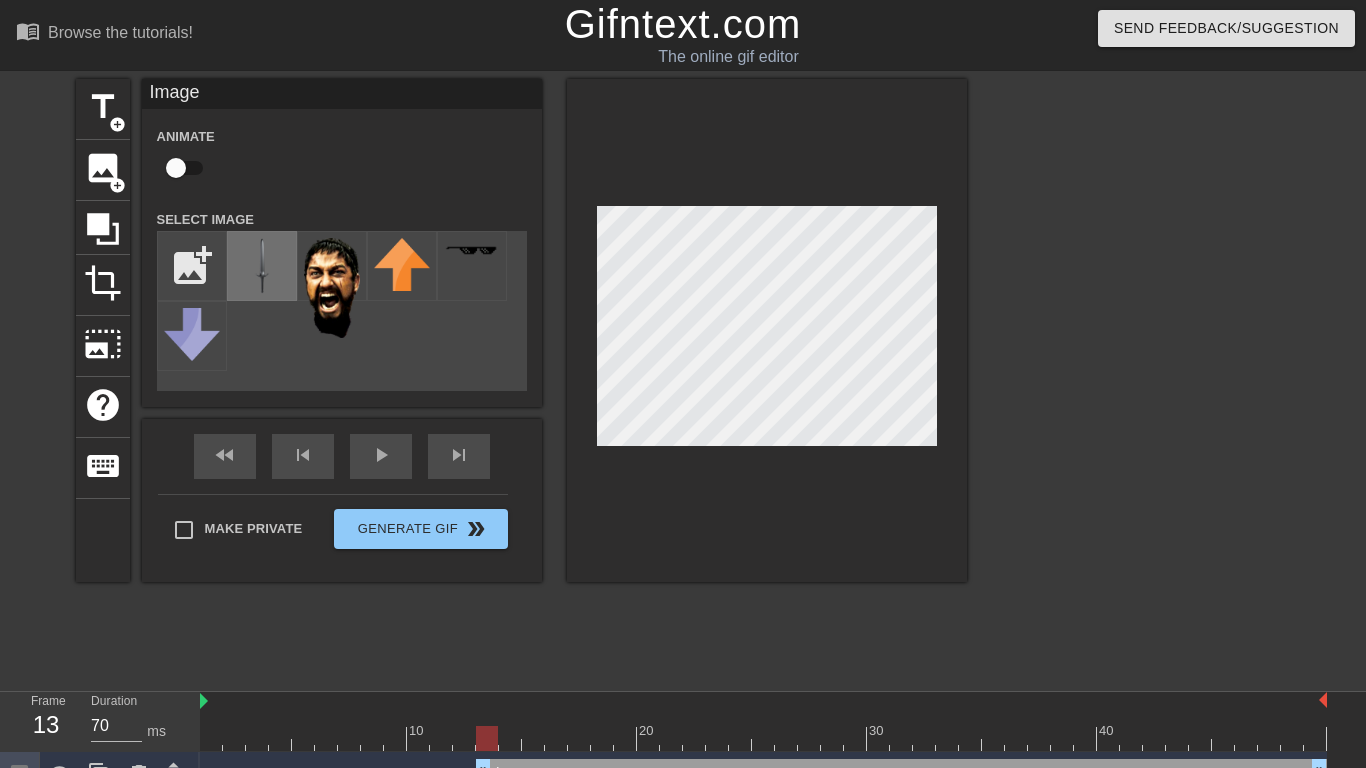 click at bounding box center [262, 266] 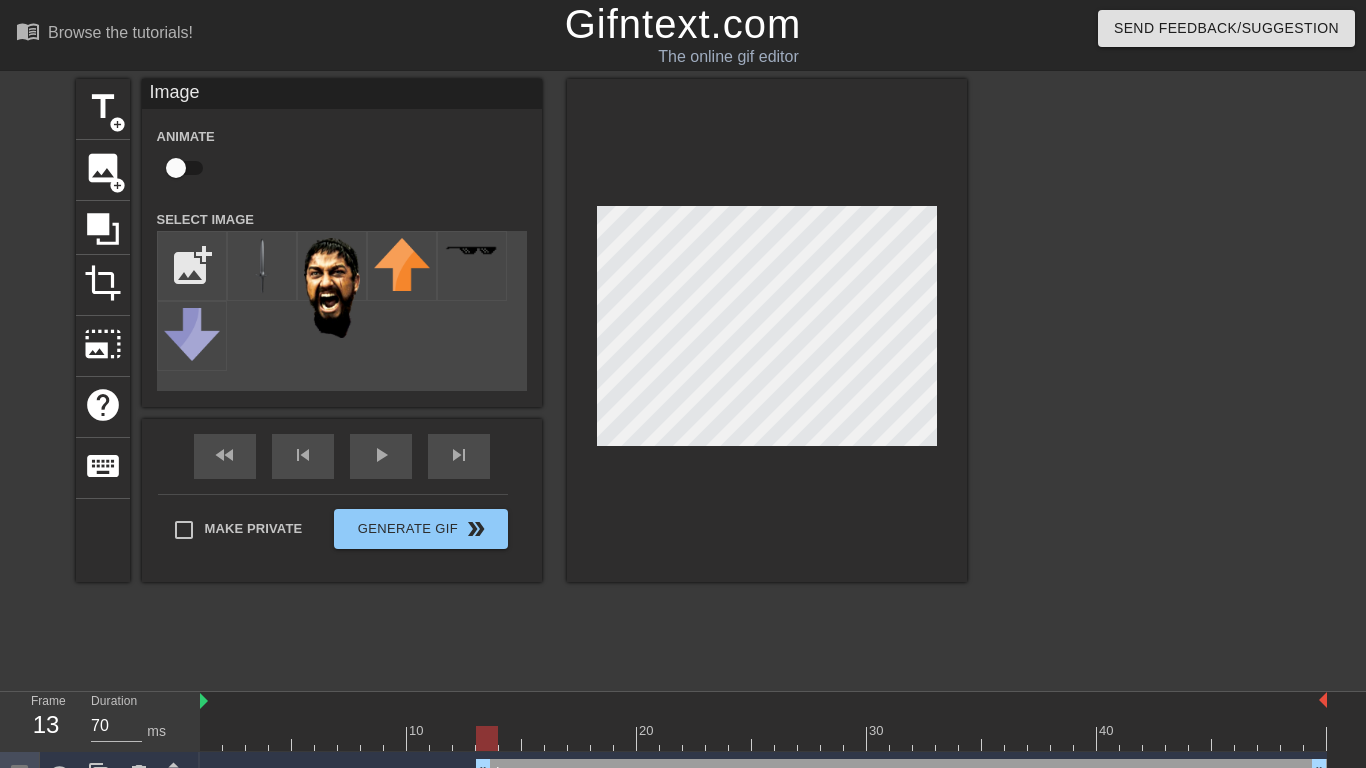 click at bounding box center (767, 330) 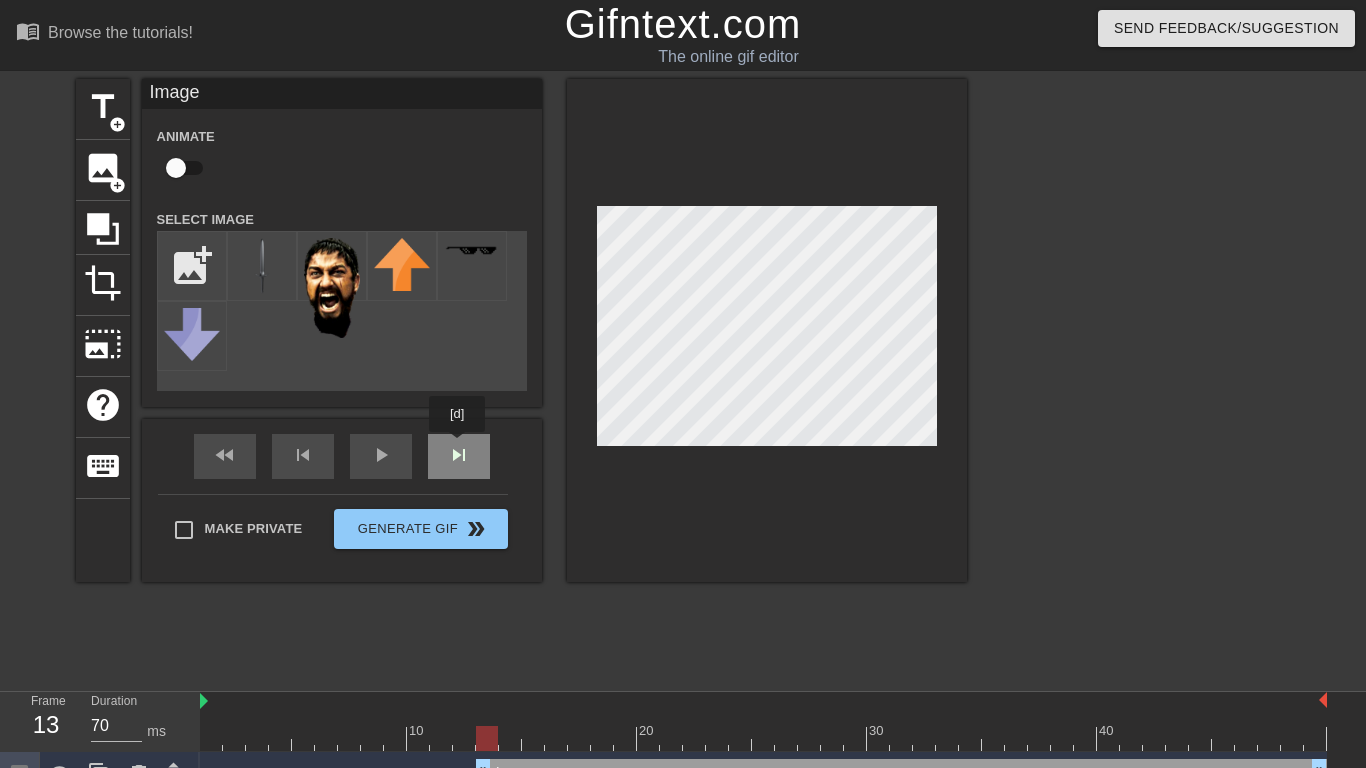 click on "fast_rewind skip_previous play_arrow skip_next" at bounding box center [342, 456] 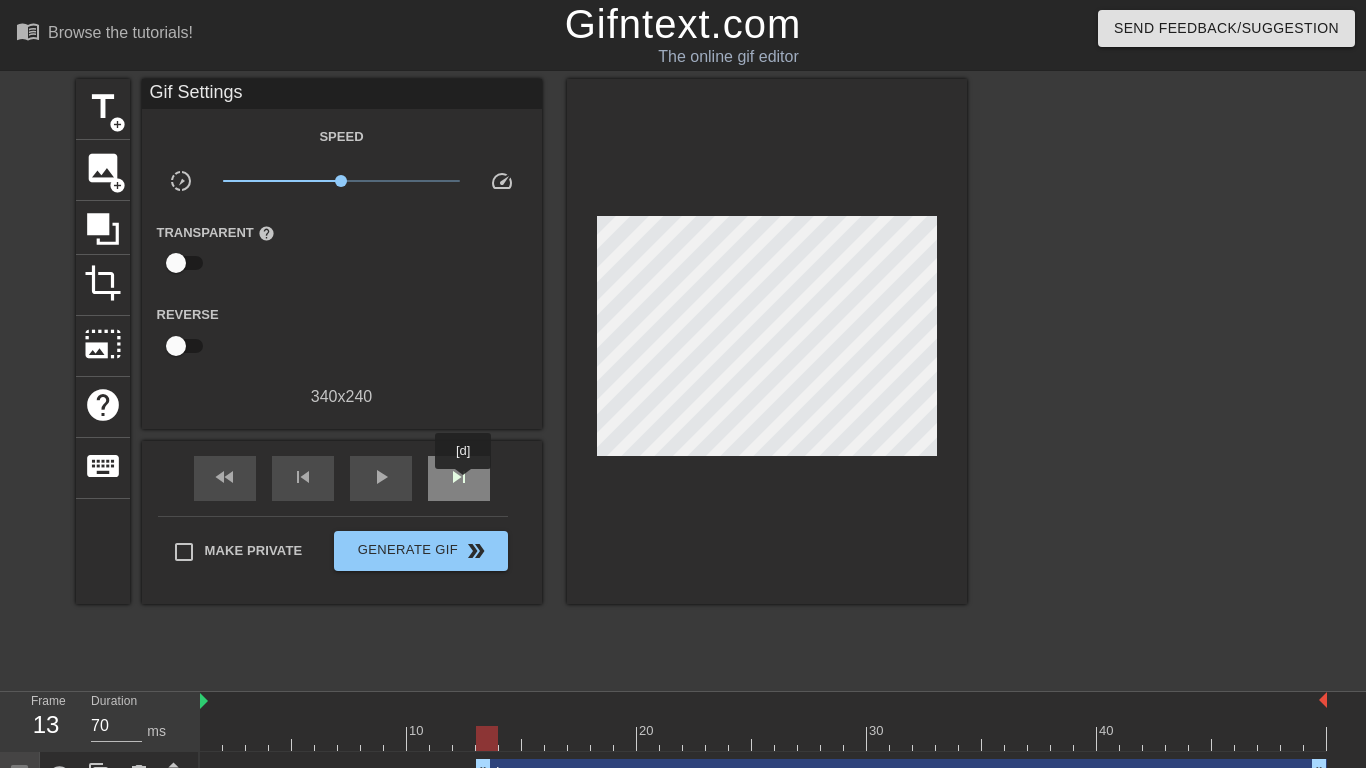 click on "skip_next" at bounding box center [459, 477] 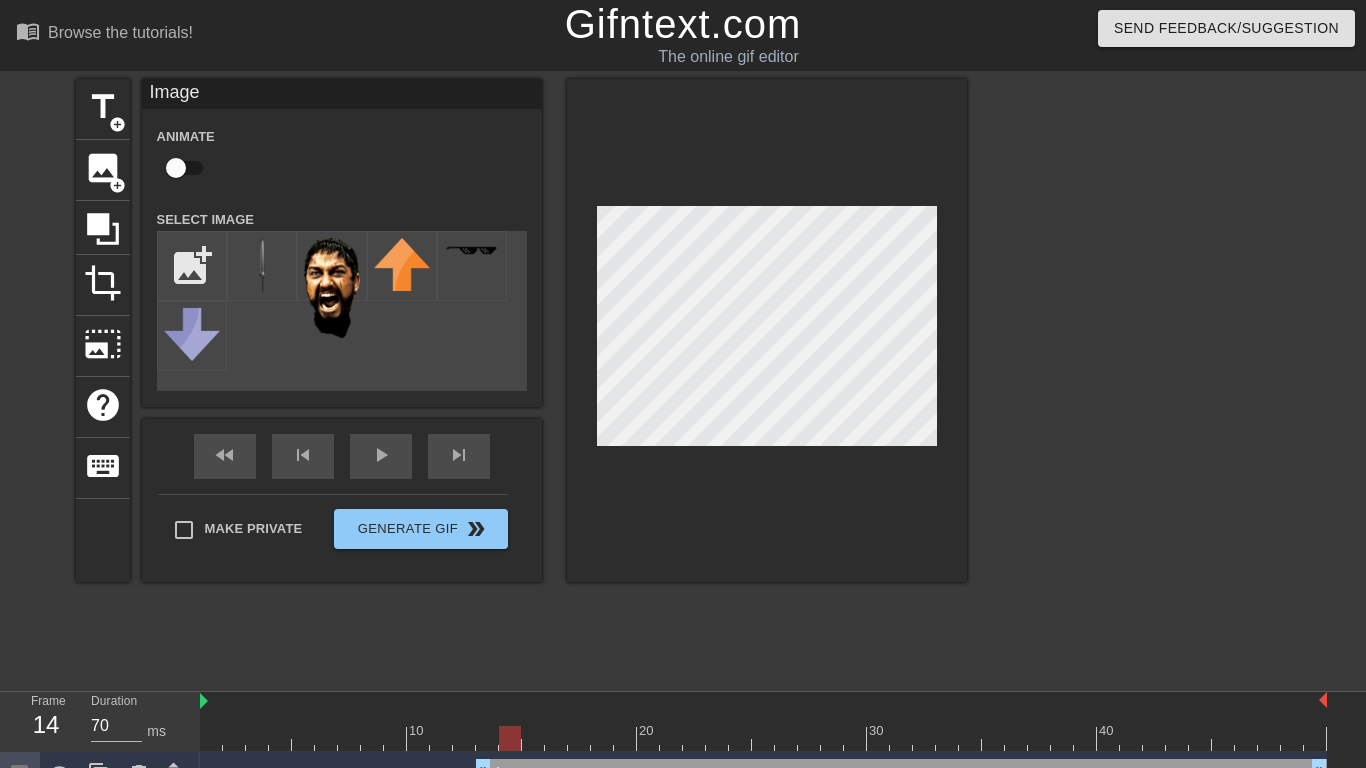 click at bounding box center (176, 168) 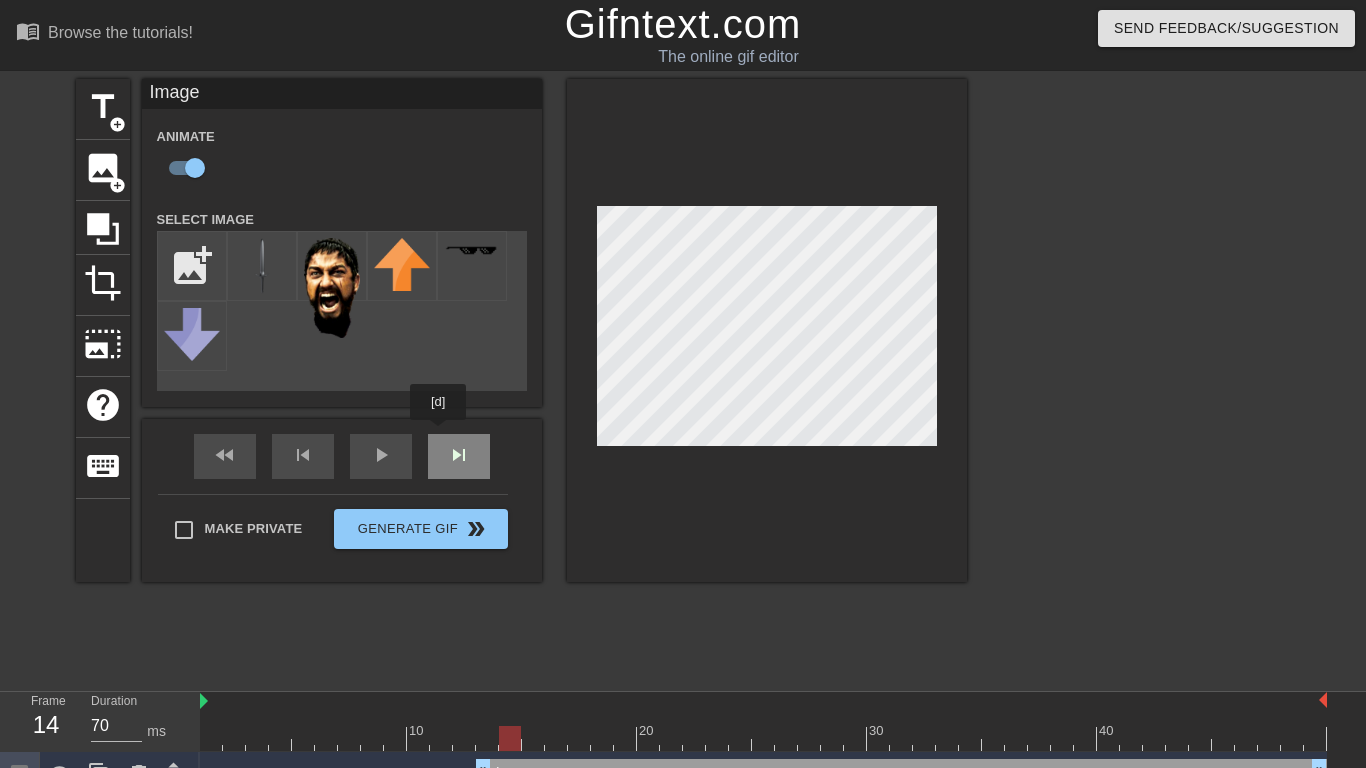 click on "Image Animate Select Image add_photo_alternate fast_rewind skip_previous play_arrow skip_next Make Private Generate Gif double_arrow" at bounding box center (342, 330) 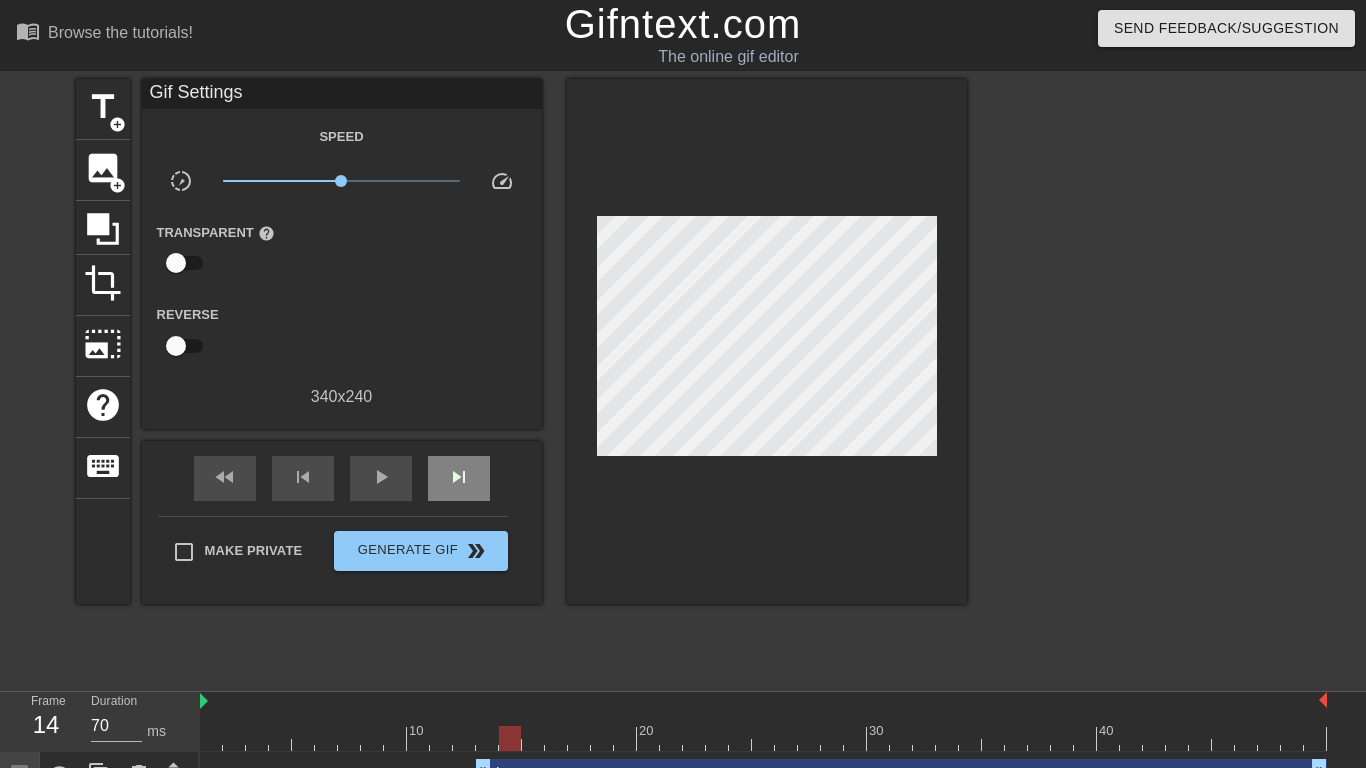 click on "Gif Settings Speed slow_motion_video x1.00 speed Transparent help Reverse 340  x  240 fast_rewind skip_previous play_arrow skip_next Make Private Generate Gif double_arrow" at bounding box center (342, 341) 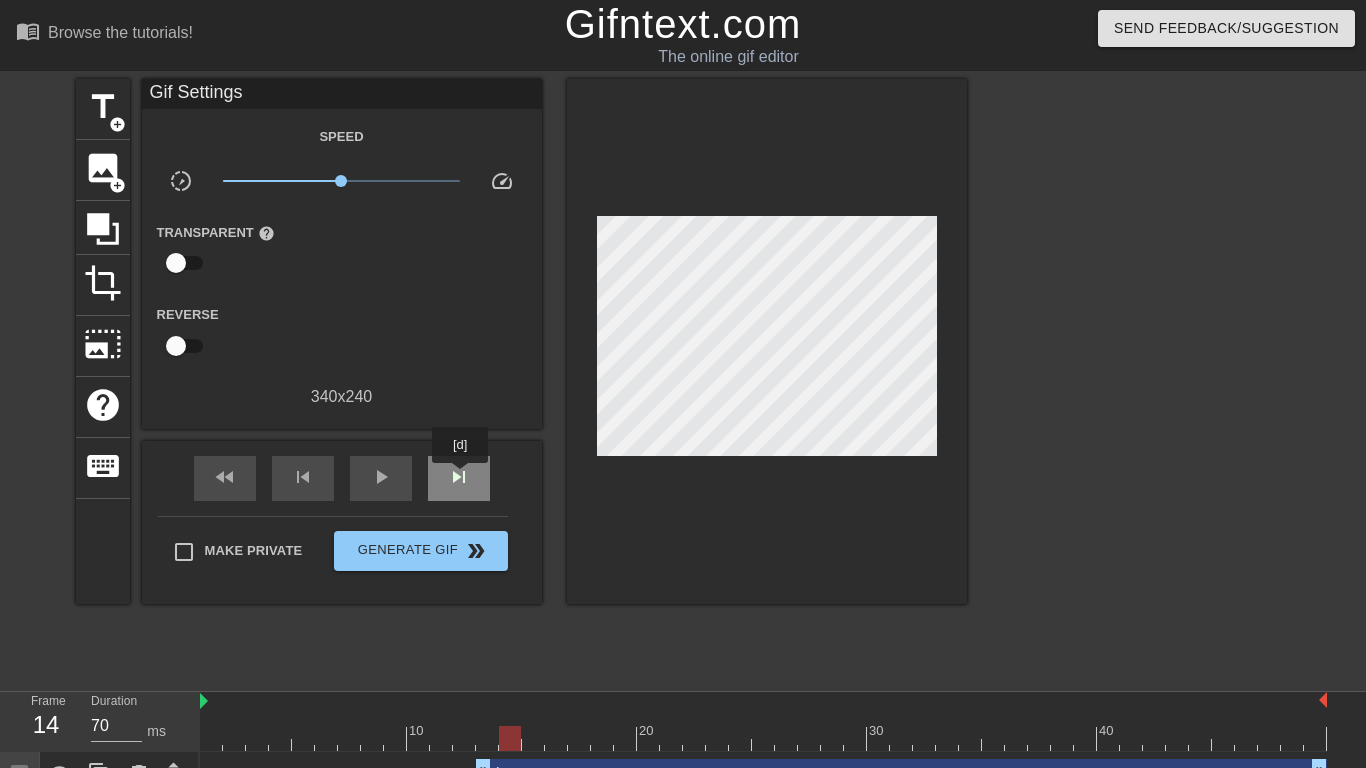 click on "skip_next" at bounding box center [459, 477] 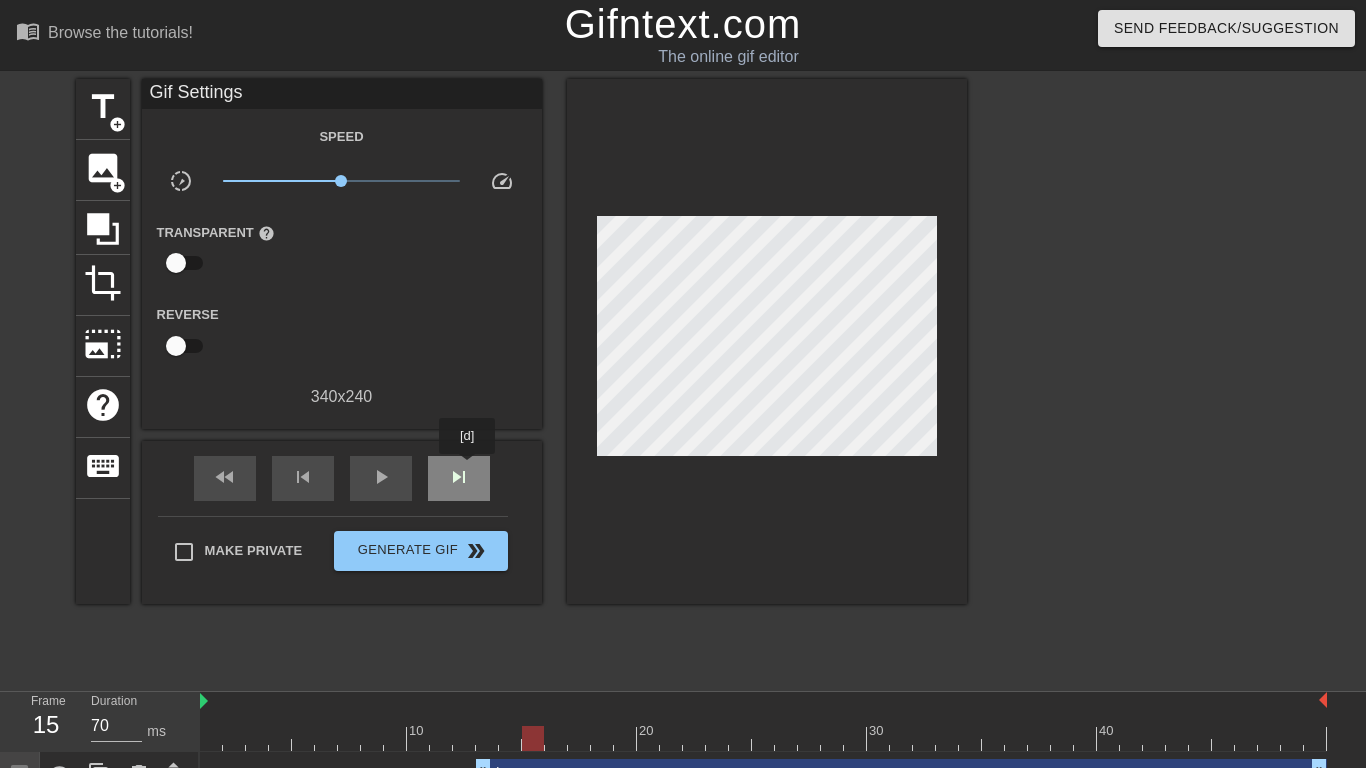 click on "skip_next" at bounding box center (459, 478) 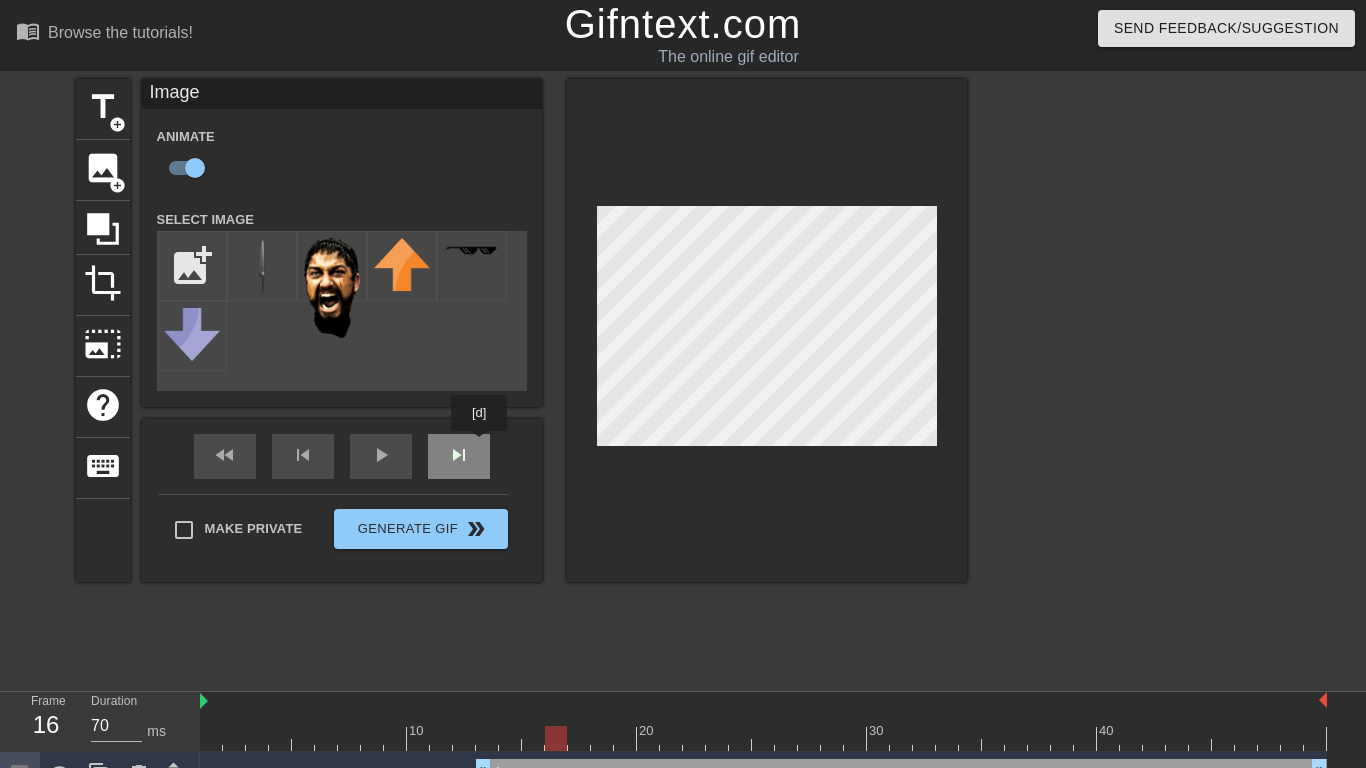 click on "fast_rewind skip_previous play_arrow skip_next" at bounding box center [342, 456] 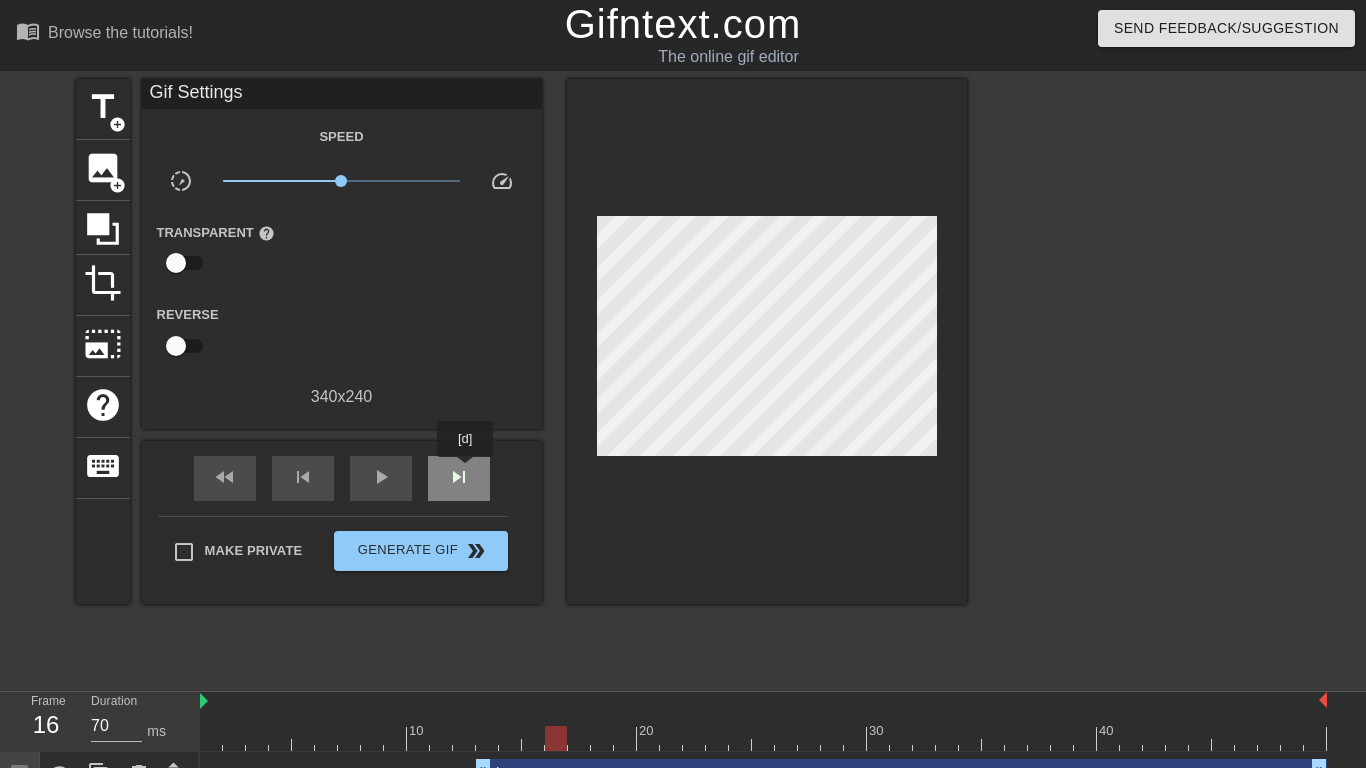 click on "skip_next" at bounding box center (459, 477) 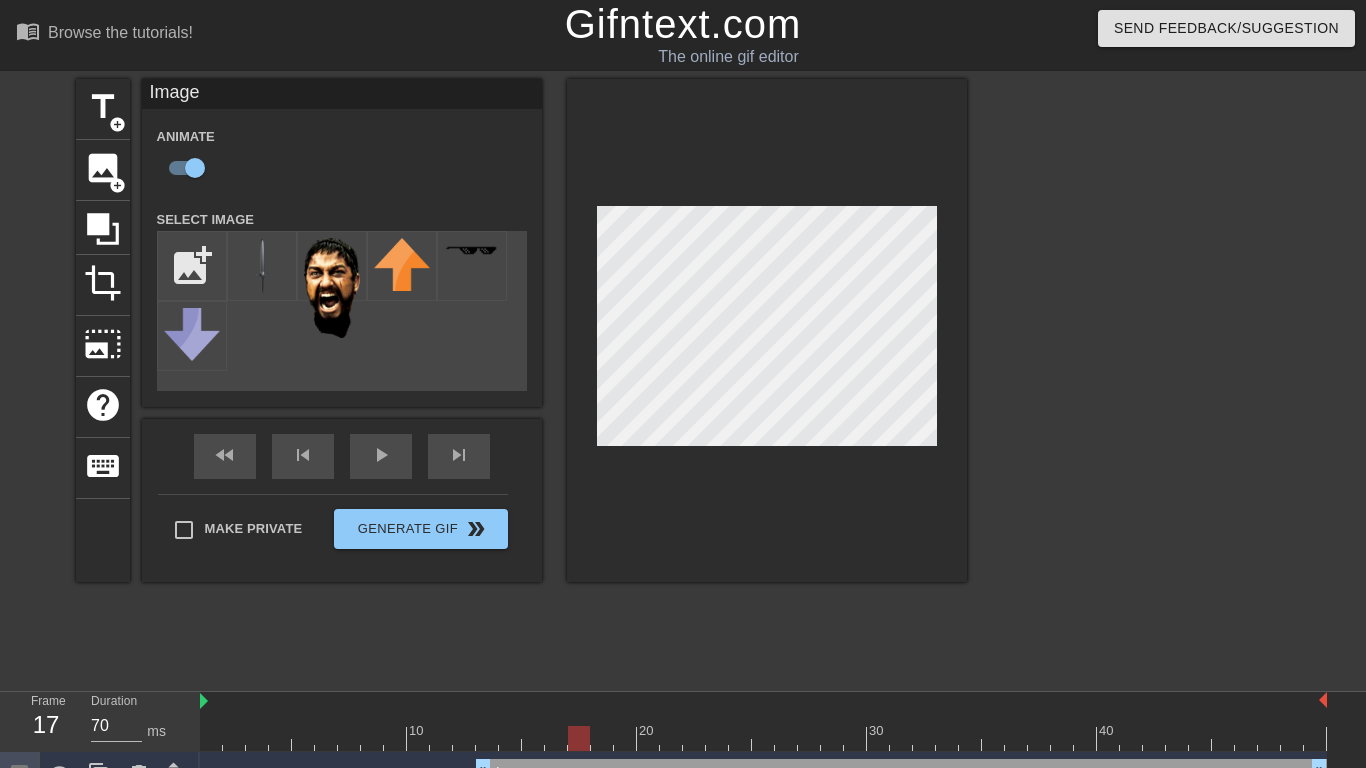 click at bounding box center [767, 330] 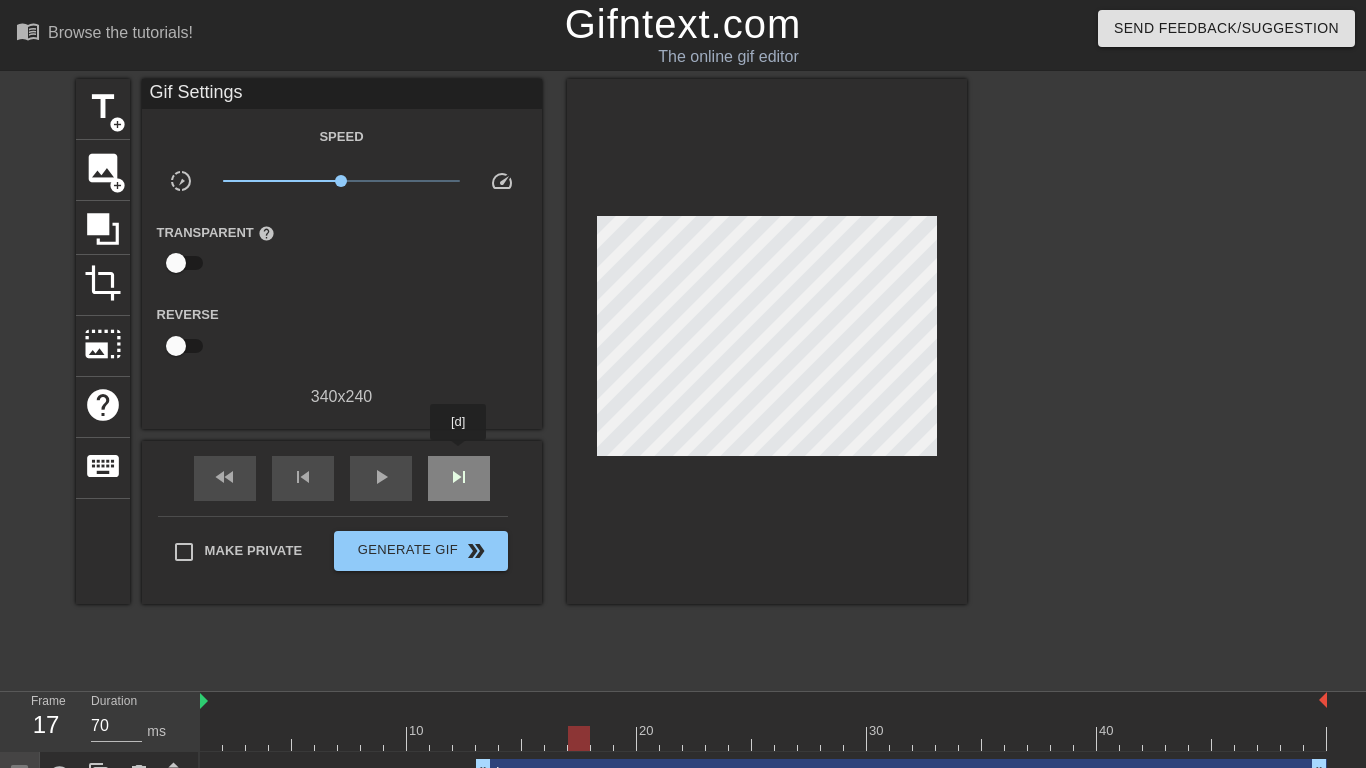 click on "skip_next" at bounding box center (459, 478) 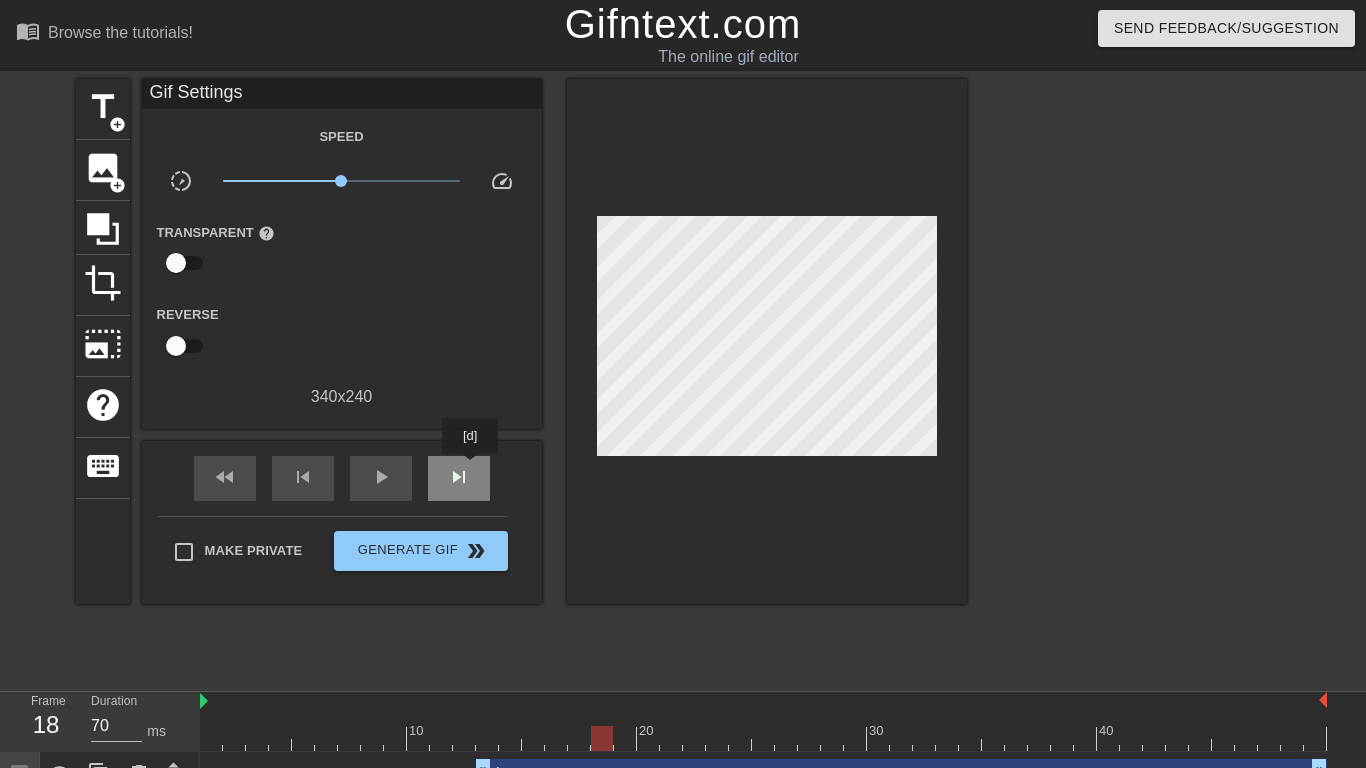 click on "skip_next" at bounding box center (459, 478) 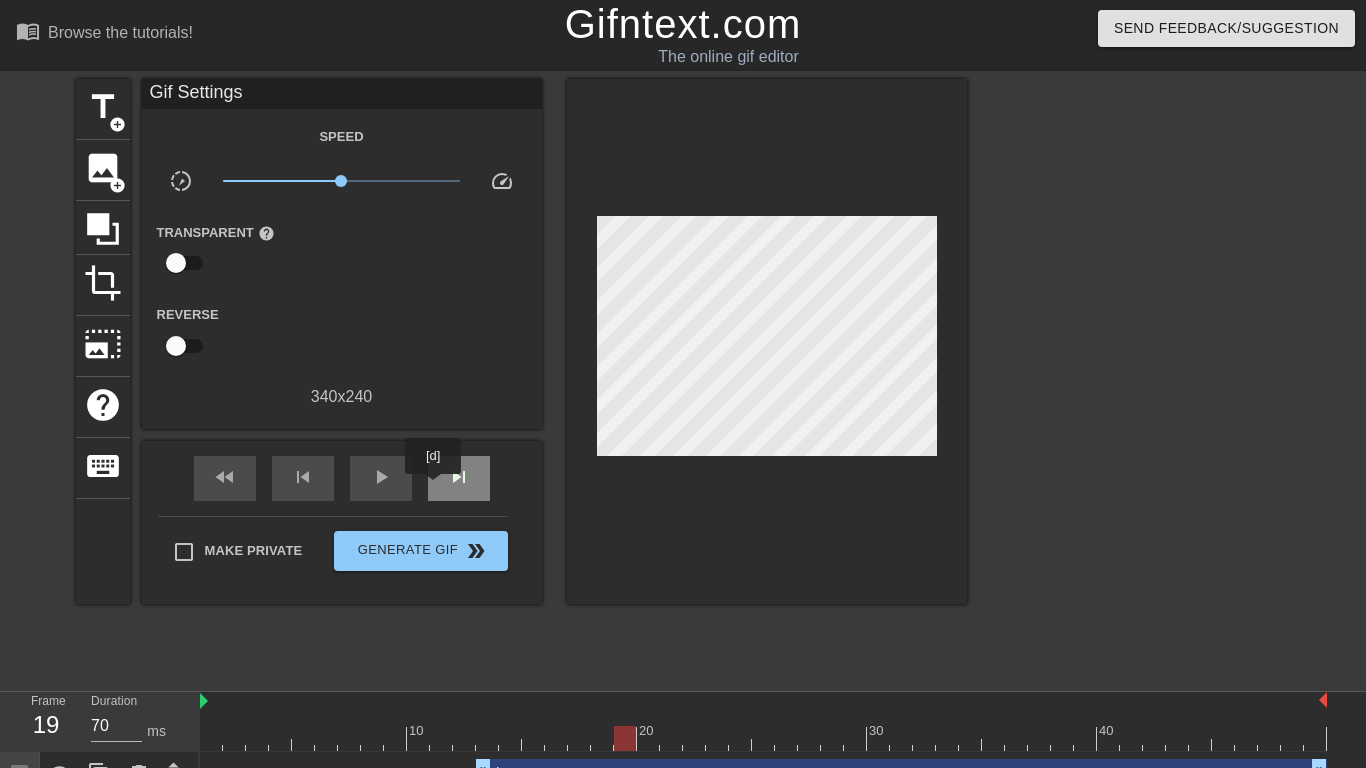 click on "skip_next" at bounding box center [459, 478] 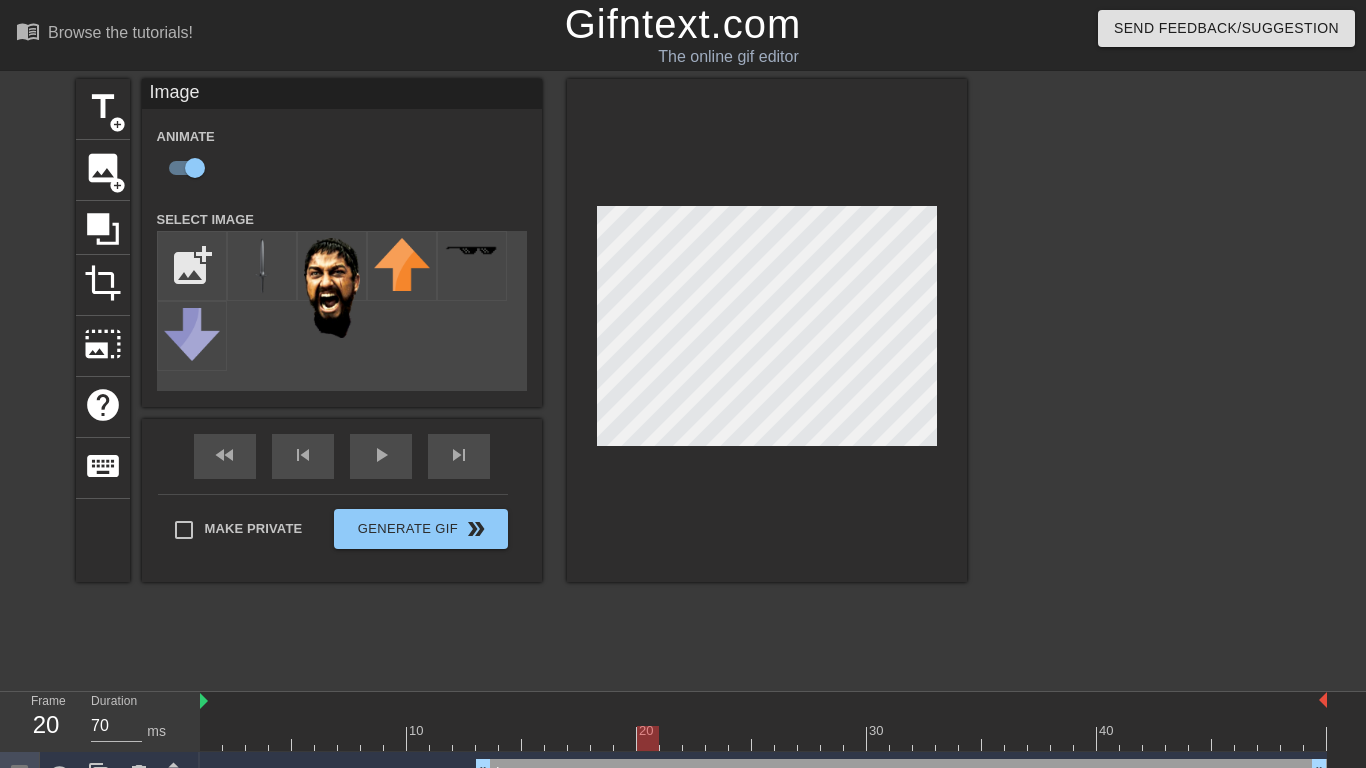 click at bounding box center (767, 330) 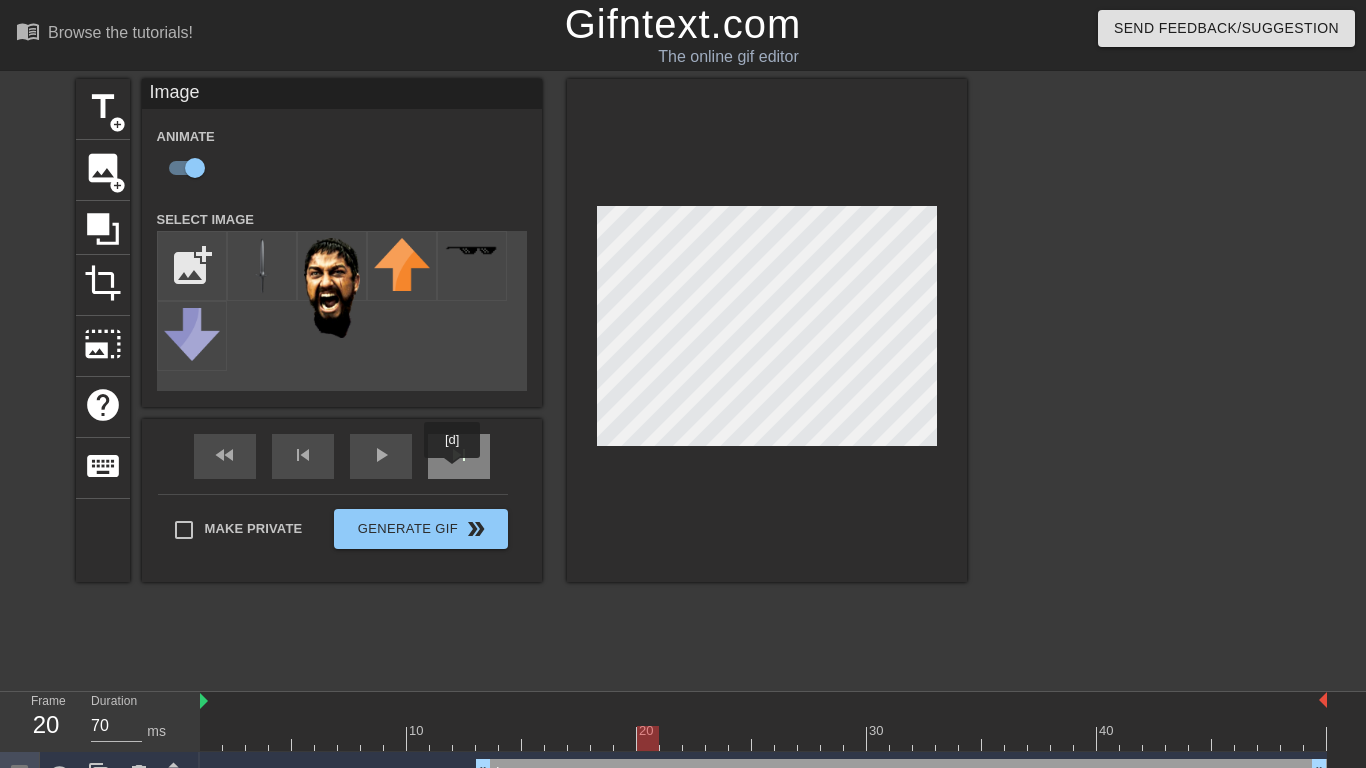 click on "skip_next" at bounding box center (459, 456) 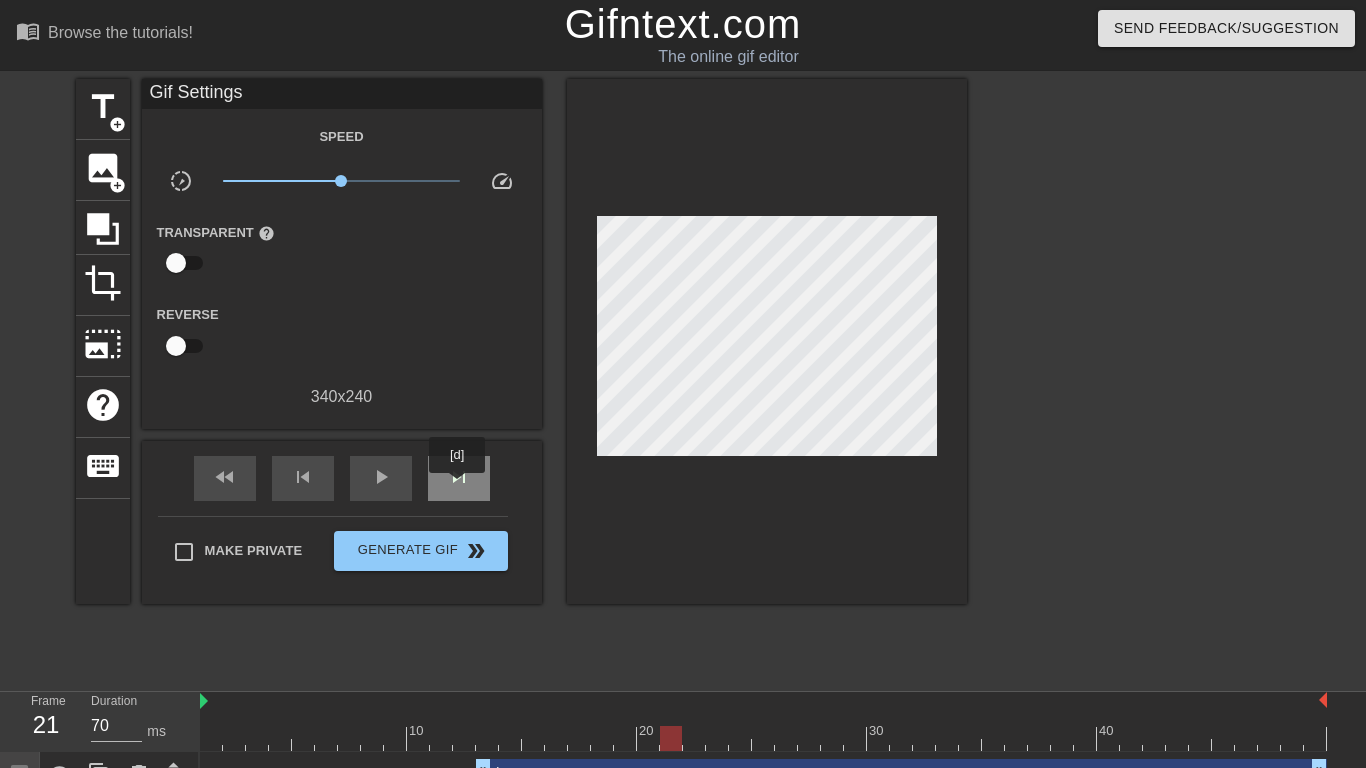 click on "skip_next" at bounding box center [459, 477] 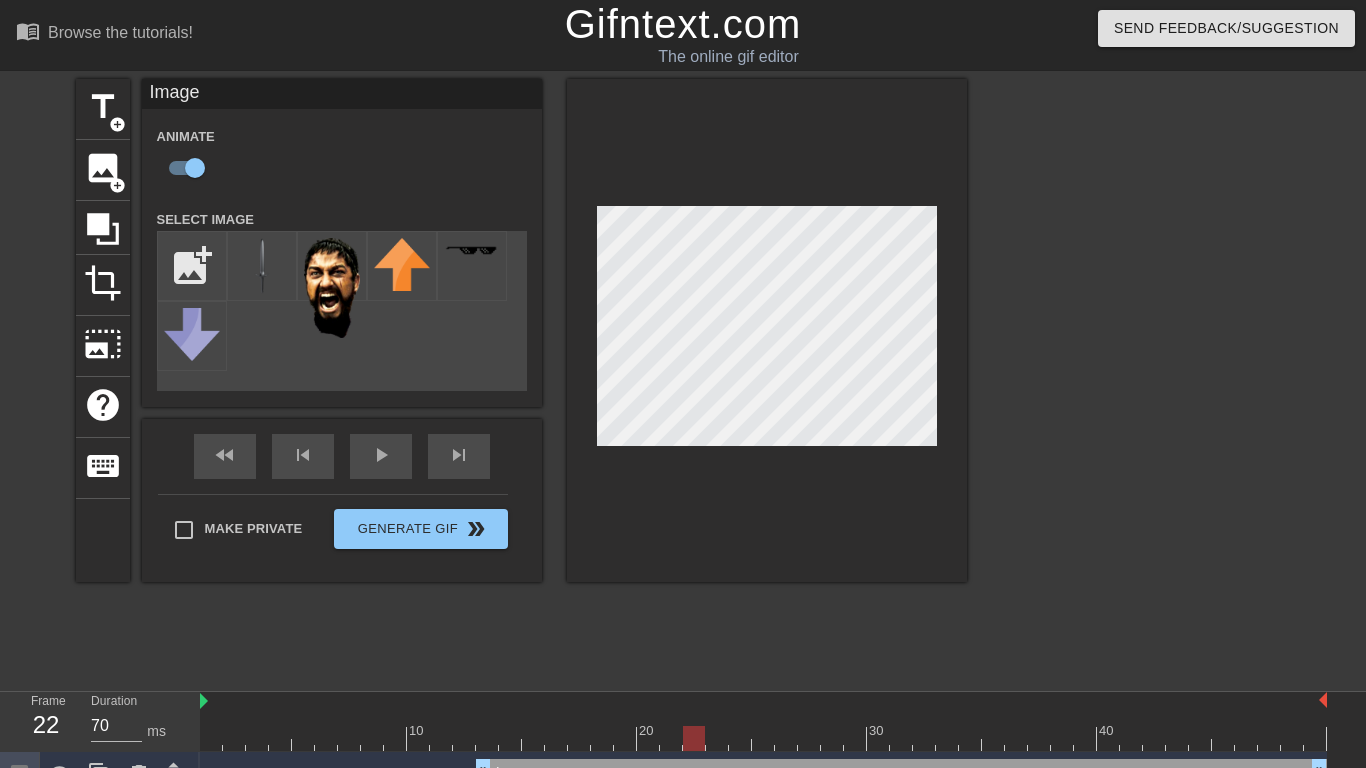 click on "title add_circle image add_circle crop photo_size_select_large help keyboard Image Animate Select Image add_photo_alternate fast_rewind skip_previous play_arrow skip_next Make Private Generate Gif double_arrow" at bounding box center [521, 330] 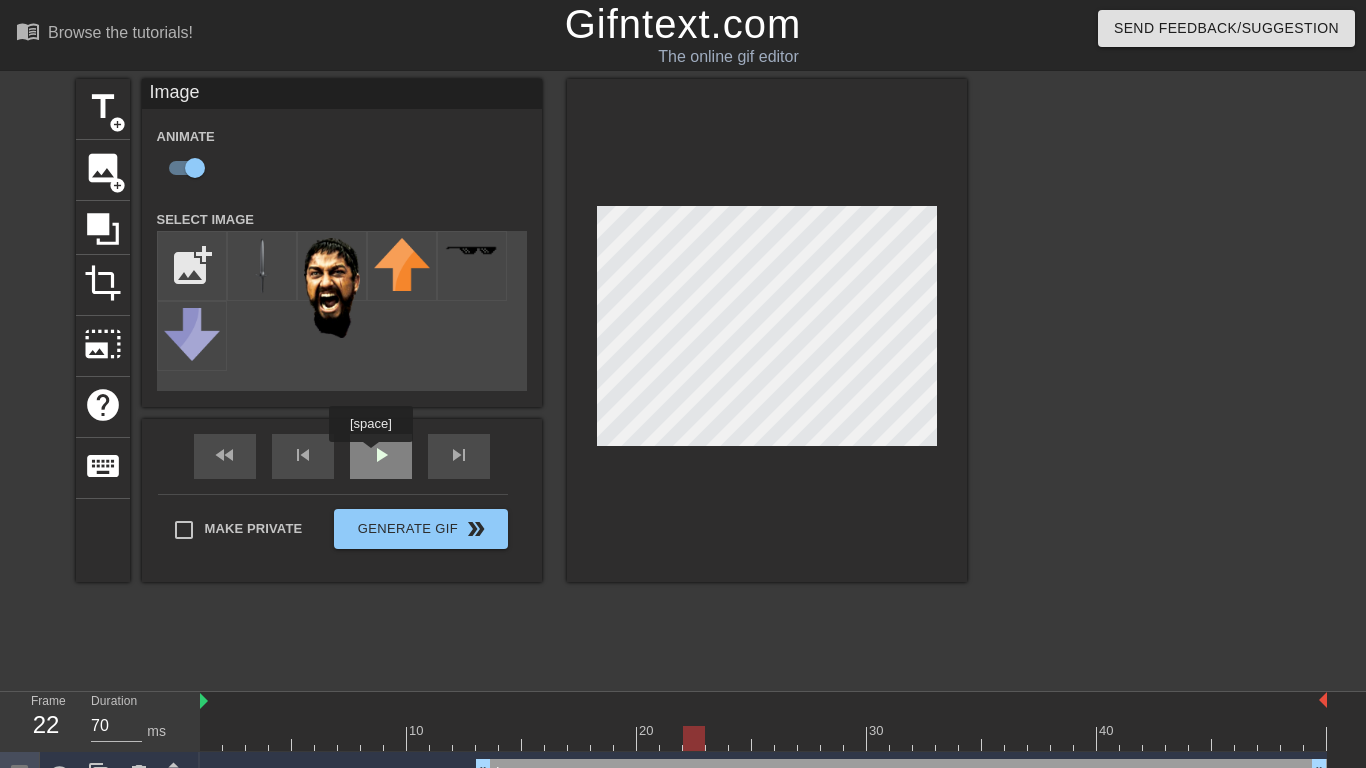 click on "play_arrow" at bounding box center [381, 456] 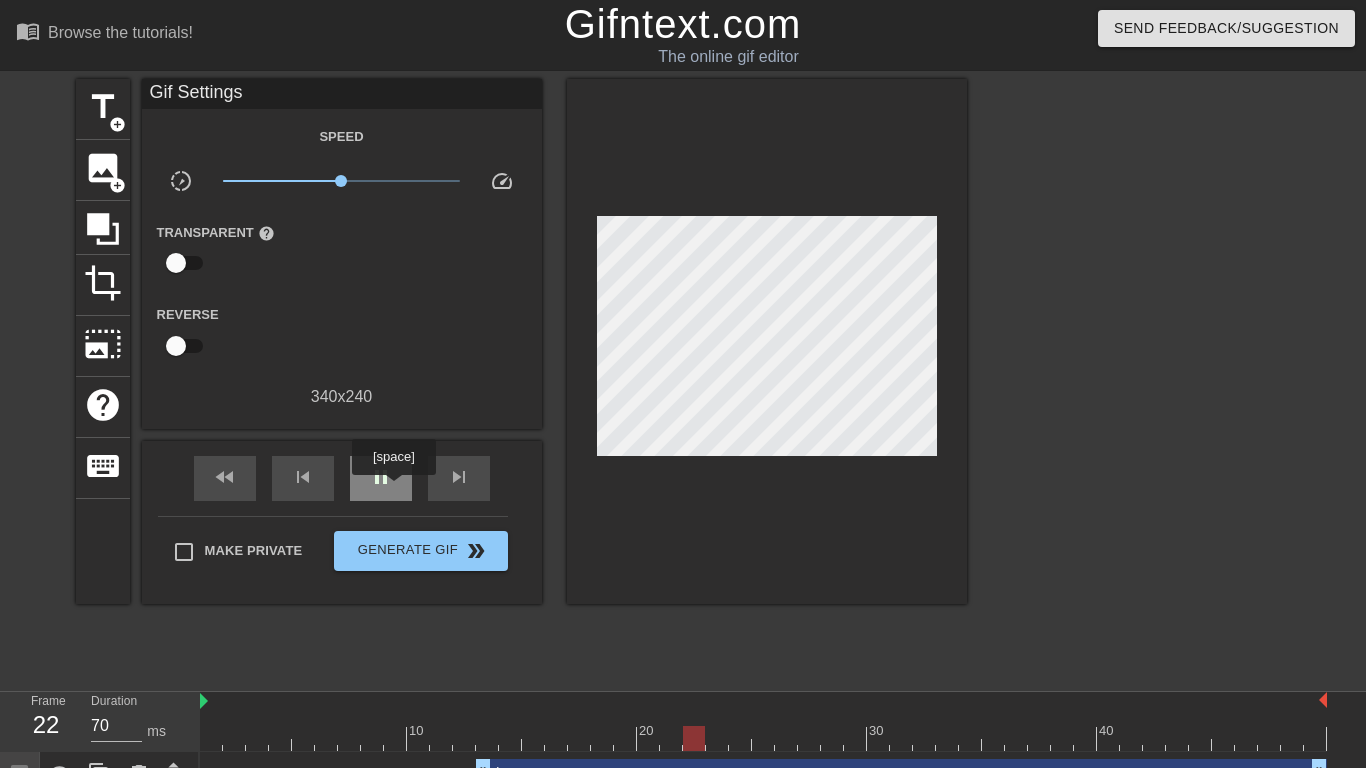 click on "pause" at bounding box center [381, 478] 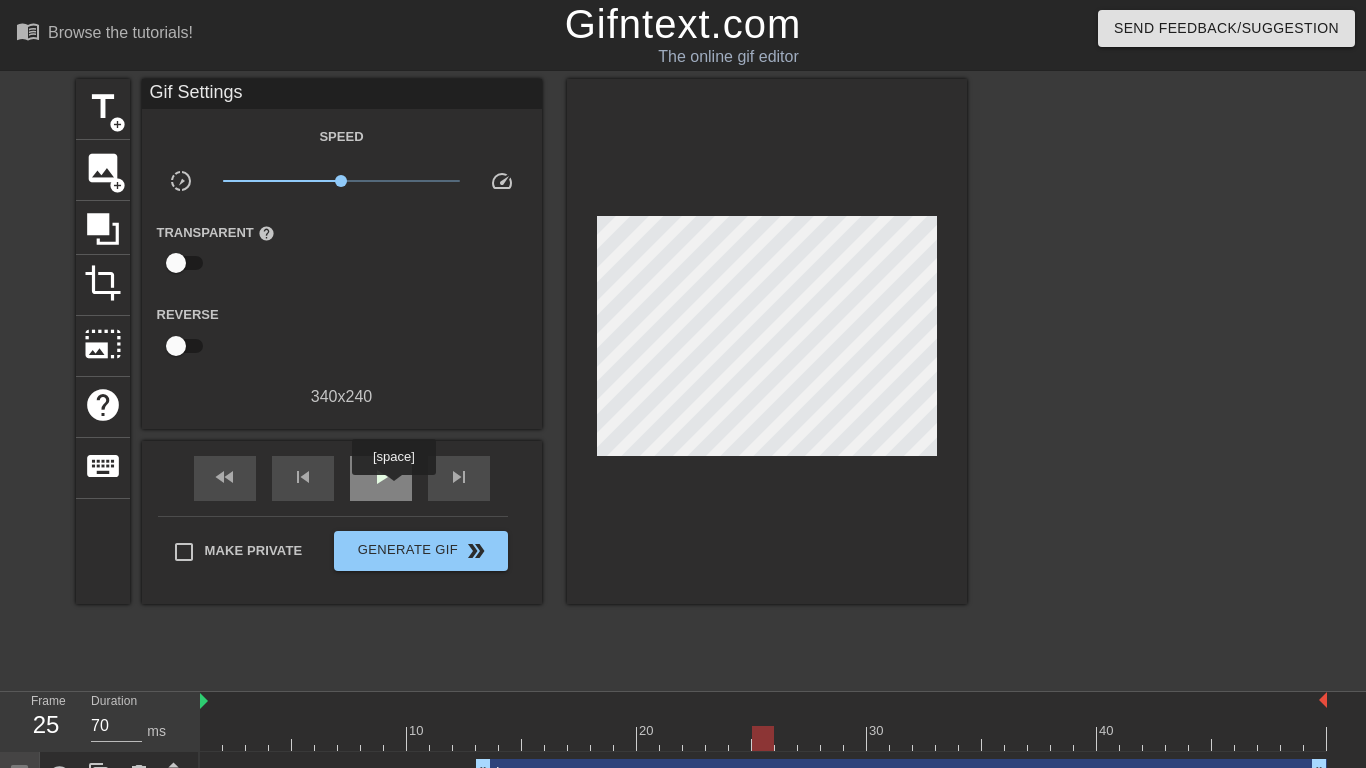 click on "play_arrow" at bounding box center [381, 478] 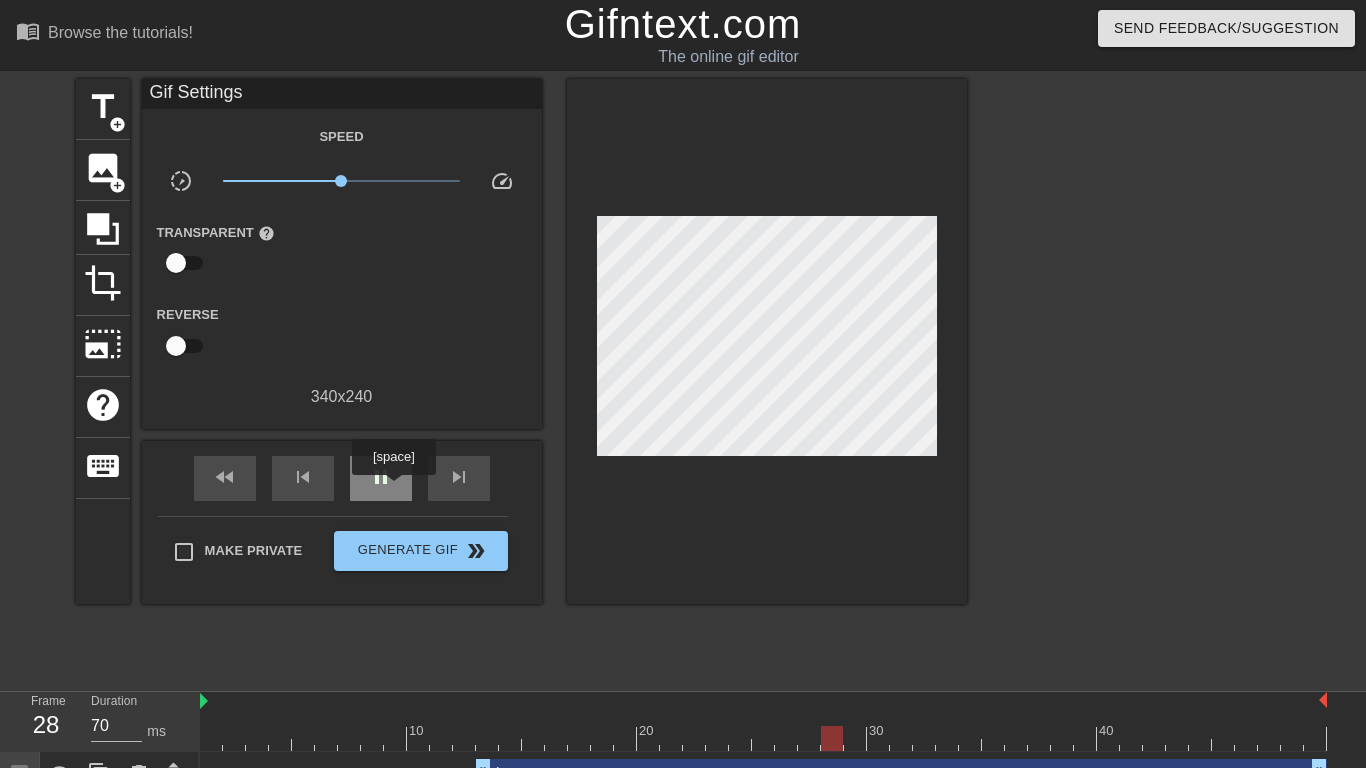 click on "pause" at bounding box center [381, 478] 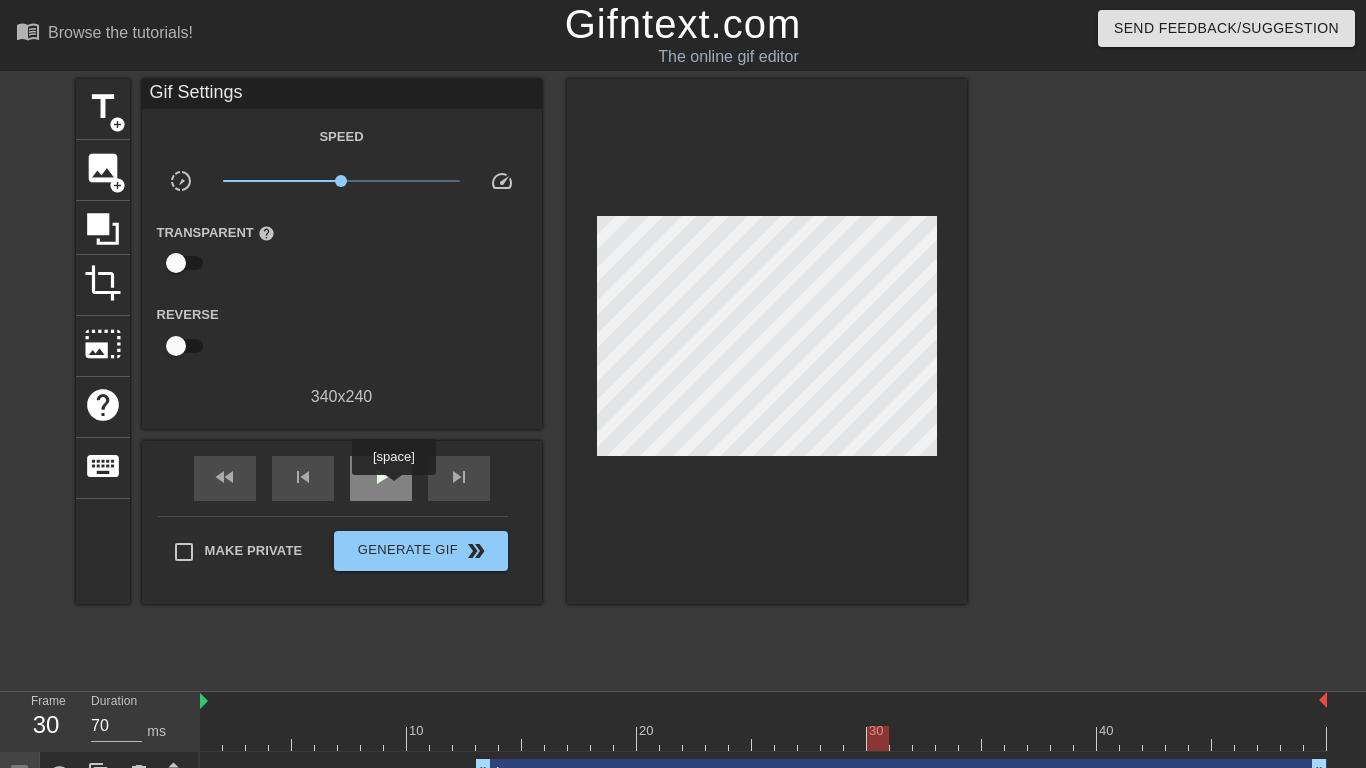 click on "play_arrow" at bounding box center (381, 478) 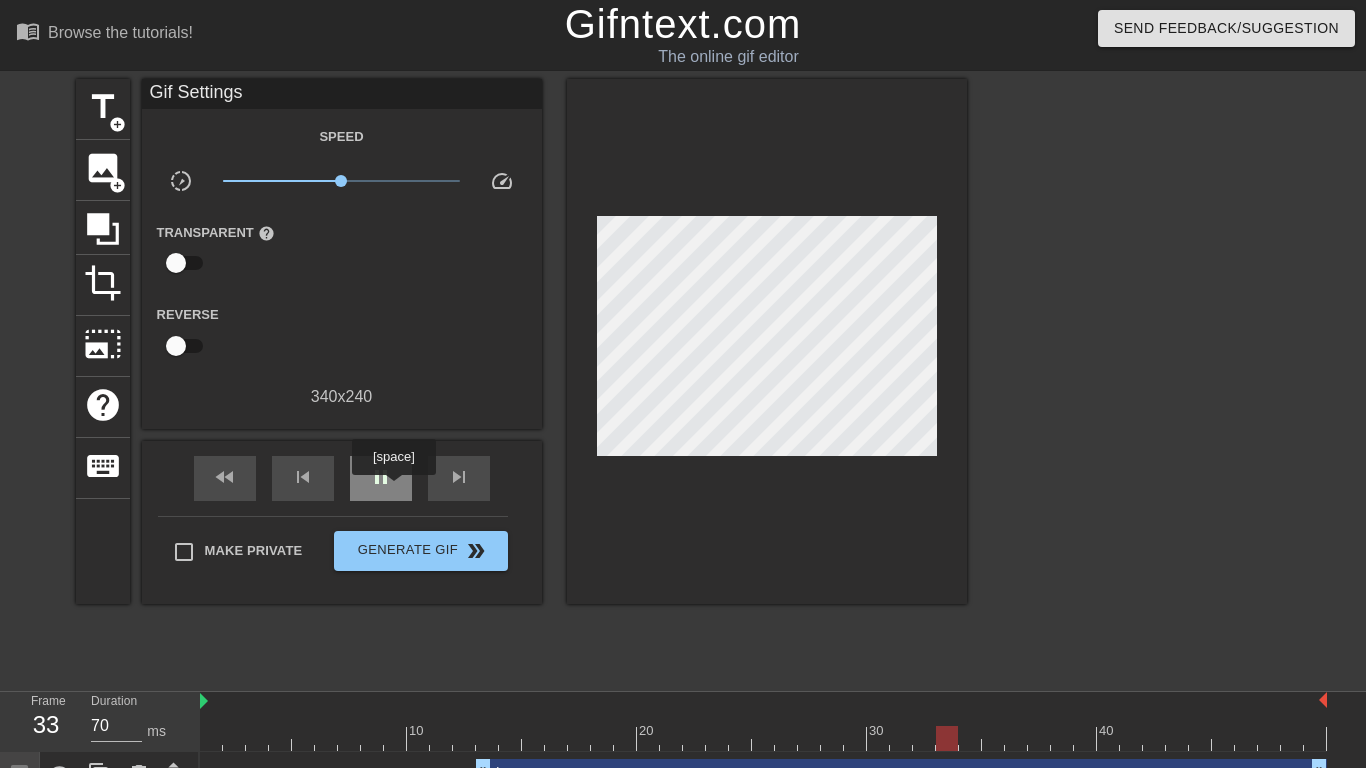 click on "pause" at bounding box center (381, 478) 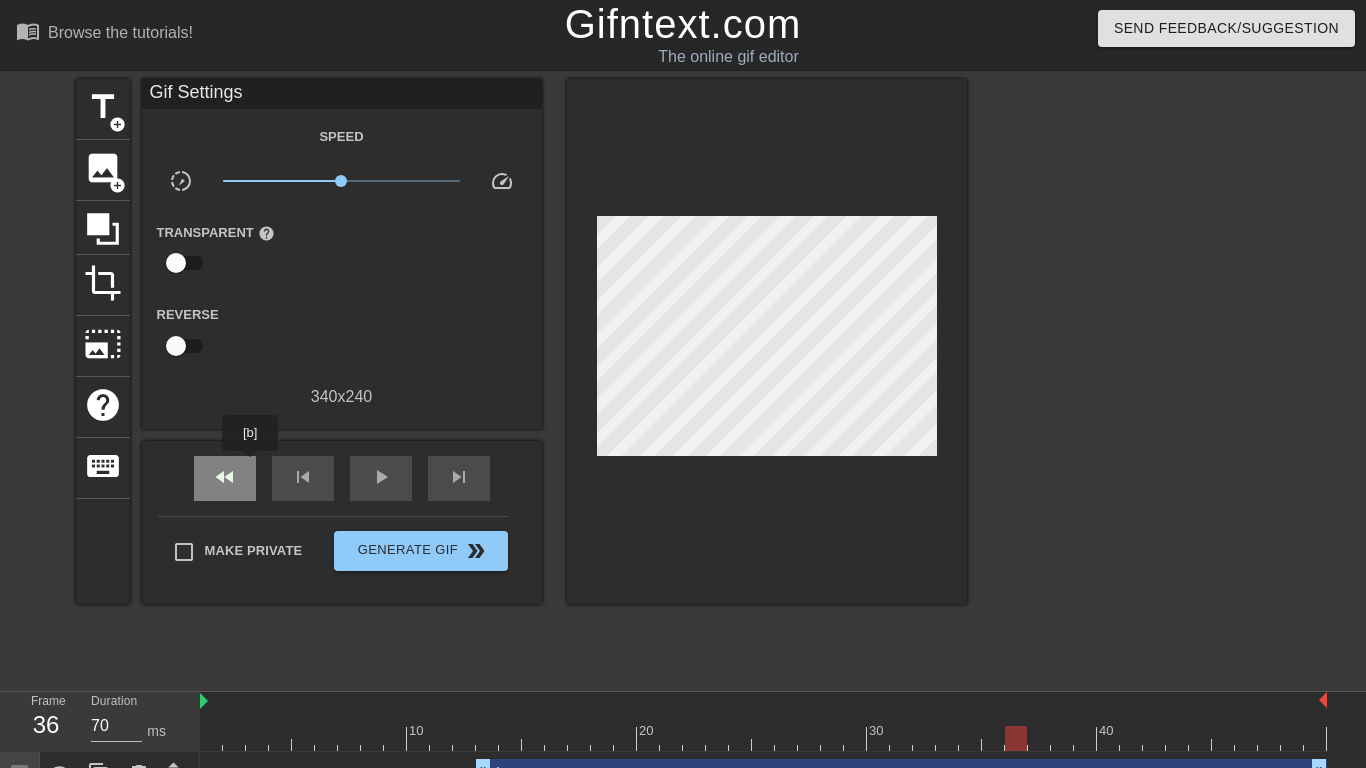 click on "fast_rewind" at bounding box center [225, 478] 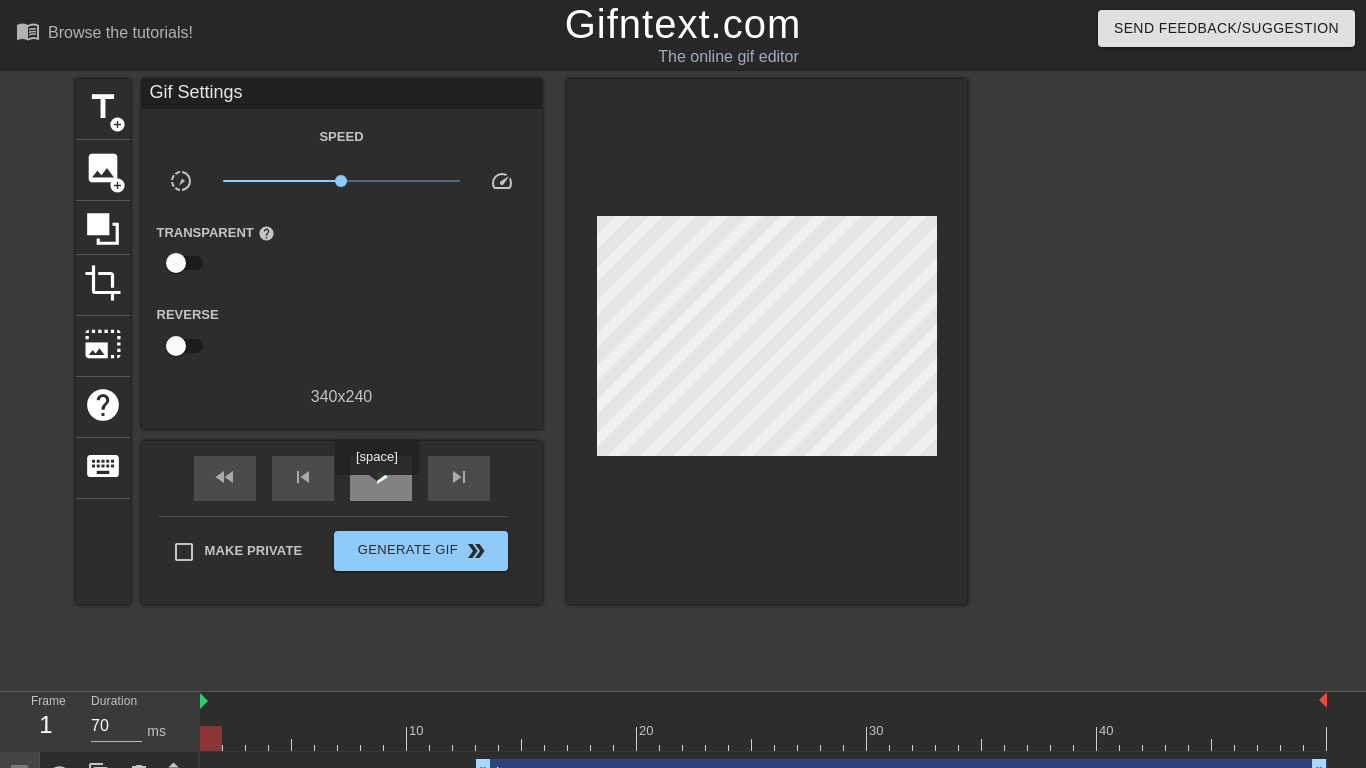 click on "play_arrow" at bounding box center [381, 478] 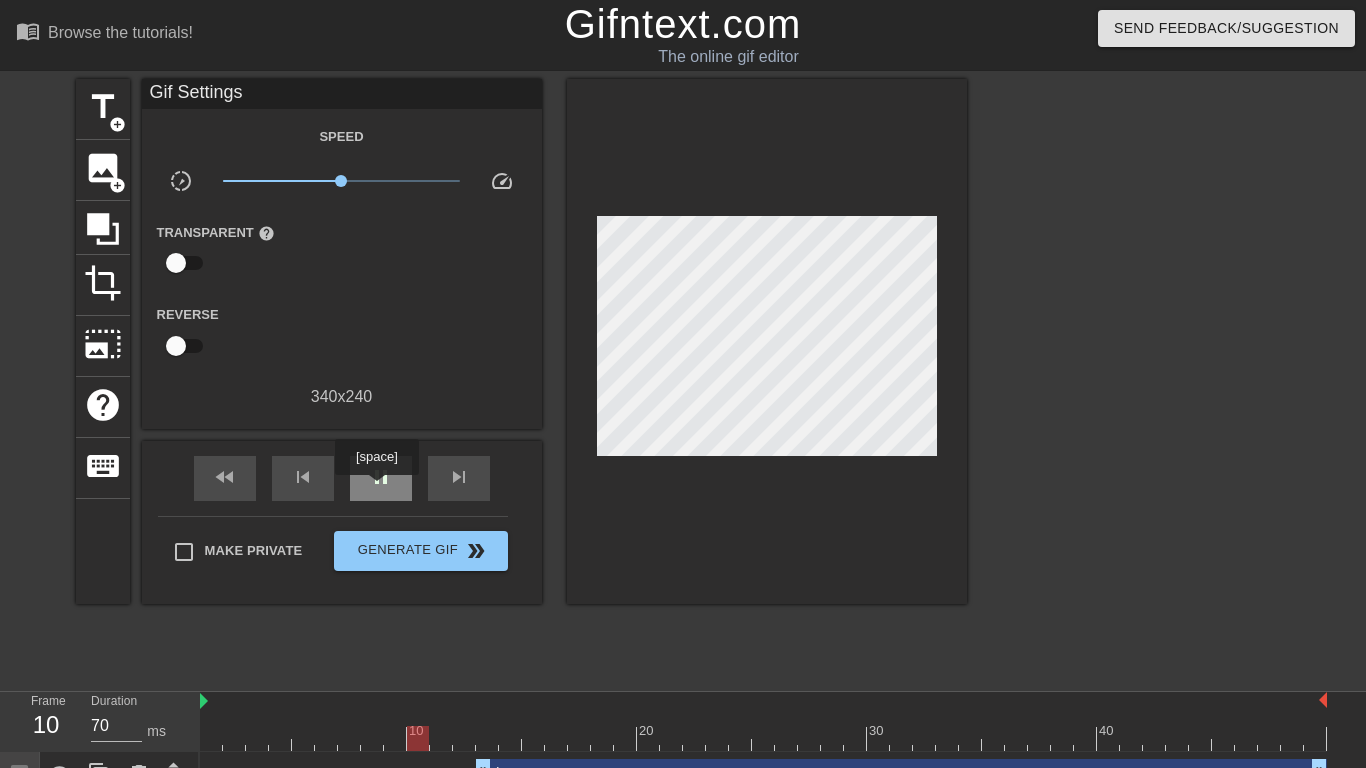 click on "pause" at bounding box center (381, 478) 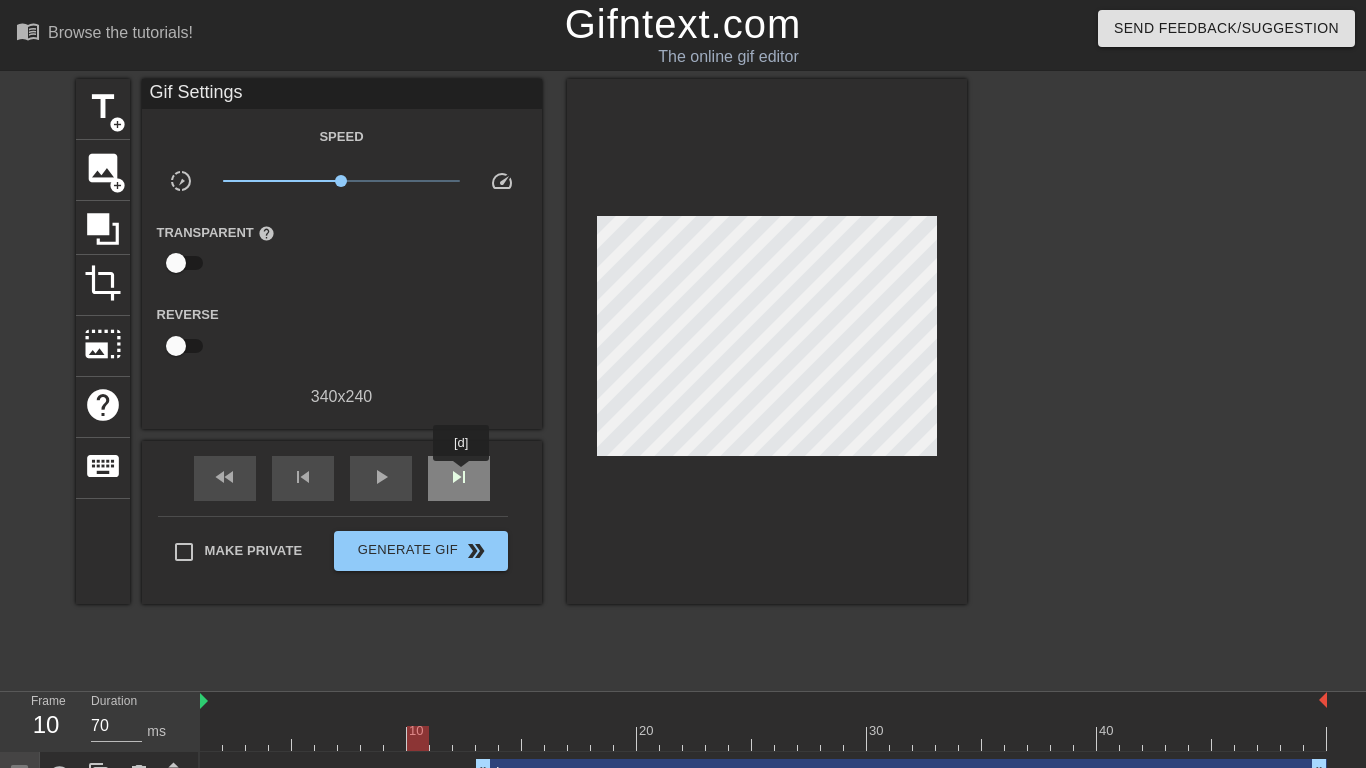 click on "skip_next" at bounding box center [459, 477] 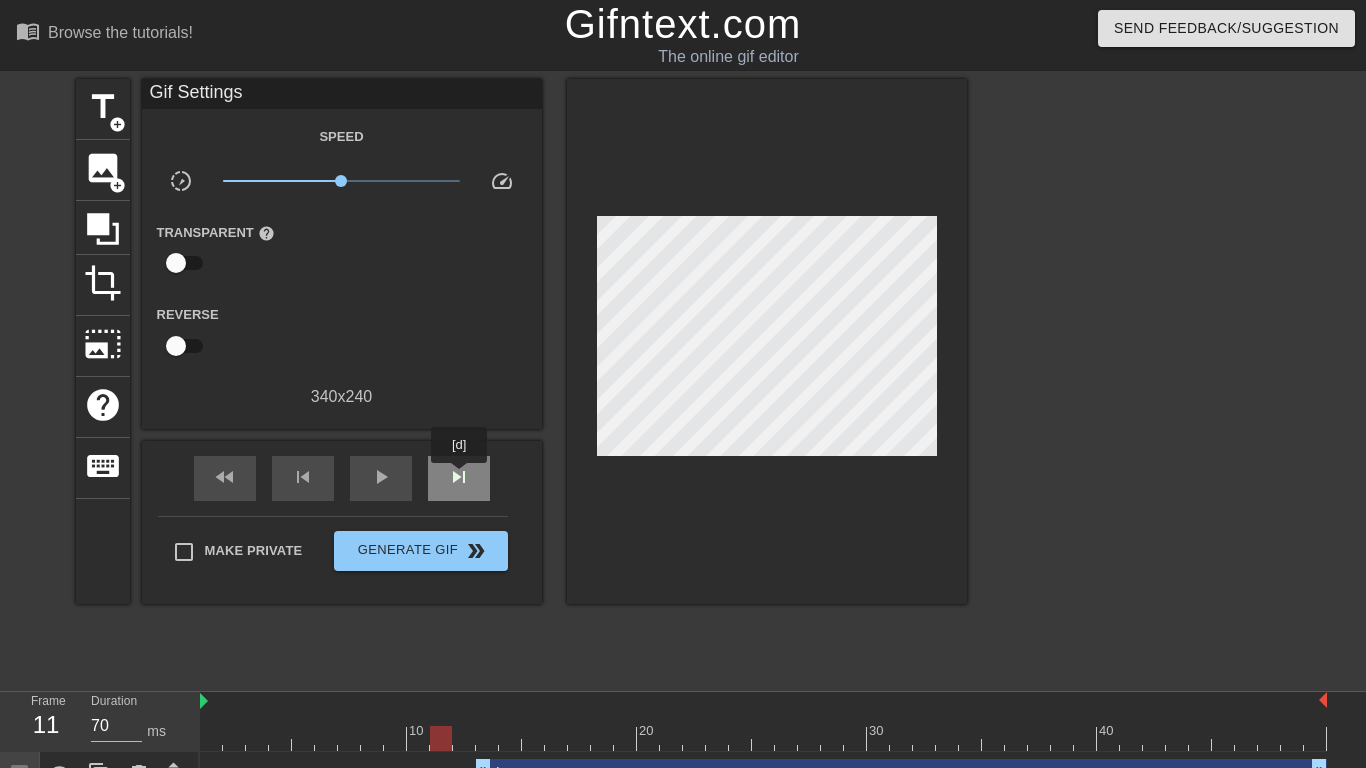 click on "skip_next" at bounding box center (459, 477) 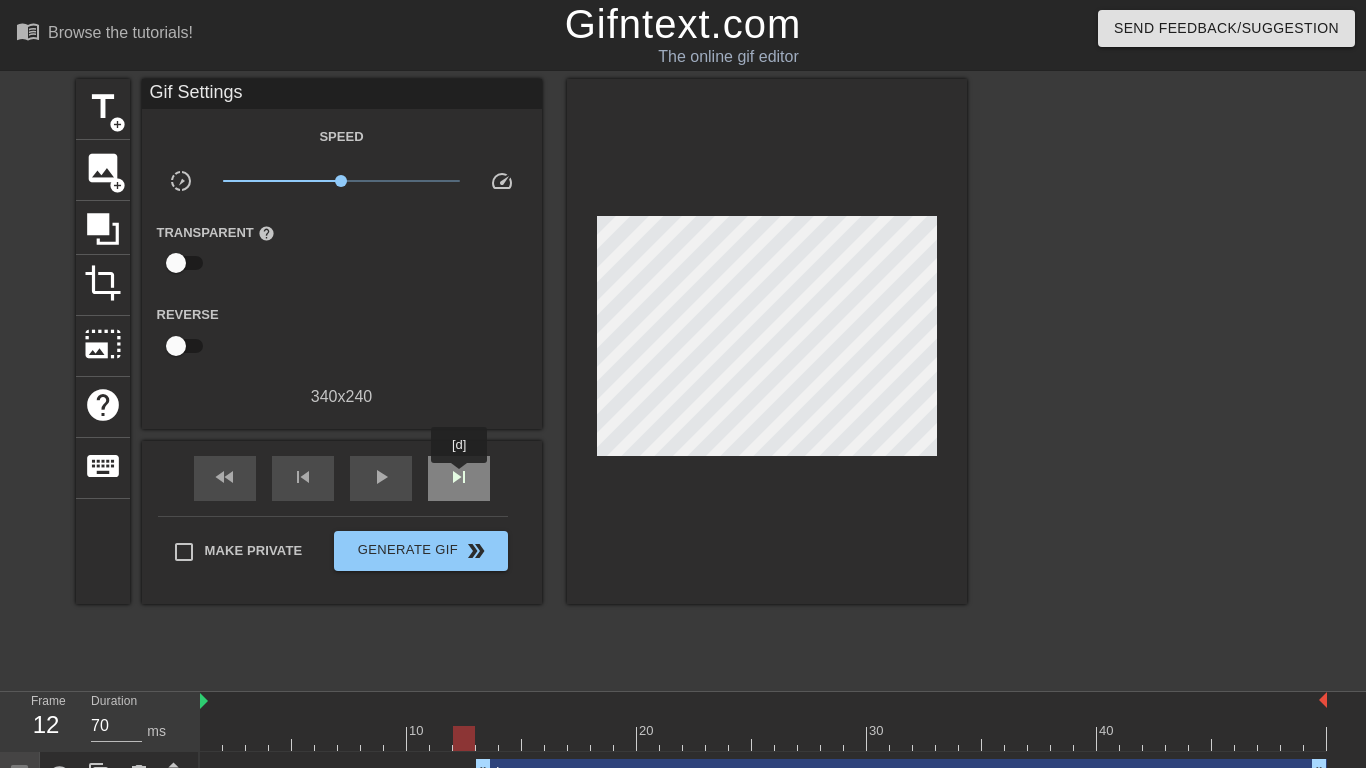 click on "skip_next" at bounding box center [459, 477] 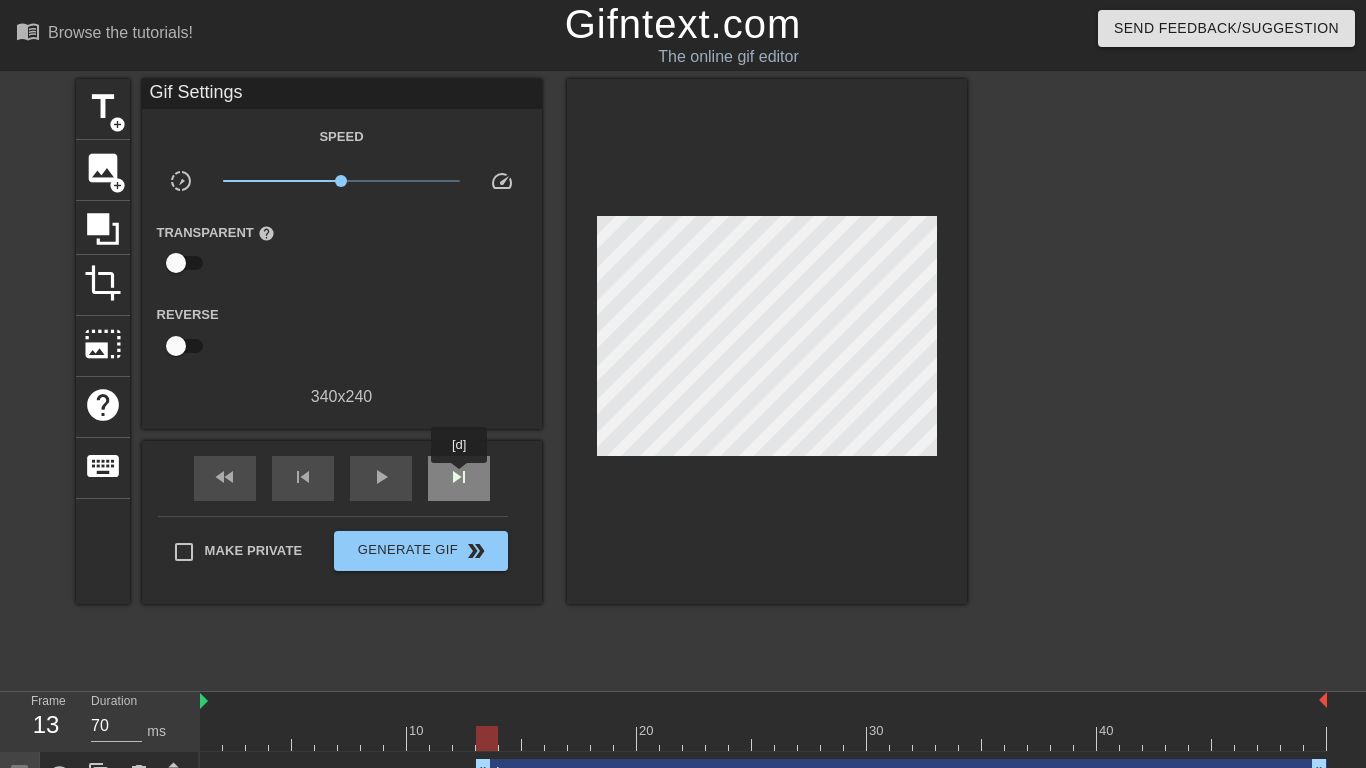 click on "skip_next" at bounding box center (459, 477) 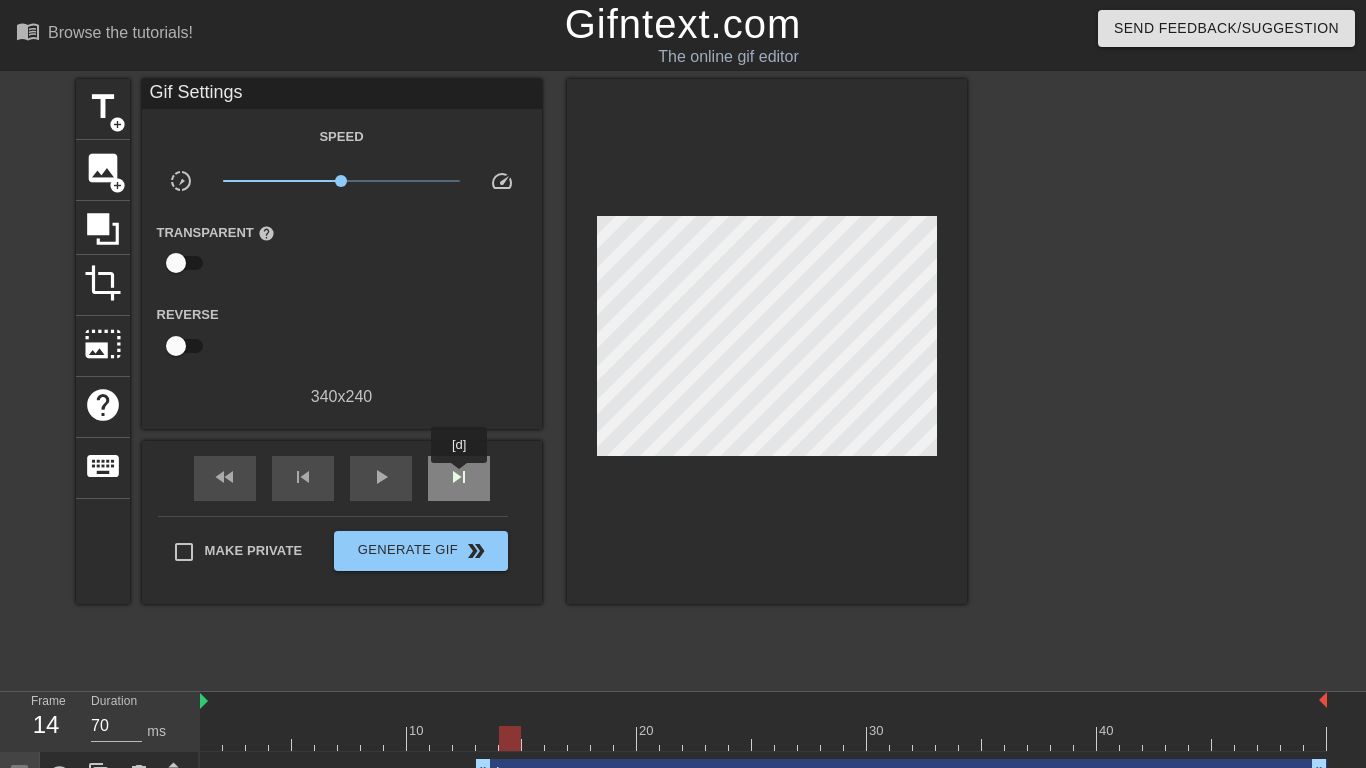 click on "skip_next" at bounding box center [459, 477] 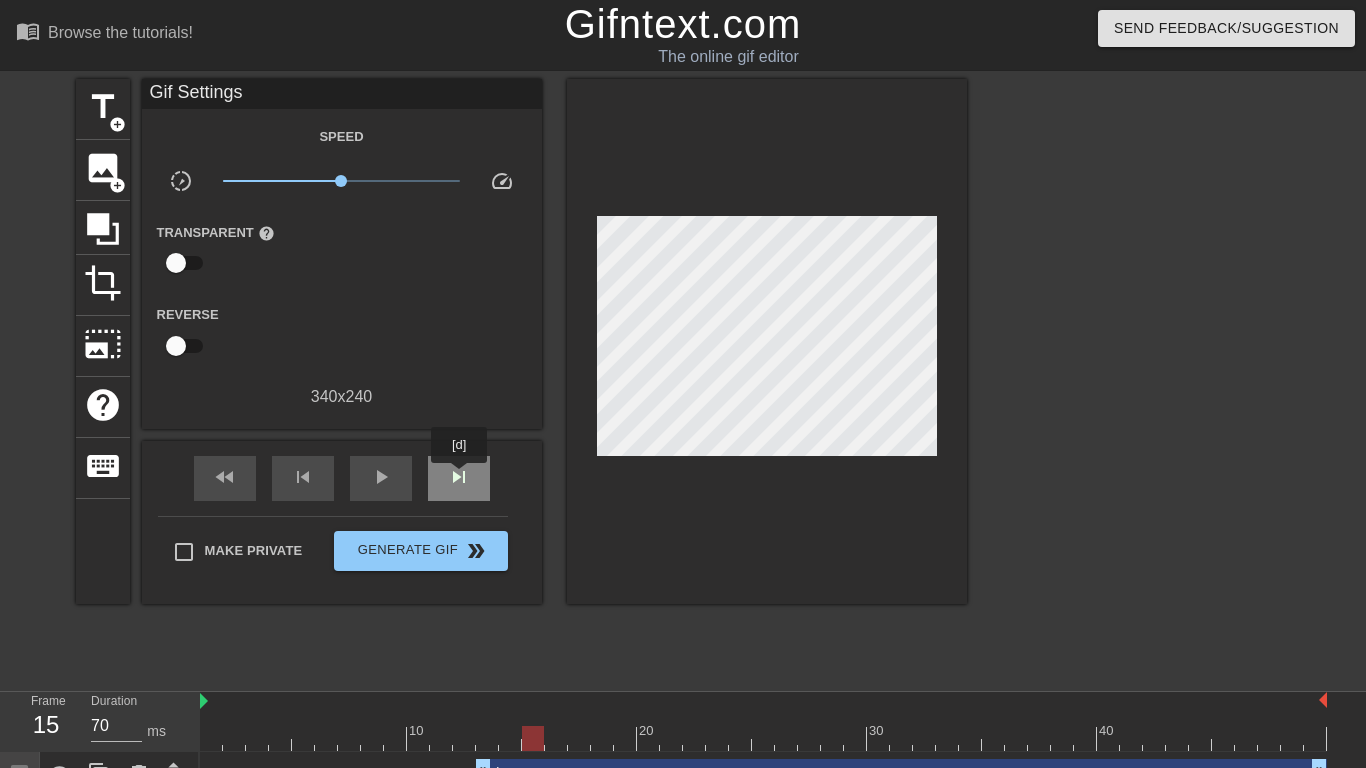 click on "skip_next" at bounding box center (459, 477) 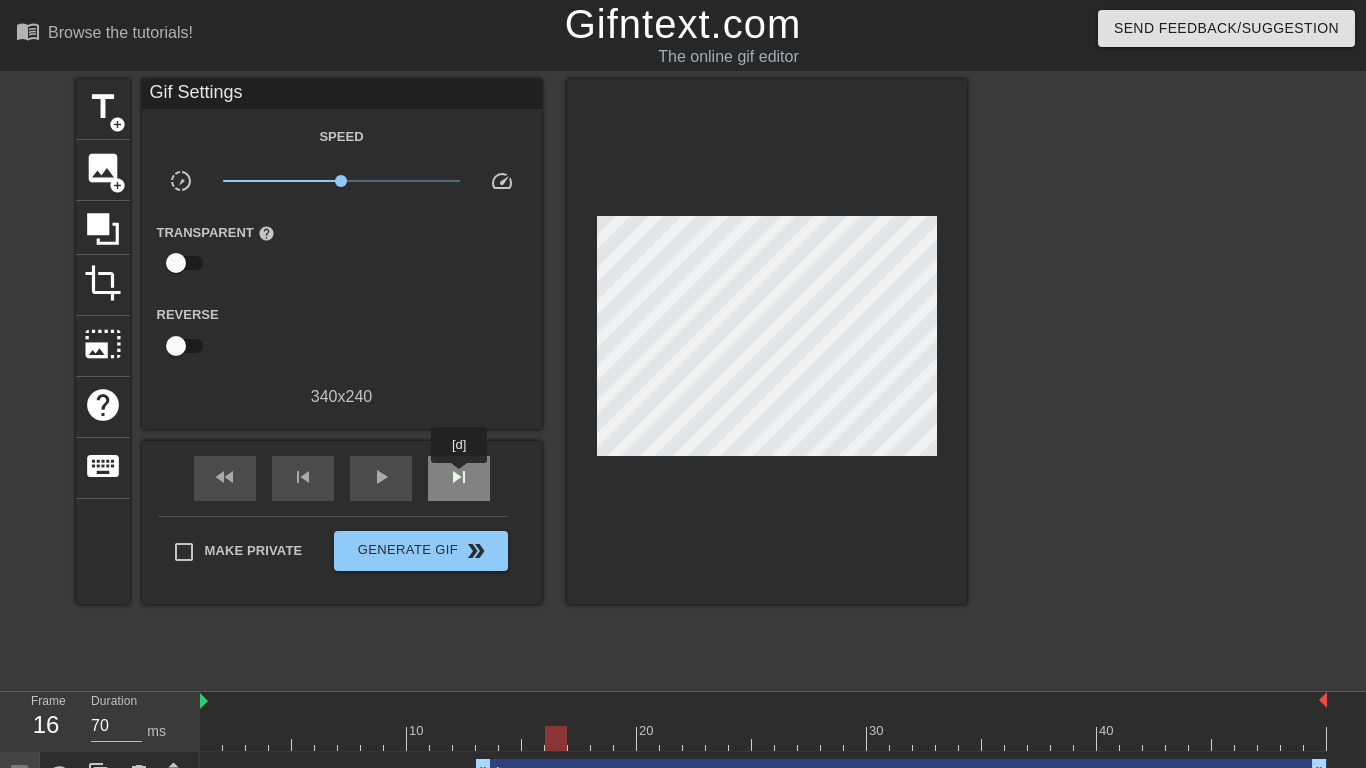 click on "skip_next" at bounding box center (459, 477) 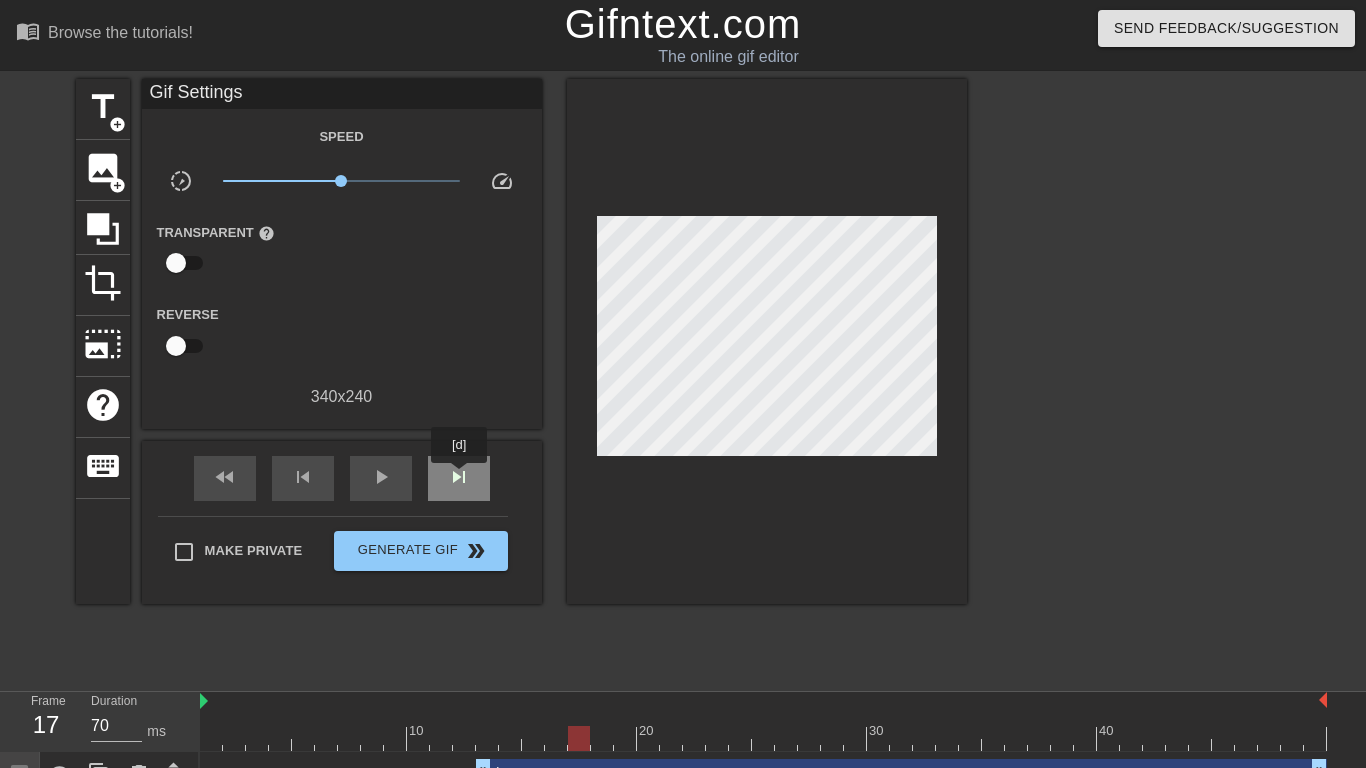 click on "skip_next" at bounding box center [459, 477] 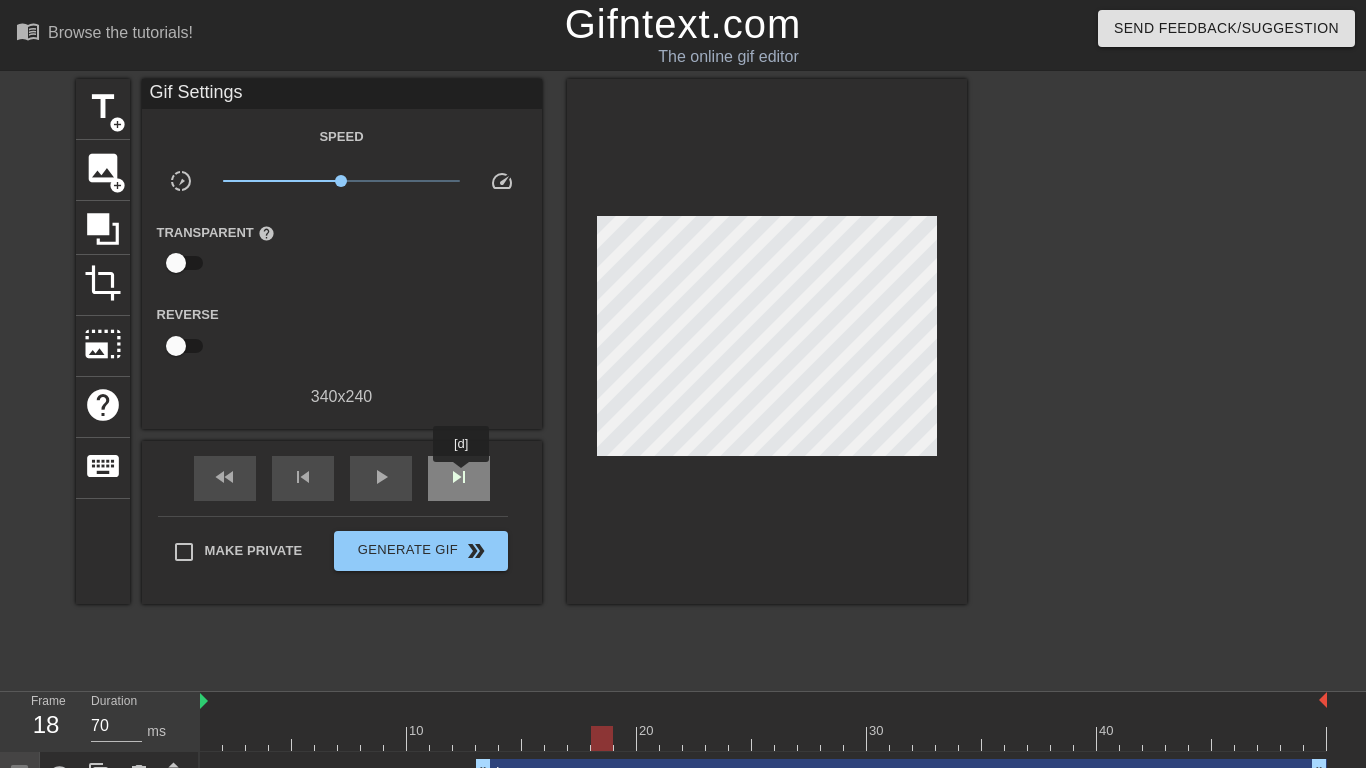 click on "skip_next" at bounding box center [459, 477] 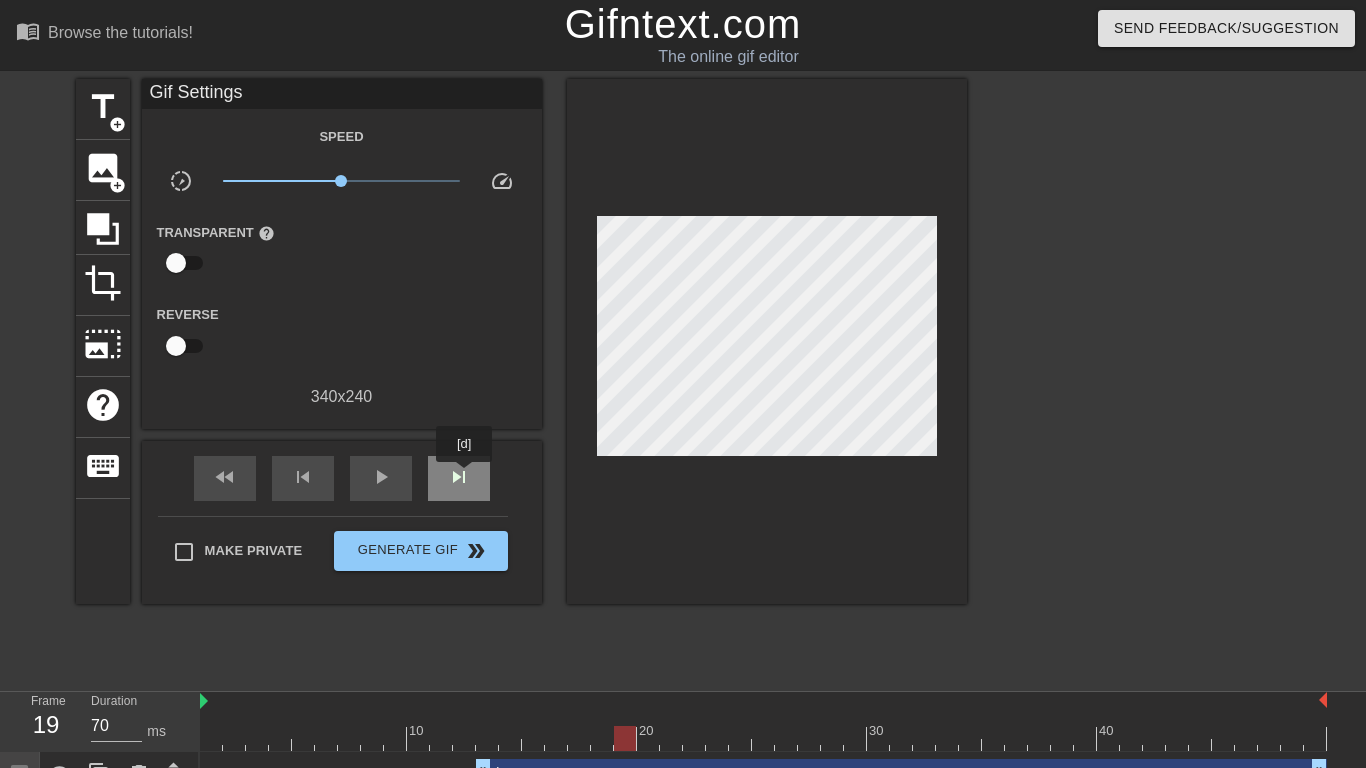 click on "skip_next" at bounding box center (459, 477) 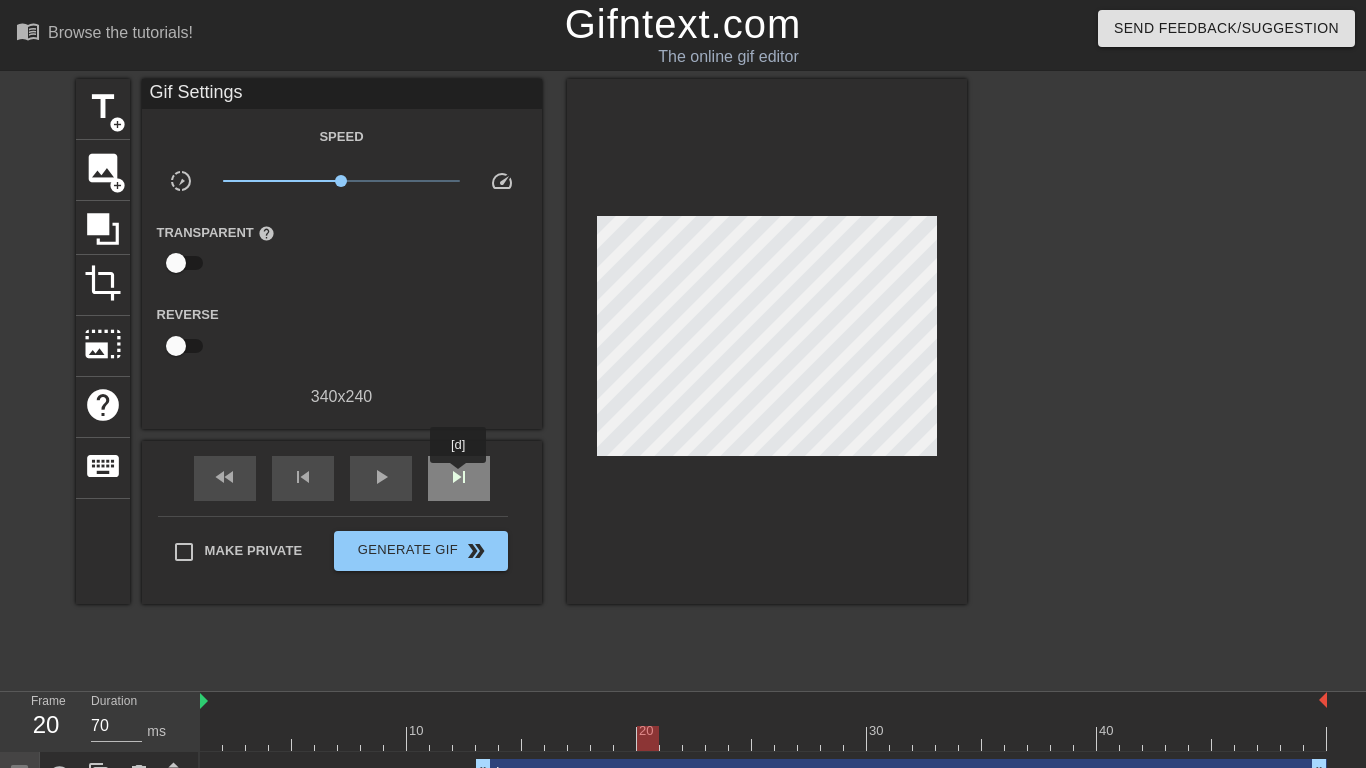 click on "skip_next" at bounding box center (459, 477) 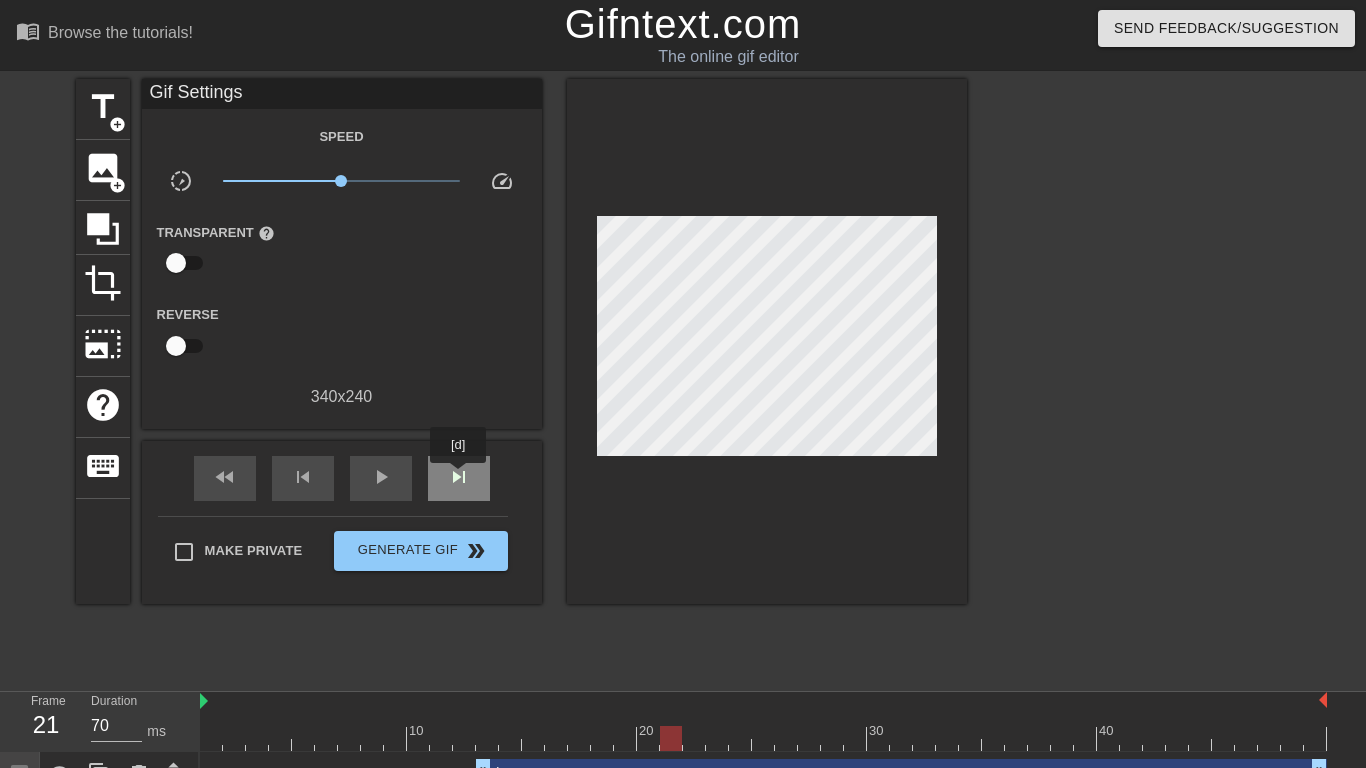 click on "skip_next" at bounding box center [459, 477] 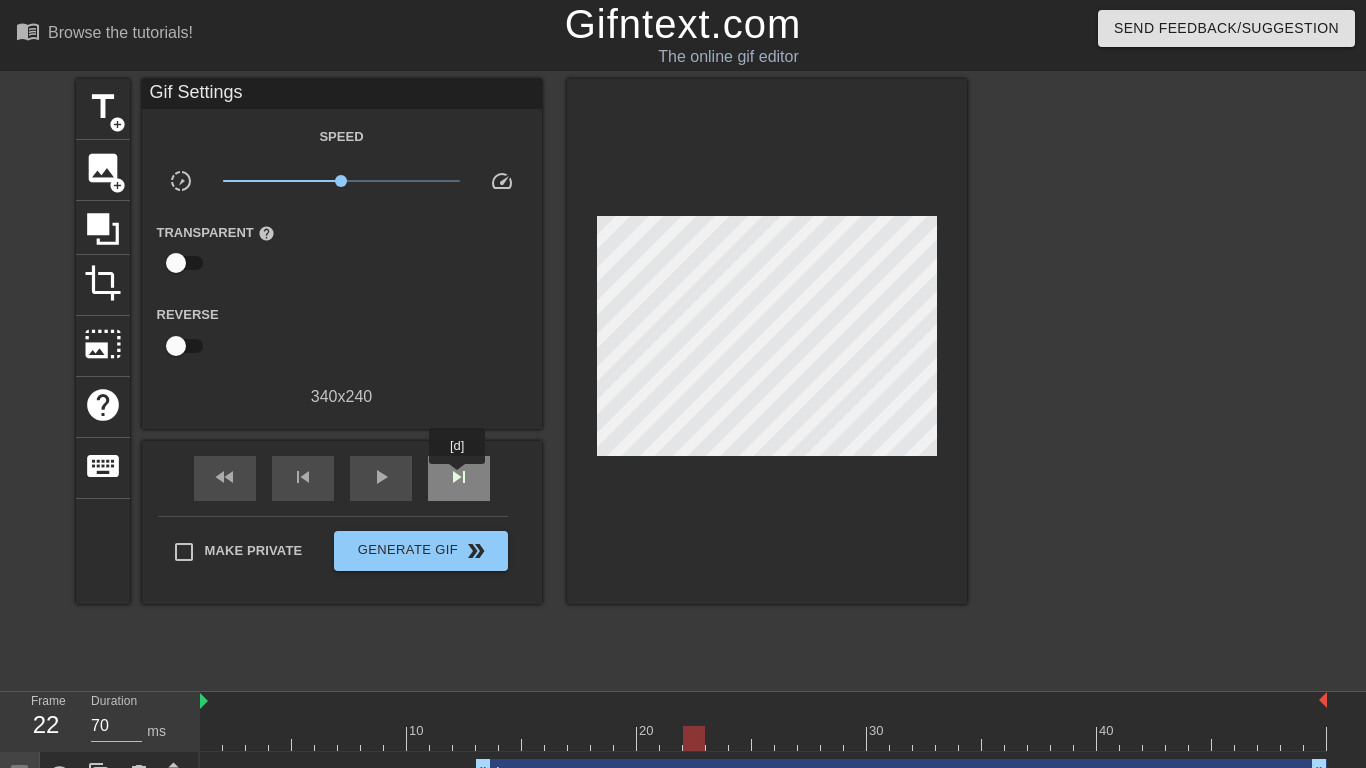 click on "skip_next" at bounding box center (459, 477) 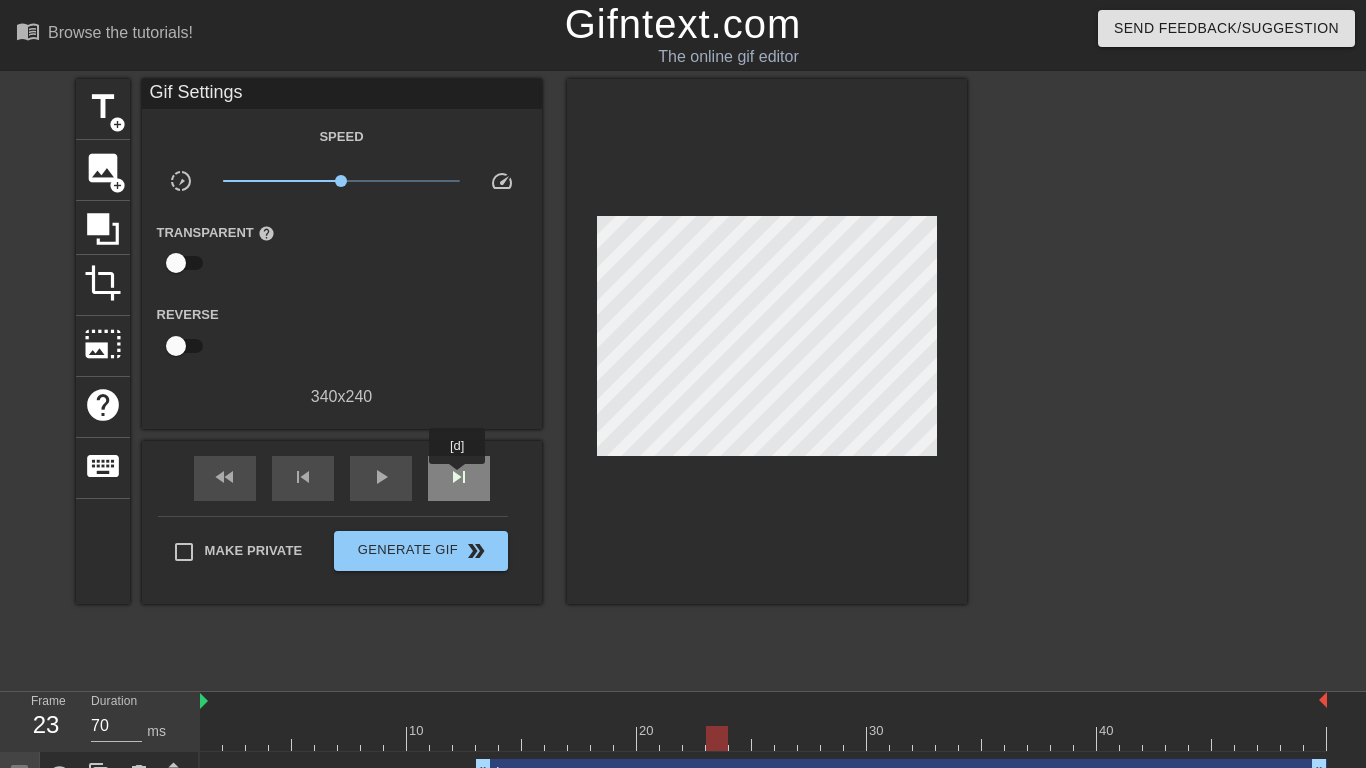 click on "skip_next" at bounding box center [459, 477] 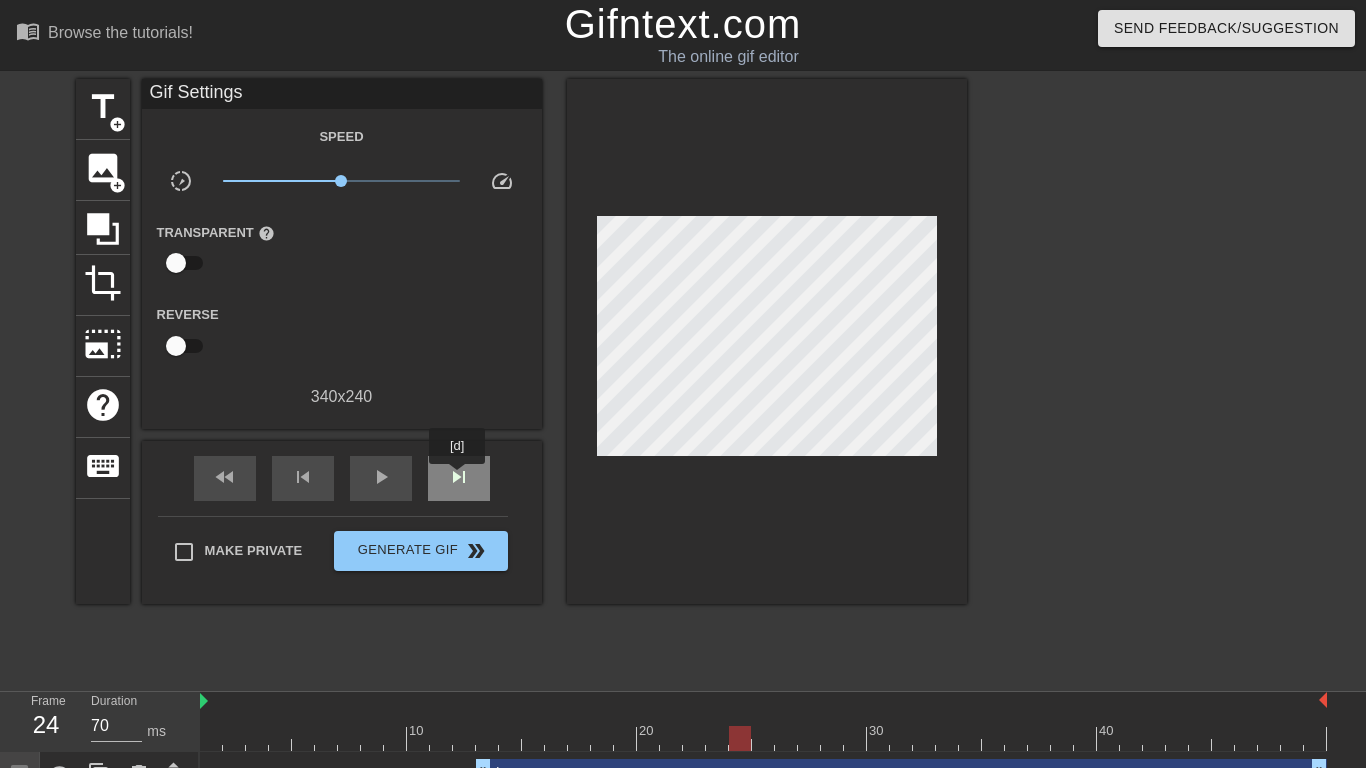 click on "skip_next" at bounding box center [459, 477] 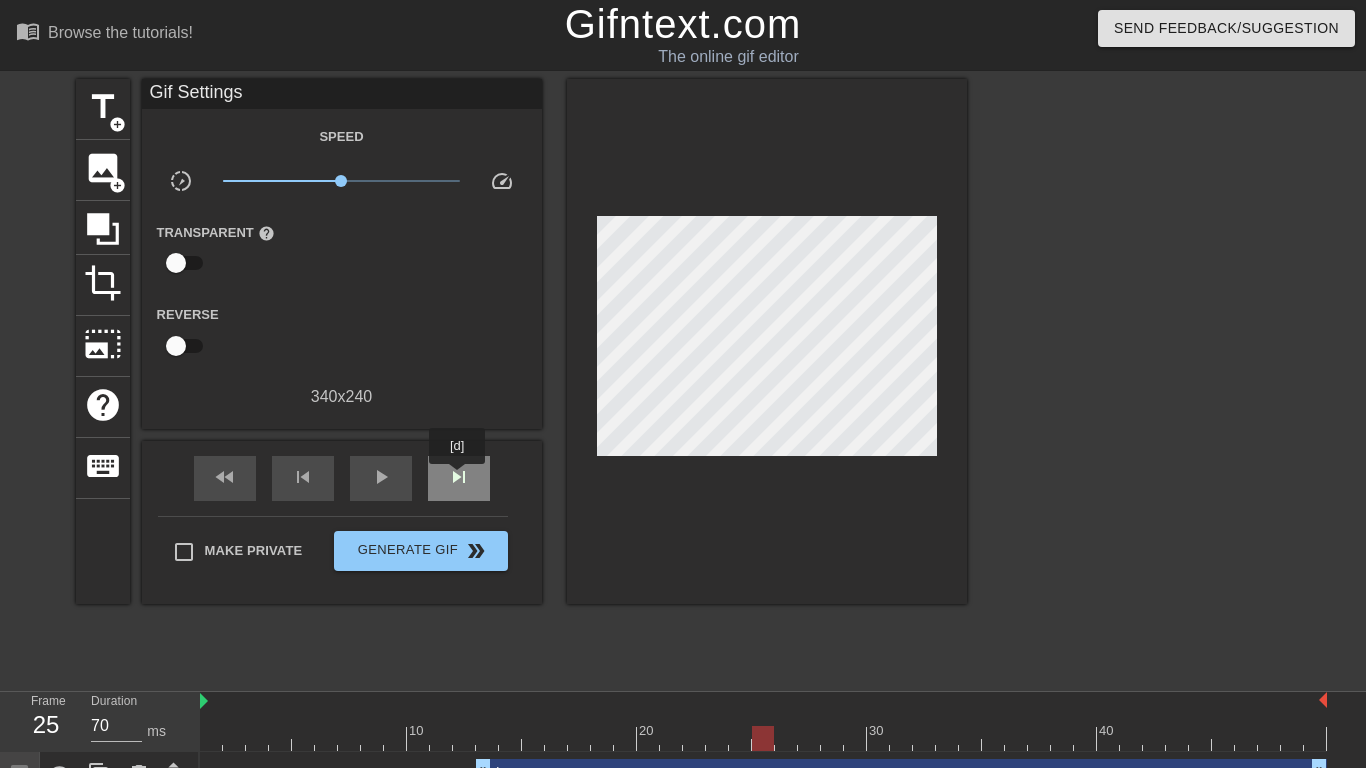 click on "skip_next" at bounding box center (459, 477) 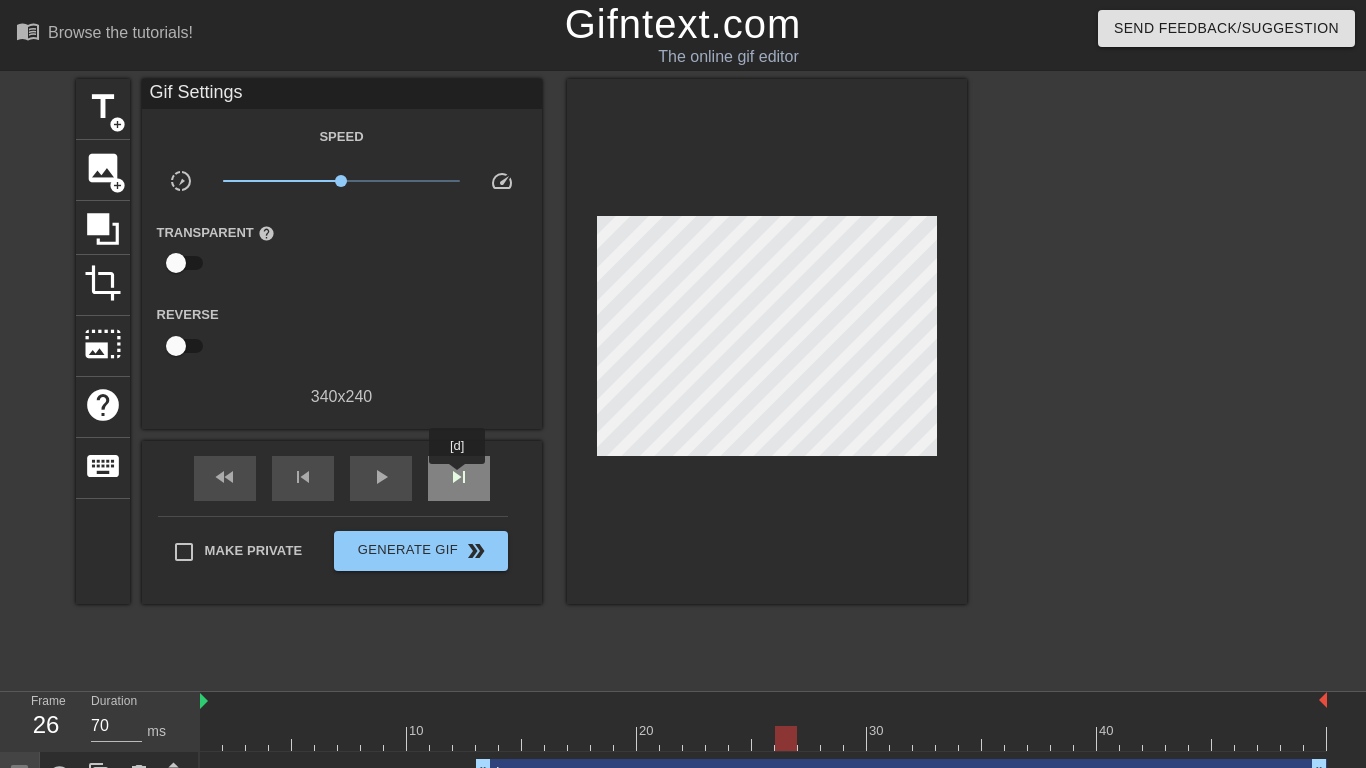 click on "skip_next" at bounding box center (459, 477) 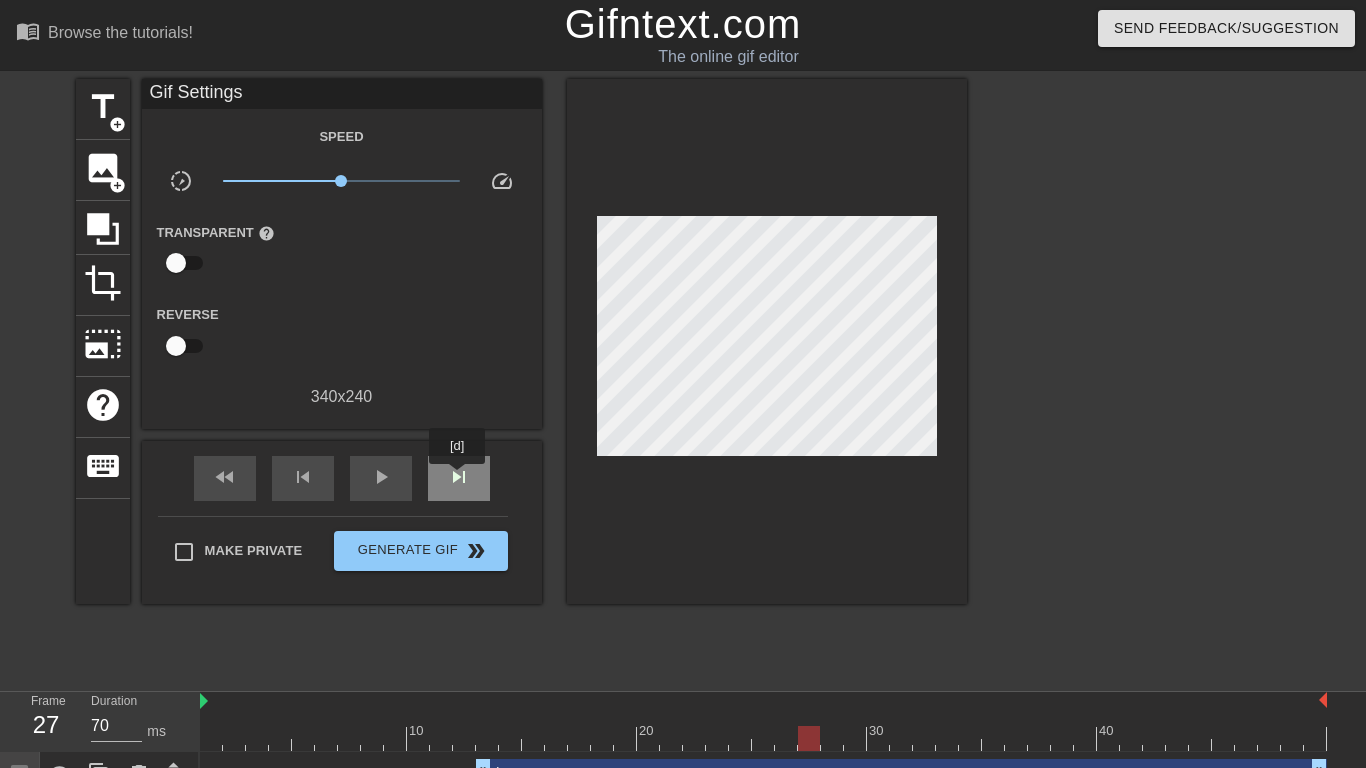 click on "skip_next" at bounding box center (459, 477) 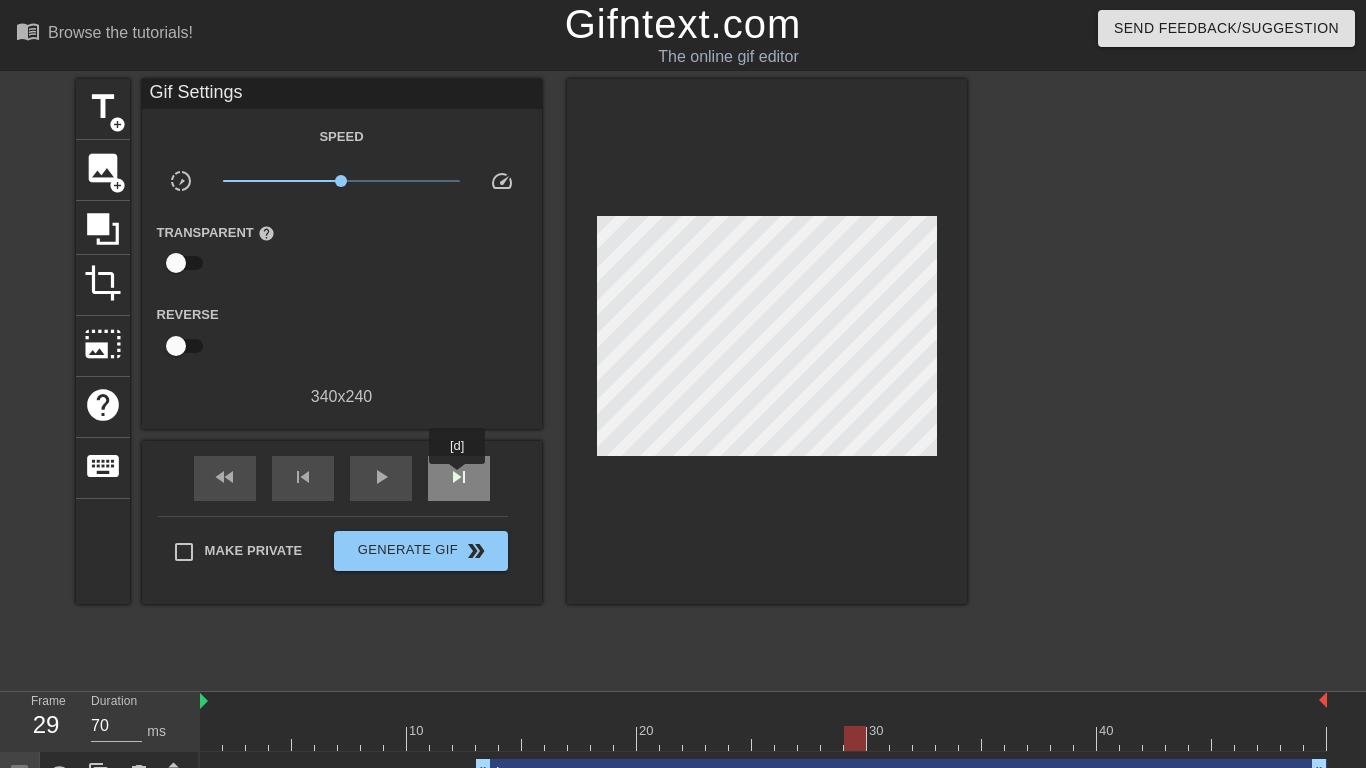click on "skip_next" at bounding box center [459, 477] 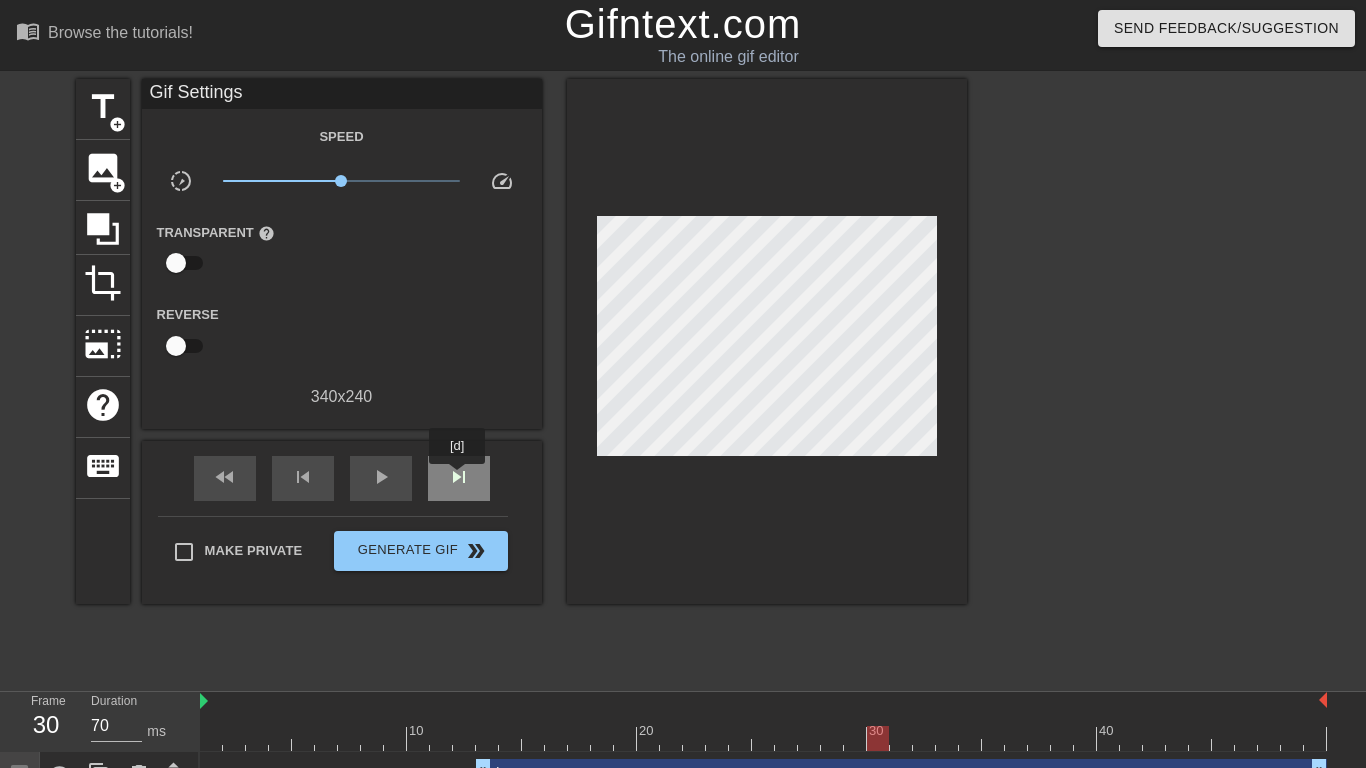 click on "skip_next" at bounding box center (459, 477) 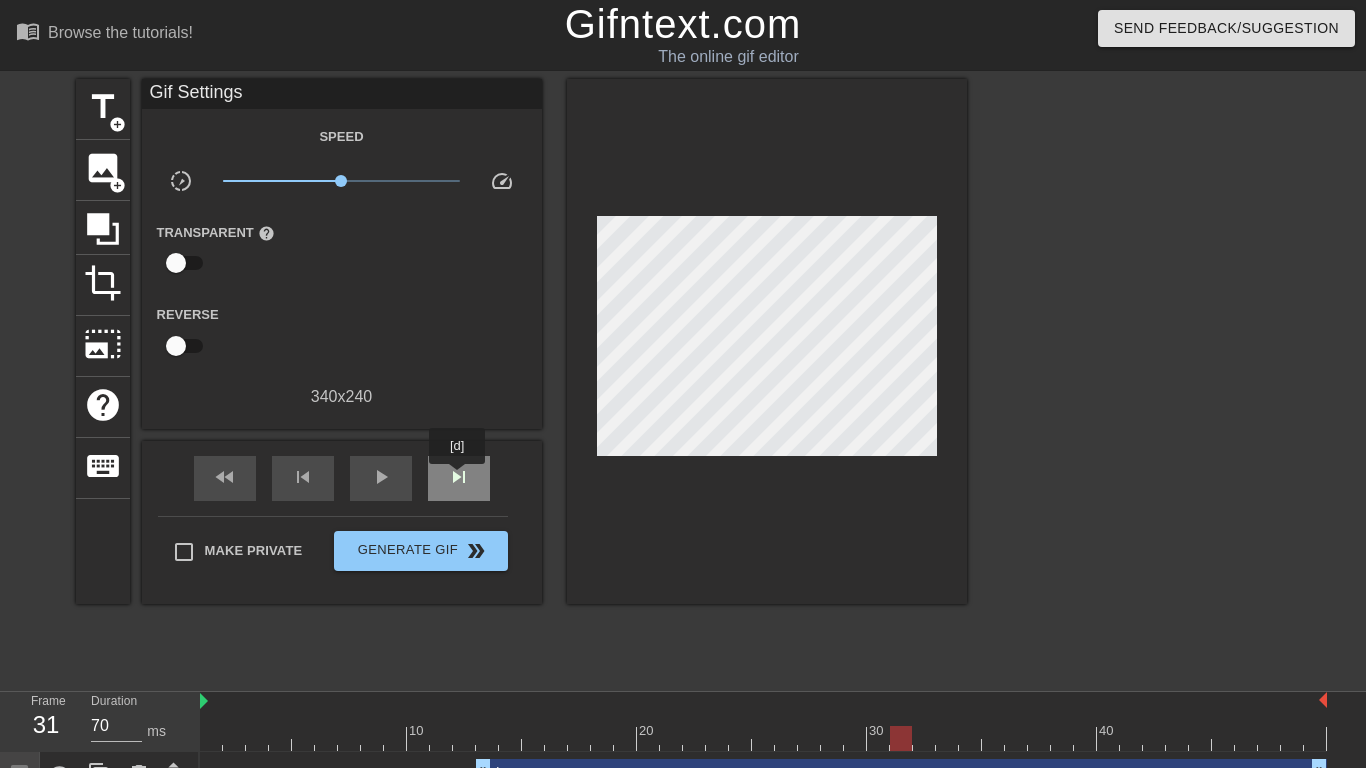 click on "skip_next" at bounding box center [459, 477] 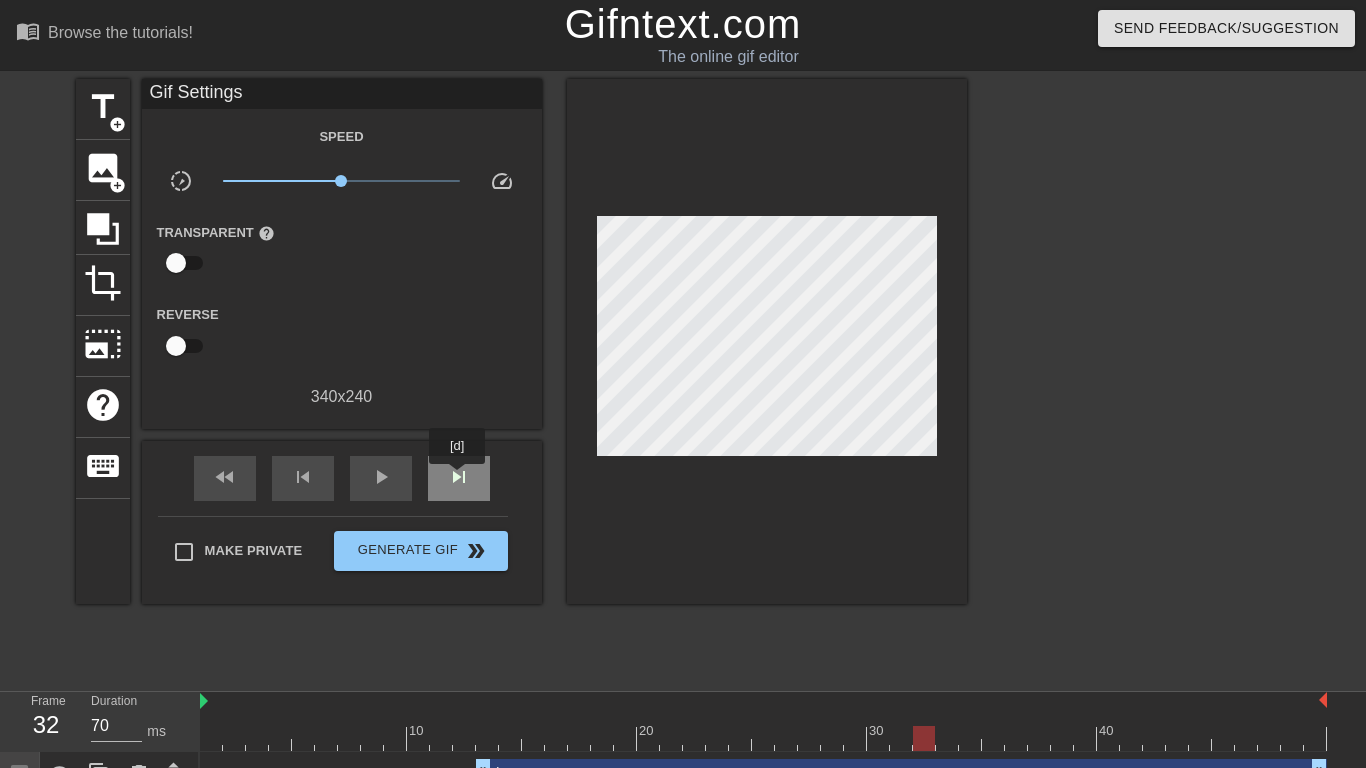 click on "skip_next" at bounding box center [459, 477] 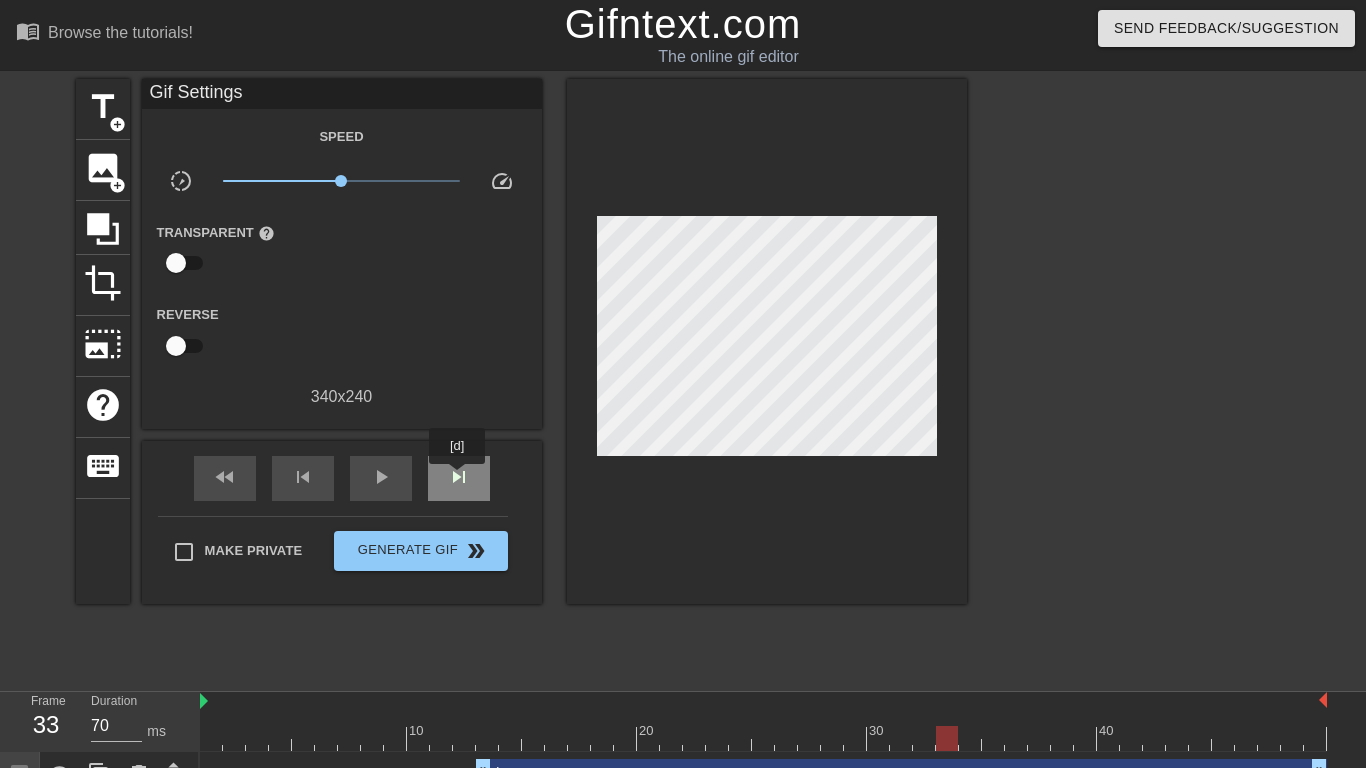 click on "skip_next" at bounding box center [459, 477] 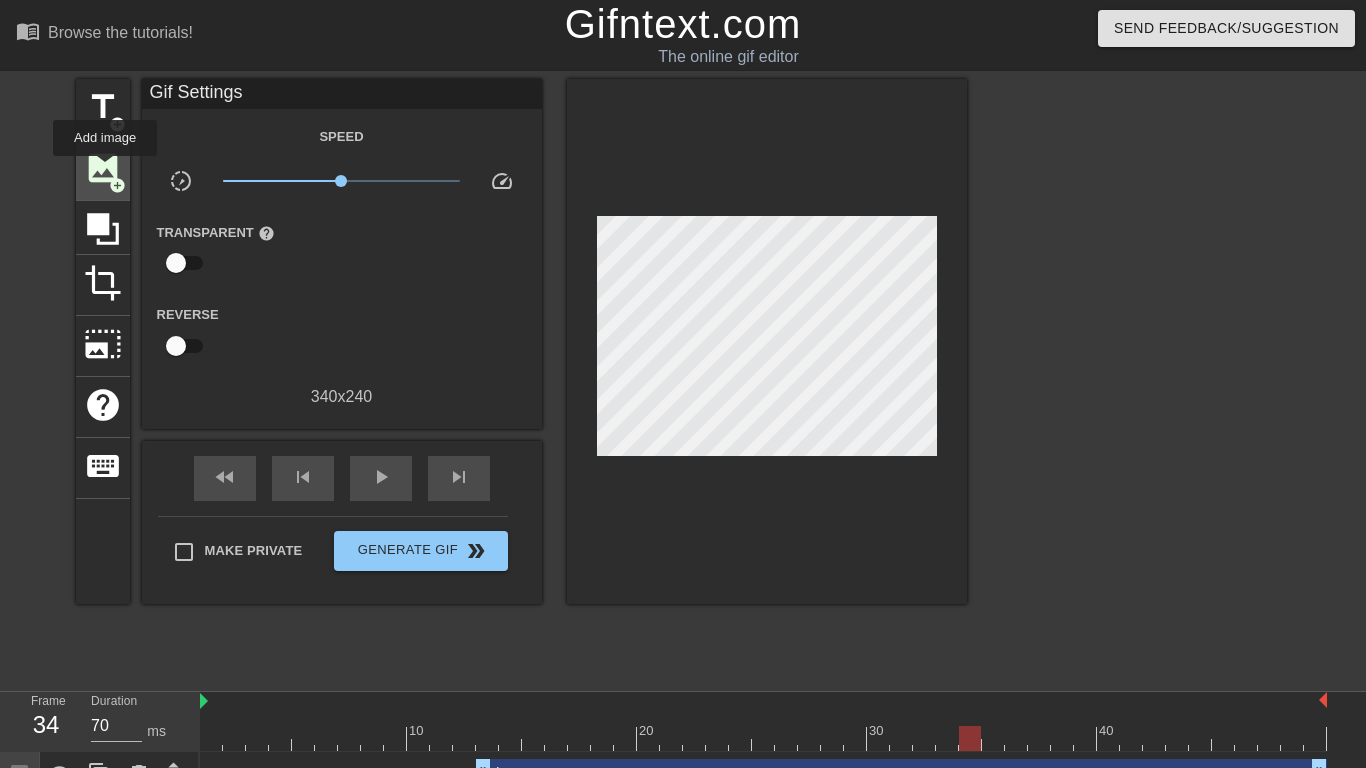 click on "image" at bounding box center (103, 168) 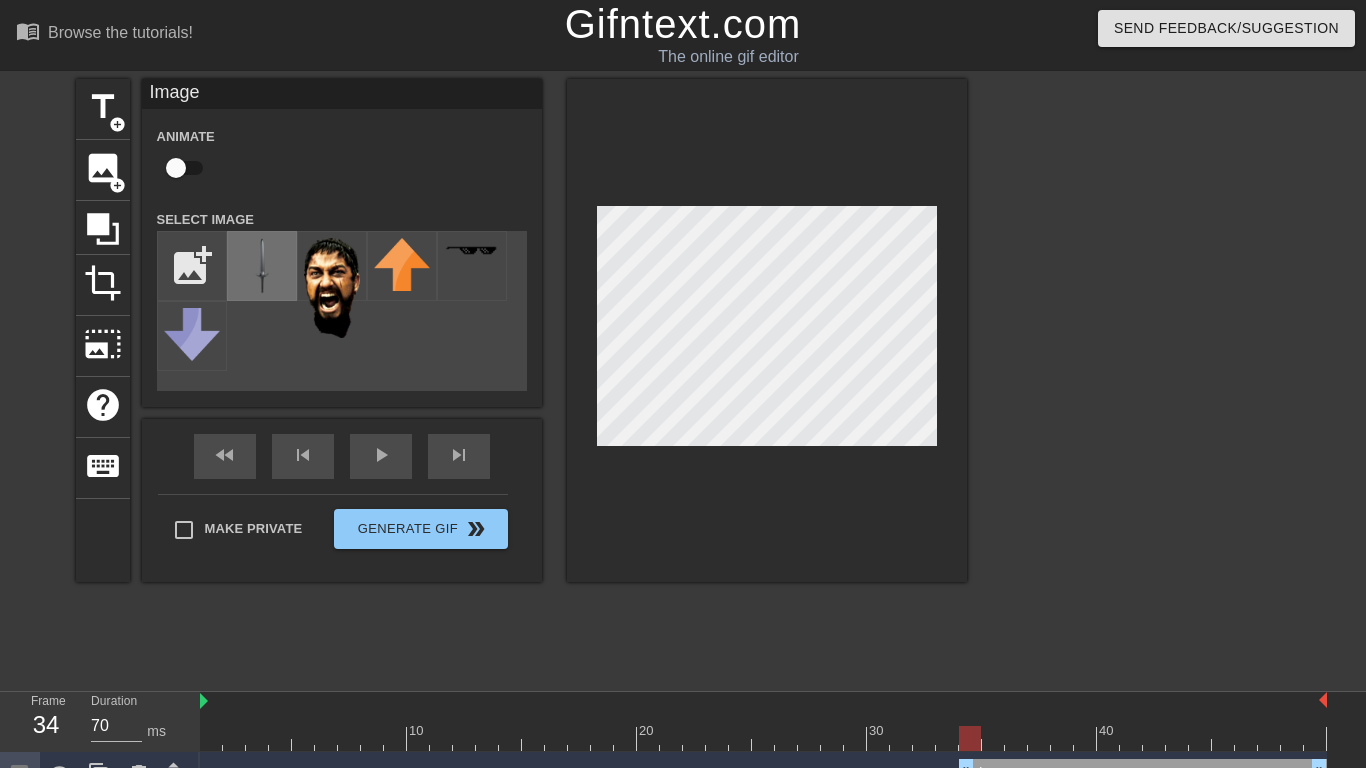 click at bounding box center [262, 266] 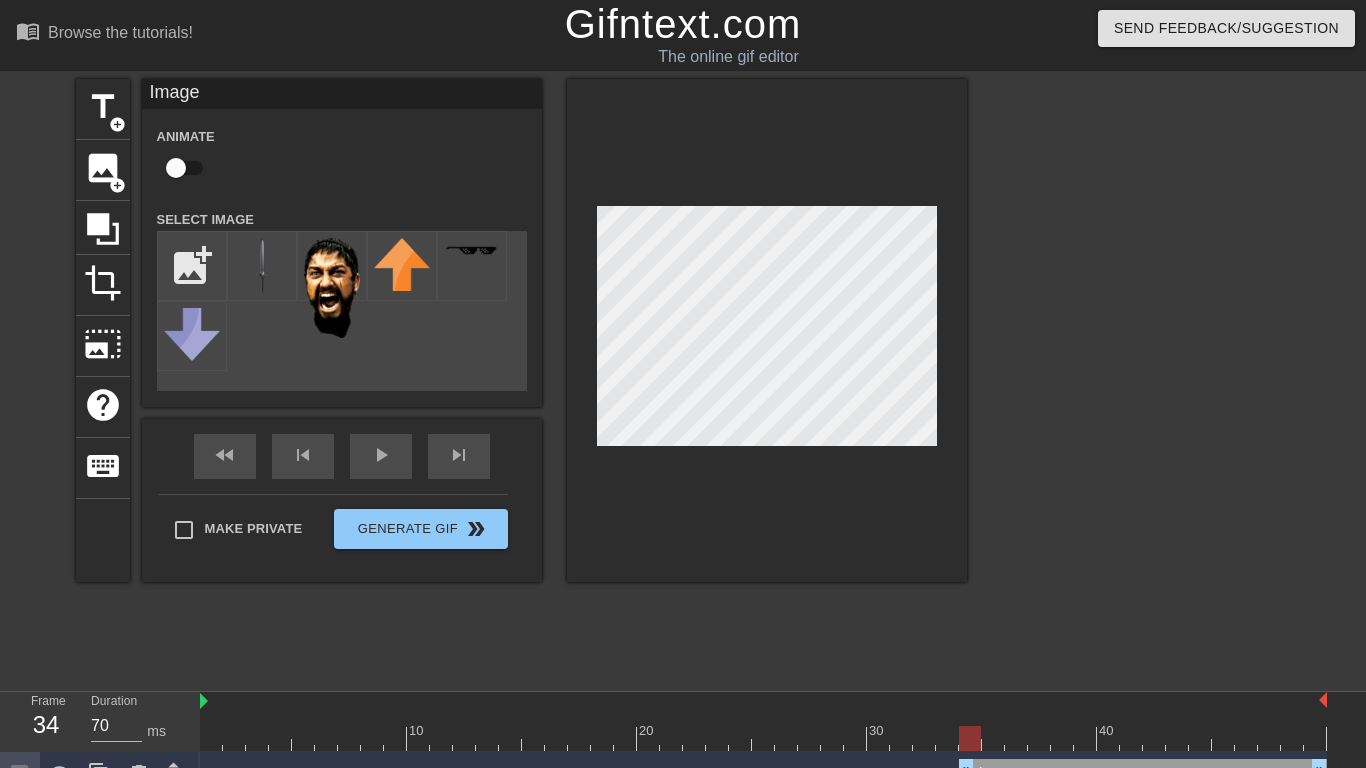 click at bounding box center (767, 330) 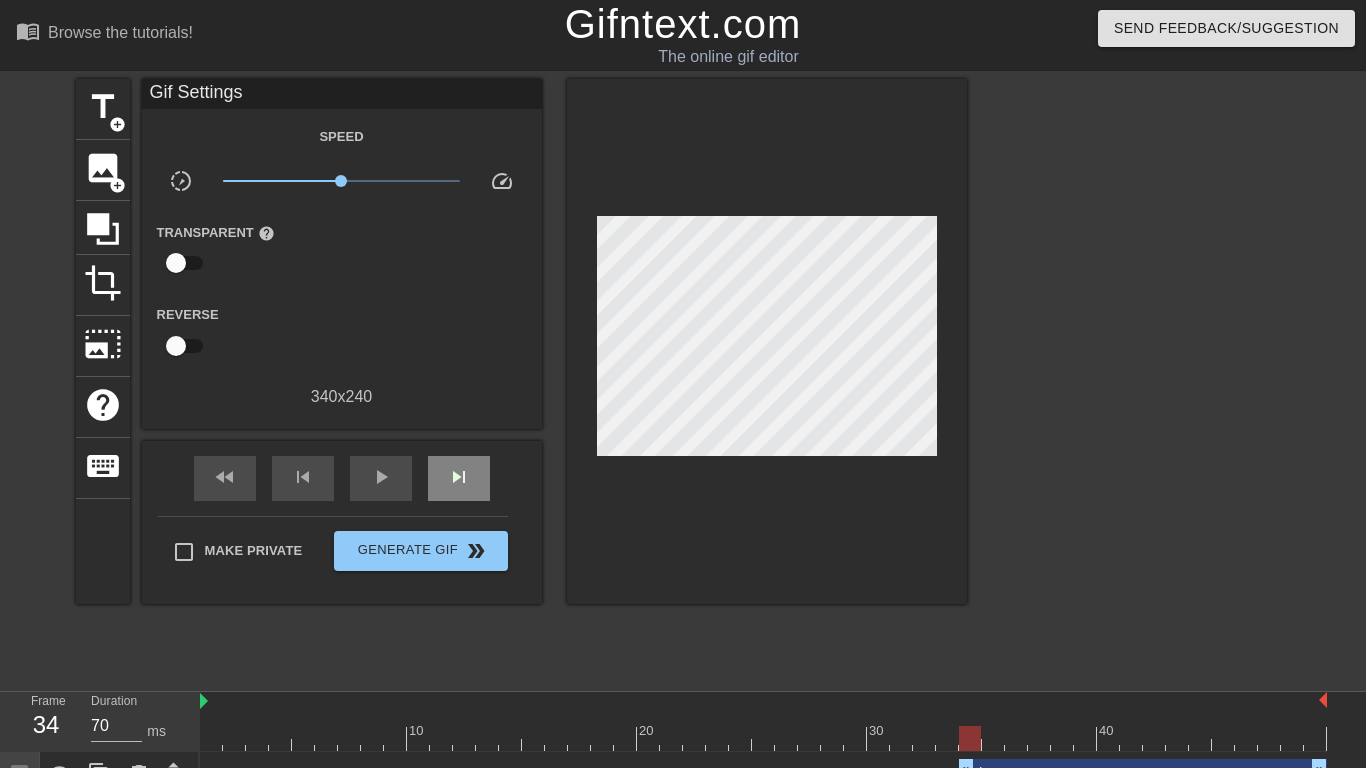 click on "fast_rewind skip_previous play_arrow skip_next" at bounding box center (342, 478) 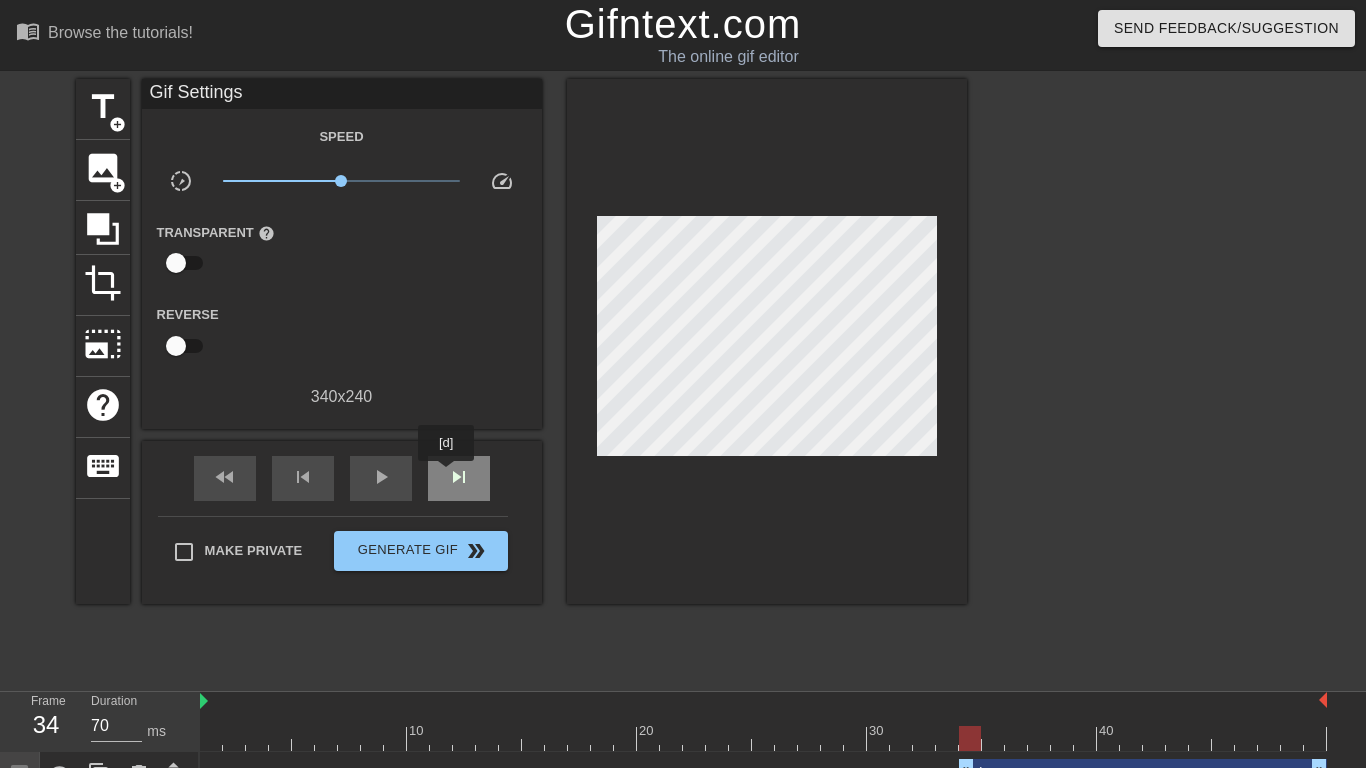 click on "skip_next" at bounding box center [459, 477] 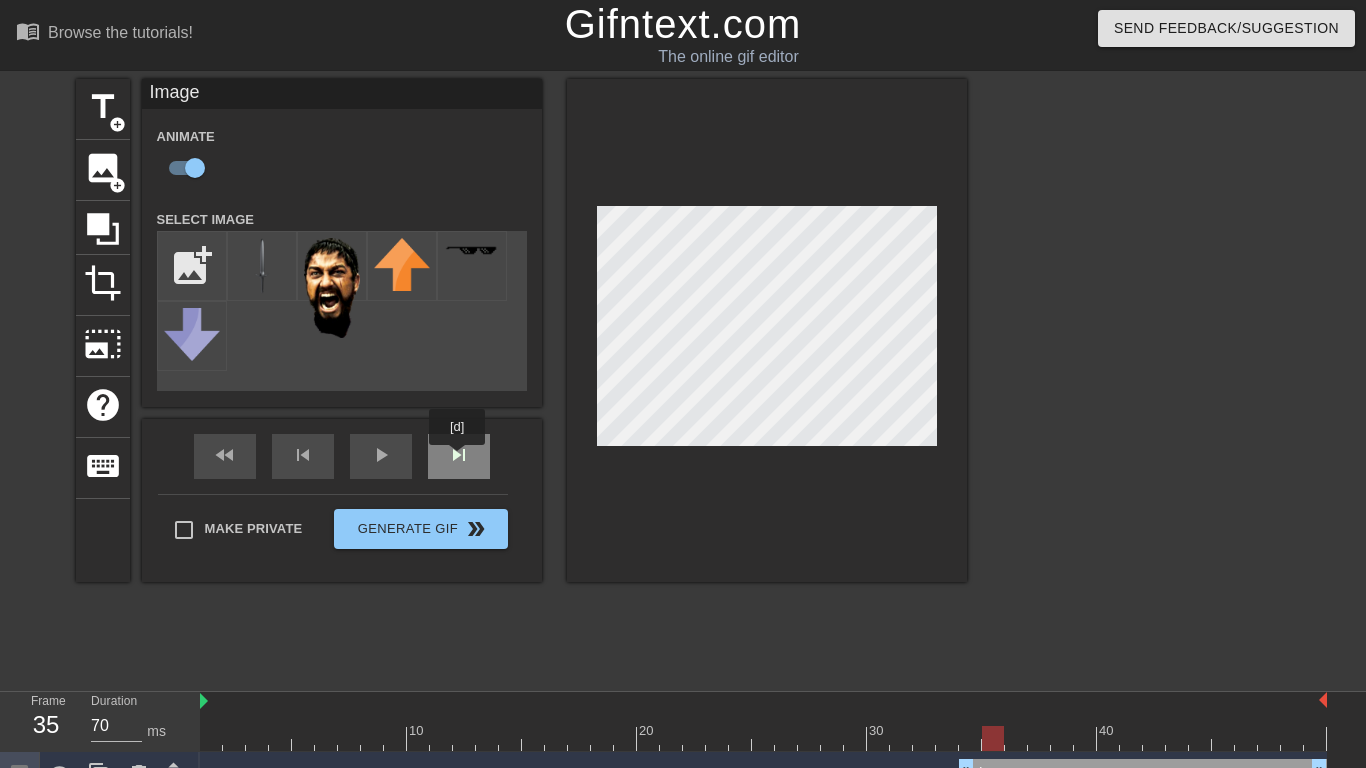 click on "skip_next" at bounding box center [459, 456] 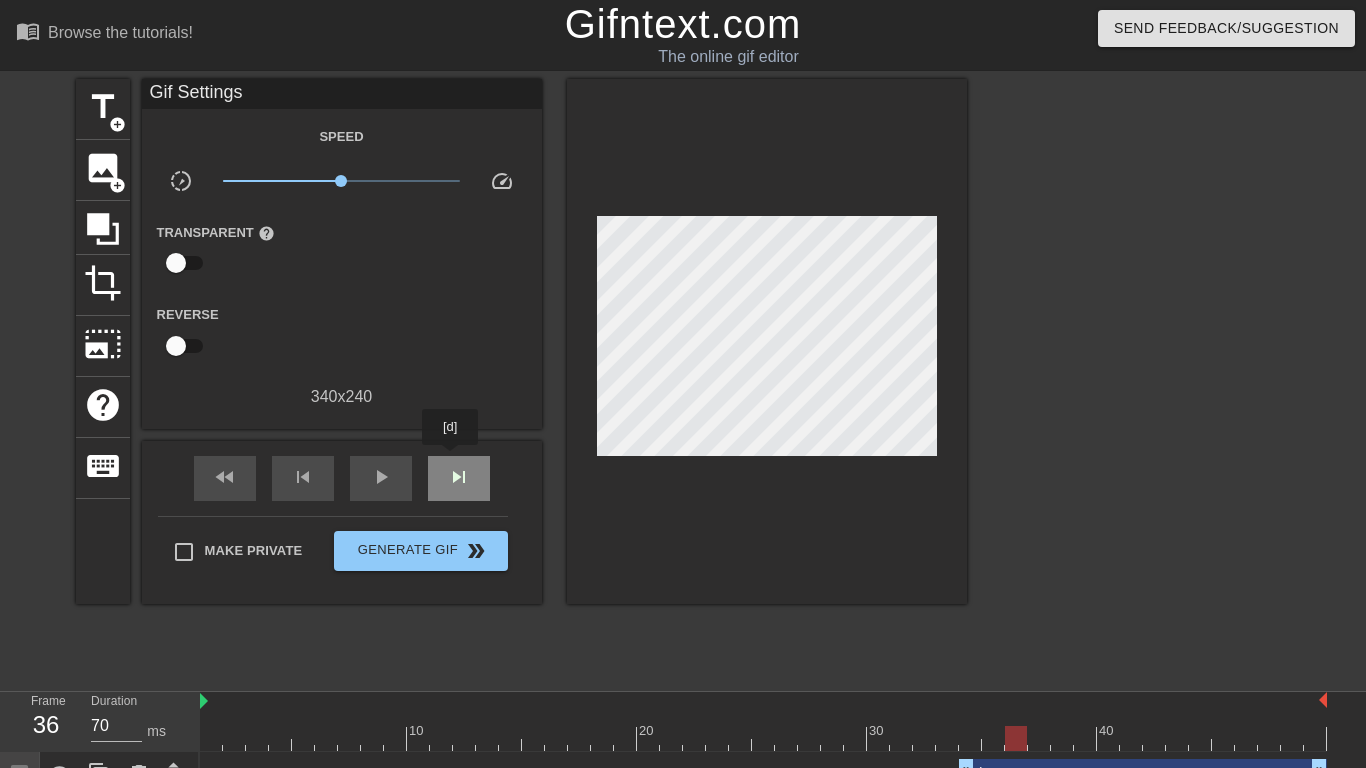 click on "skip_next" at bounding box center (459, 478) 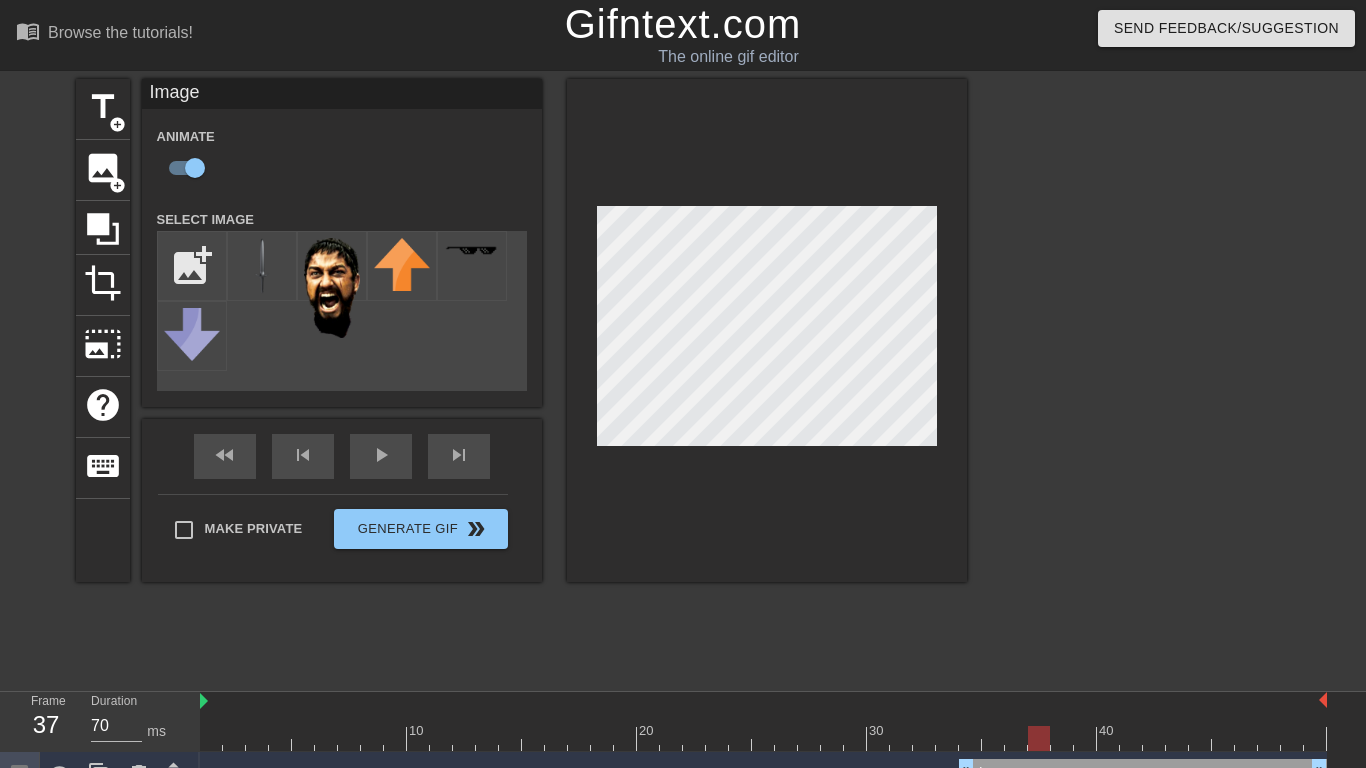 click at bounding box center (767, 330) 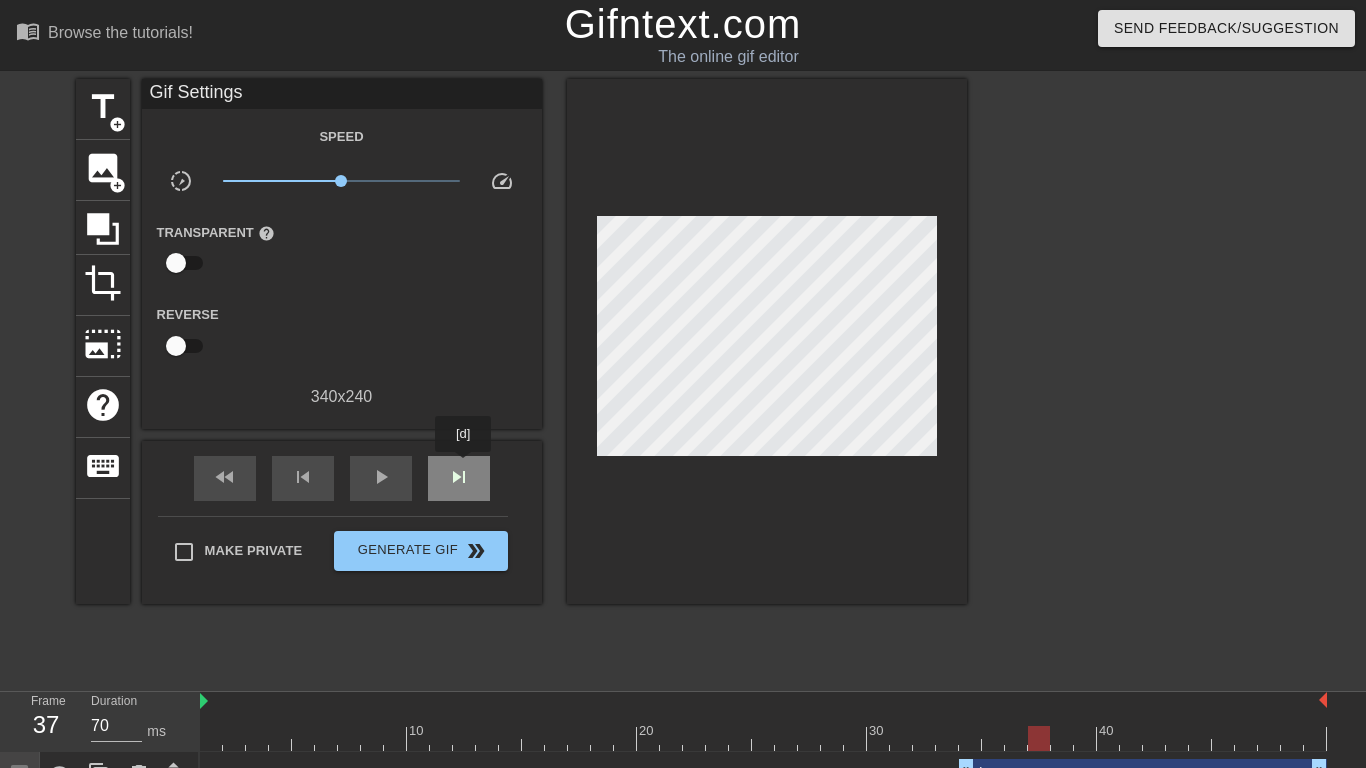 click on "skip_next" at bounding box center [459, 478] 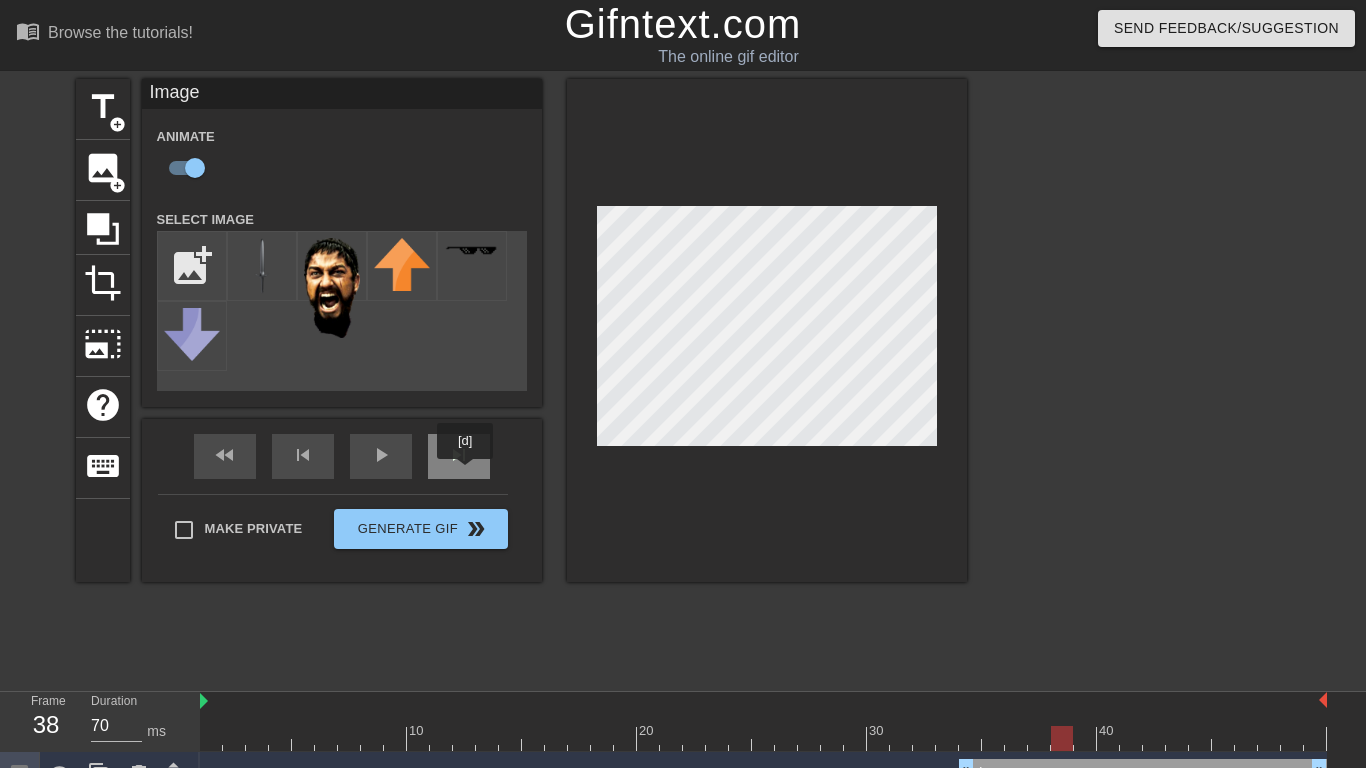 click on "skip_next" at bounding box center (459, 456) 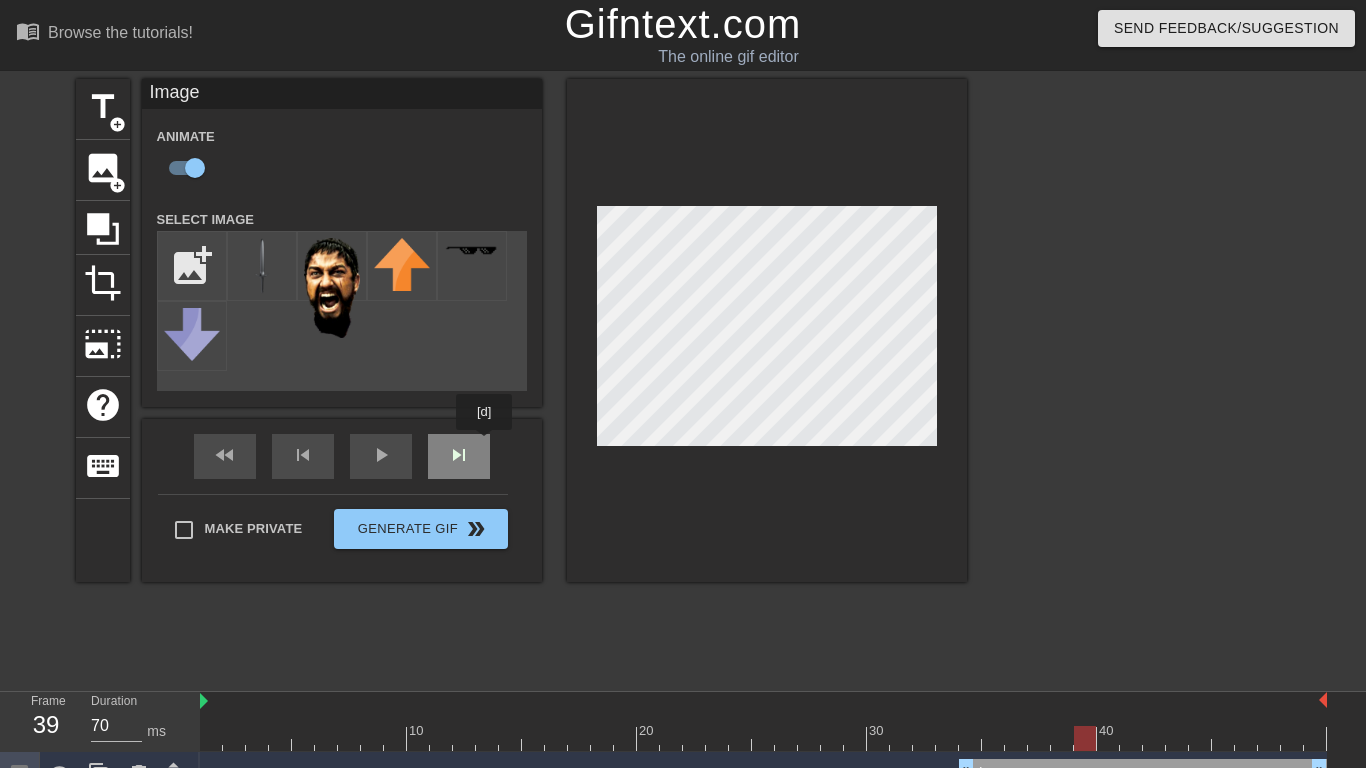 click on "fast_rewind skip_previous play_arrow skip_next" at bounding box center (342, 456) 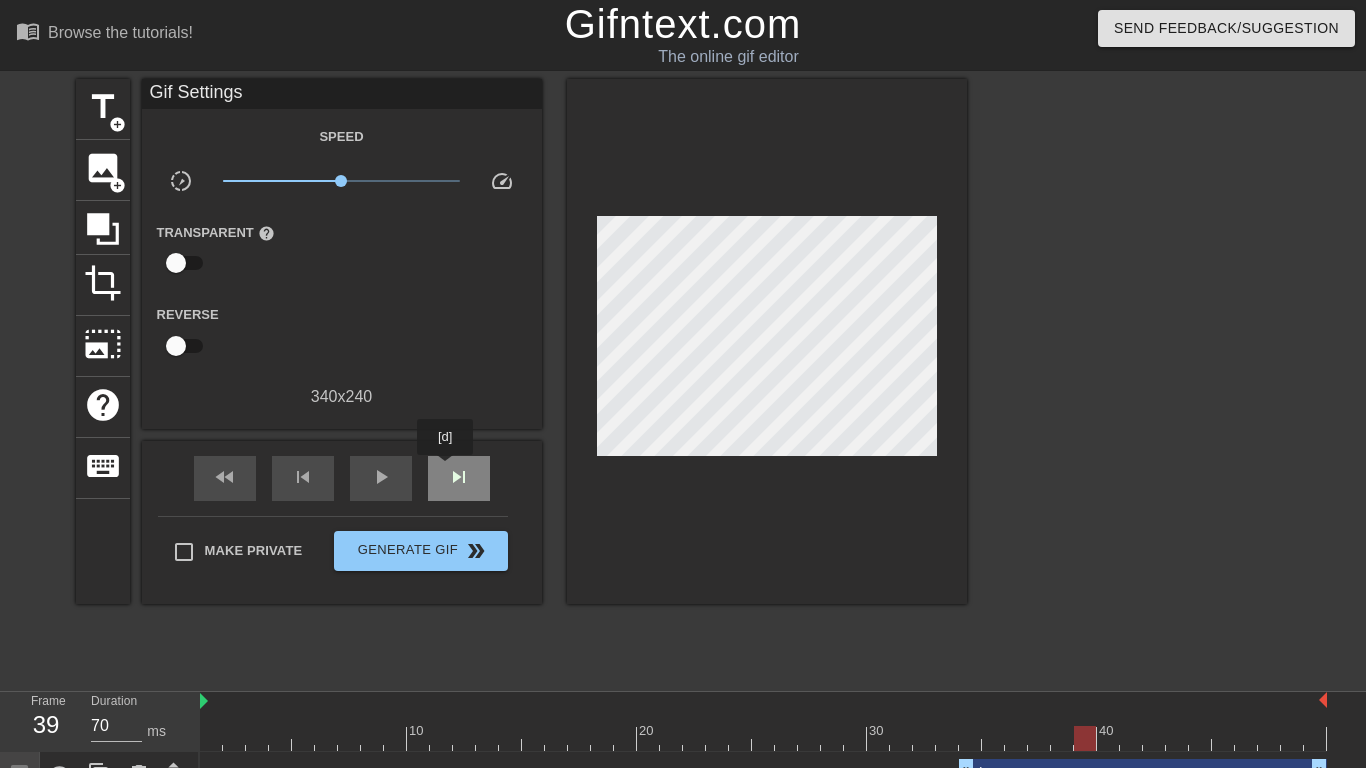 click on "skip_next" at bounding box center (459, 478) 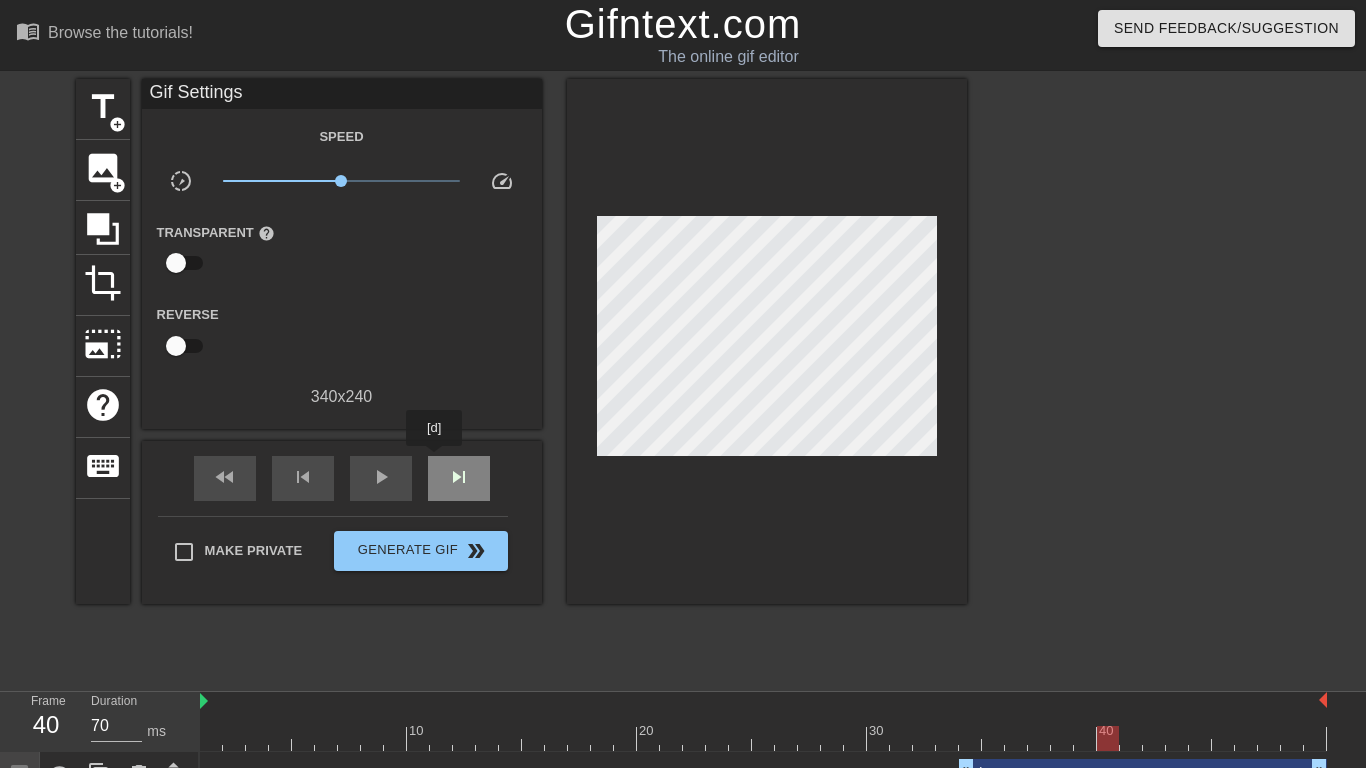 click on "skip_next" at bounding box center (459, 478) 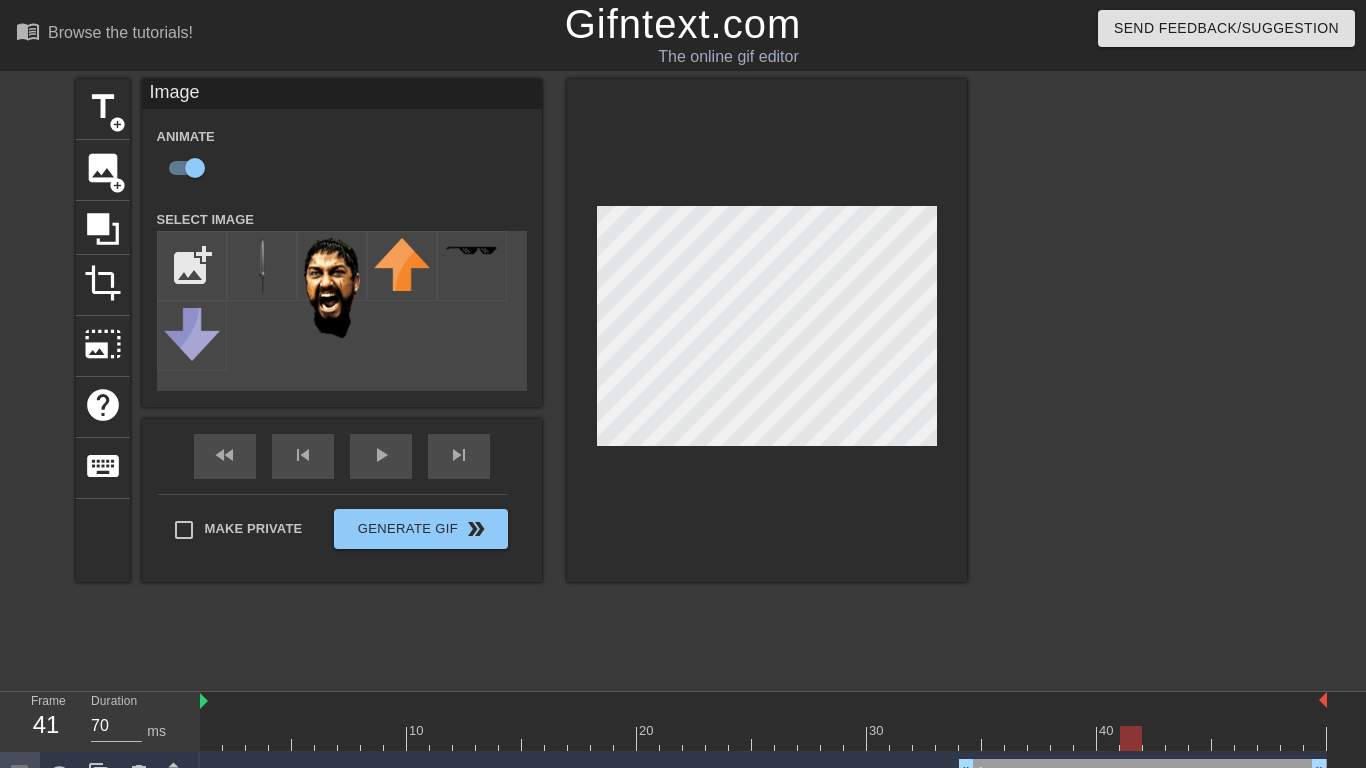 click at bounding box center (767, 330) 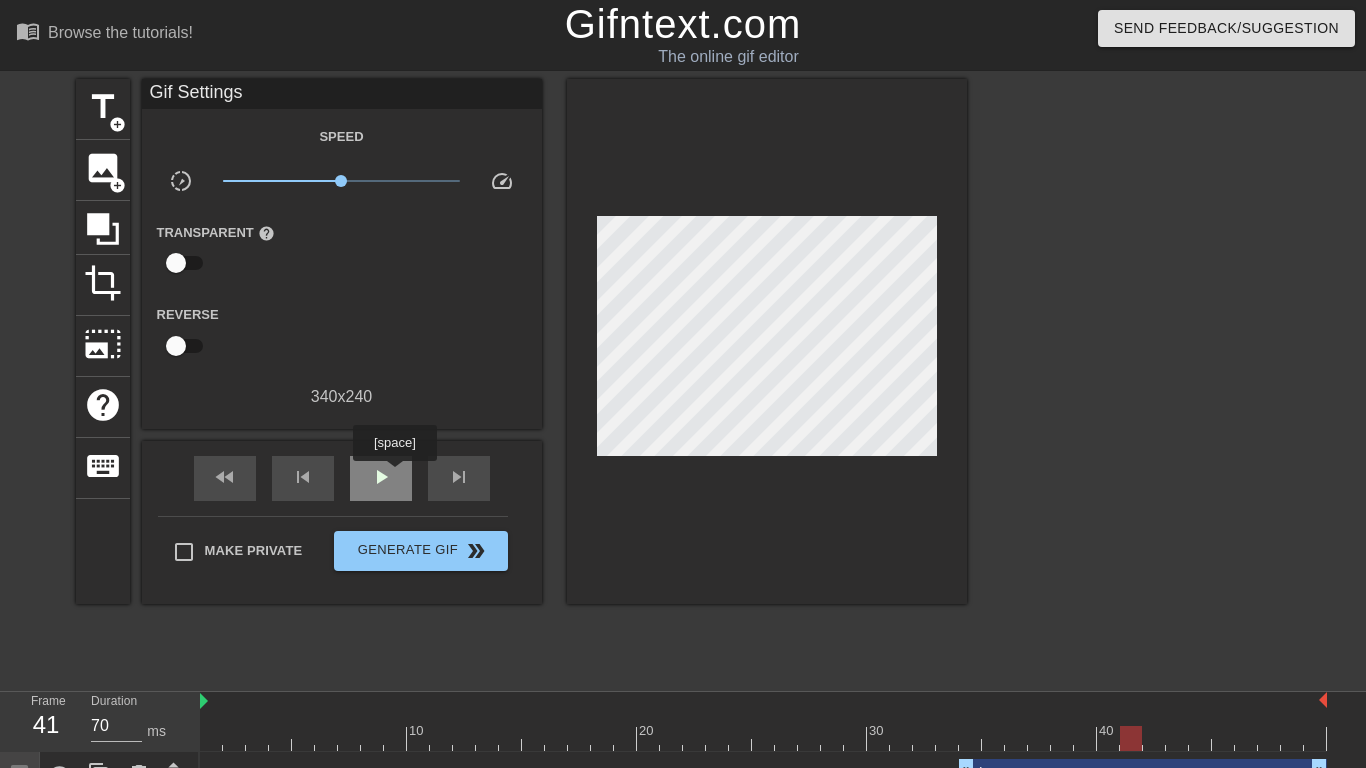 click on "play_arrow" at bounding box center (381, 478) 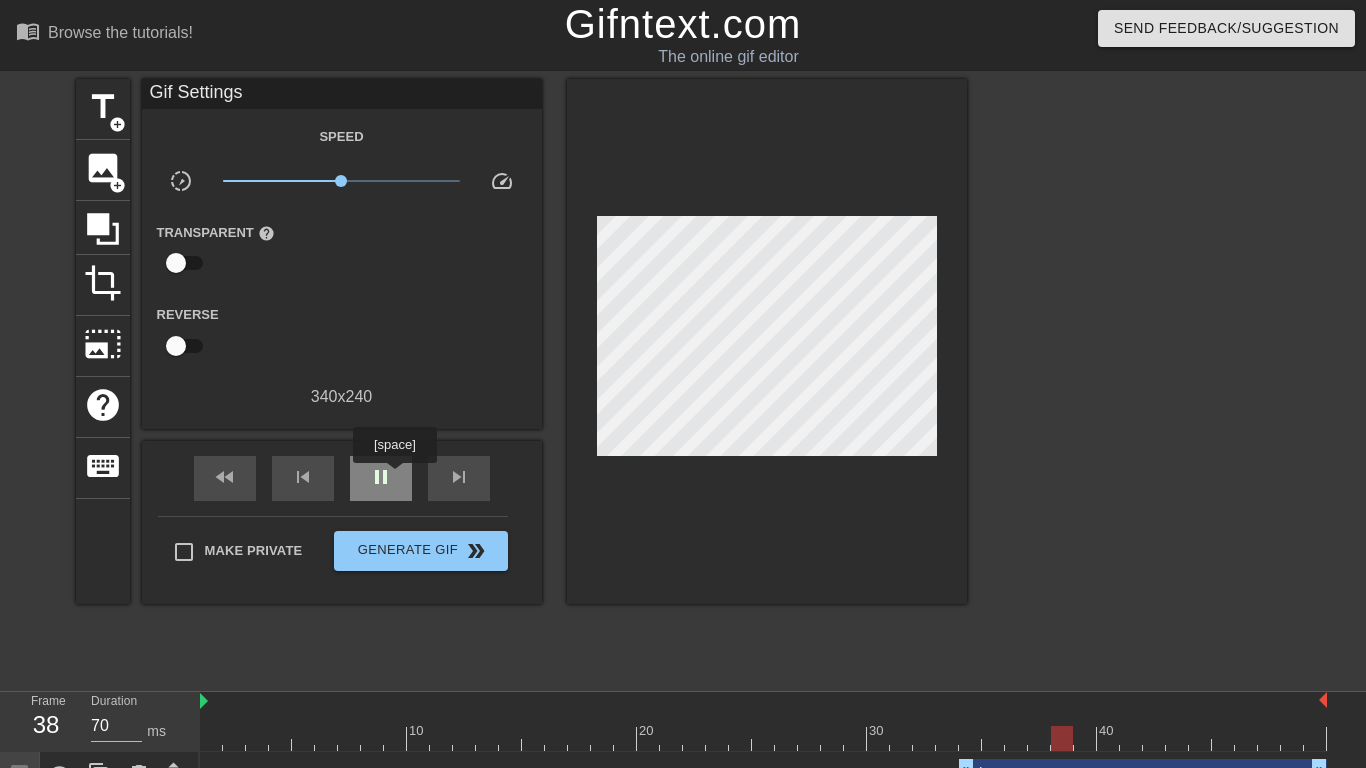 click on "pause" at bounding box center [381, 478] 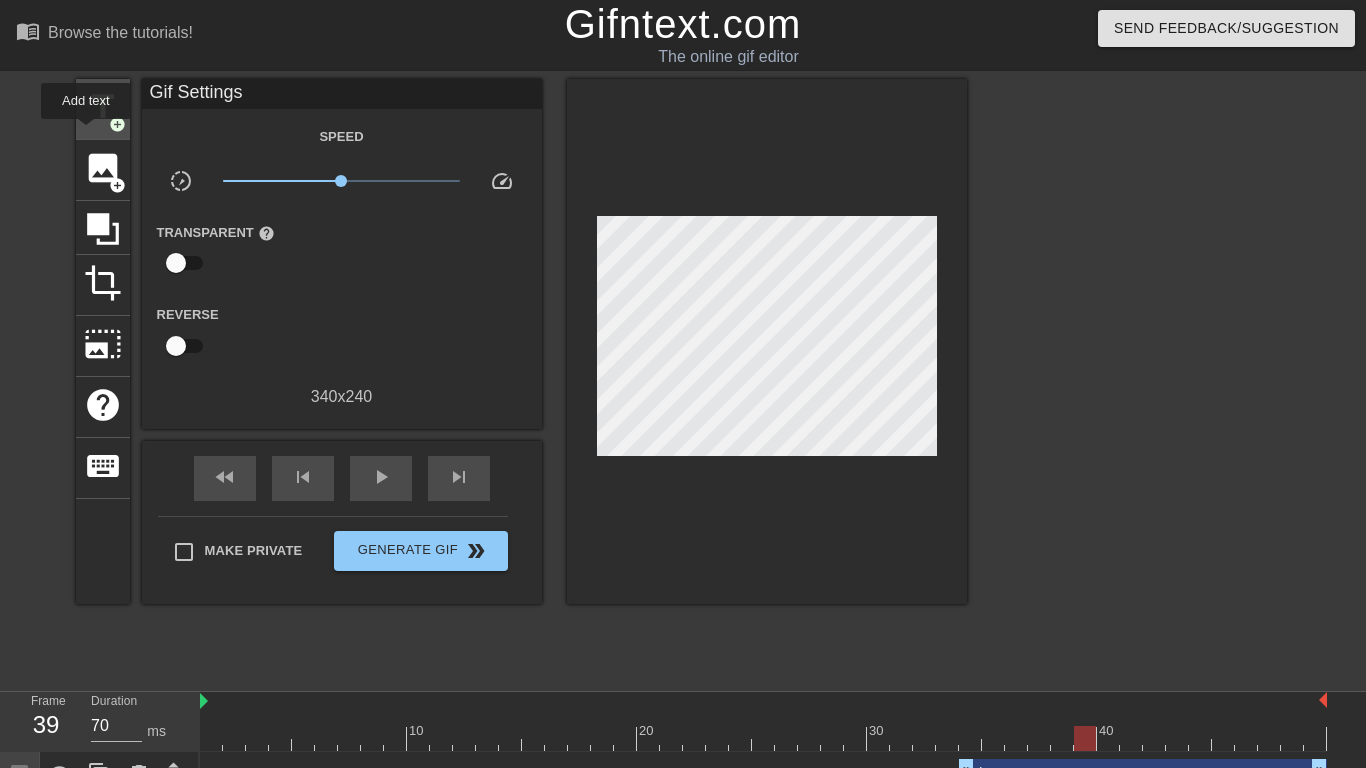 click on "title add_circle" at bounding box center [103, 109] 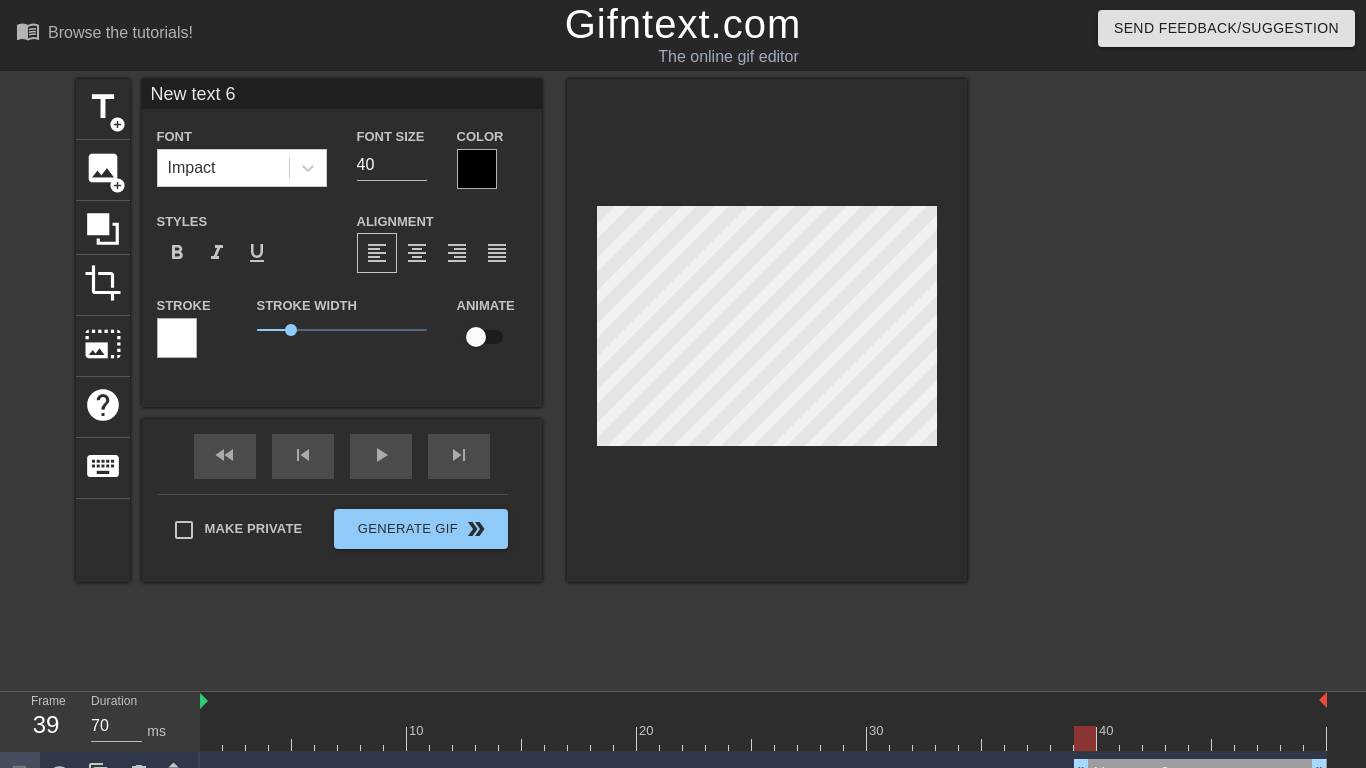 click on "title add_circle image add_circle crop photo_size_select_large help keyboard New text 6 Font Impact Font Size 40 Color Styles format_bold format_italic format_underline Alignment format_align_left format_align_center format_align_right format_align_justify Stroke Stroke Width 1 Animate fast_rewind skip_previous play_arrow skip_next Make Private Generate Gif double_arrow" at bounding box center (683, 379) 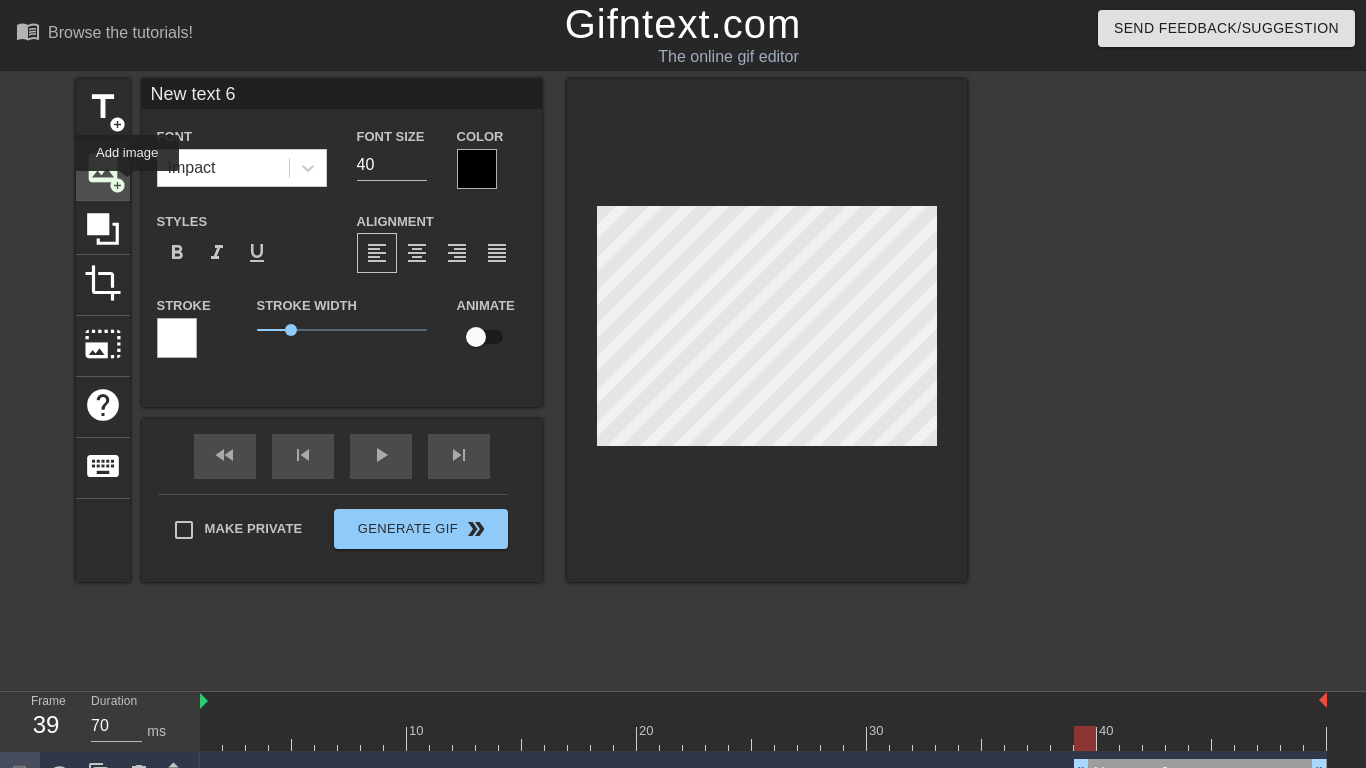 click on "image add_circle" at bounding box center [103, 170] 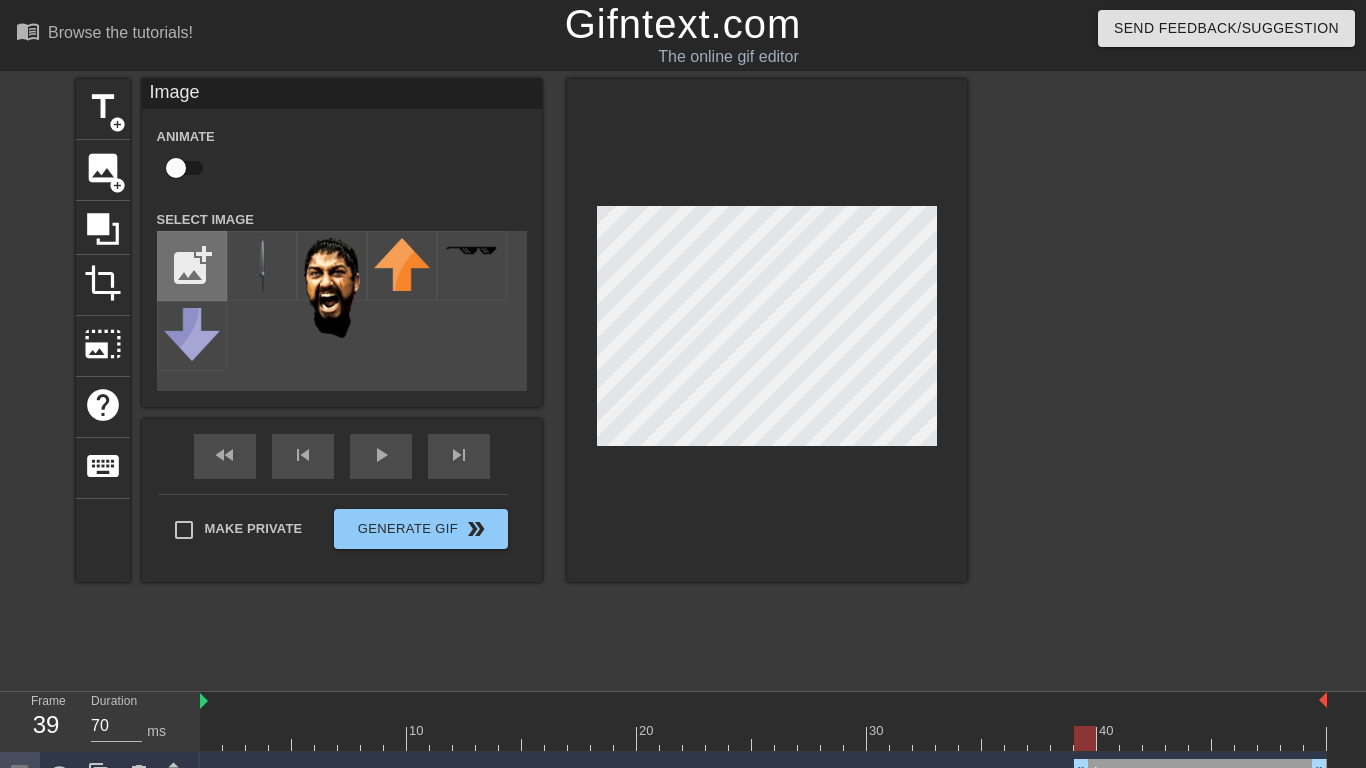 click at bounding box center [192, 266] 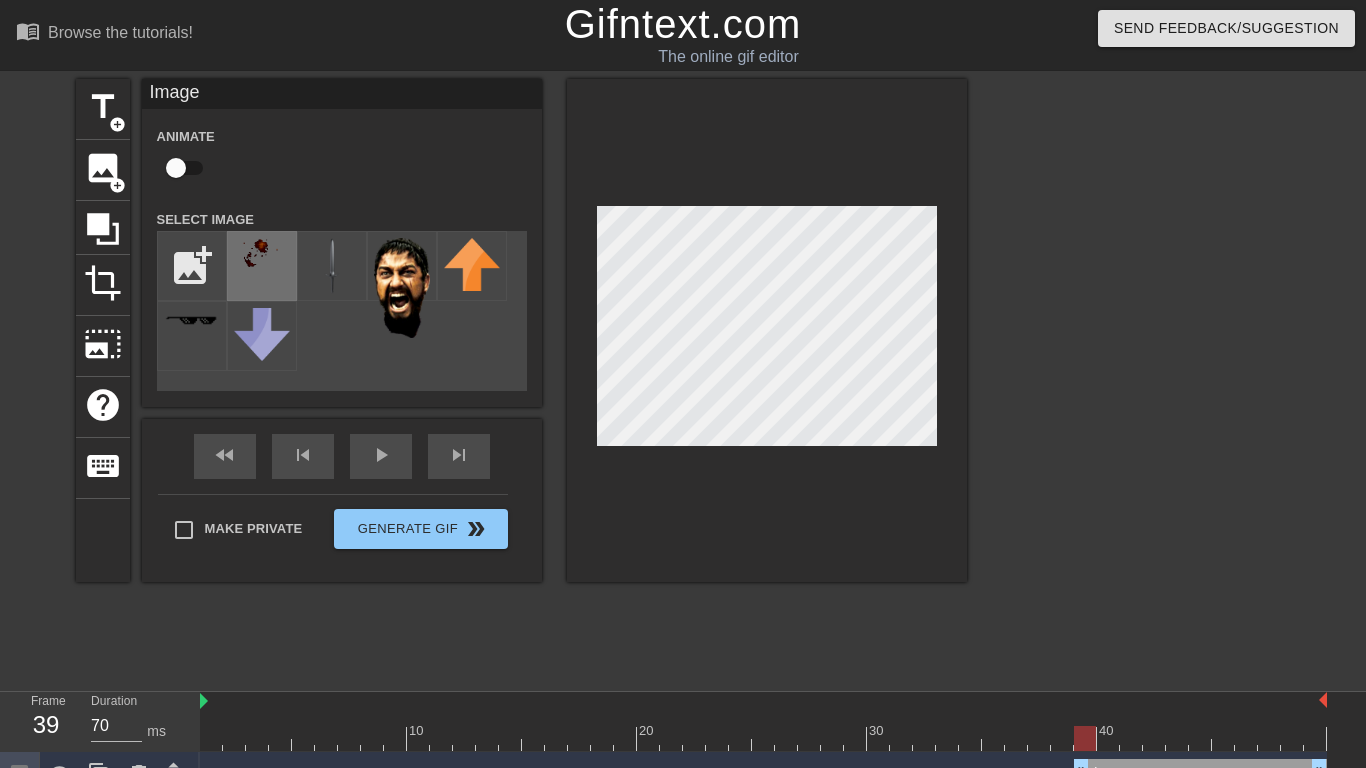 click at bounding box center (262, 266) 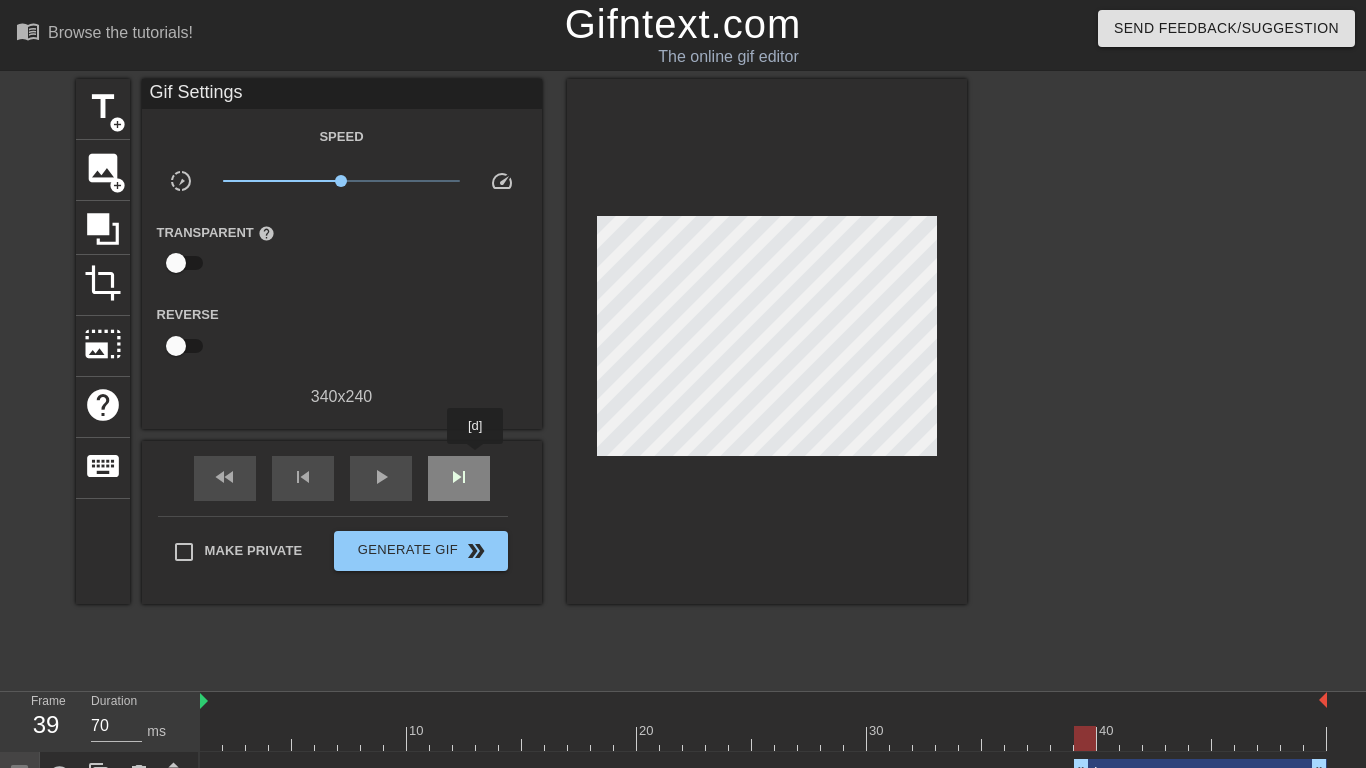 click on "skip_next" at bounding box center [459, 478] 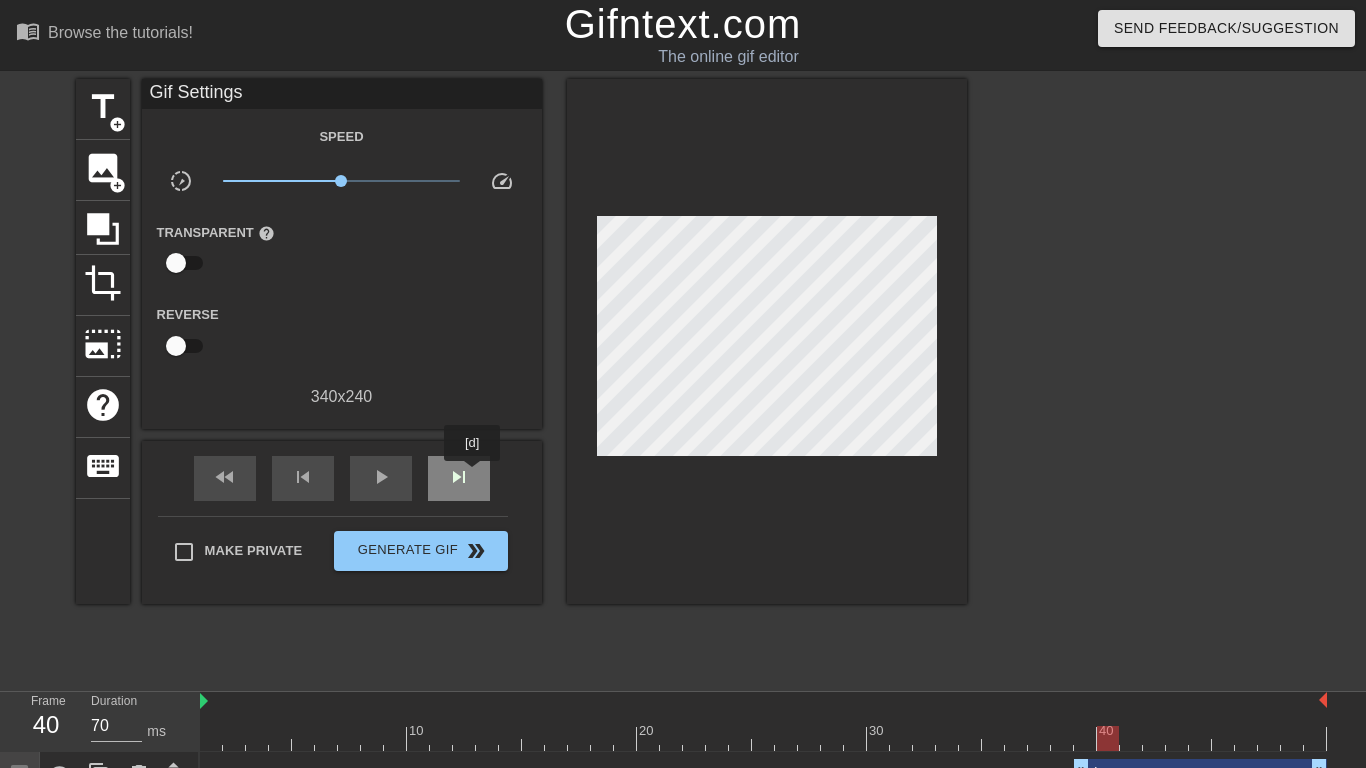 click on "skip_next" at bounding box center (459, 478) 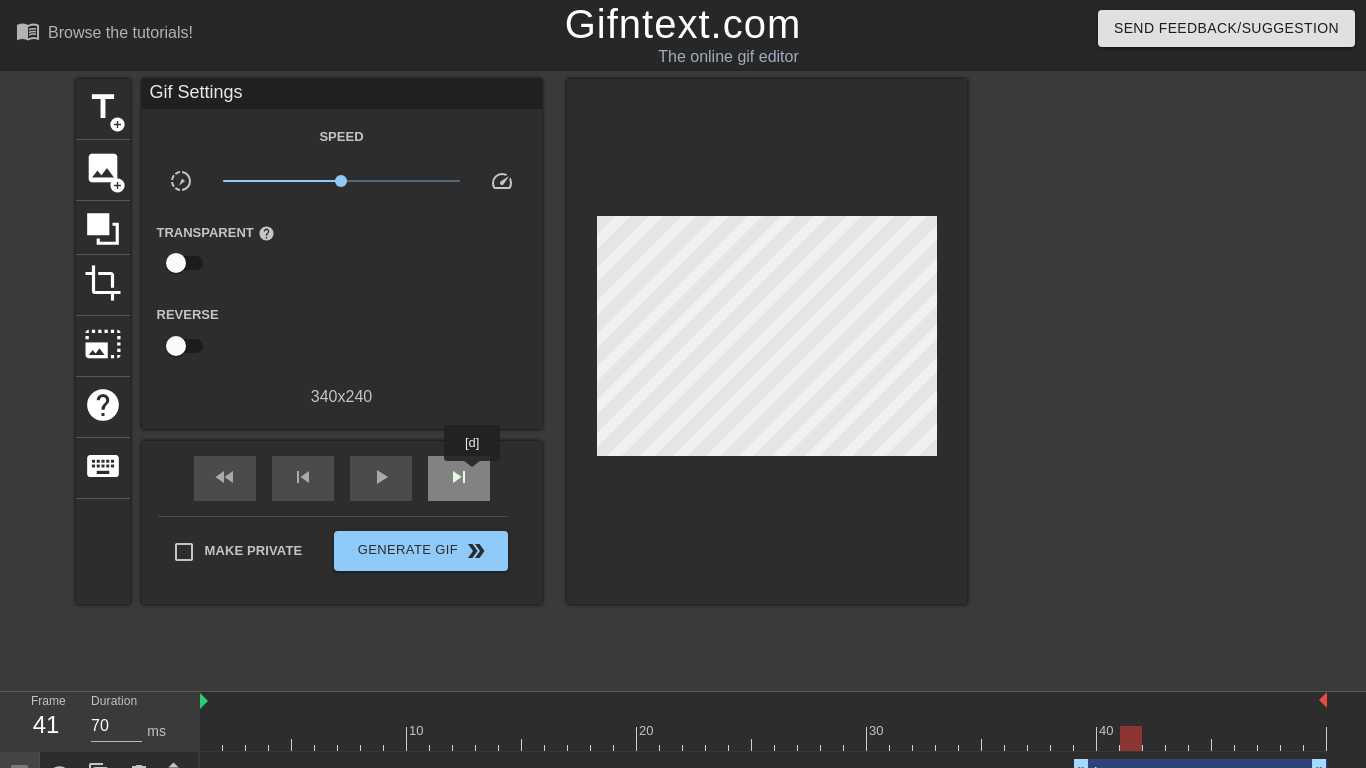 click on "skip_next" at bounding box center [459, 478] 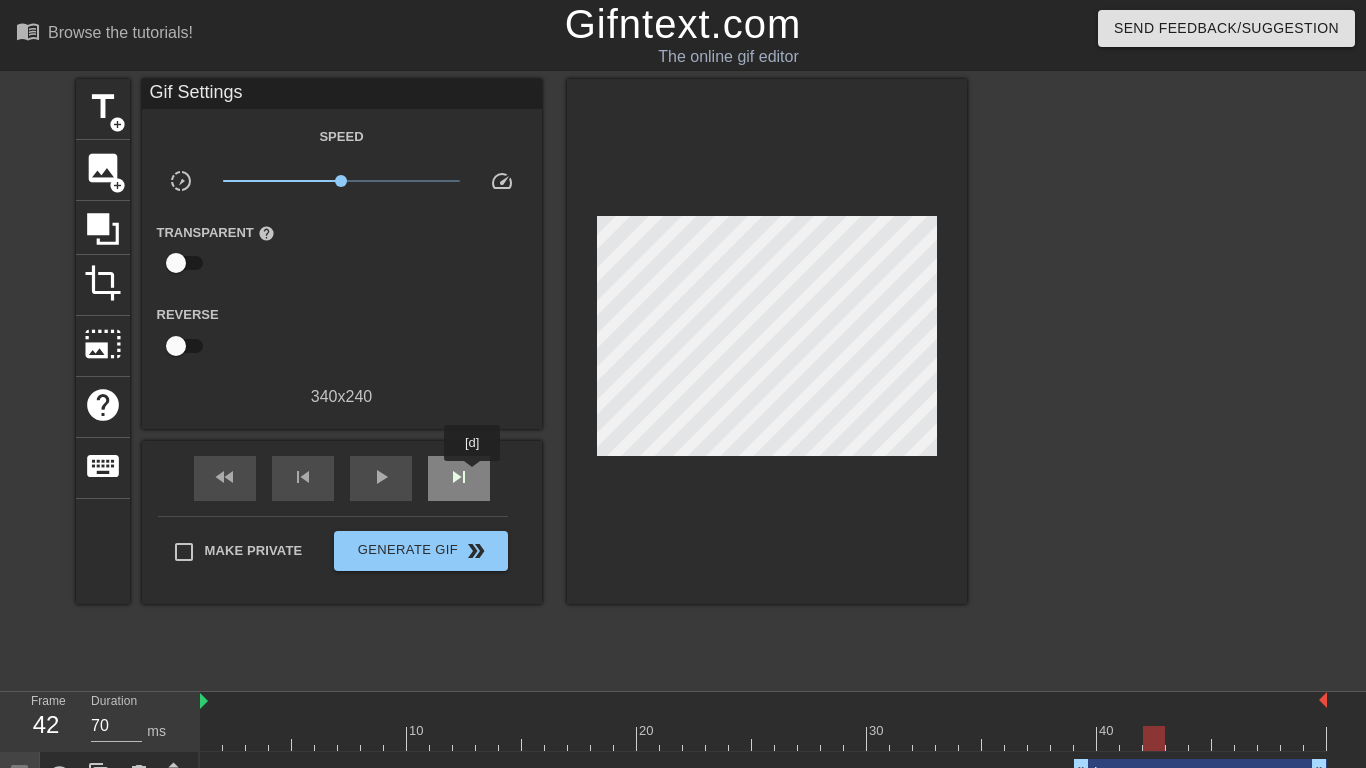 click on "skip_next" at bounding box center (459, 478) 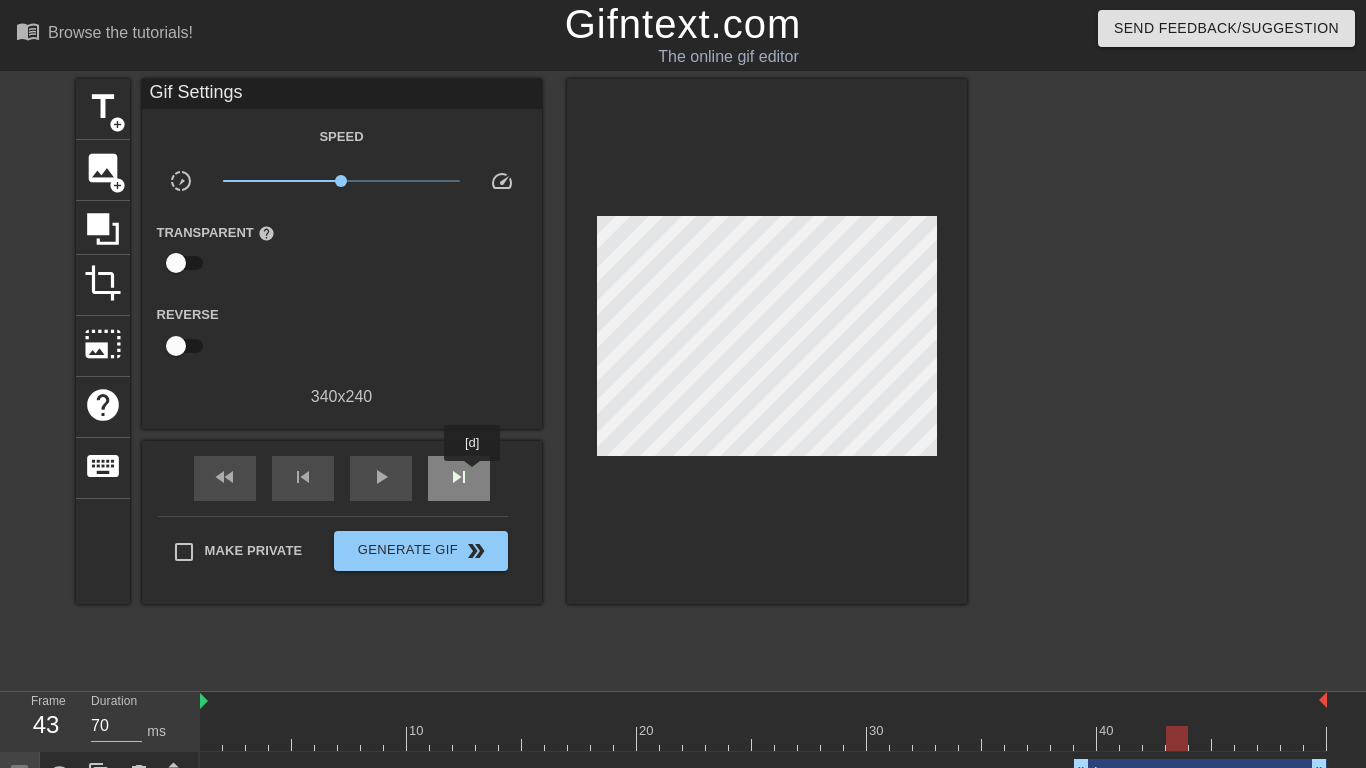 click on "skip_next" at bounding box center (459, 478) 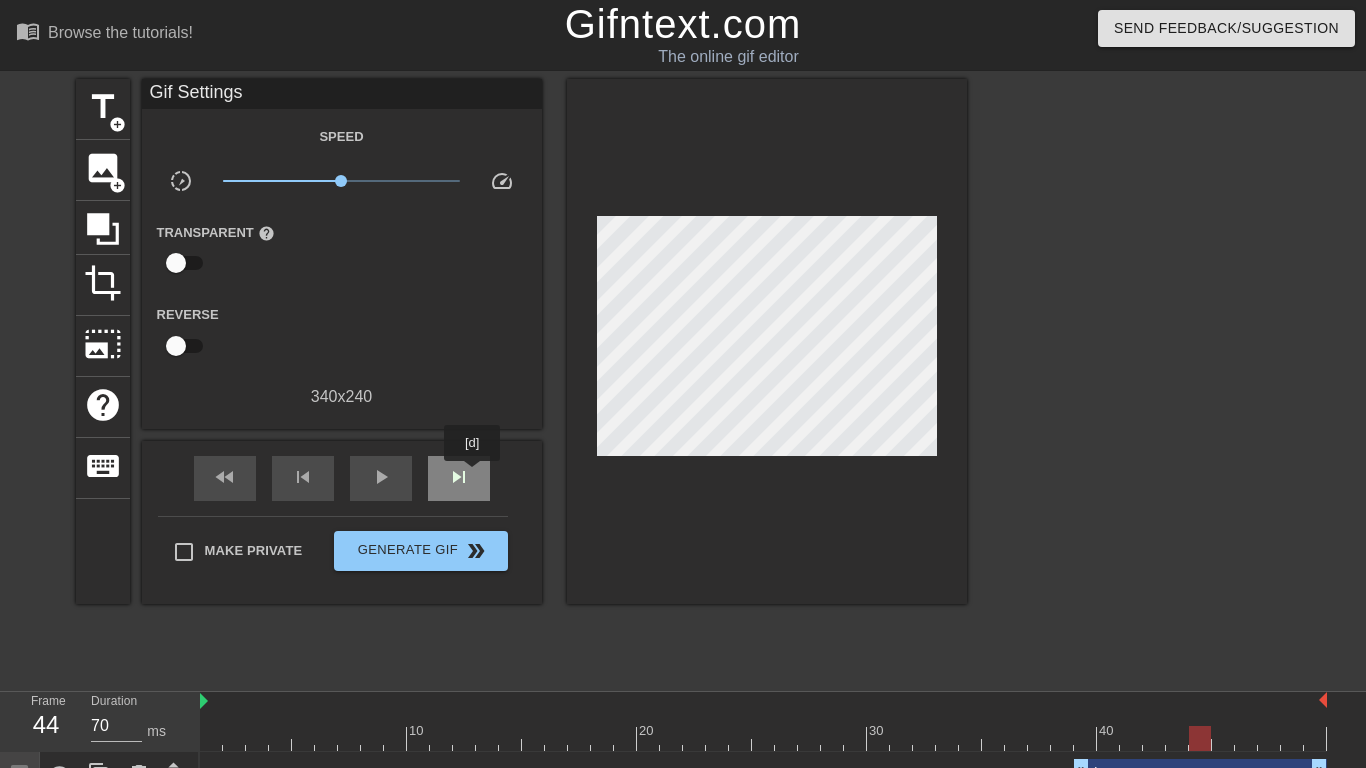 click on "skip_next" at bounding box center [459, 478] 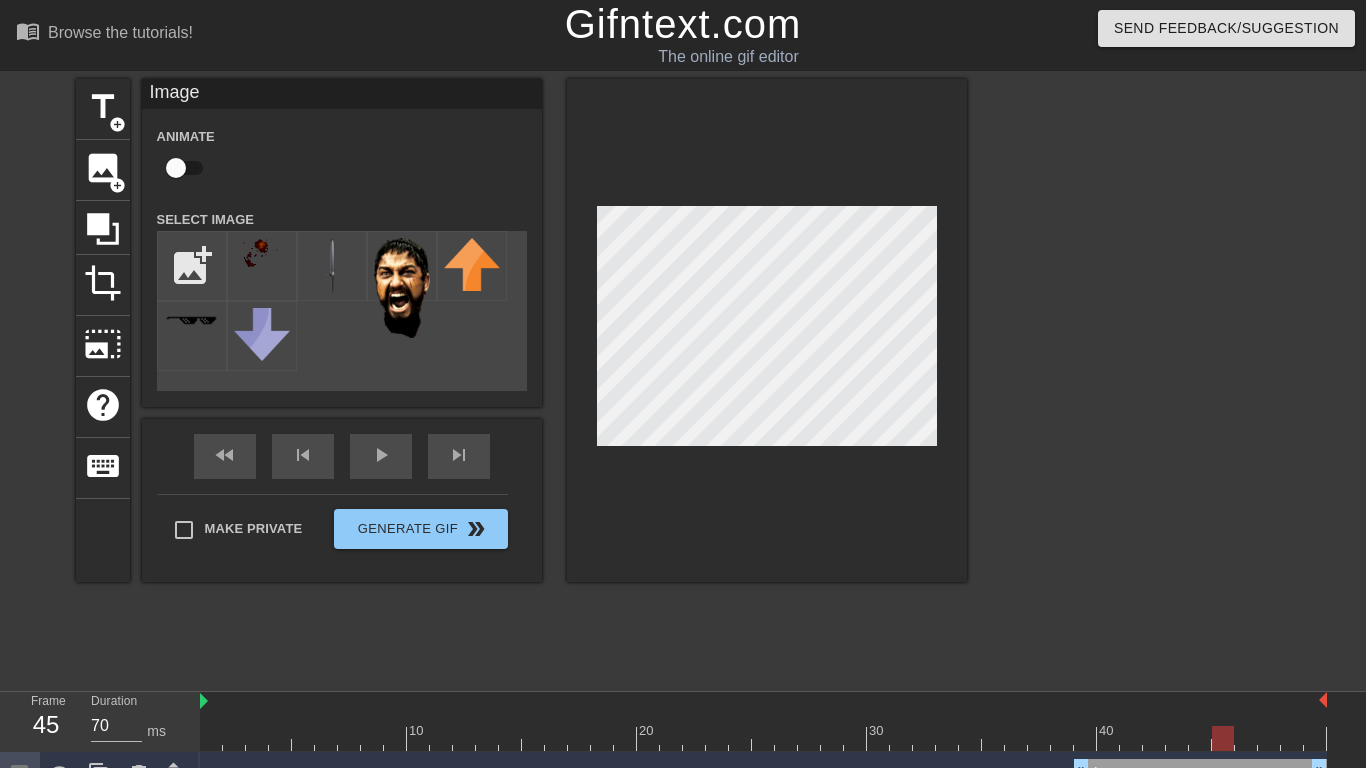 click at bounding box center [176, 168] 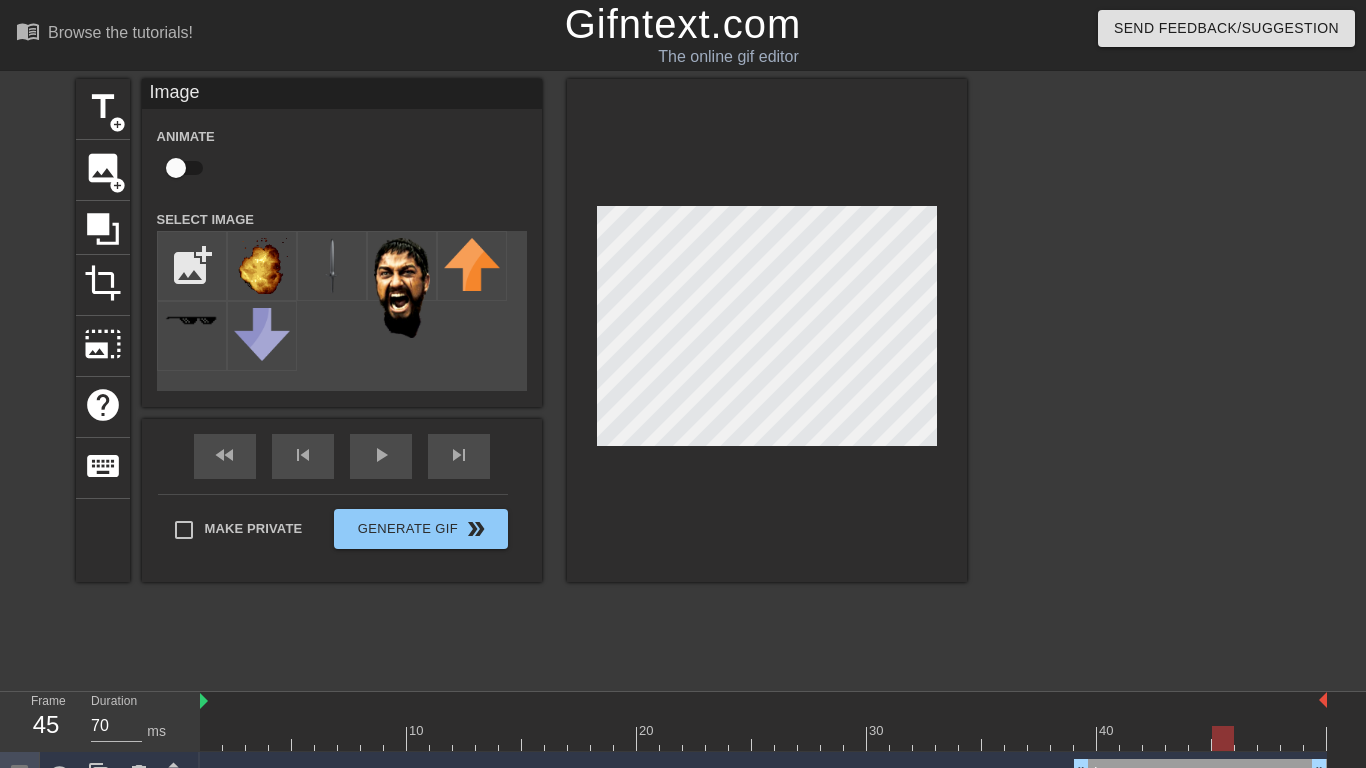 checkbox on "true" 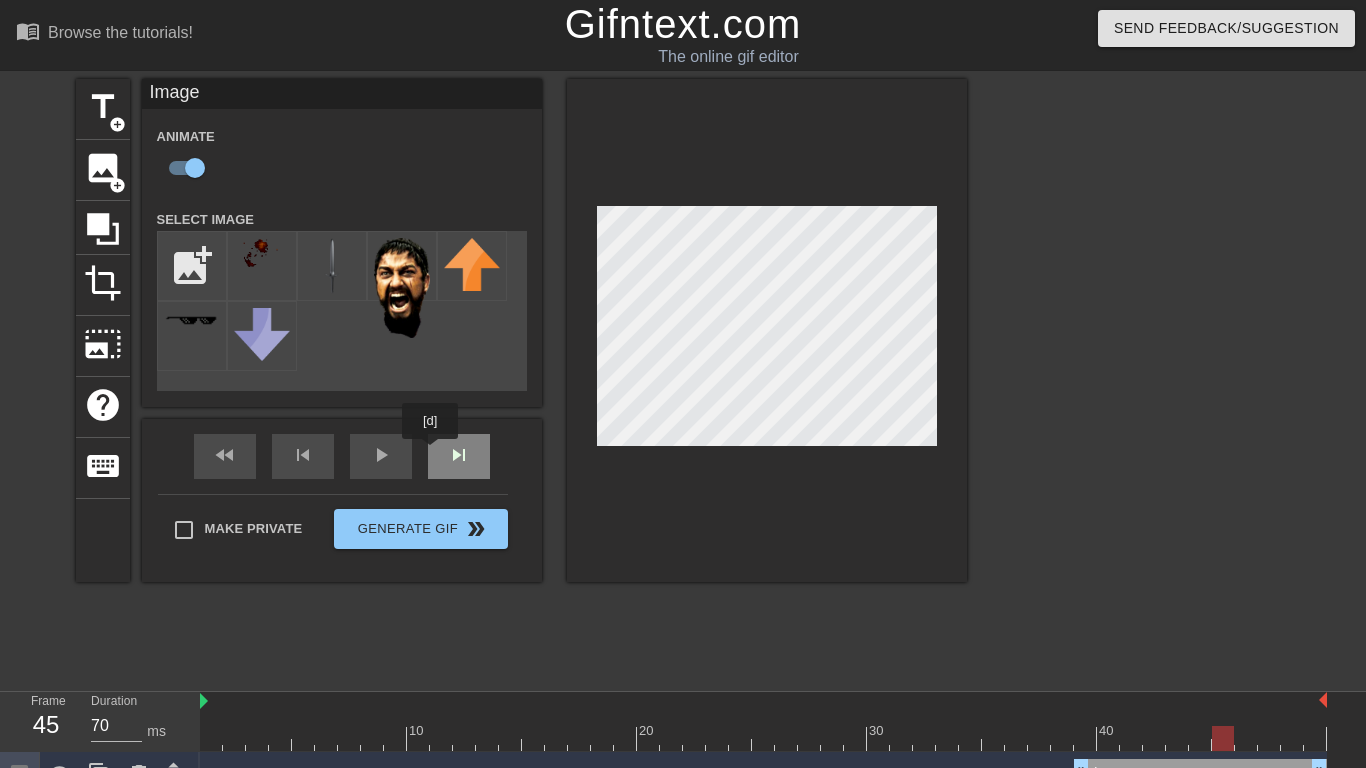 click on "skip_next" at bounding box center (459, 456) 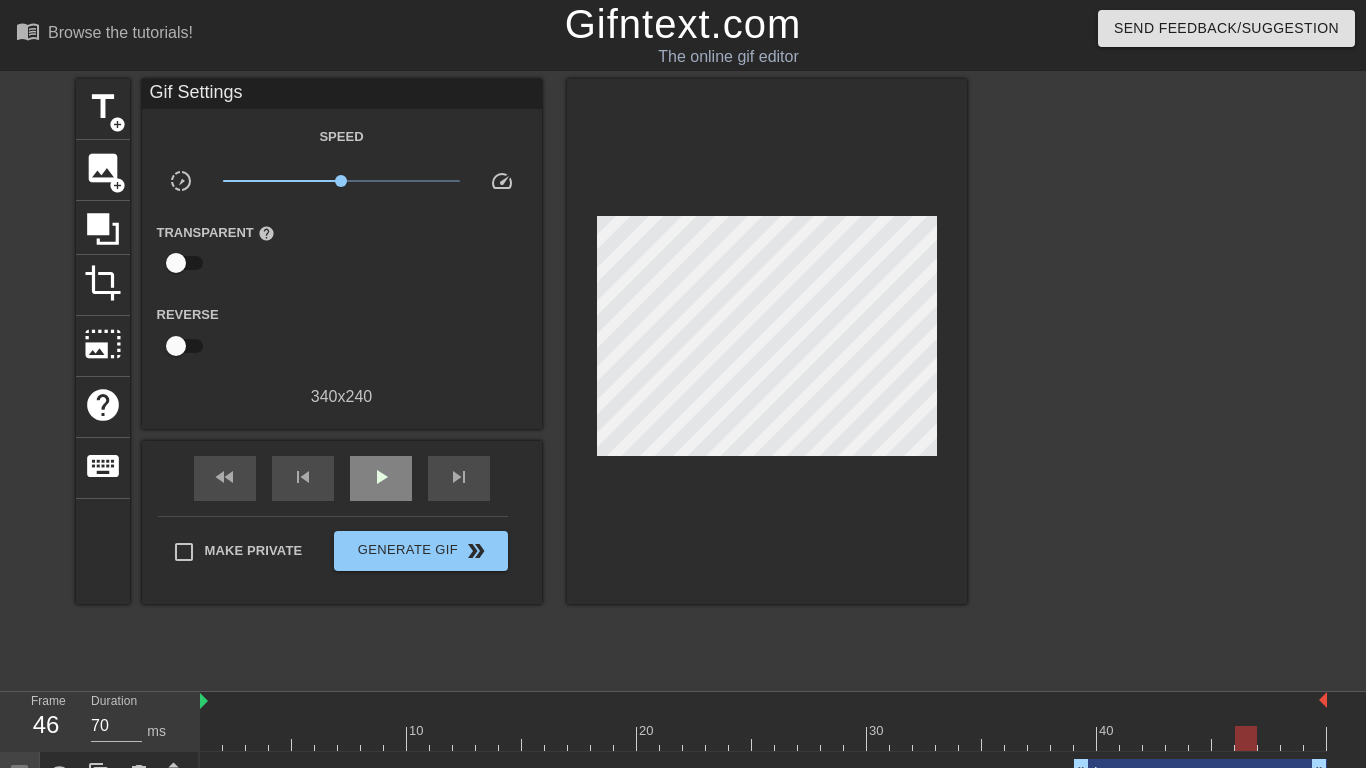 click on "fast_rewind skip_previous play_arrow skip_next" at bounding box center (342, 478) 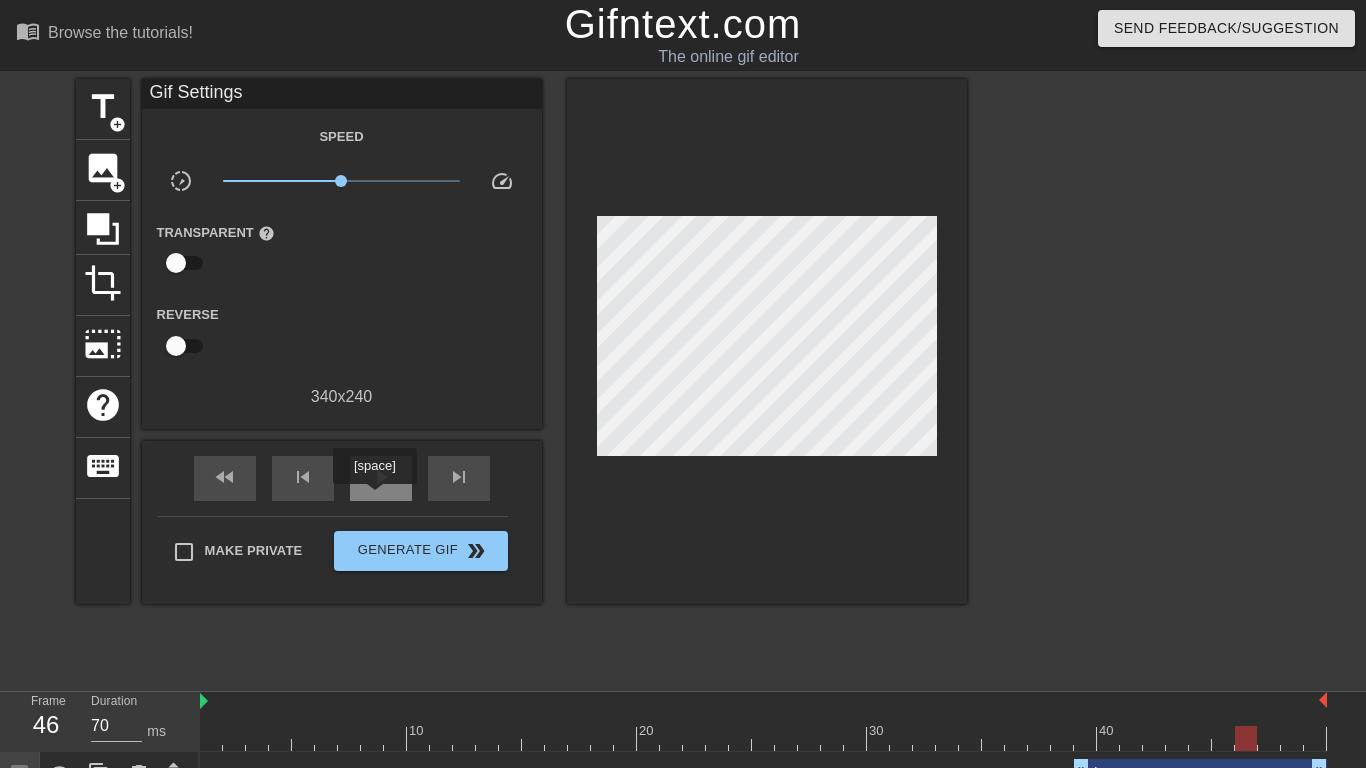 click on "play_arrow" at bounding box center [381, 478] 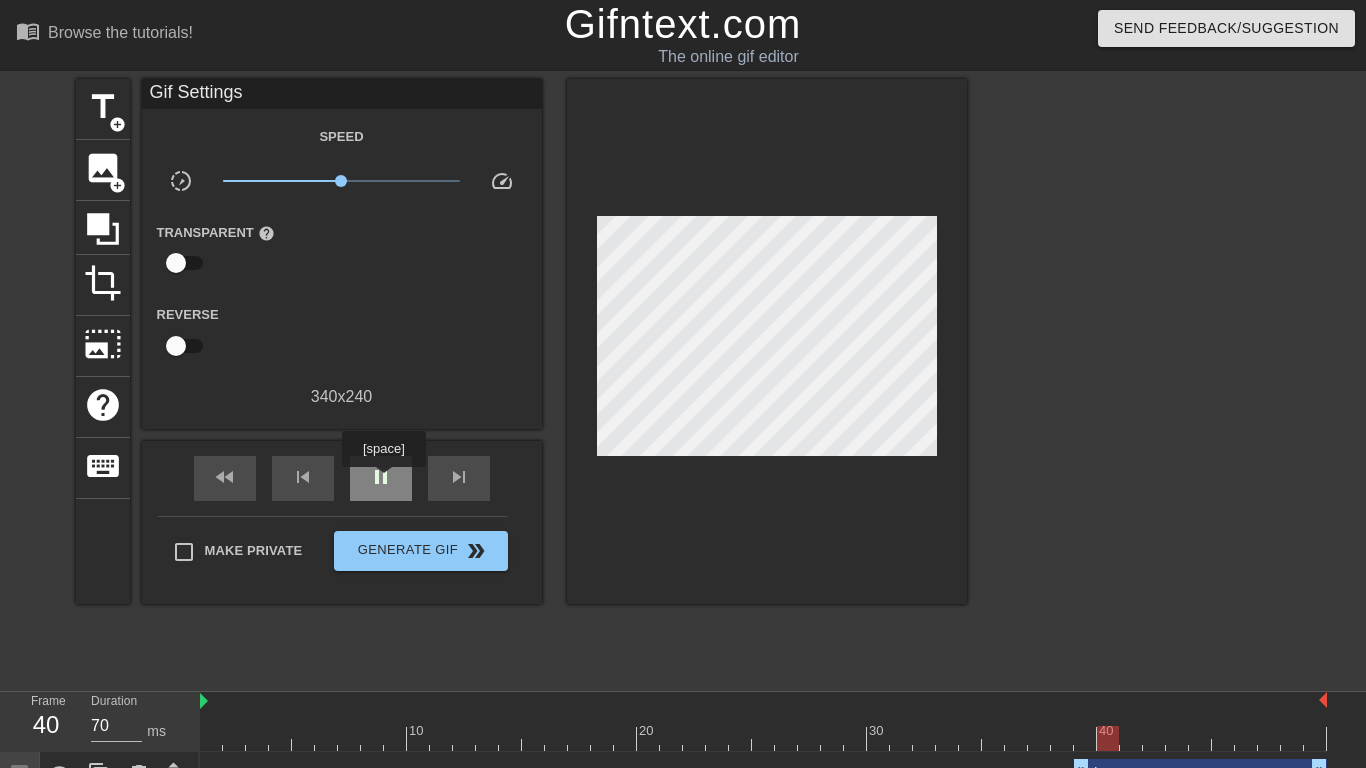 click on "pause" at bounding box center [381, 477] 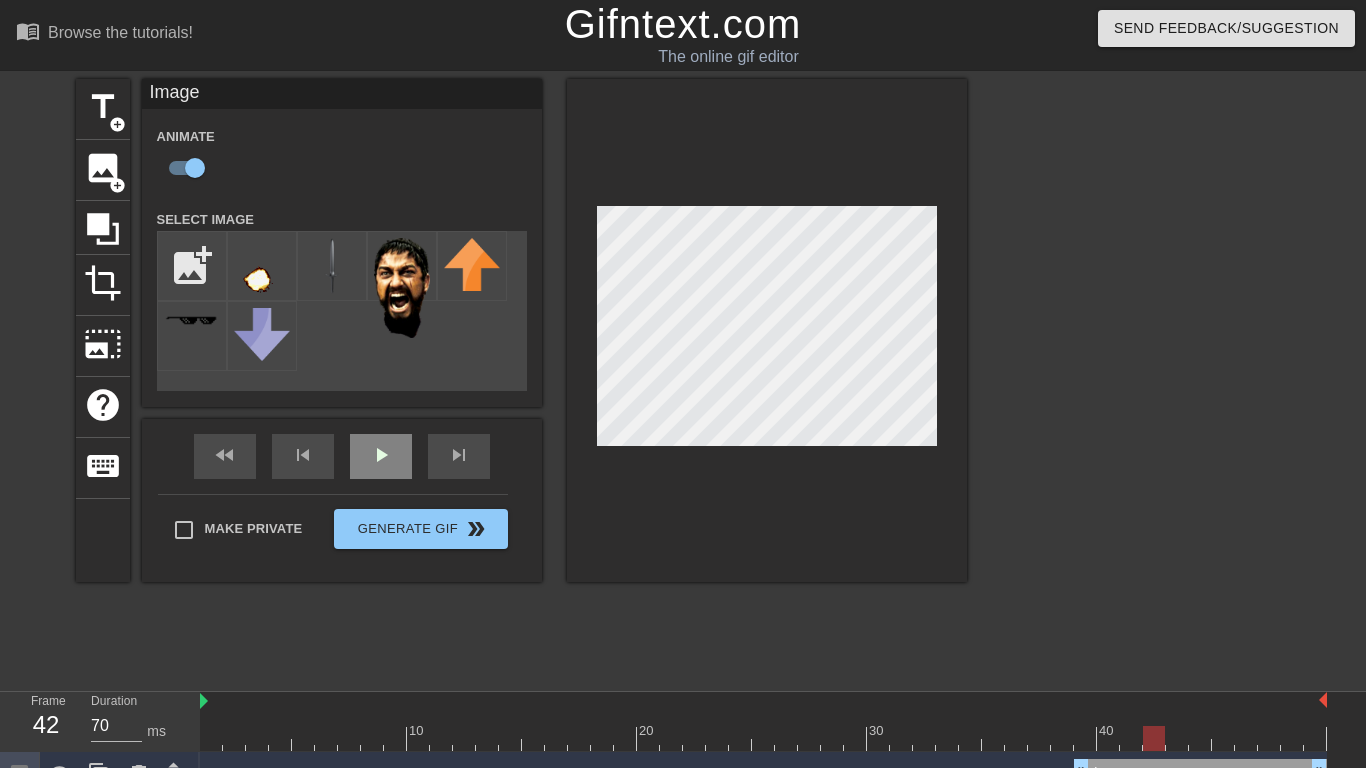 click on "title add_circle image add_circle crop photo_size_select_large help keyboard Image Animate Select Image add_photo_alternate fast_rewind skip_previous play_arrow skip_next Make Private Generate Gif double_arrow" at bounding box center (521, 330) 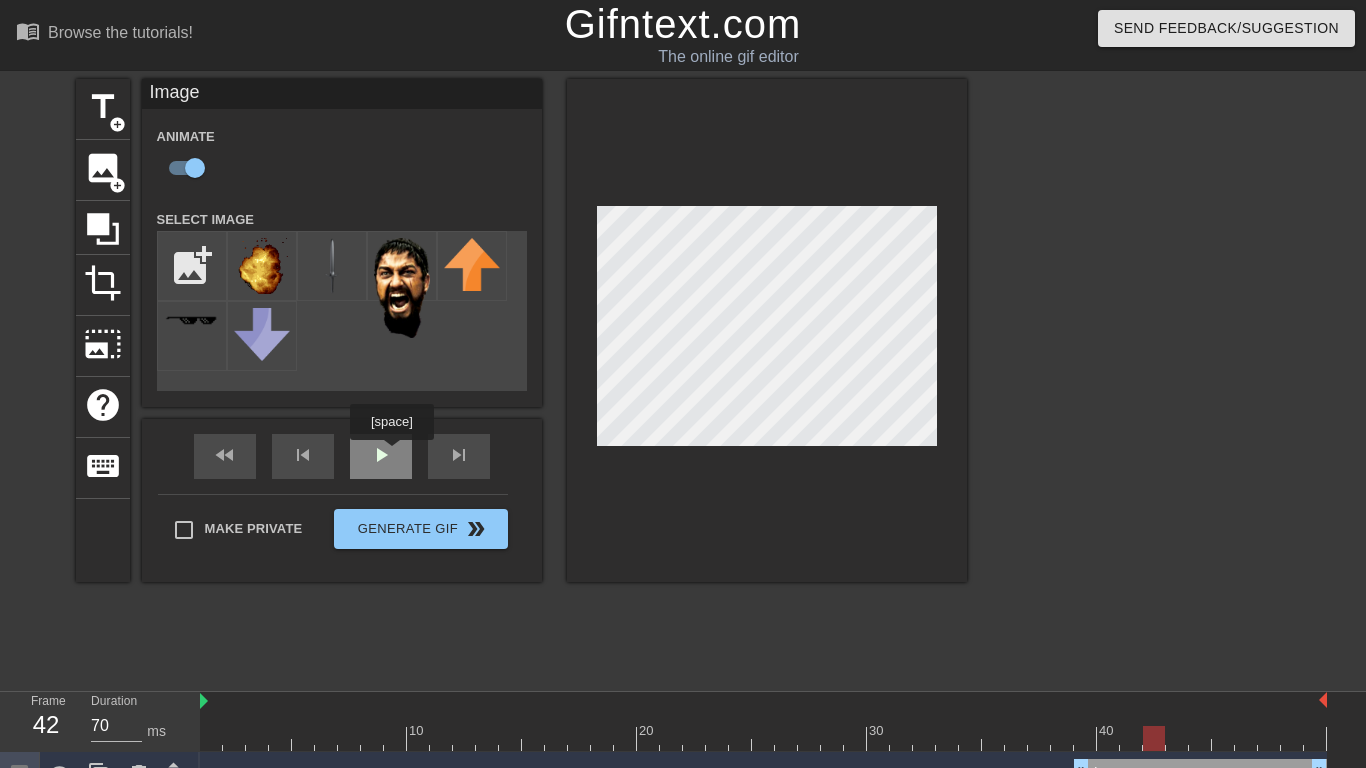 click on "fast_rewind skip_previous play_arrow skip_next" at bounding box center (342, 456) 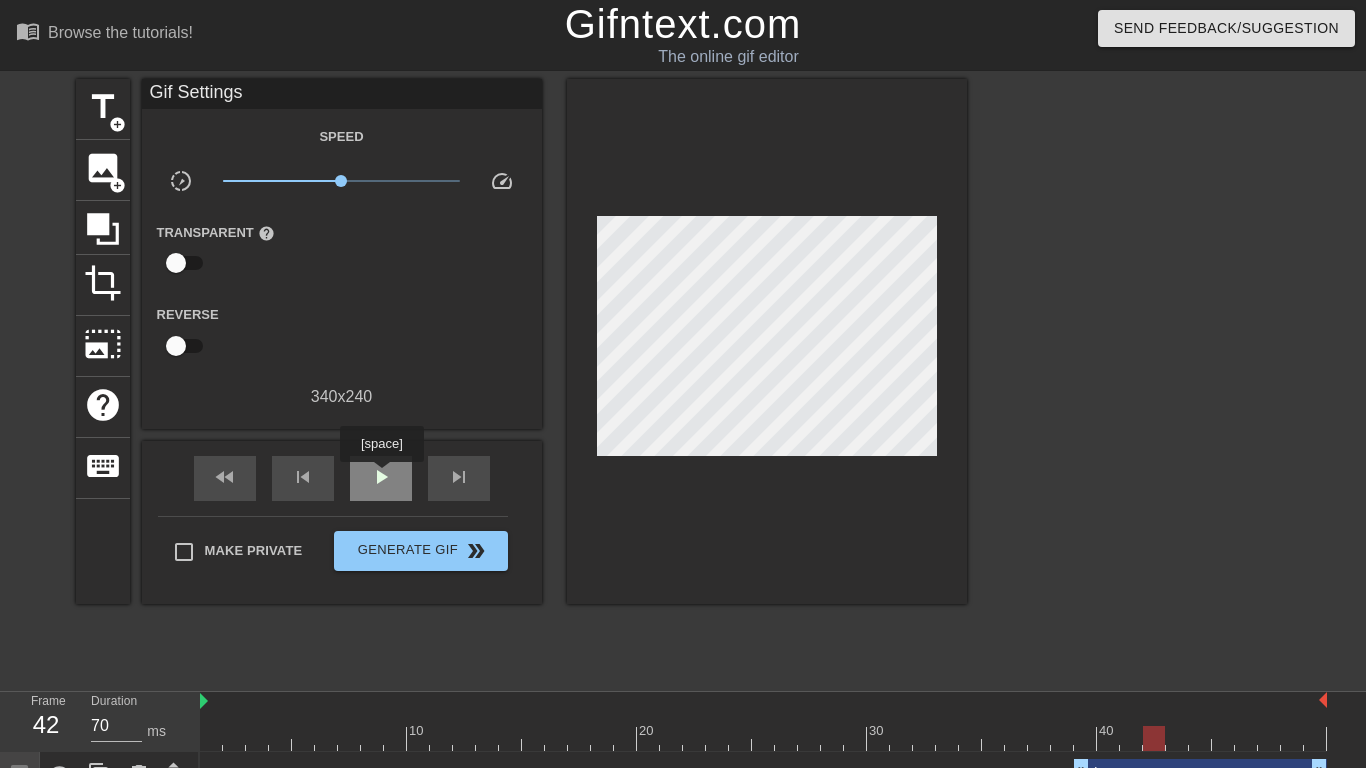 click on "play_arrow" at bounding box center (381, 477) 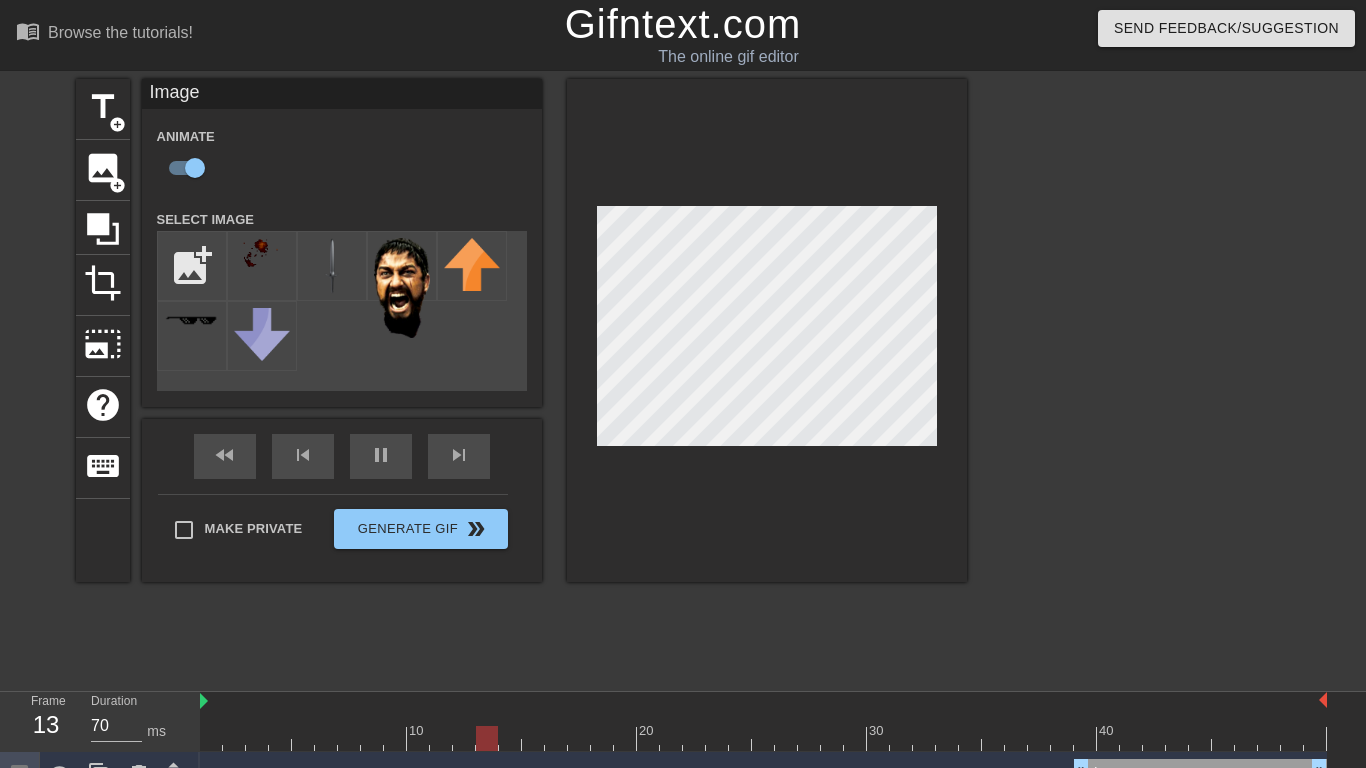 click on "title add_circle image add_circle crop photo_size_select_large help keyboard Image Animate Select Image add_photo_alternate fast_rewind skip_previous pause skip_next Make Private Generate Gif double_arrow" at bounding box center [521, 379] 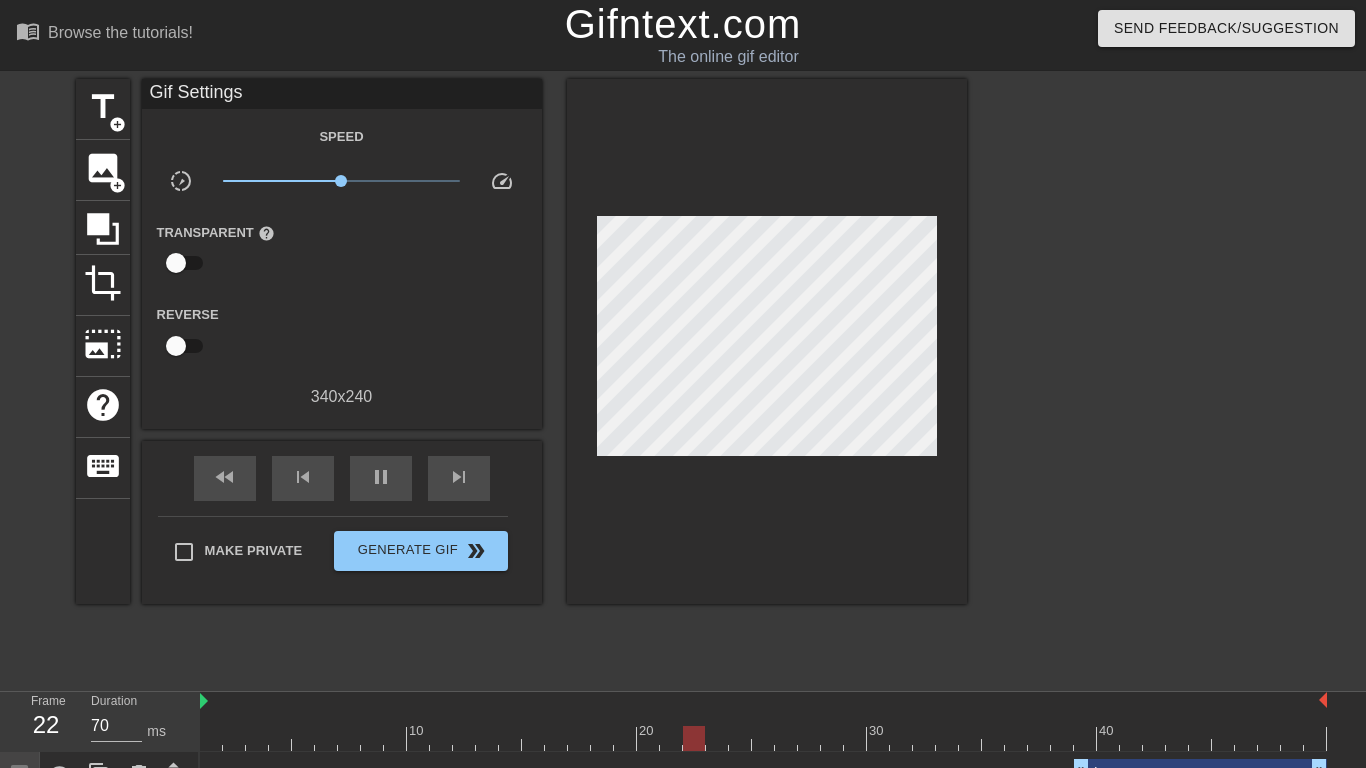 click on "menu_book Browse the tutorials! Gifntext.com The online gif editor Send Feedback/Suggestion title add_circle image add_circle crop photo_size_select_large help keyboard Gif Settings Speed slow_motion_video x1.00 speed Transparent help Reverse 340  x  240 fast_rewind skip_previous pause skip_next Make Private Generate Gif double_arrow     Frame 22 Duration 70 ms                                       10                                         20                                         30                                         40                                         Image drag_handle drag_handle lens lens lens lens   New text 6 drag_handle drag_handle   Image drag_handle drag_handle lens lens lens lens lens lens lens lens   Image drag_handle drag_handle lens lens lens lens lens lens lens lens   Image drag_handle drag_handle lens lens lens lens lens lens   Image drag_handle drag_handle   Image drag_handle" at bounding box center (683, 556) 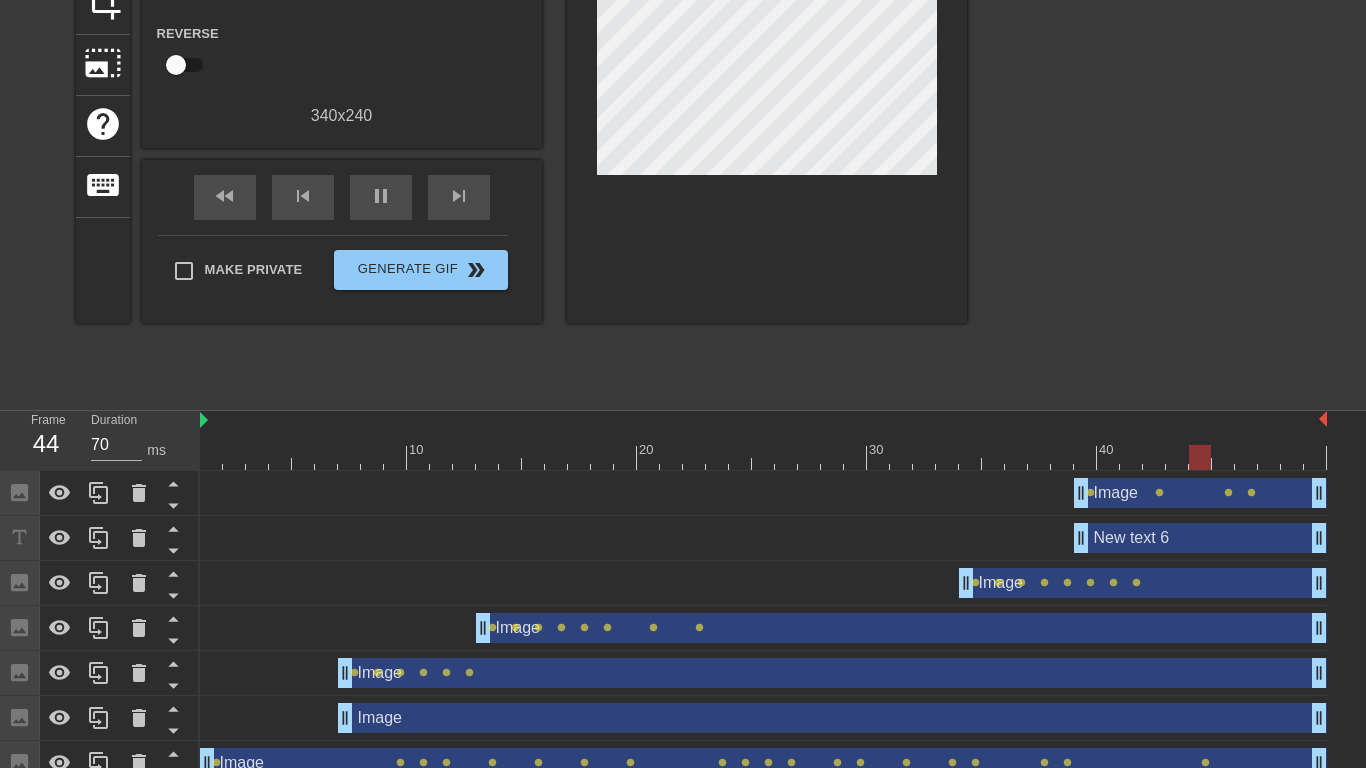 scroll, scrollTop: 283, scrollLeft: 0, axis: vertical 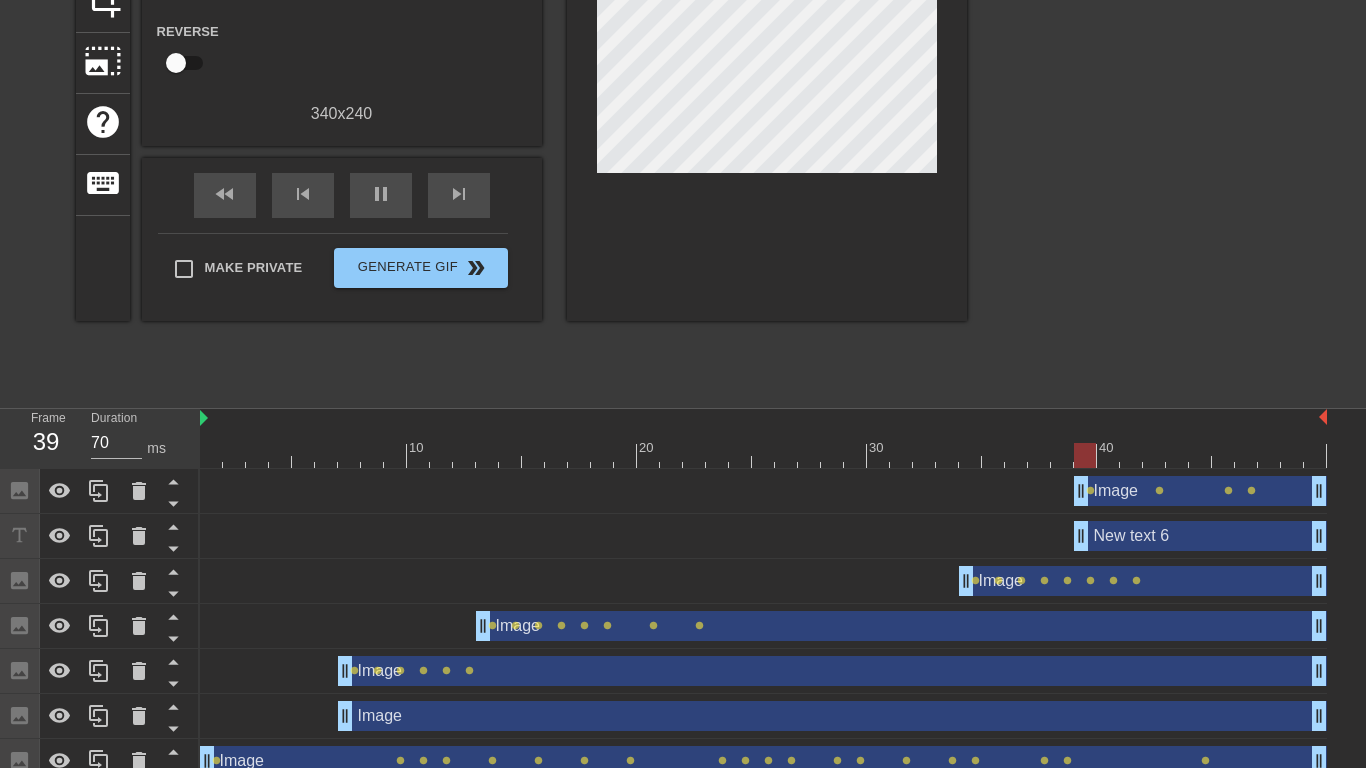 drag, startPoint x: 1196, startPoint y: 490, endPoint x: 1200, endPoint y: 511, distance: 21.377558 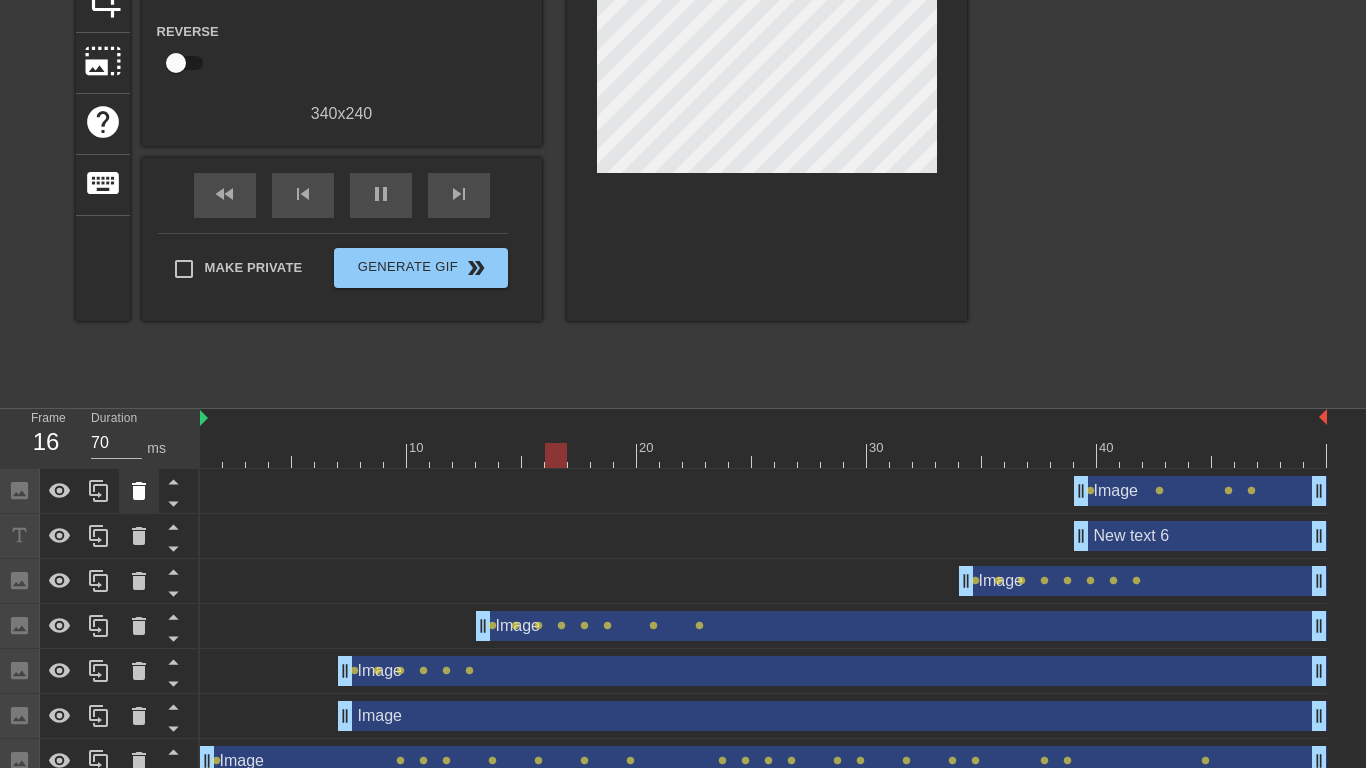 click 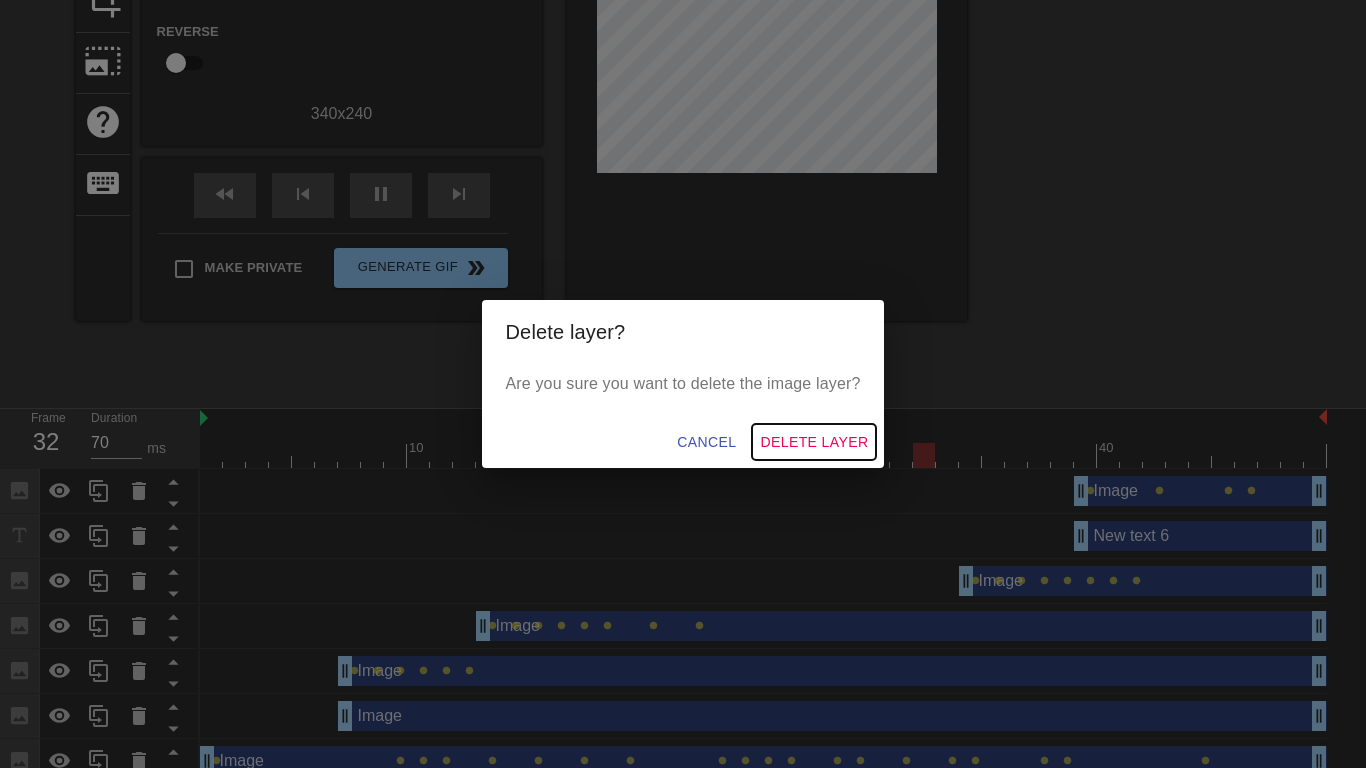 click on "Delete Layer" at bounding box center (814, 442) 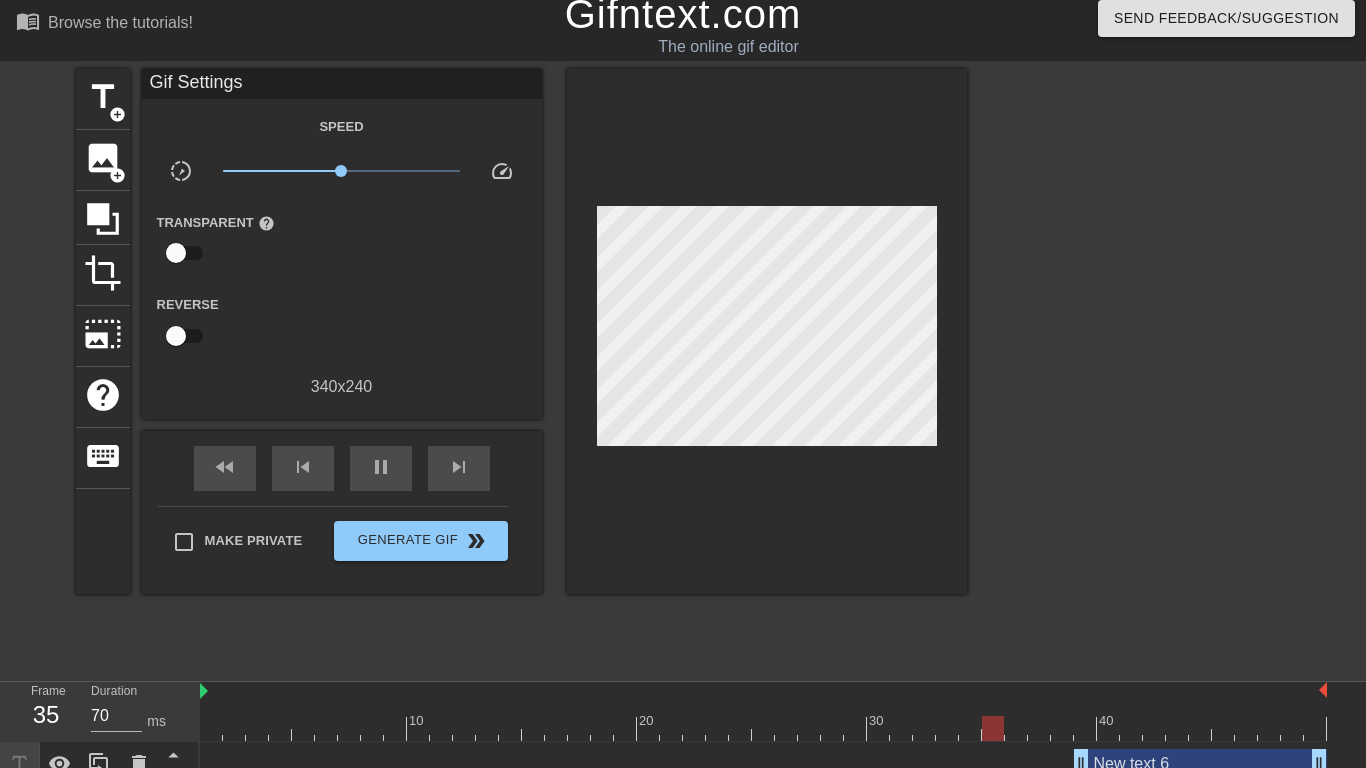 scroll, scrollTop: 3, scrollLeft: 0, axis: vertical 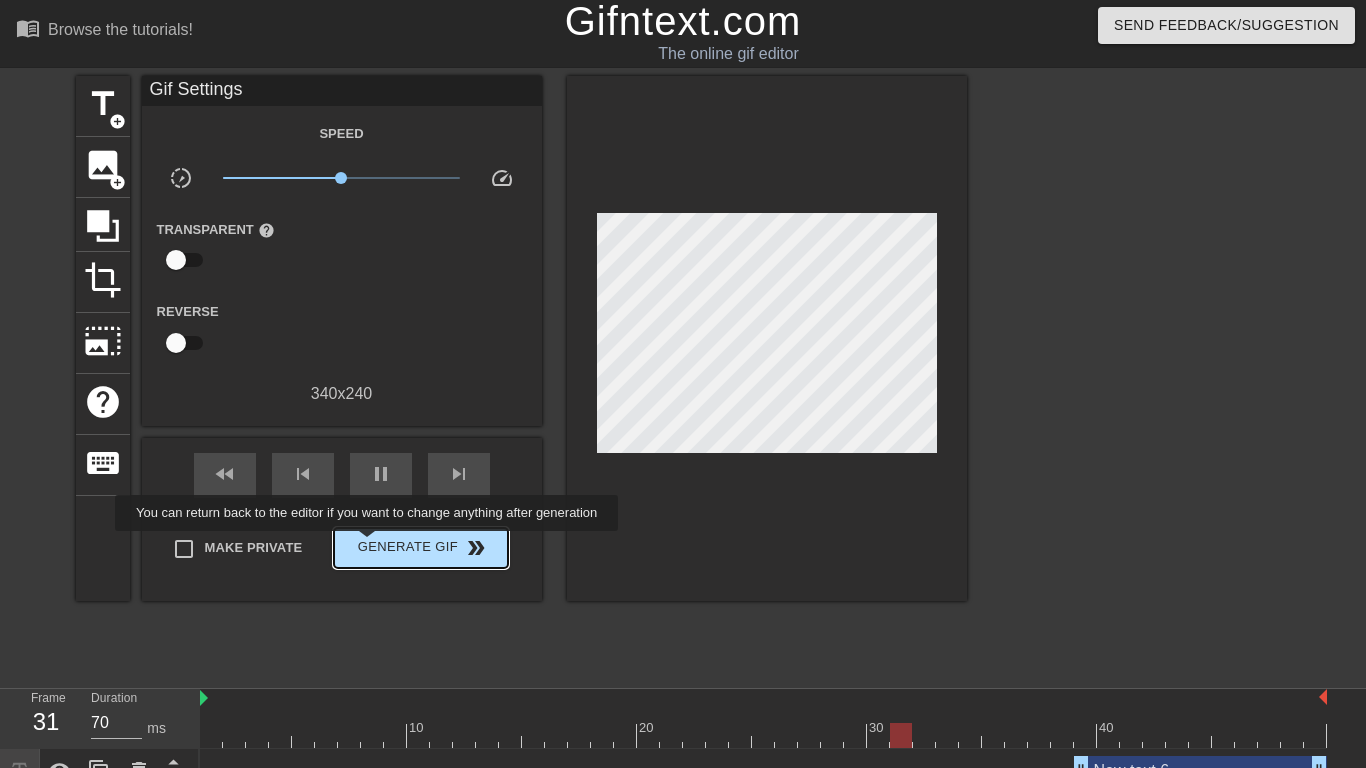 click on "Generate Gif double_arrow" at bounding box center [420, 548] 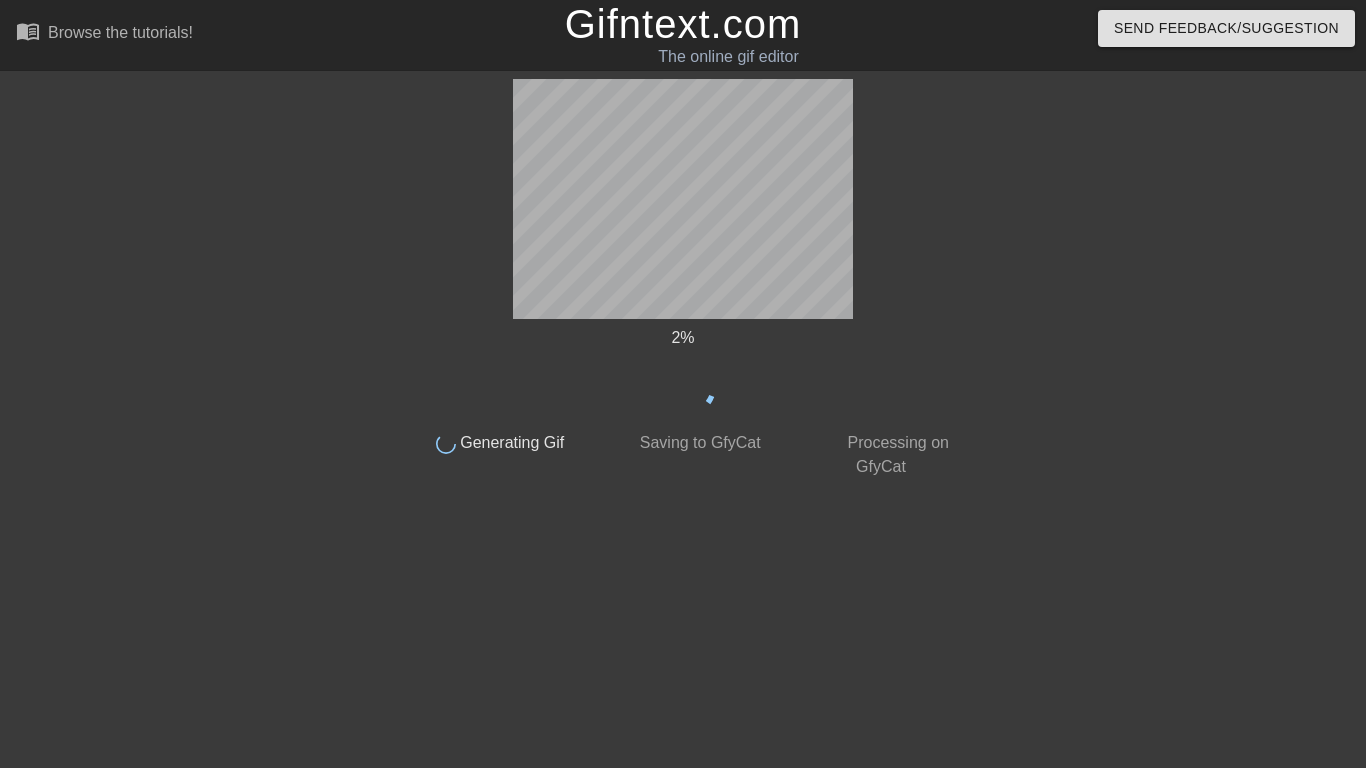 scroll, scrollTop: 0, scrollLeft: 0, axis: both 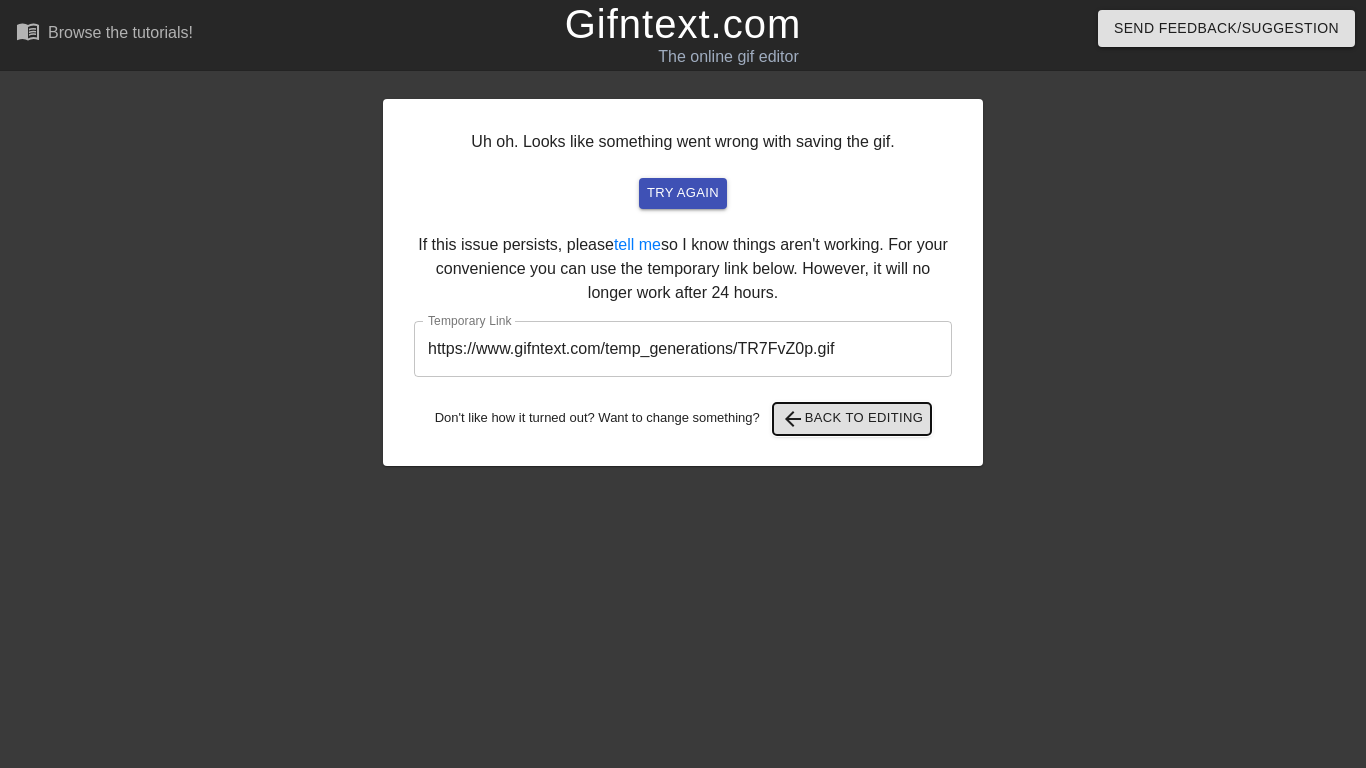 click on "arrow_back Back to Editing" at bounding box center [852, 419] 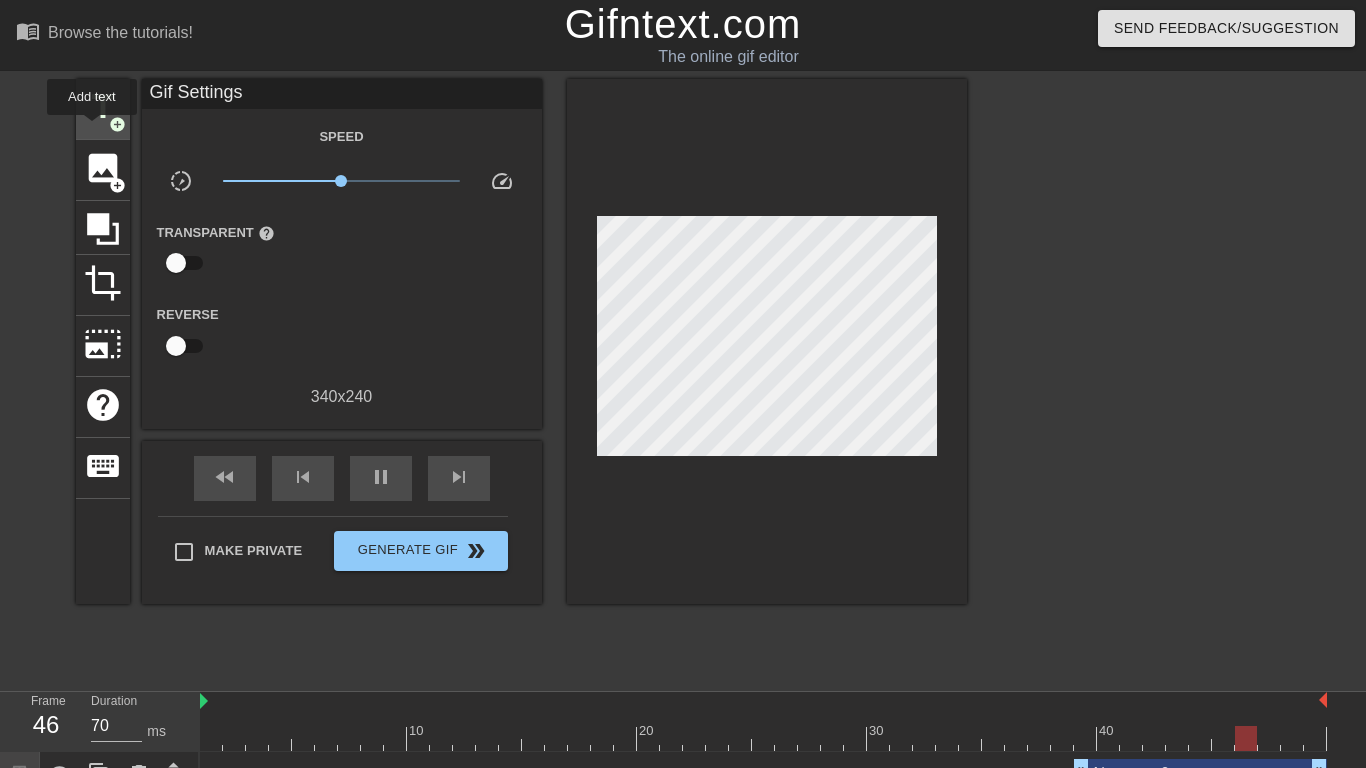 click on "title add_circle" at bounding box center (103, 109) 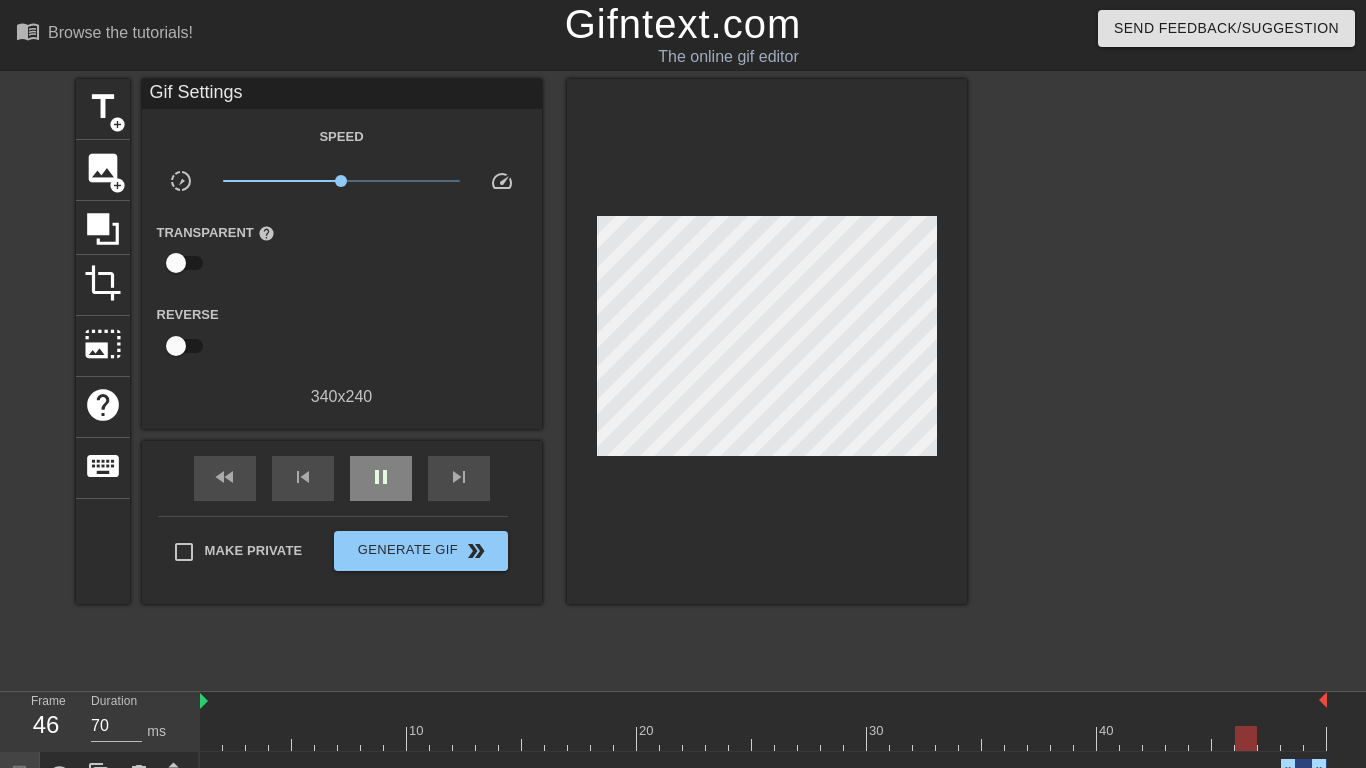 click on "fast_rewind skip_previous pause skip_next" at bounding box center [342, 478] 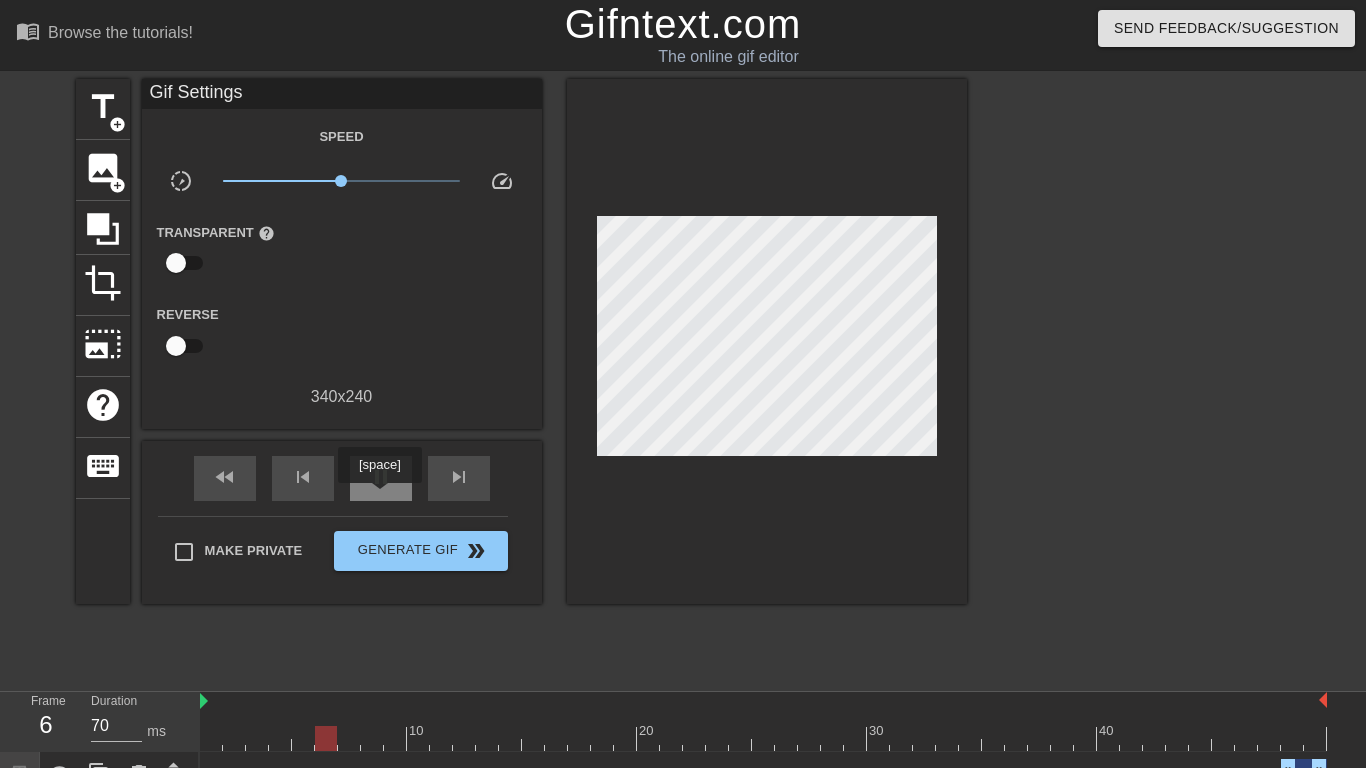 click on "pause" at bounding box center (381, 478) 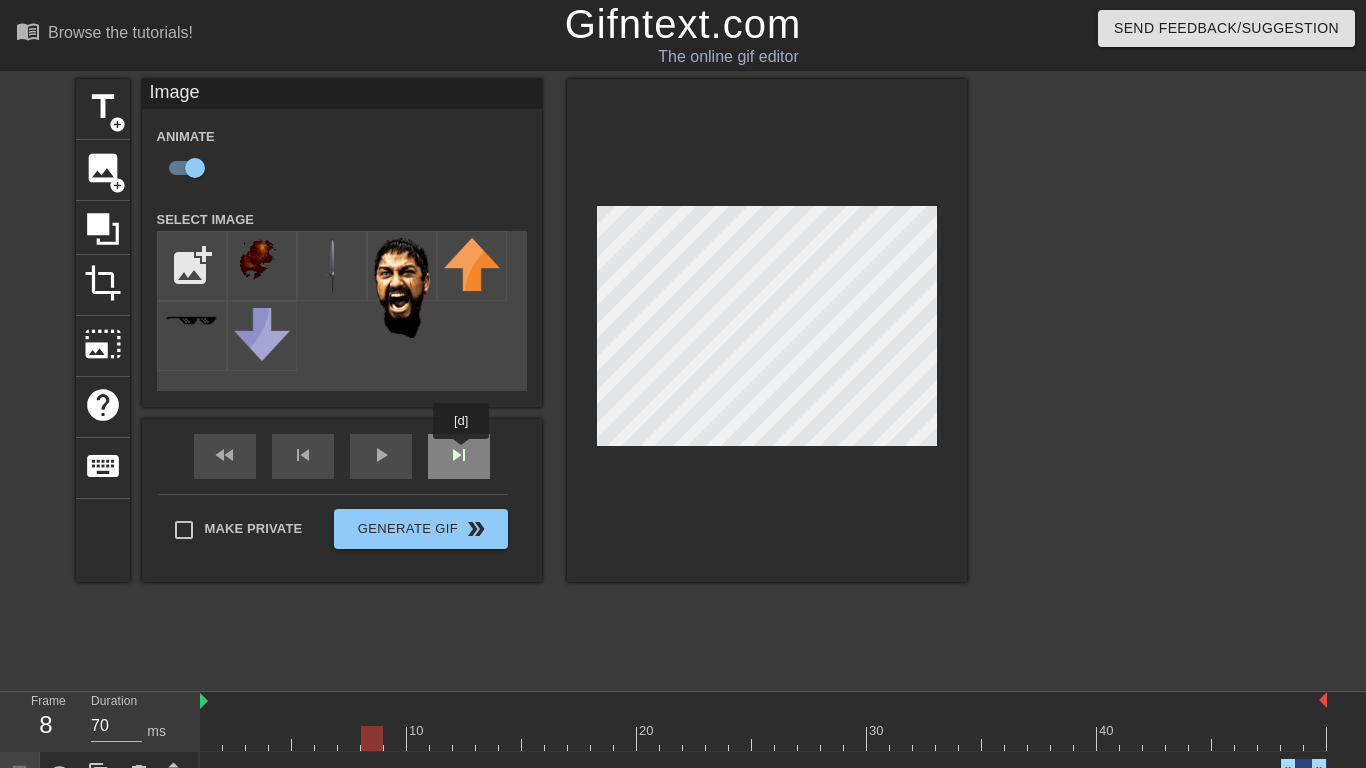 click on "fast_rewind skip_previous play_arrow skip_next" at bounding box center (342, 456) 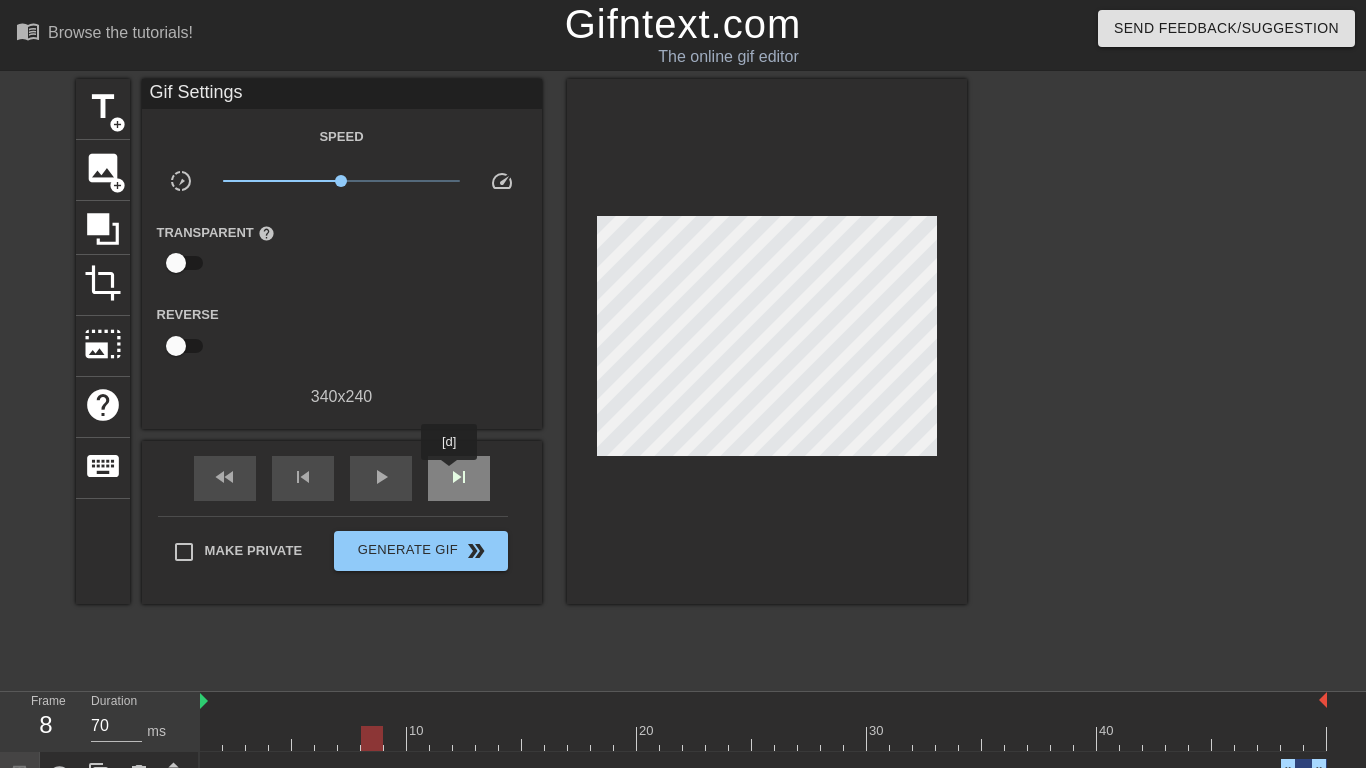 click on "skip_next" at bounding box center (459, 477) 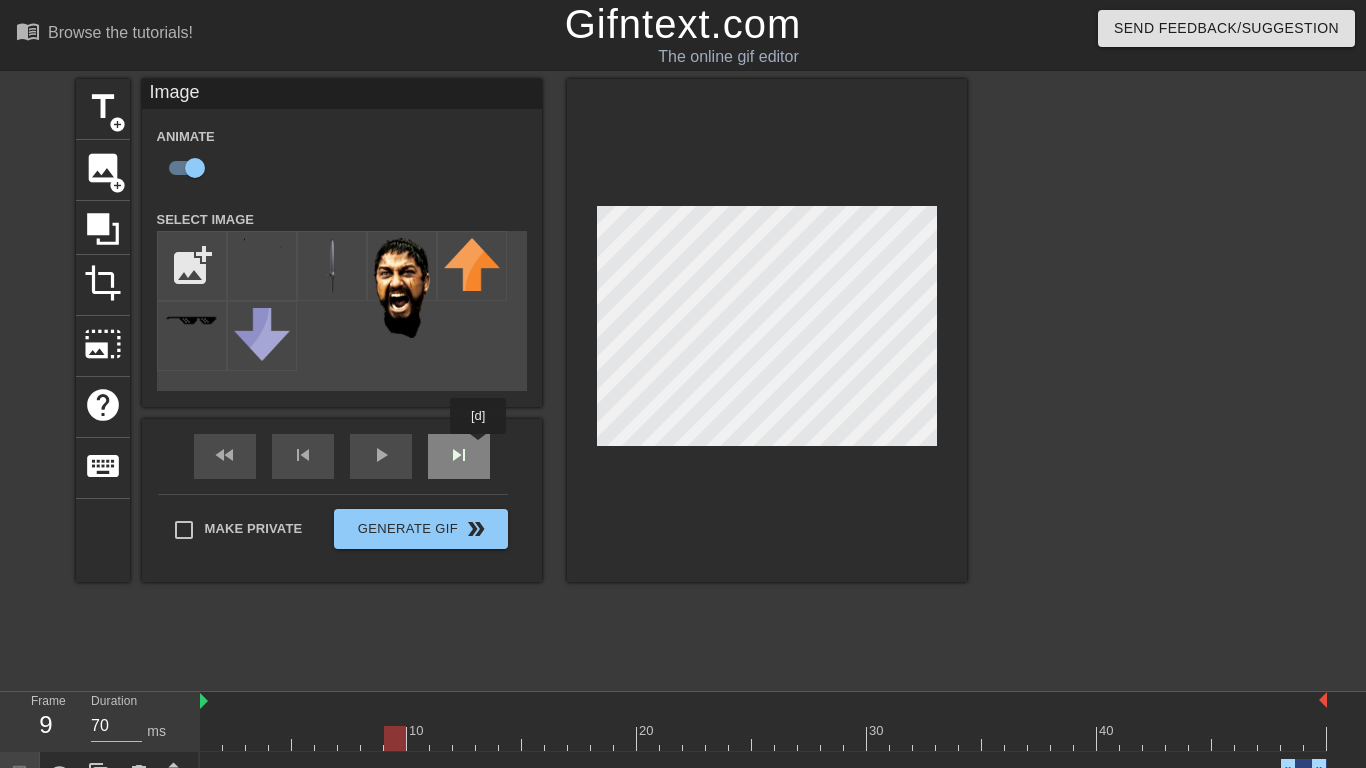 click on "fast_rewind skip_previous play_arrow skip_next" at bounding box center [342, 456] 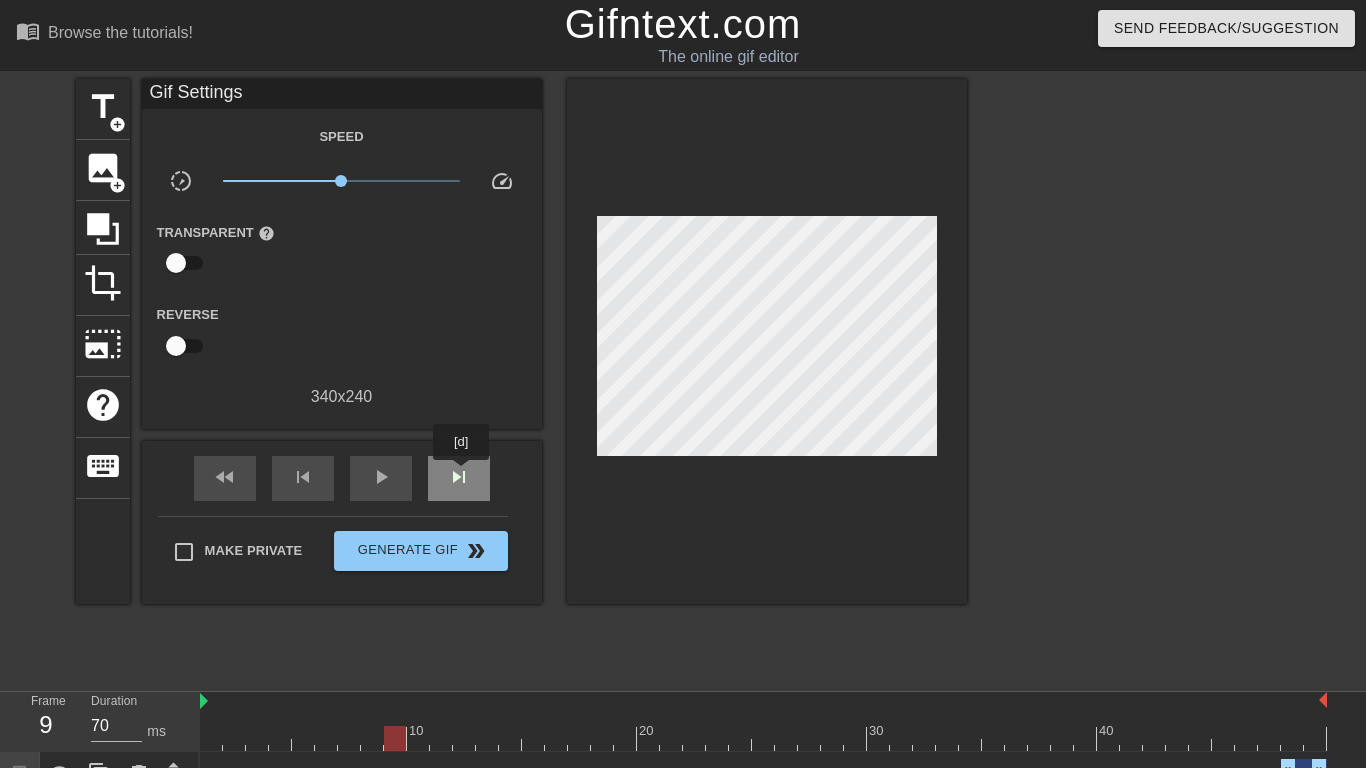 click on "skip_next" at bounding box center [459, 477] 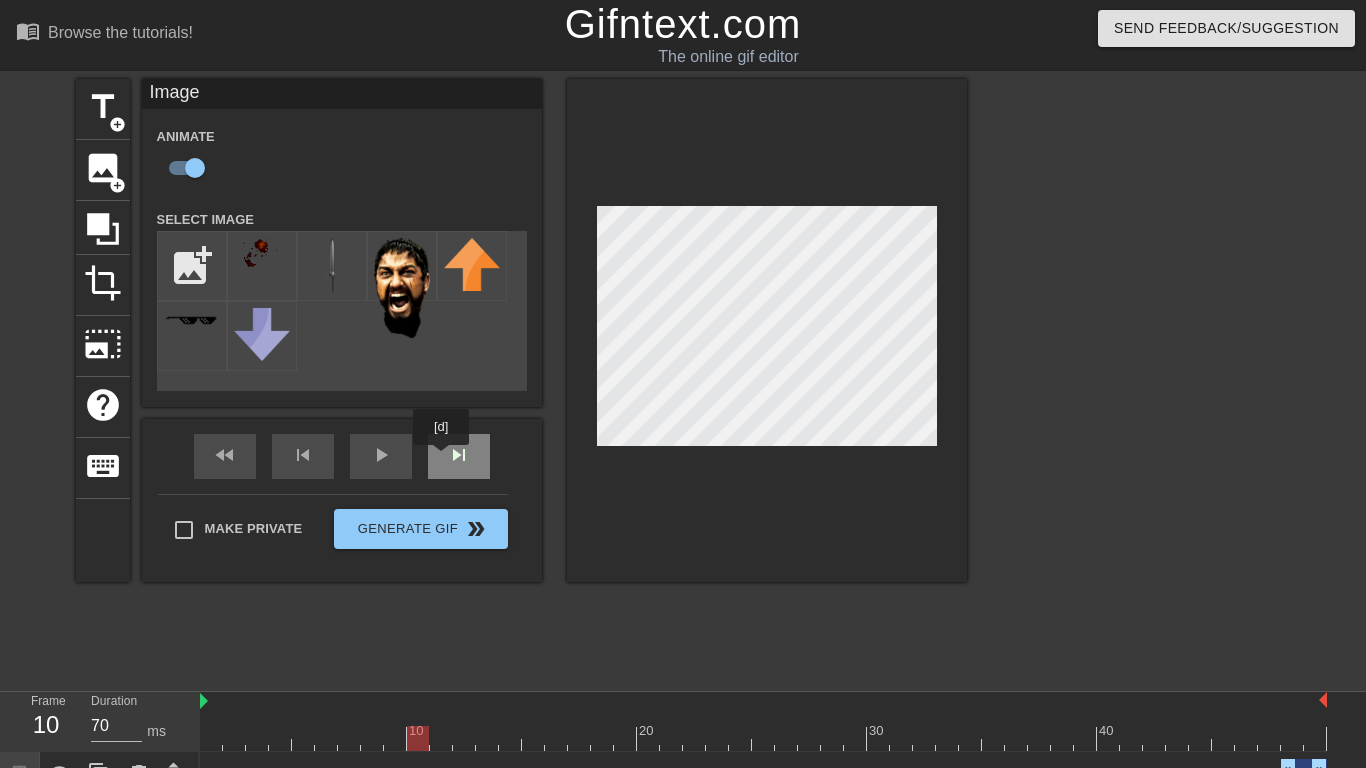 click on "skip_next" at bounding box center [459, 456] 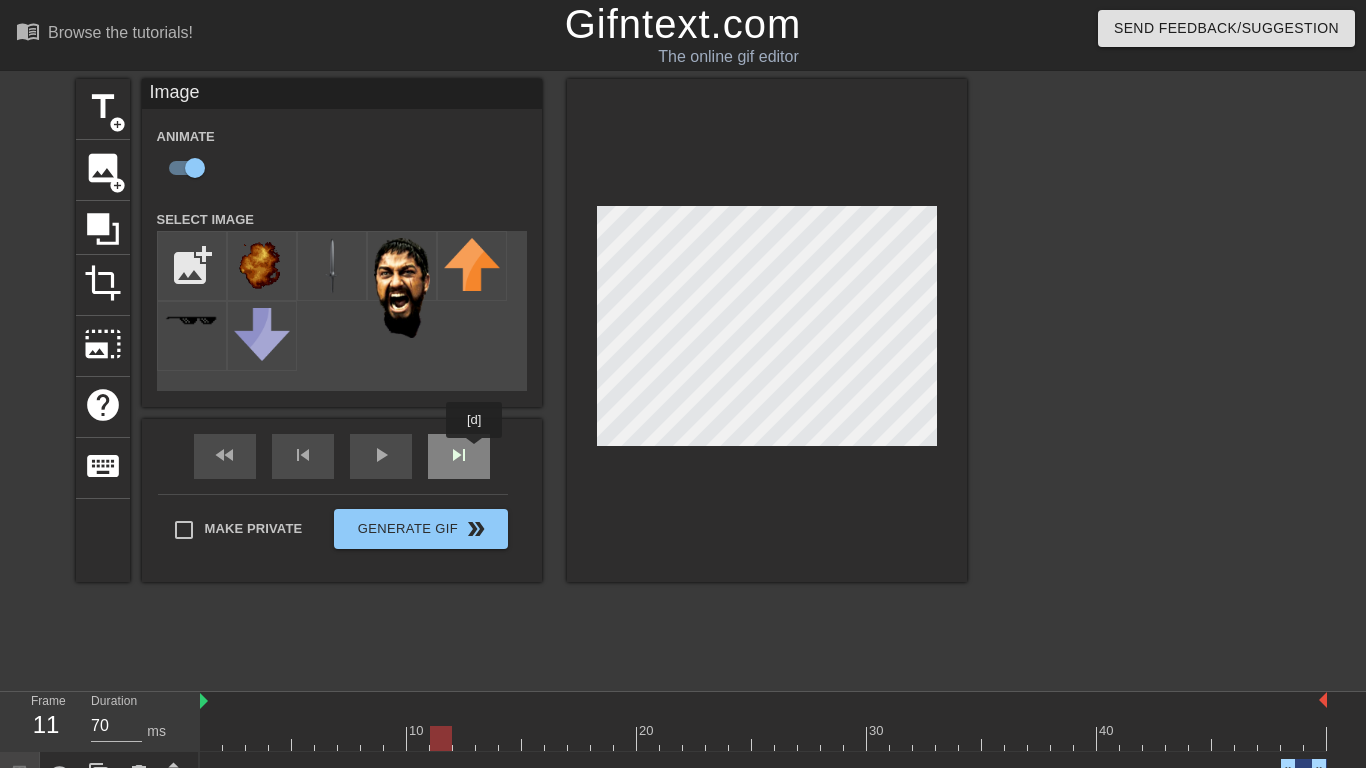 click on "fast_rewind skip_previous play_arrow skip_next" at bounding box center [342, 456] 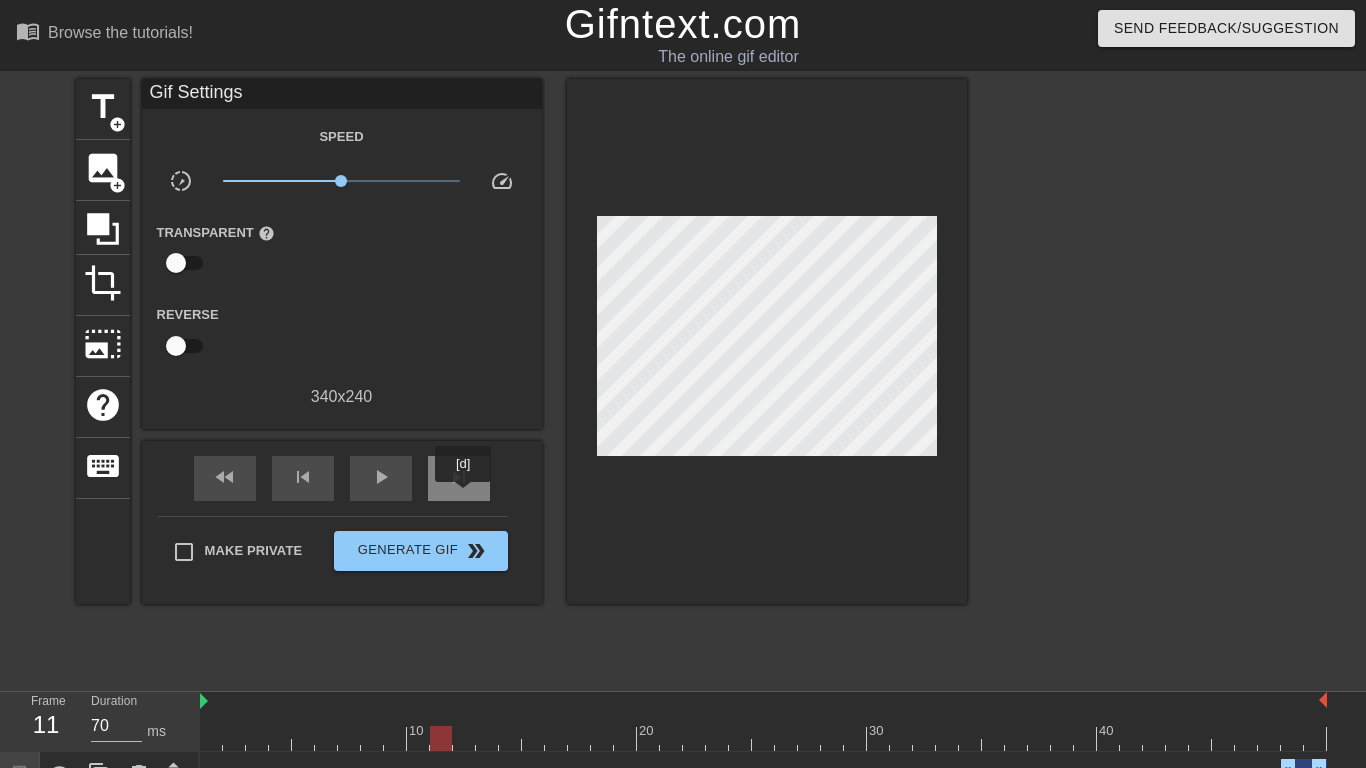 click on "skip_next" at bounding box center (459, 478) 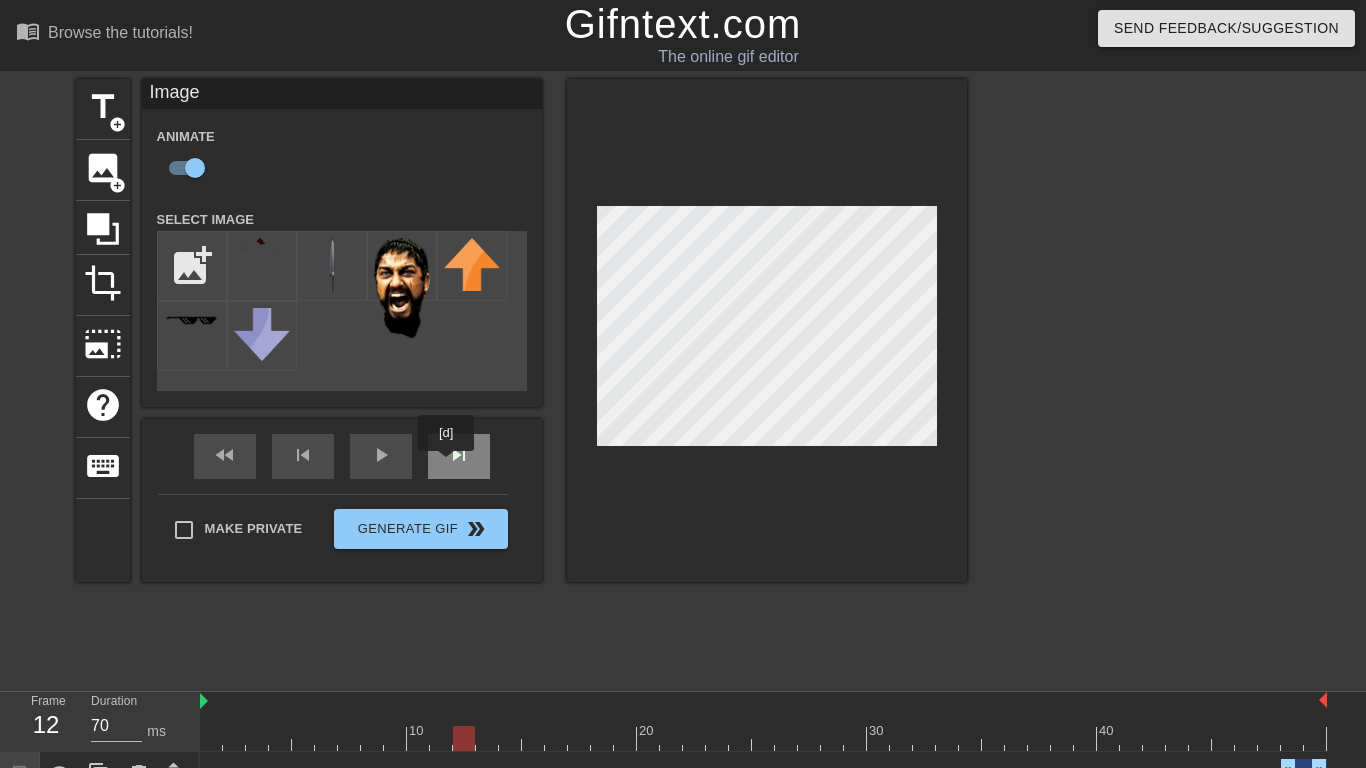 click on "skip_next" at bounding box center (459, 455) 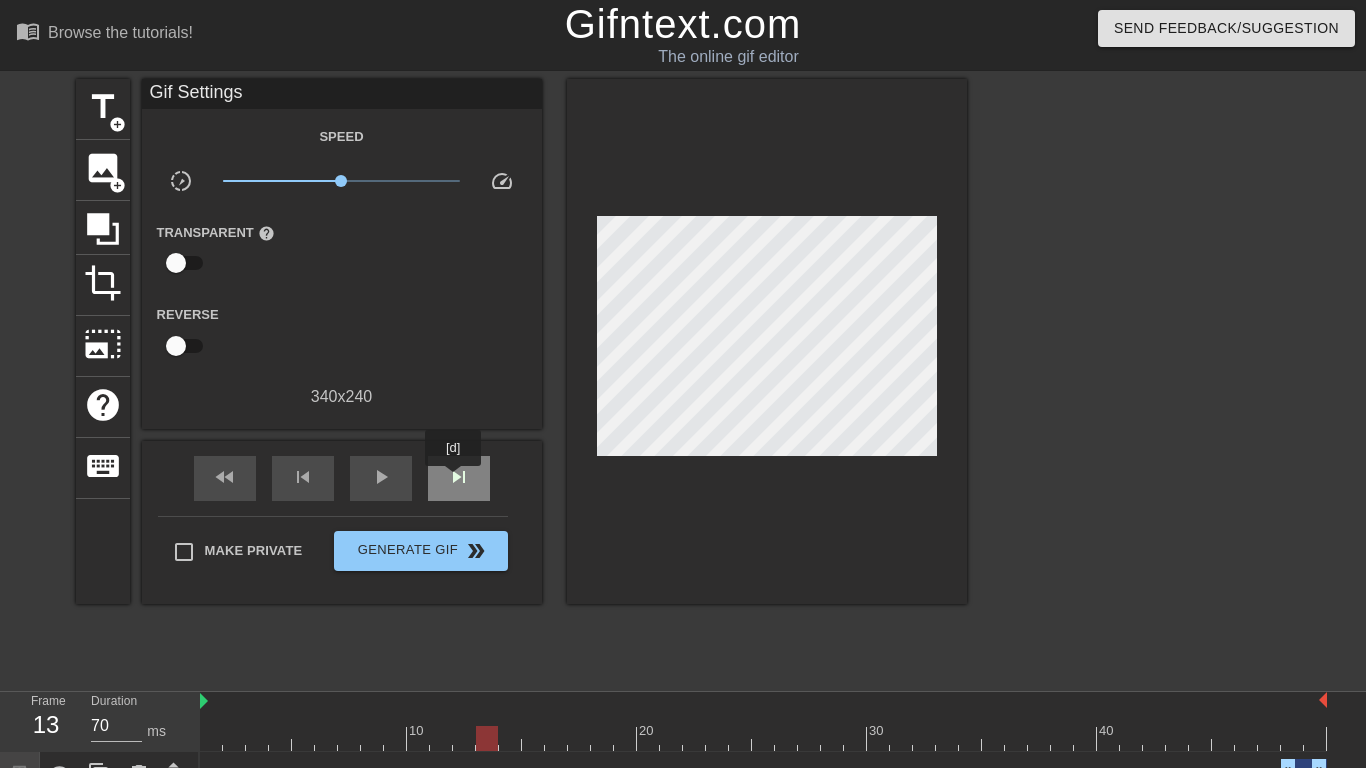 click on "skip_next" at bounding box center [459, 477] 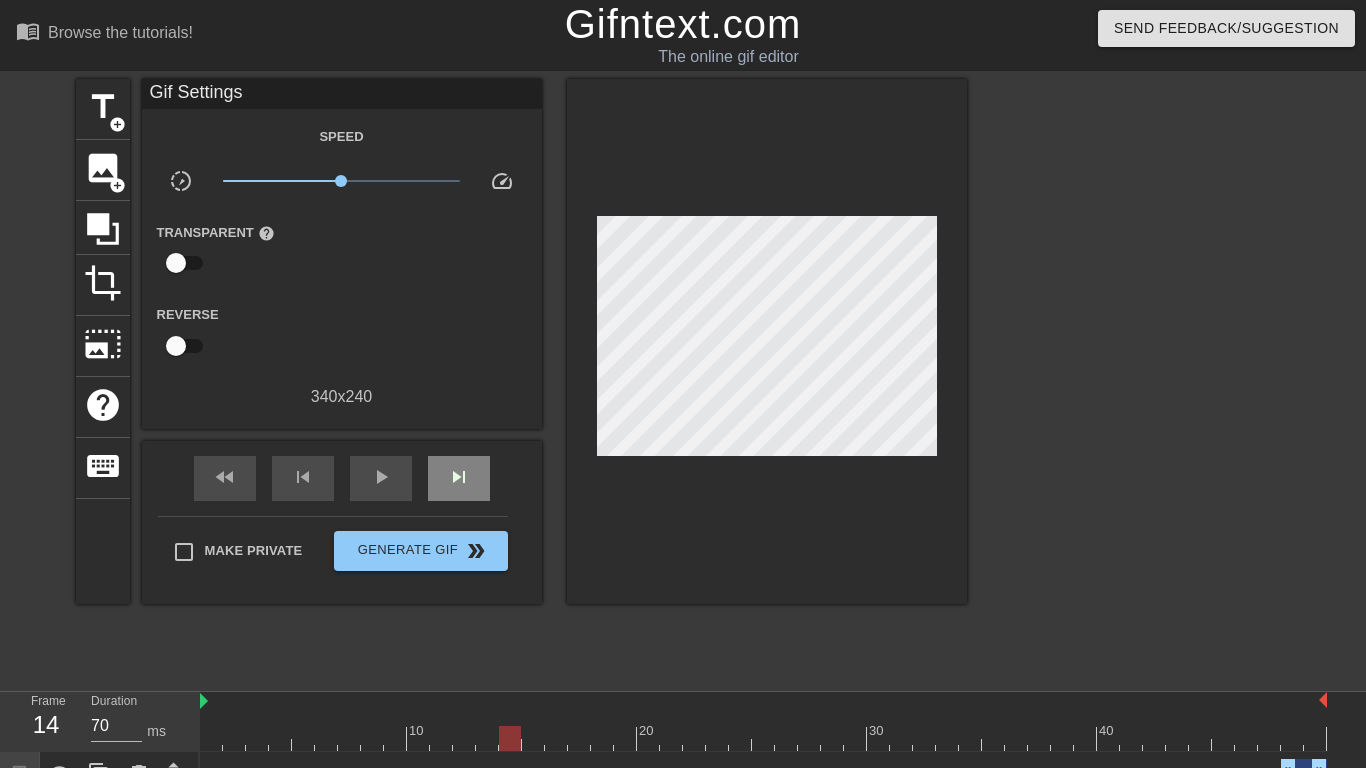 click on "fast_rewind skip_previous play_arrow skip_next" at bounding box center (342, 478) 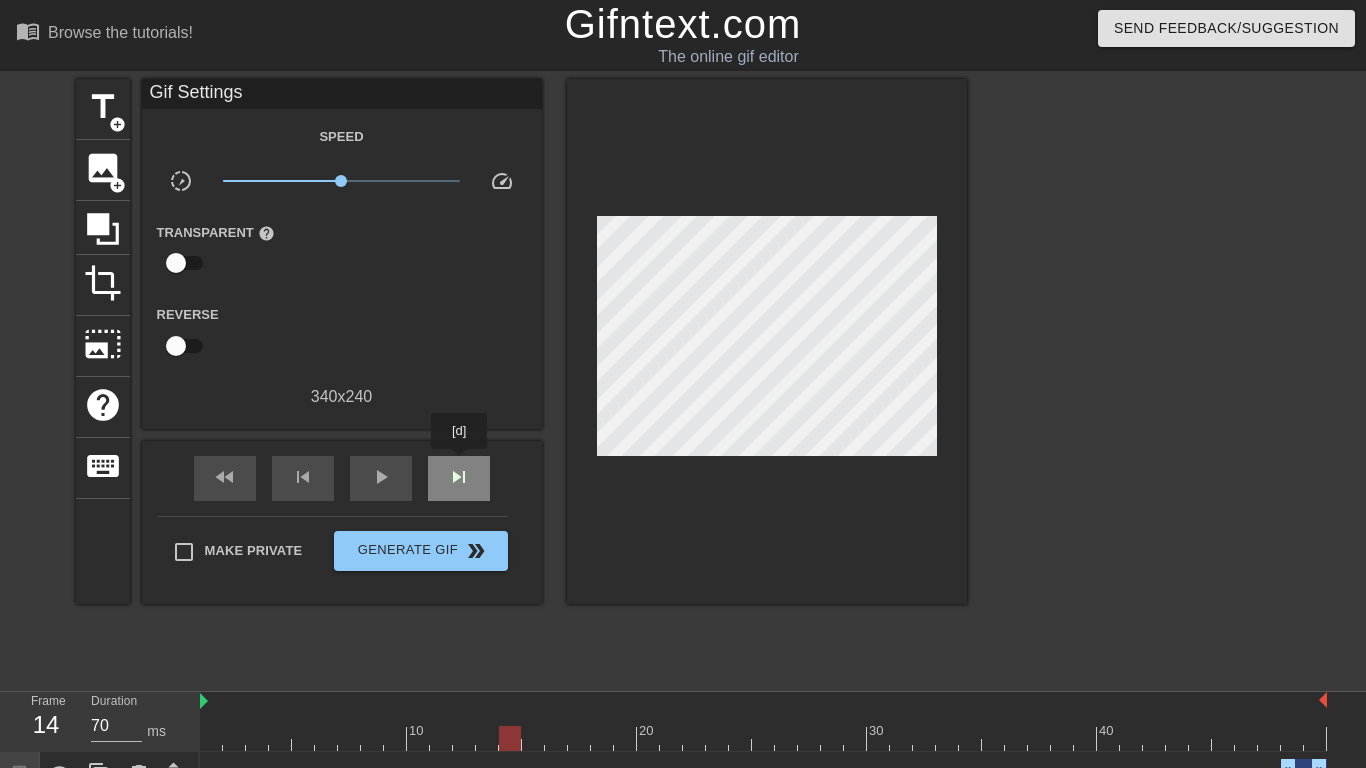 click on "skip_next" at bounding box center [459, 477] 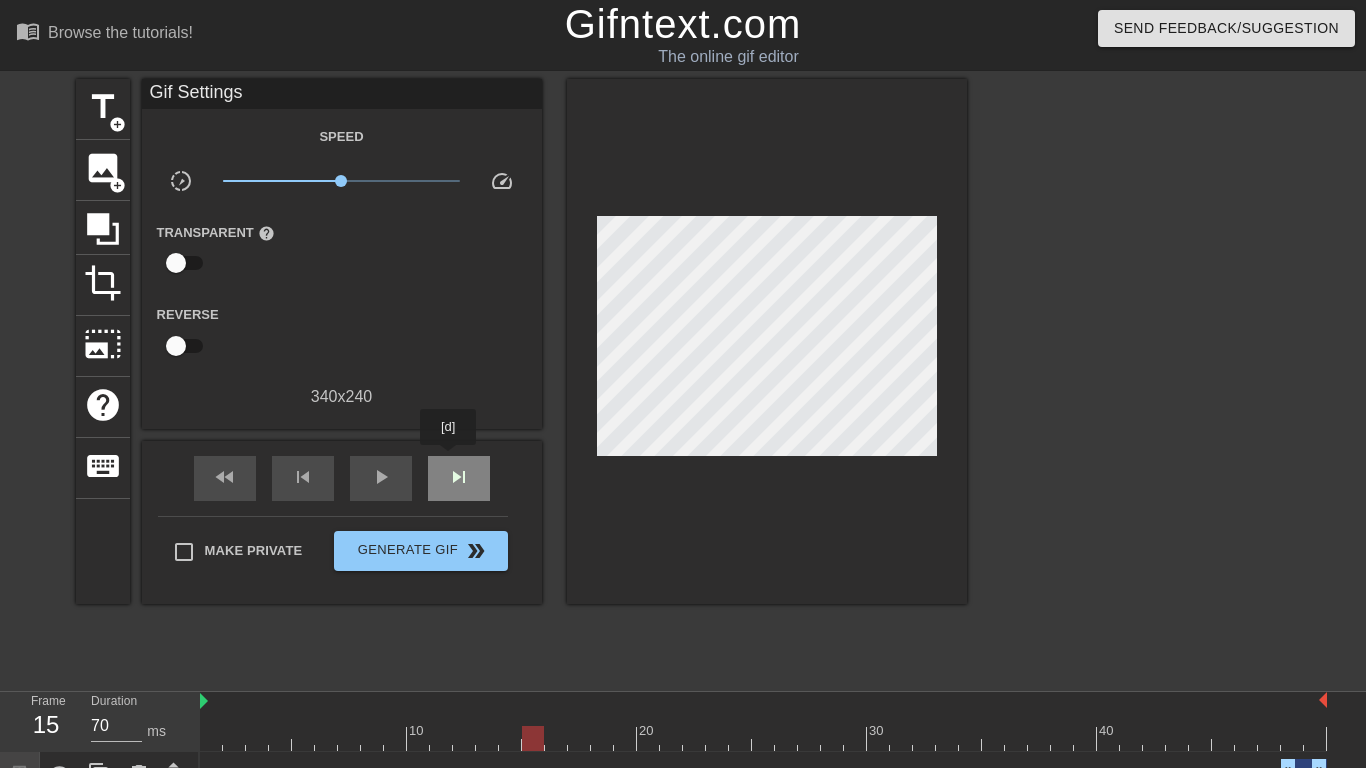click on "skip_next" at bounding box center [459, 478] 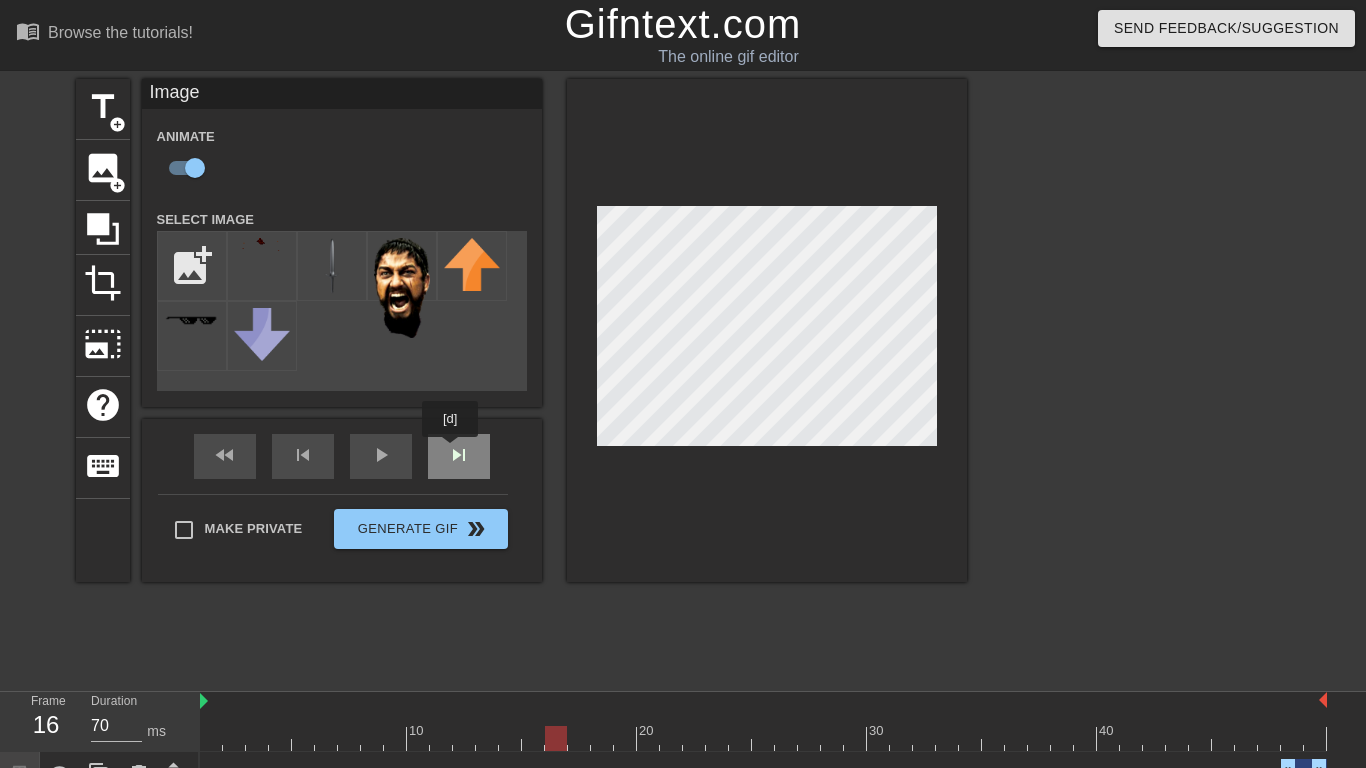 click on "fast_rewind skip_previous play_arrow skip_next" at bounding box center [342, 456] 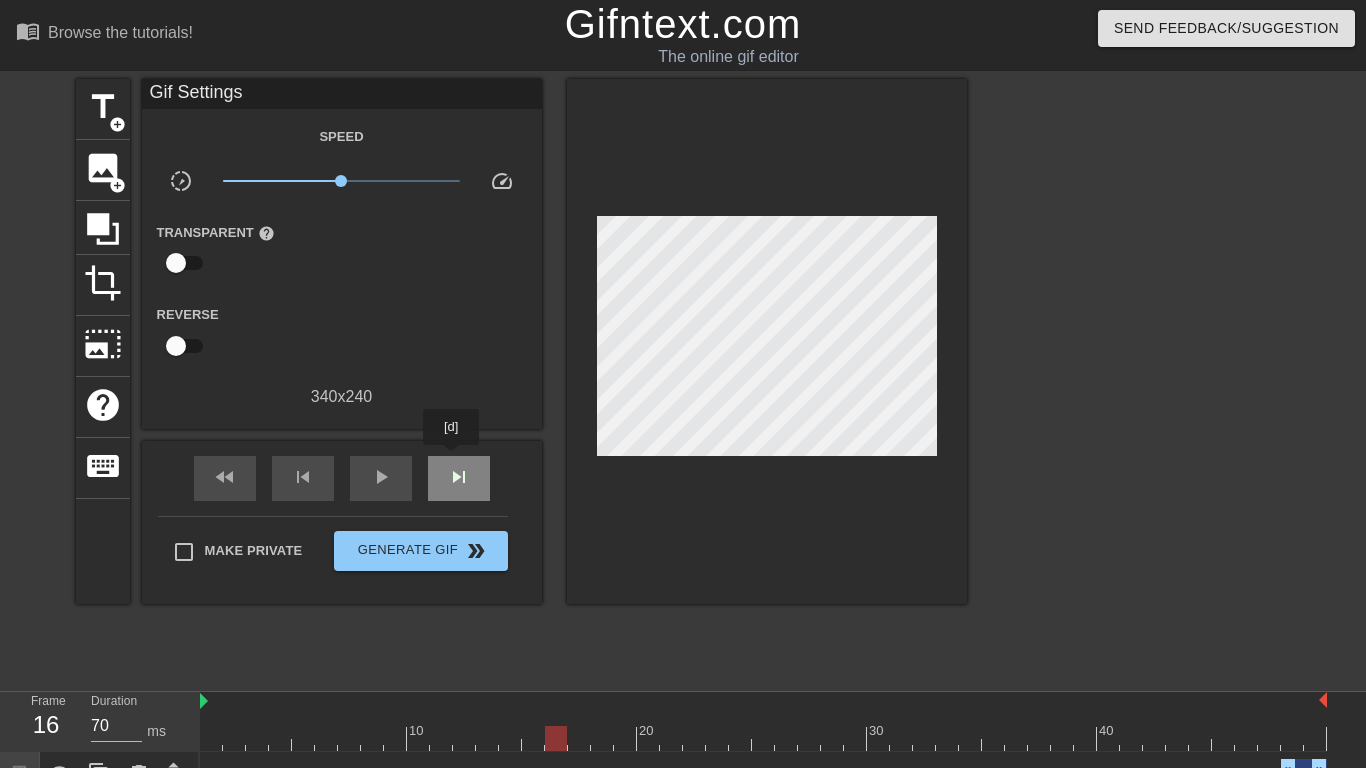 click on "skip_next" at bounding box center [459, 477] 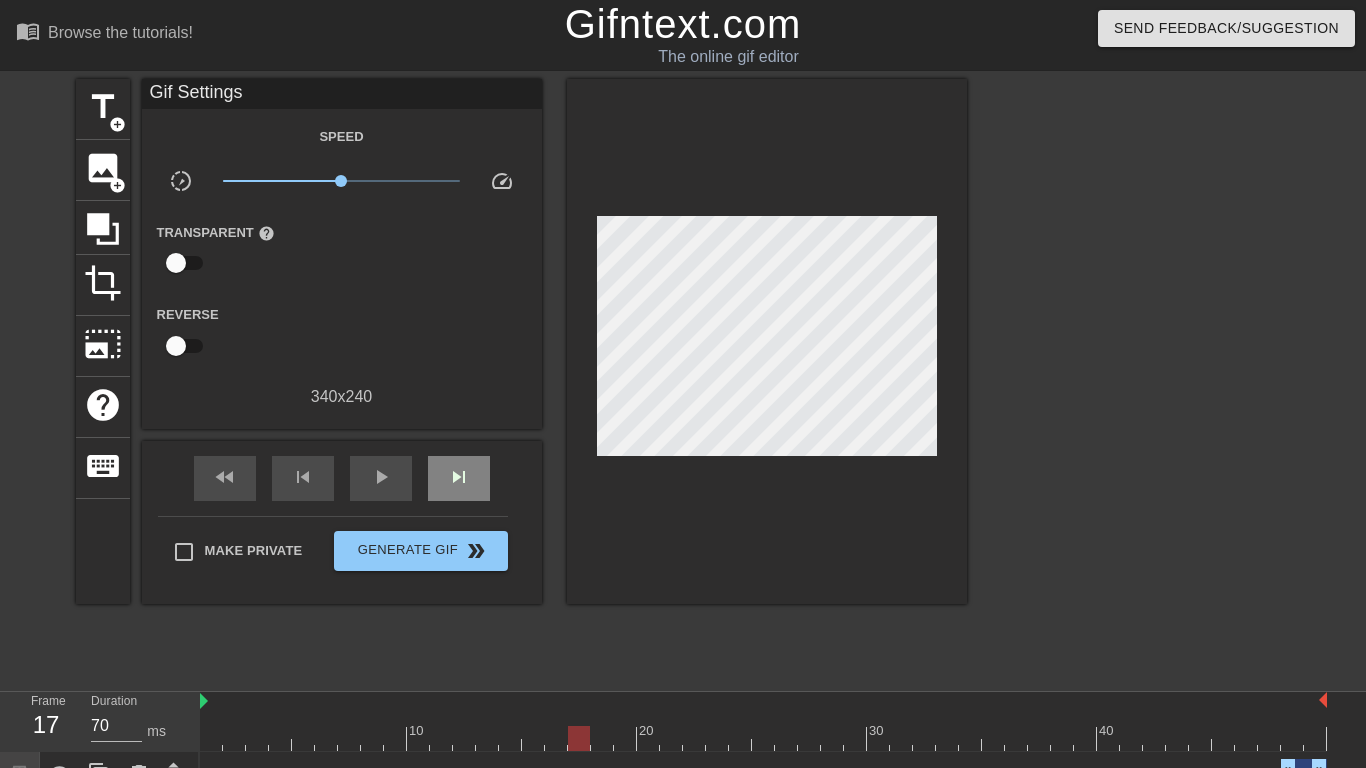 click on "fast_rewind skip_previous play_arrow skip_next" at bounding box center [342, 478] 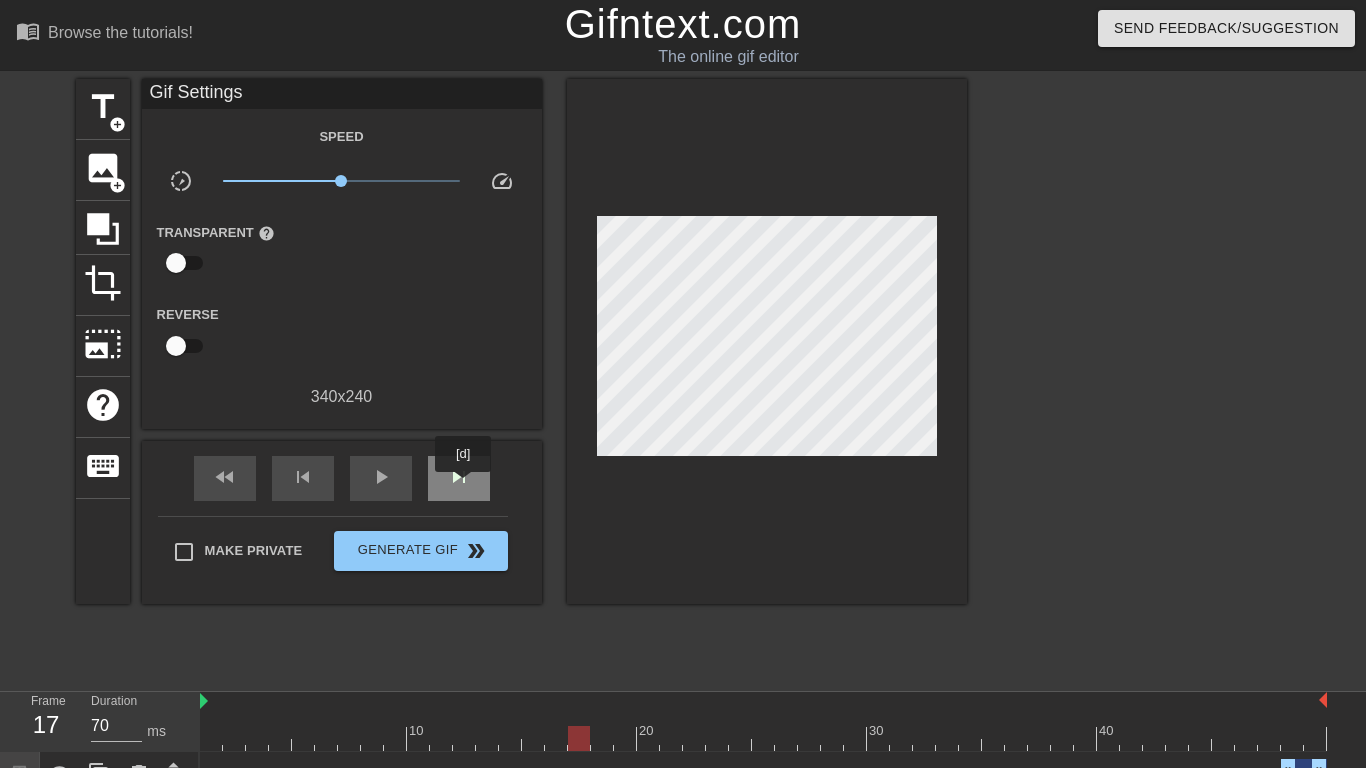 click on "skip_next" at bounding box center [459, 477] 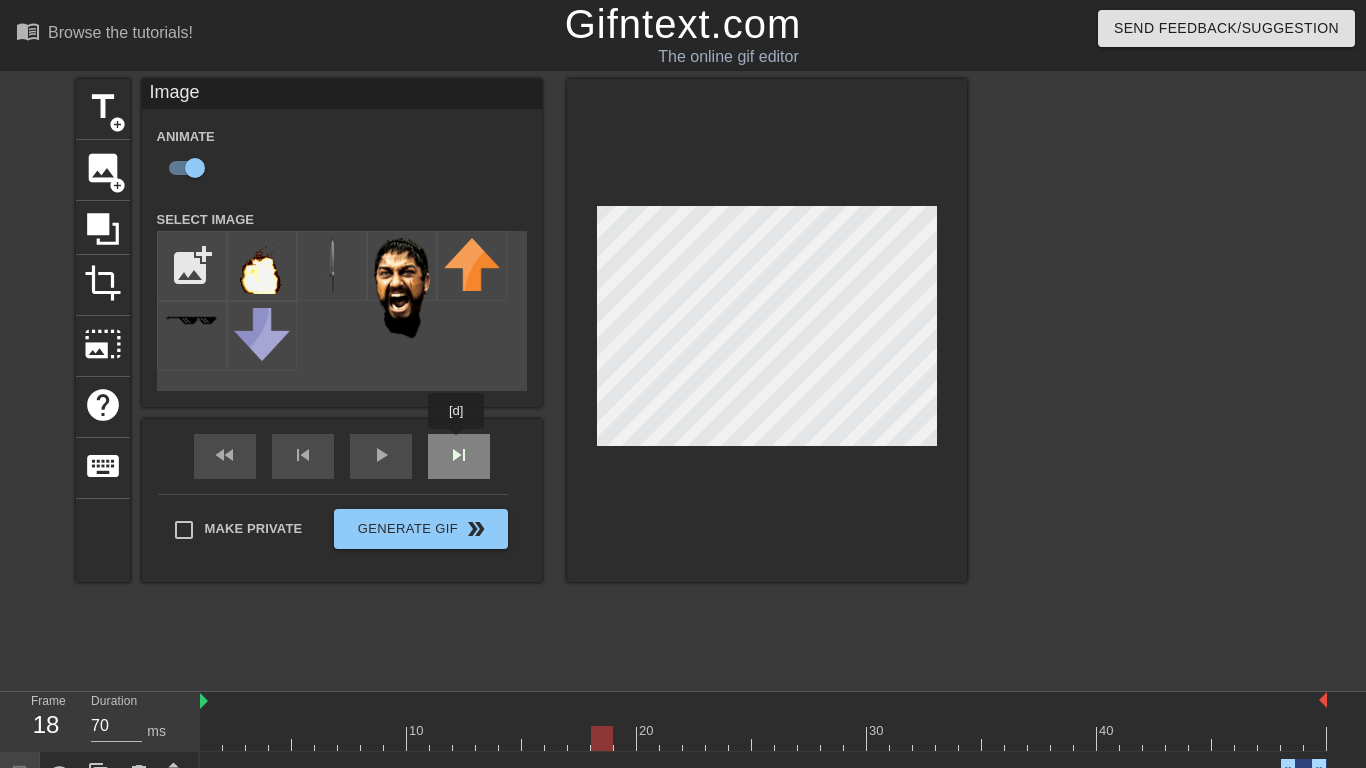 click on "fast_rewind skip_previous play_arrow skip_next" at bounding box center [342, 456] 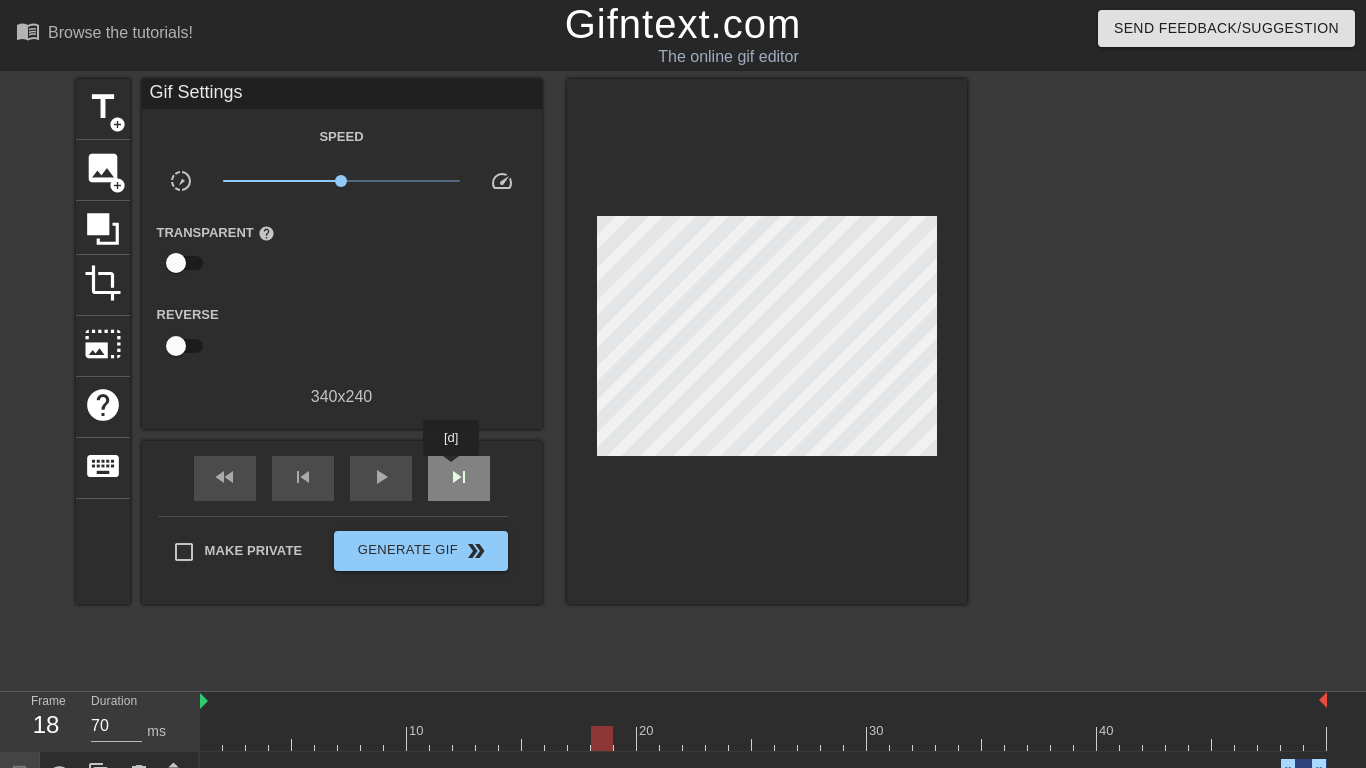 click on "skip_next" at bounding box center [459, 477] 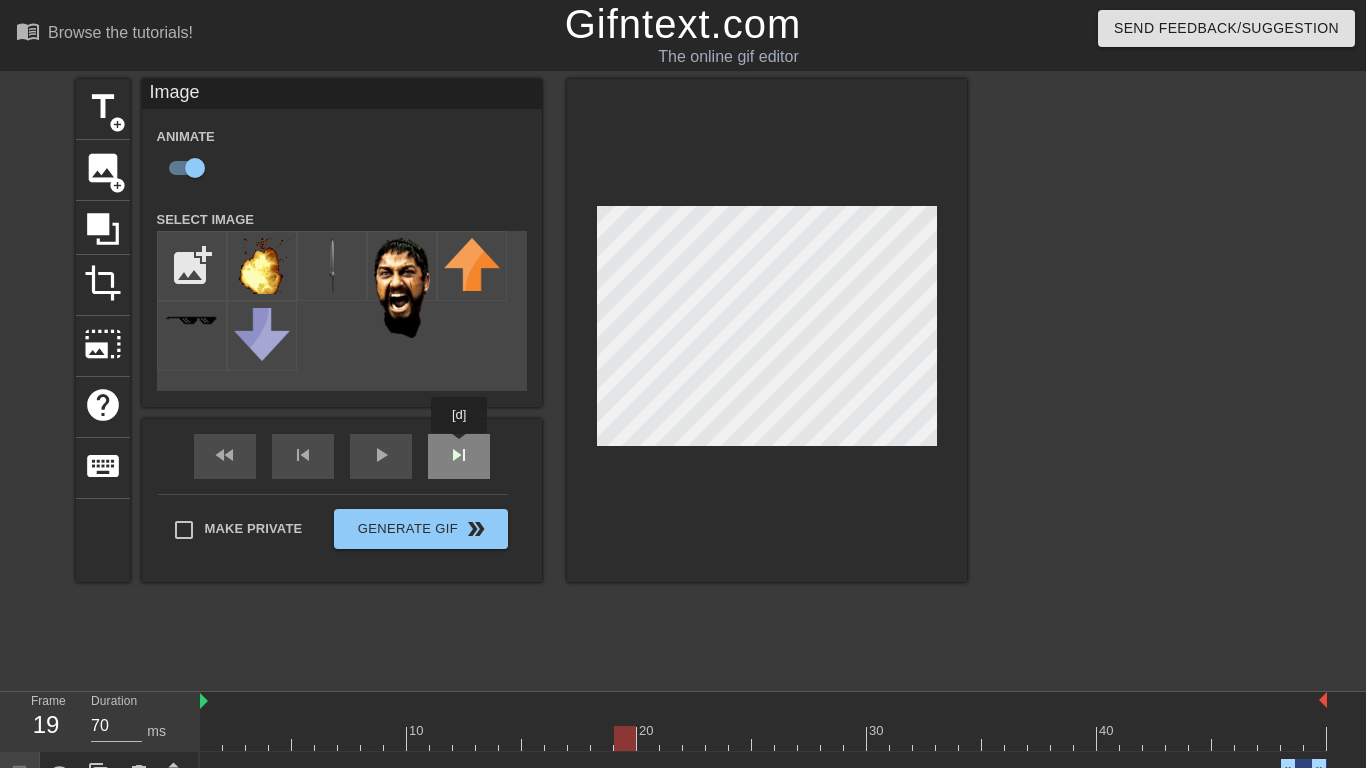 click on "fast_rewind skip_previous play_arrow skip_next" at bounding box center [342, 456] 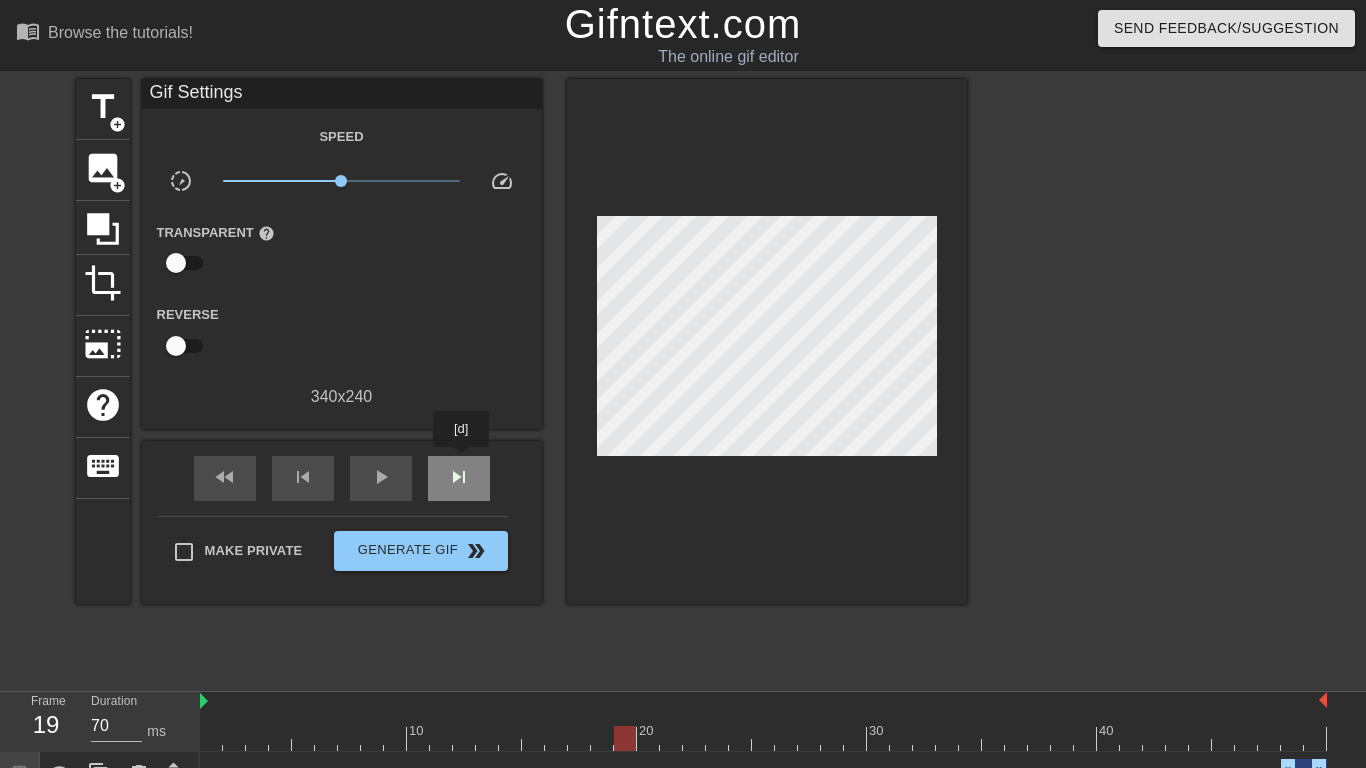 click on "skip_next" at bounding box center [459, 478] 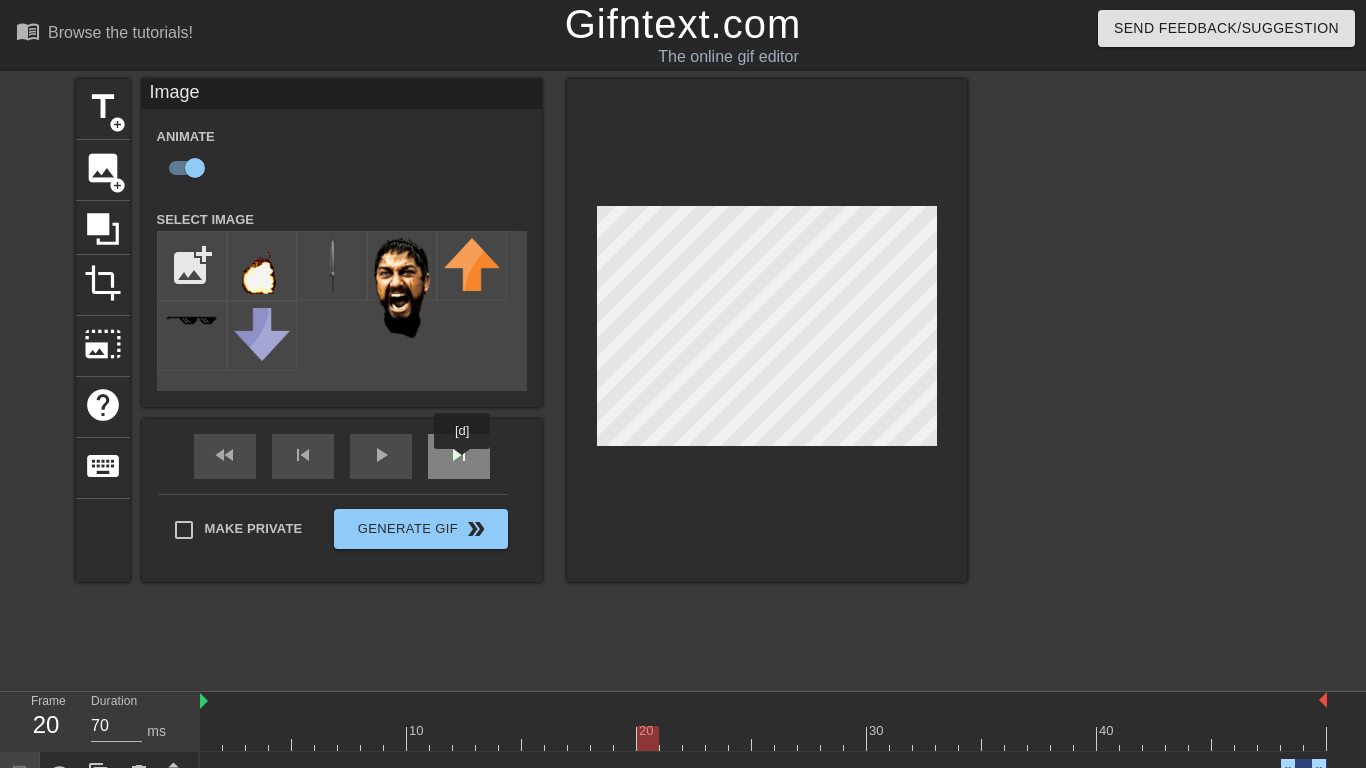 click on "skip_next" at bounding box center [459, 455] 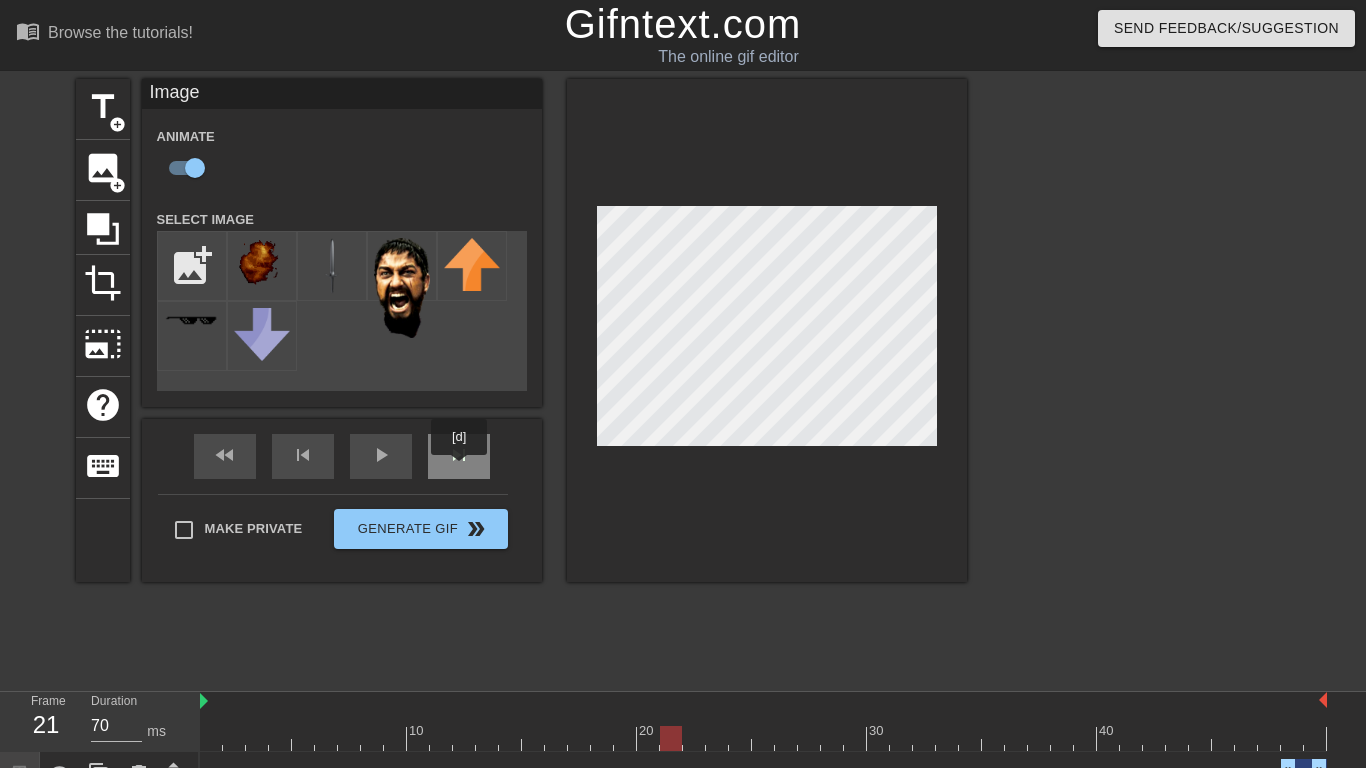 click on "skip_next" at bounding box center (459, 456) 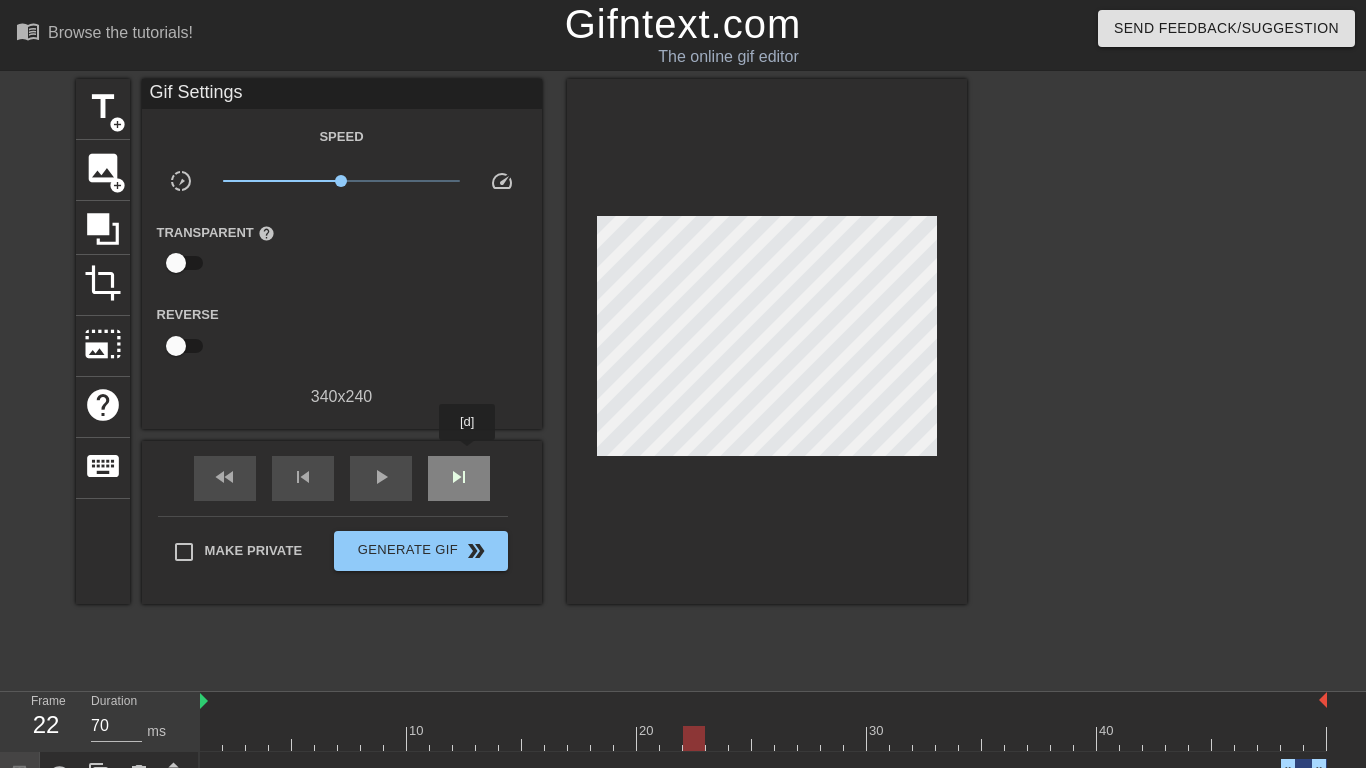 click on "skip_next" at bounding box center [459, 478] 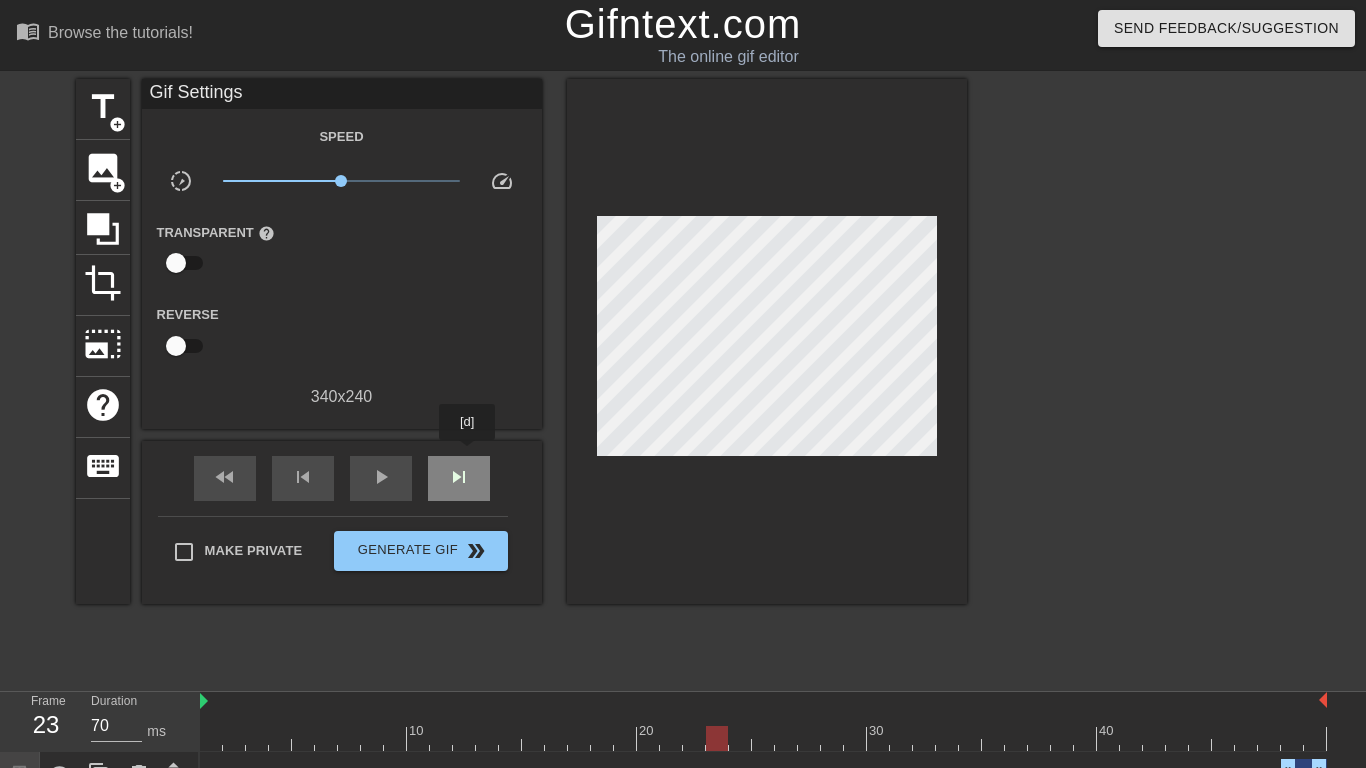click on "skip_next" at bounding box center (459, 478) 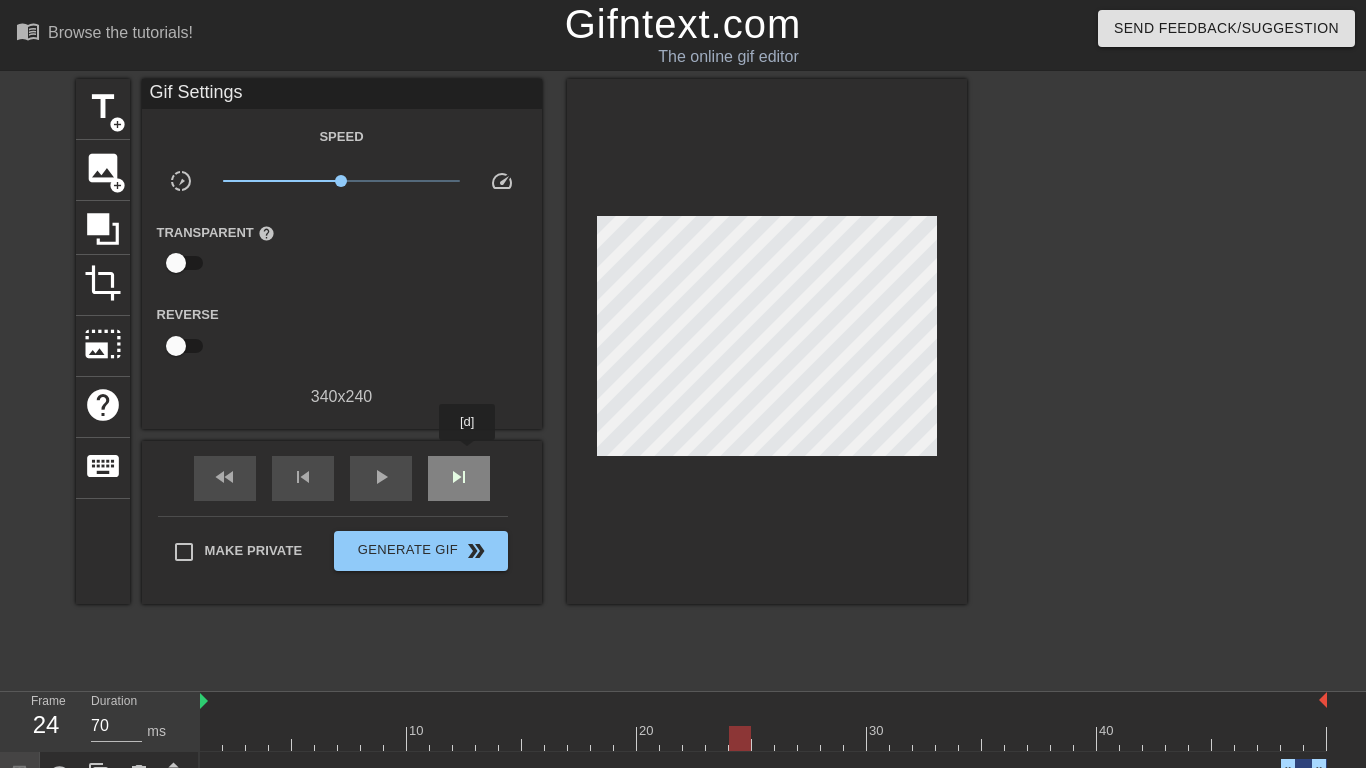 click on "skip_next" at bounding box center (459, 478) 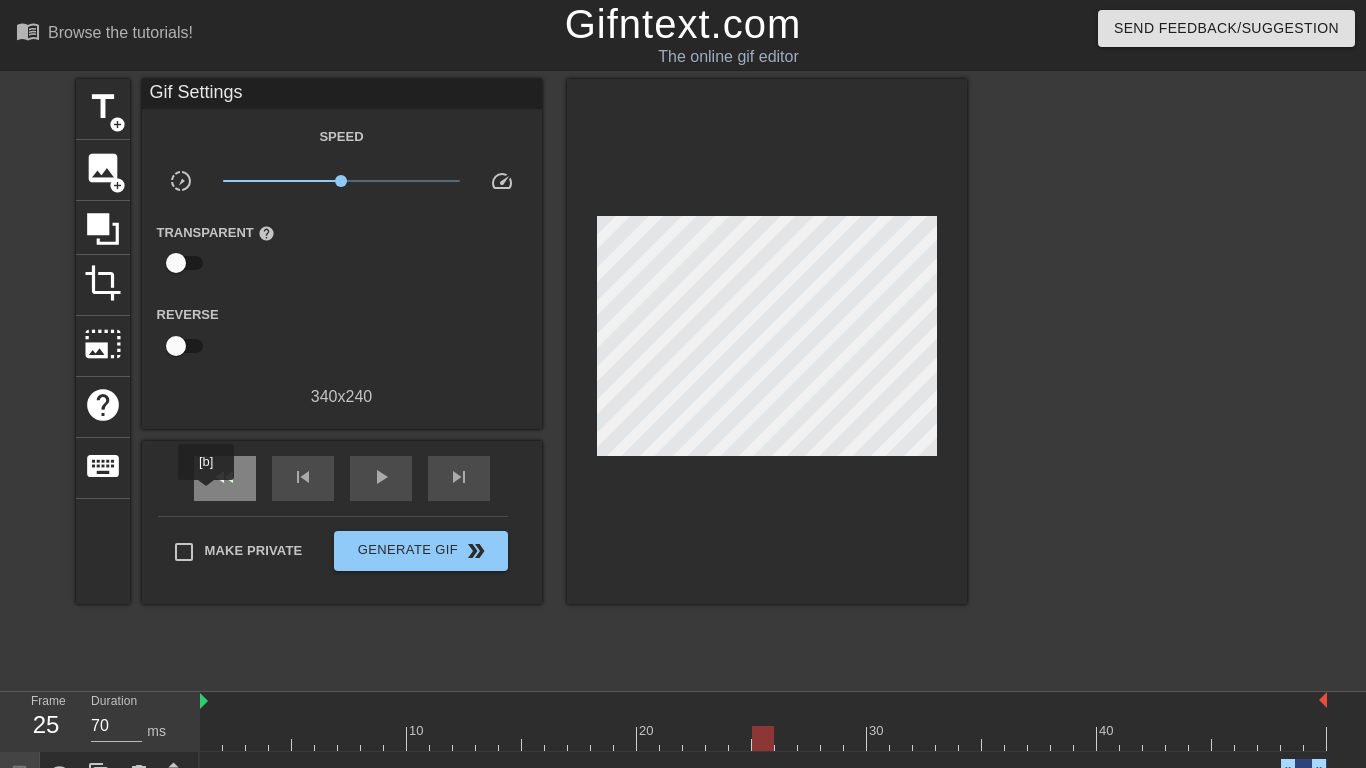 click on "fast_rewind" at bounding box center [225, 478] 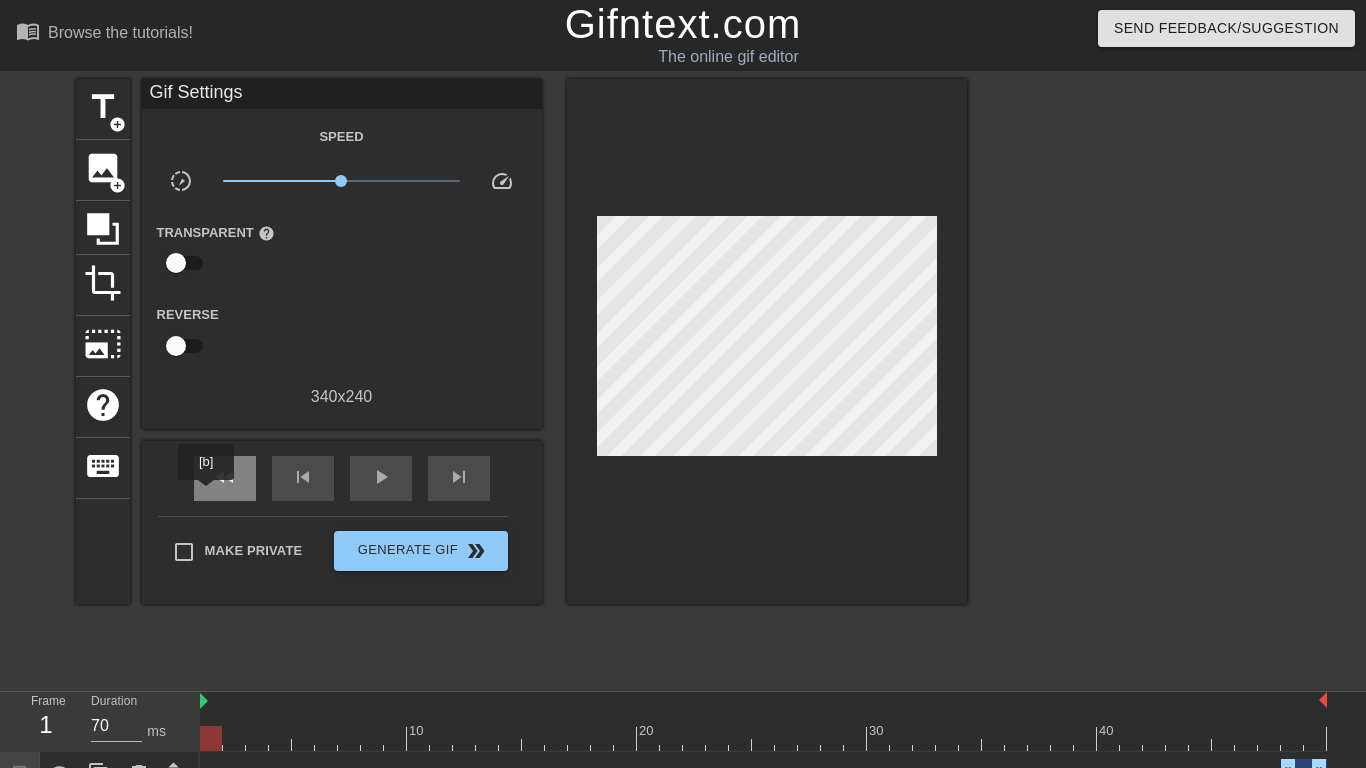 click on "fast_rewind" at bounding box center [225, 478] 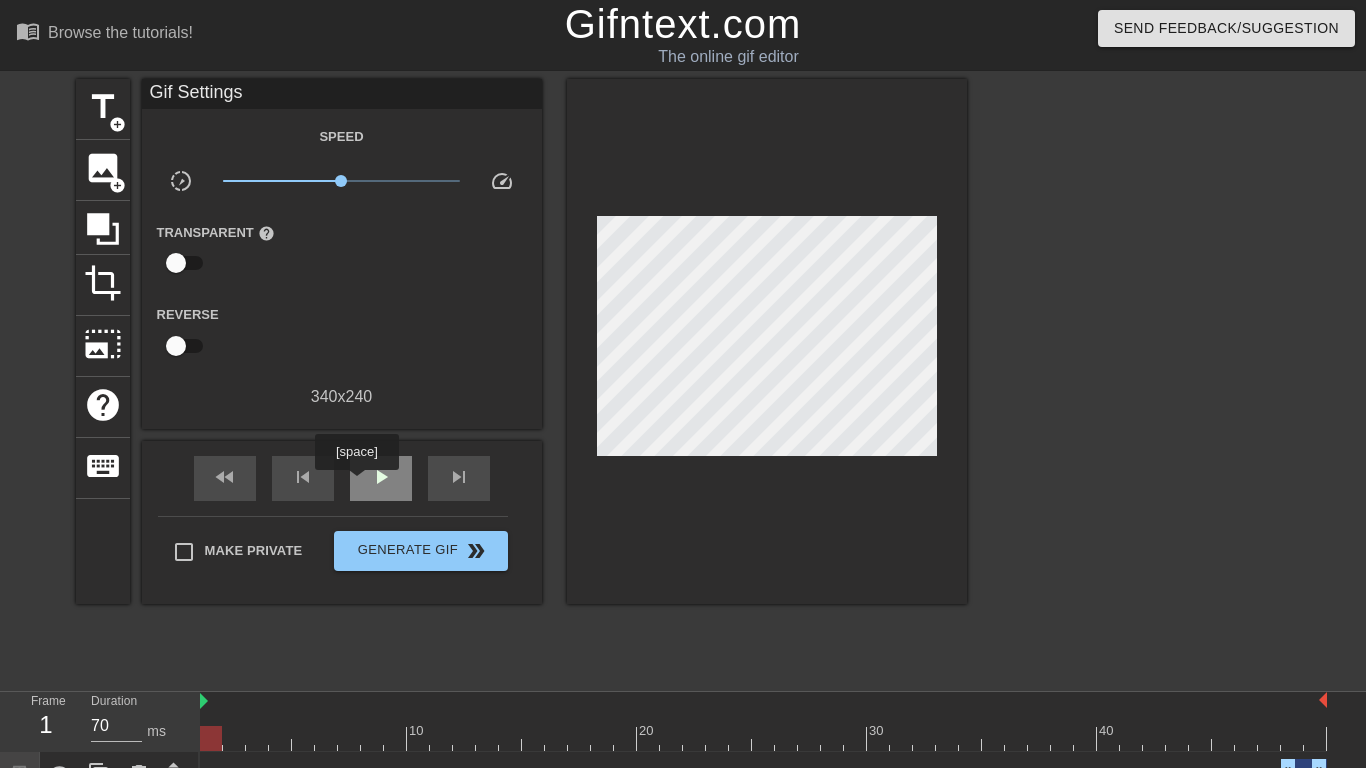 click on "play_arrow" at bounding box center (381, 478) 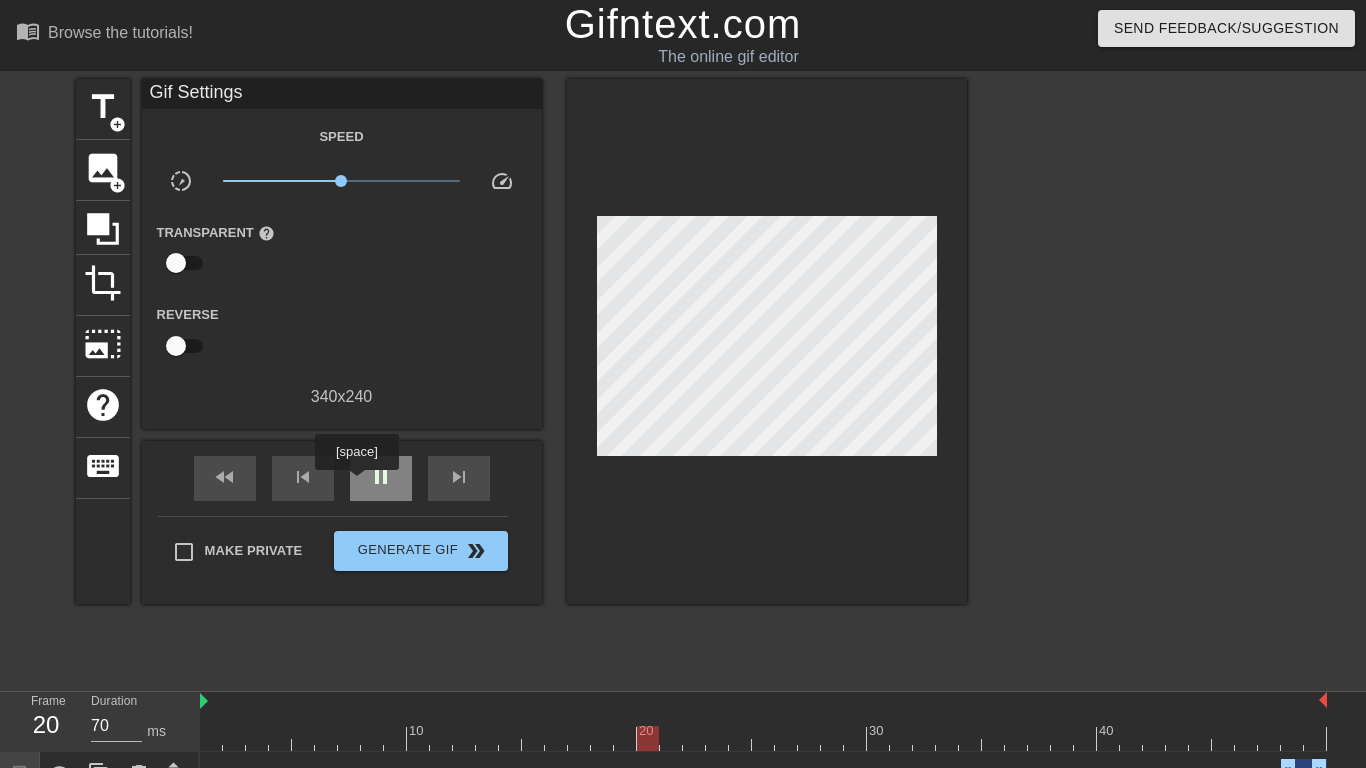 click on "pause" at bounding box center (381, 478) 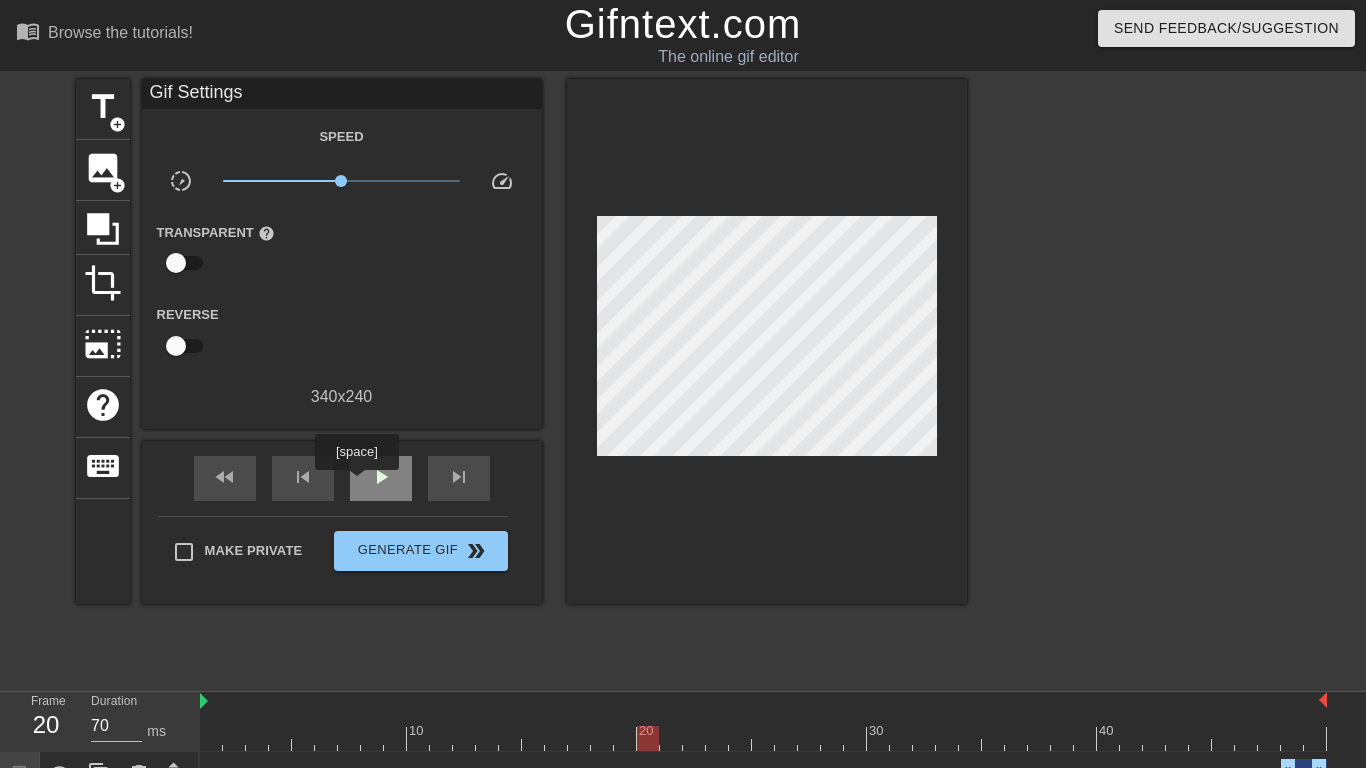 click on "play_arrow" at bounding box center [381, 478] 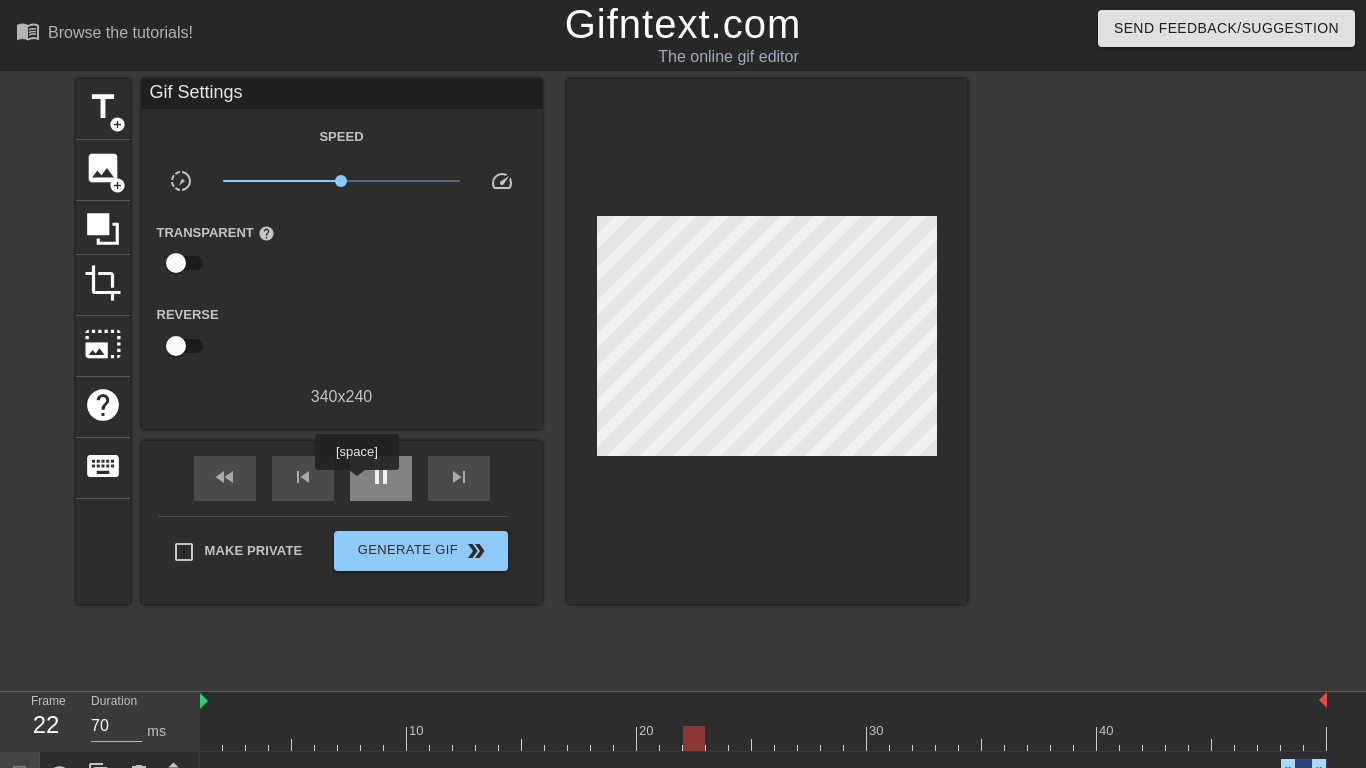 click on "pause" at bounding box center [381, 478] 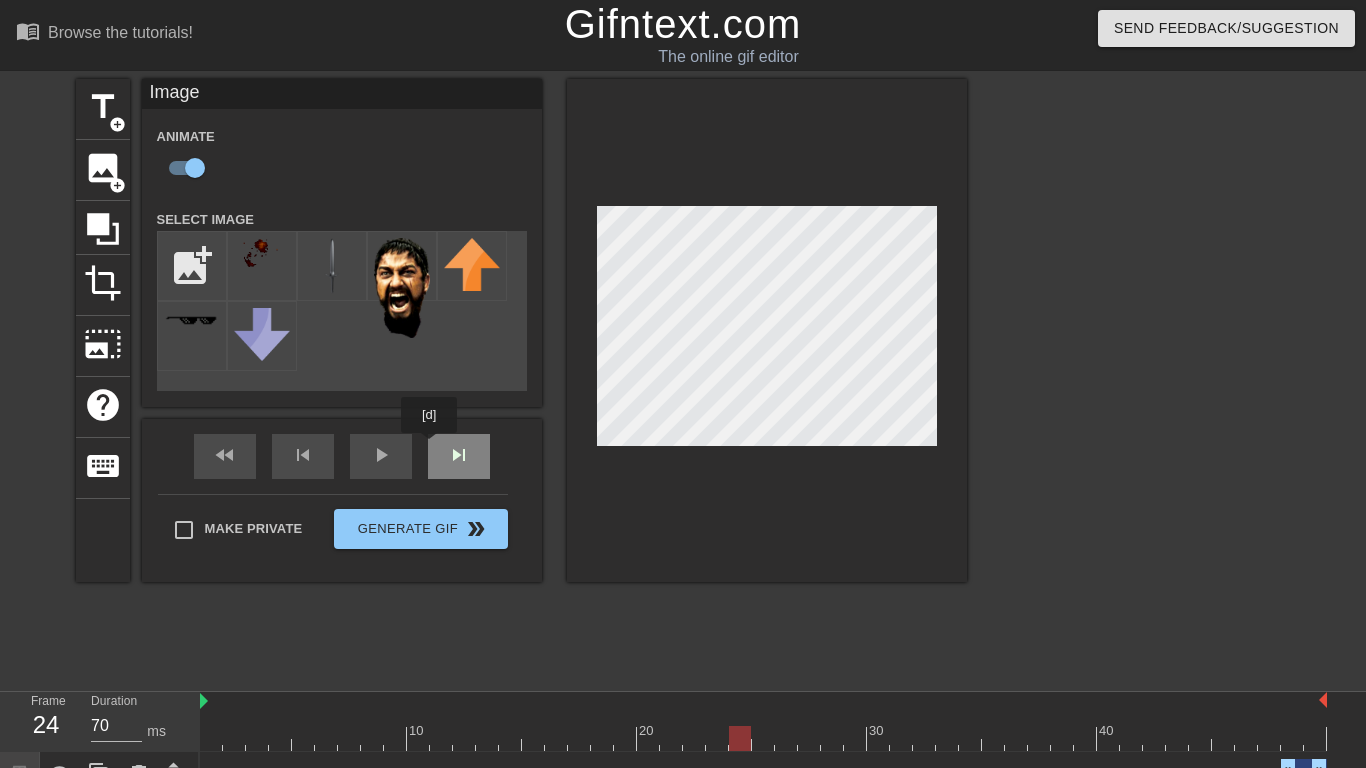 click on "fast_rewind skip_previous play_arrow skip_next" at bounding box center [342, 456] 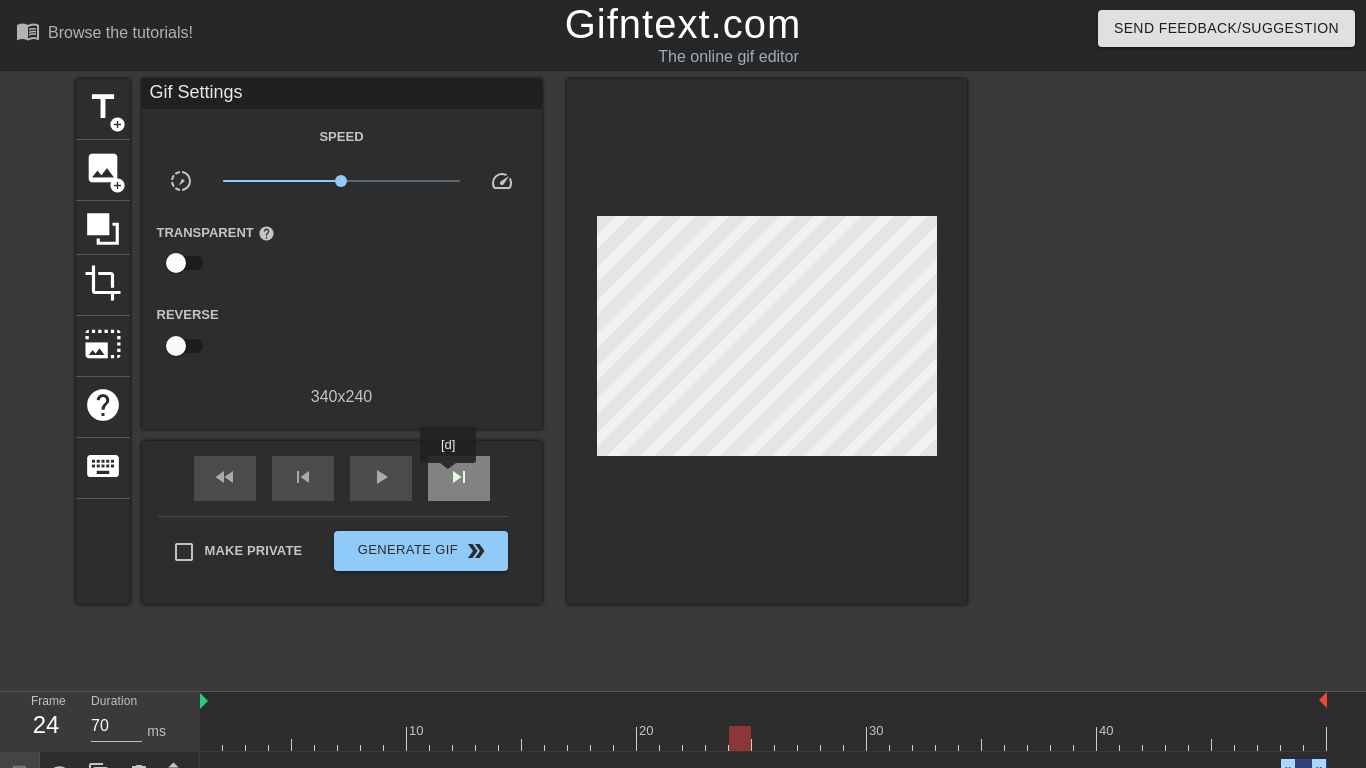 click on "skip_next" at bounding box center [459, 477] 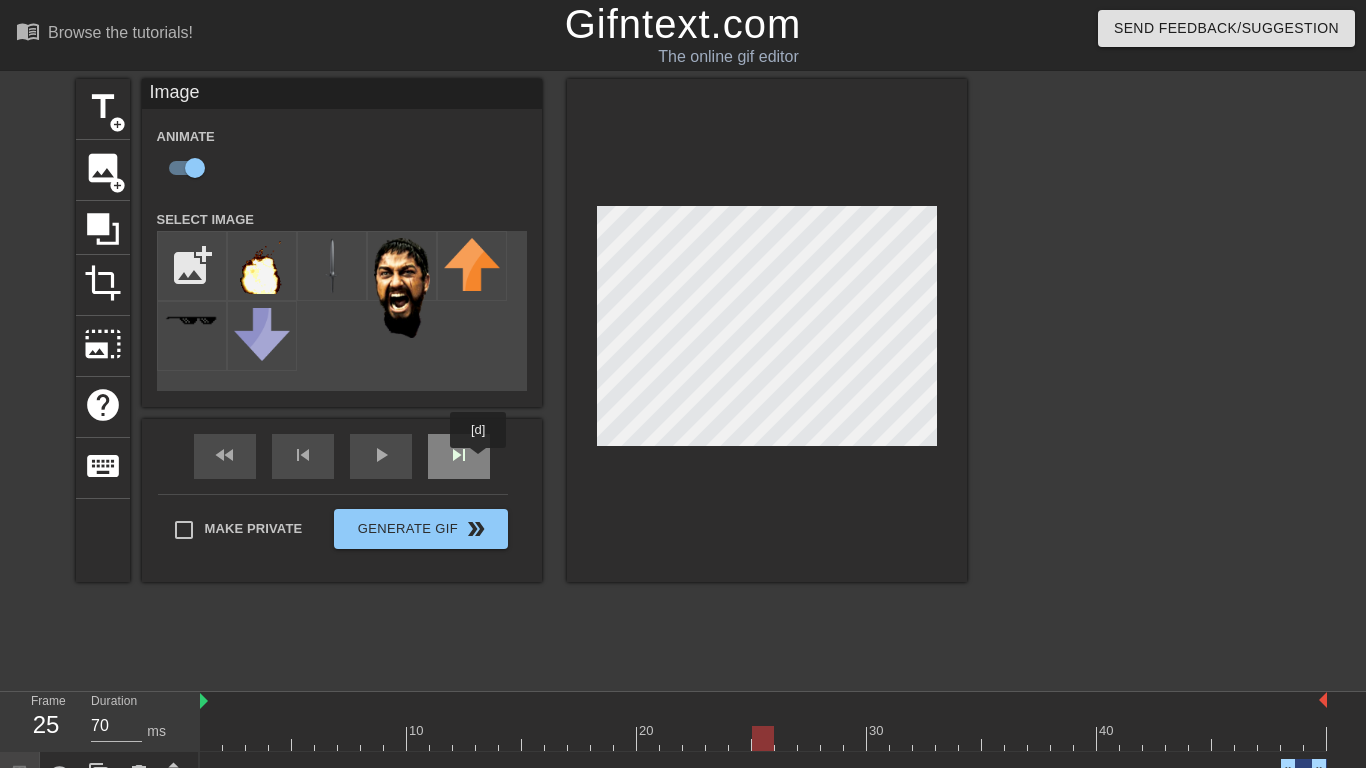 click on "skip_next" at bounding box center (459, 456) 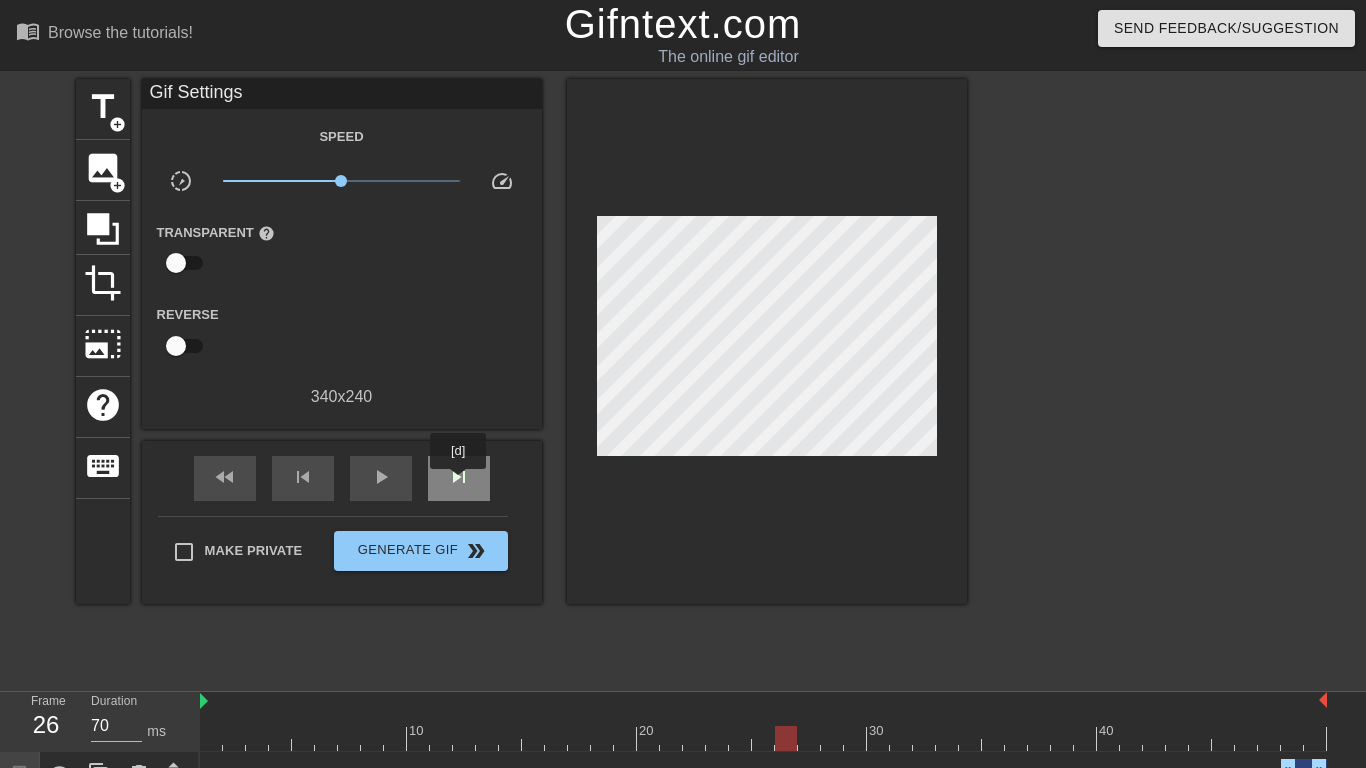 click on "skip_next" at bounding box center (459, 477) 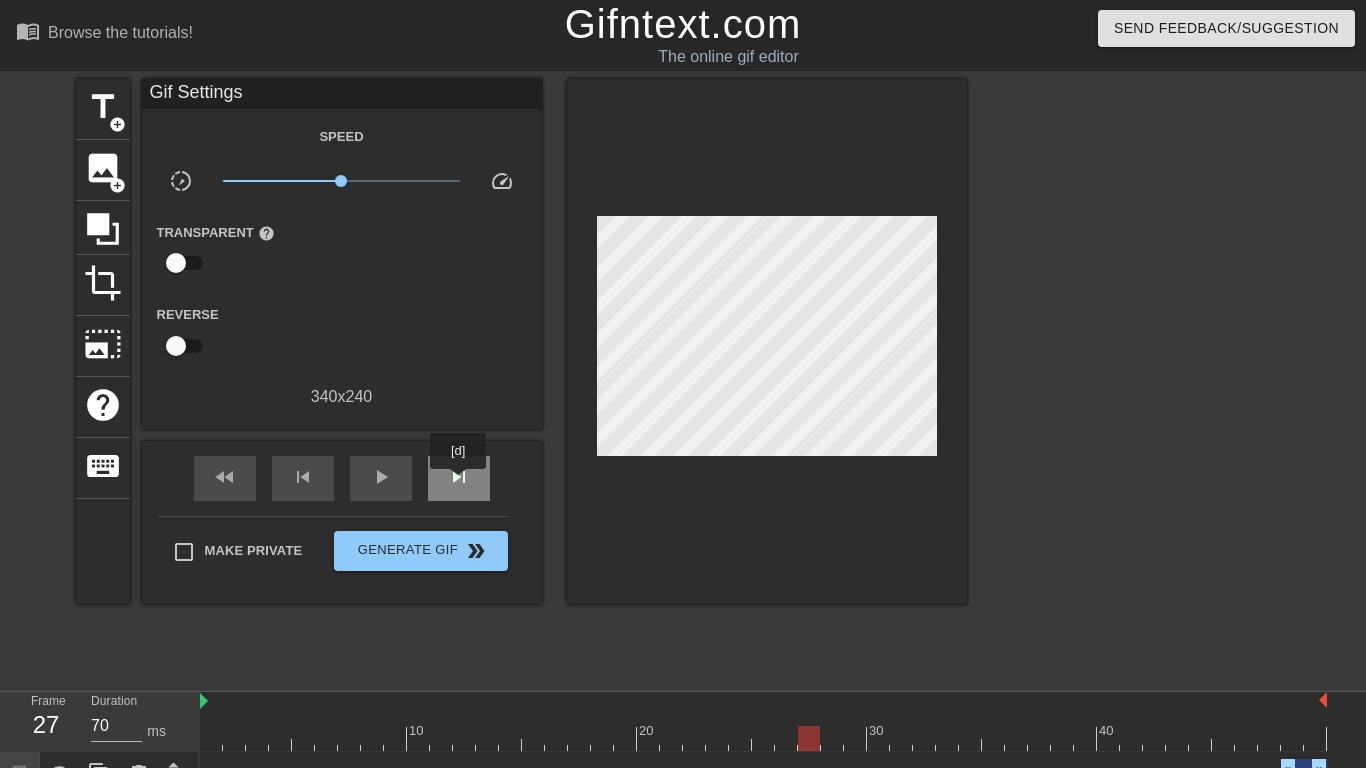 click on "skip_next" at bounding box center [459, 477] 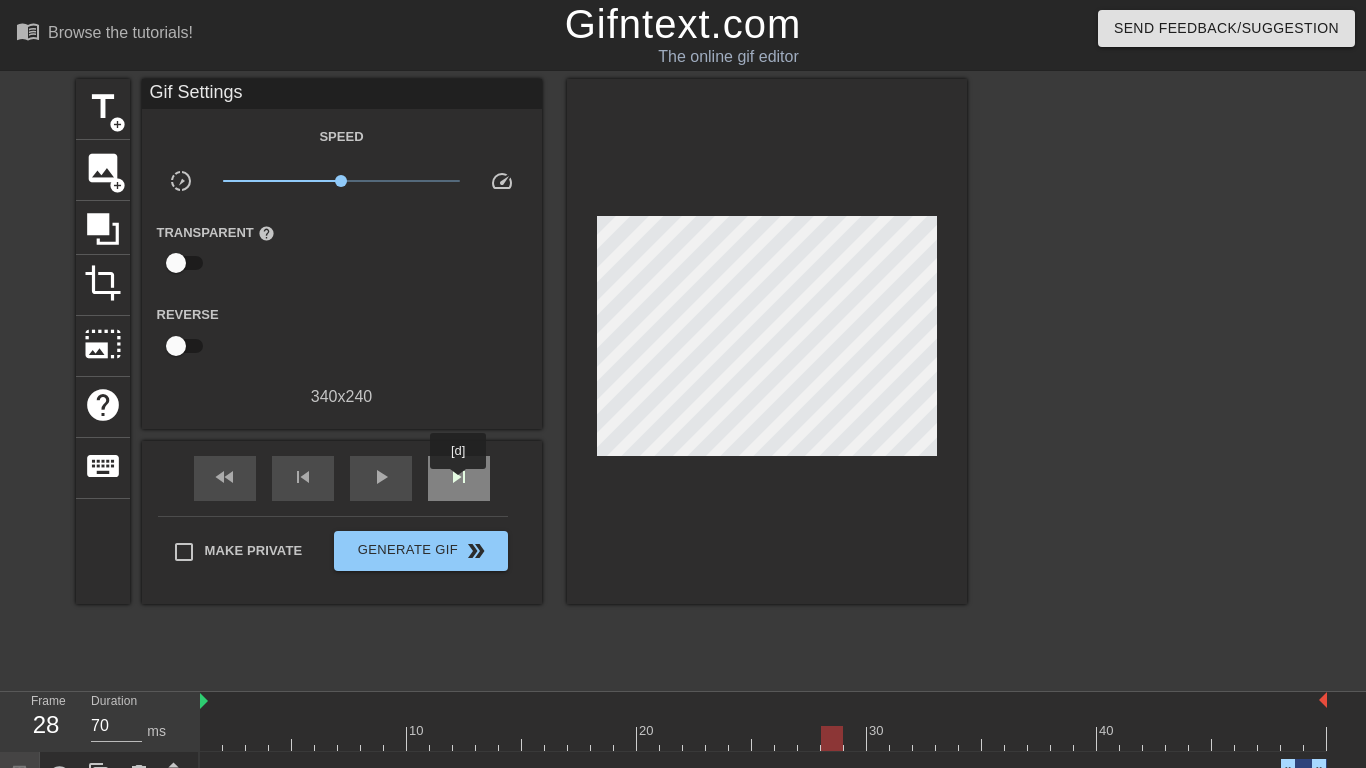 click on "skip_next" at bounding box center [459, 477] 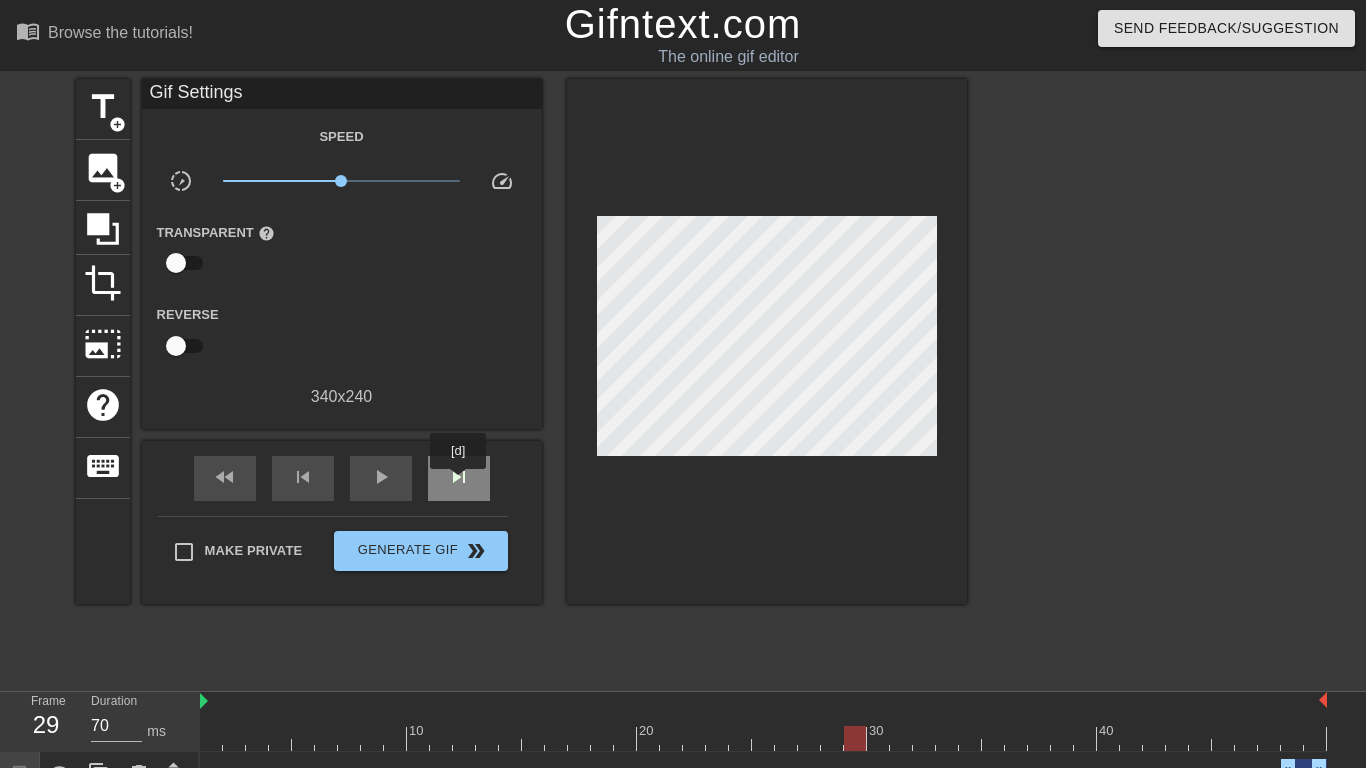 click on "skip_next" at bounding box center (459, 477) 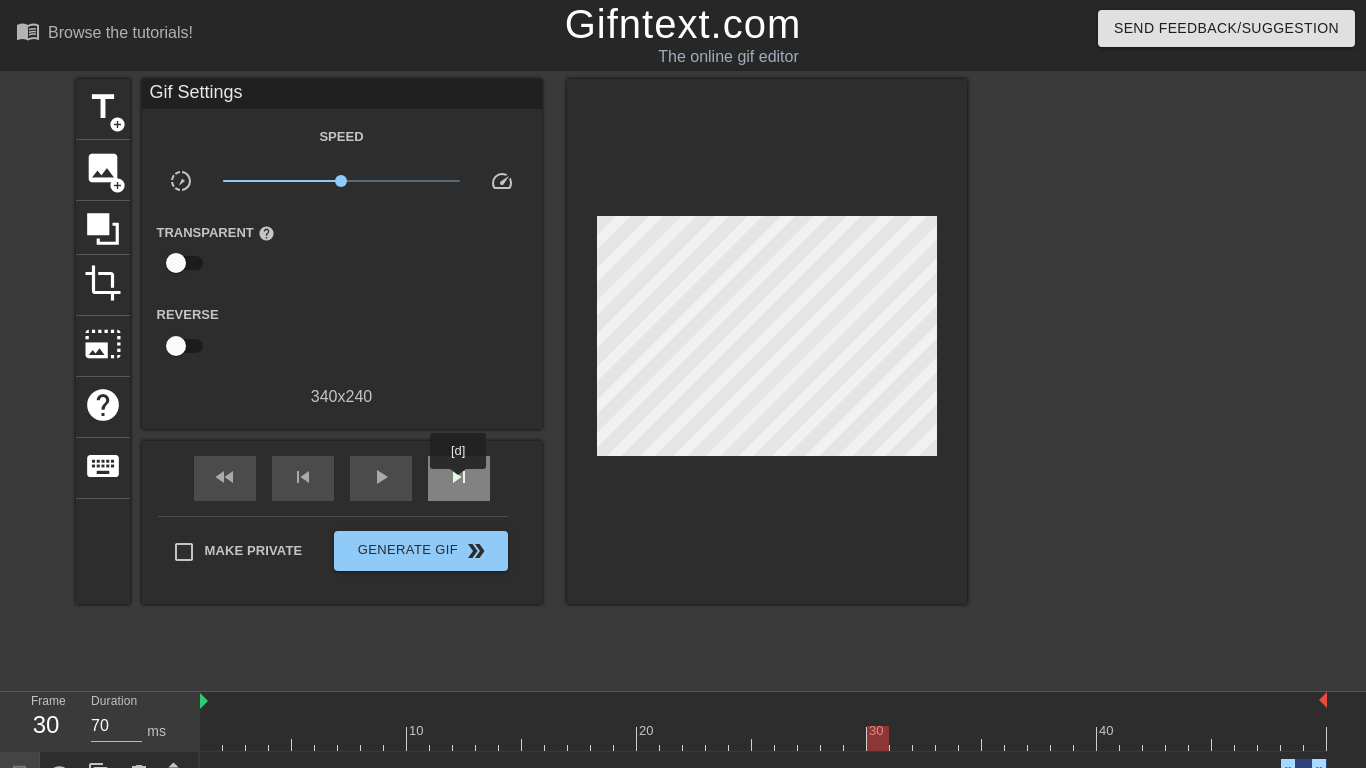 click on "skip_next" at bounding box center [459, 477] 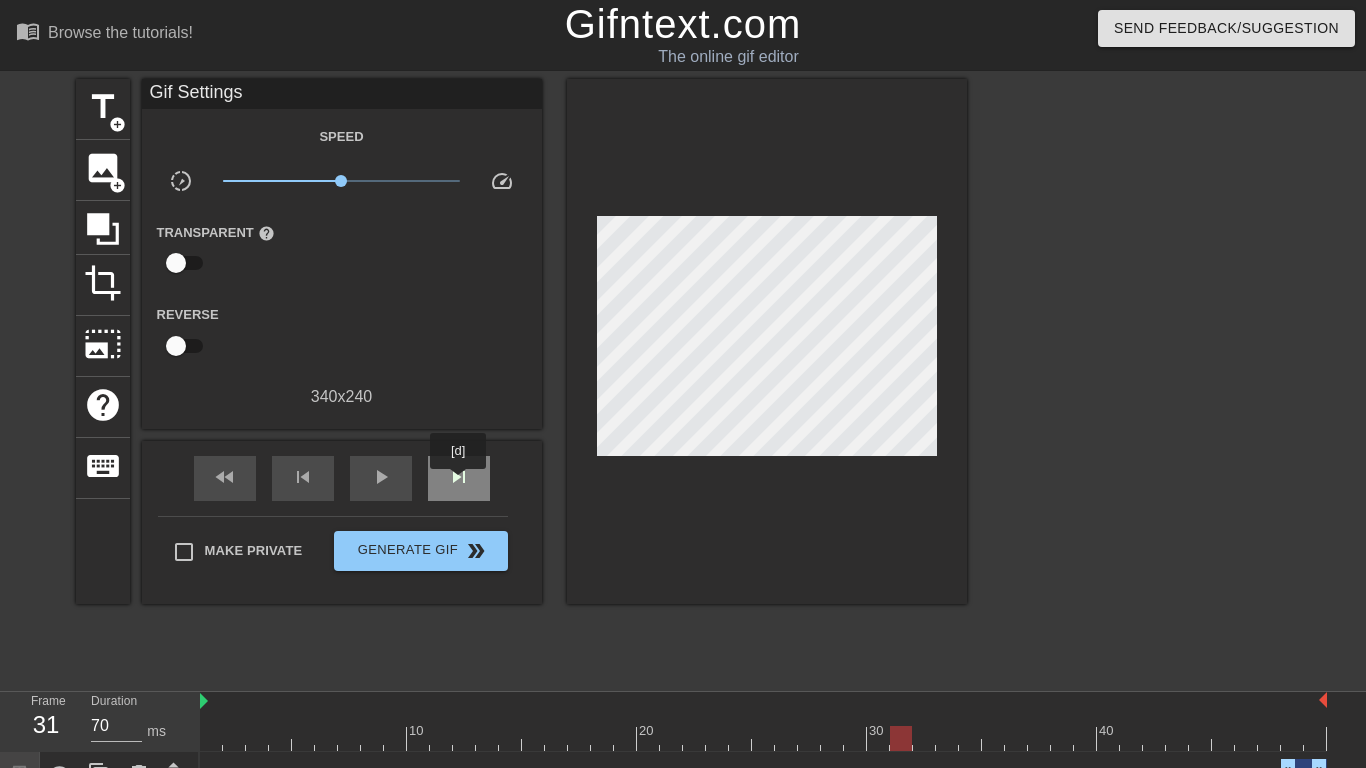 click on "skip_next" at bounding box center (459, 477) 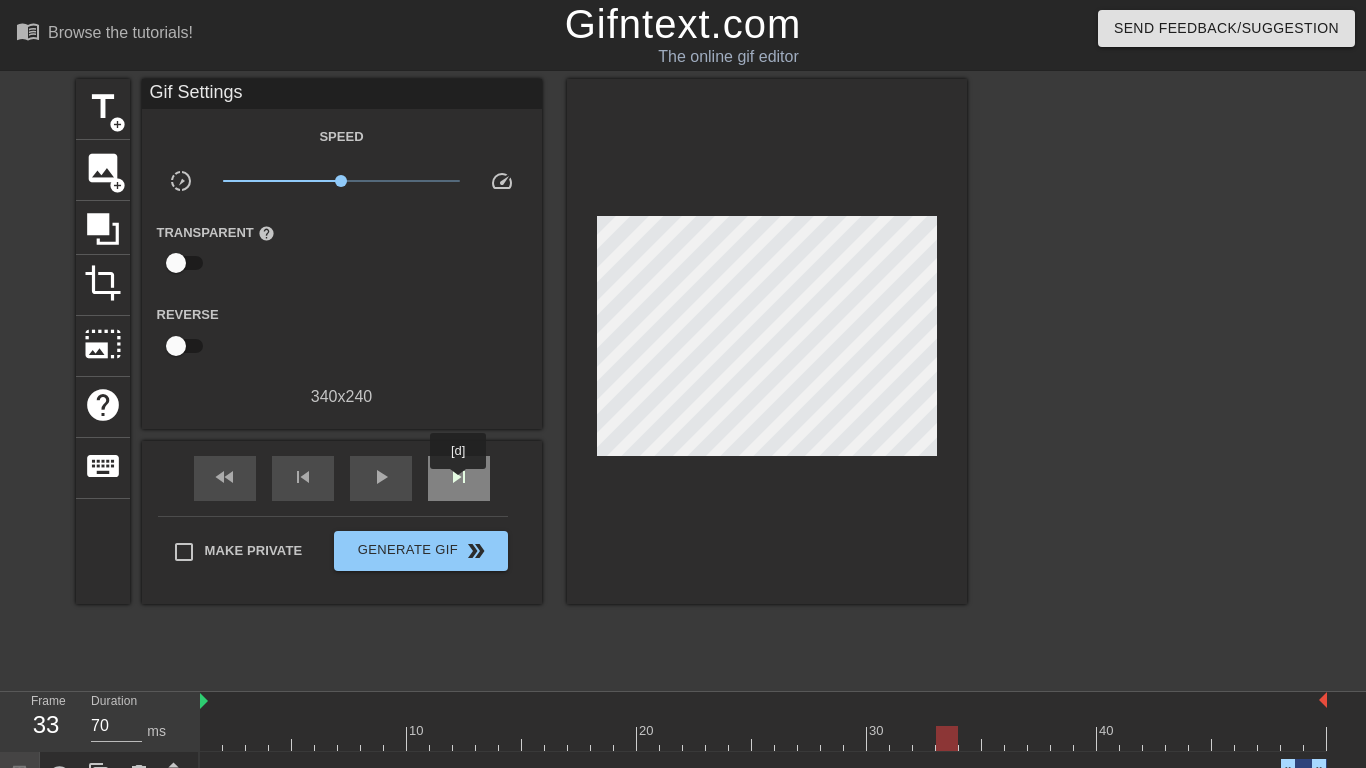 click on "skip_next" at bounding box center (459, 477) 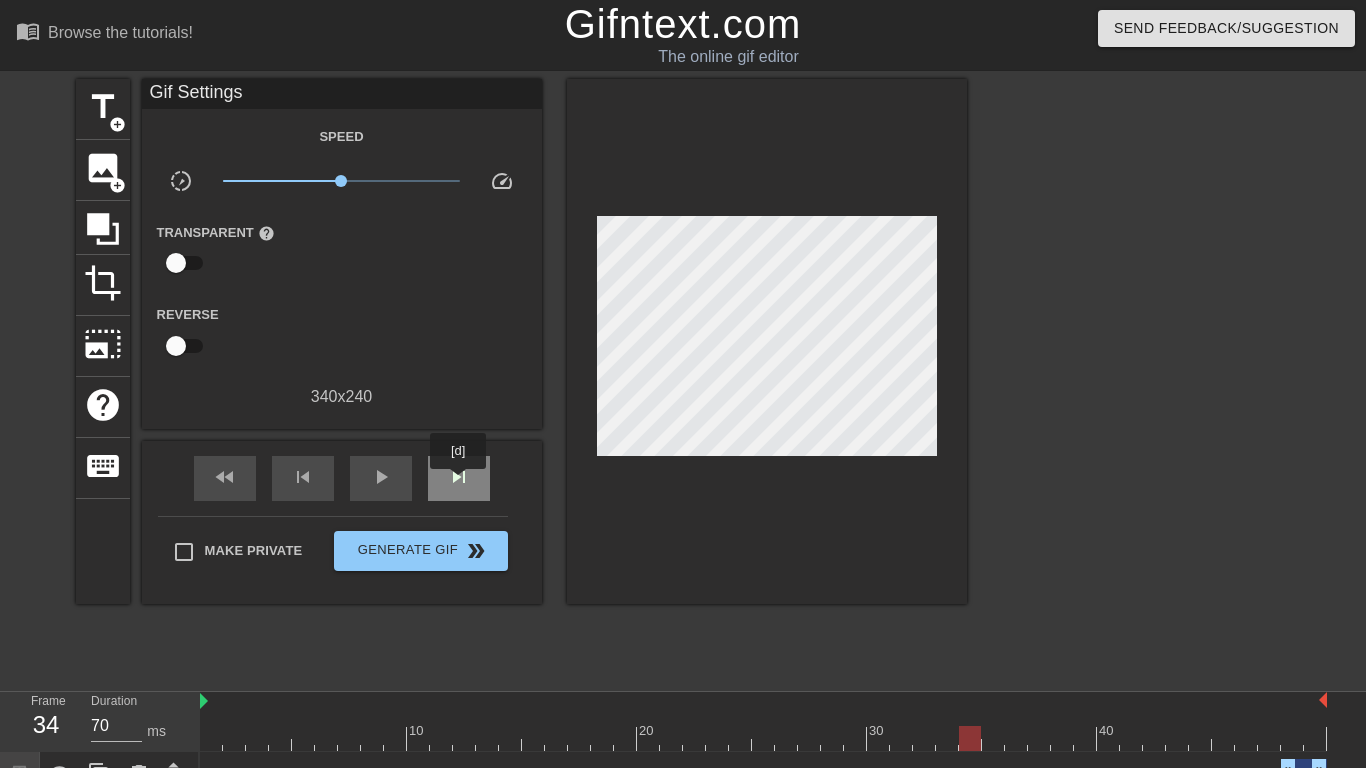 click on "skip_next" at bounding box center (459, 477) 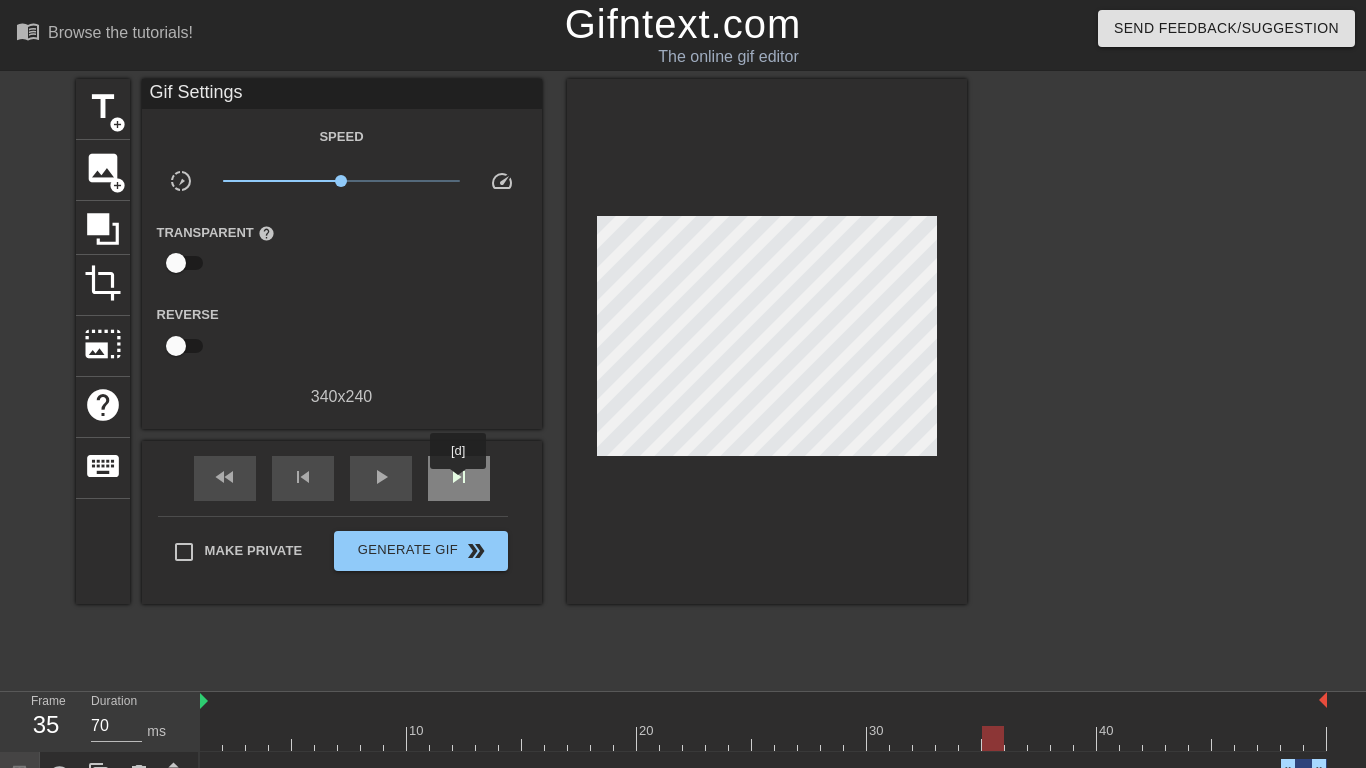 click on "skip_next" at bounding box center (459, 477) 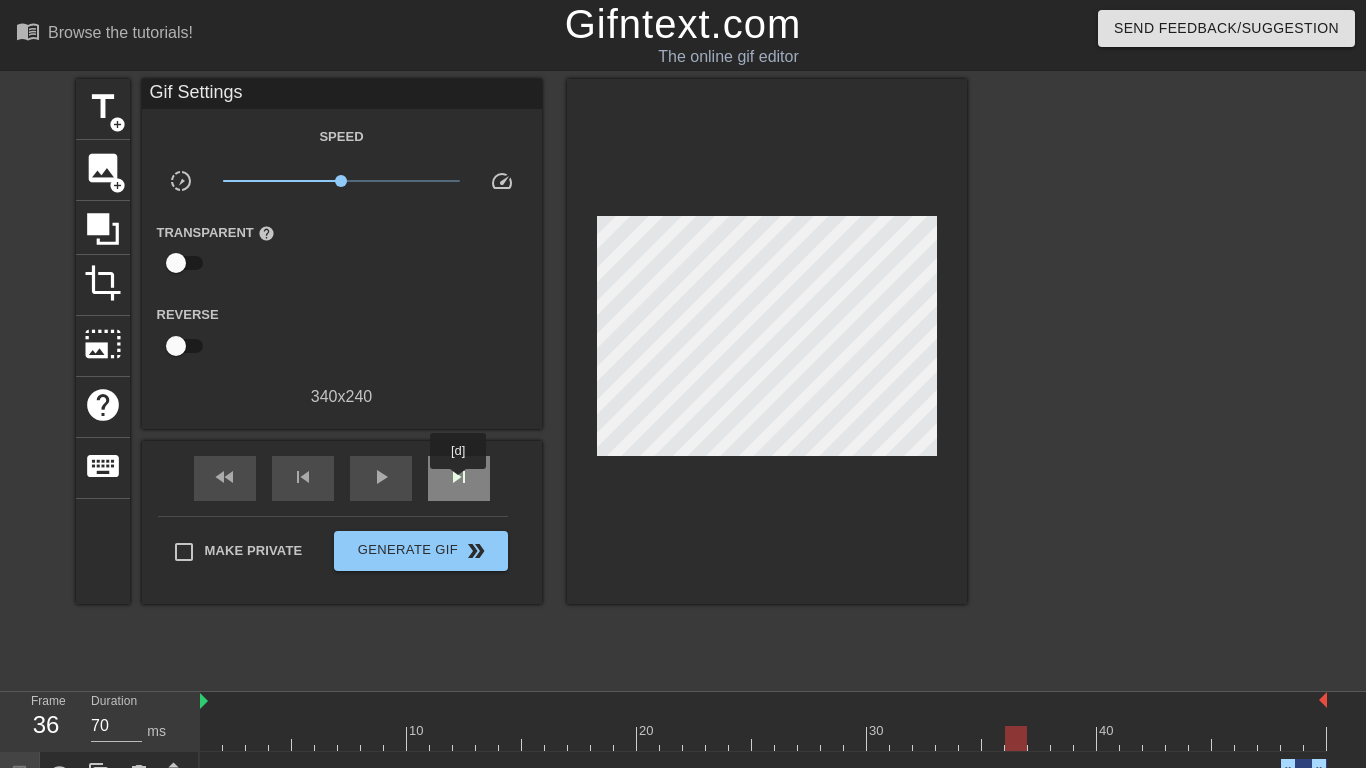 click on "skip_next" at bounding box center [459, 477] 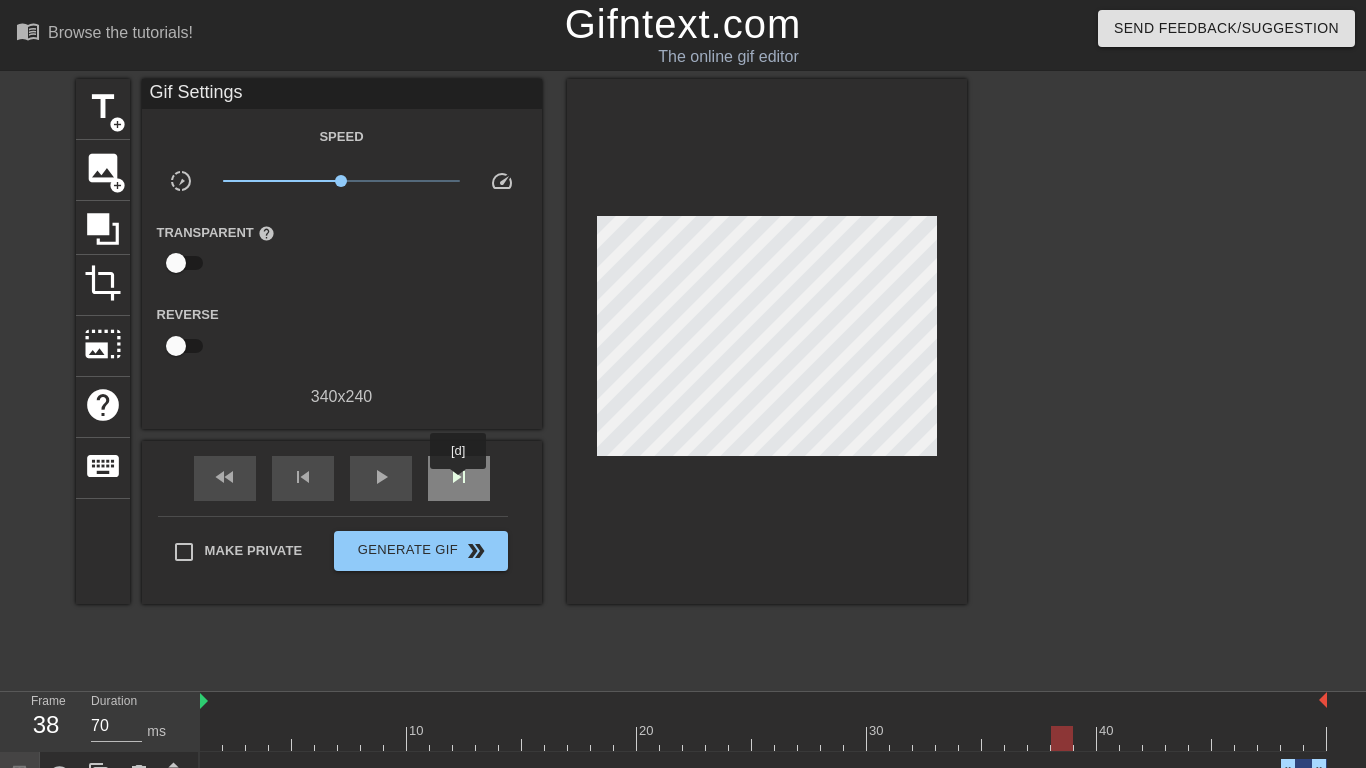 click on "skip_next" at bounding box center (459, 477) 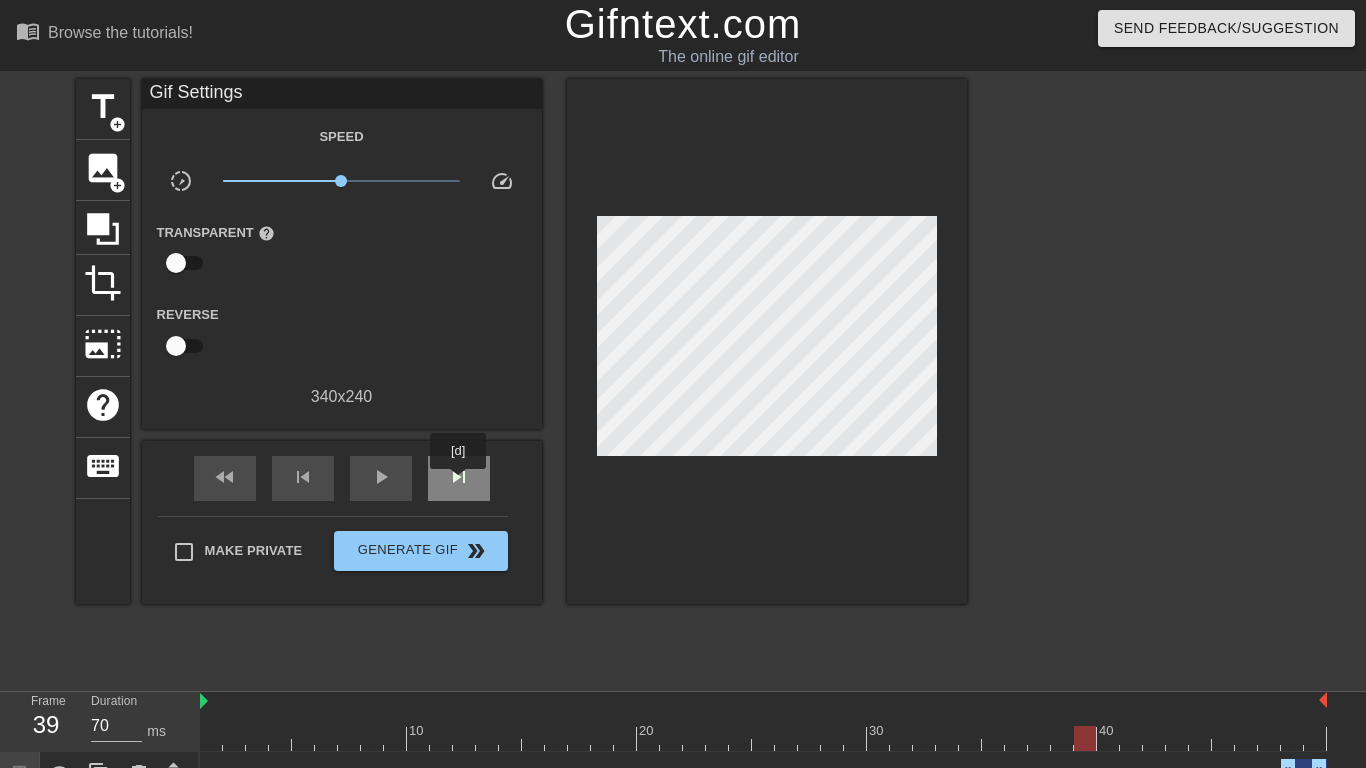 click on "skip_next" at bounding box center [459, 477] 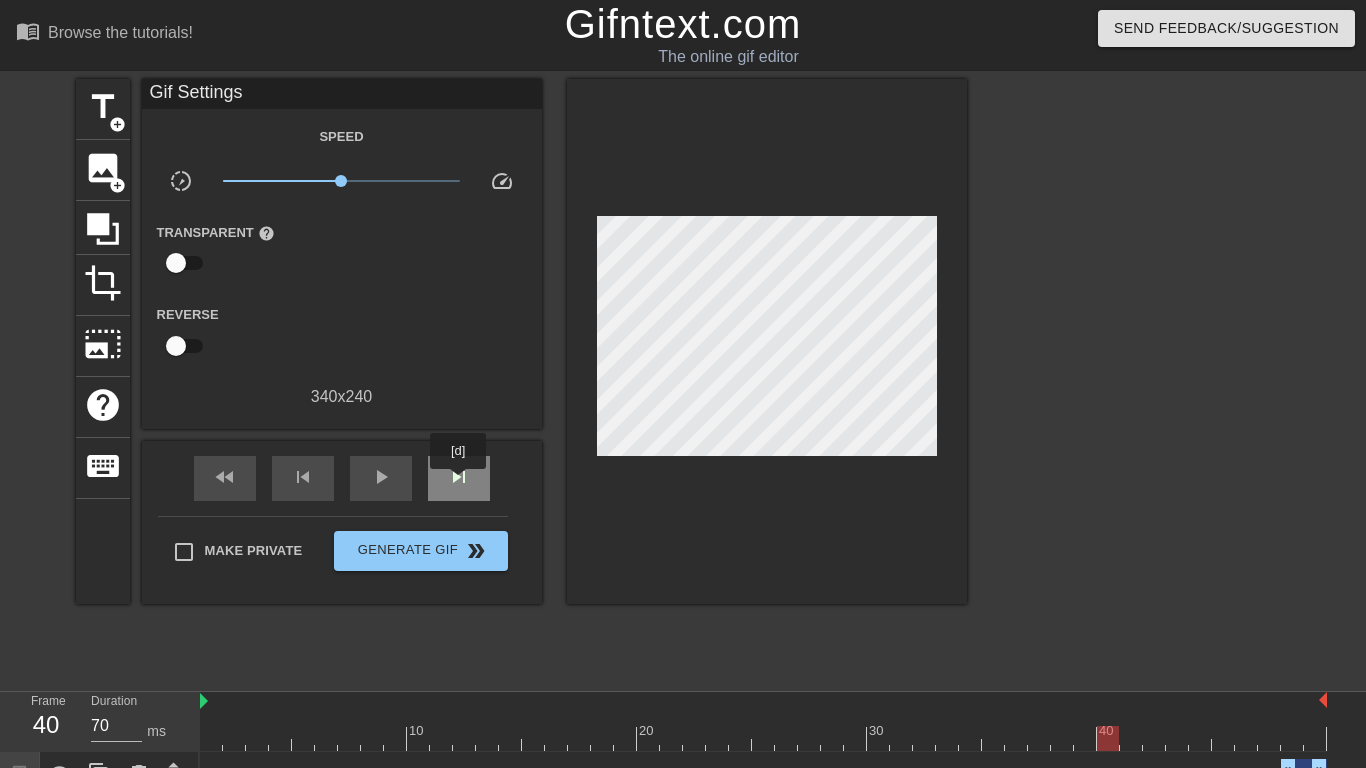 click on "skip_next" at bounding box center [459, 477] 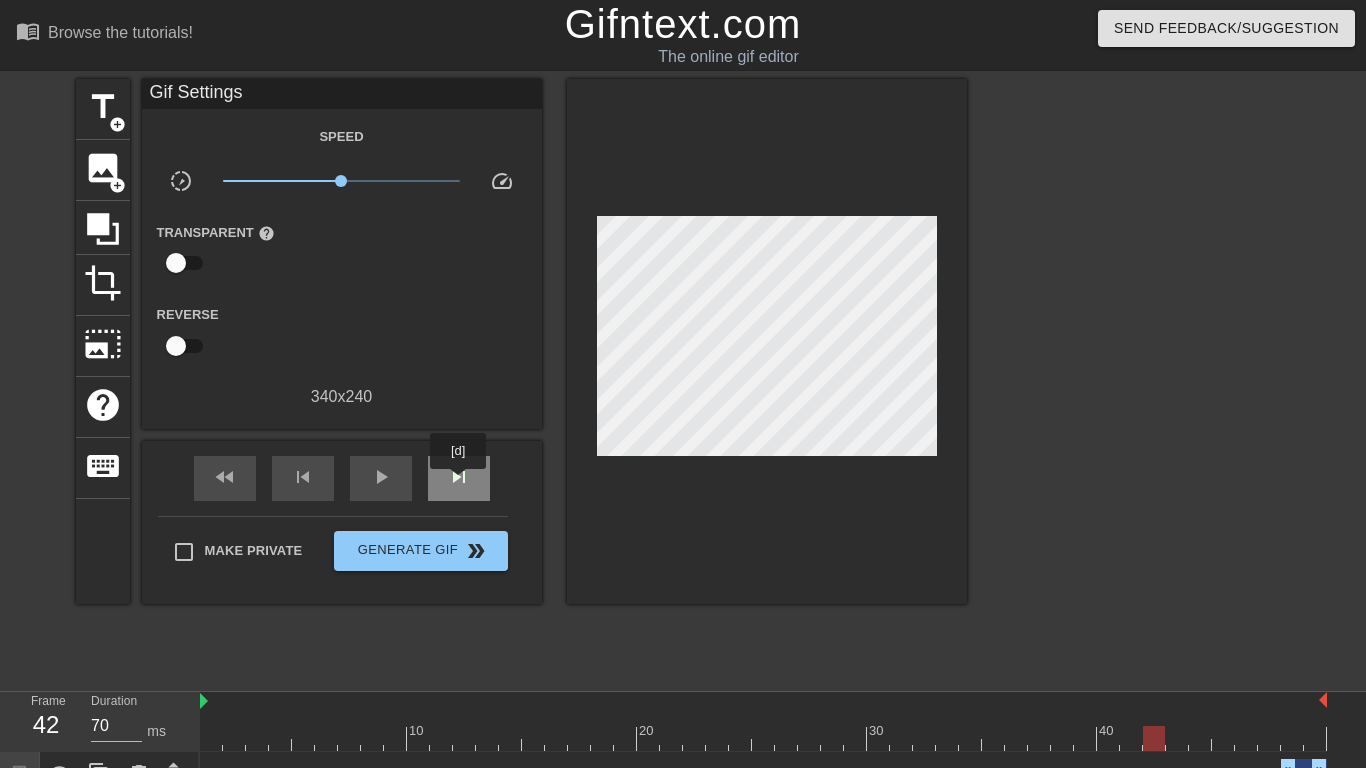 click on "skip_next" at bounding box center [459, 477] 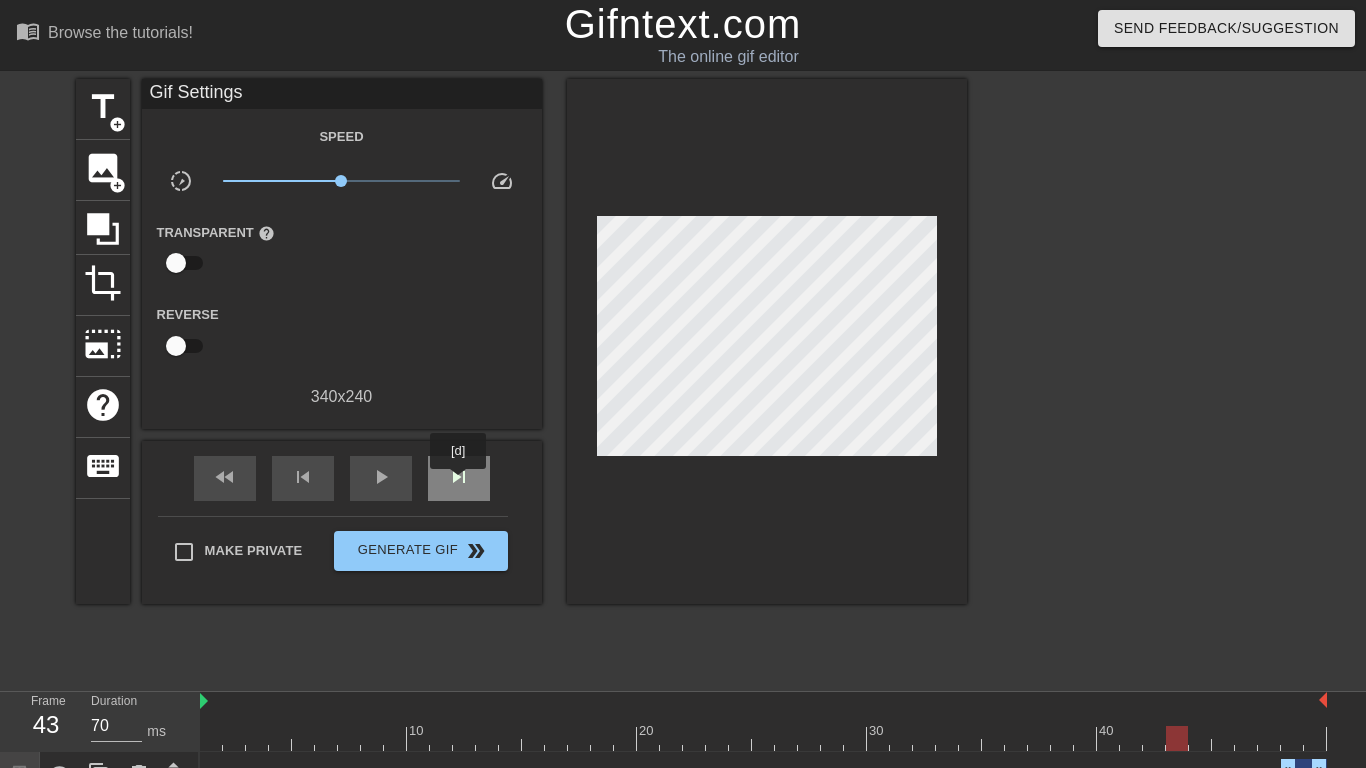 click on "skip_next" at bounding box center [459, 477] 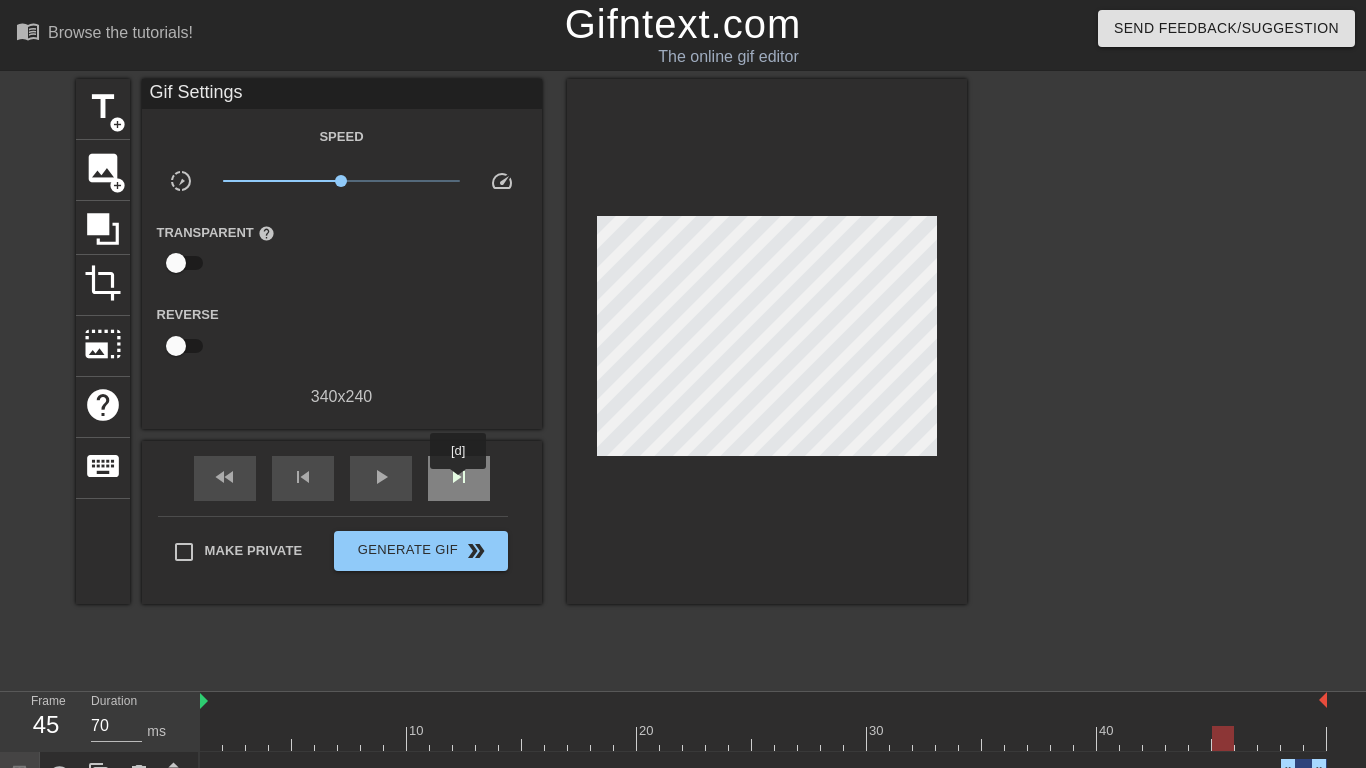 click on "skip_next" at bounding box center [459, 477] 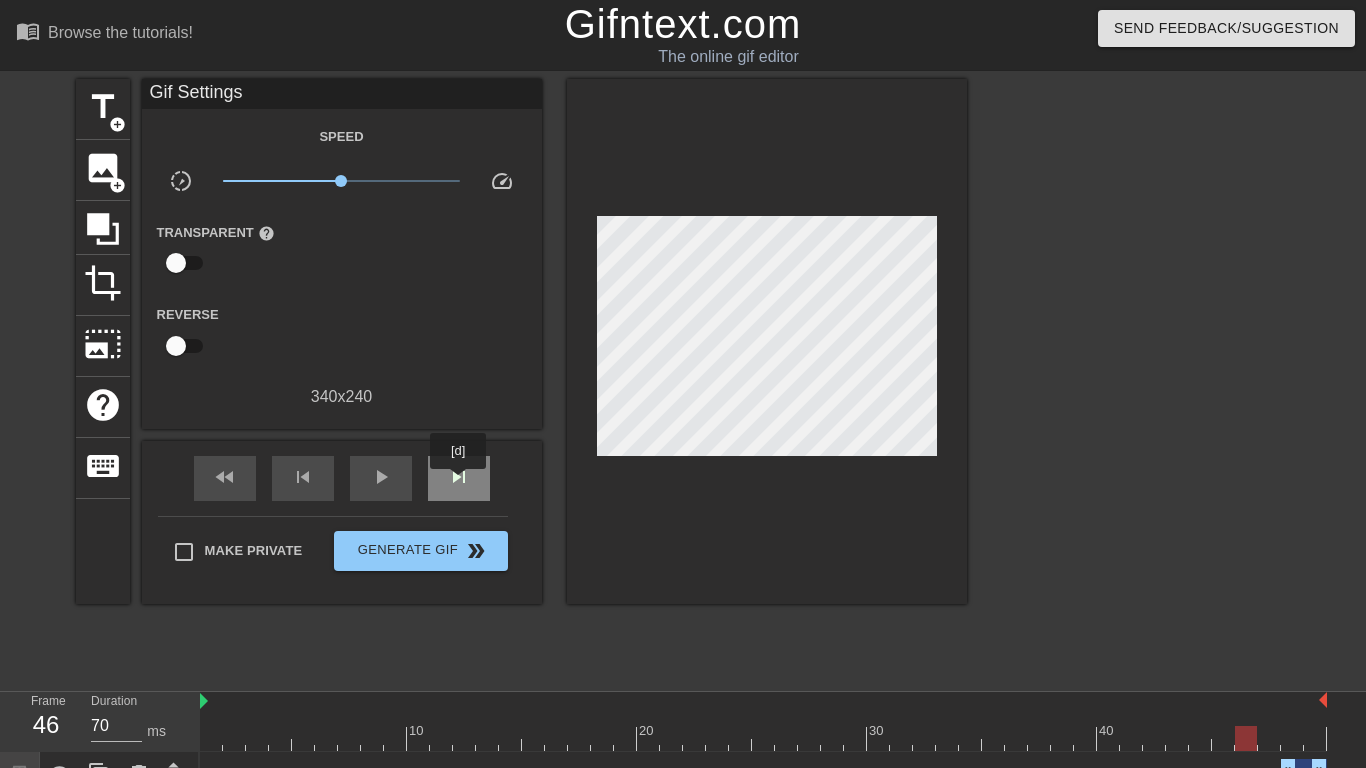 click on "skip_next" at bounding box center (459, 477) 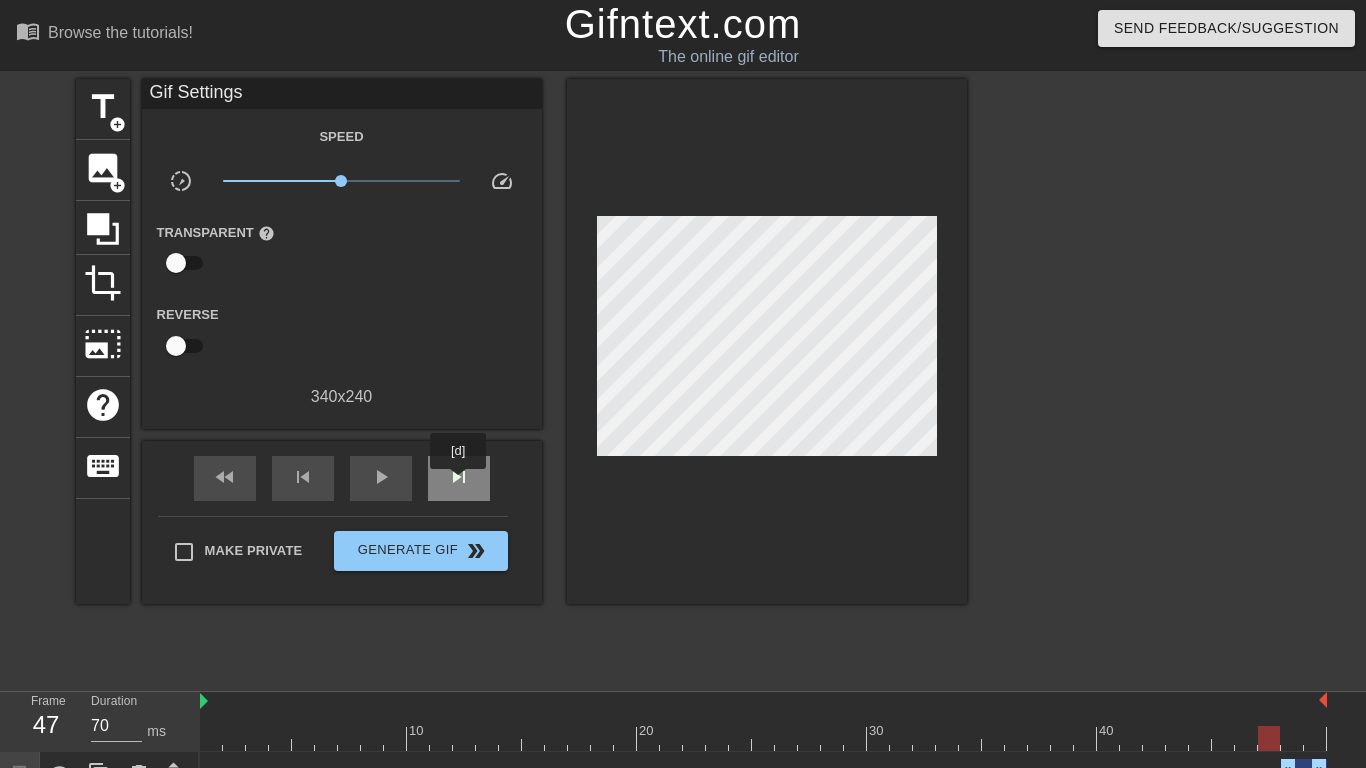click on "skip_next" at bounding box center (459, 477) 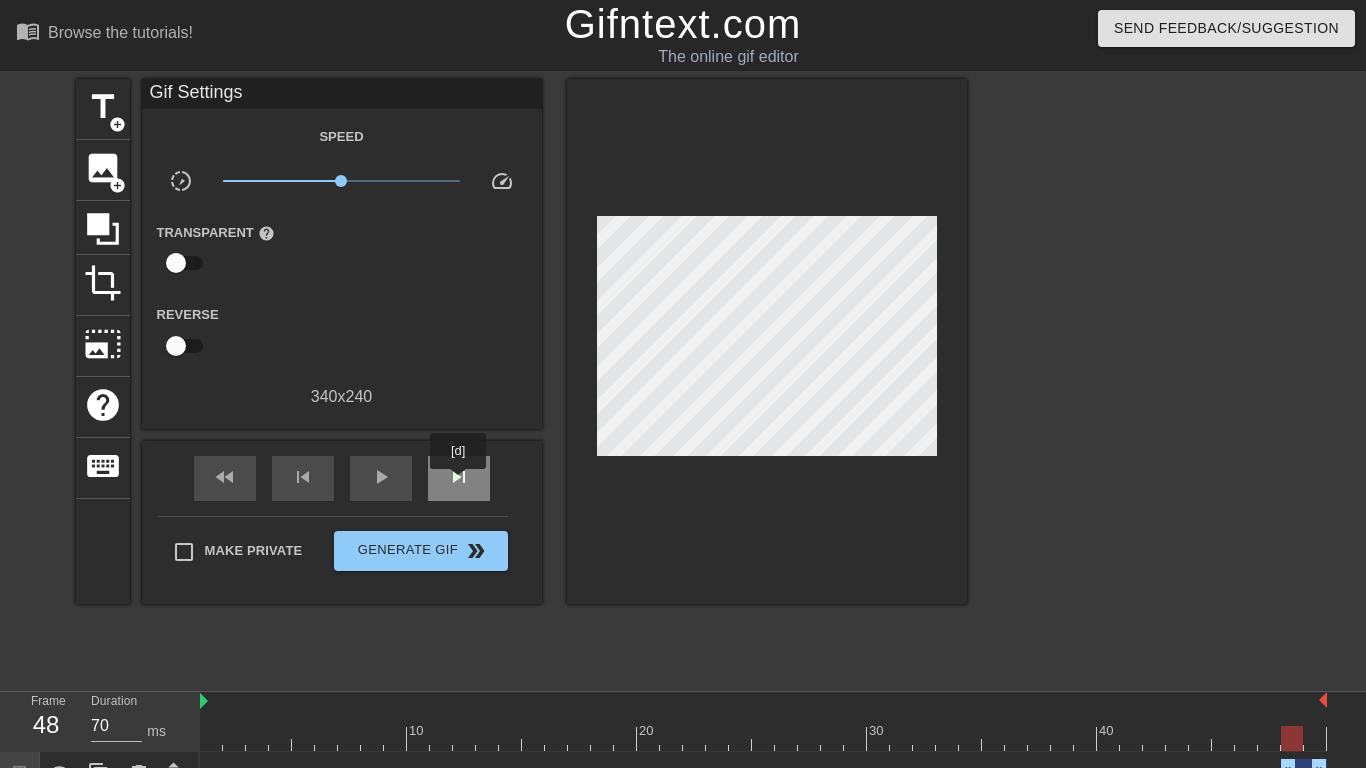 click on "skip_next" at bounding box center [459, 477] 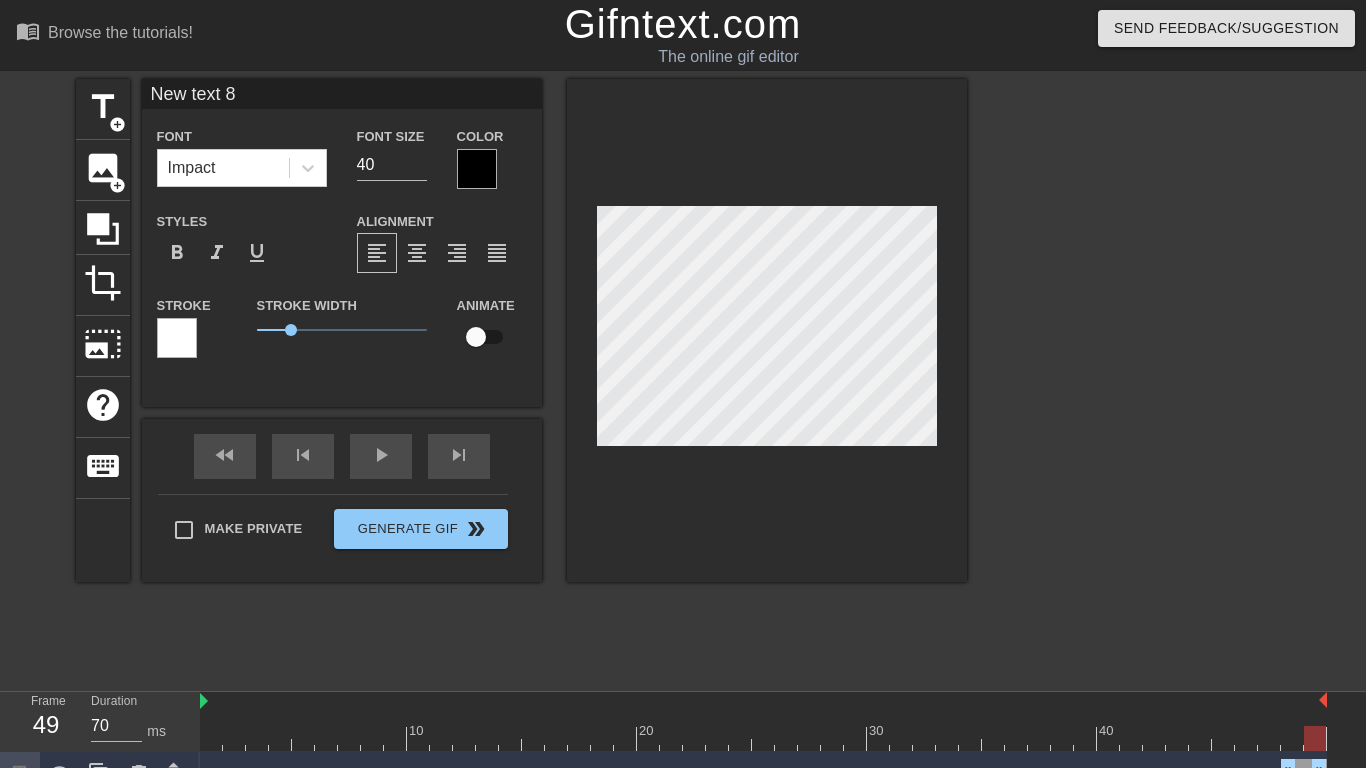 scroll, scrollTop: 0, scrollLeft: 4, axis: horizontal 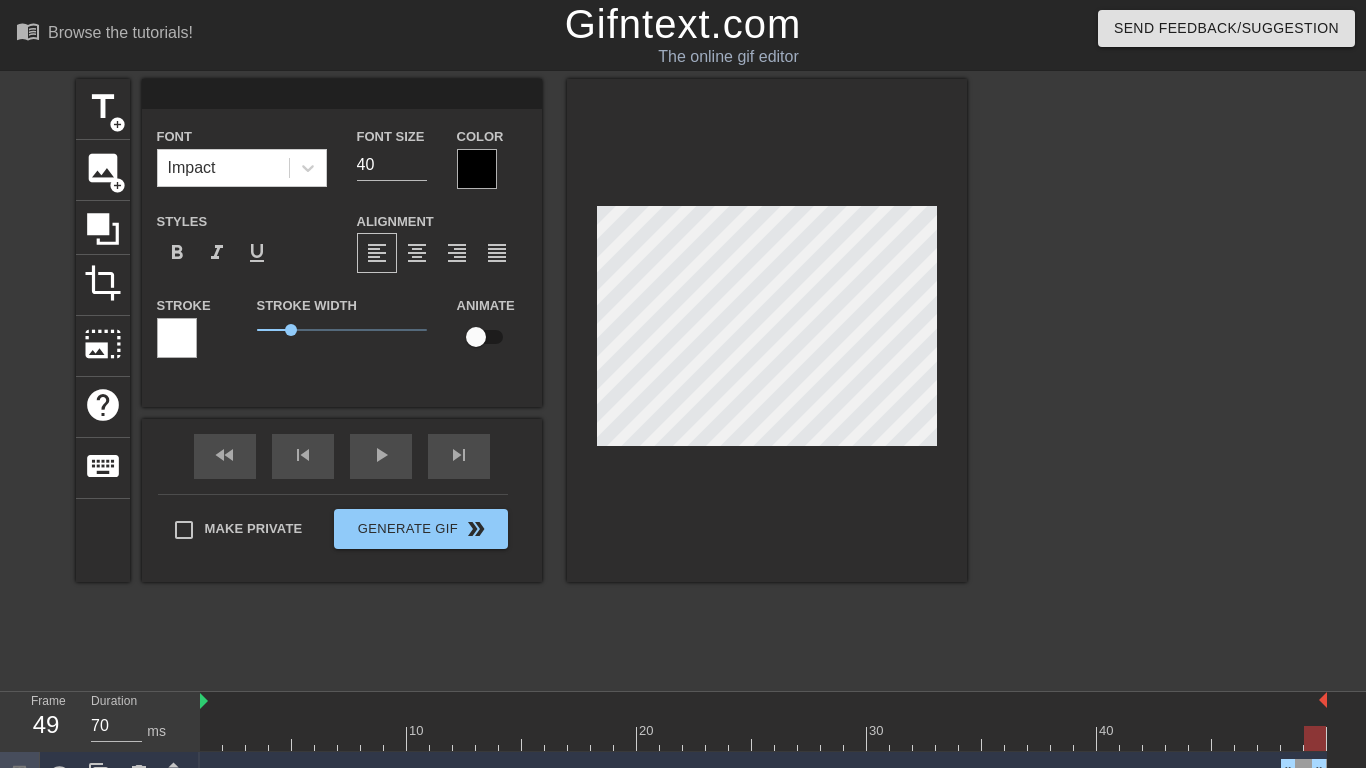 type on "s" 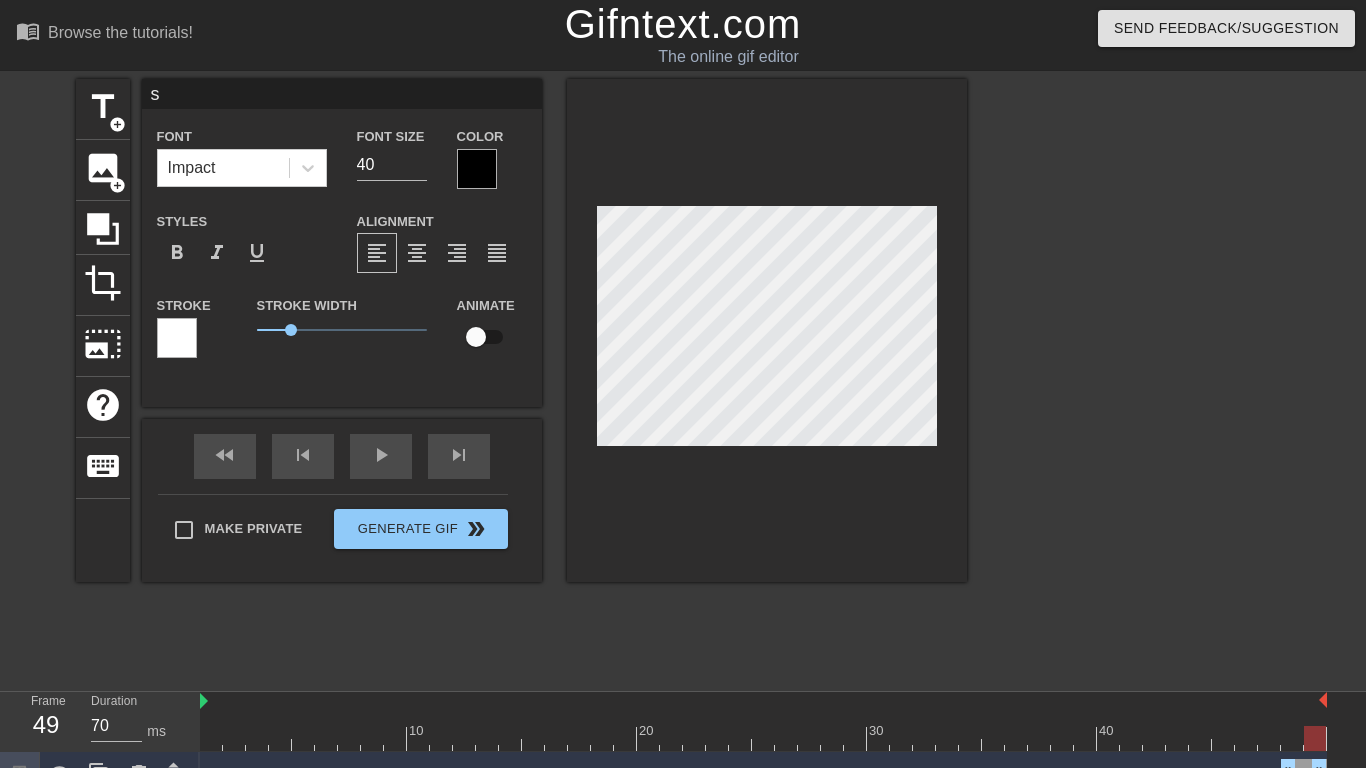 type 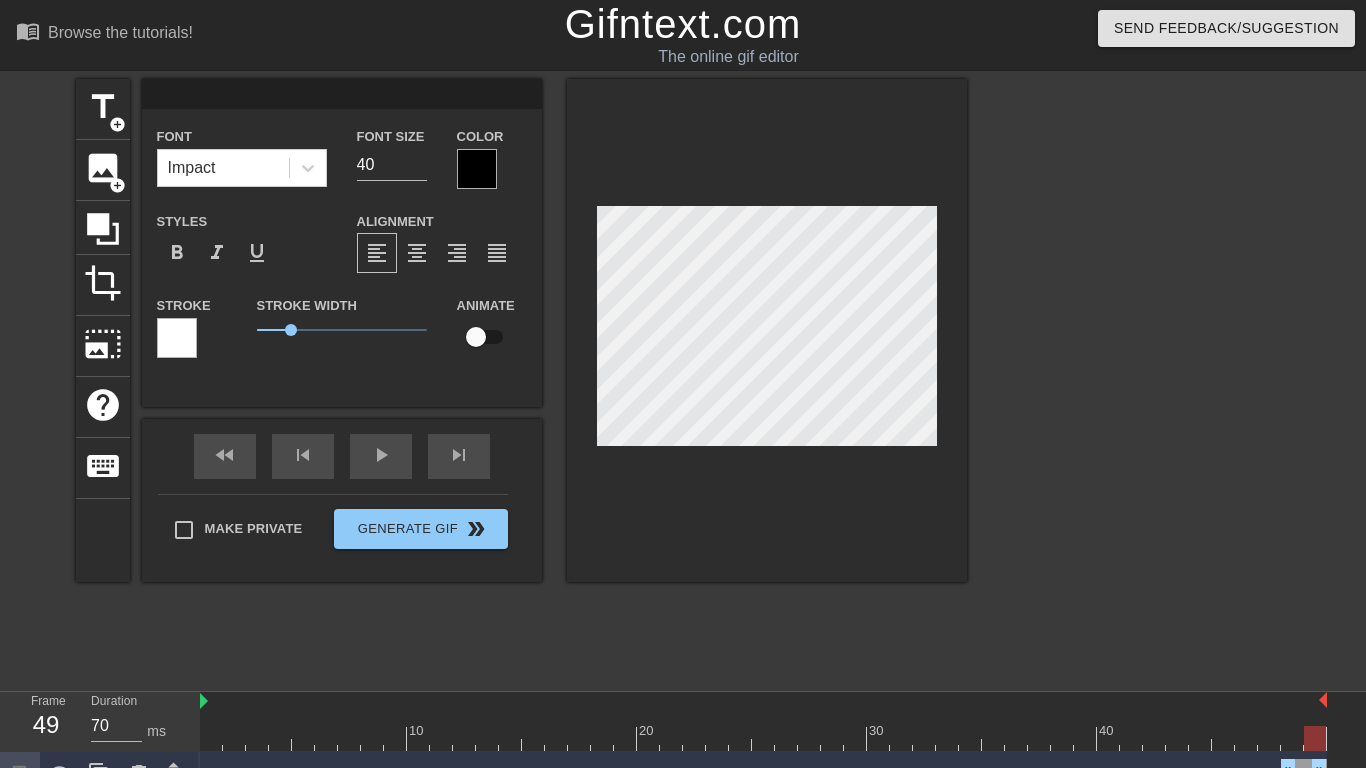 type on "b" 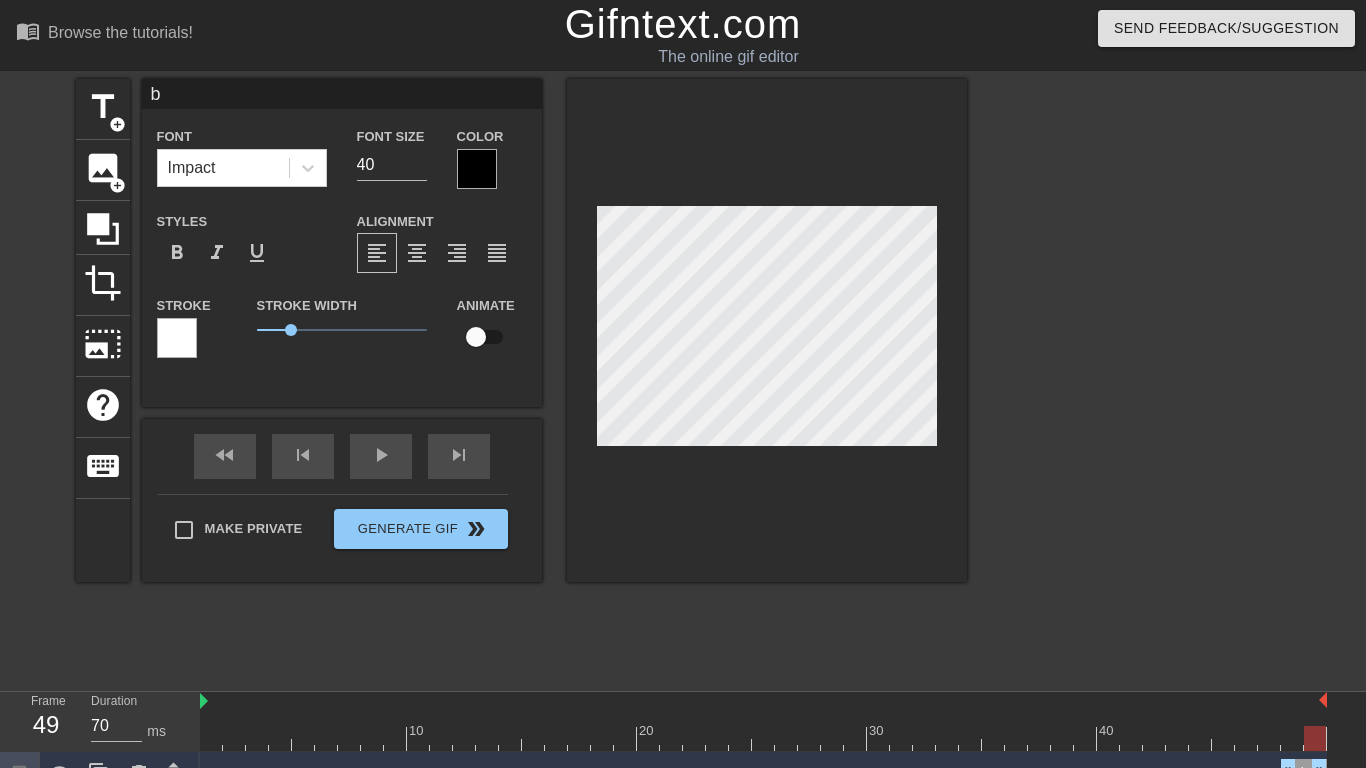 type on "by" 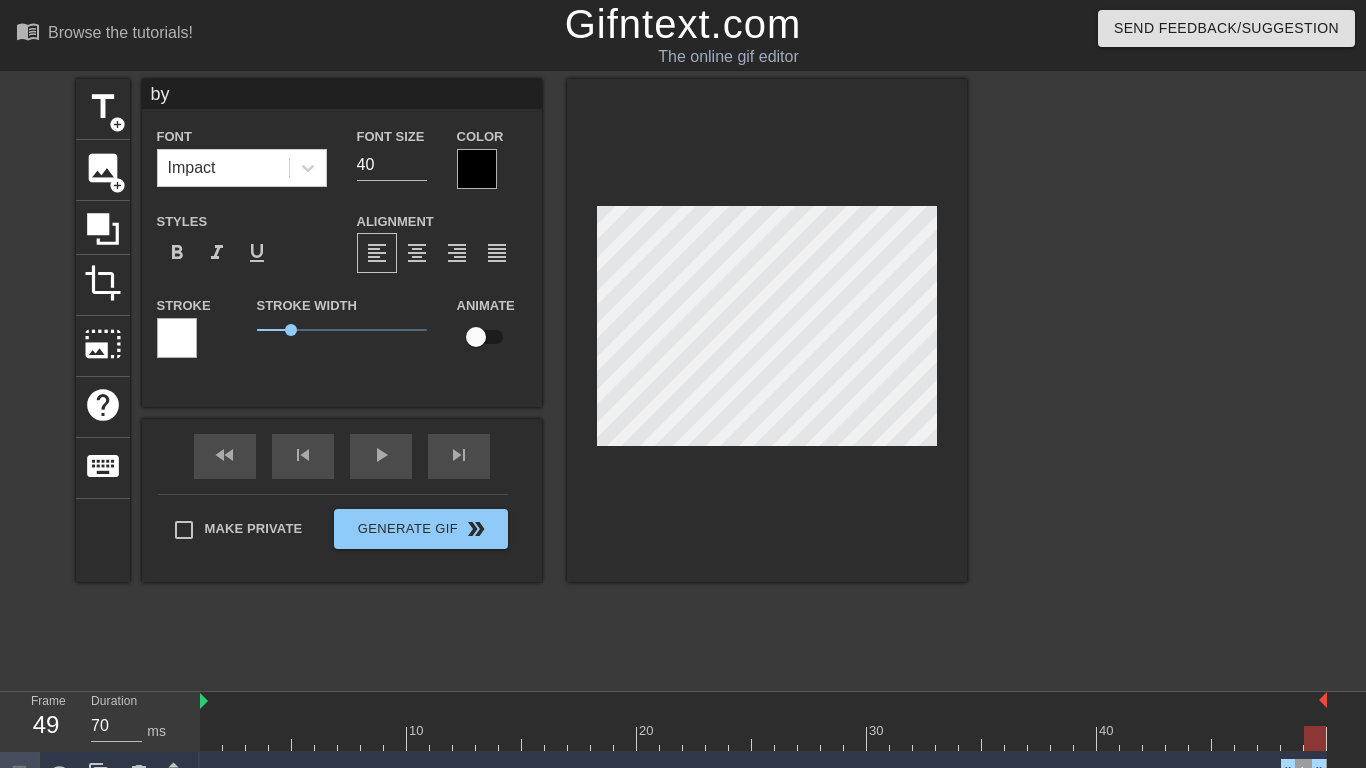 type on "byv" 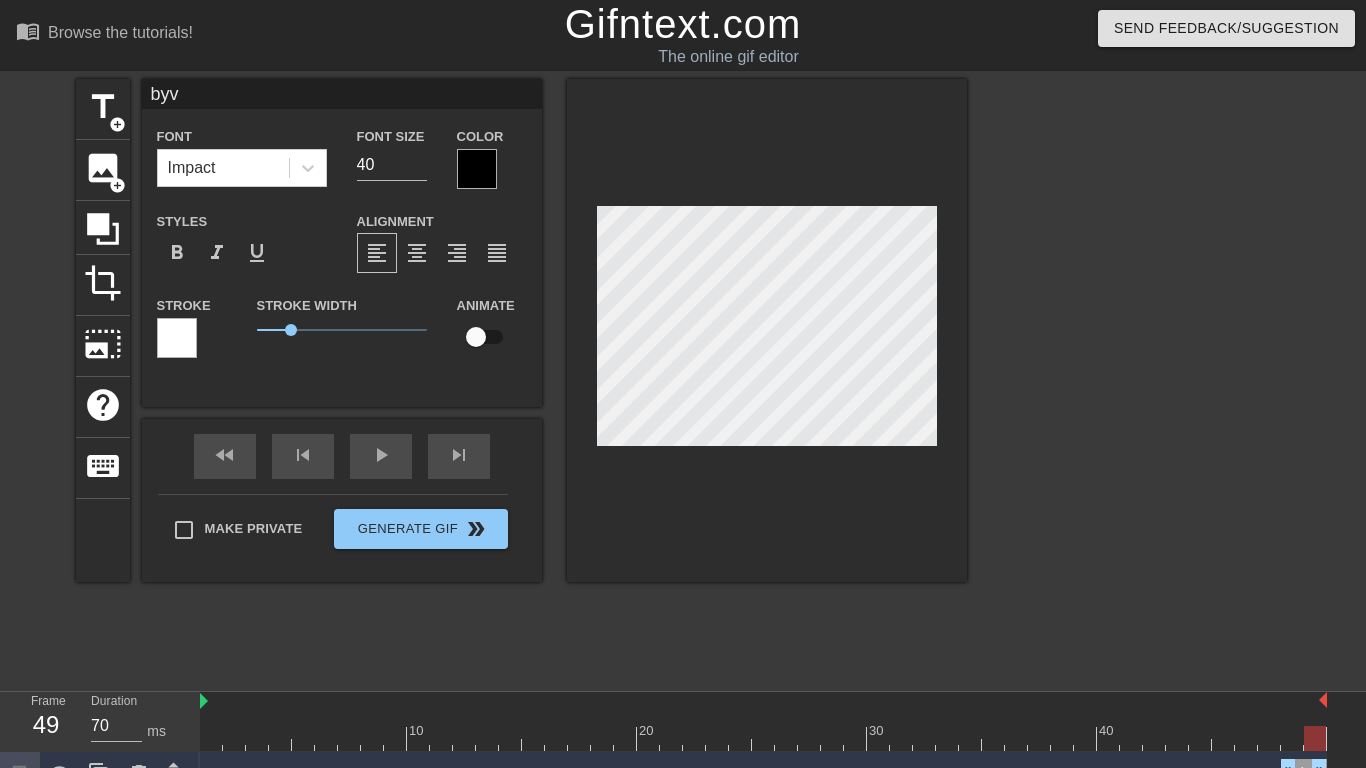 type on "by" 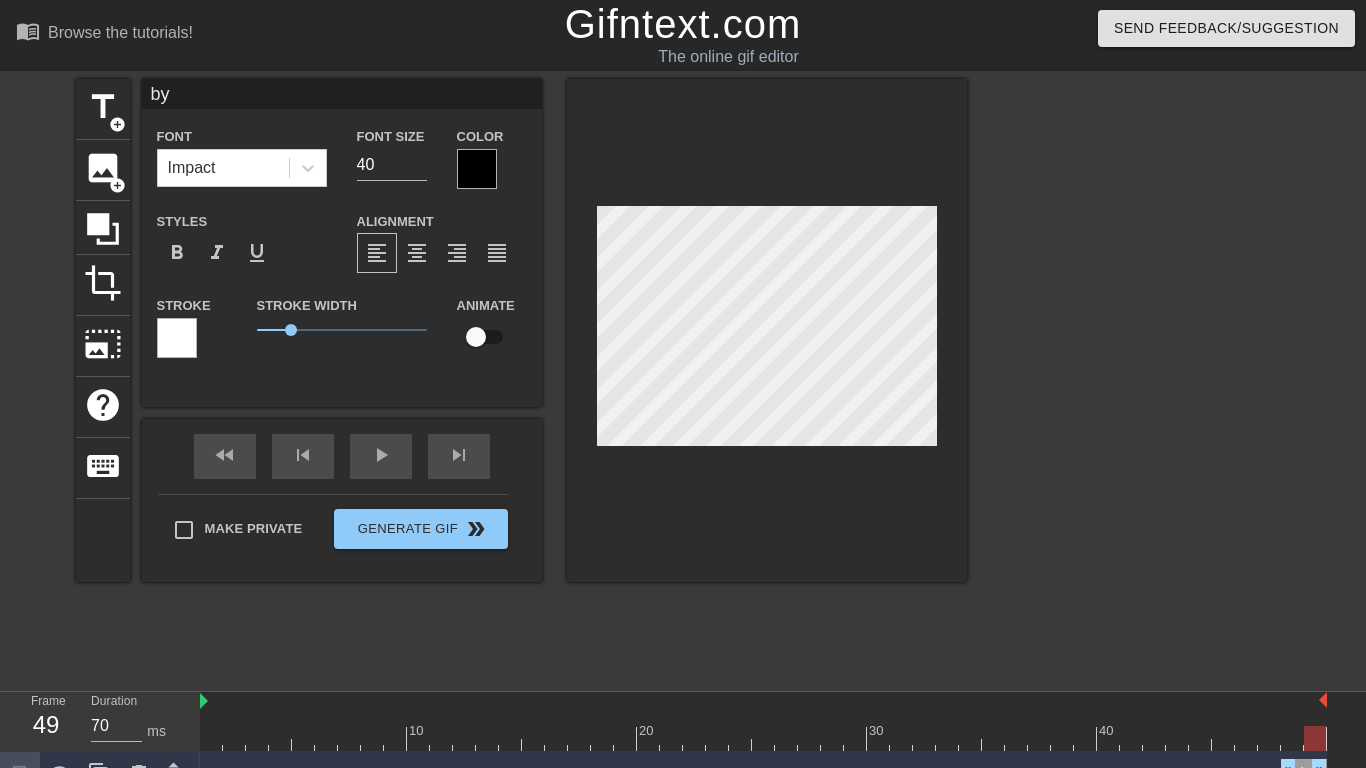 type on "by" 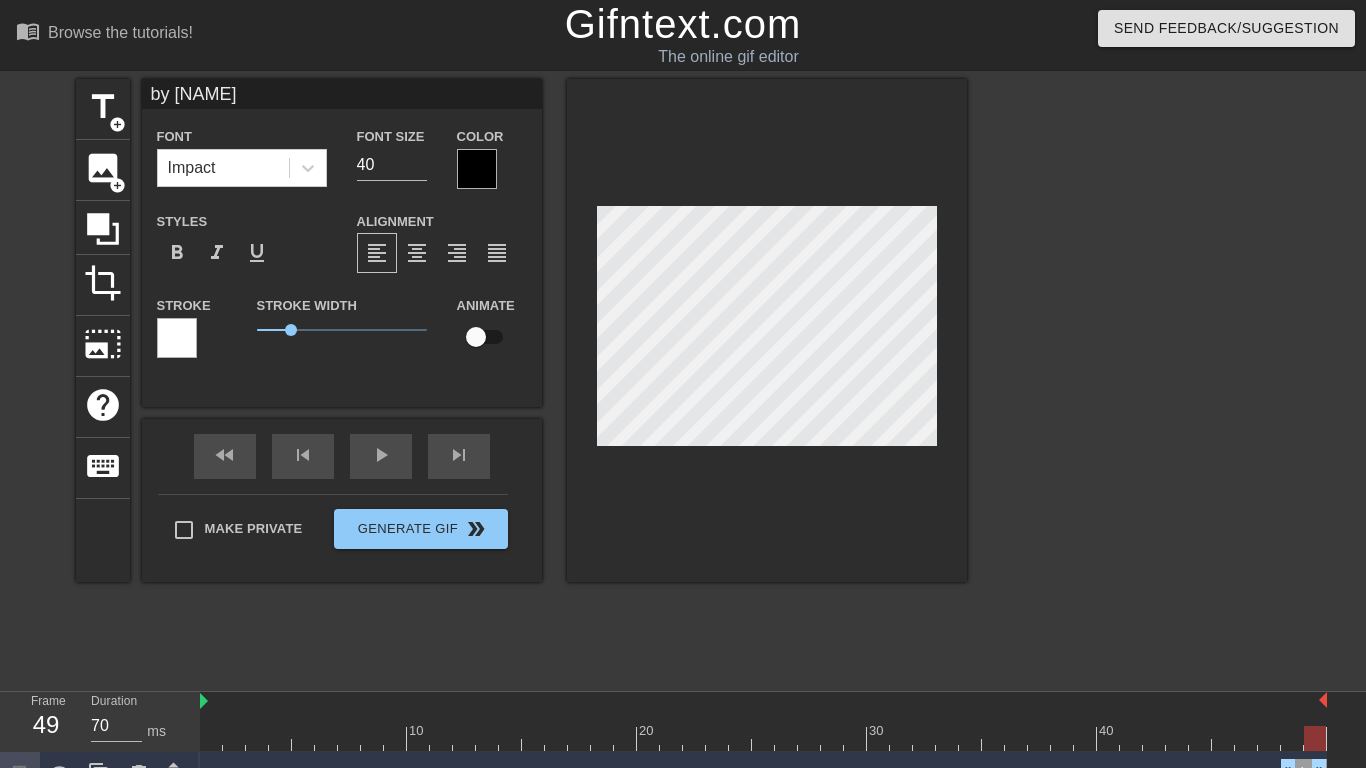 type on "by [NAME]" 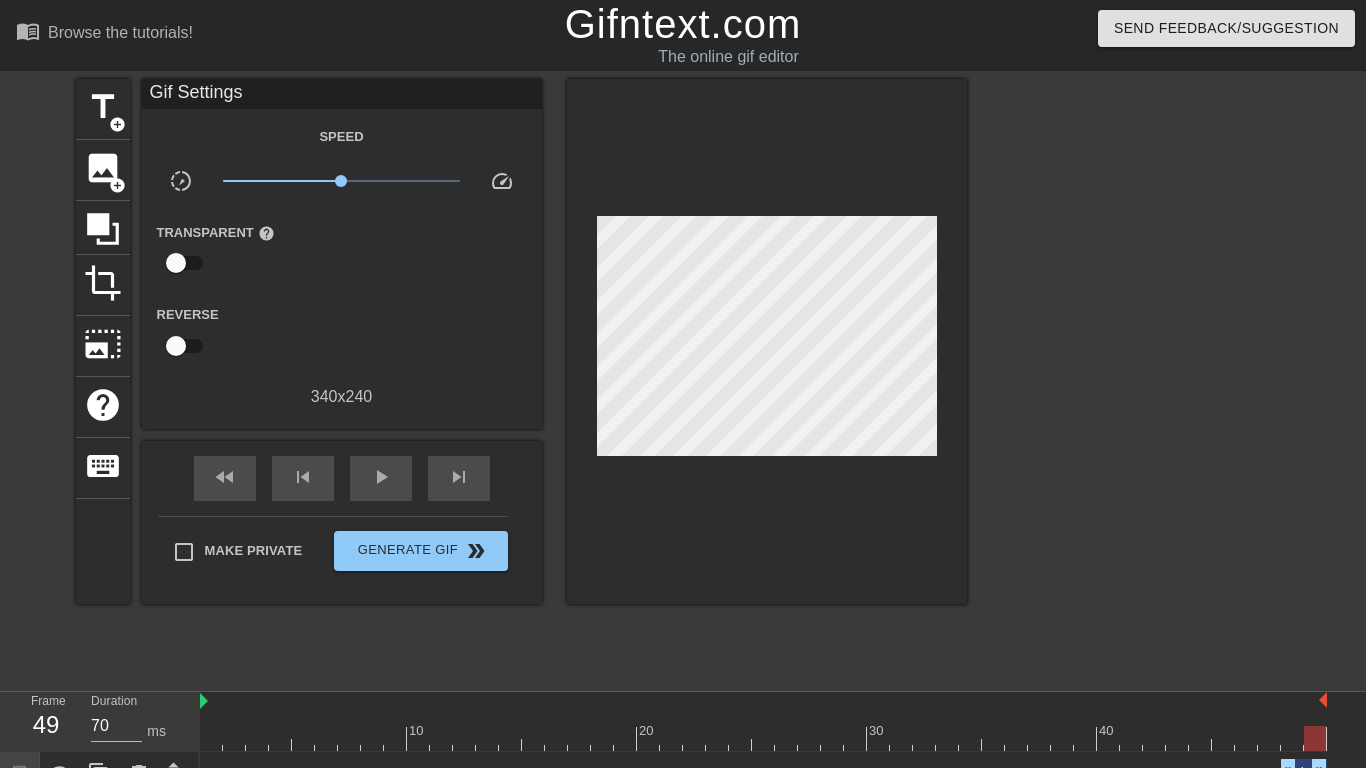 click at bounding box center (767, 341) 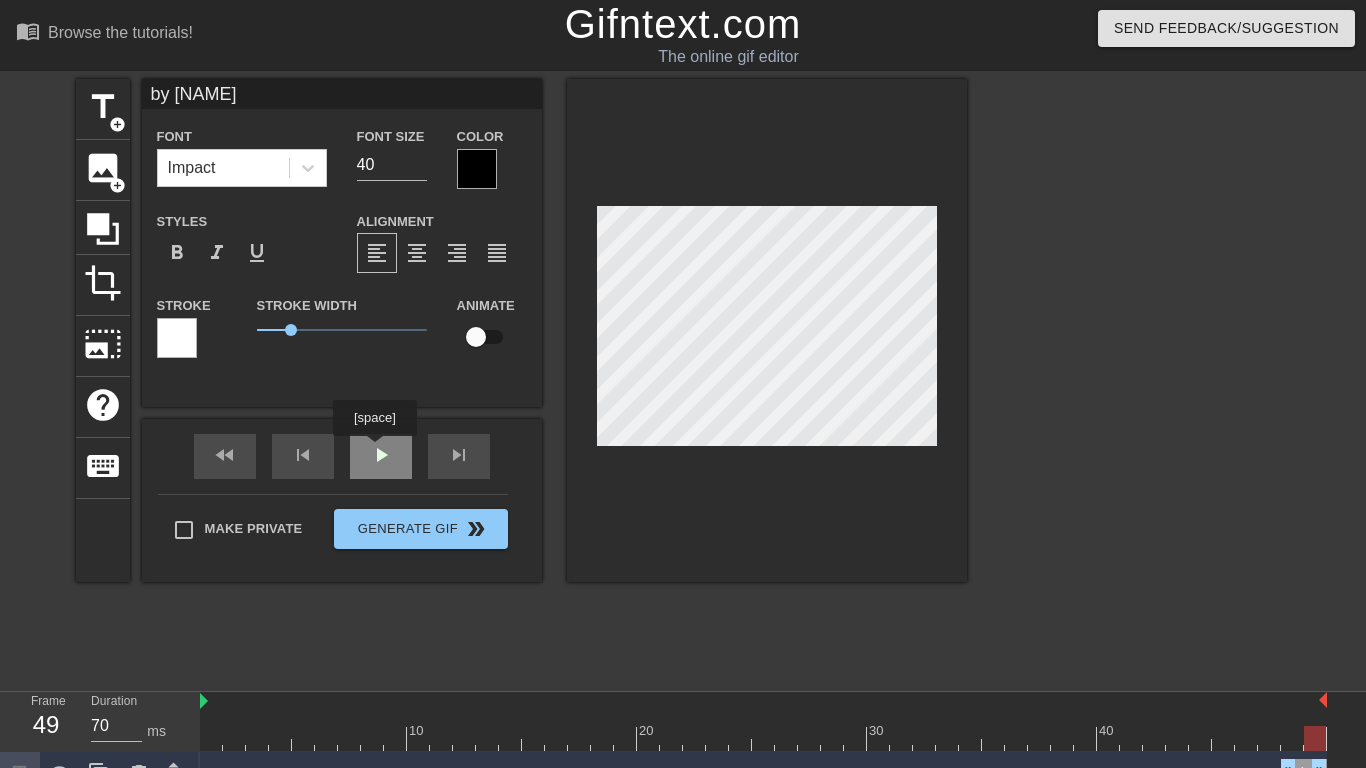 click on "fast_rewind skip_previous play_arrow skip_next" at bounding box center [342, 456] 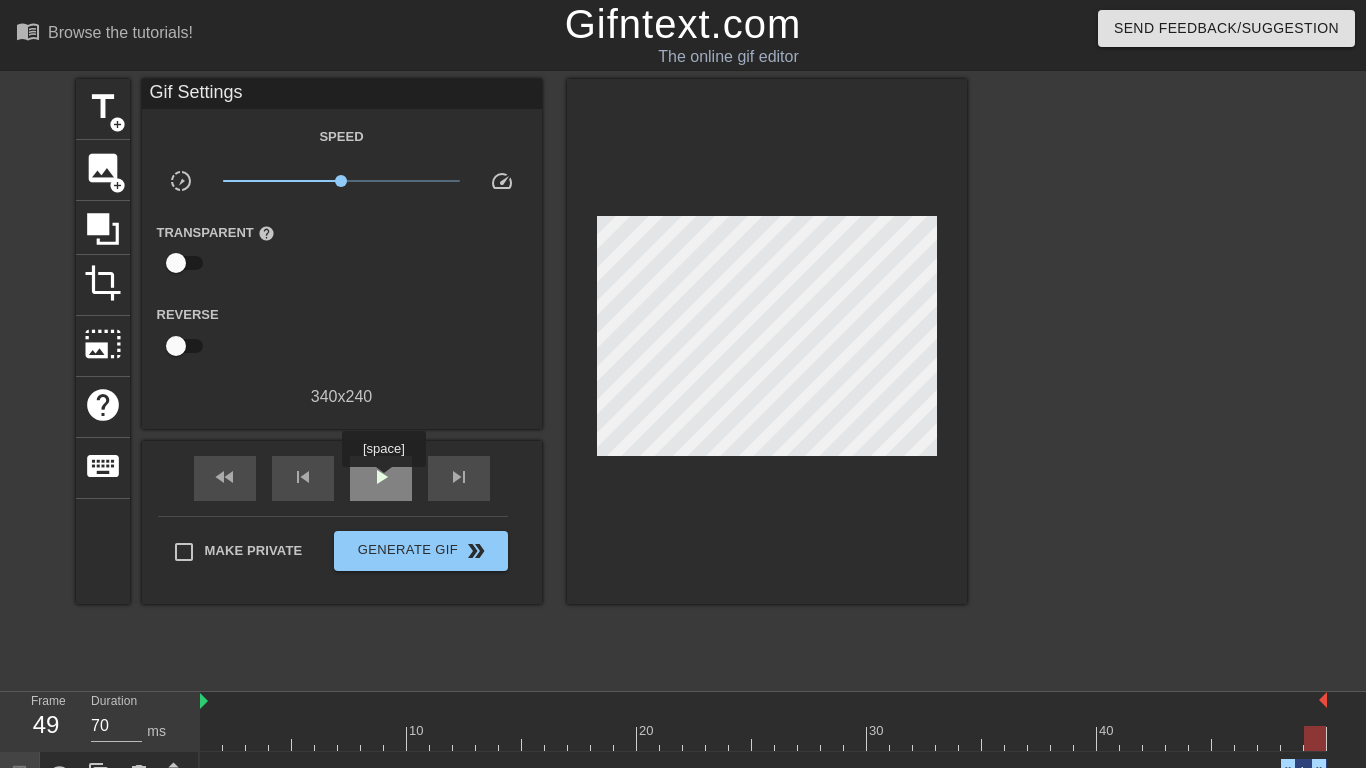 click on "play_arrow" at bounding box center [381, 477] 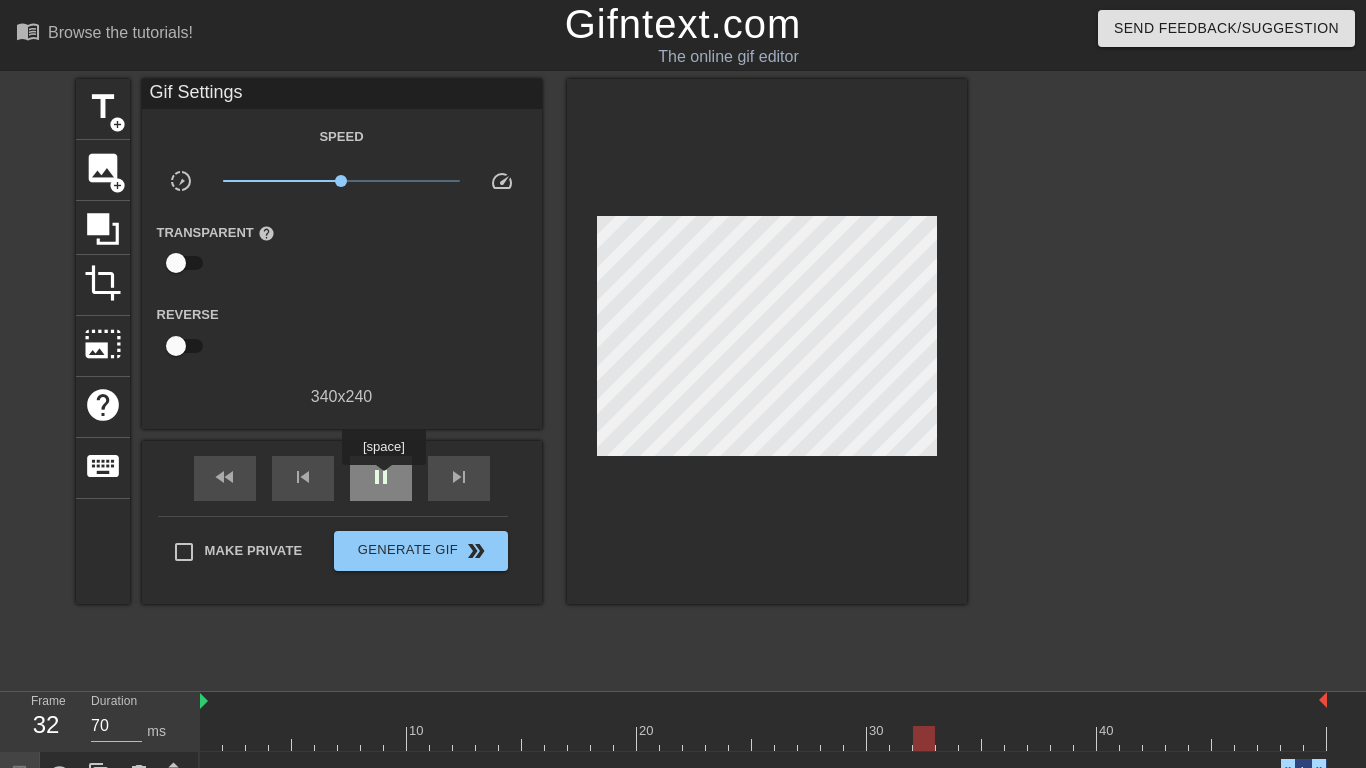 click on "pause" at bounding box center (381, 477) 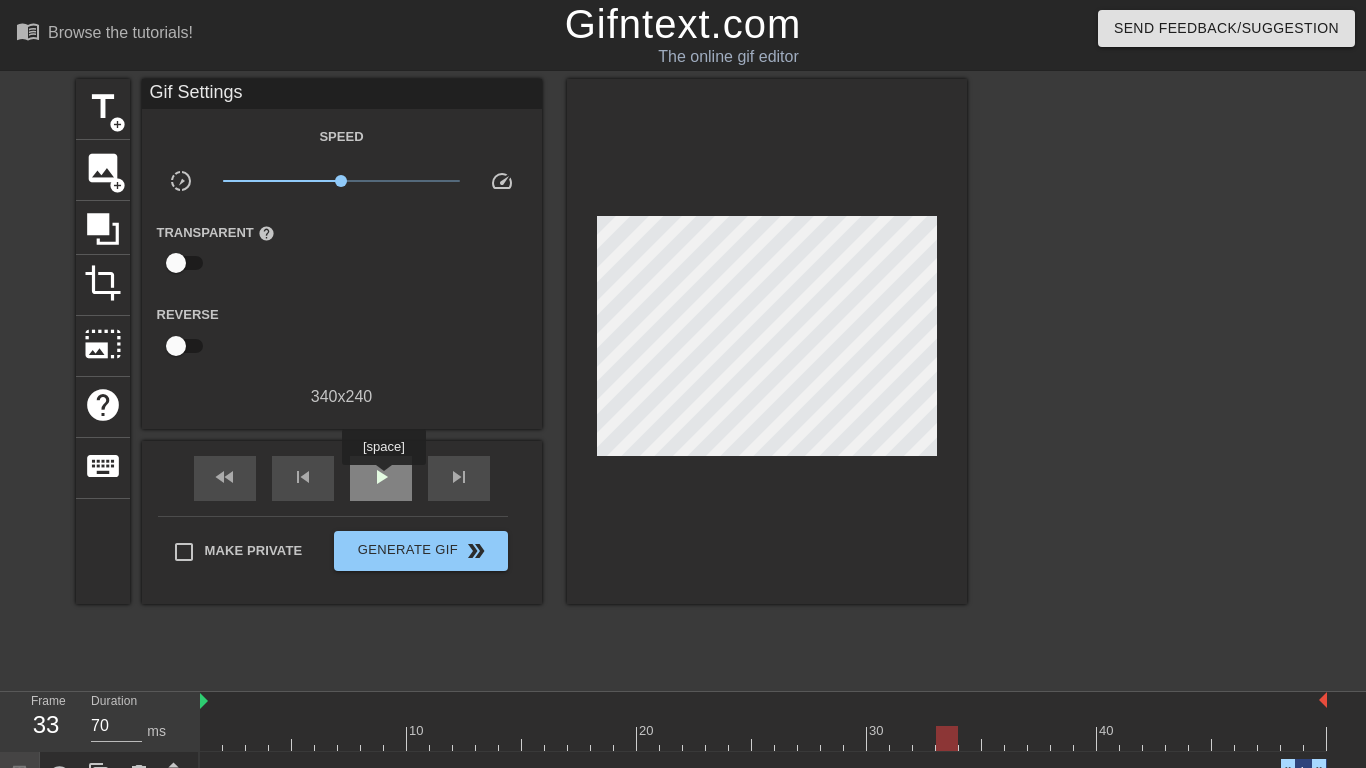 click on "play_arrow" at bounding box center [381, 477] 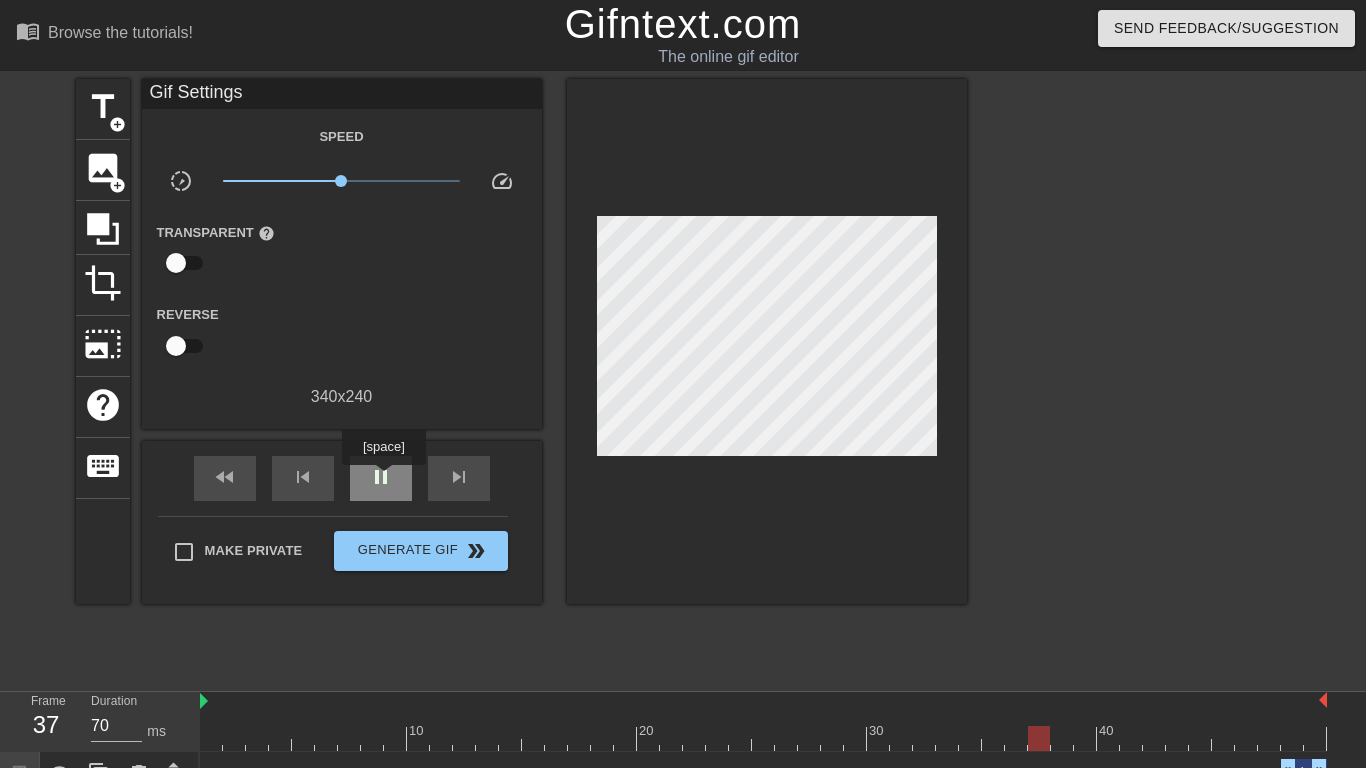 click on "pause" at bounding box center (381, 477) 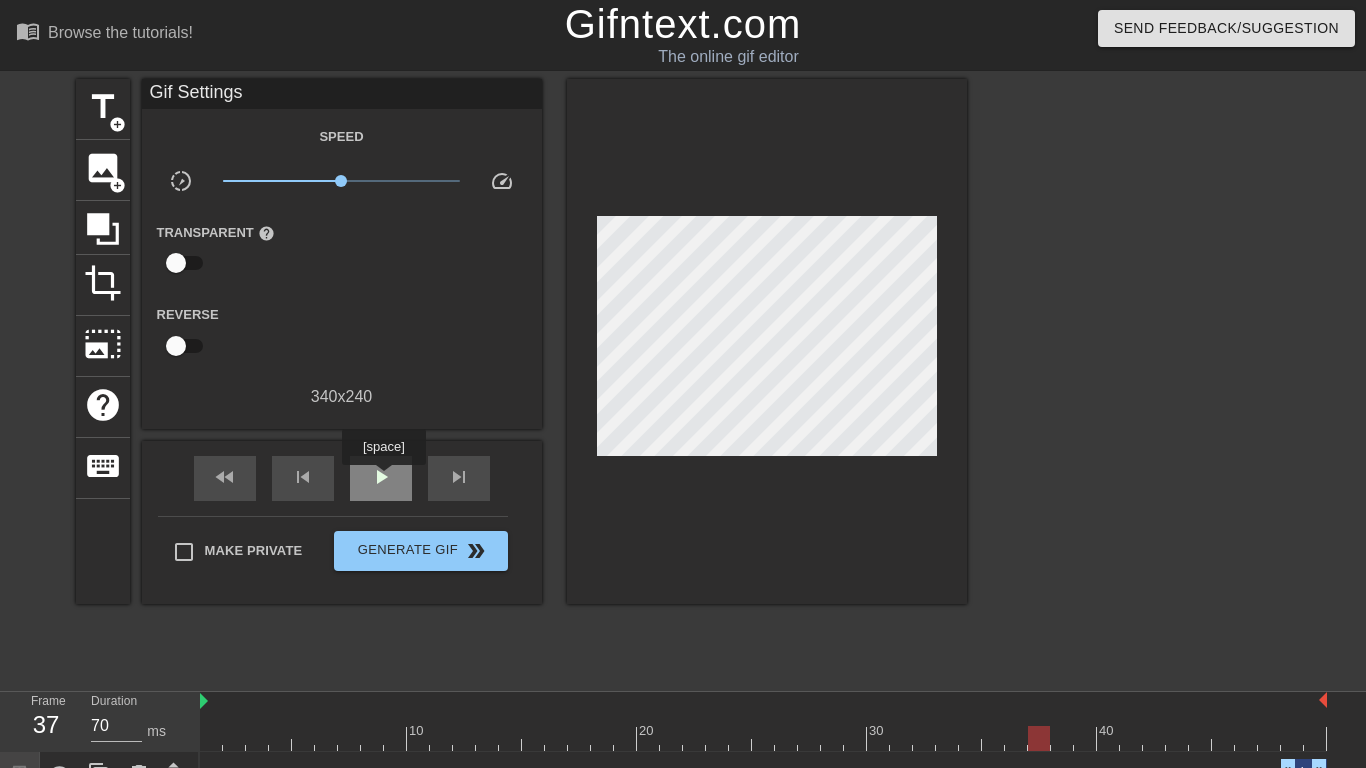 click on "play_arrow" at bounding box center (381, 477) 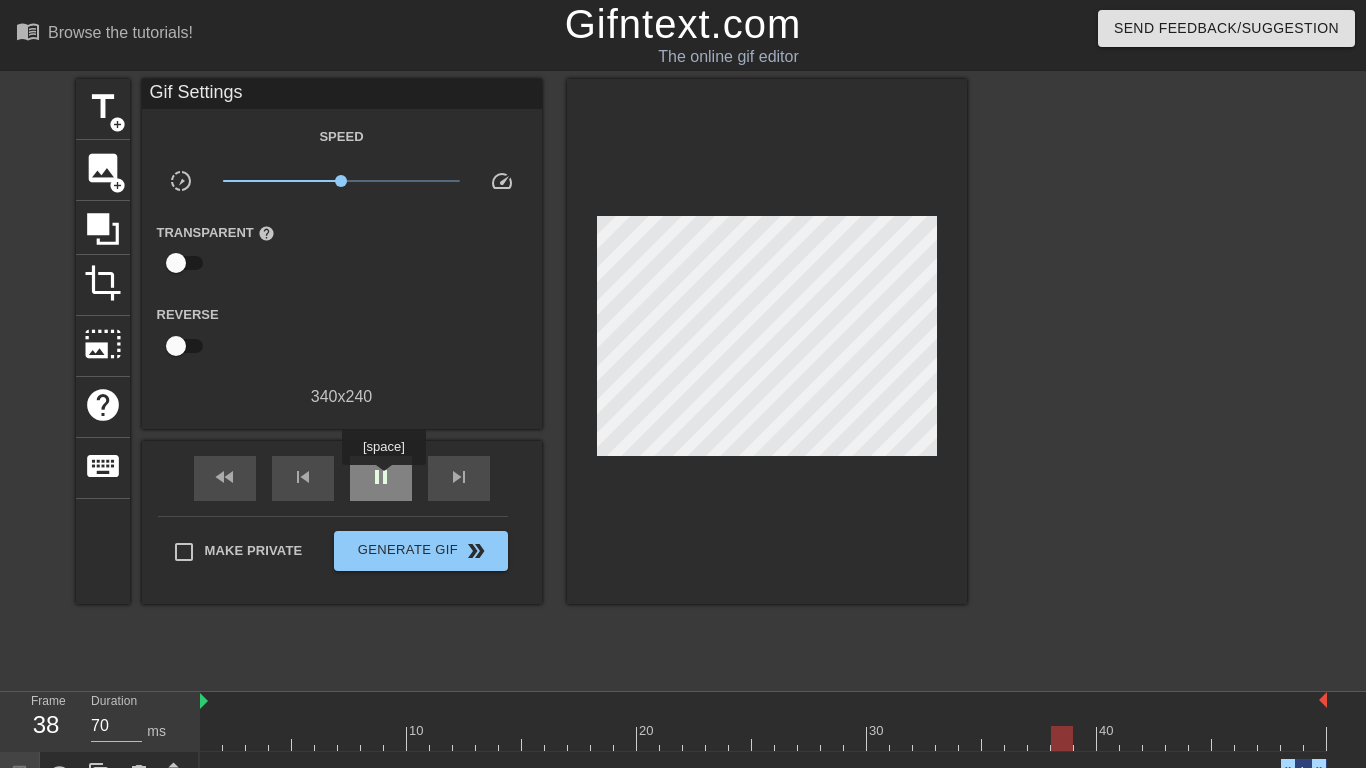 click on "pause" at bounding box center (381, 477) 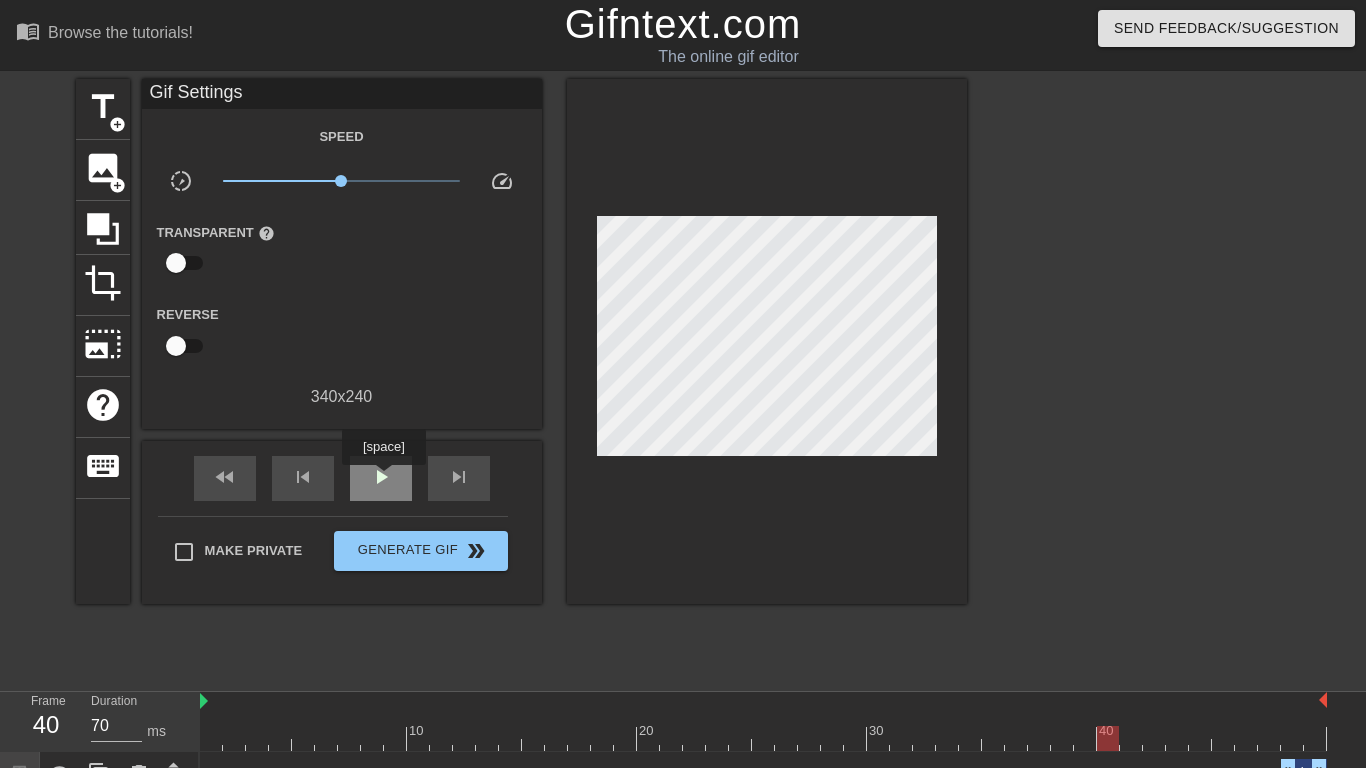 click on "play_arrow" at bounding box center (381, 477) 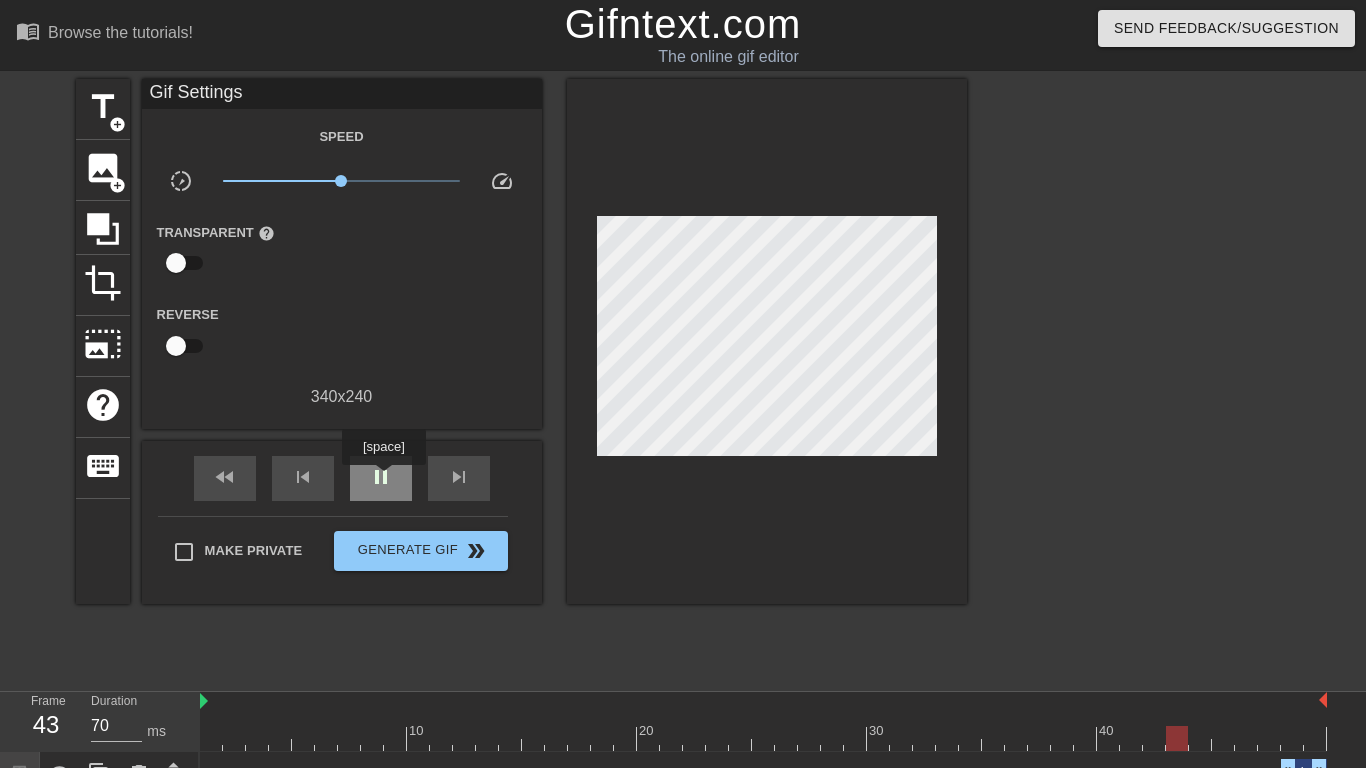 click on "pause" at bounding box center [381, 477] 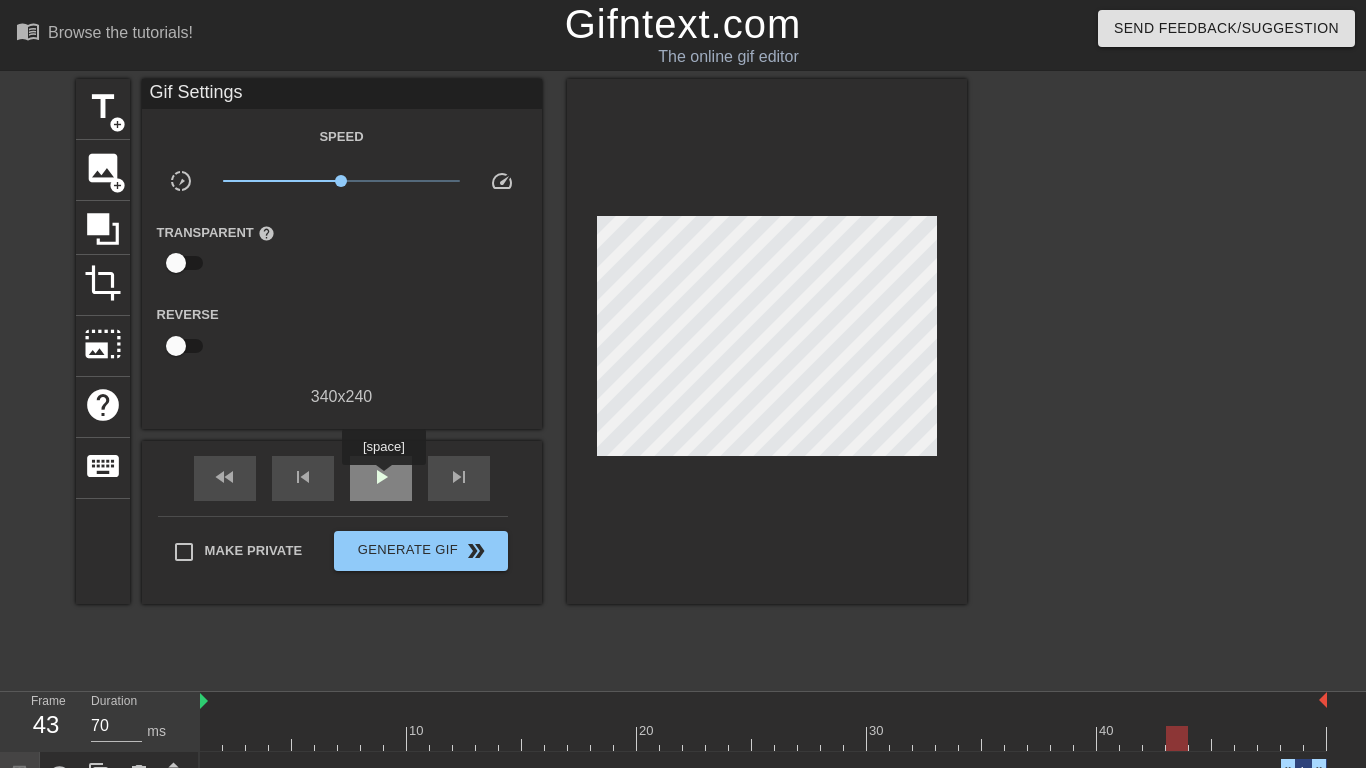 click on "play_arrow" at bounding box center (381, 477) 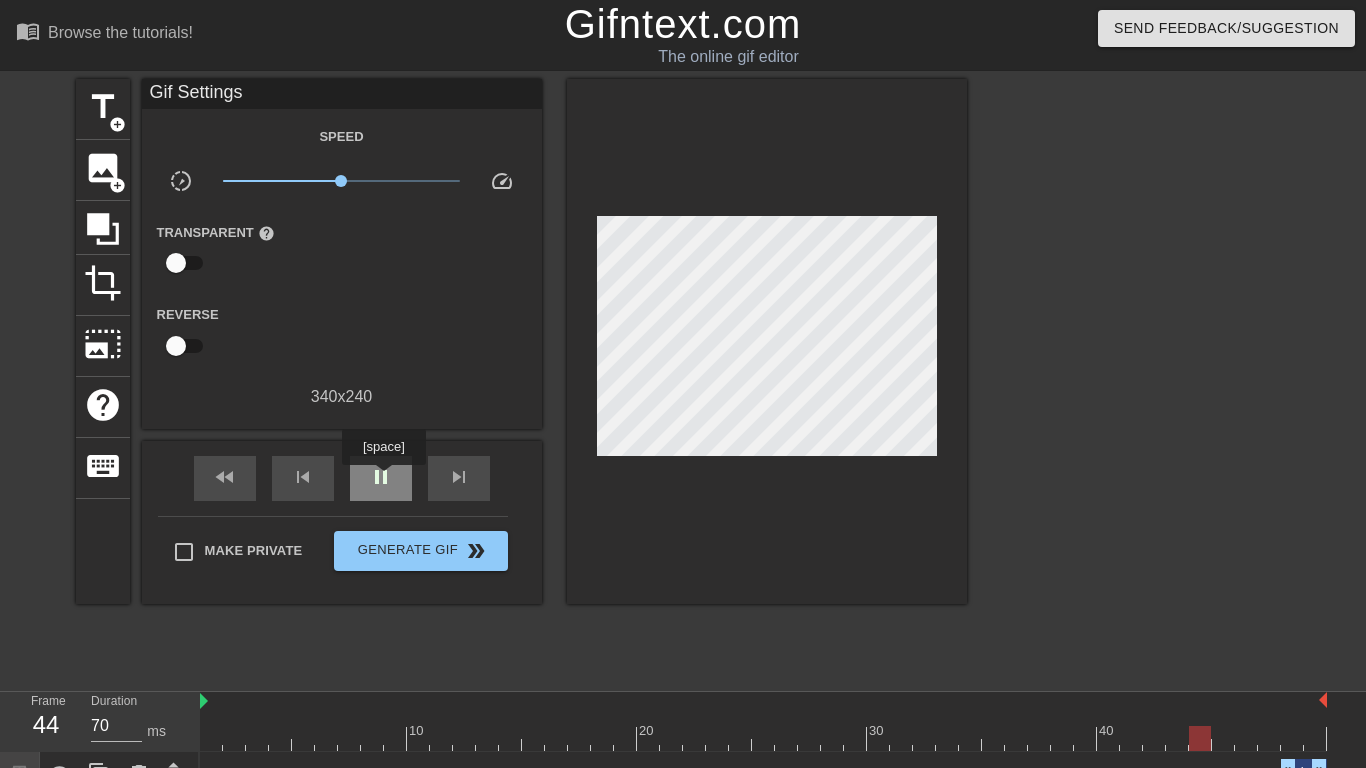 click on "pause" at bounding box center (381, 477) 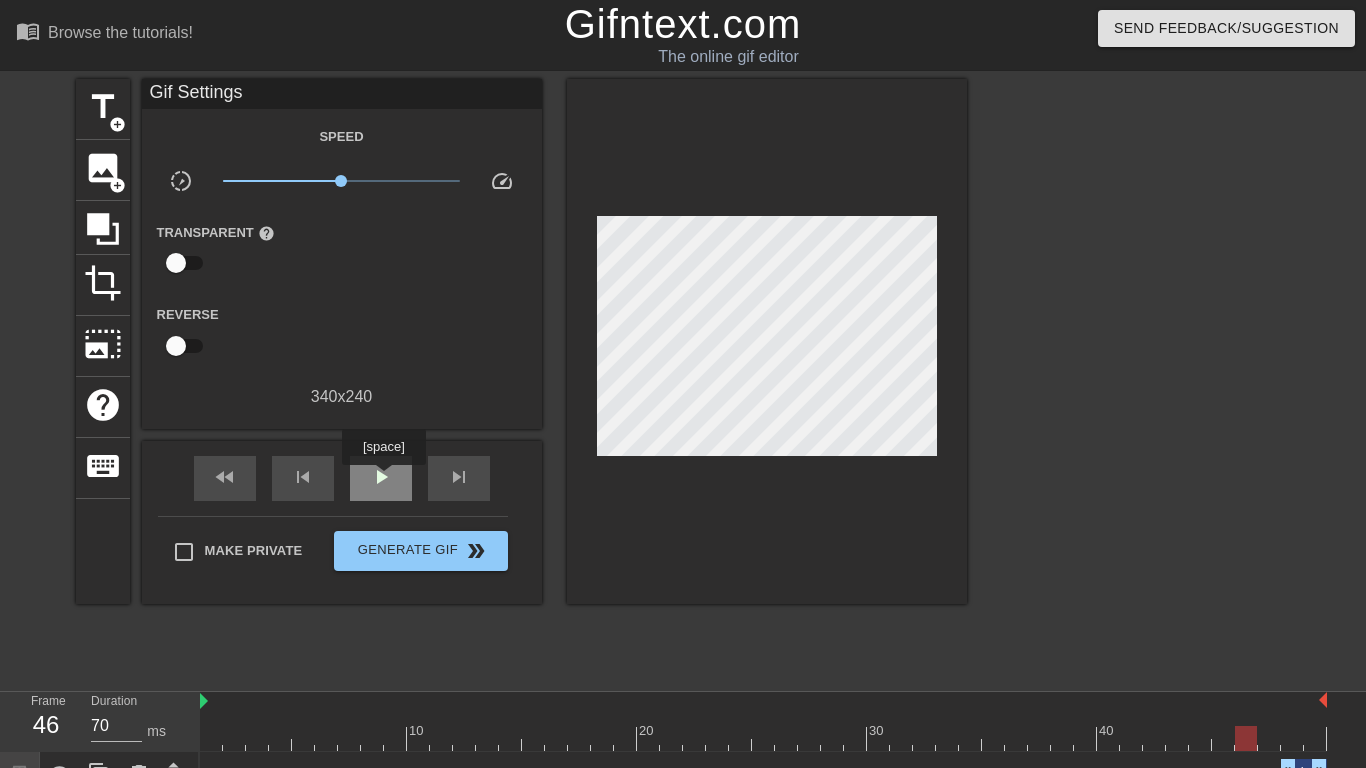 click on "play_arrow" at bounding box center (381, 477) 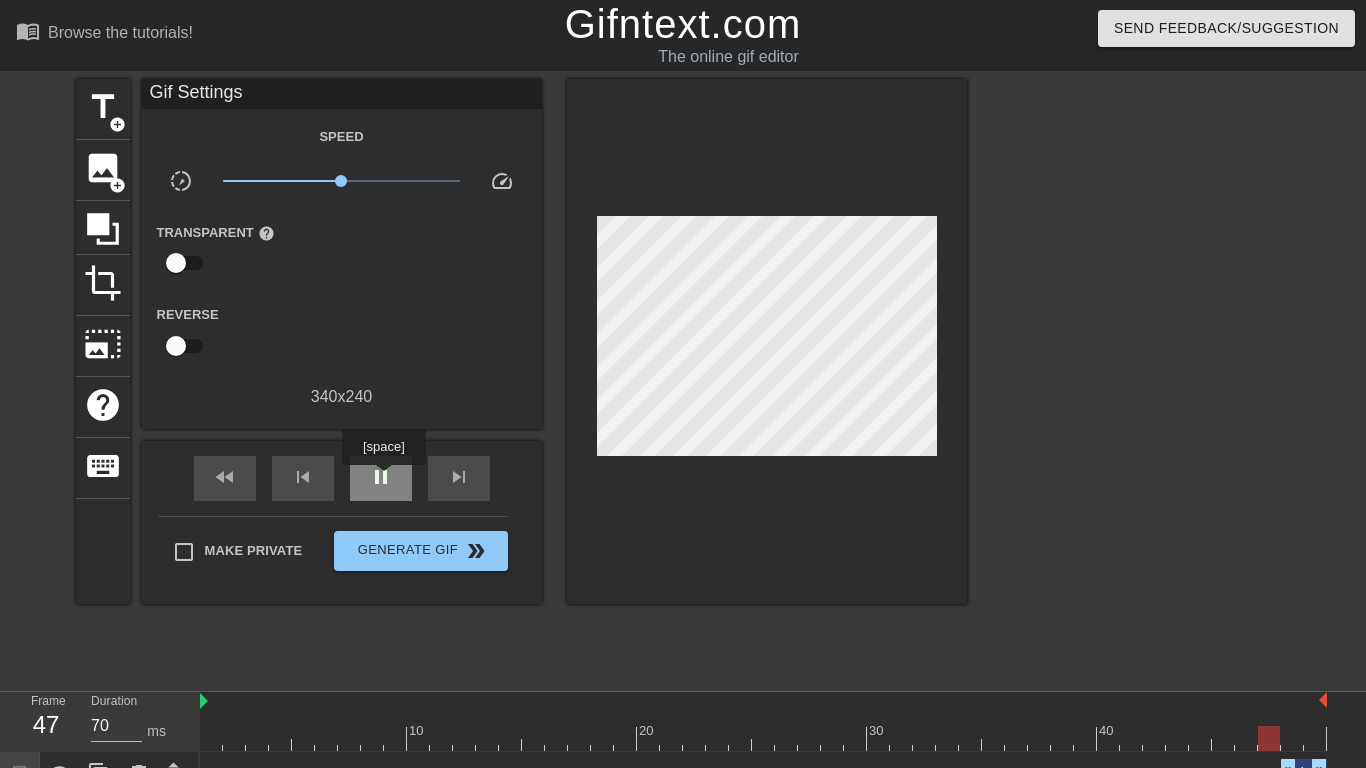 click on "pause" at bounding box center [381, 477] 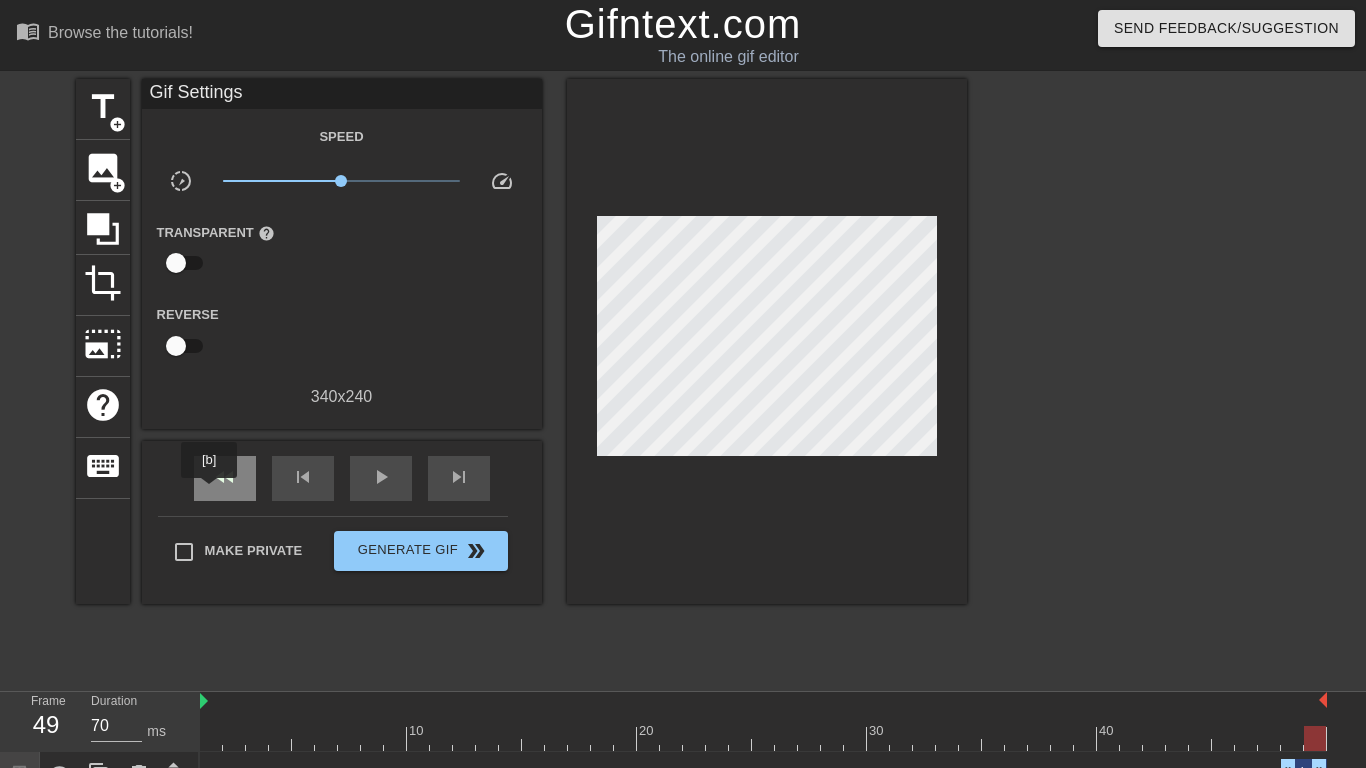 click on "fast_rewind" at bounding box center (225, 478) 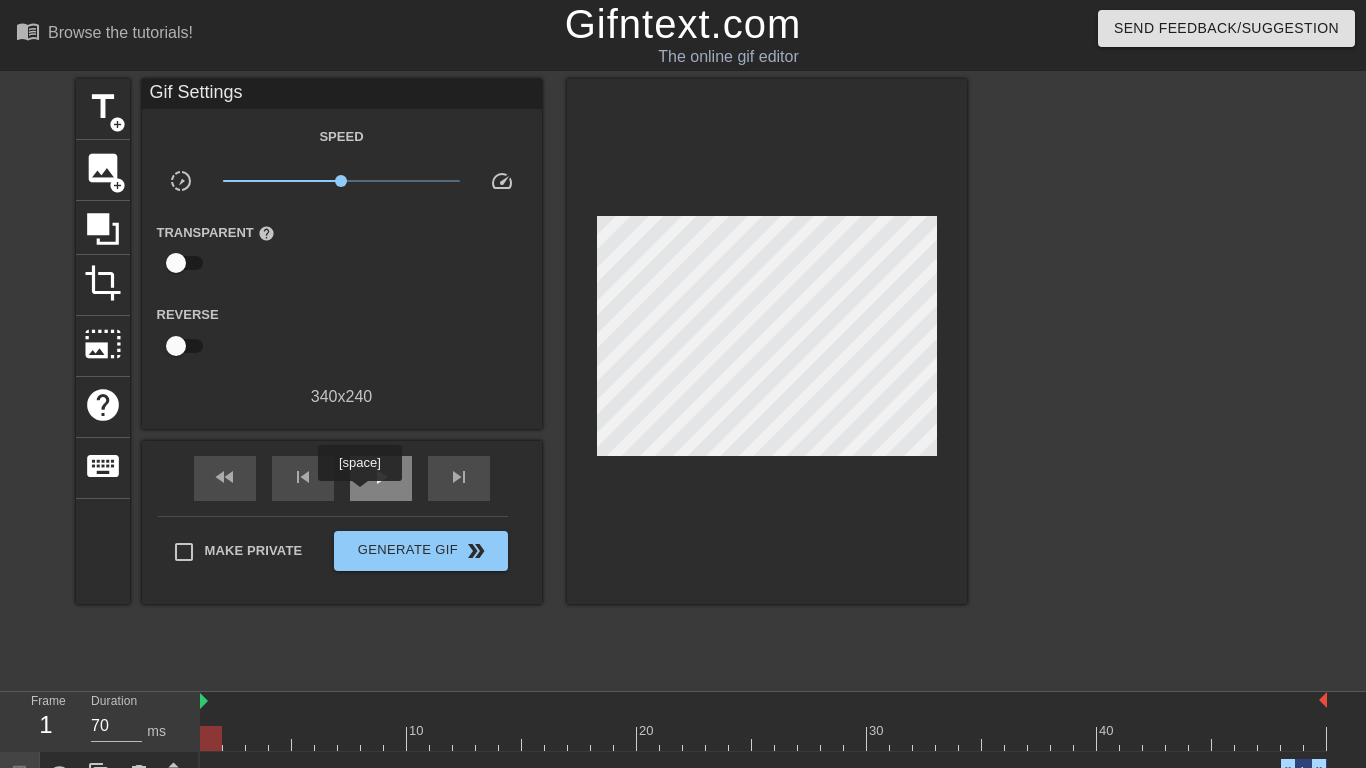 click on "play_arrow" at bounding box center (381, 478) 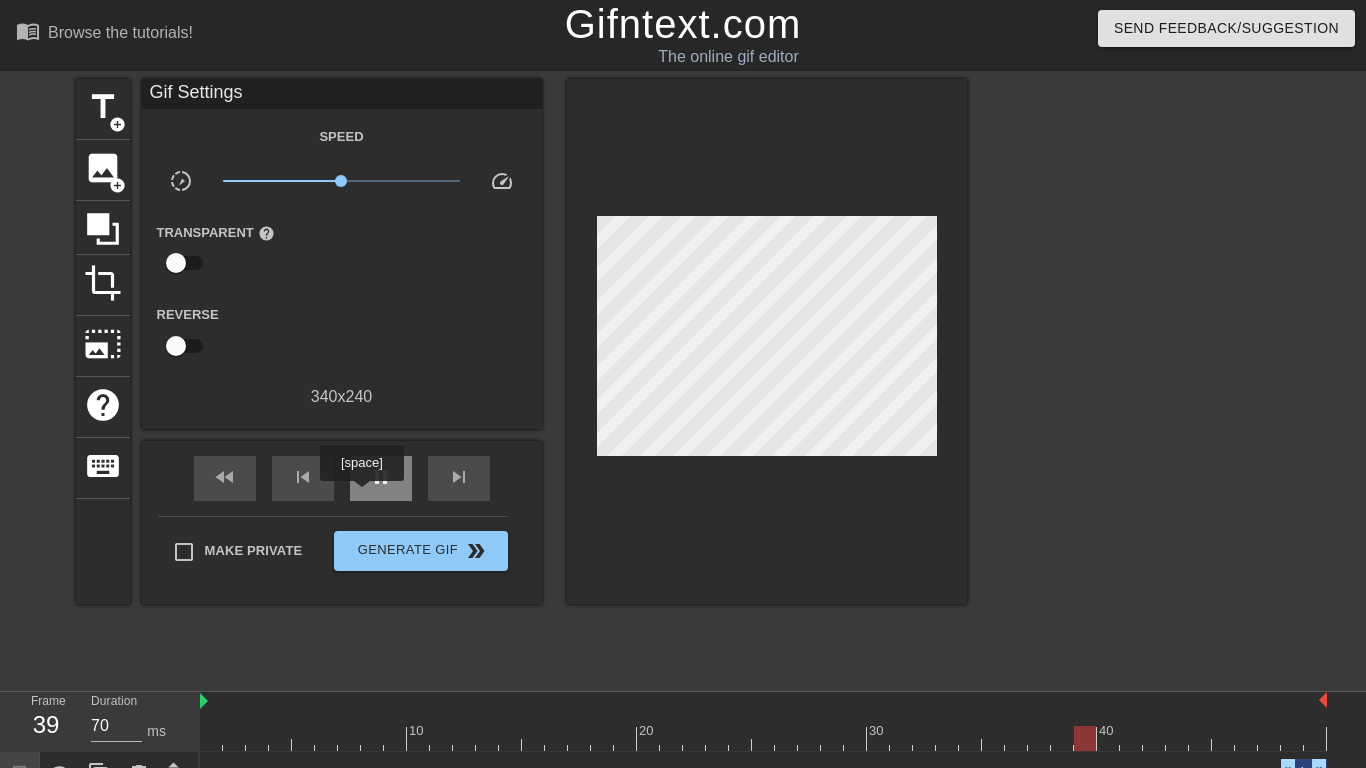 click on "pause" at bounding box center (381, 478) 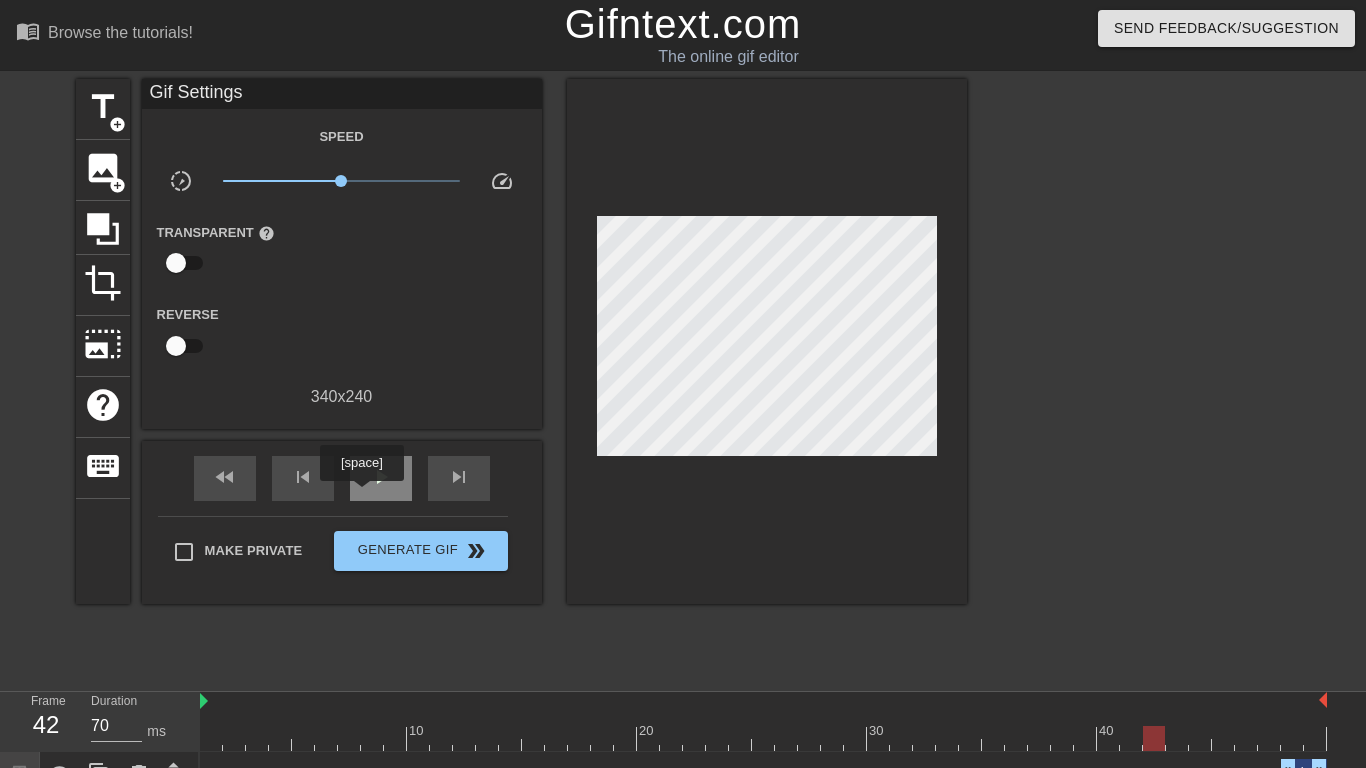 click on "play_arrow" at bounding box center [381, 478] 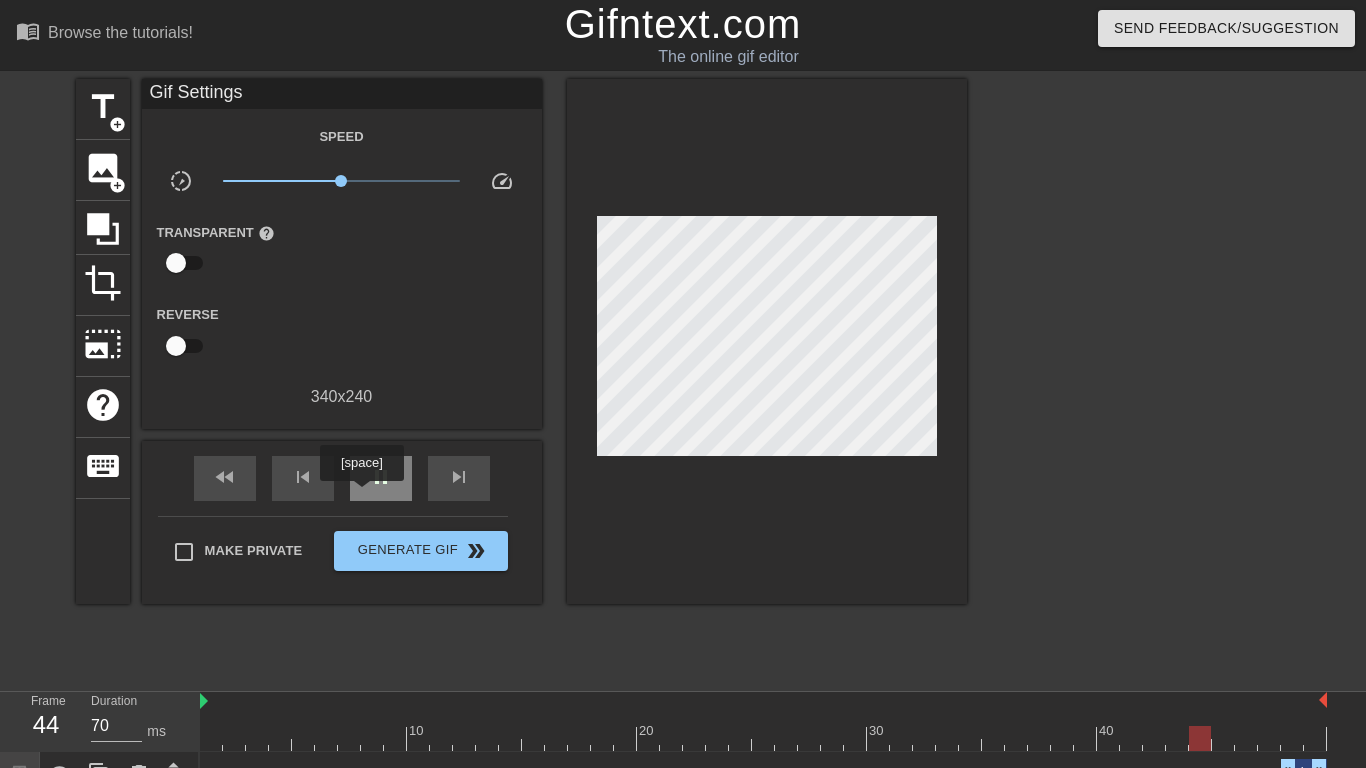 click on "pause" at bounding box center [381, 478] 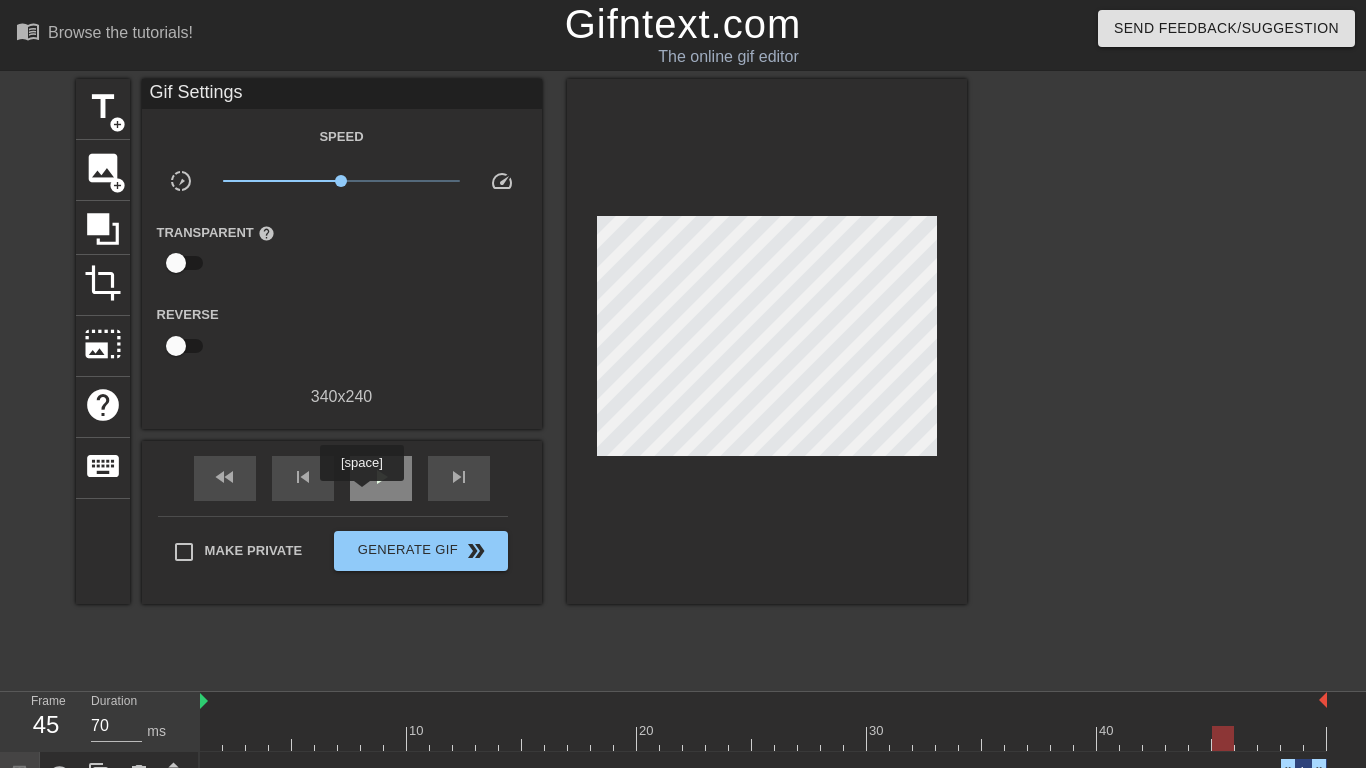 click on "play_arrow" at bounding box center (381, 478) 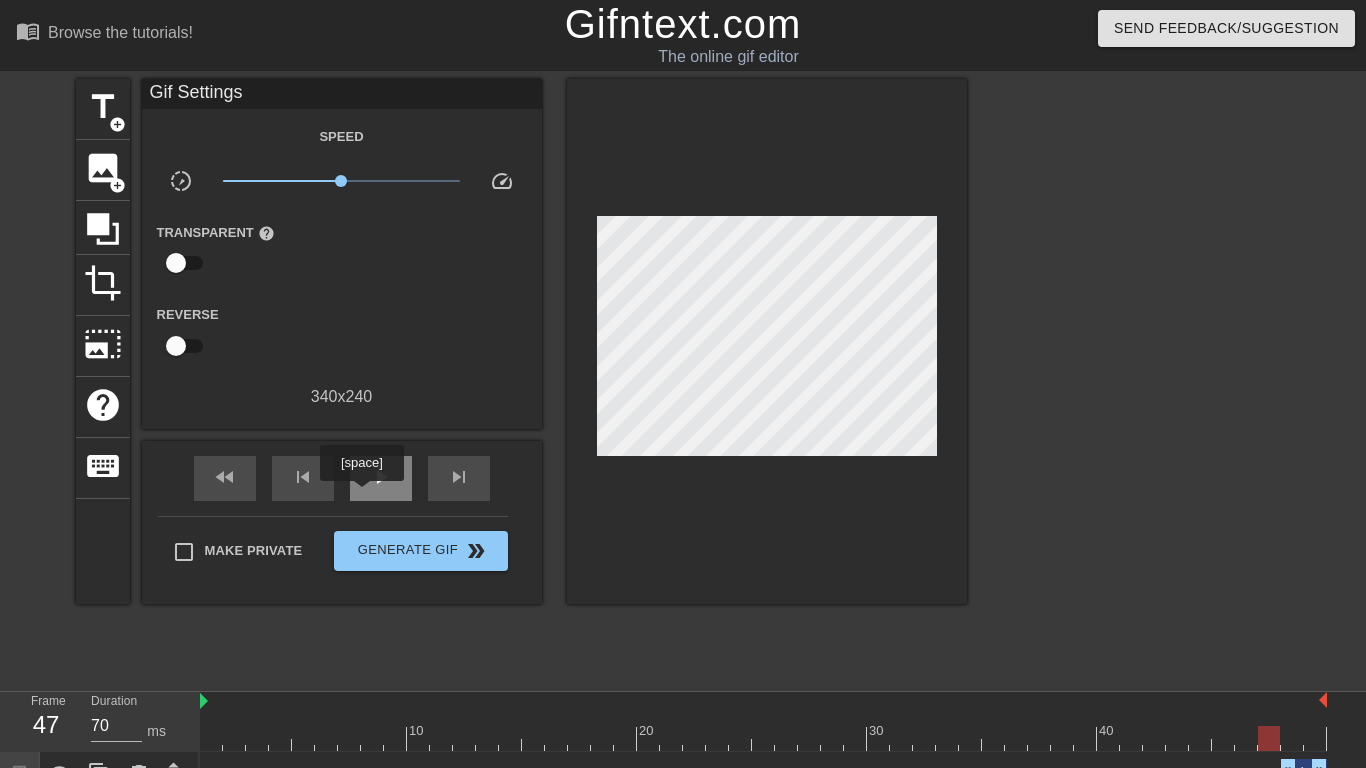 click on "play_arrow" at bounding box center (381, 478) 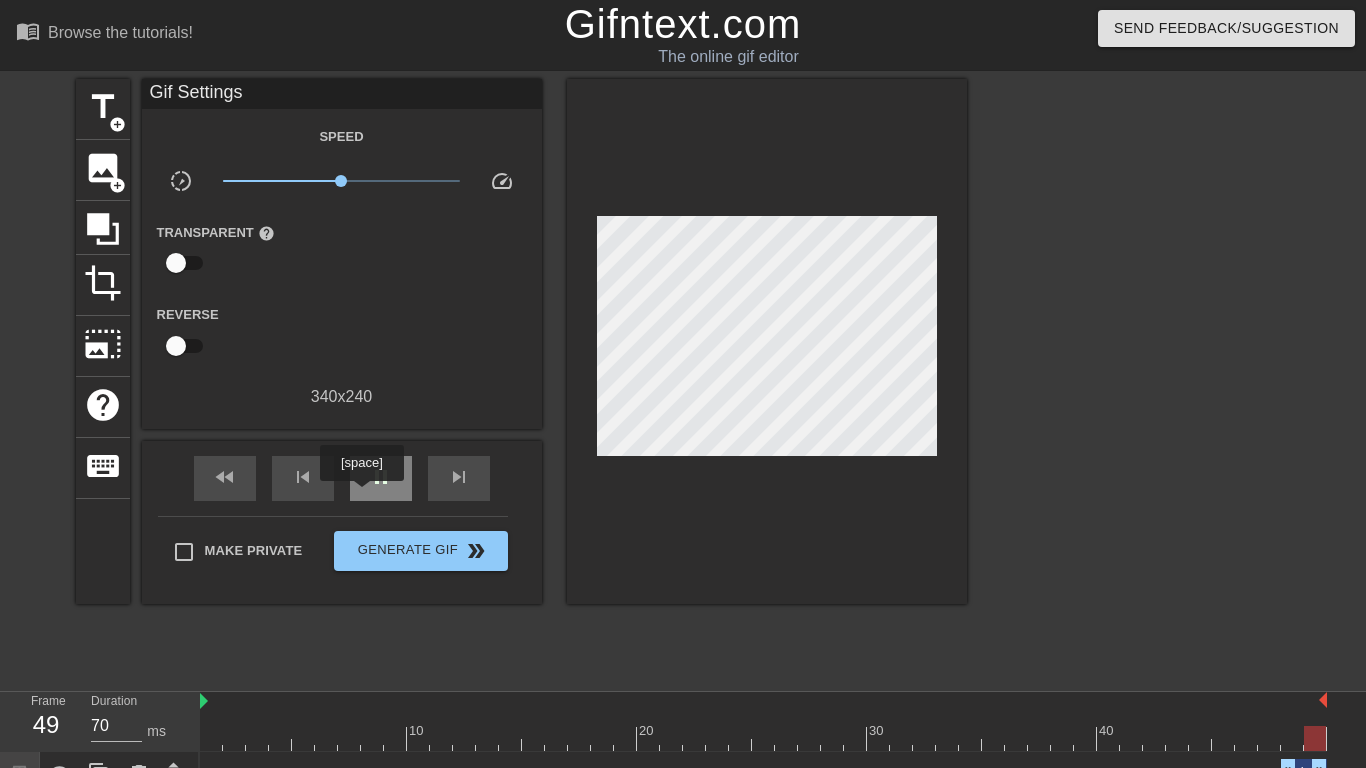 click on "pause" at bounding box center [381, 478] 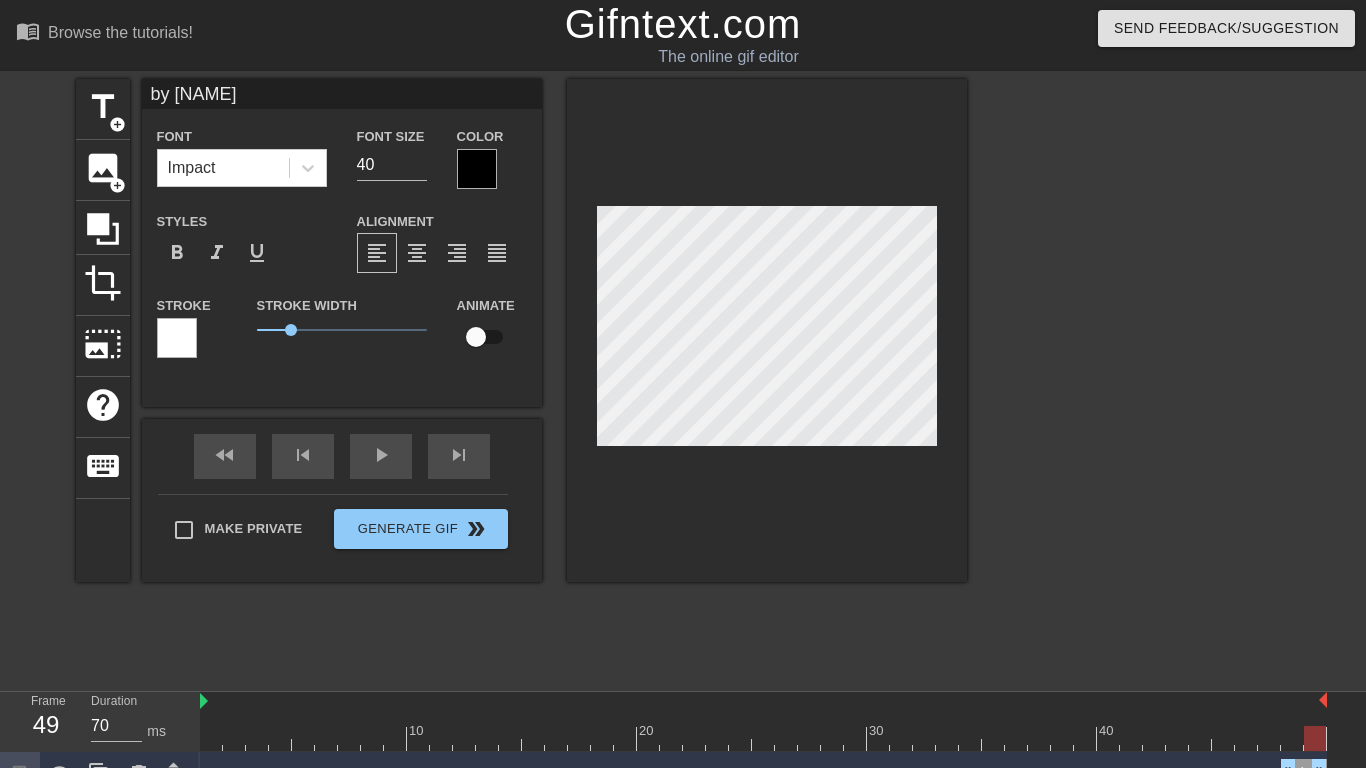 click at bounding box center (767, 330) 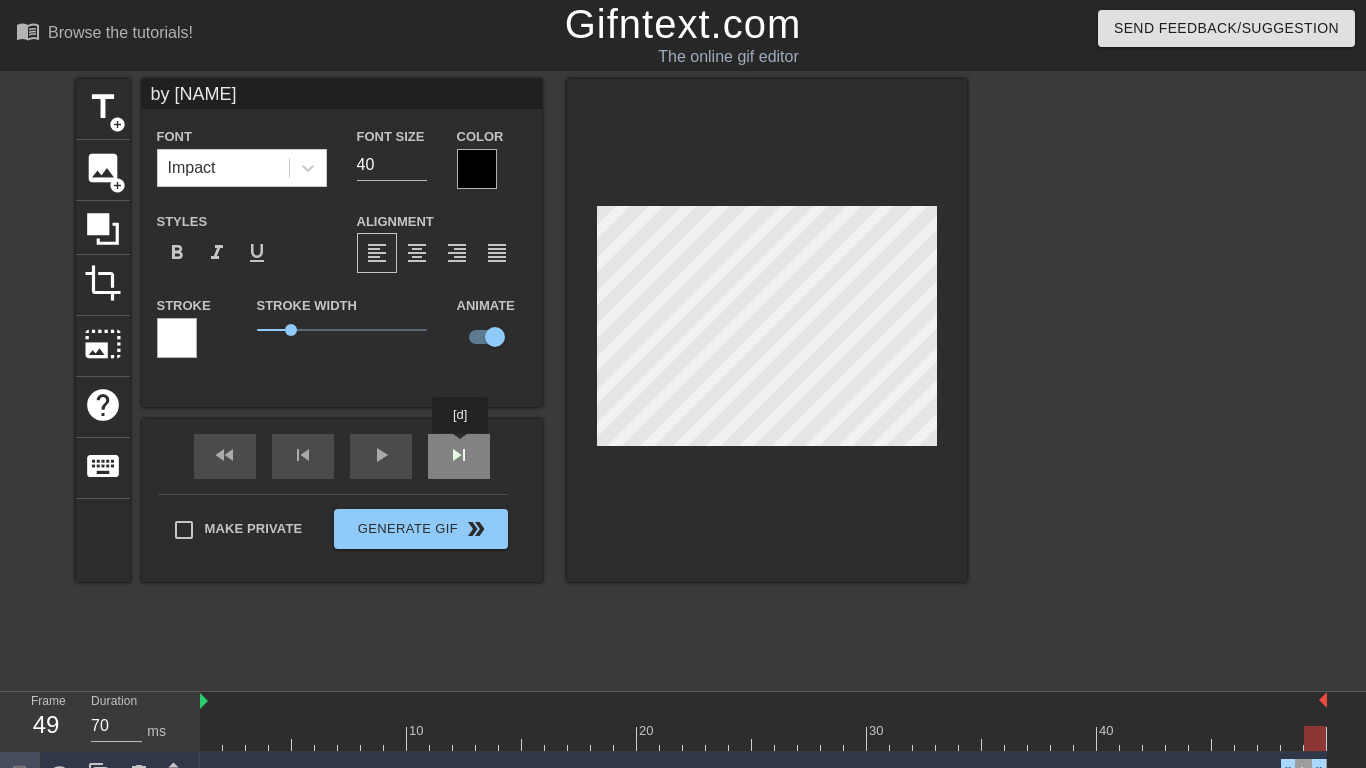 click on "fast_rewind skip_previous play_arrow skip_next" at bounding box center (342, 456) 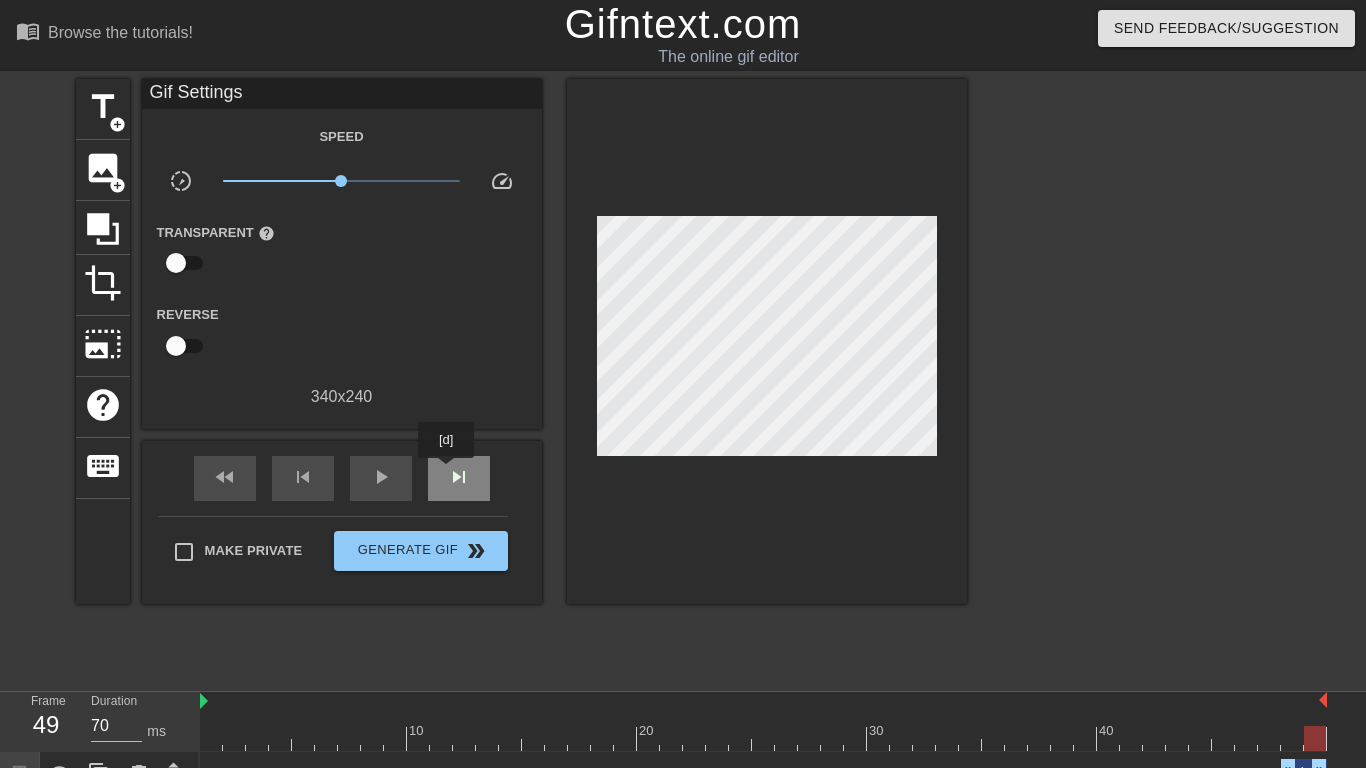 click on "skip_next" at bounding box center [459, 477] 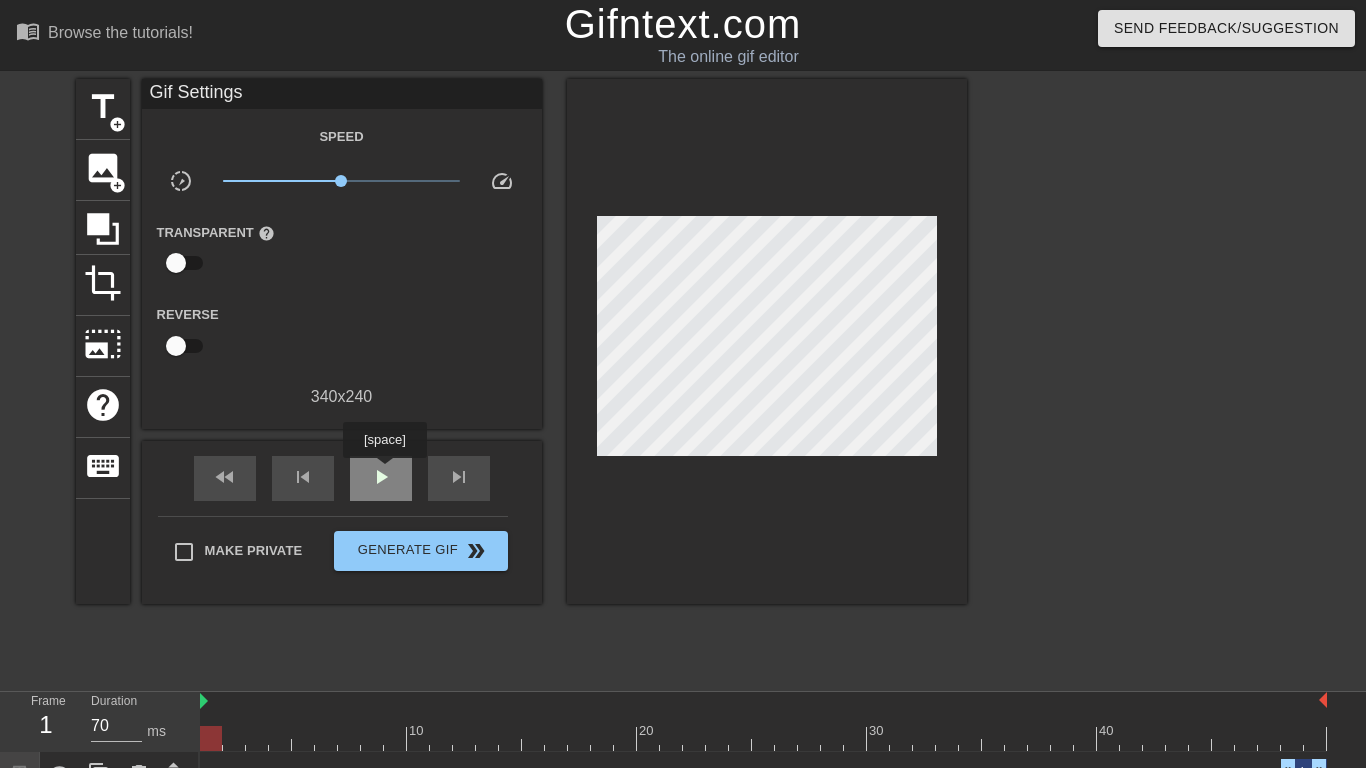 click on "play_arrow" at bounding box center (381, 477) 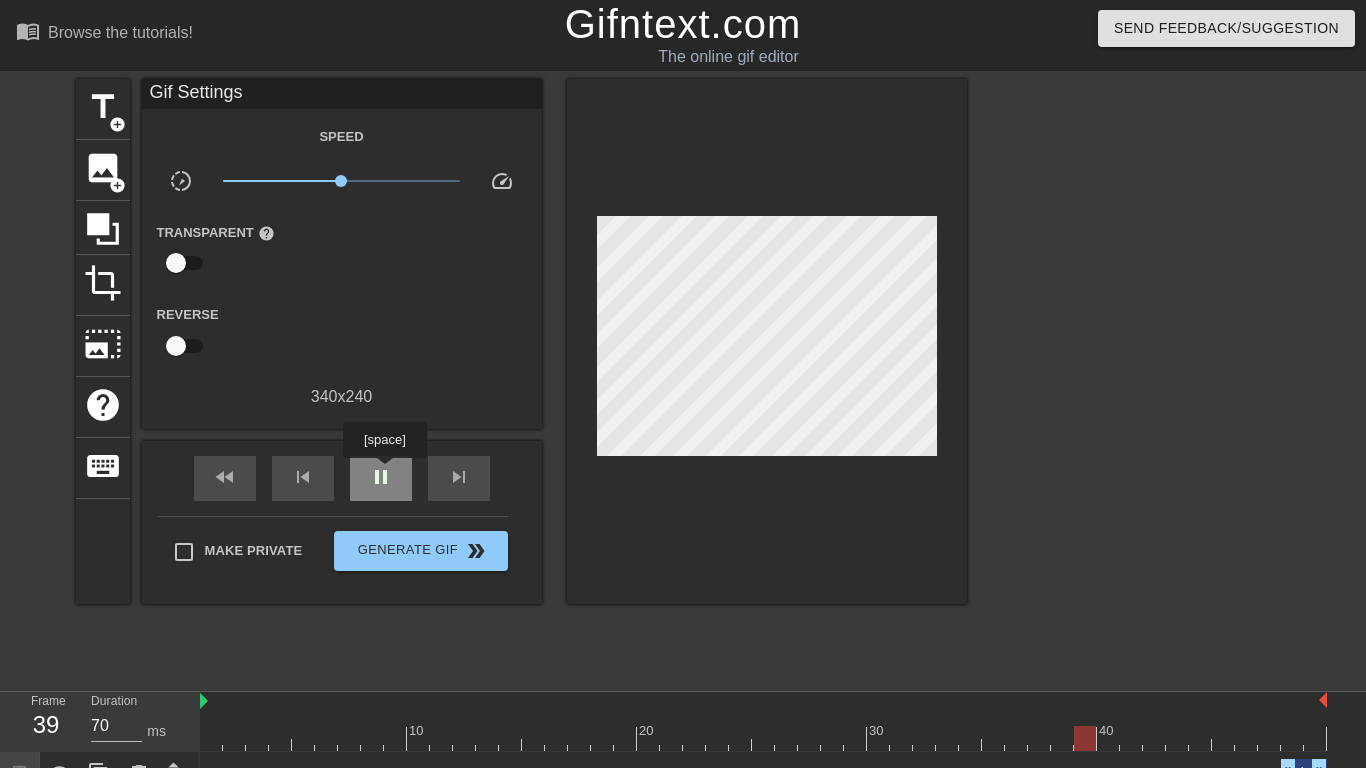 click on "pause" at bounding box center [381, 477] 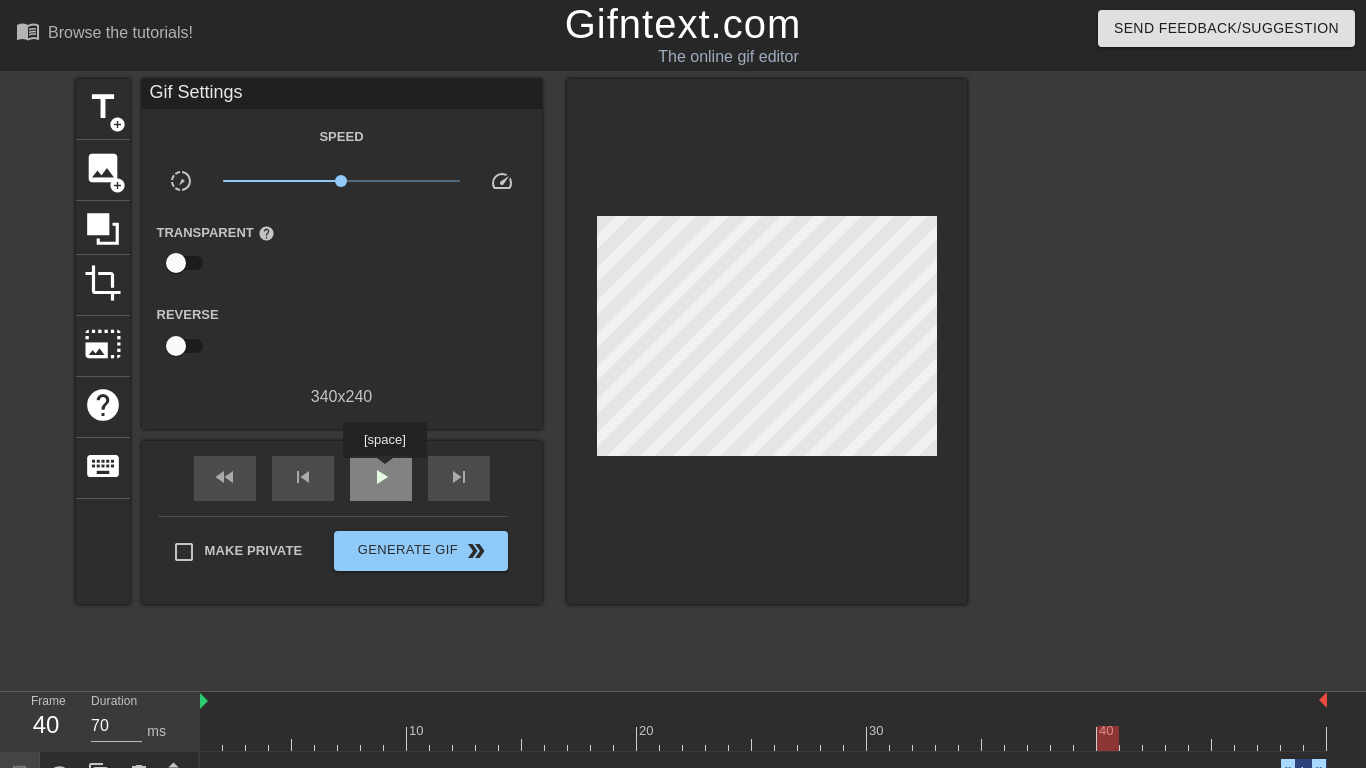 click on "play_arrow" at bounding box center (381, 477) 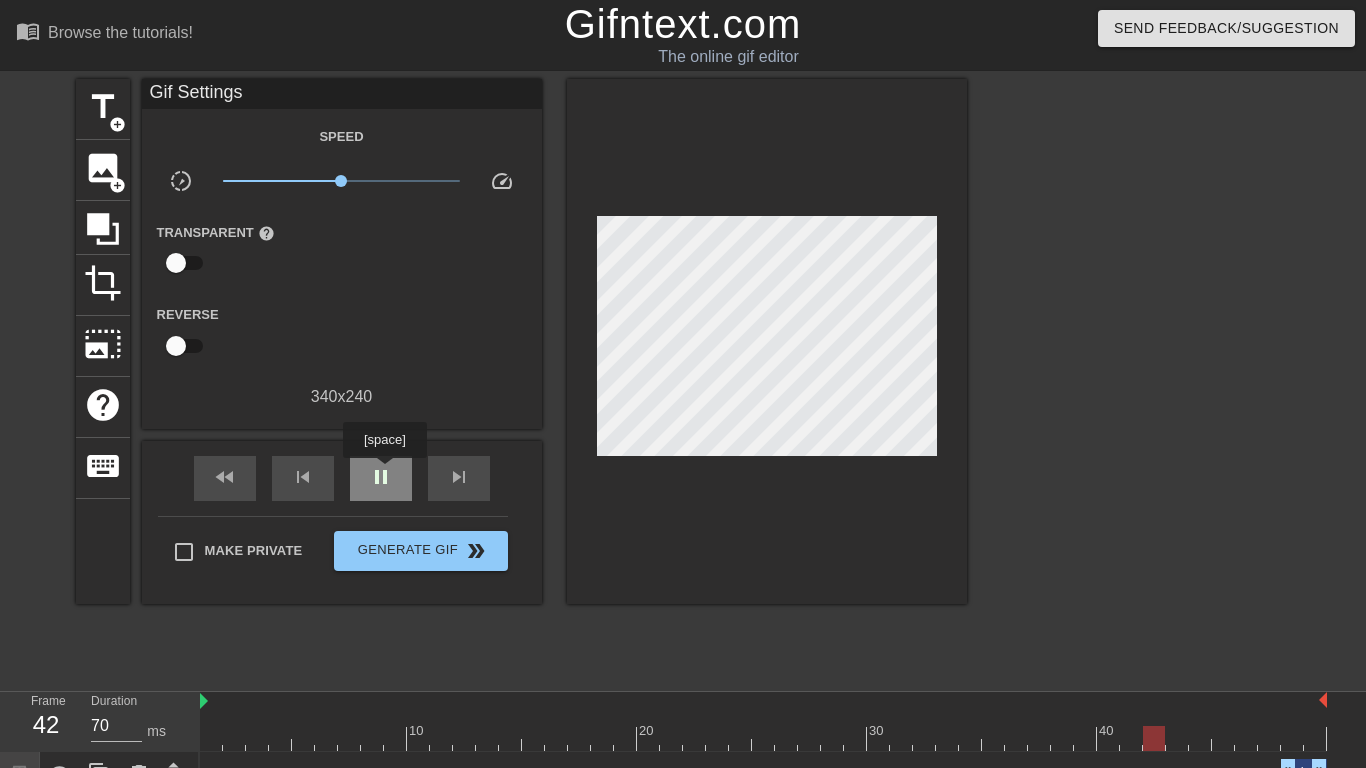click on "pause" at bounding box center (381, 477) 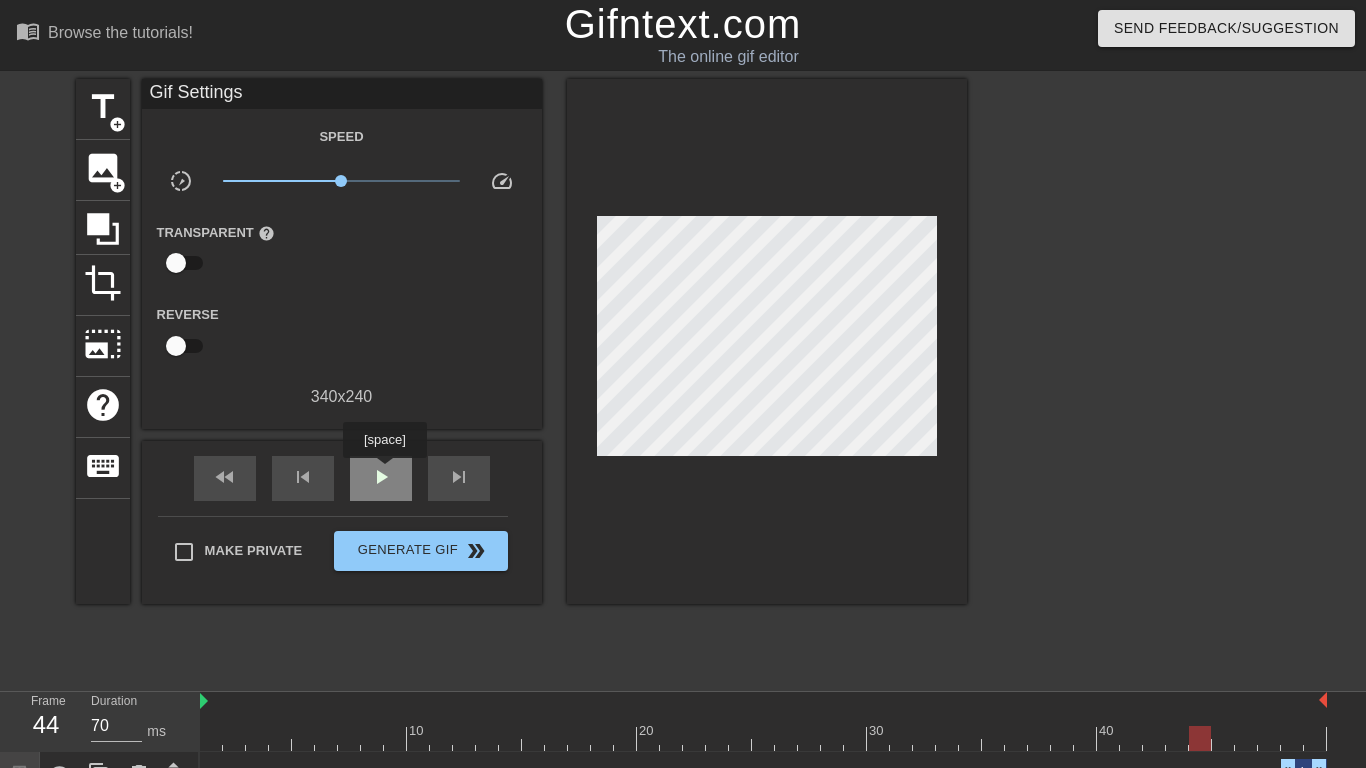 click on "play_arrow" at bounding box center [381, 477] 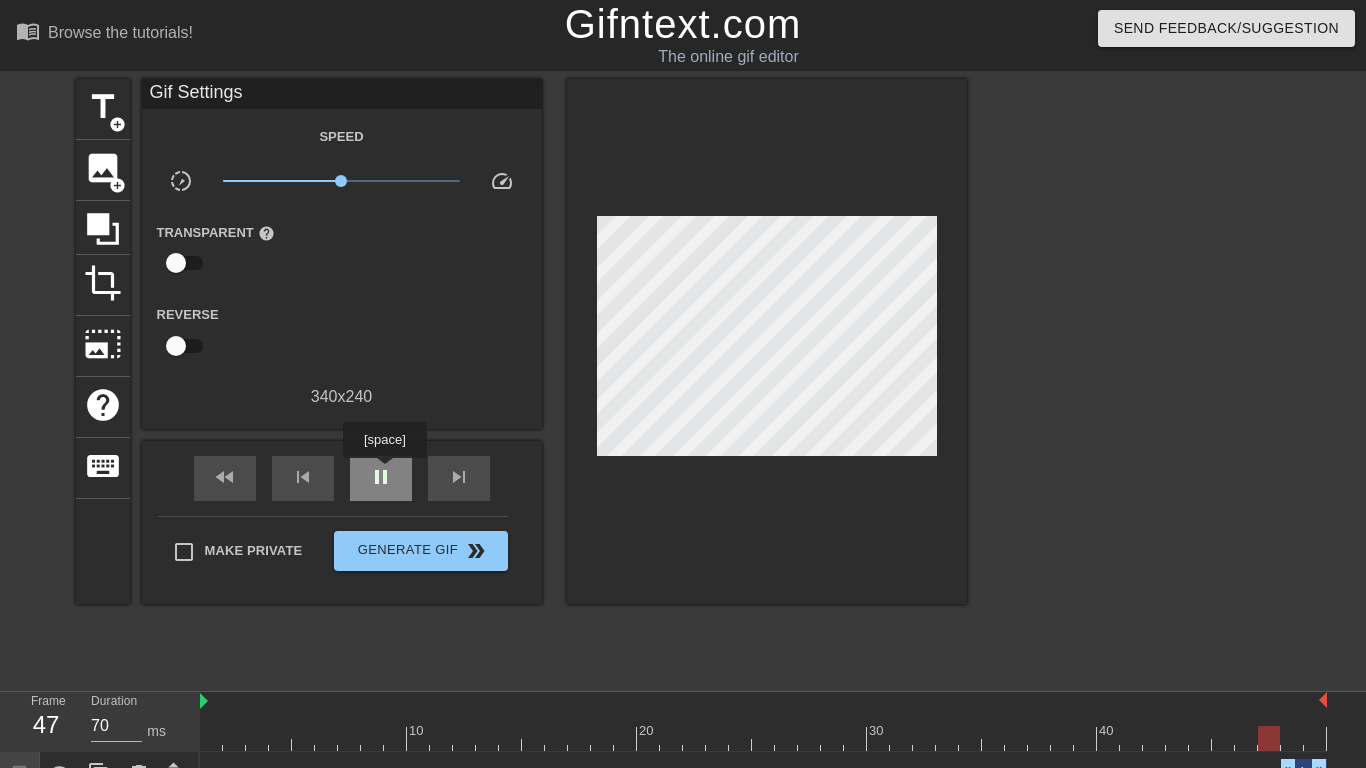 click on "pause" at bounding box center [381, 477] 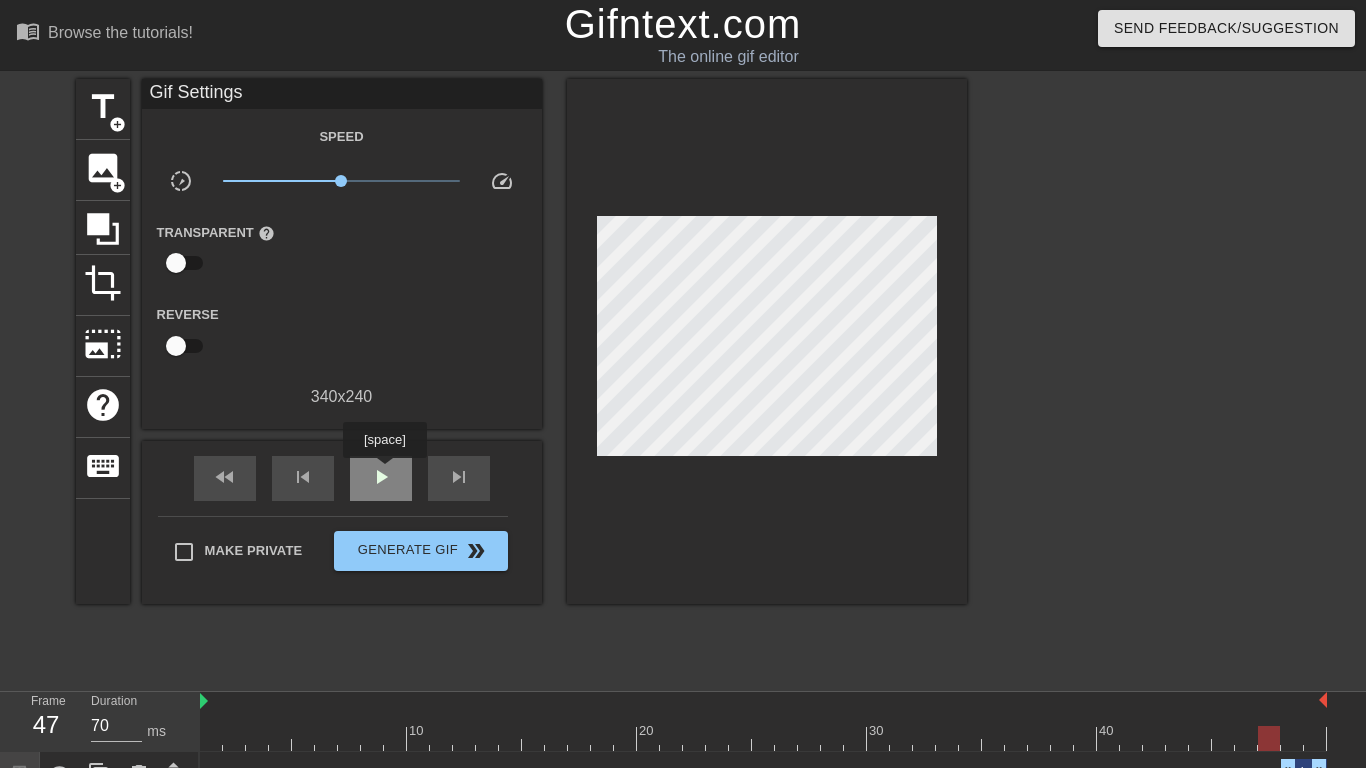 click on "play_arrow" at bounding box center (381, 477) 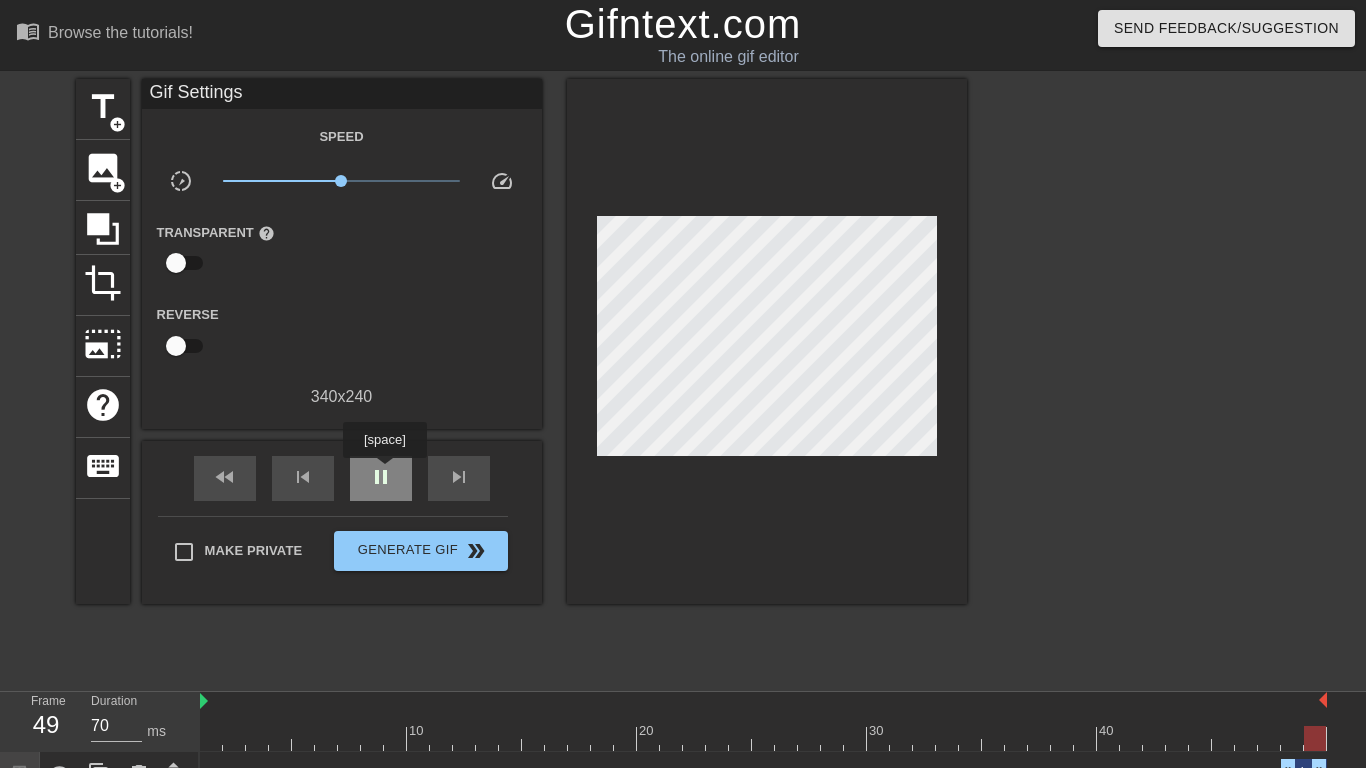 click on "pause" at bounding box center (381, 477) 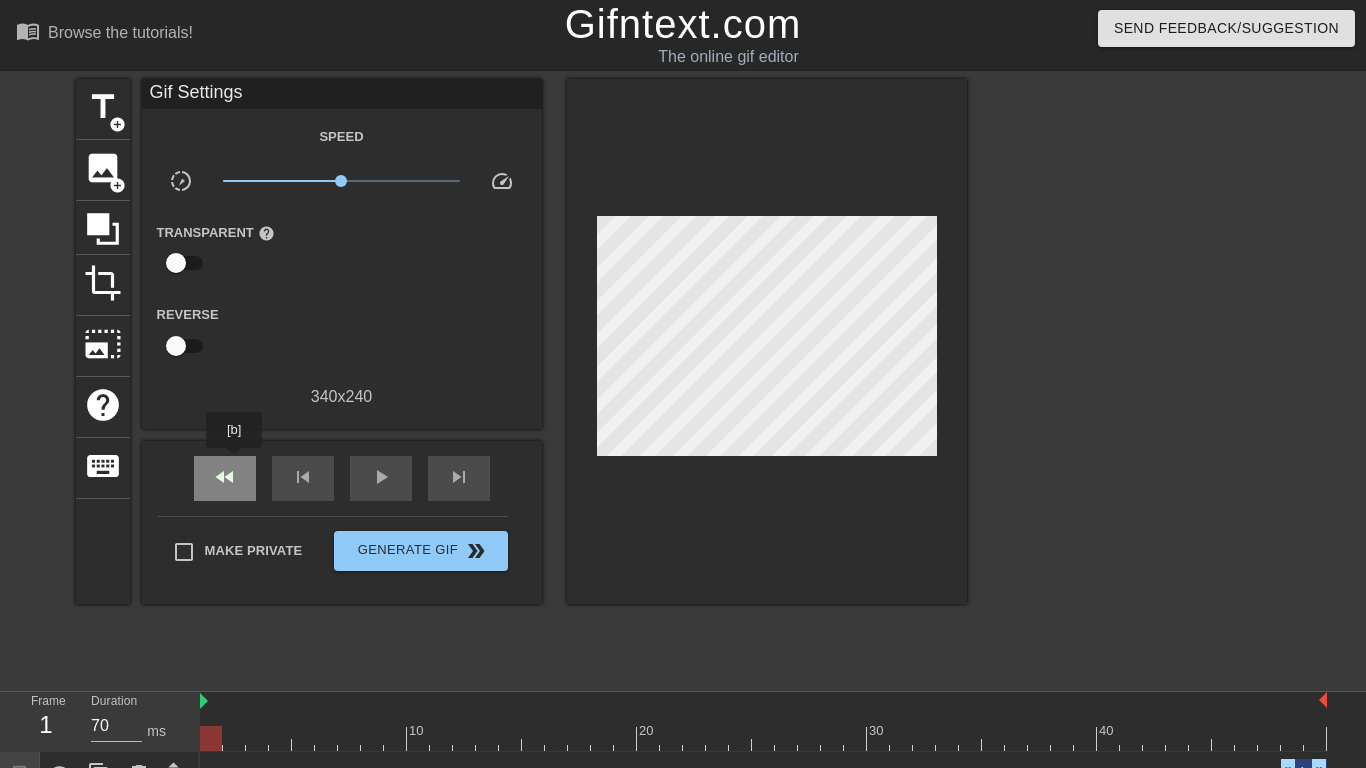click on "fast_rewind" at bounding box center (225, 477) 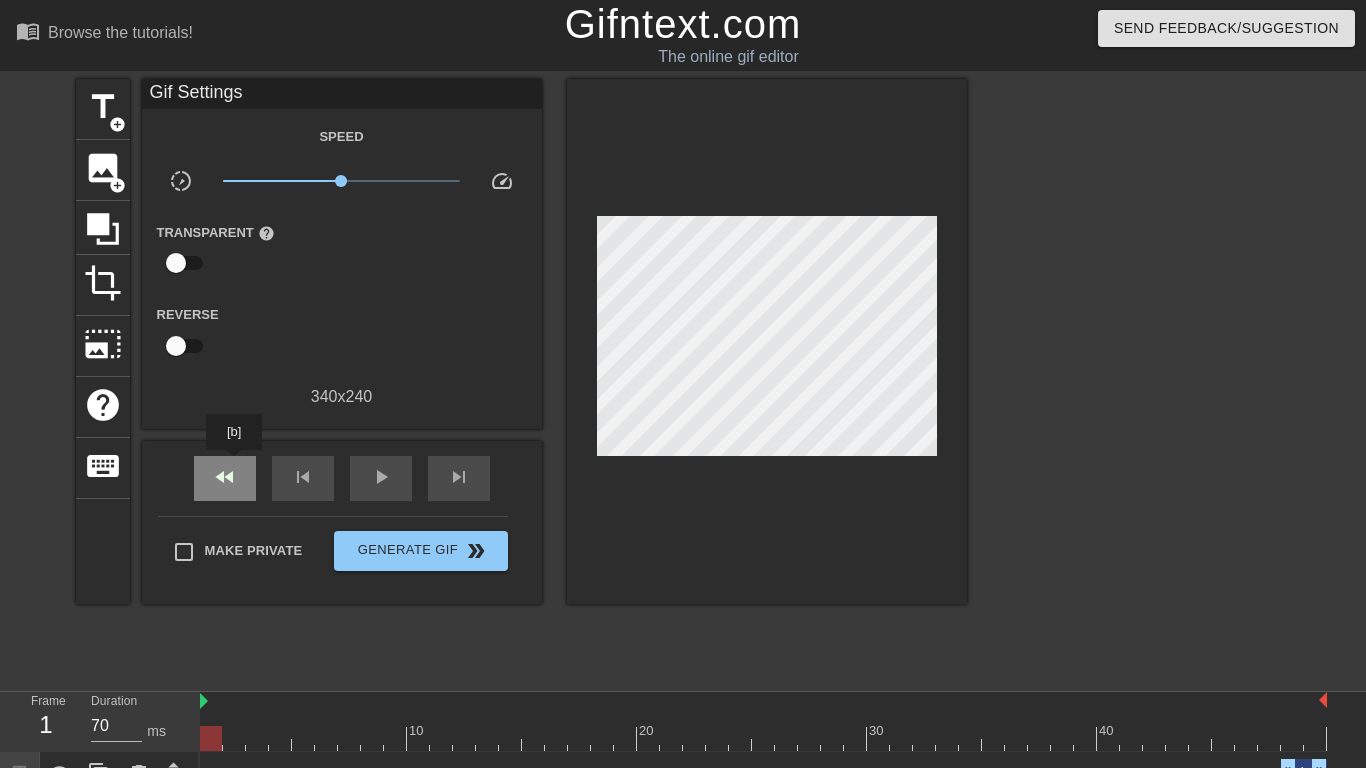 click on "fast_rewind" at bounding box center (225, 477) 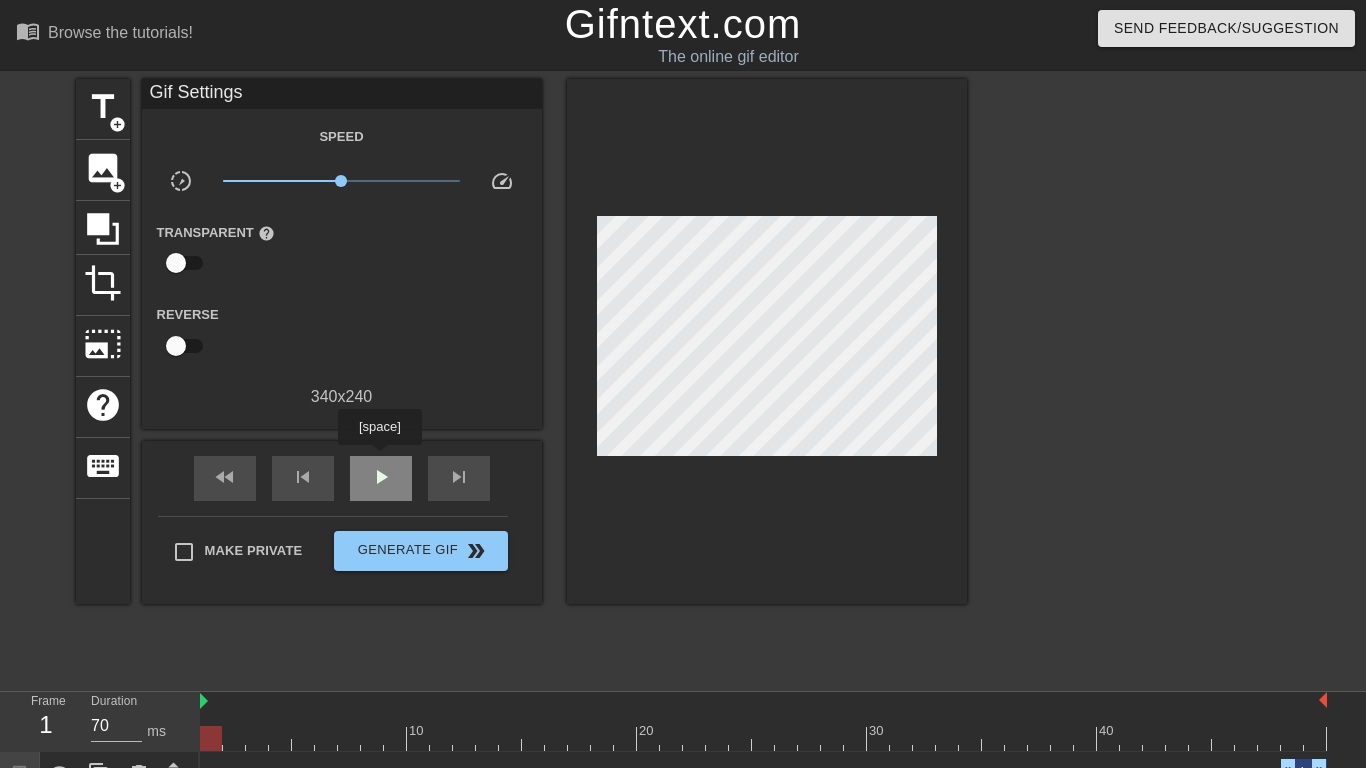 click on "play_arrow" at bounding box center [381, 478] 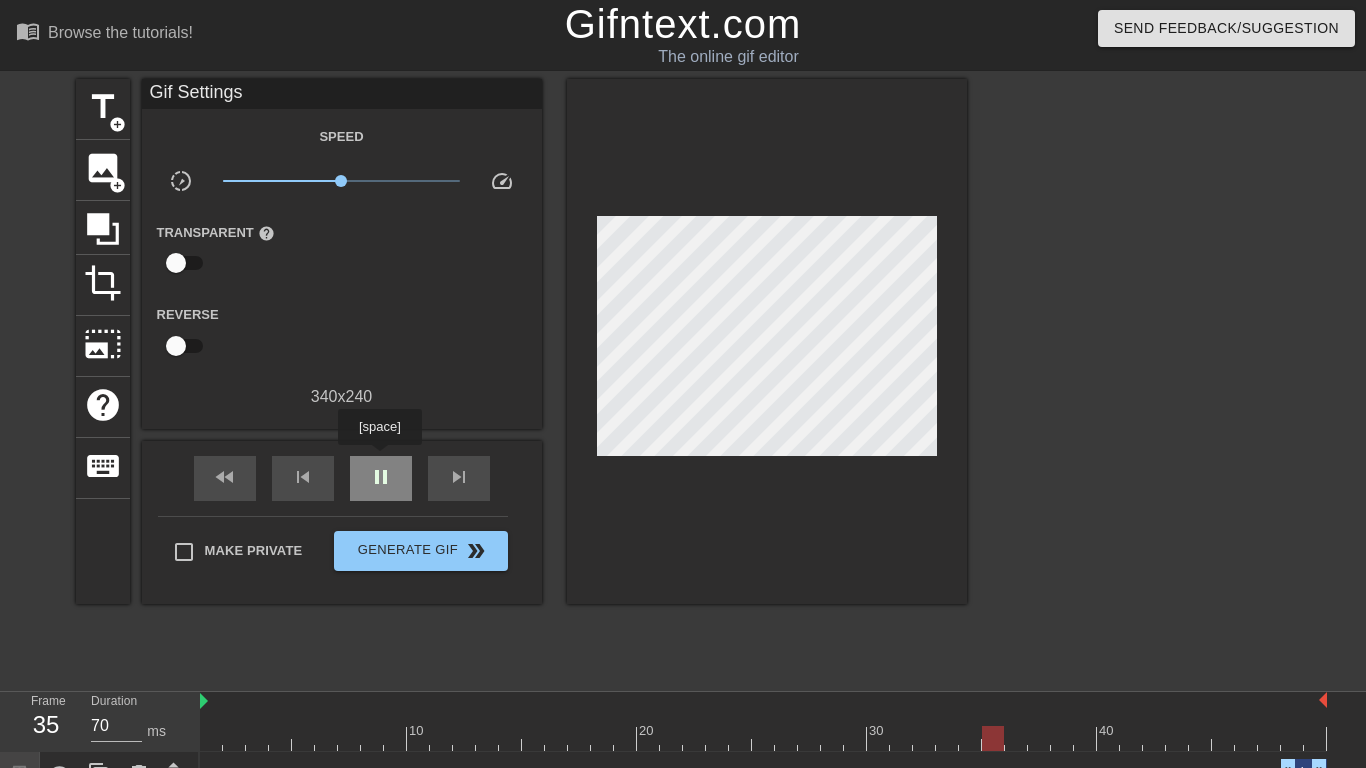 click on "pause" at bounding box center (381, 478) 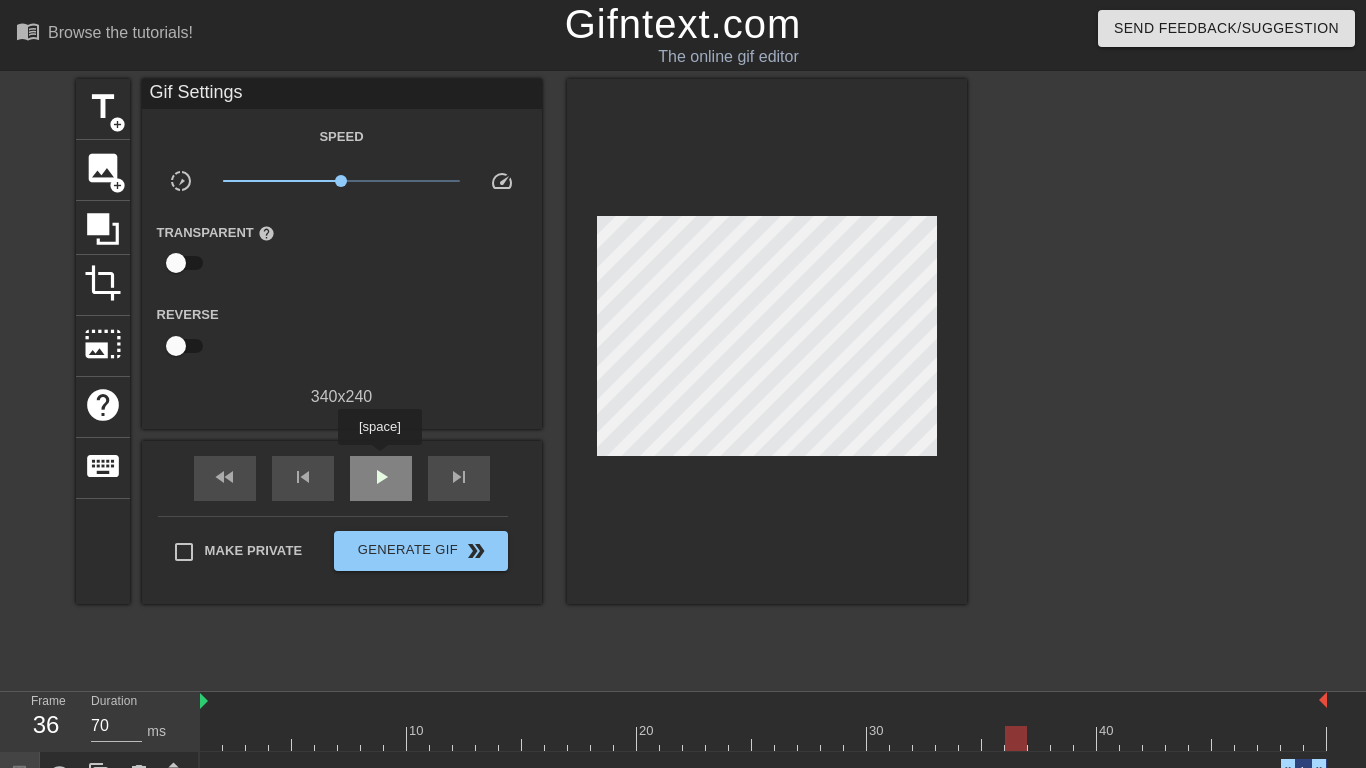 click on "play_arrow" at bounding box center [381, 478] 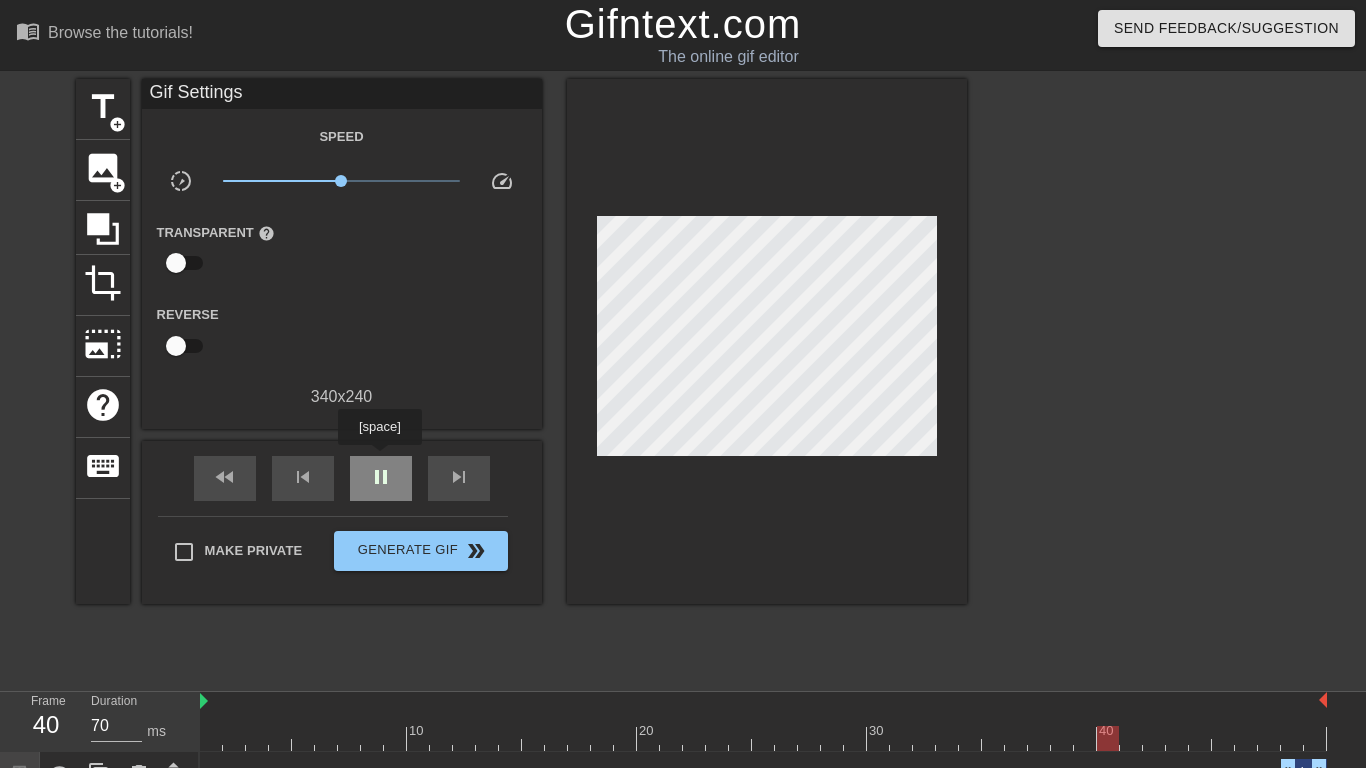 click on "pause" at bounding box center (381, 478) 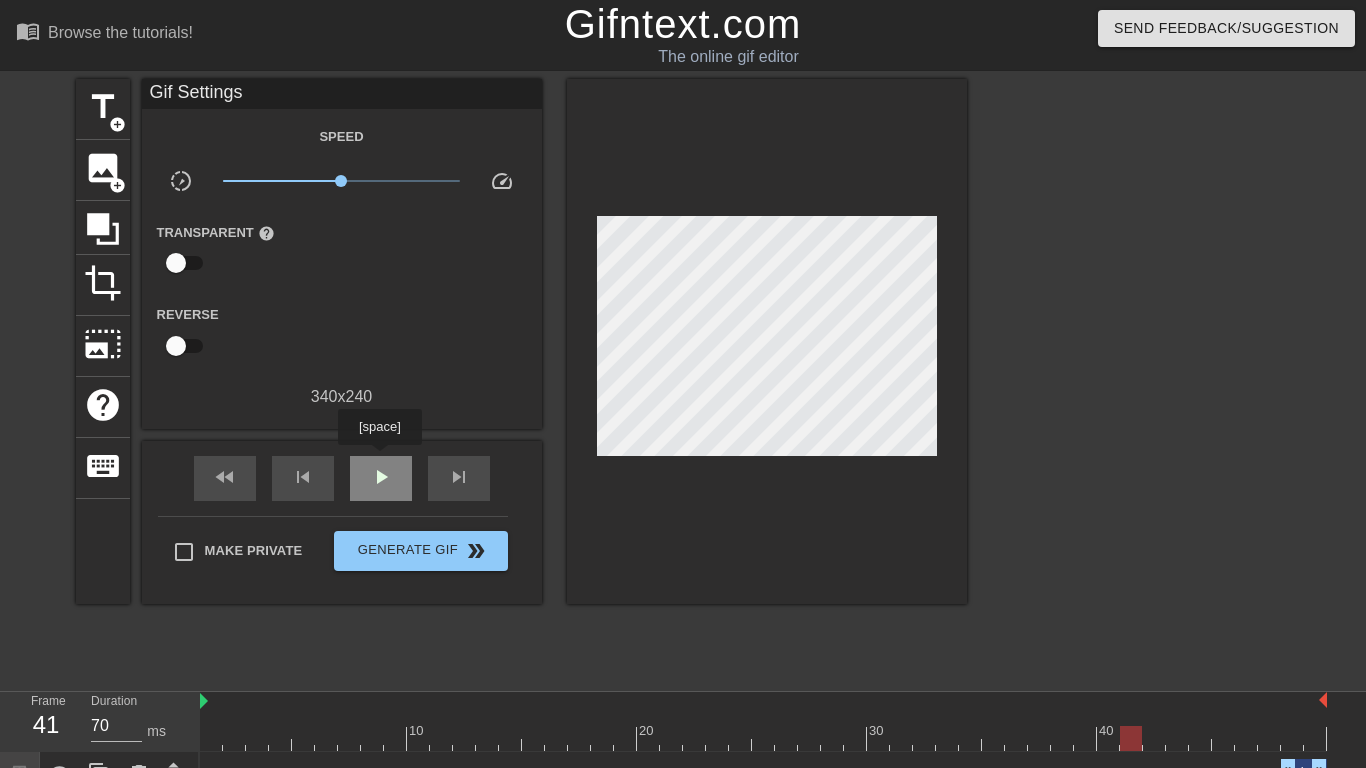 click on "play_arrow" at bounding box center [381, 478] 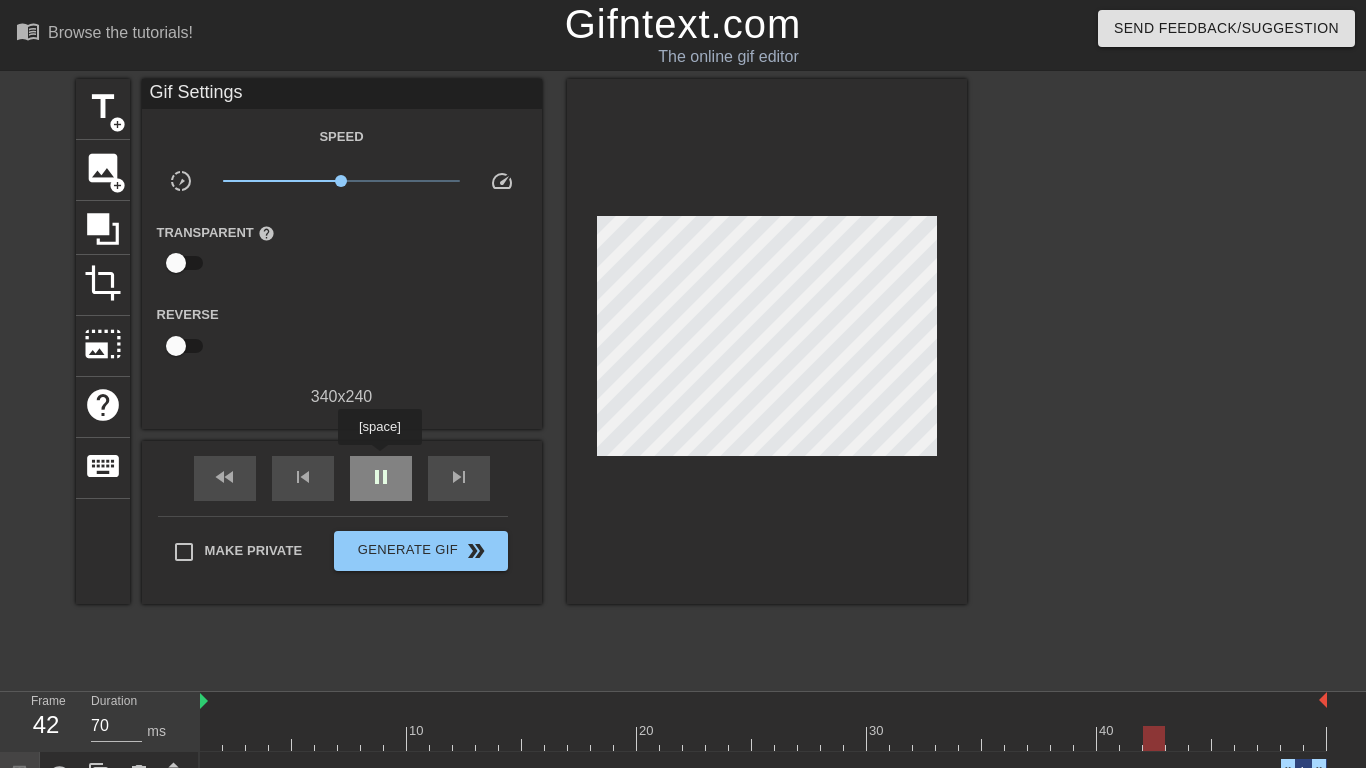 click on "pause" at bounding box center [381, 478] 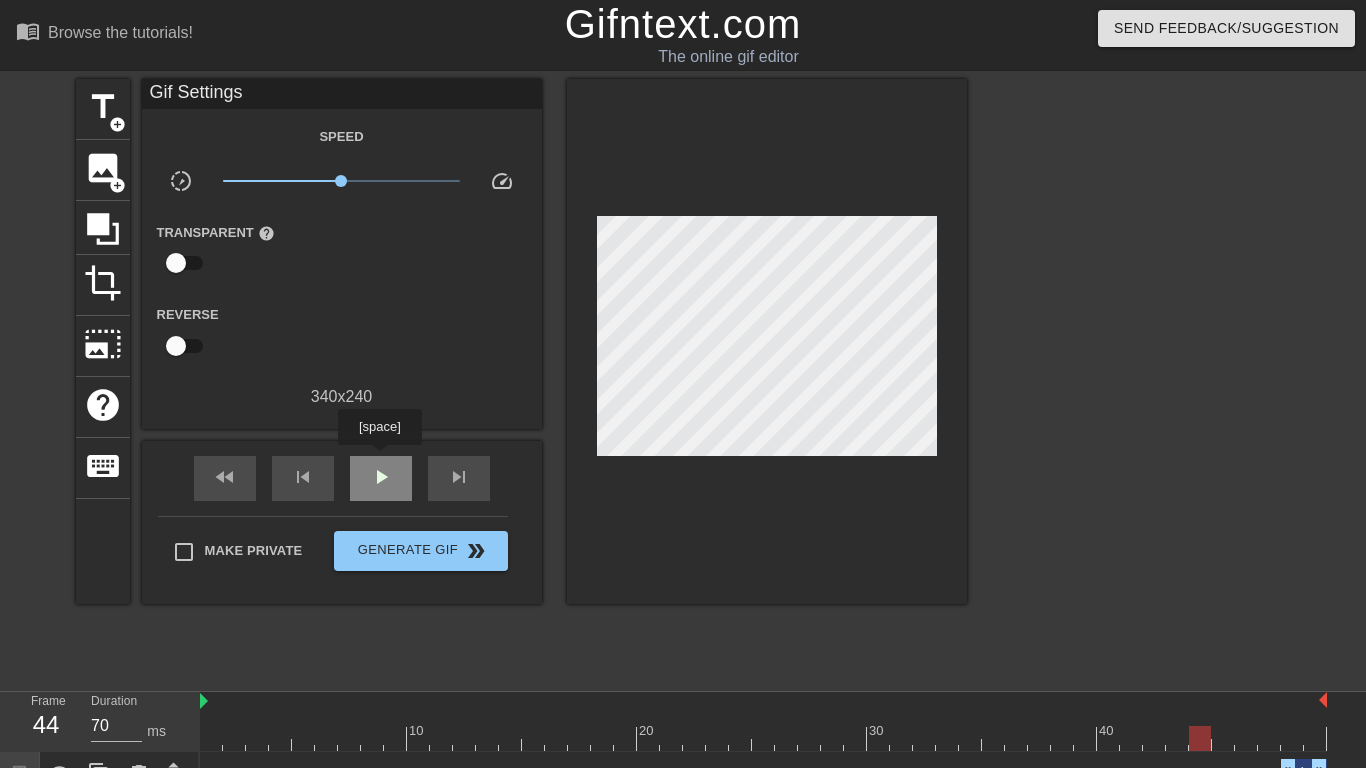 click on "play_arrow" at bounding box center (381, 478) 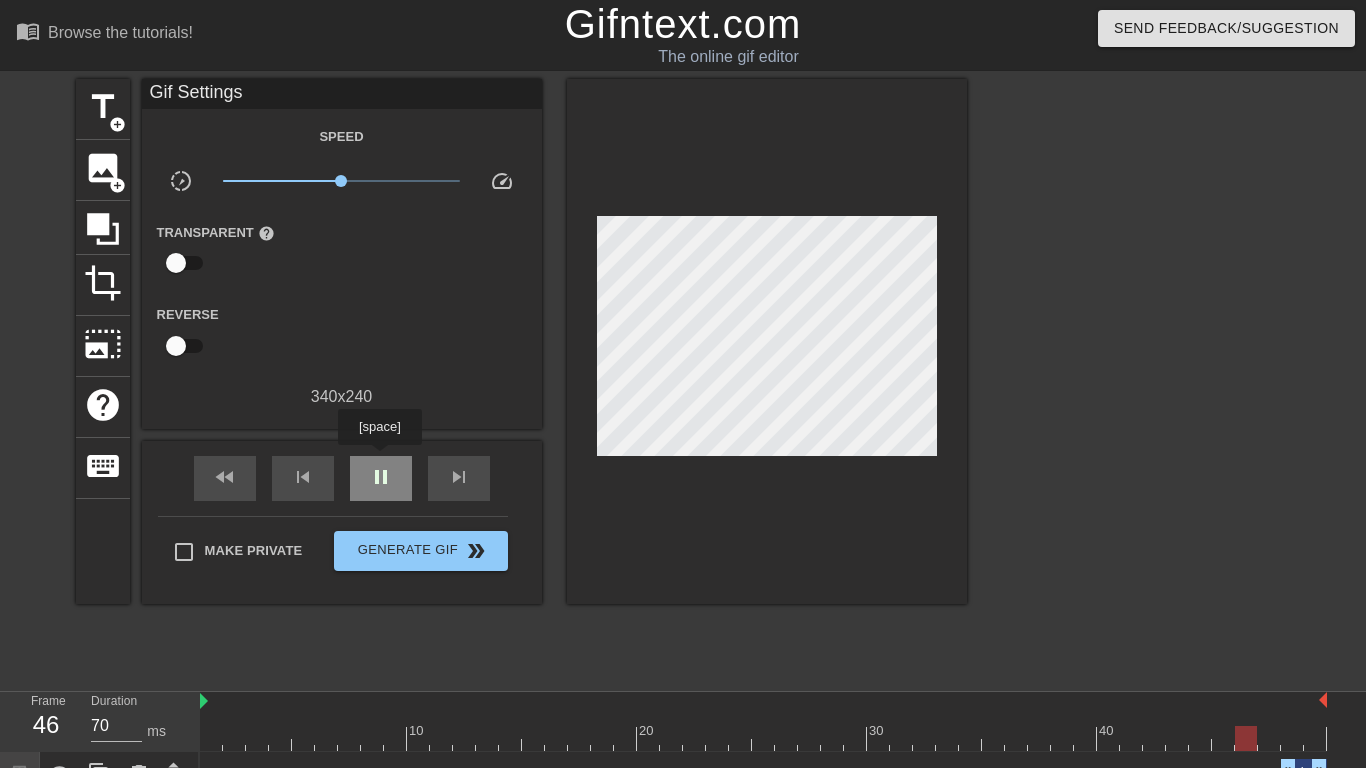 click on "pause" at bounding box center (381, 478) 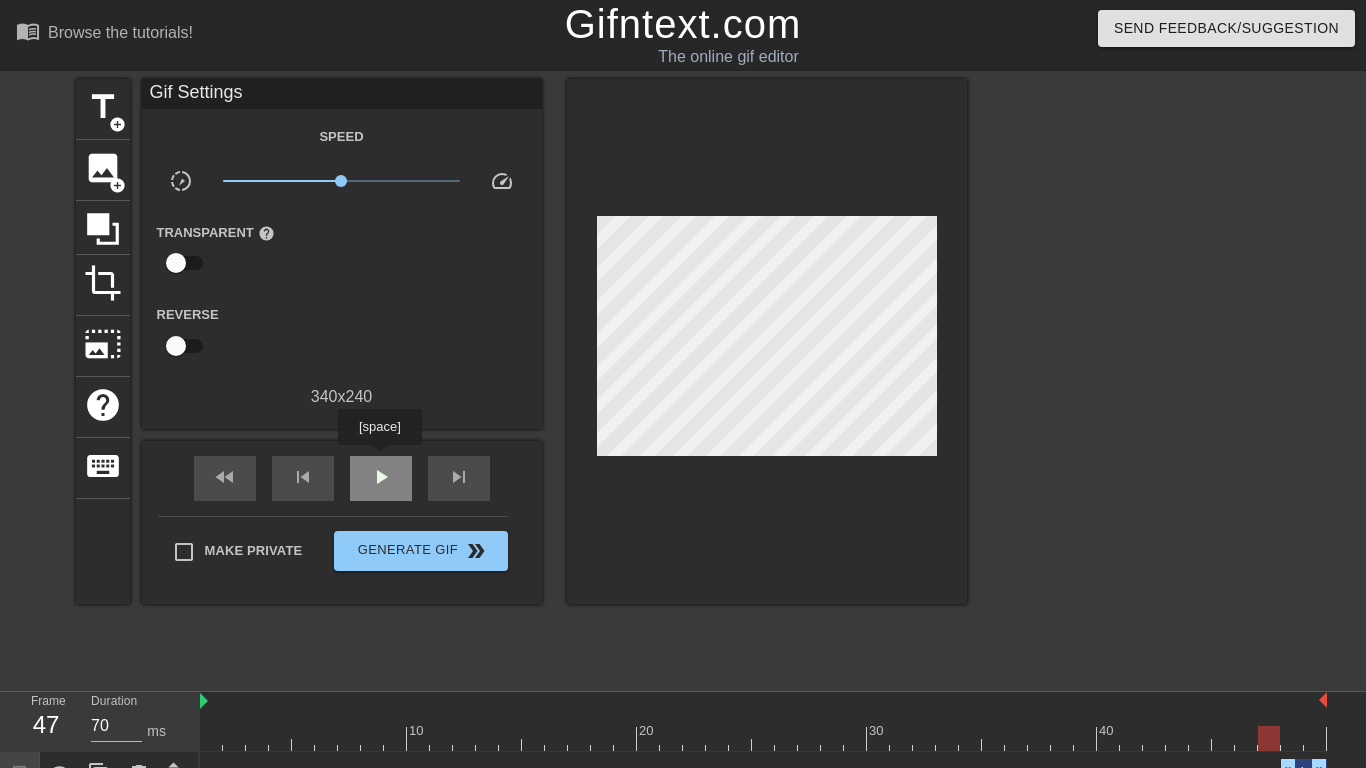 click on "play_arrow" at bounding box center [381, 478] 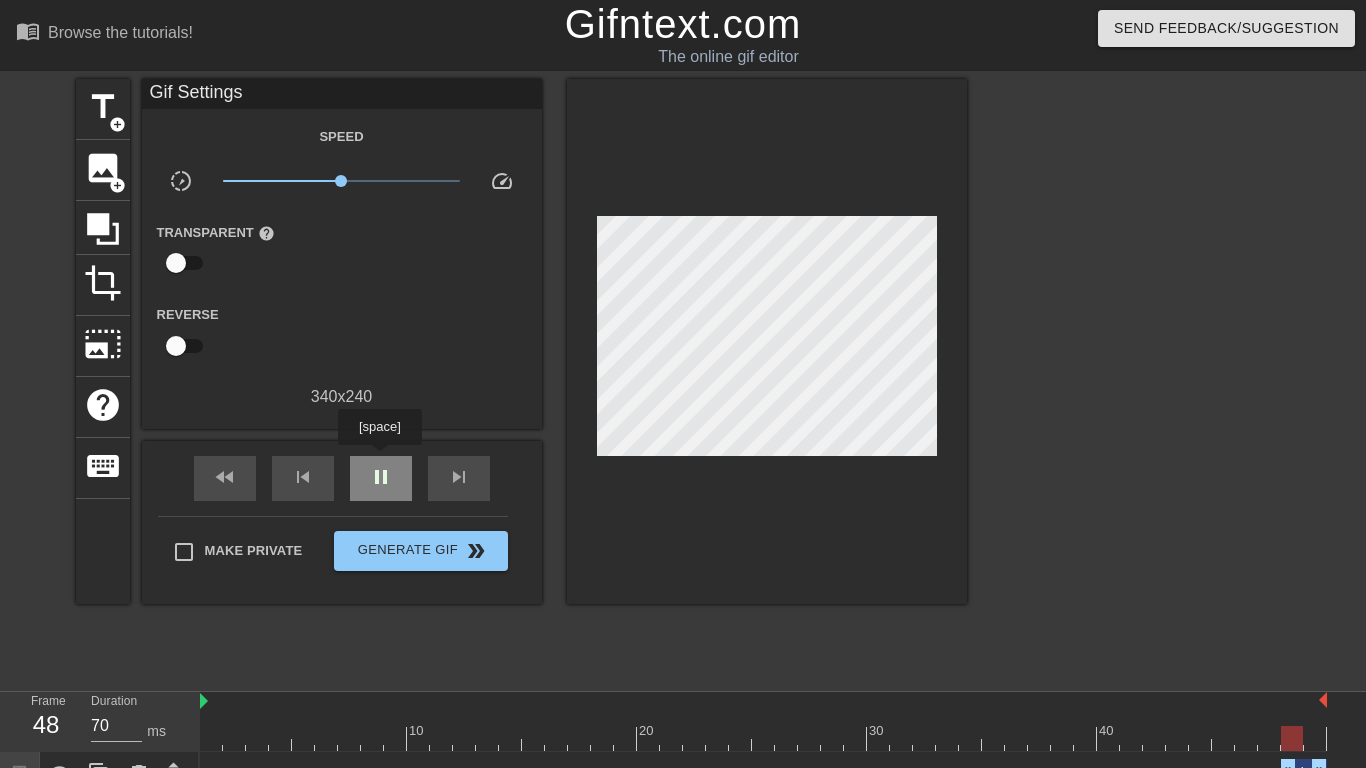 click on "pause" at bounding box center (381, 478) 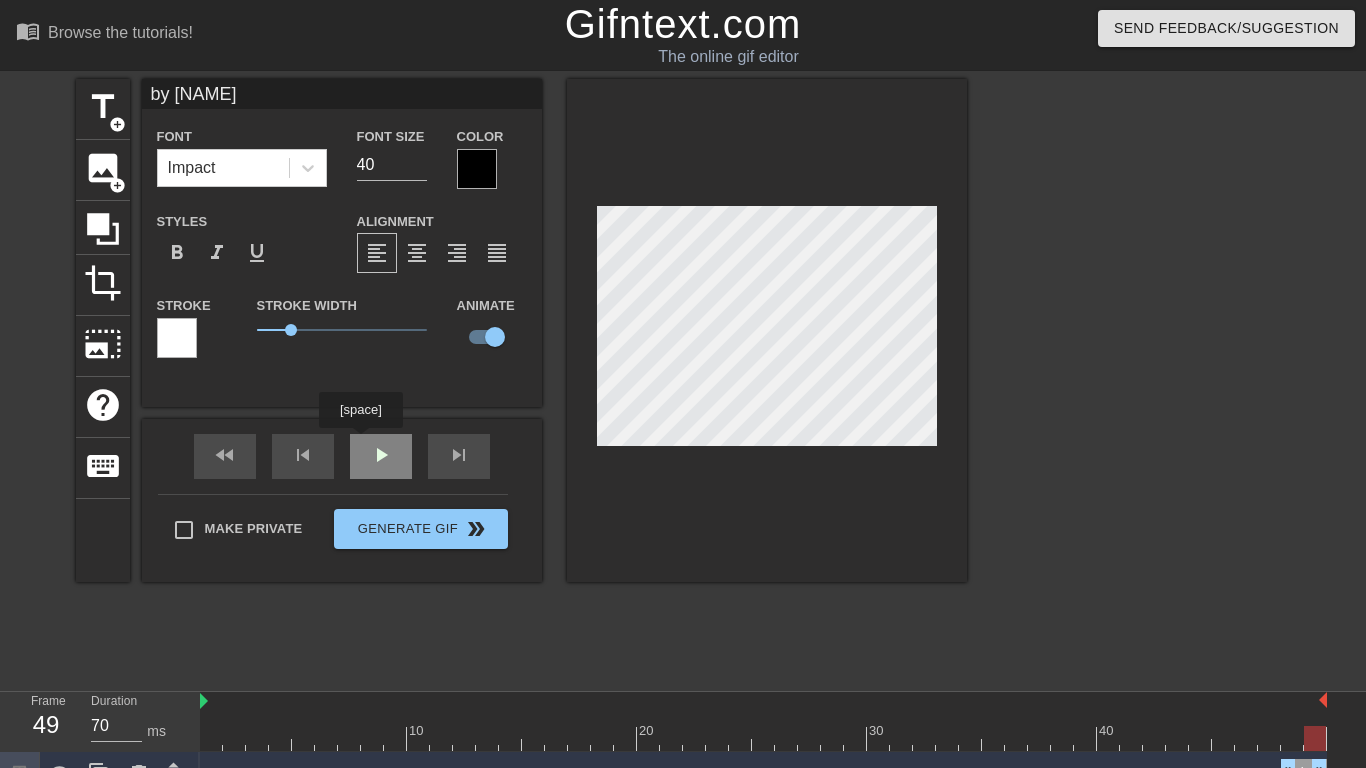 click on "fast_rewind skip_previous play_arrow skip_next" at bounding box center [342, 456] 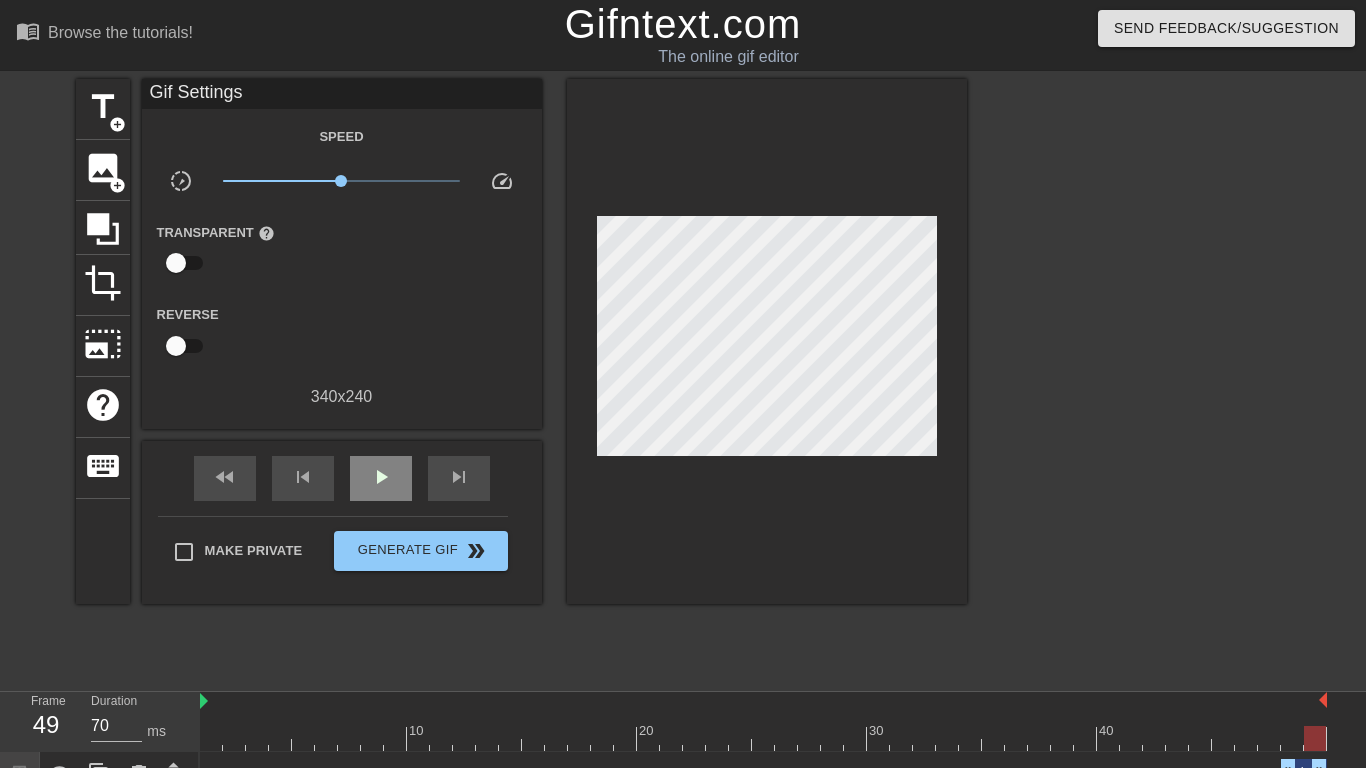click on "fast_rewind skip_previous play_arrow skip_next" at bounding box center (342, 478) 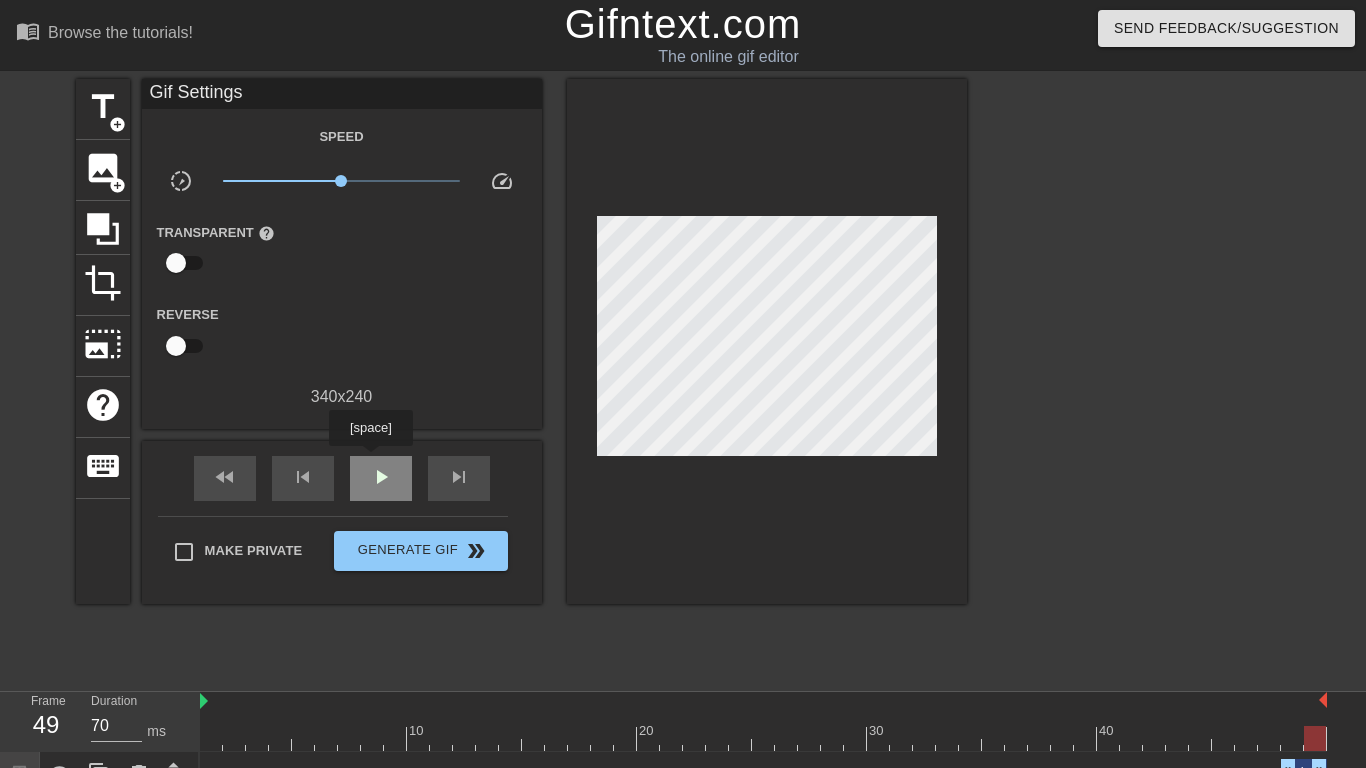 click on "play_arrow" at bounding box center [381, 478] 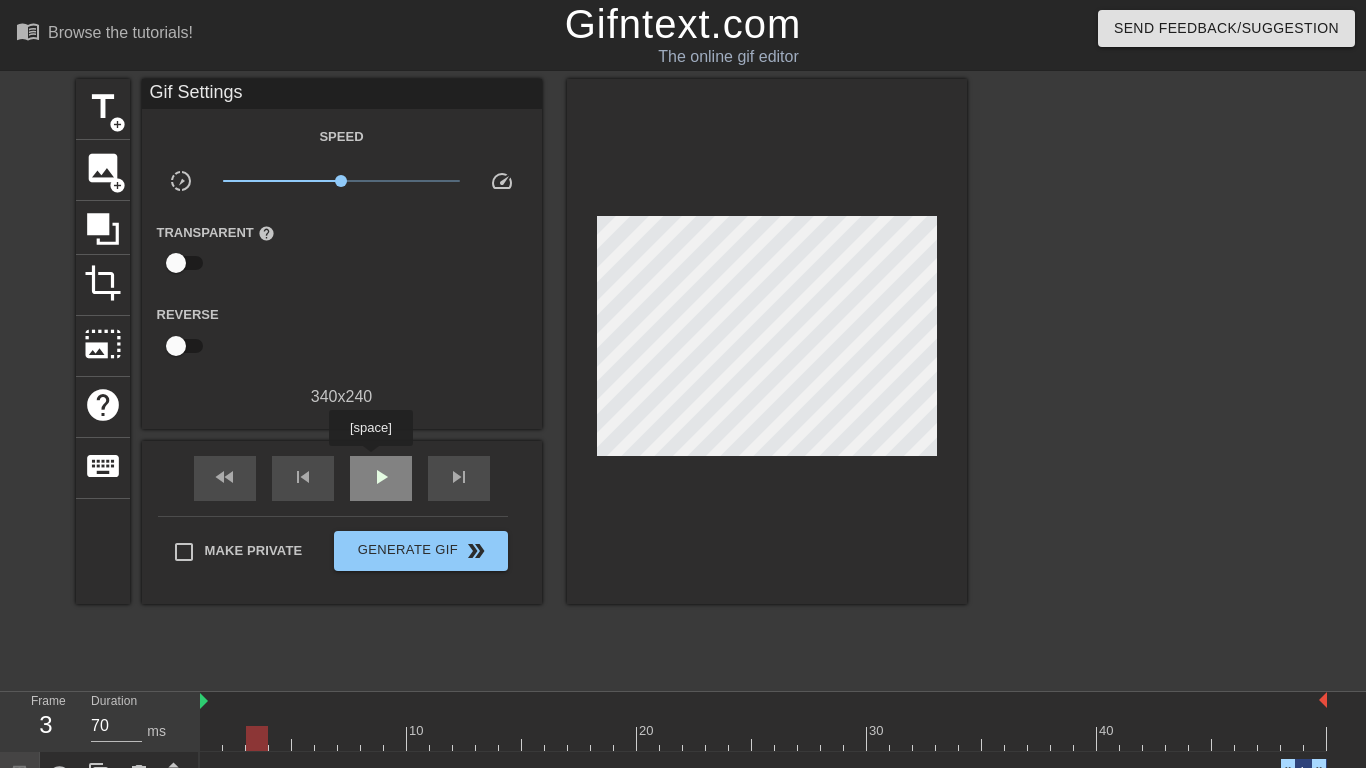 click on "play_arrow" at bounding box center [381, 478] 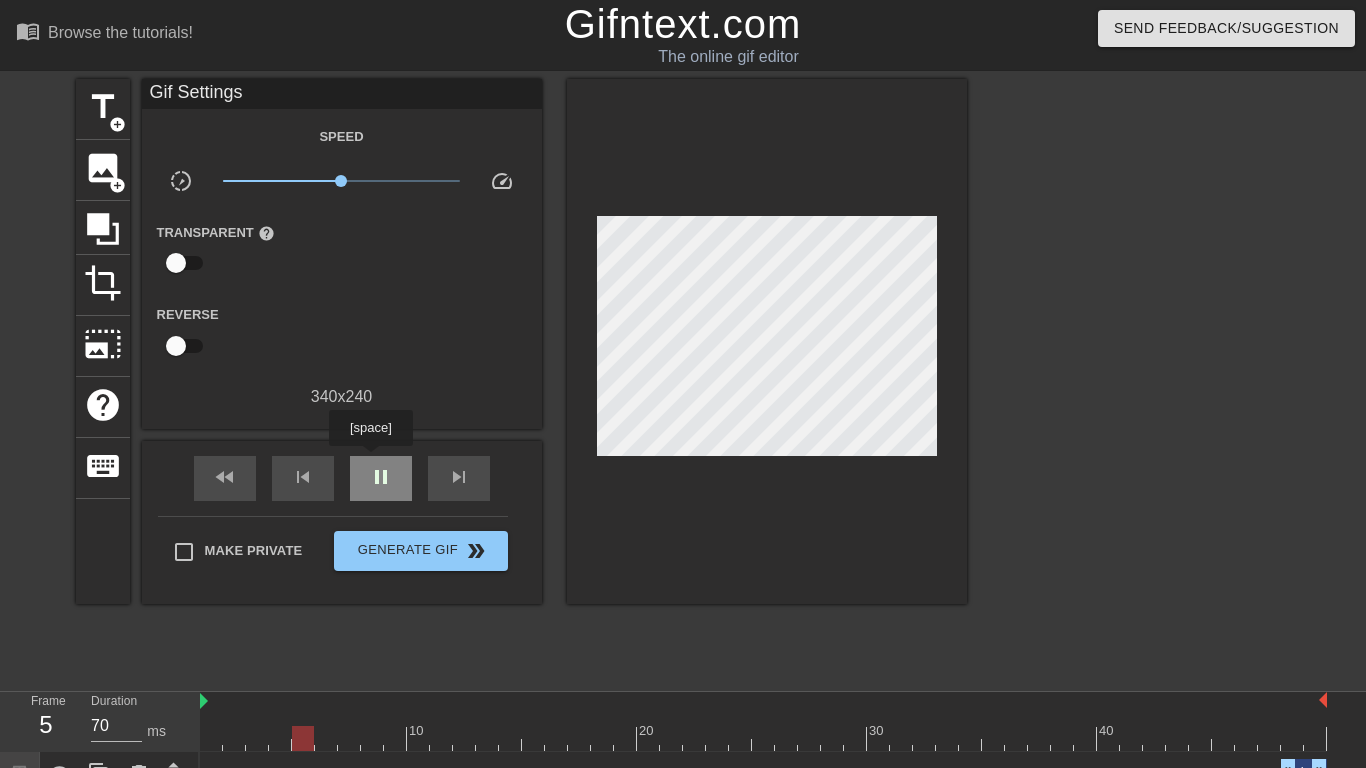 click on "pause" at bounding box center [381, 478] 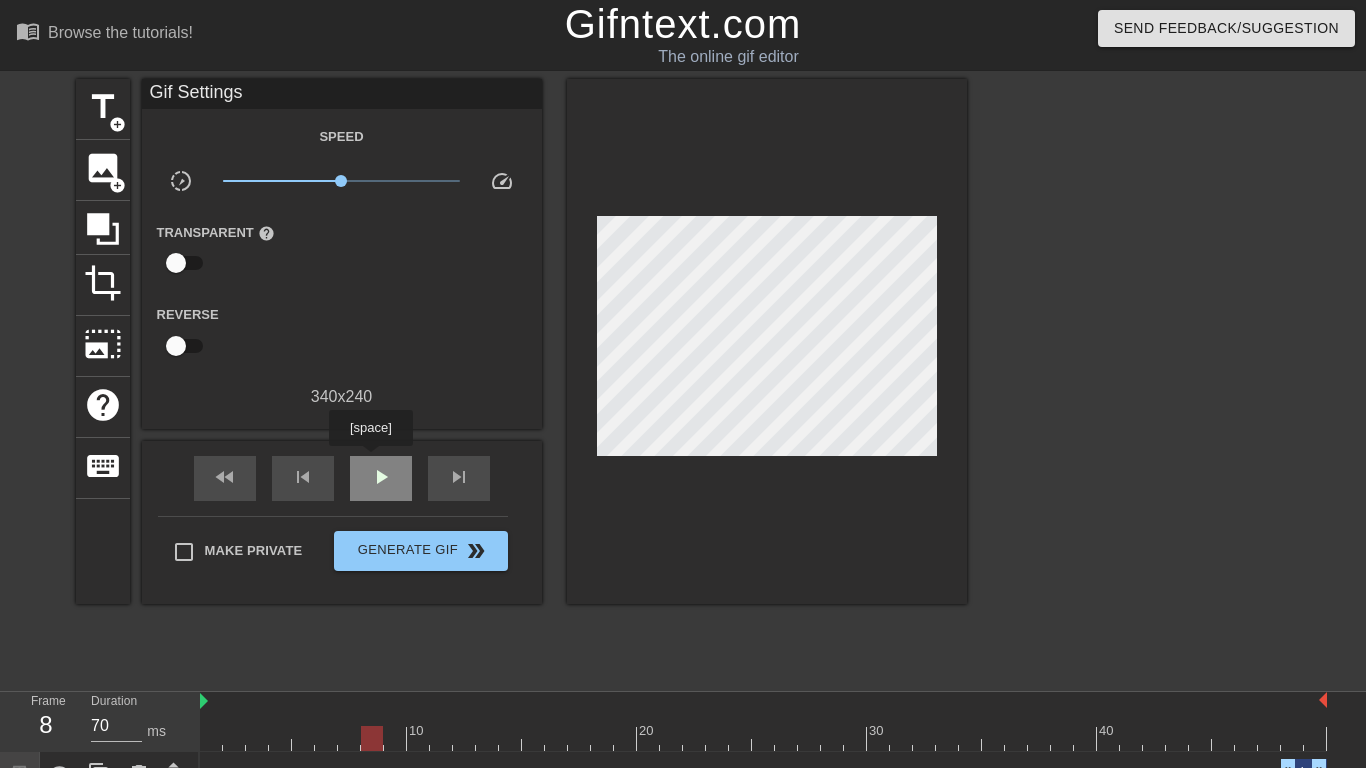 click on "play_arrow" at bounding box center [381, 478] 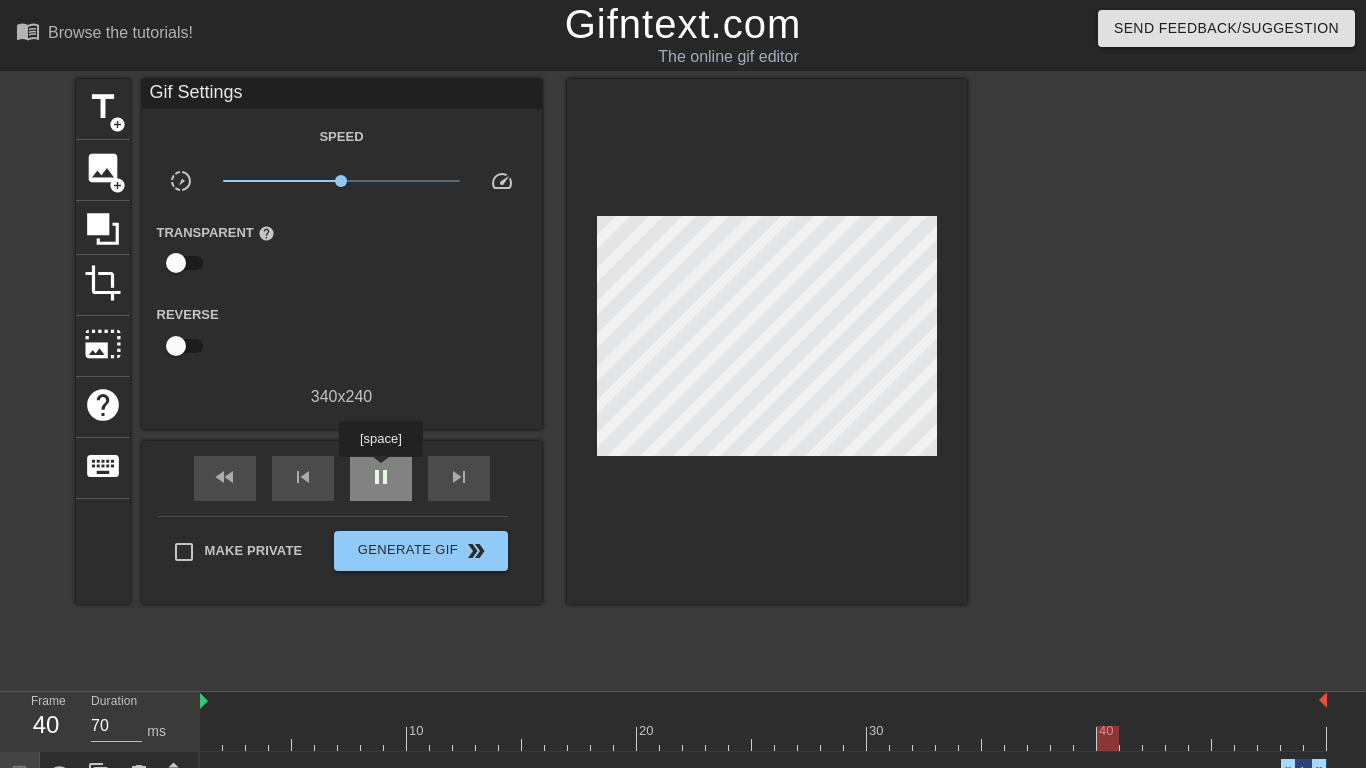 click on "pause" at bounding box center (381, 477) 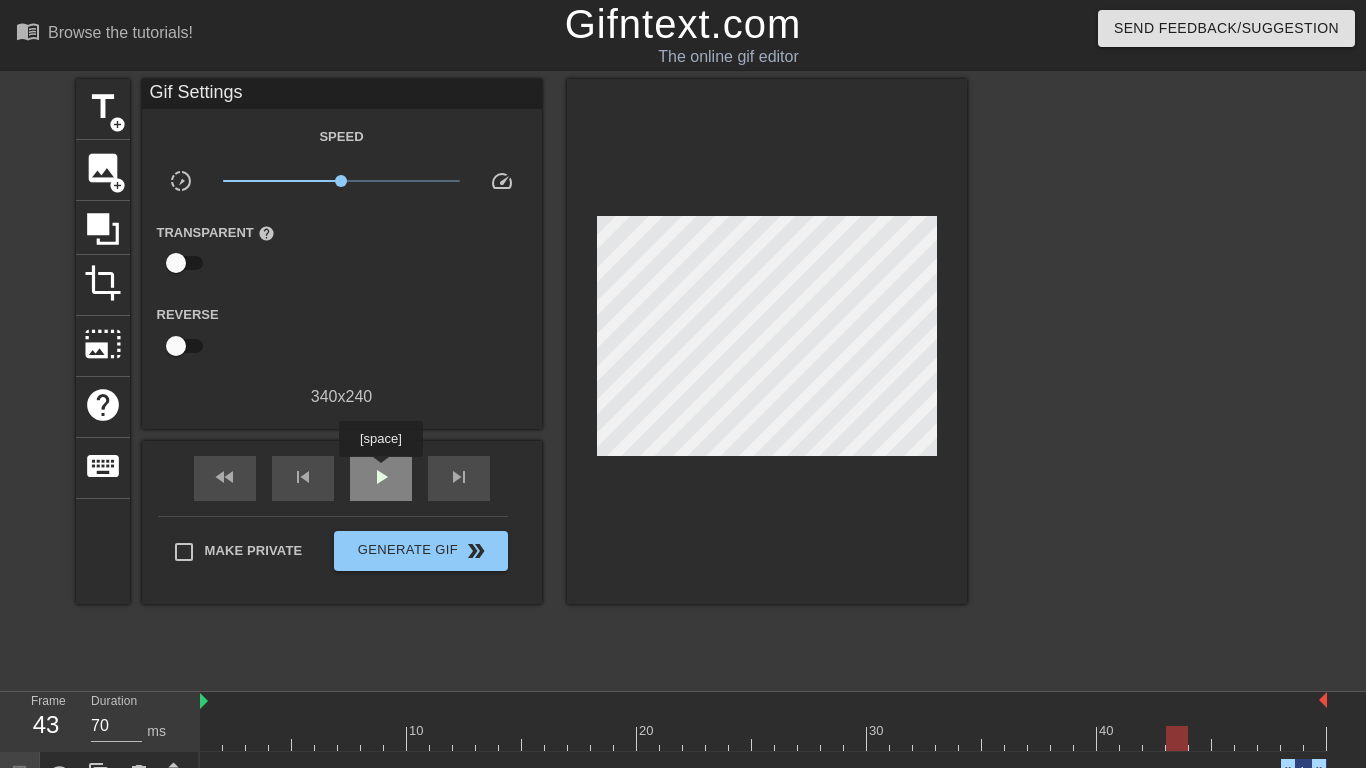 click on "play_arrow" at bounding box center (381, 477) 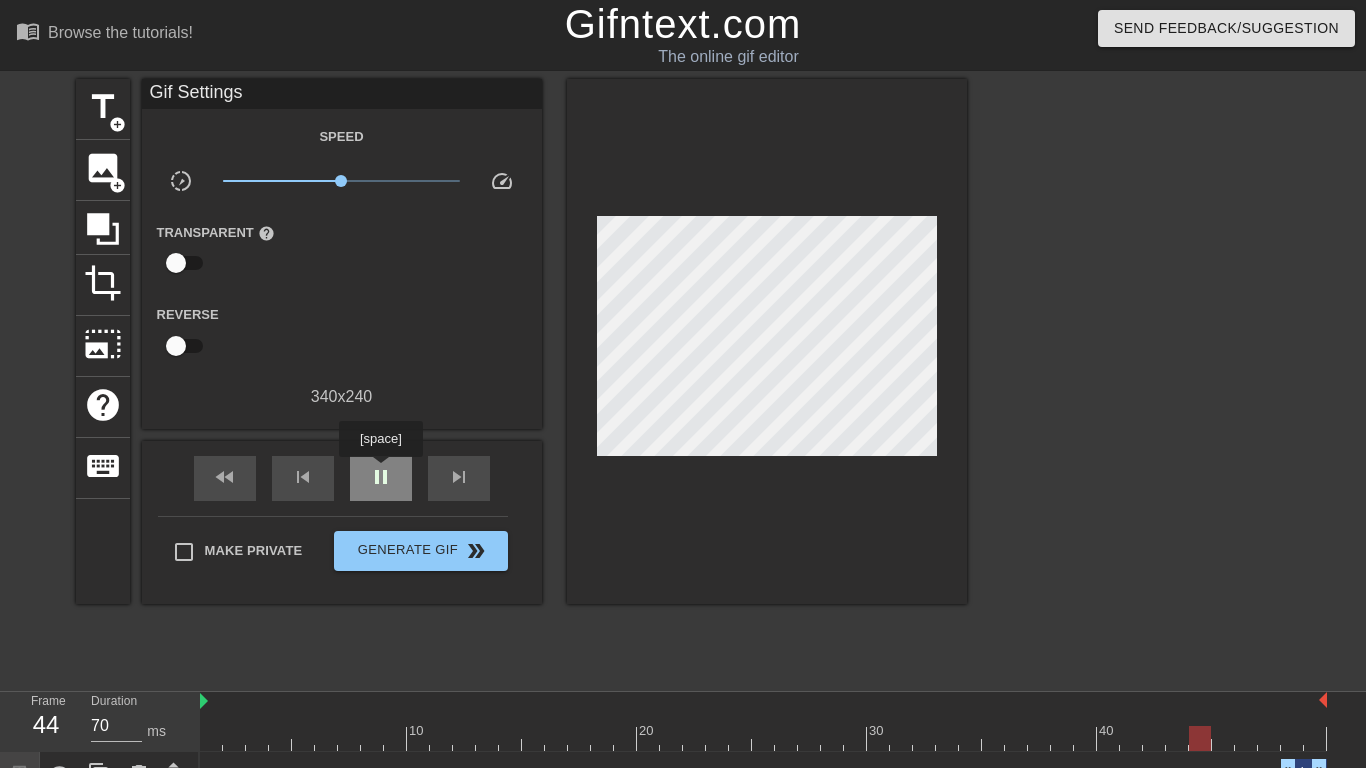 click on "pause" at bounding box center (381, 477) 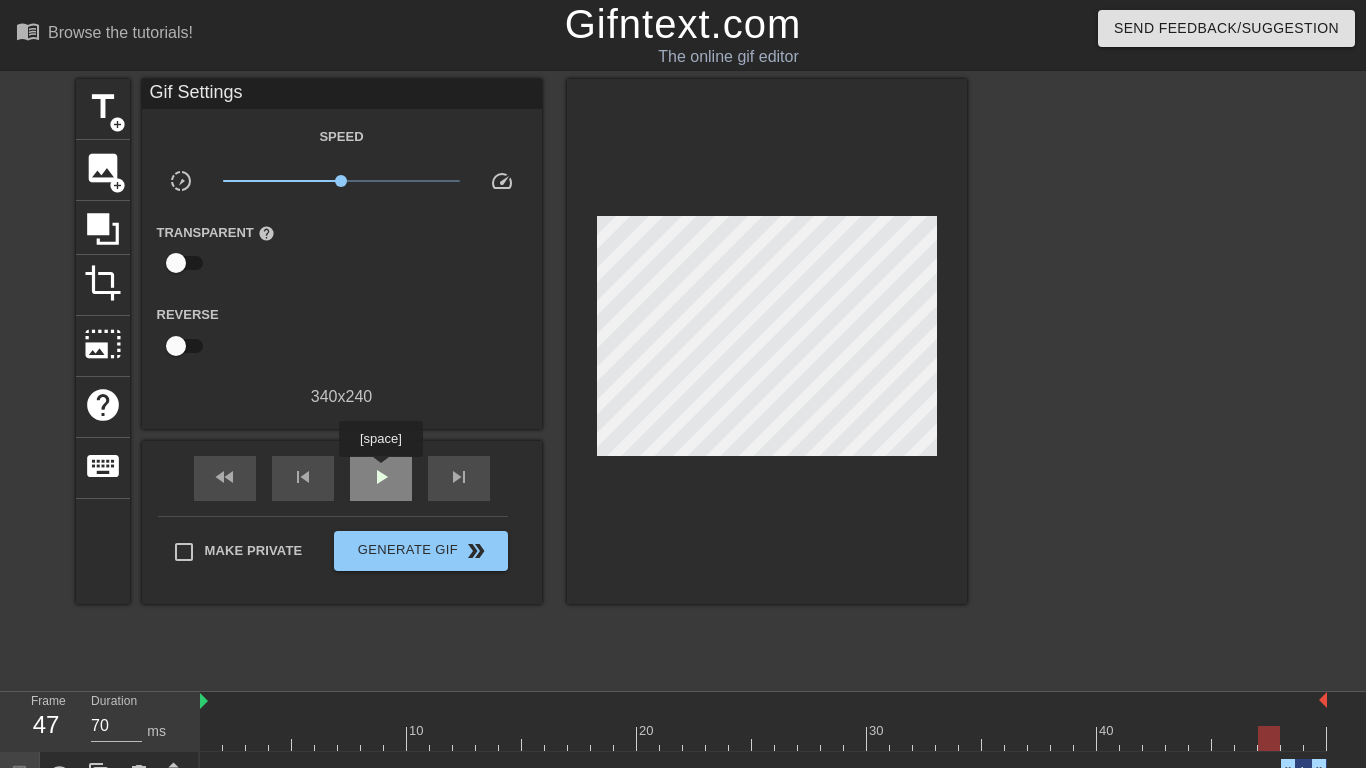 click on "play_arrow" at bounding box center (381, 477) 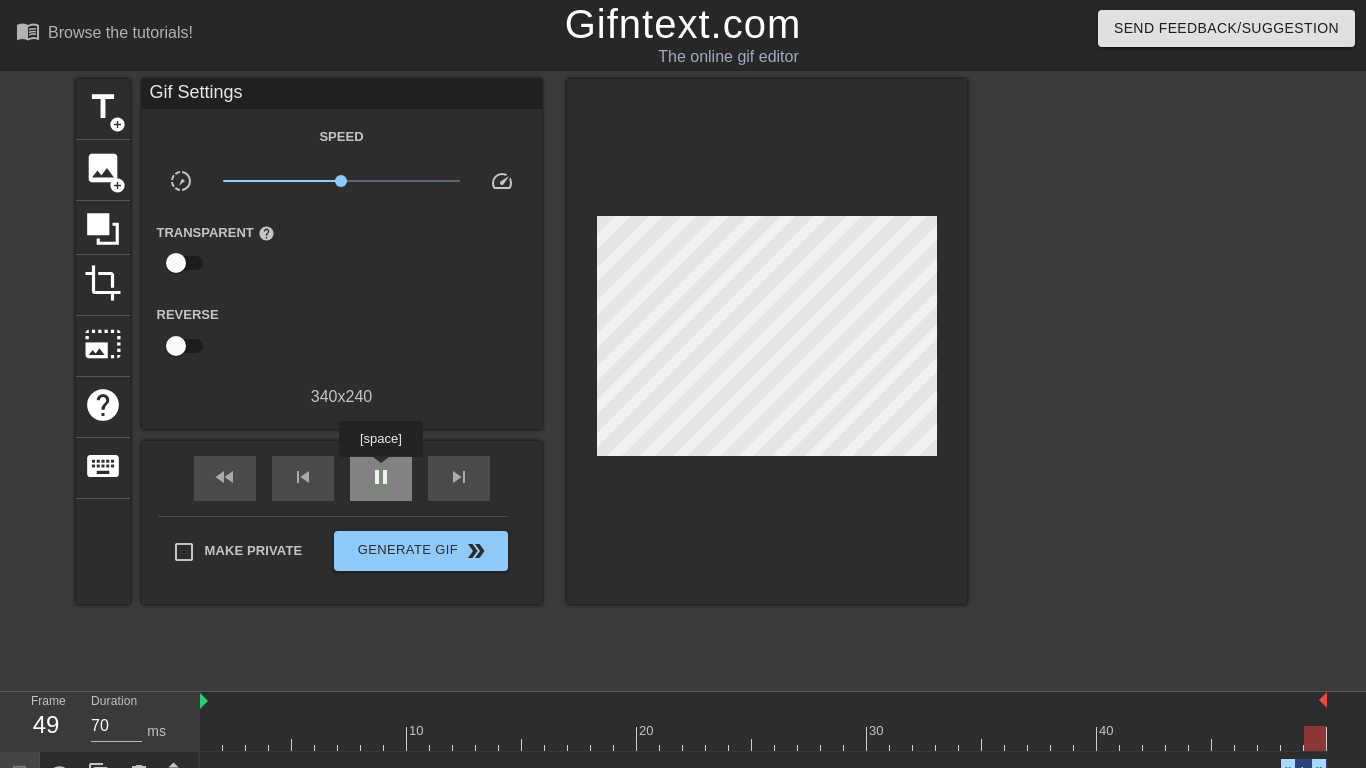 click on "pause" at bounding box center [381, 477] 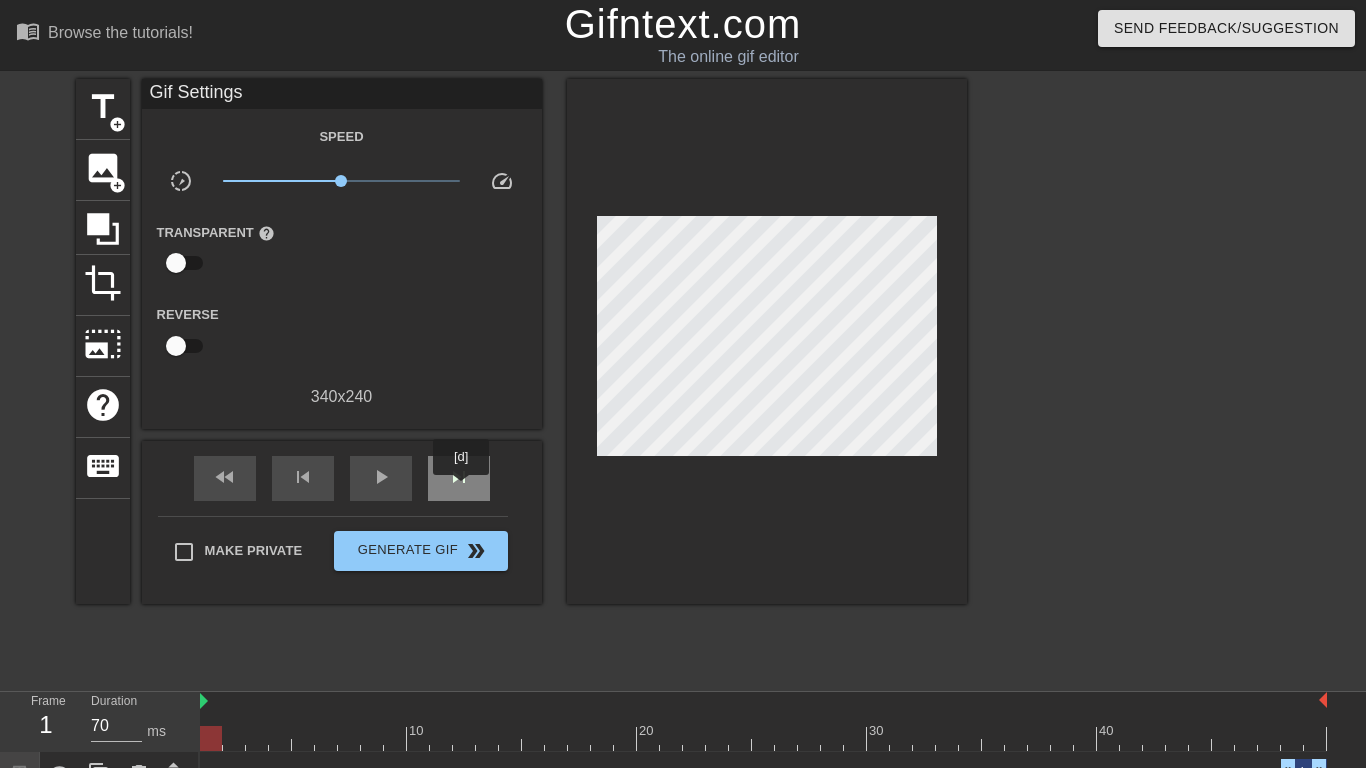 click on "skip_next" at bounding box center [459, 478] 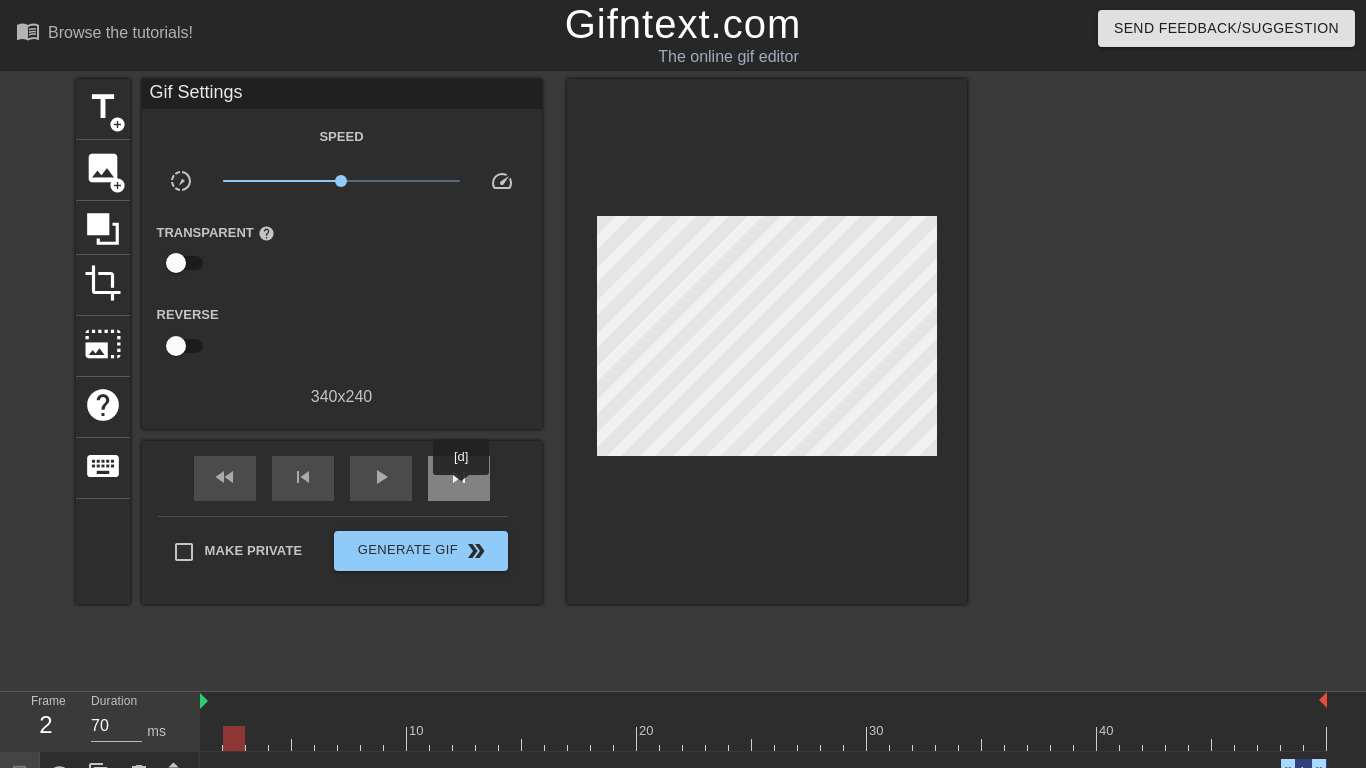 click on "skip_next" at bounding box center [459, 478] 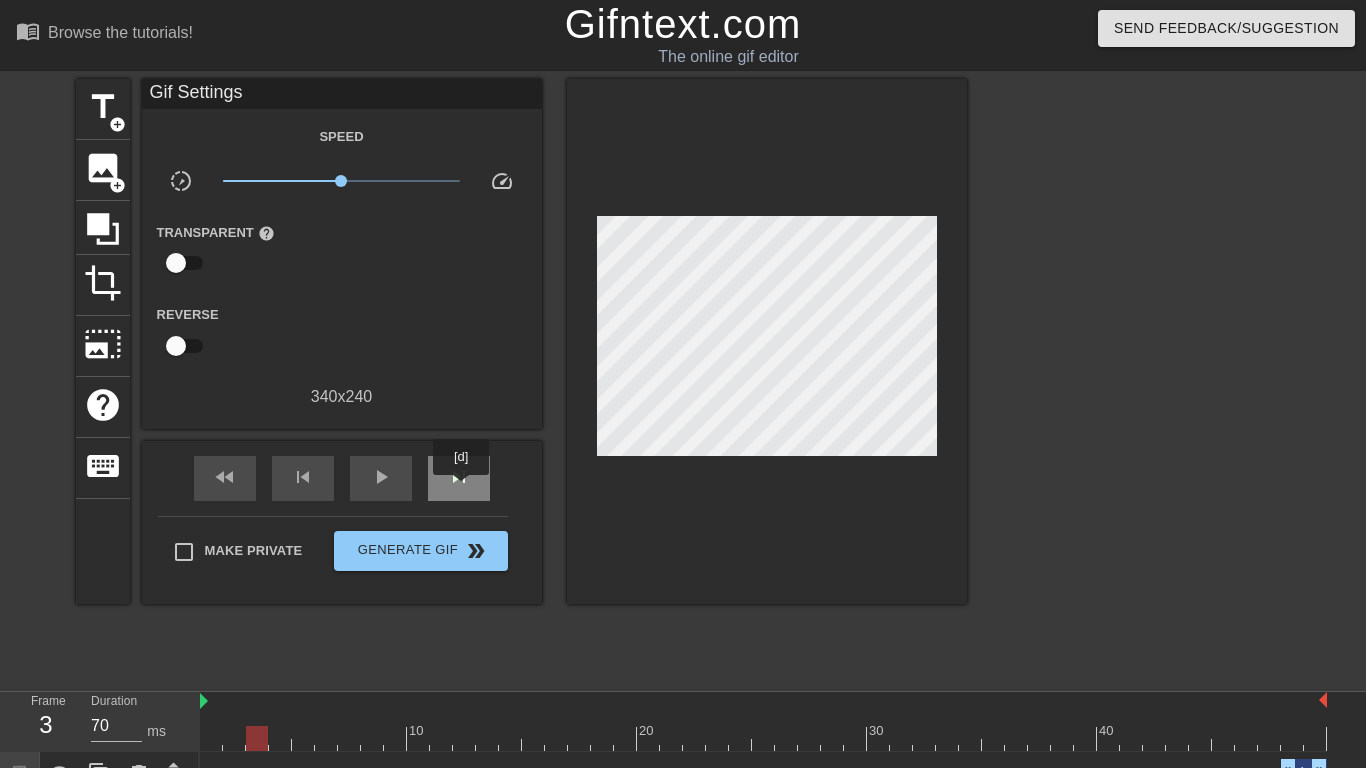 click on "skip_next" at bounding box center [459, 478] 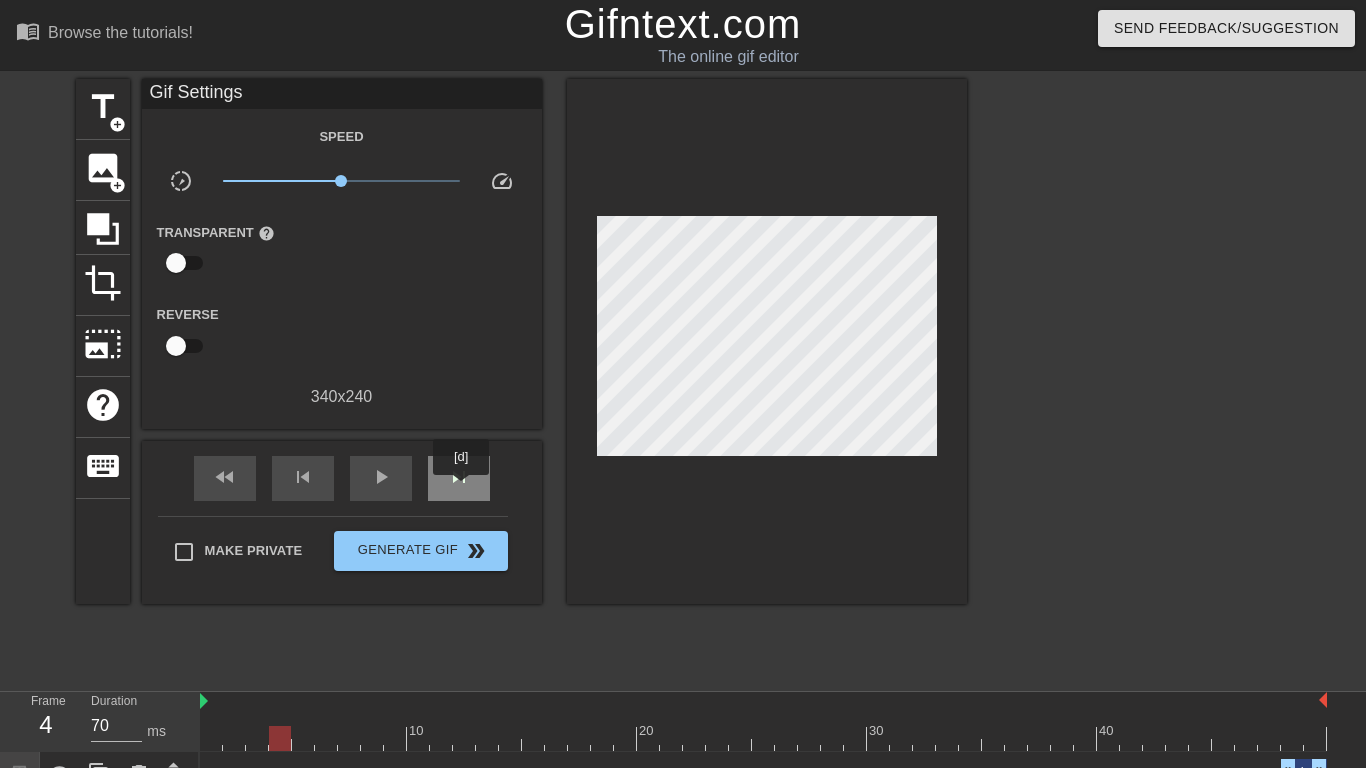 click on "skip_next" at bounding box center (459, 478) 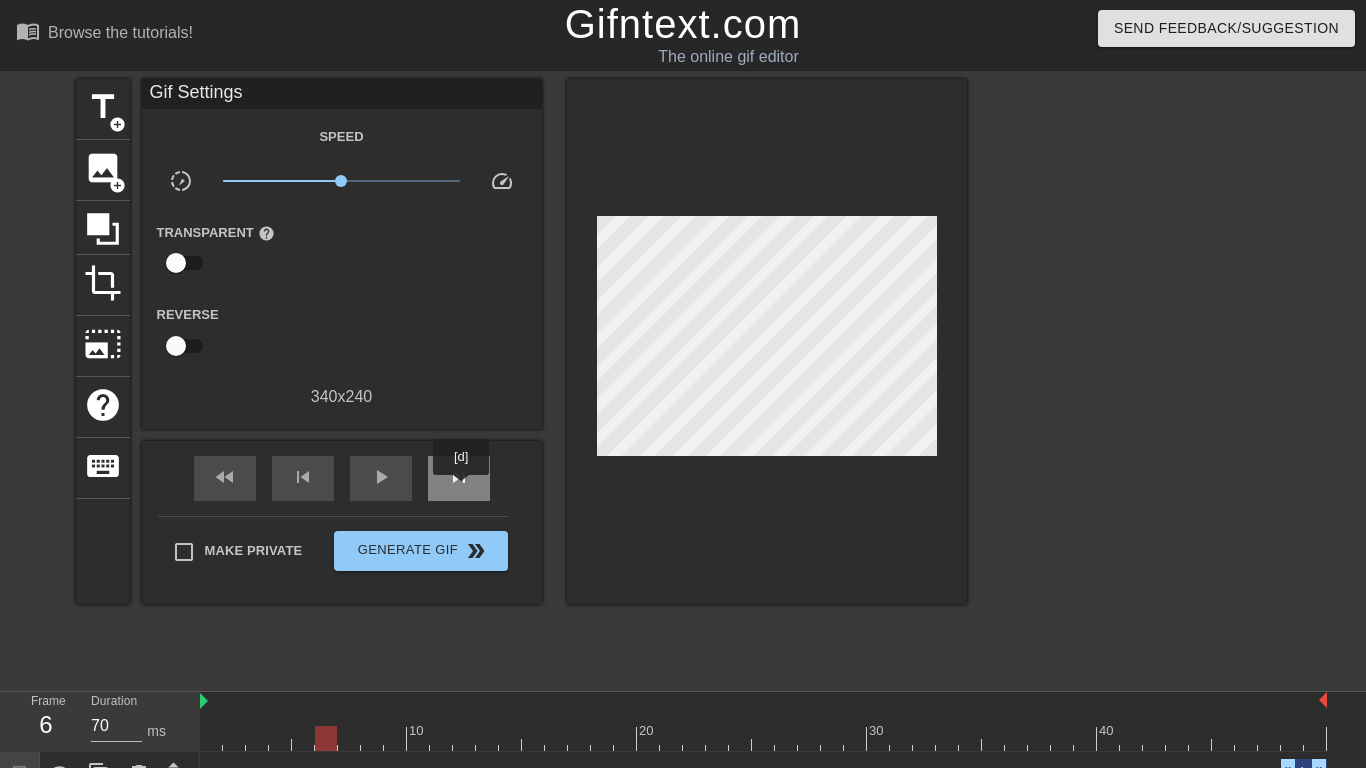 click on "skip_next" at bounding box center (459, 478) 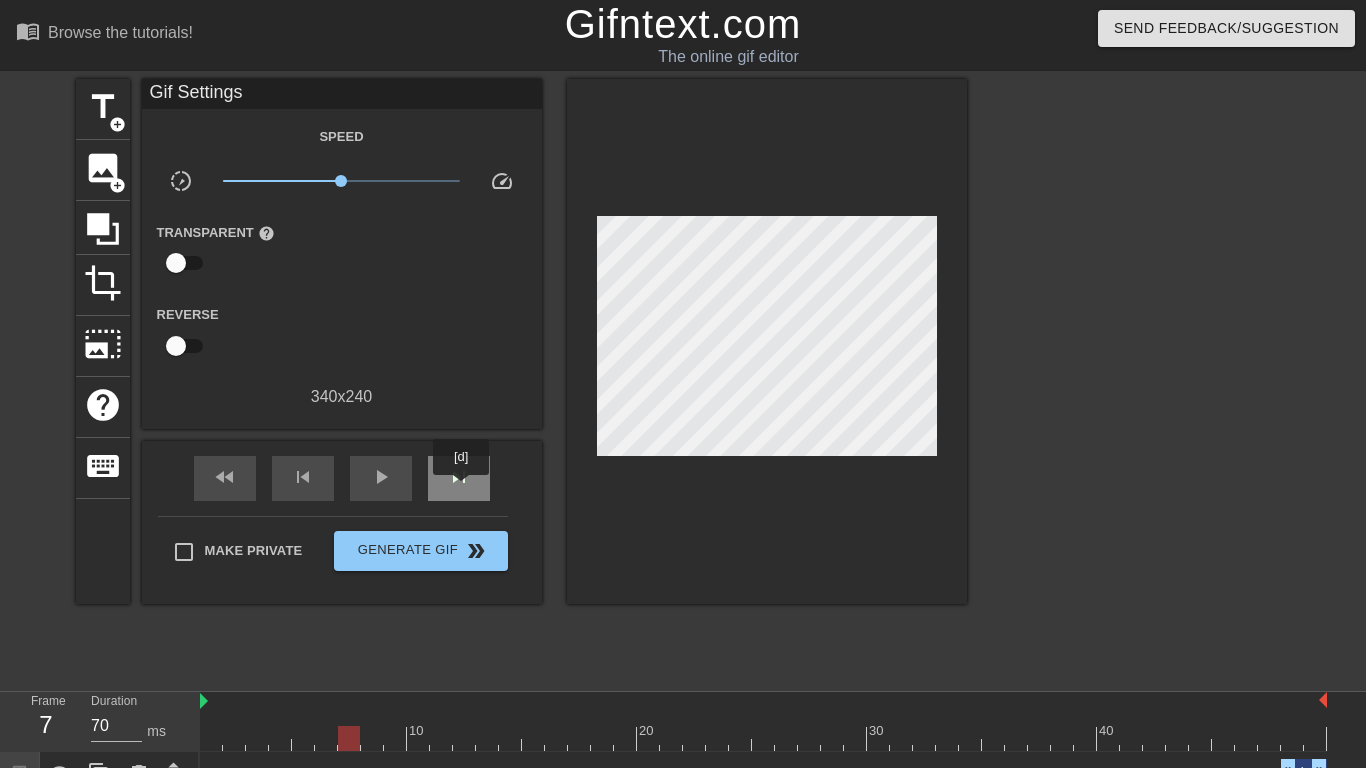 click on "skip_next" at bounding box center [459, 478] 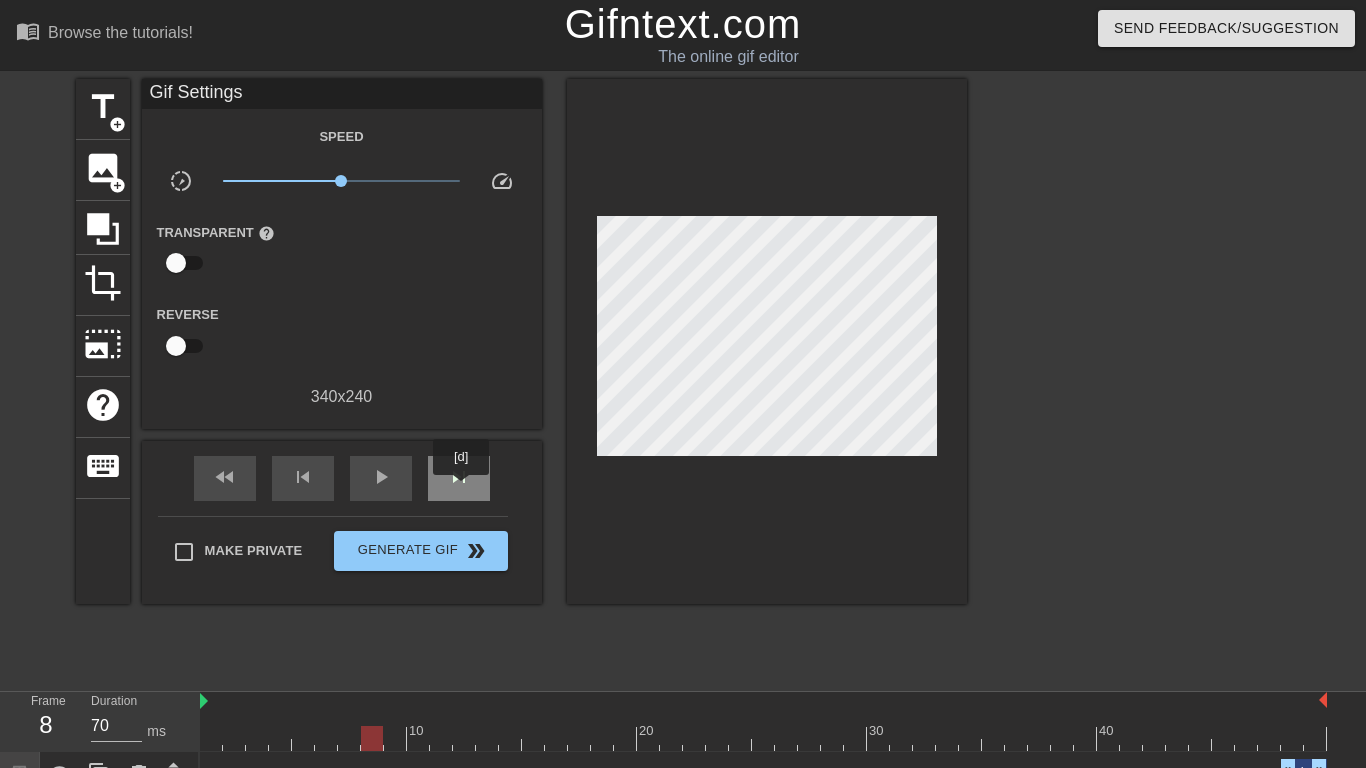 click on "skip_next" at bounding box center [459, 478] 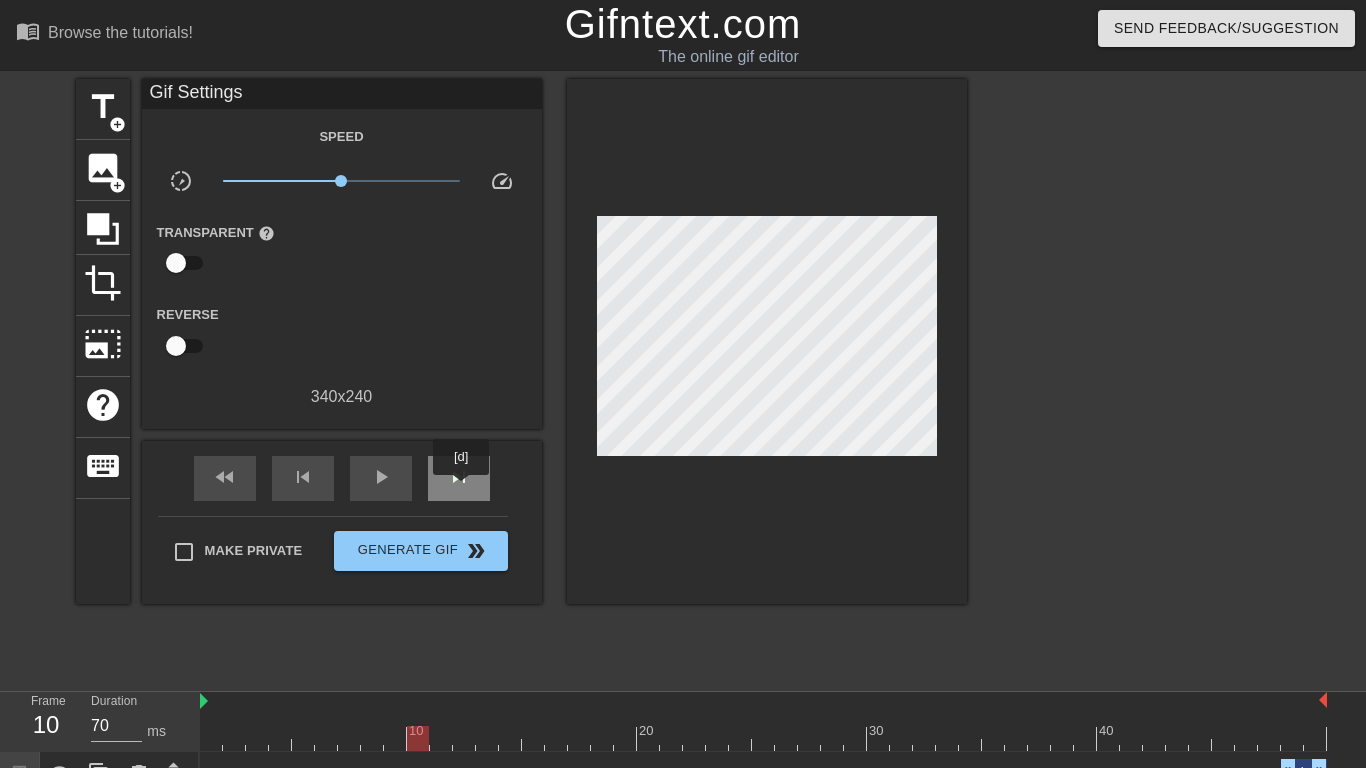 click on "skip_next" at bounding box center (459, 478) 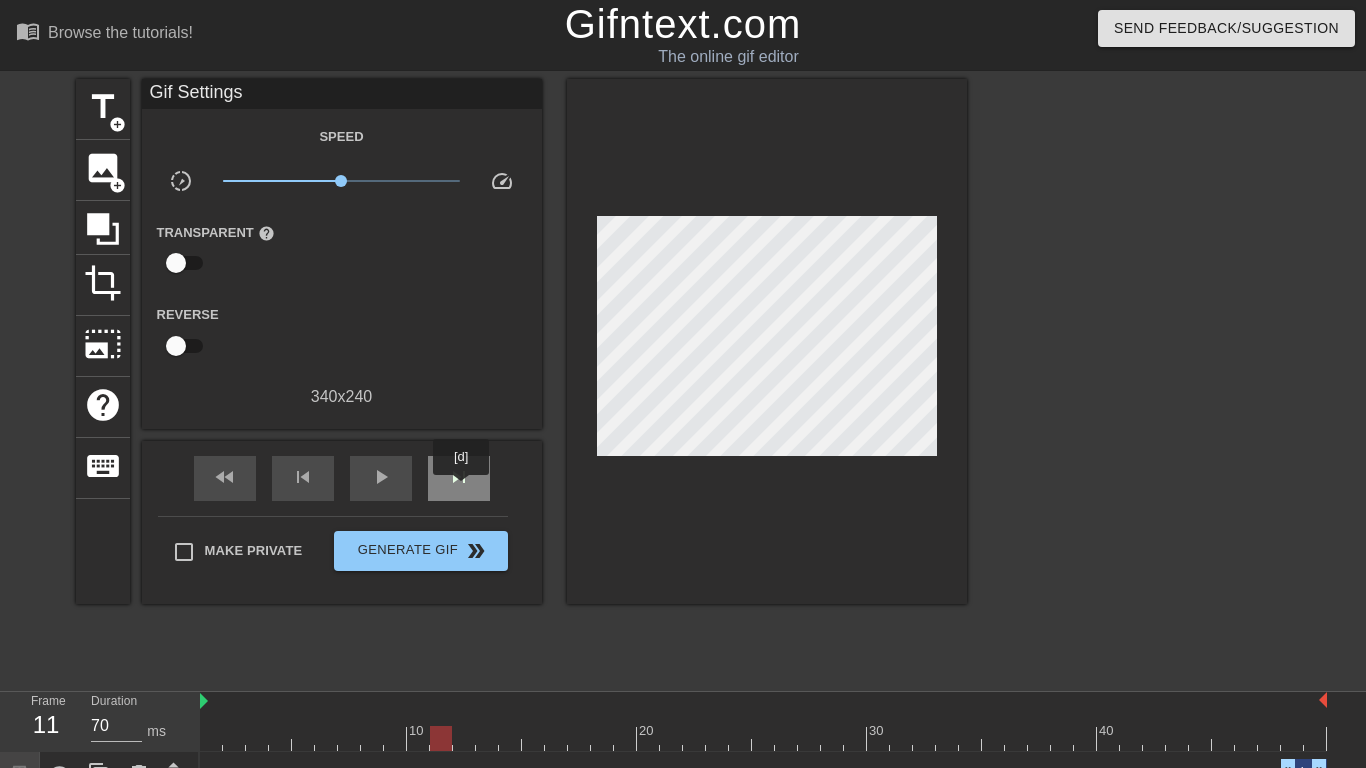 click on "skip_next" at bounding box center [459, 478] 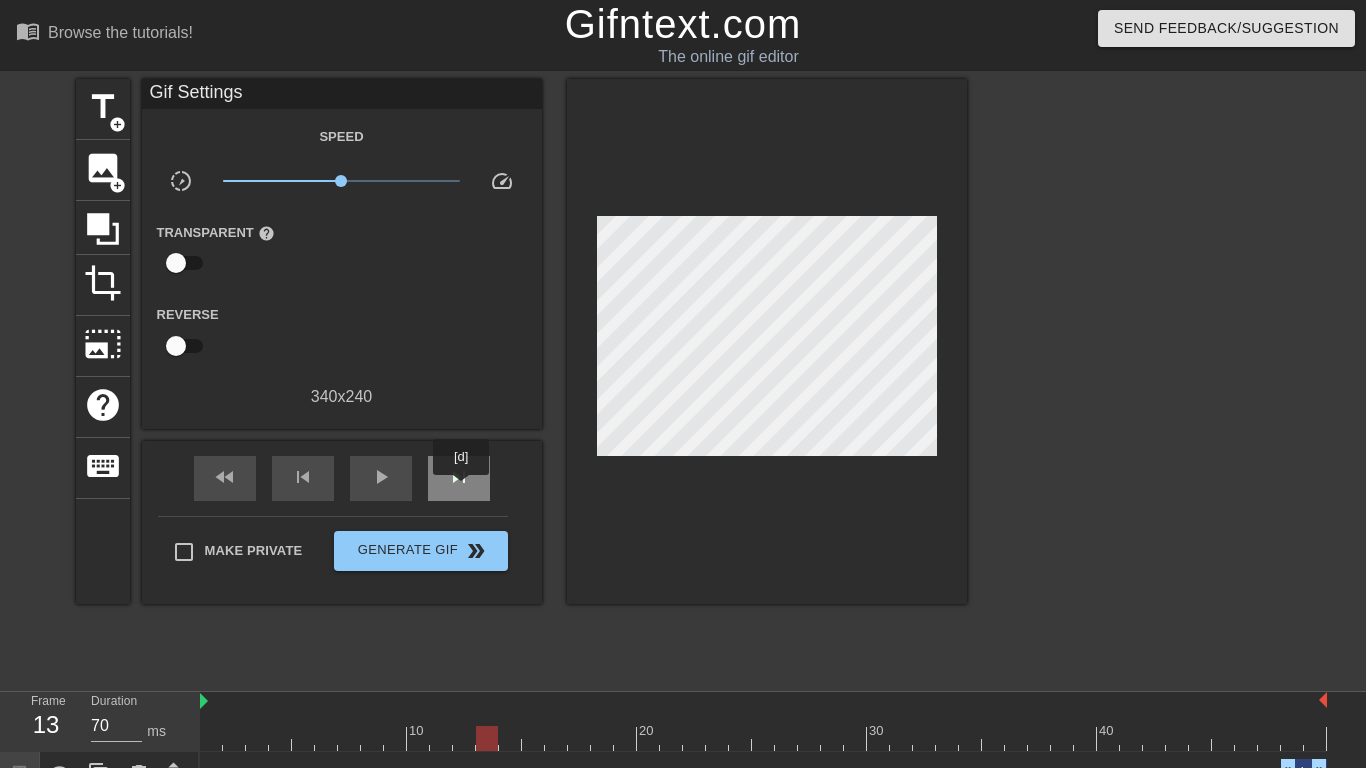 click on "skip_next" at bounding box center (459, 478) 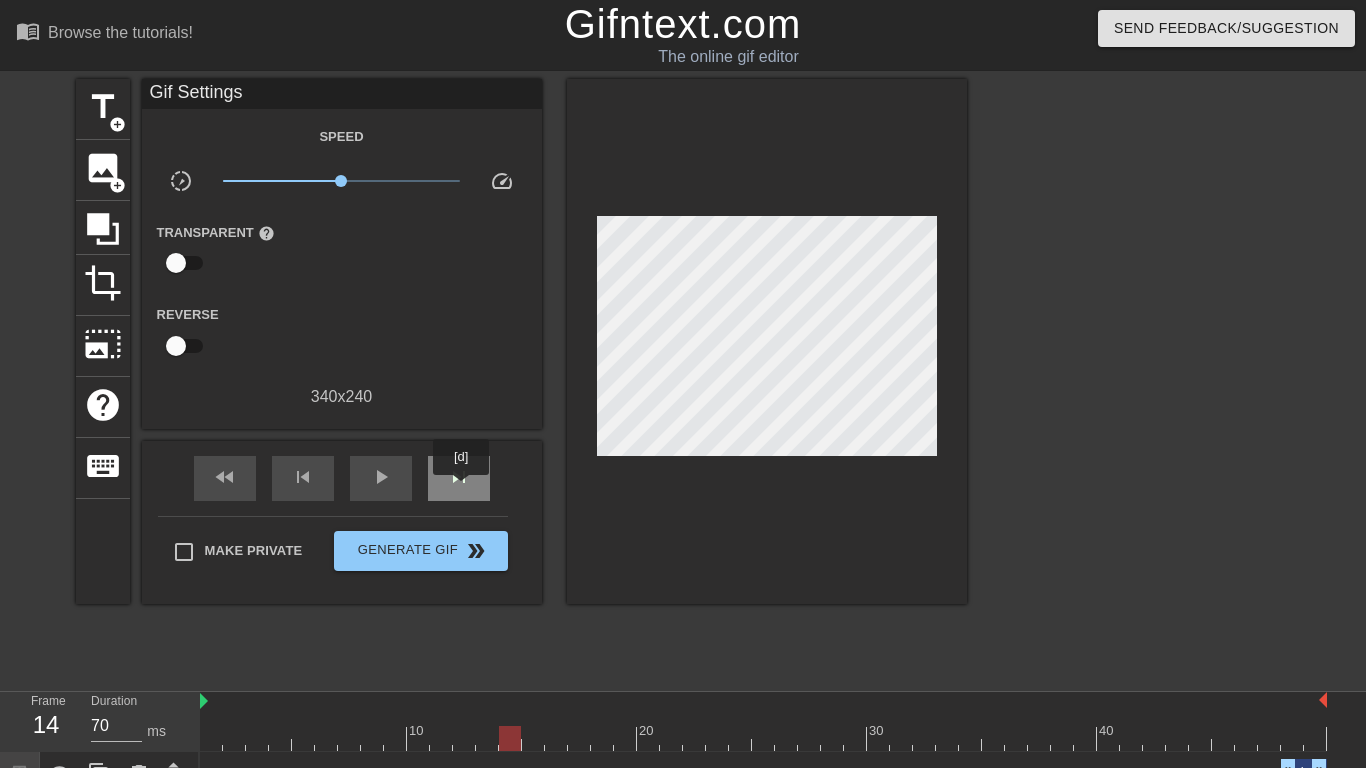 click on "skip_next" at bounding box center (459, 478) 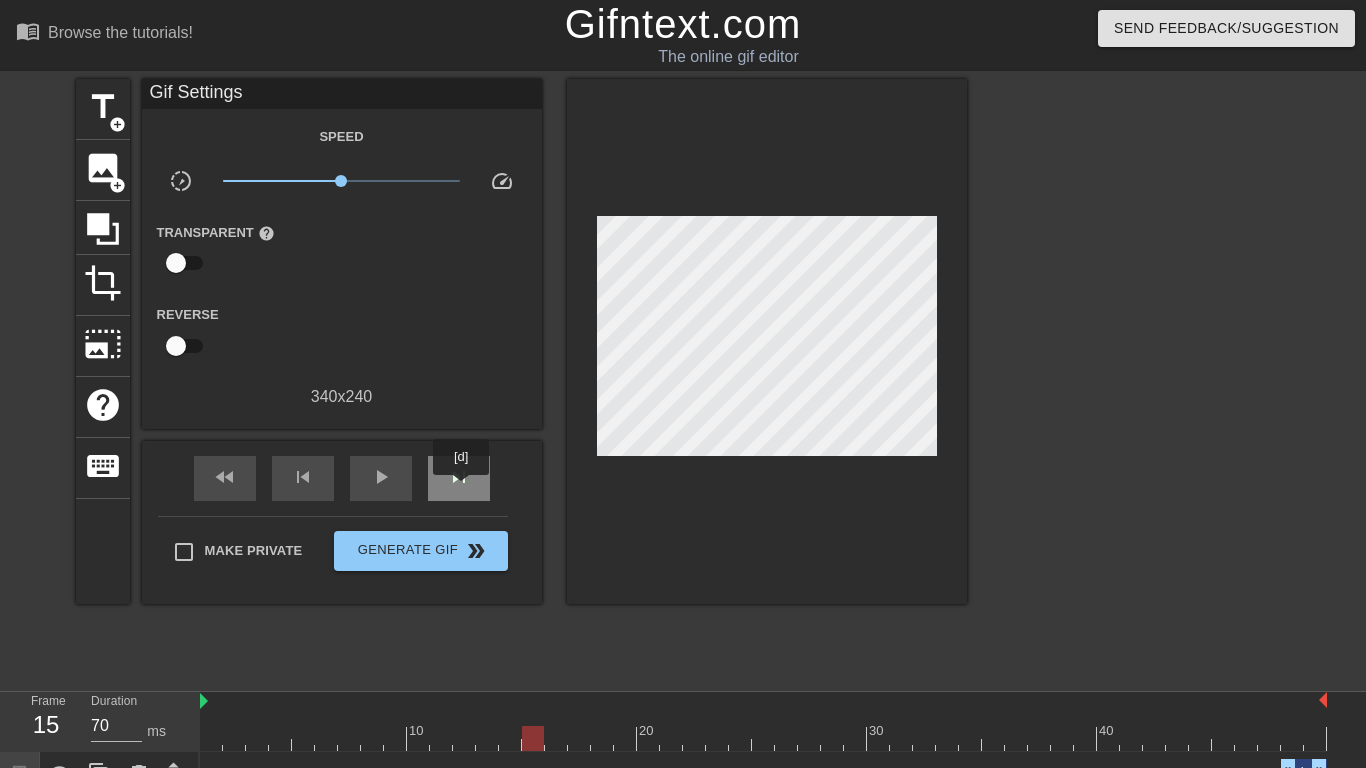 click on "skip_next" at bounding box center [459, 478] 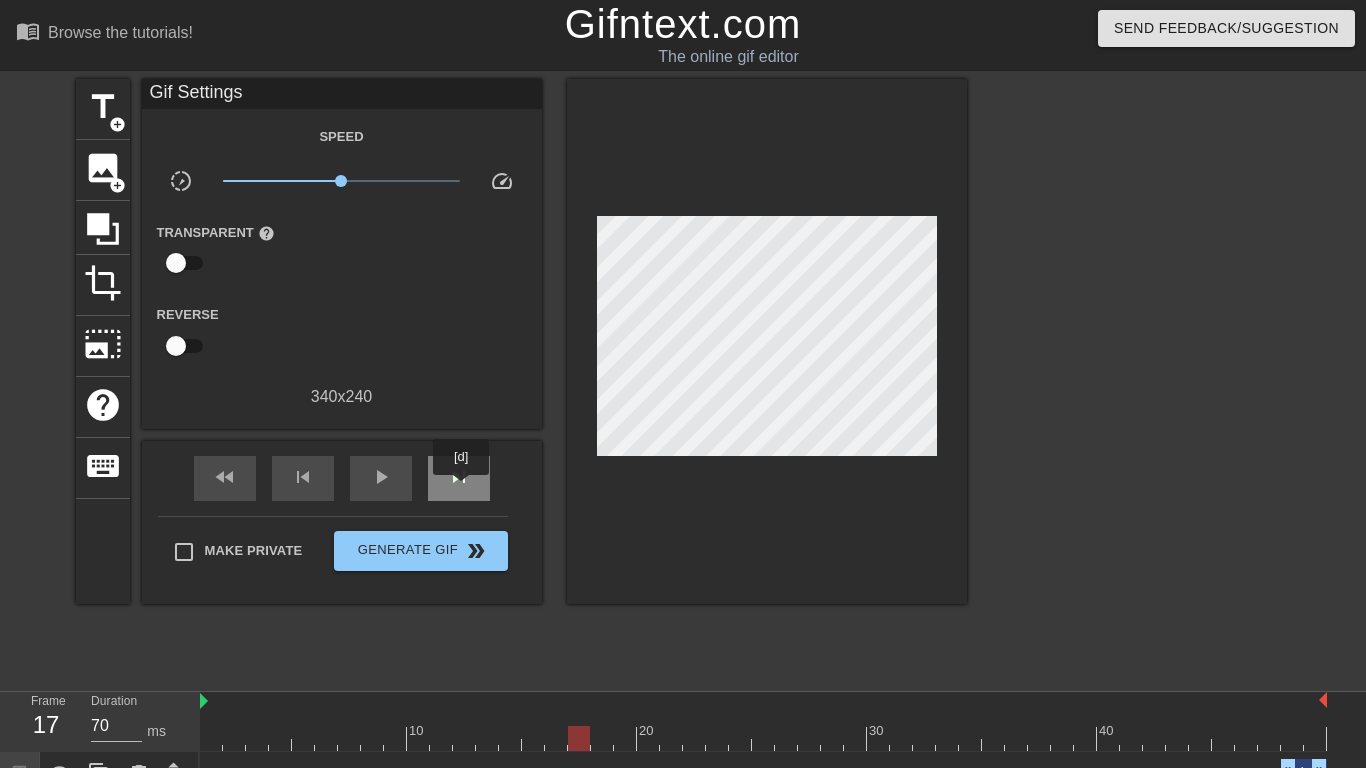 click on "skip_next" at bounding box center [459, 478] 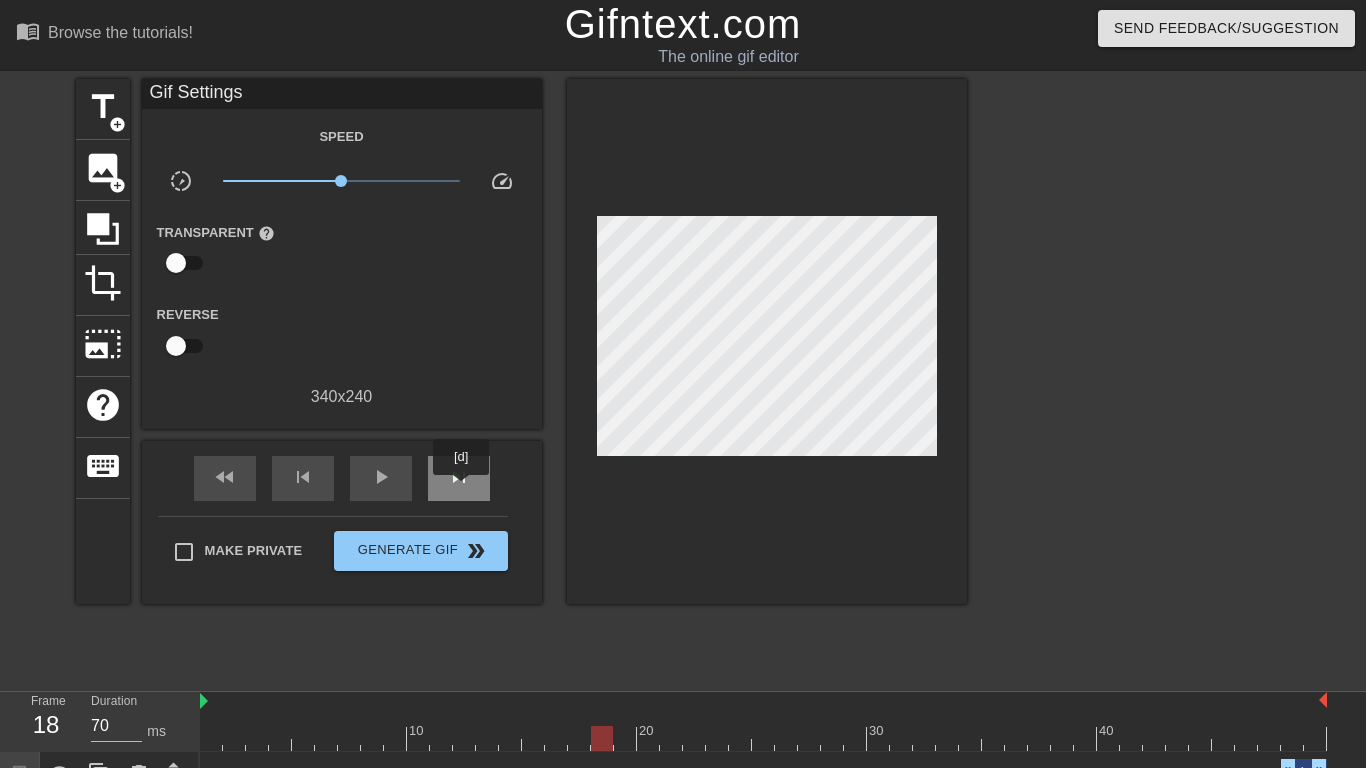 click on "skip_next" at bounding box center [459, 478] 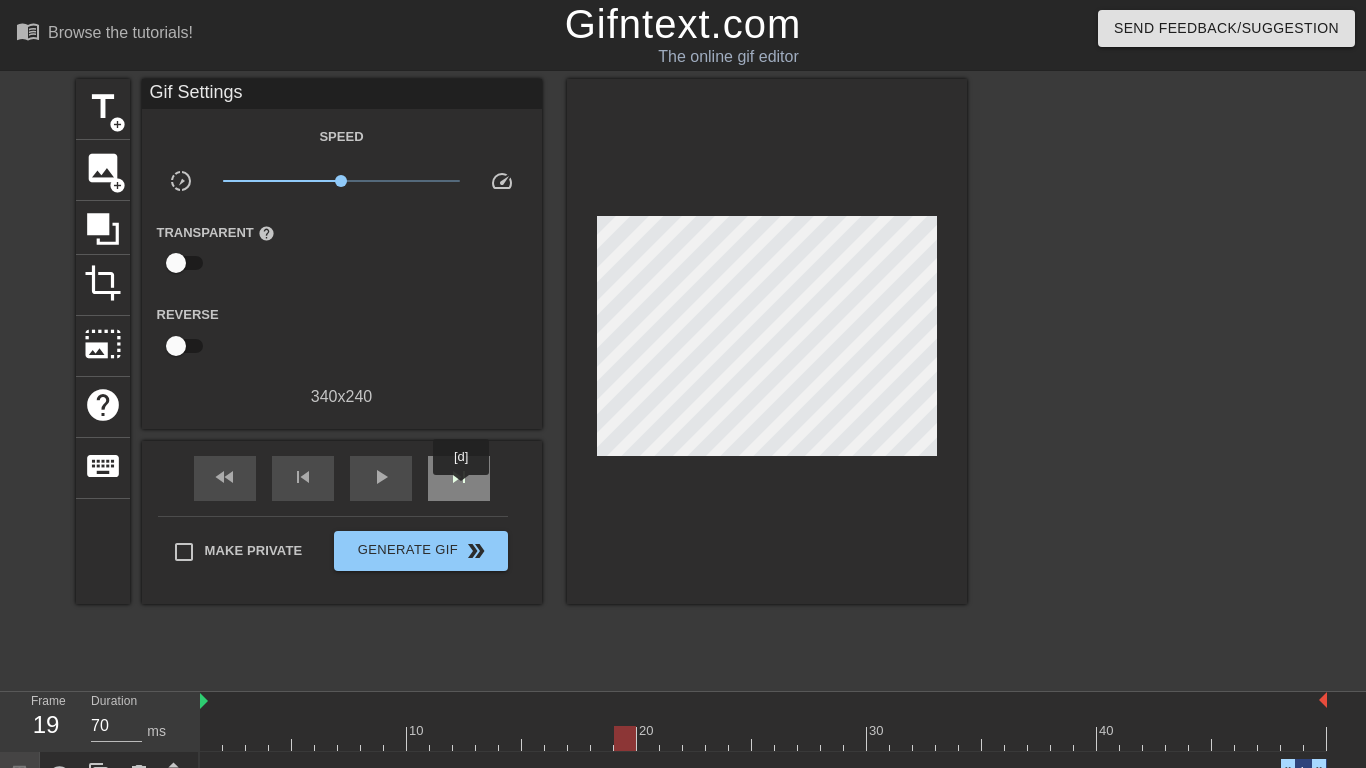 click on "skip_next" at bounding box center [459, 478] 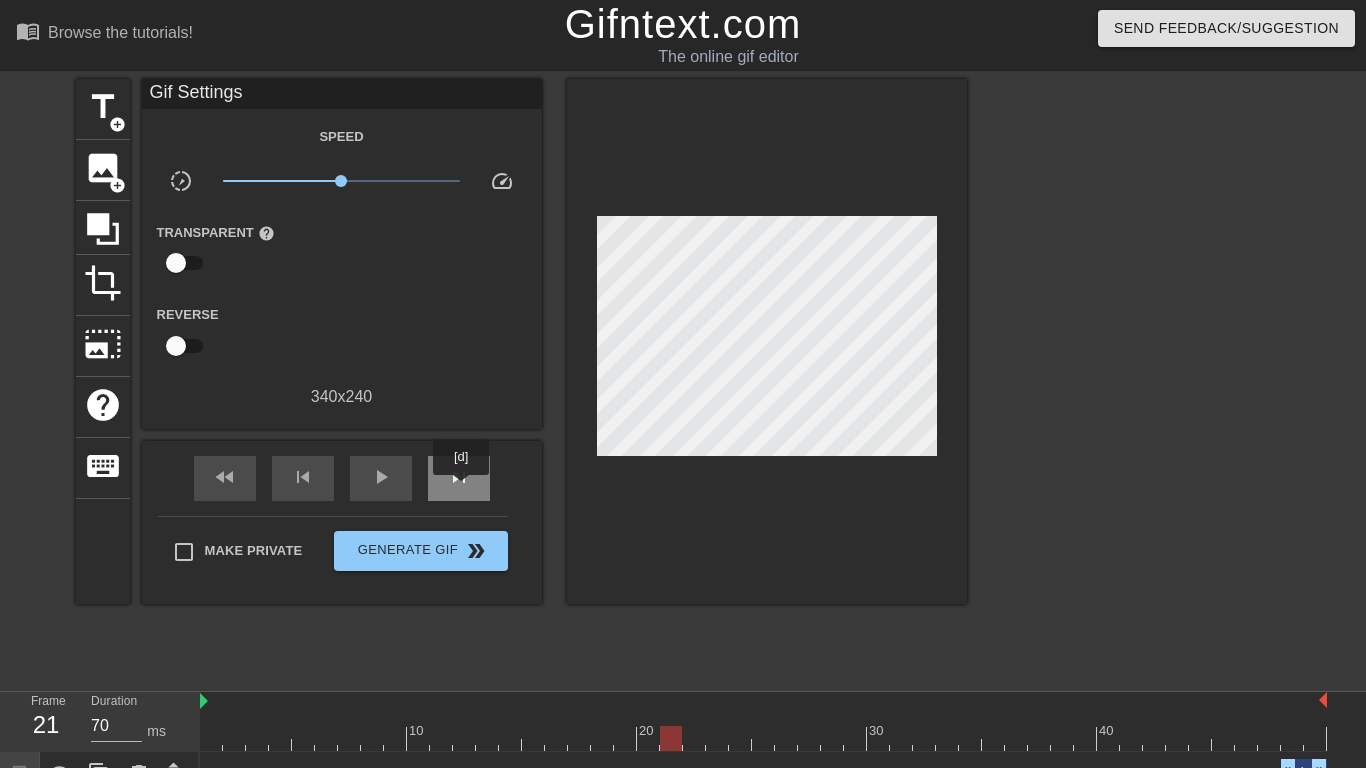 click on "skip_next" at bounding box center (459, 478) 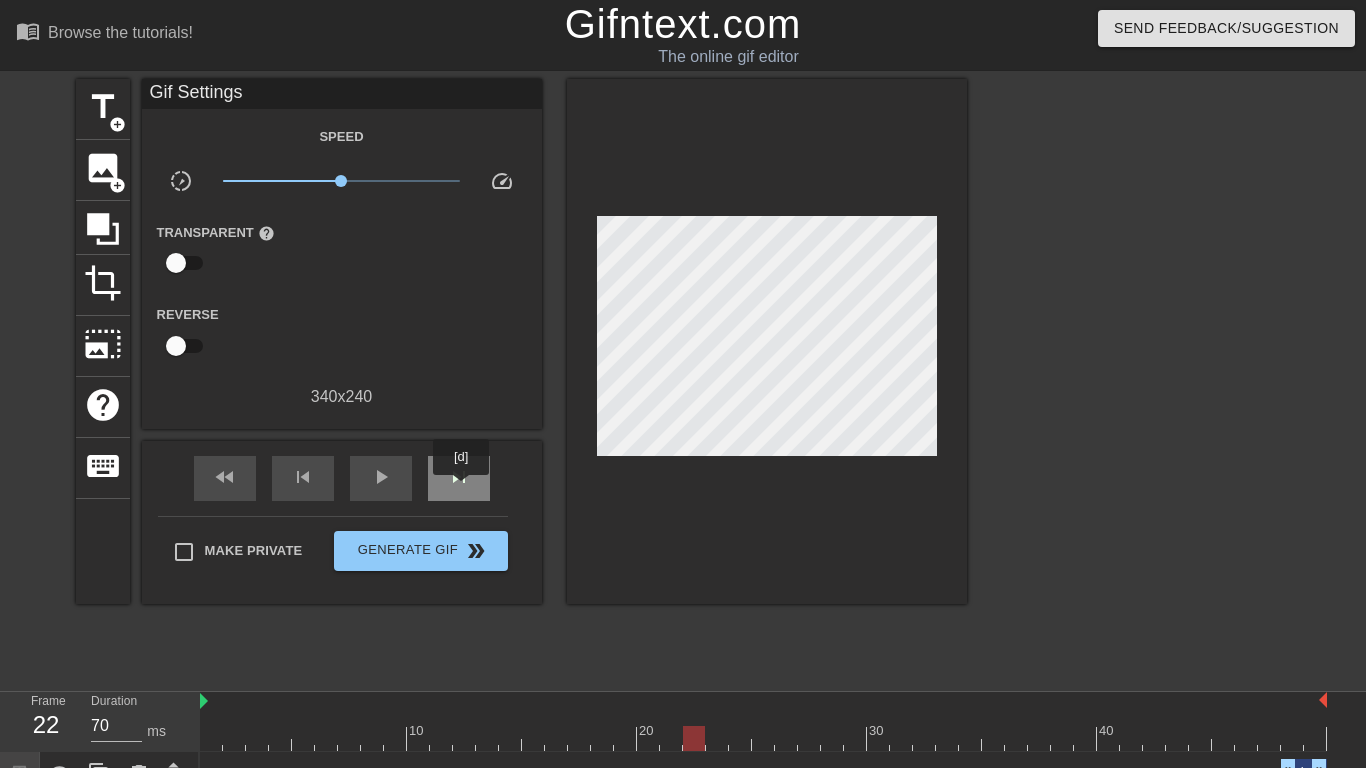 click on "skip_next" at bounding box center [459, 478] 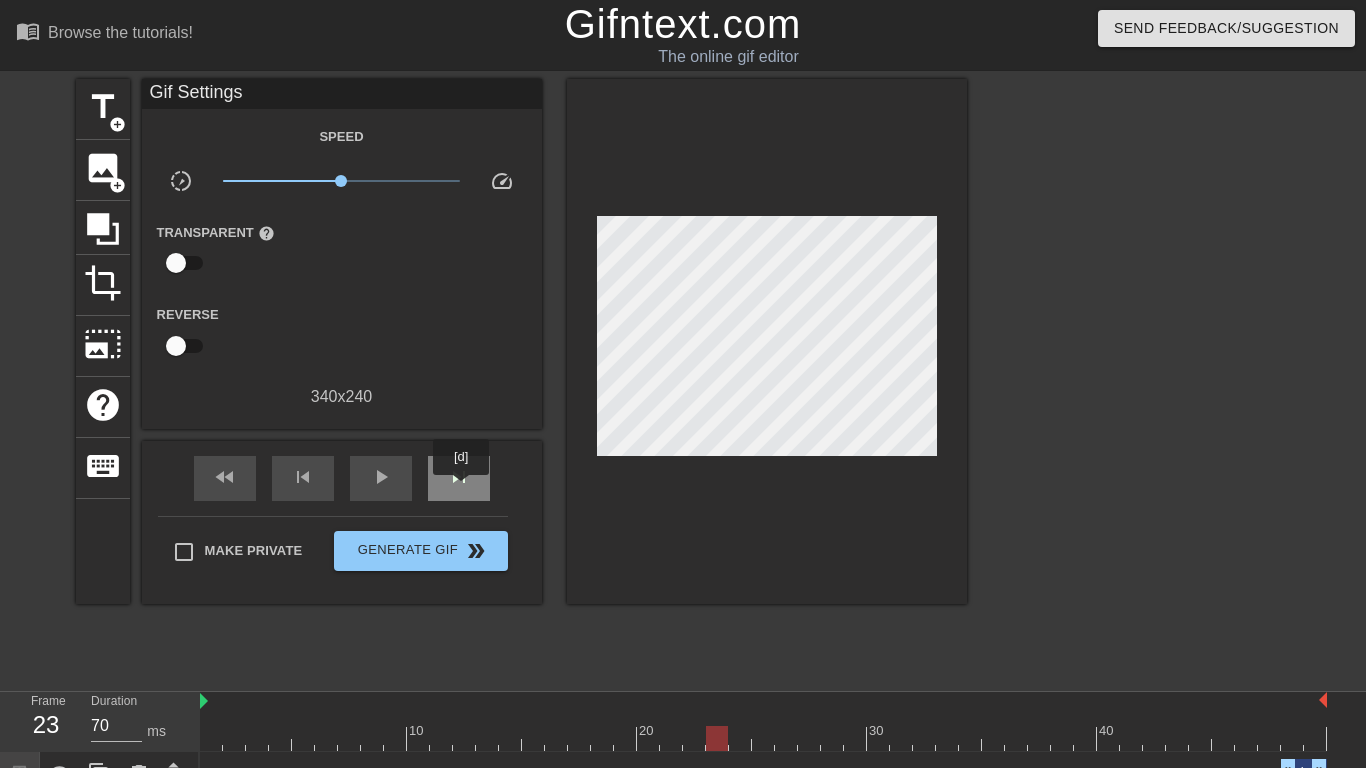 click on "skip_next" at bounding box center [459, 478] 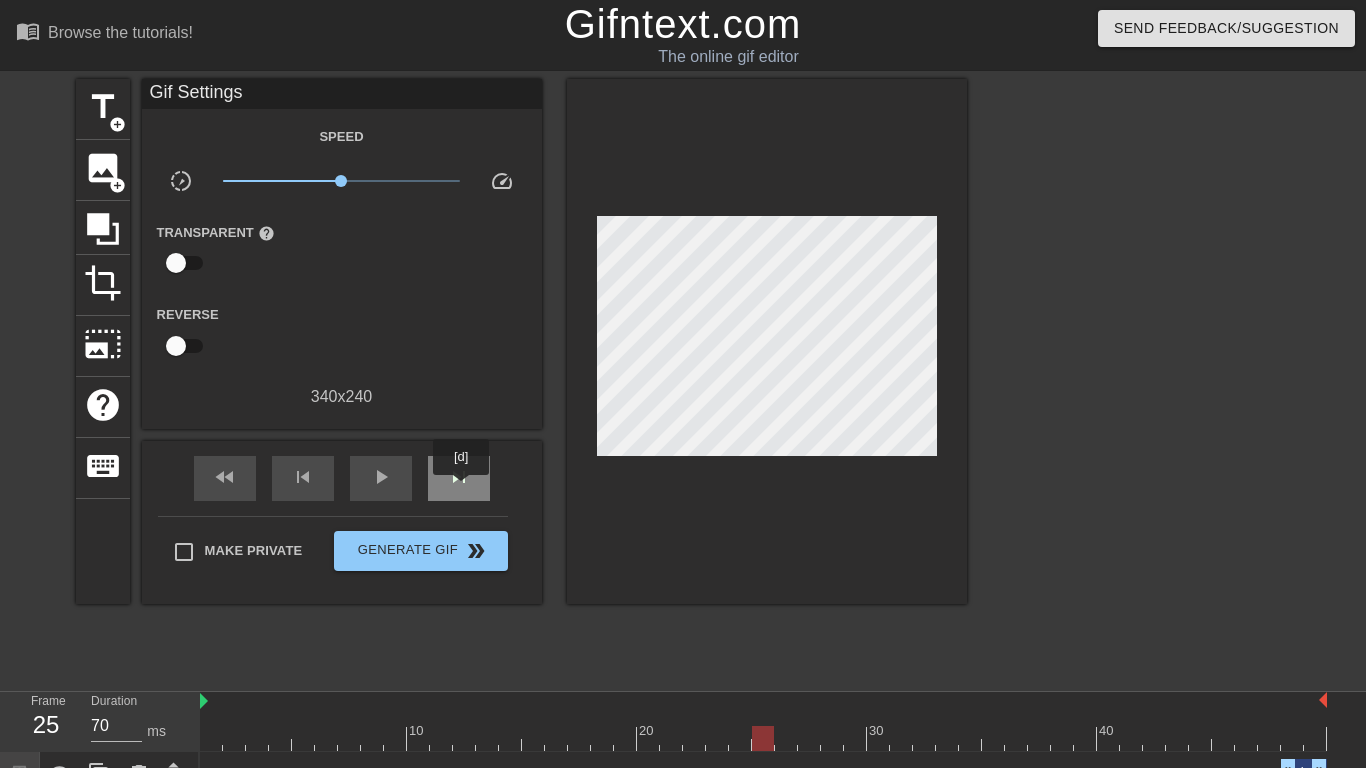click on "skip_next" at bounding box center [459, 478] 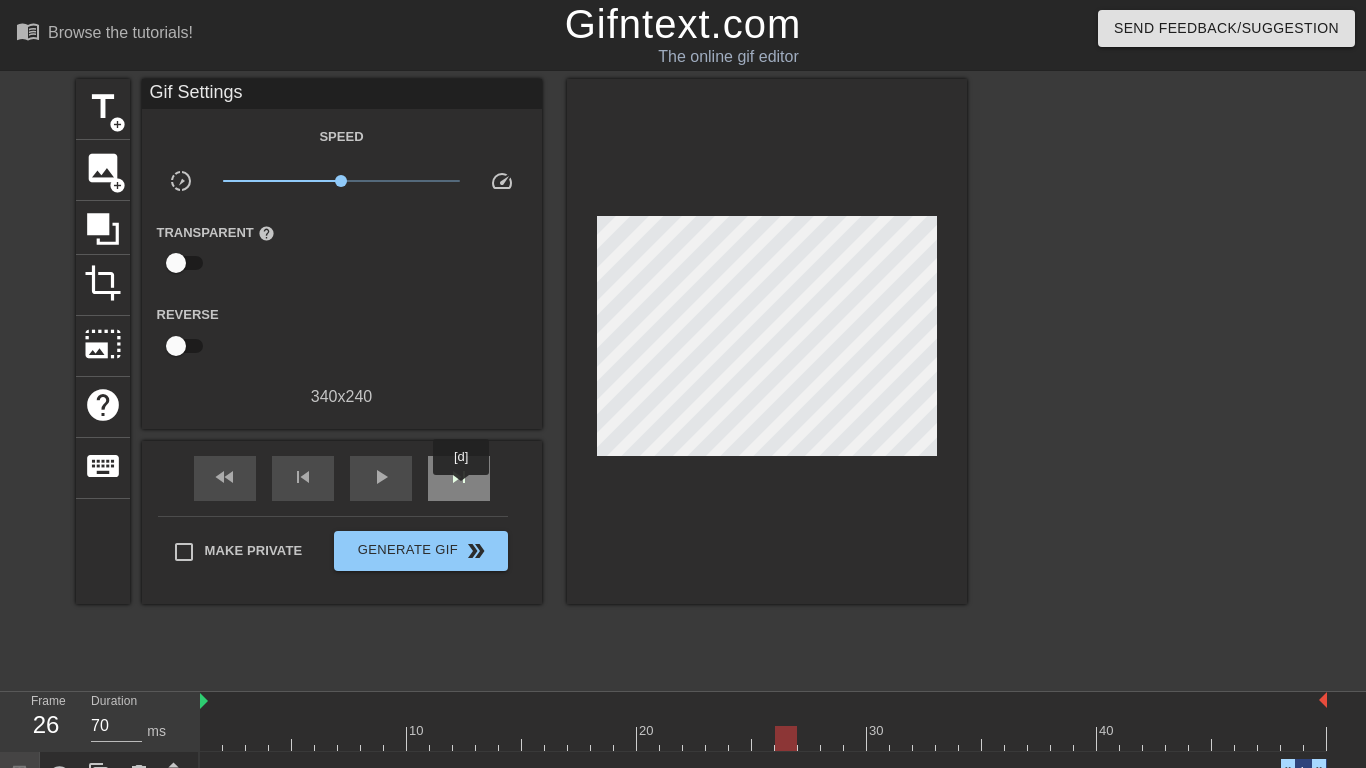 click on "skip_next" at bounding box center (459, 478) 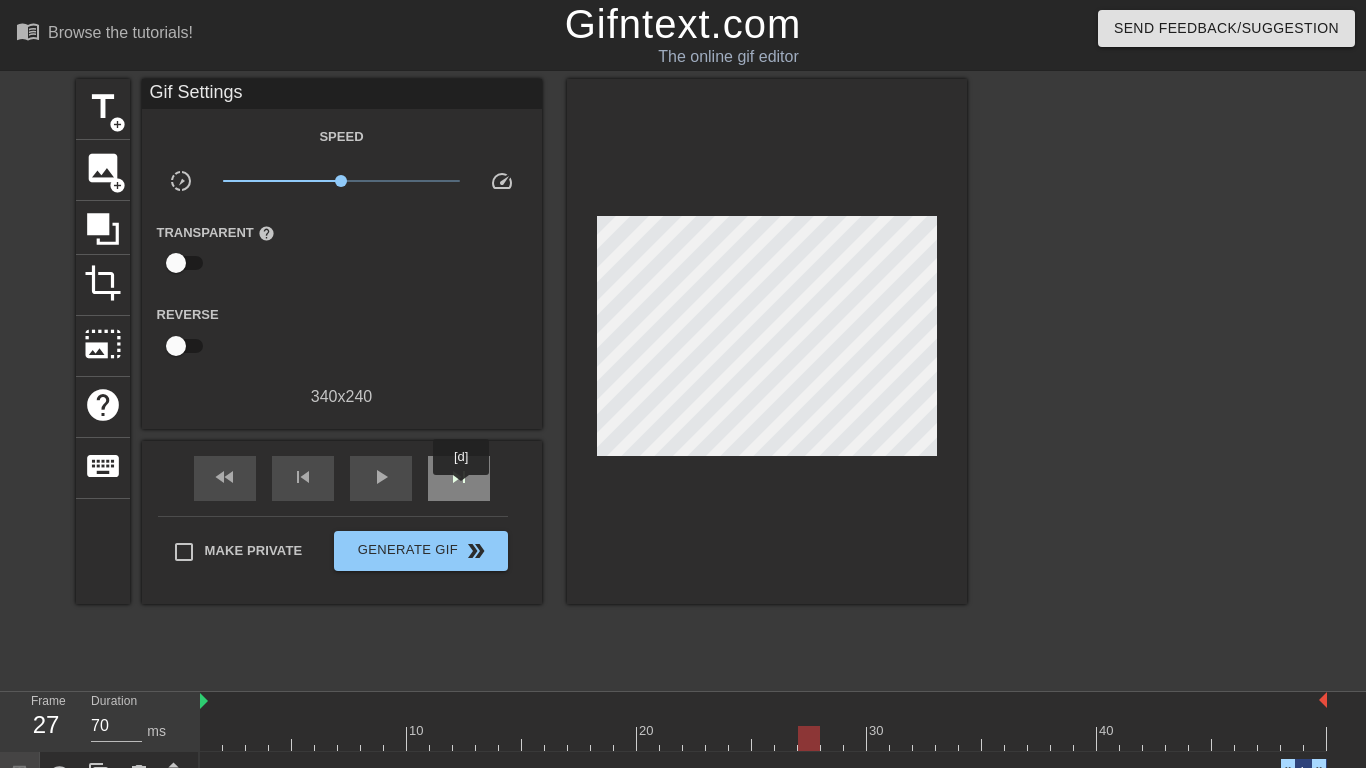 click on "skip_next" at bounding box center (459, 478) 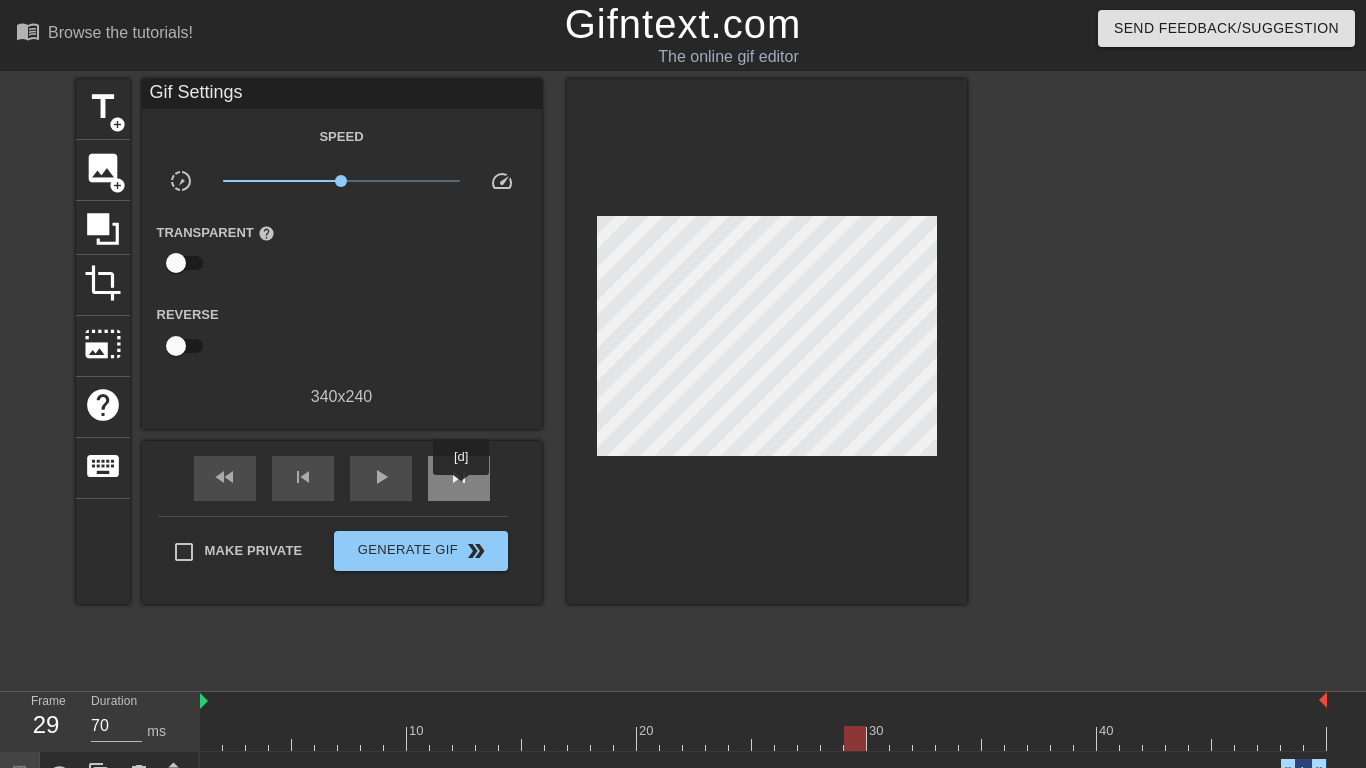 click on "skip_next" at bounding box center (459, 478) 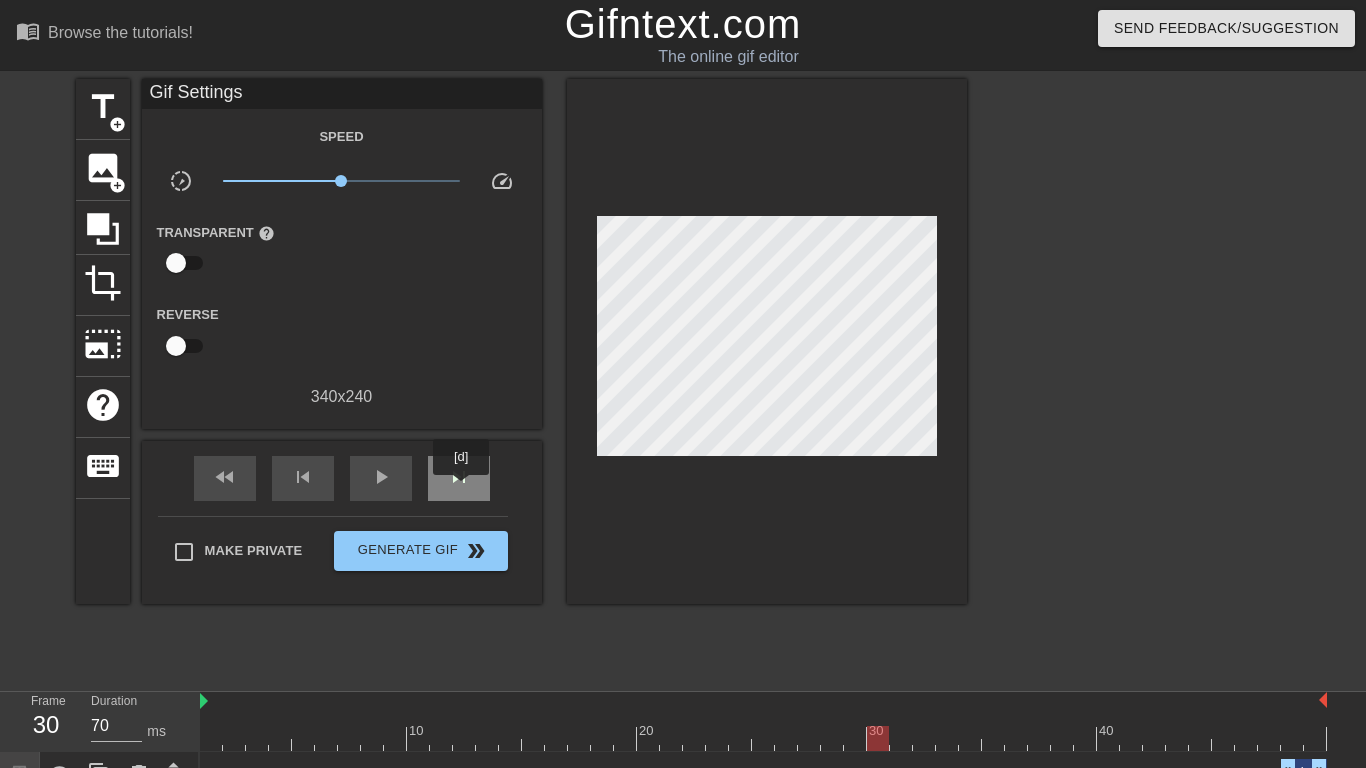click on "skip_next" at bounding box center [459, 478] 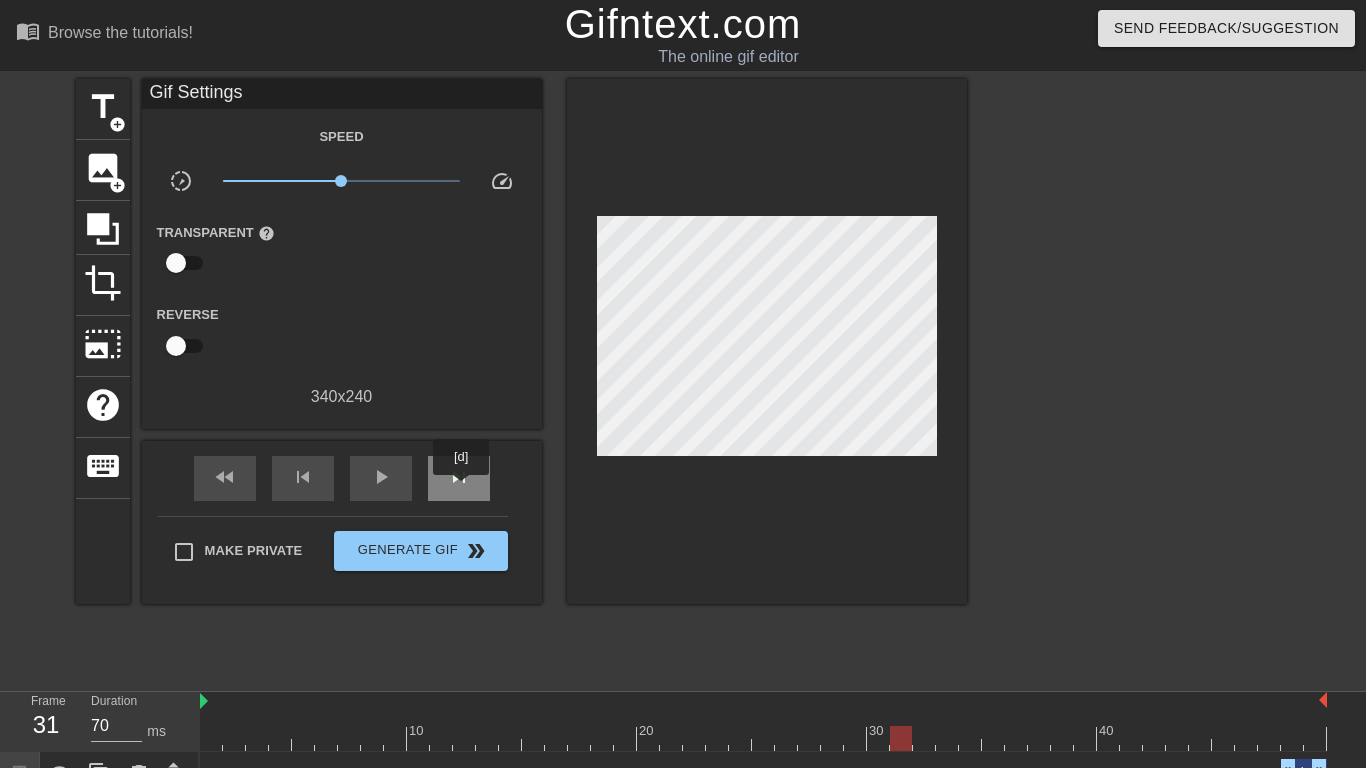 click on "skip_next" at bounding box center (459, 478) 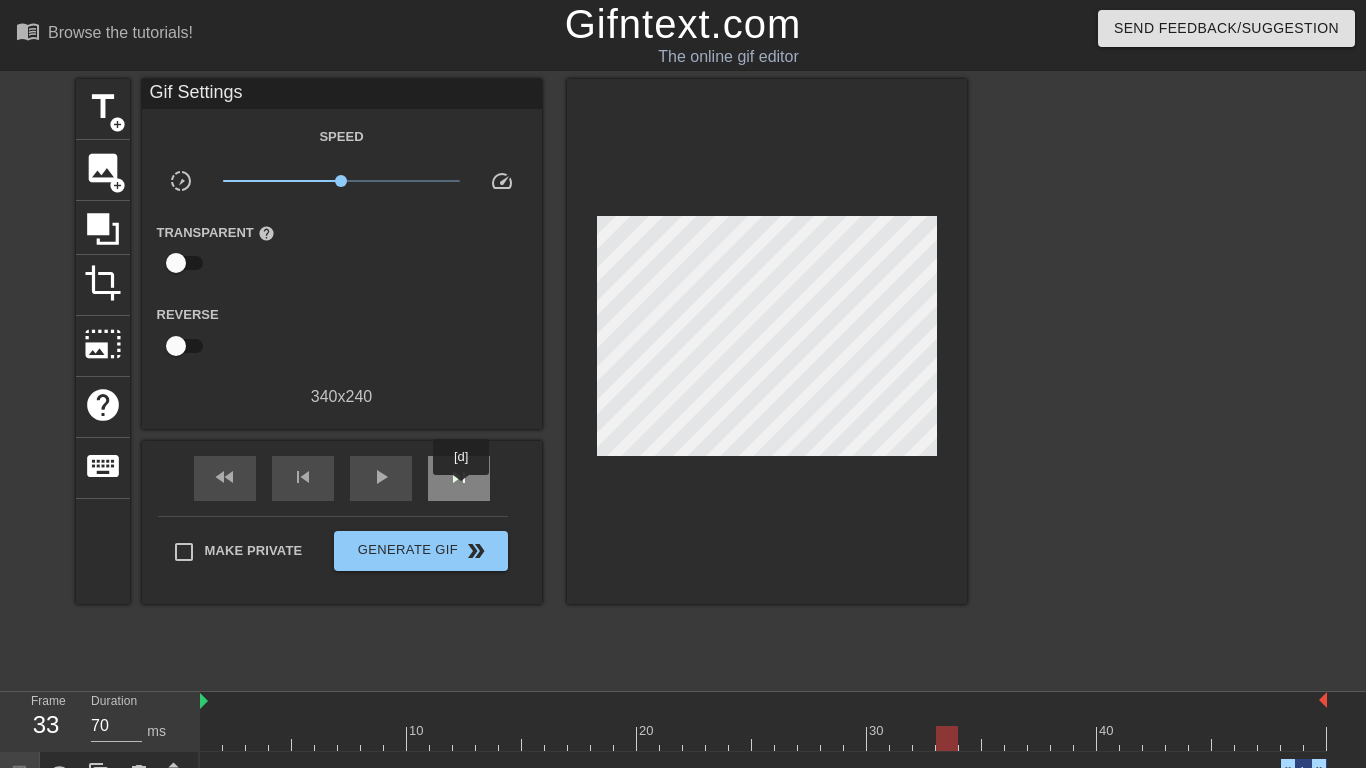 click on "skip_next" at bounding box center [459, 478] 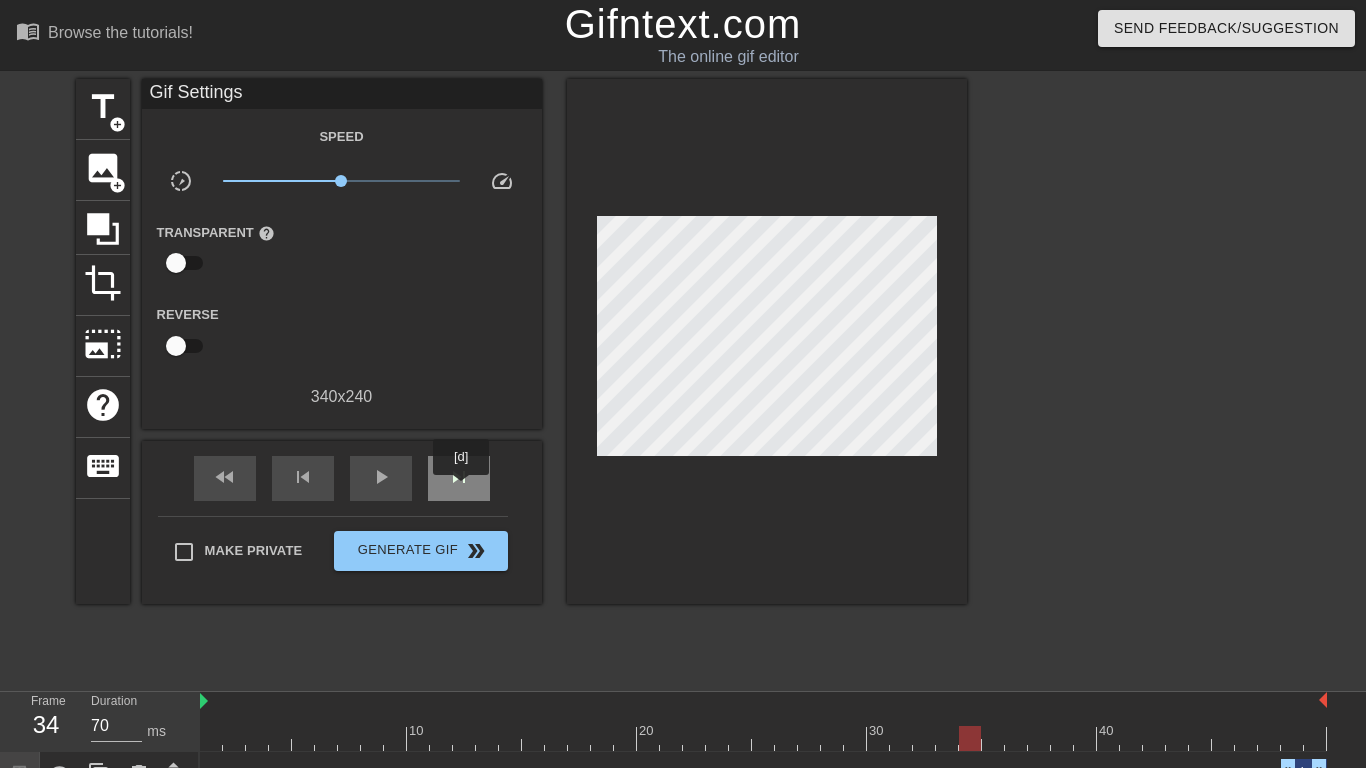 click on "skip_next" at bounding box center [459, 478] 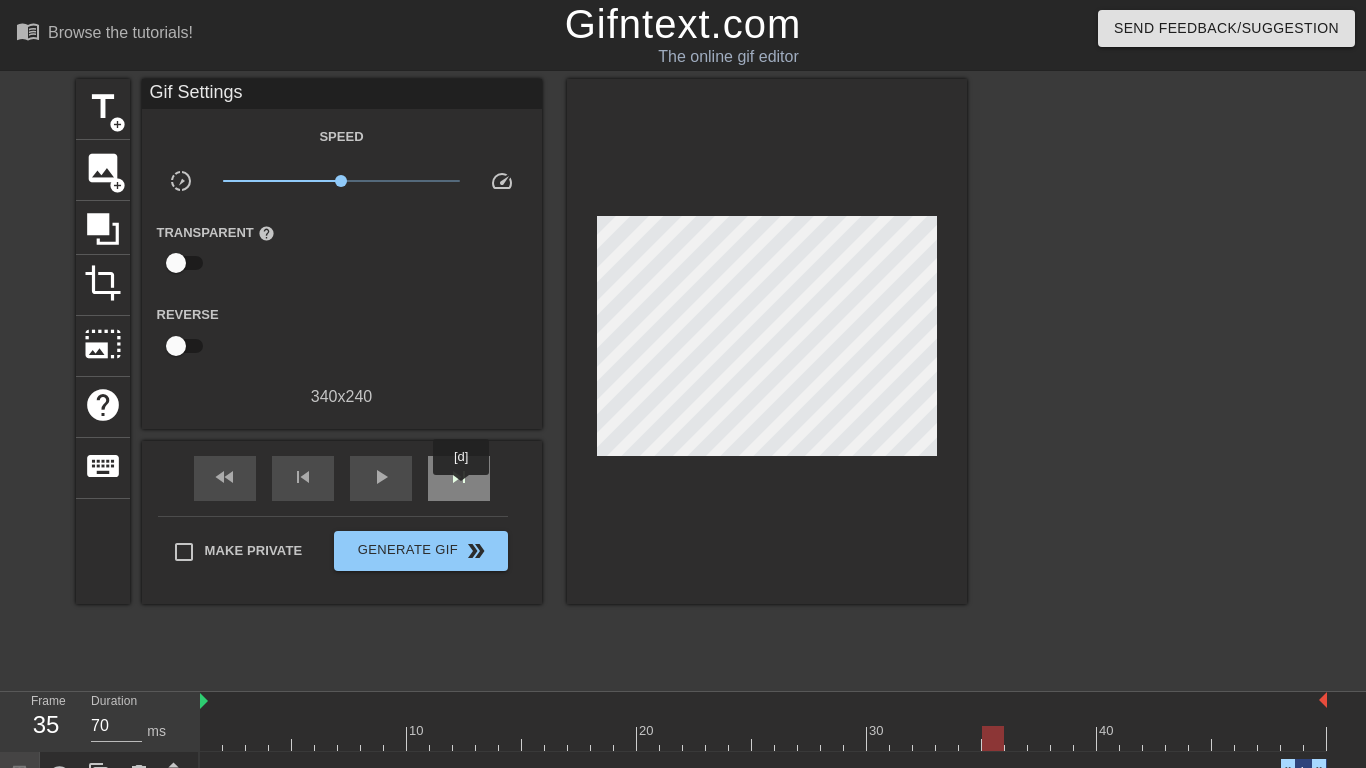 click on "skip_next" at bounding box center [459, 478] 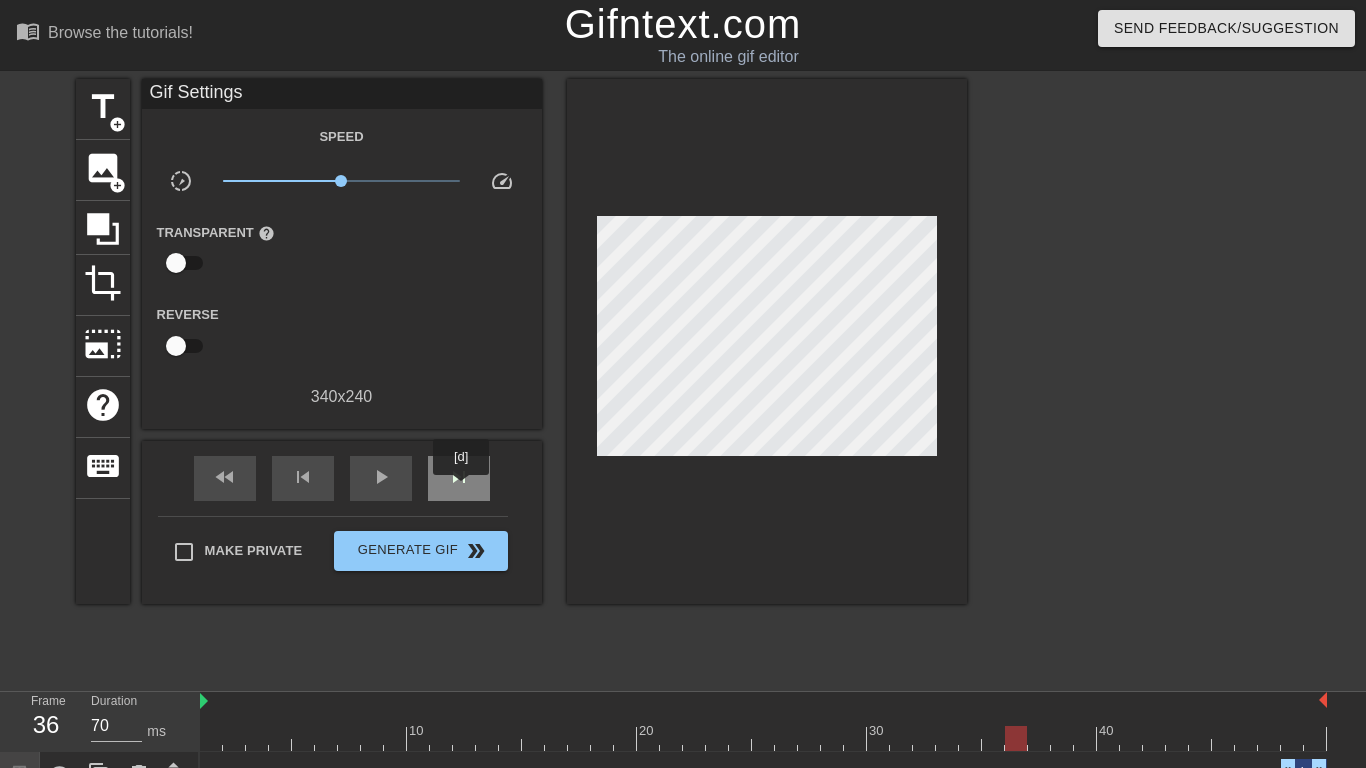 click on "skip_next" at bounding box center (459, 478) 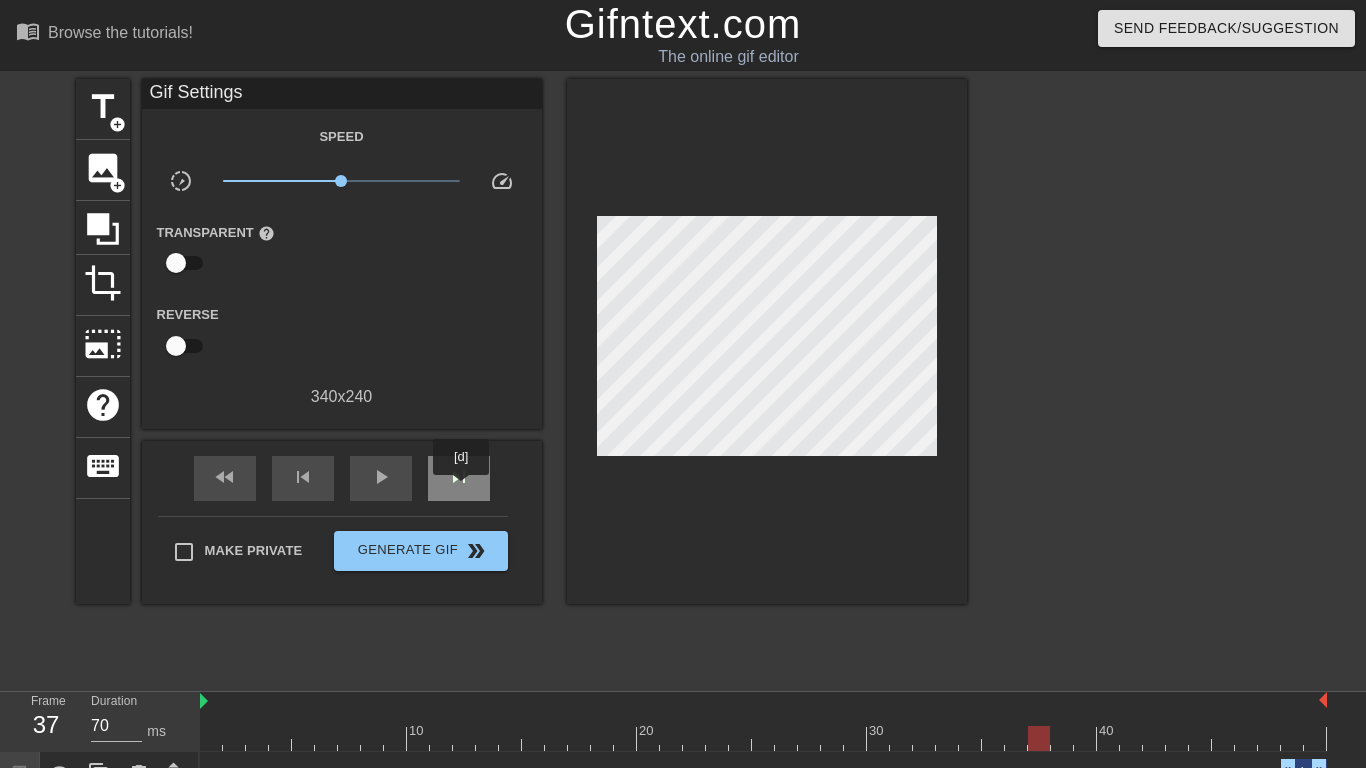 click on "skip_next" at bounding box center [459, 478] 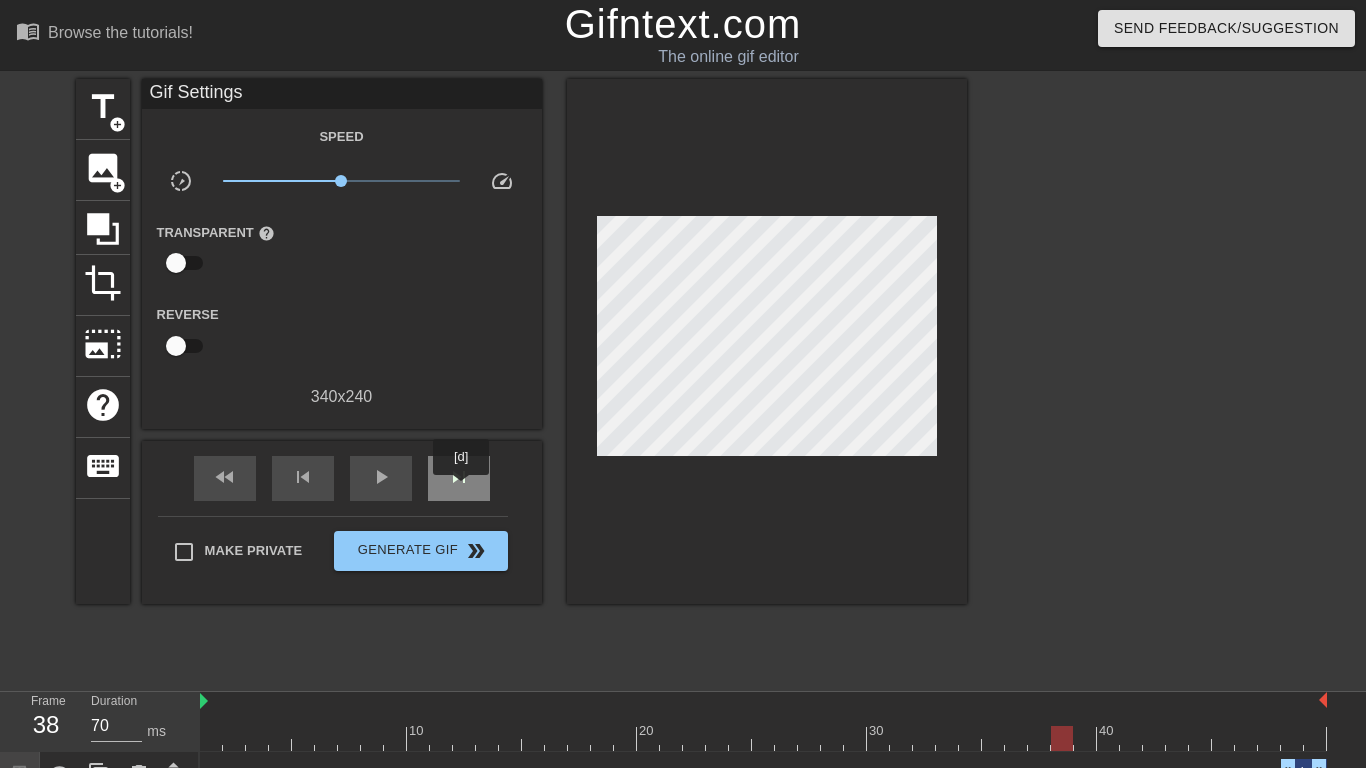 click on "skip_next" at bounding box center (459, 478) 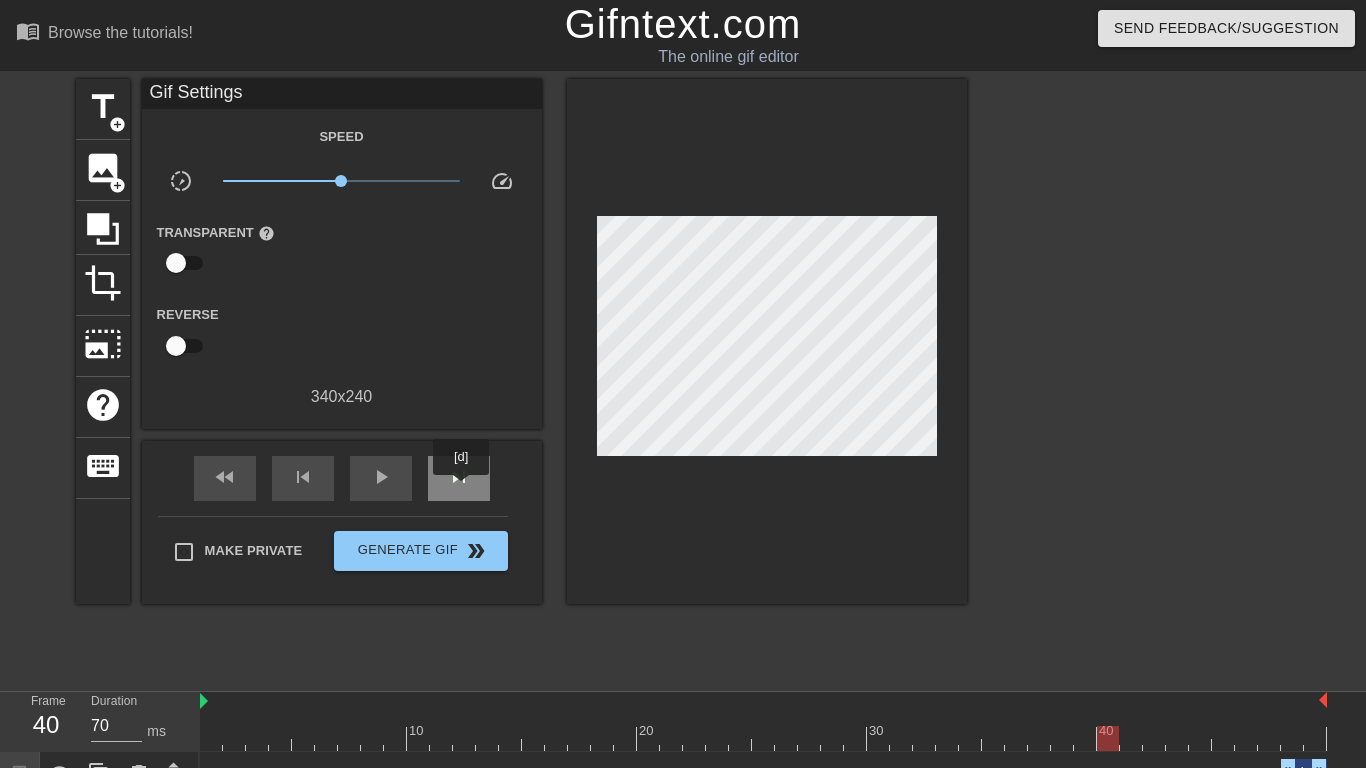 click on "skip_next" at bounding box center (459, 478) 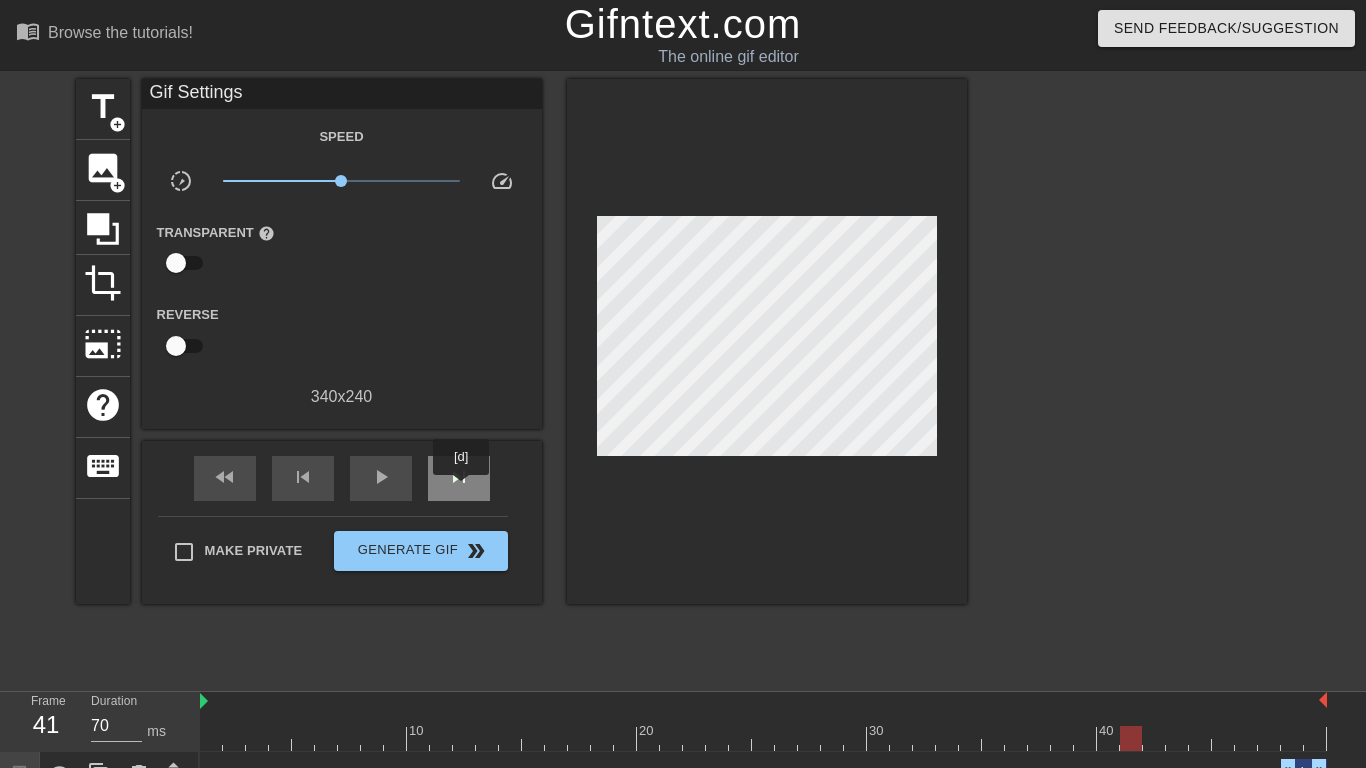 click on "skip_next" at bounding box center [459, 478] 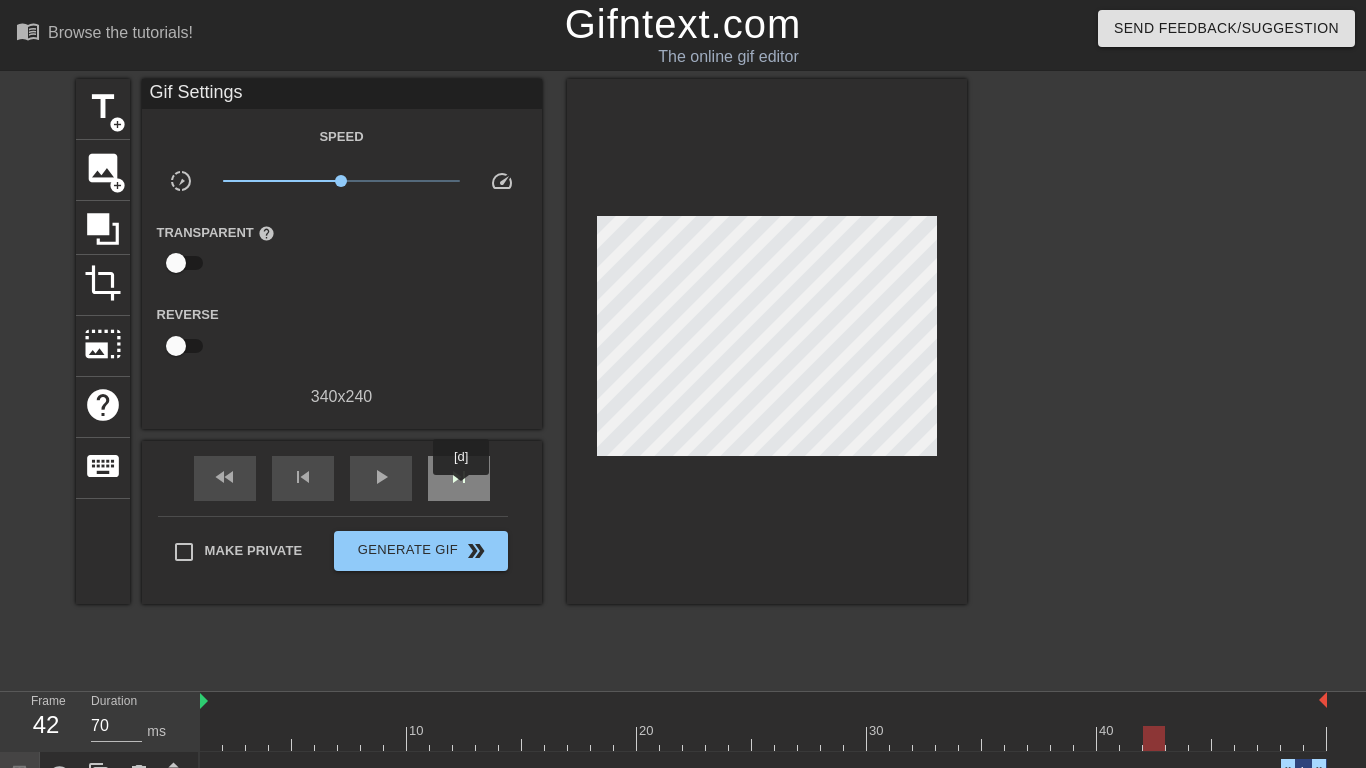 click on "skip_next" at bounding box center [459, 478] 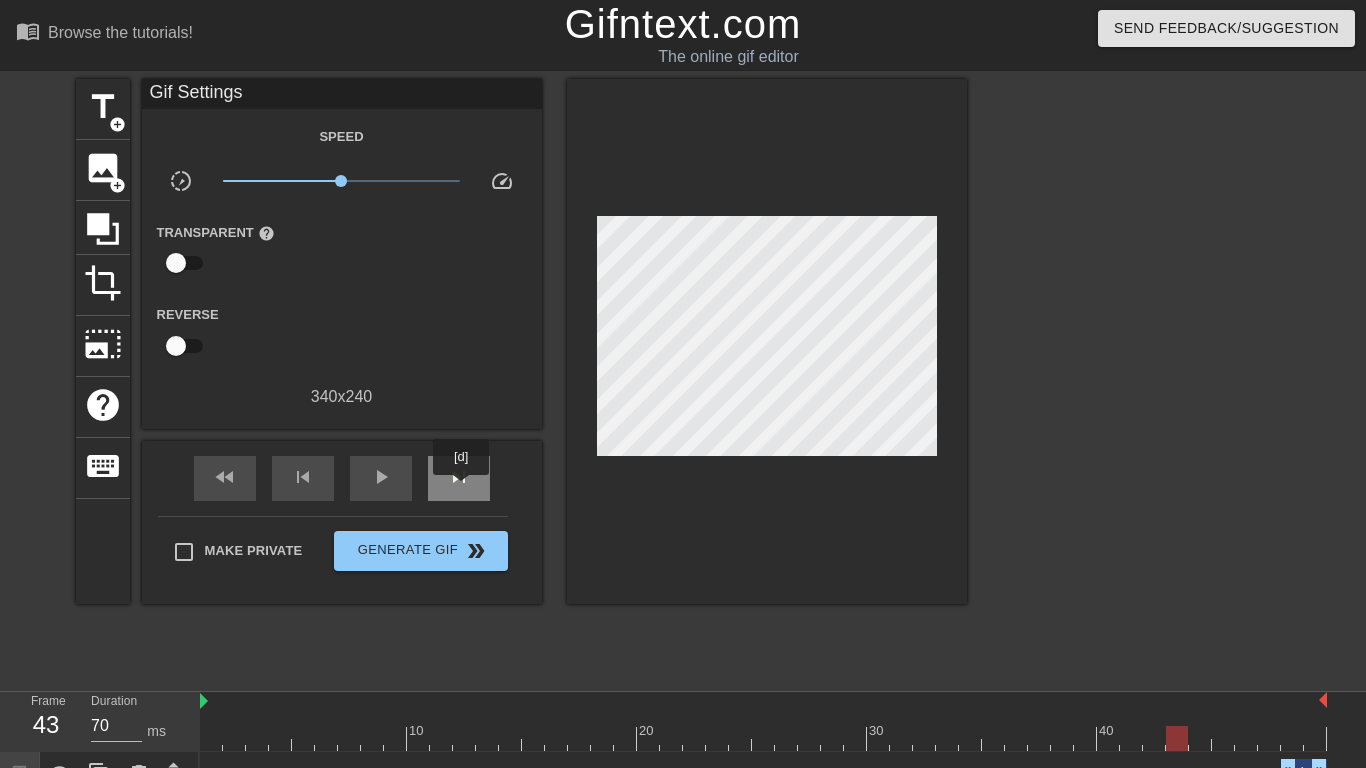 click on "skip_next" at bounding box center (459, 478) 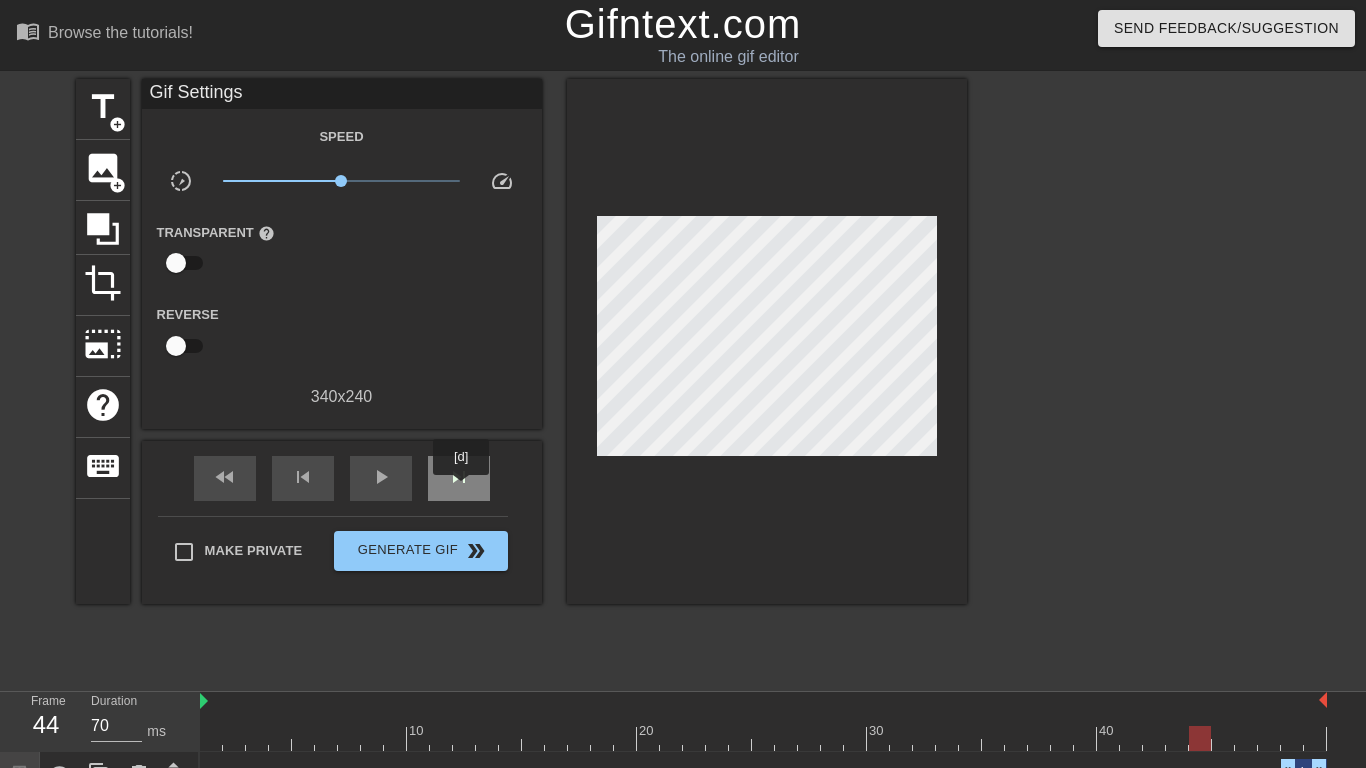 click on "skip_next" at bounding box center (459, 478) 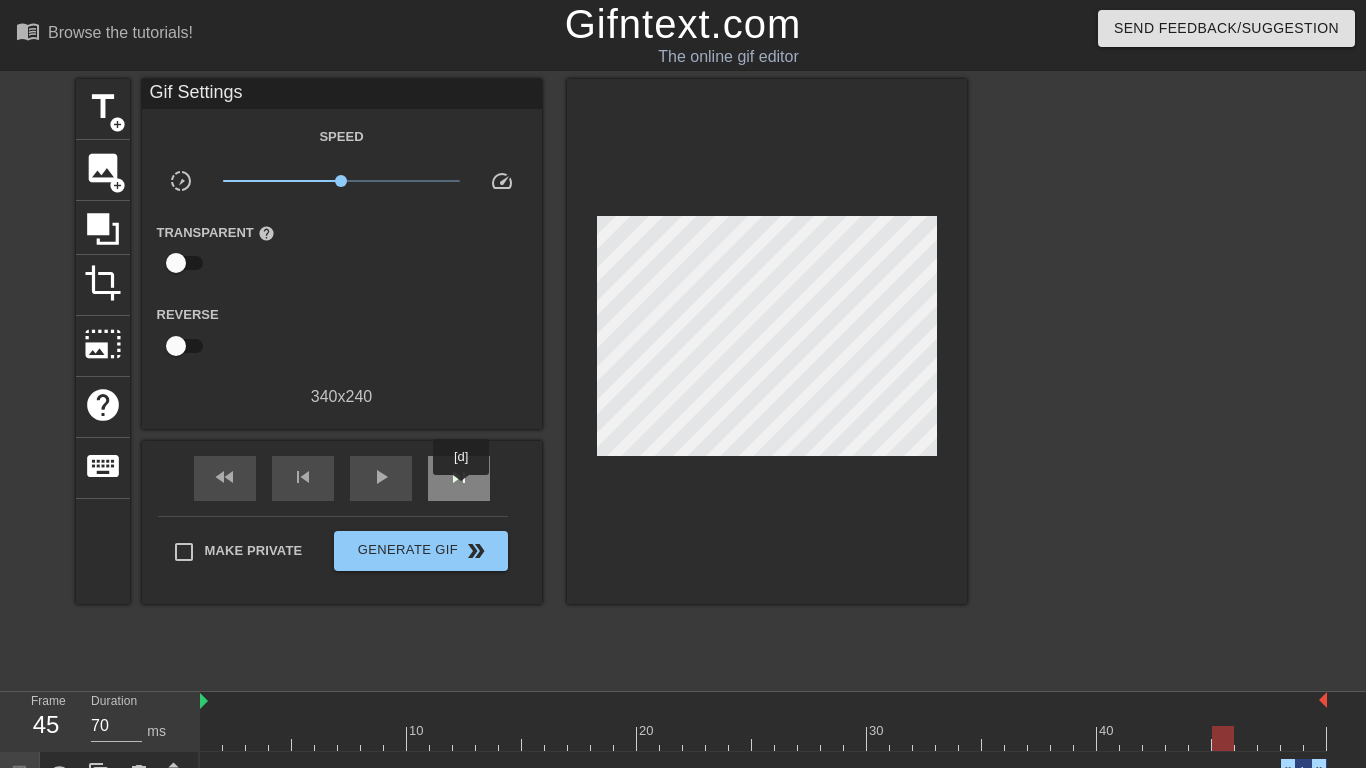 click on "skip_next" at bounding box center (459, 478) 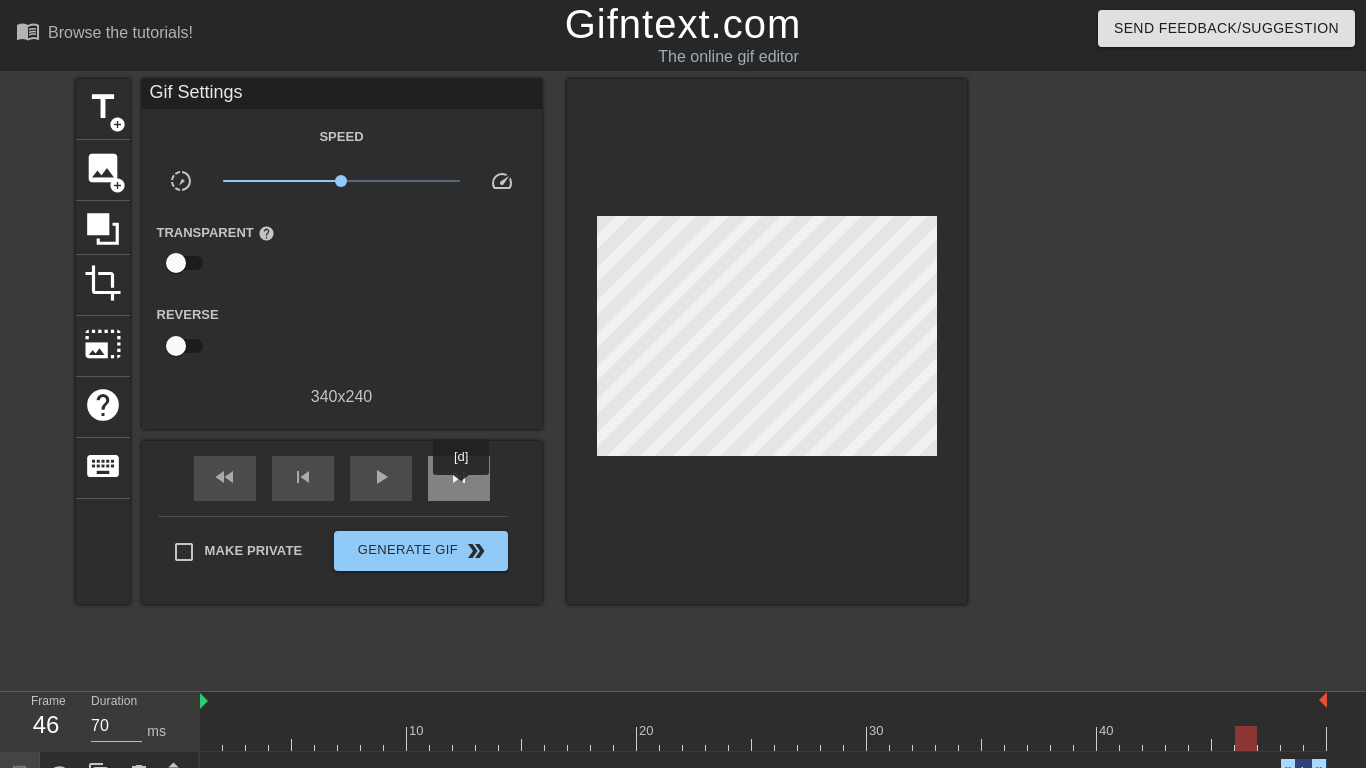 click on "skip_next" at bounding box center [459, 478] 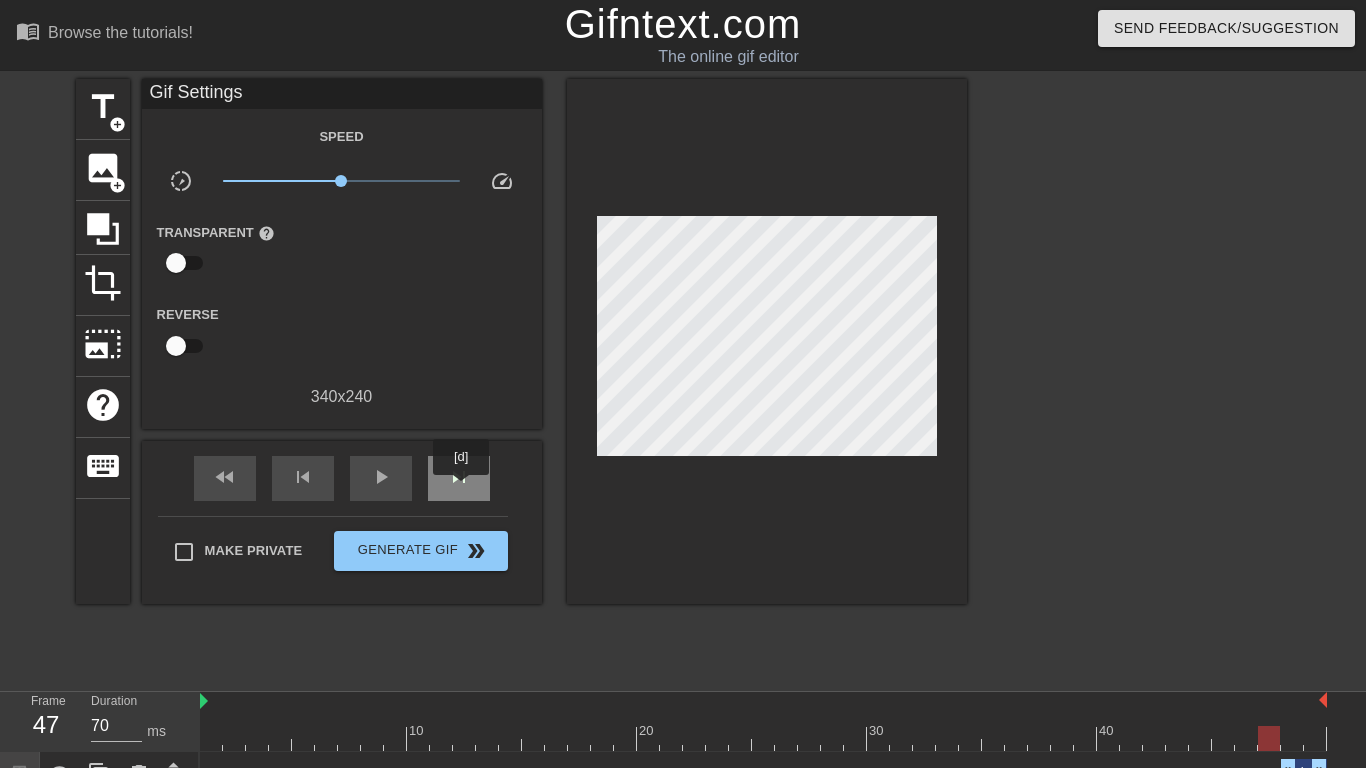 click on "skip_next" at bounding box center [459, 478] 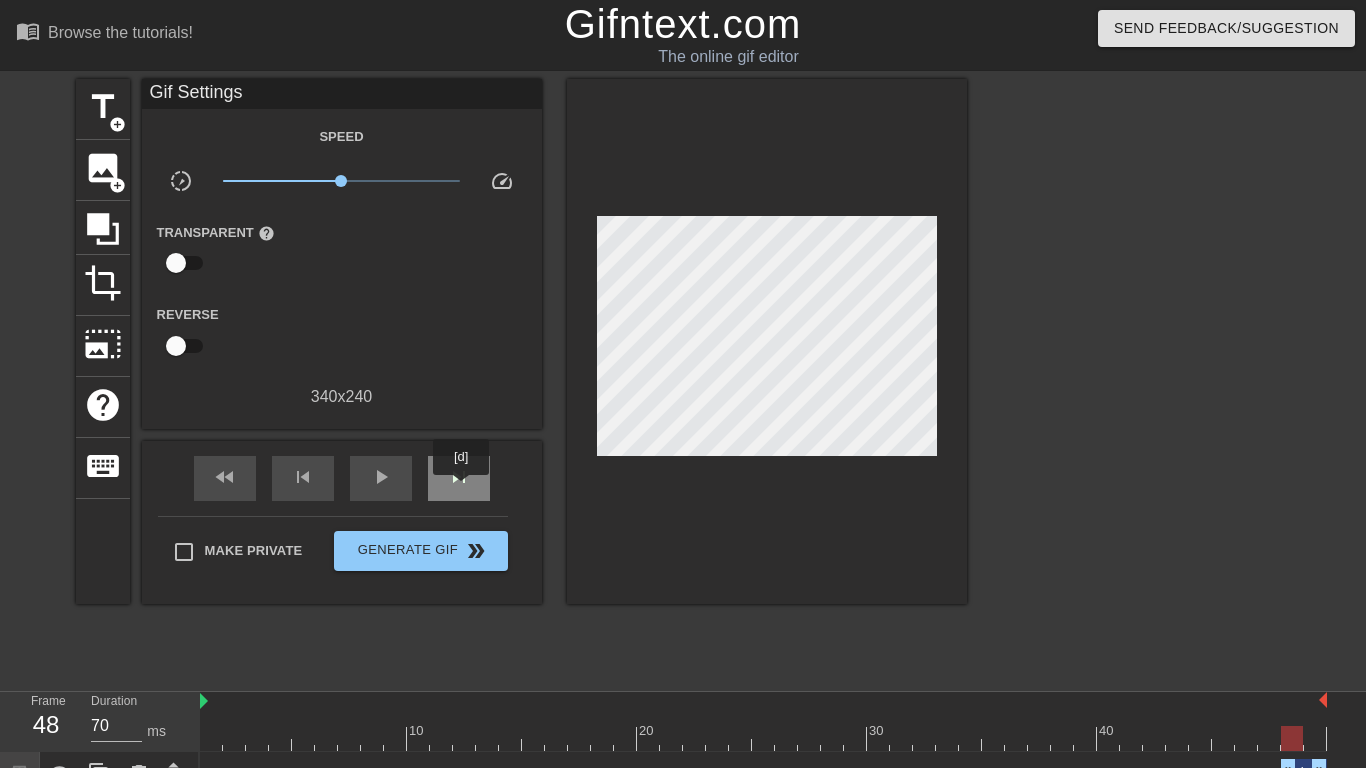 click on "skip_next" at bounding box center (459, 478) 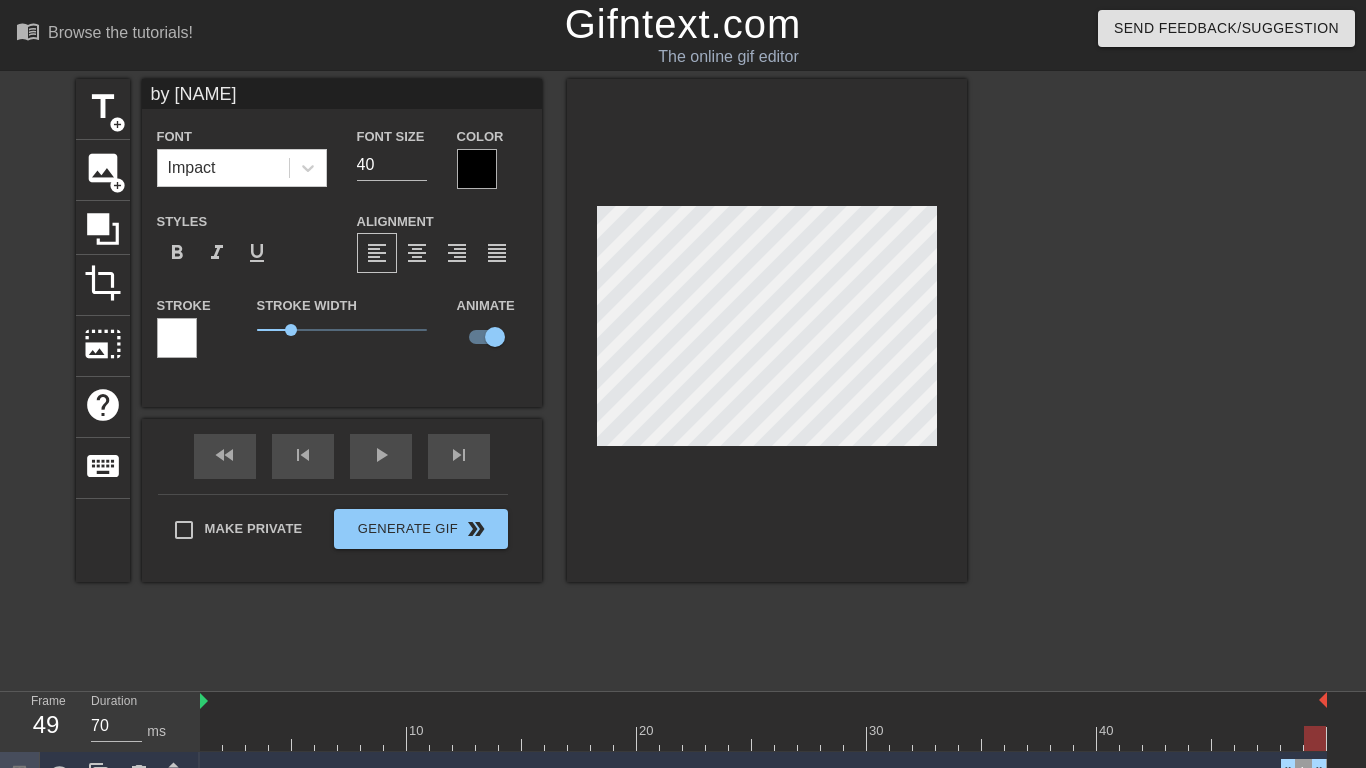 click at bounding box center (767, 330) 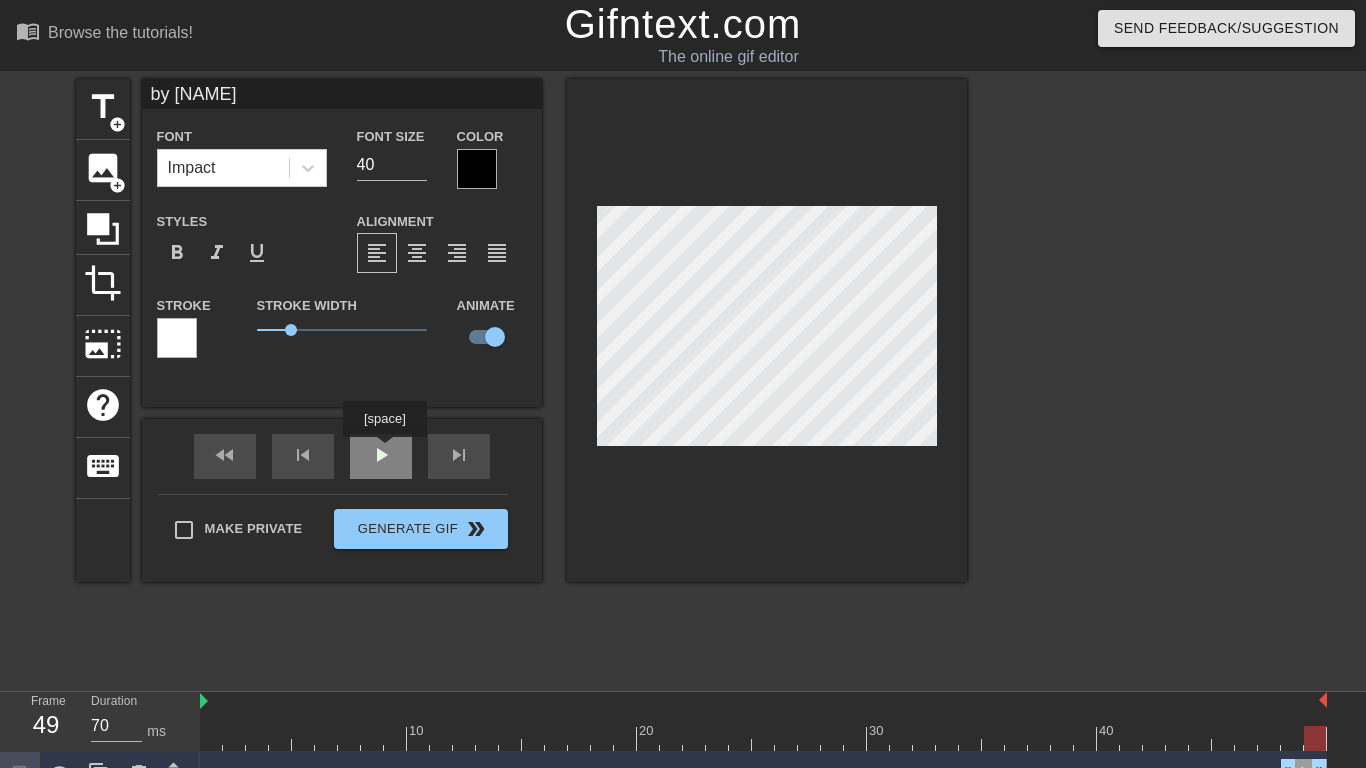 click on "fast_rewind skip_previous play_arrow skip_next" at bounding box center [342, 456] 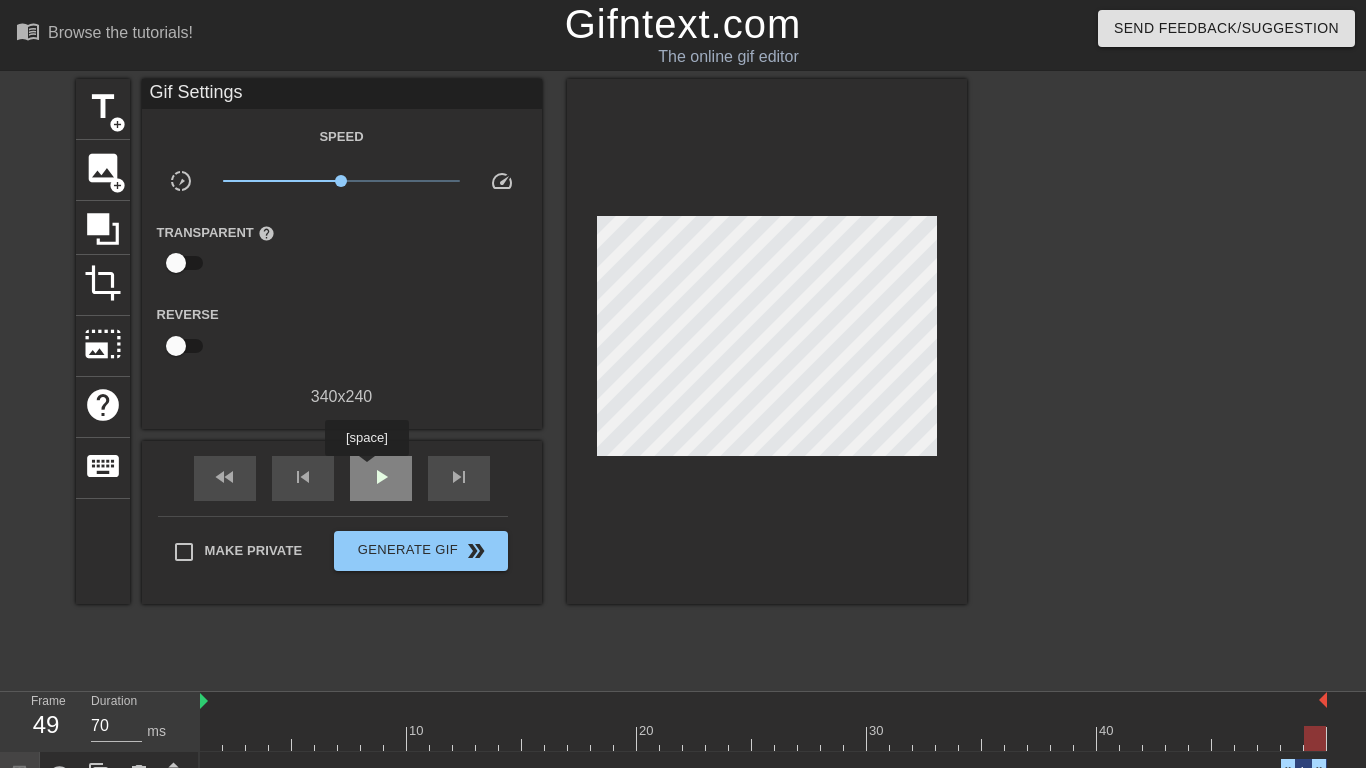 click on "play_arrow" at bounding box center (381, 477) 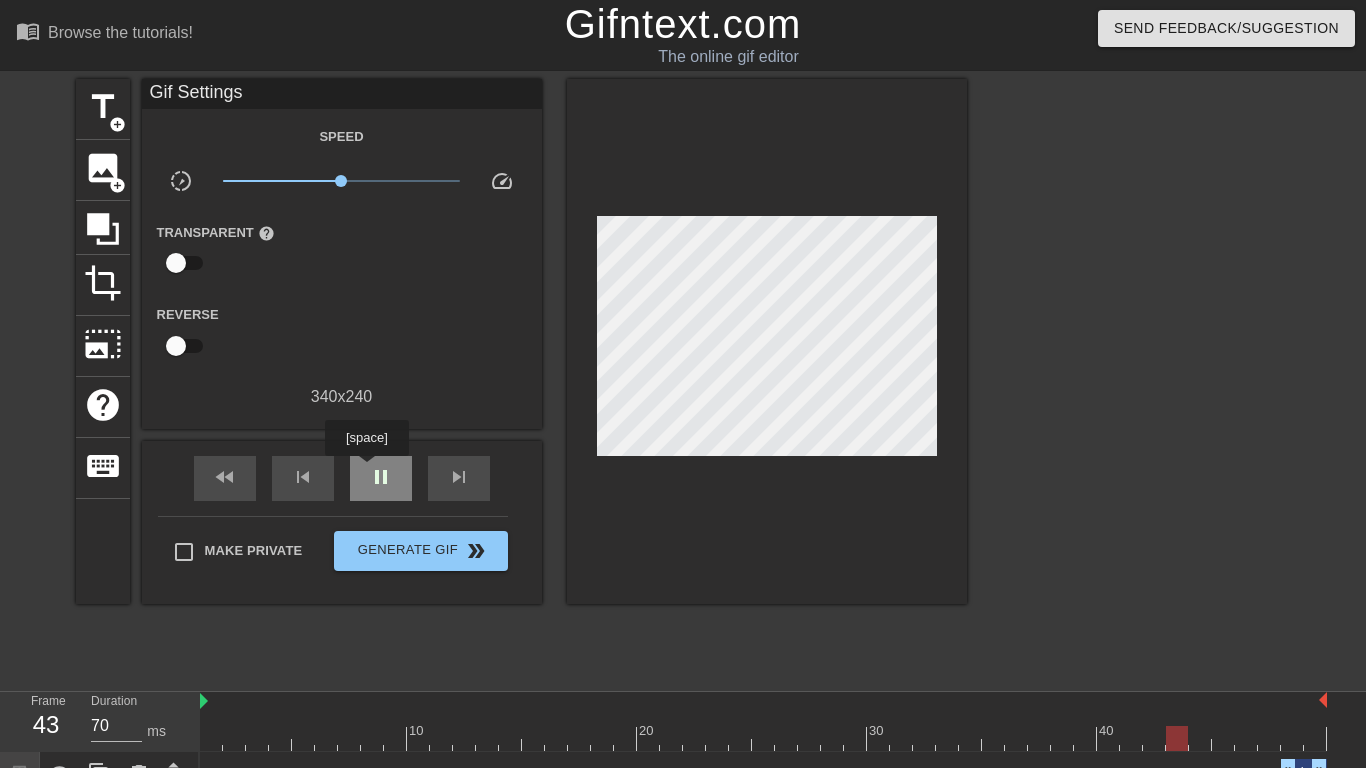 click on "pause" at bounding box center (381, 477) 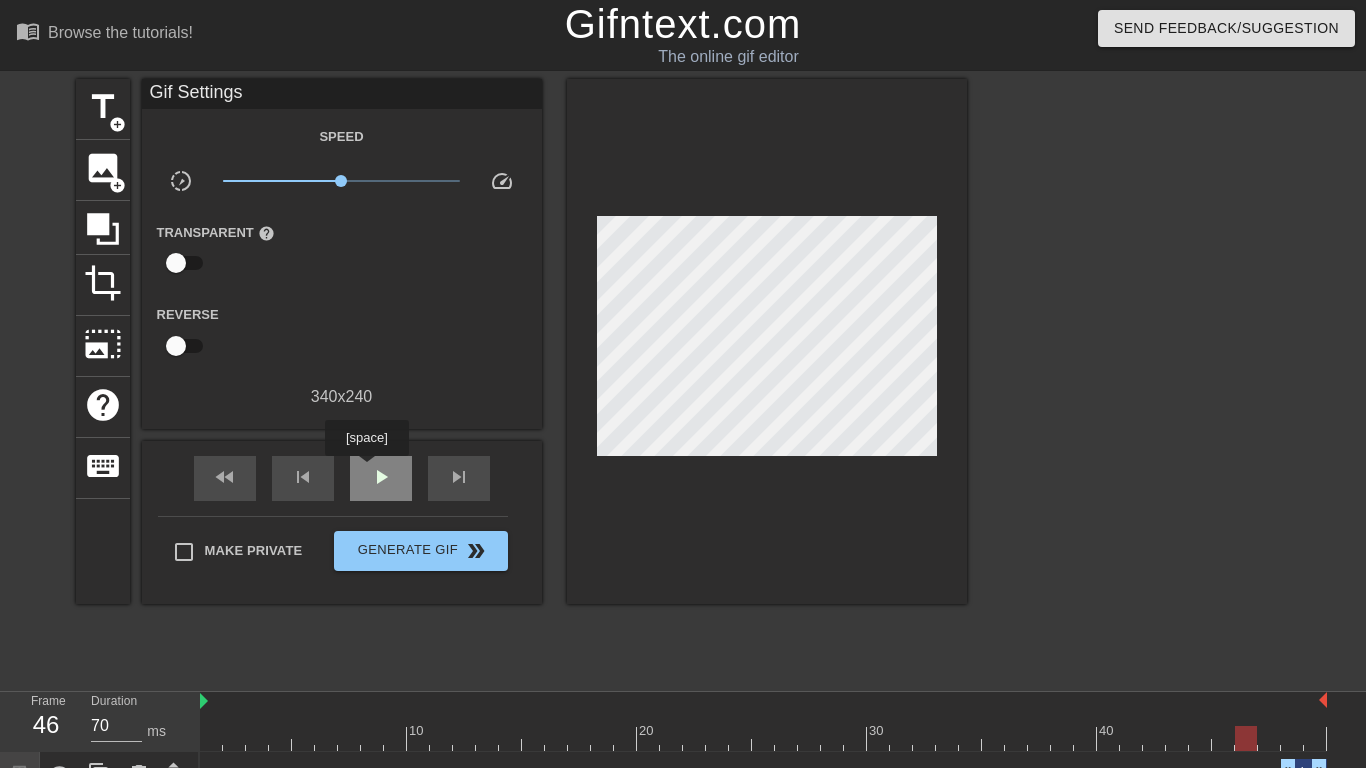click on "play_arrow" at bounding box center [381, 477] 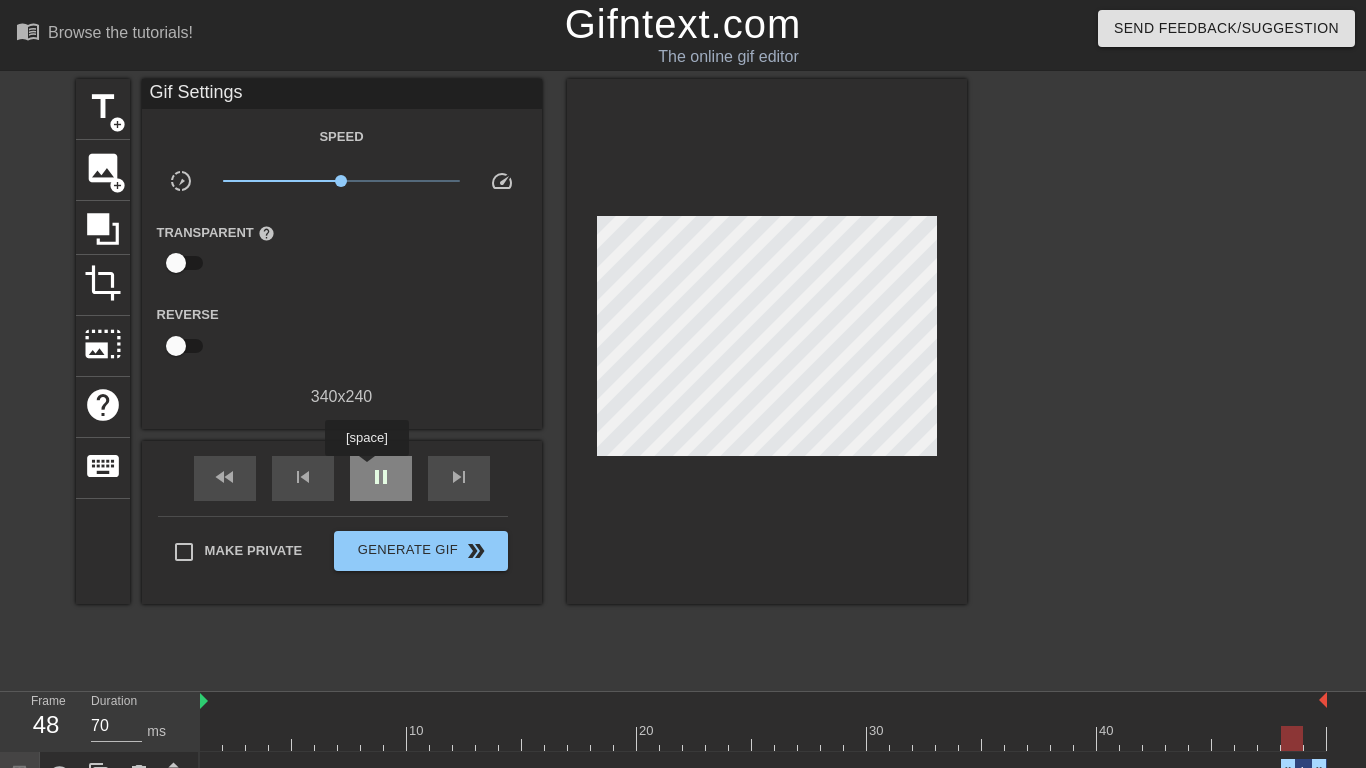 click on "pause" at bounding box center (381, 477) 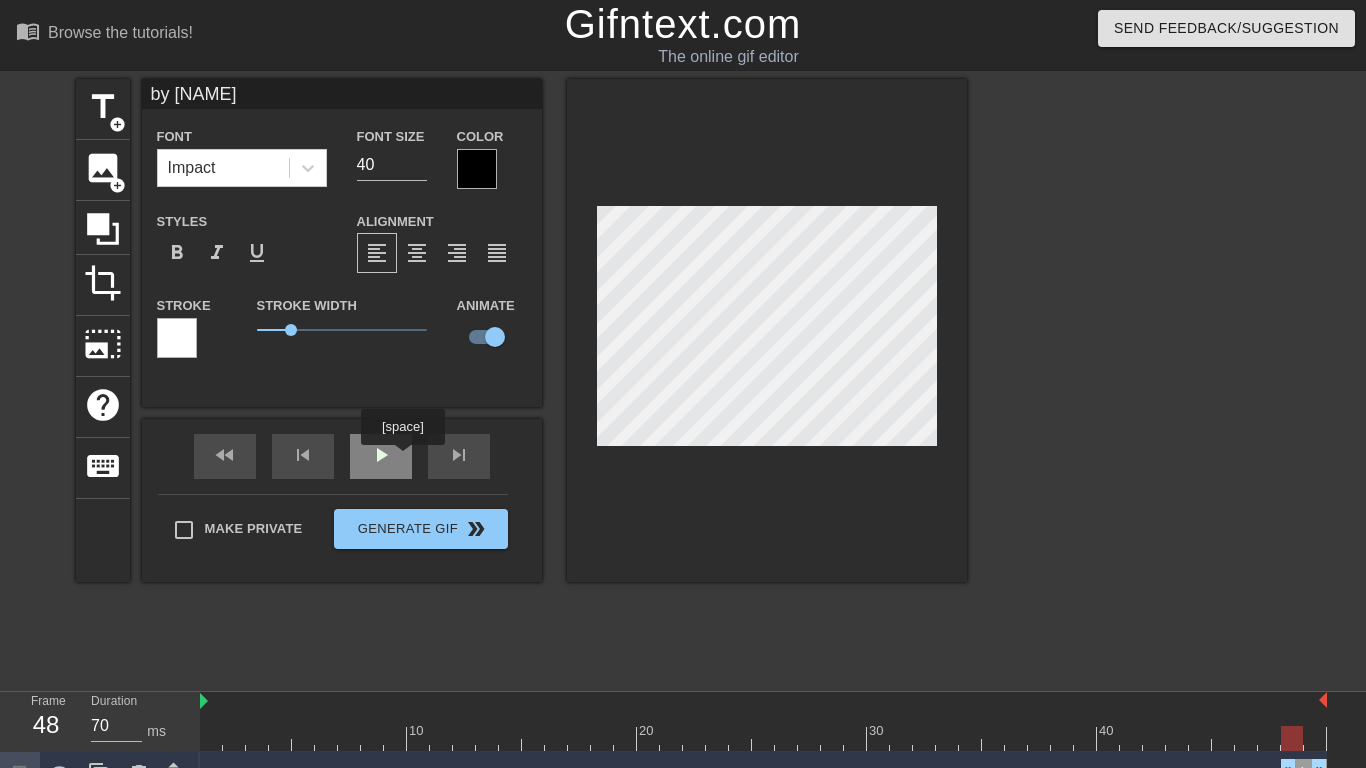 click on "play_arrow" at bounding box center [381, 456] 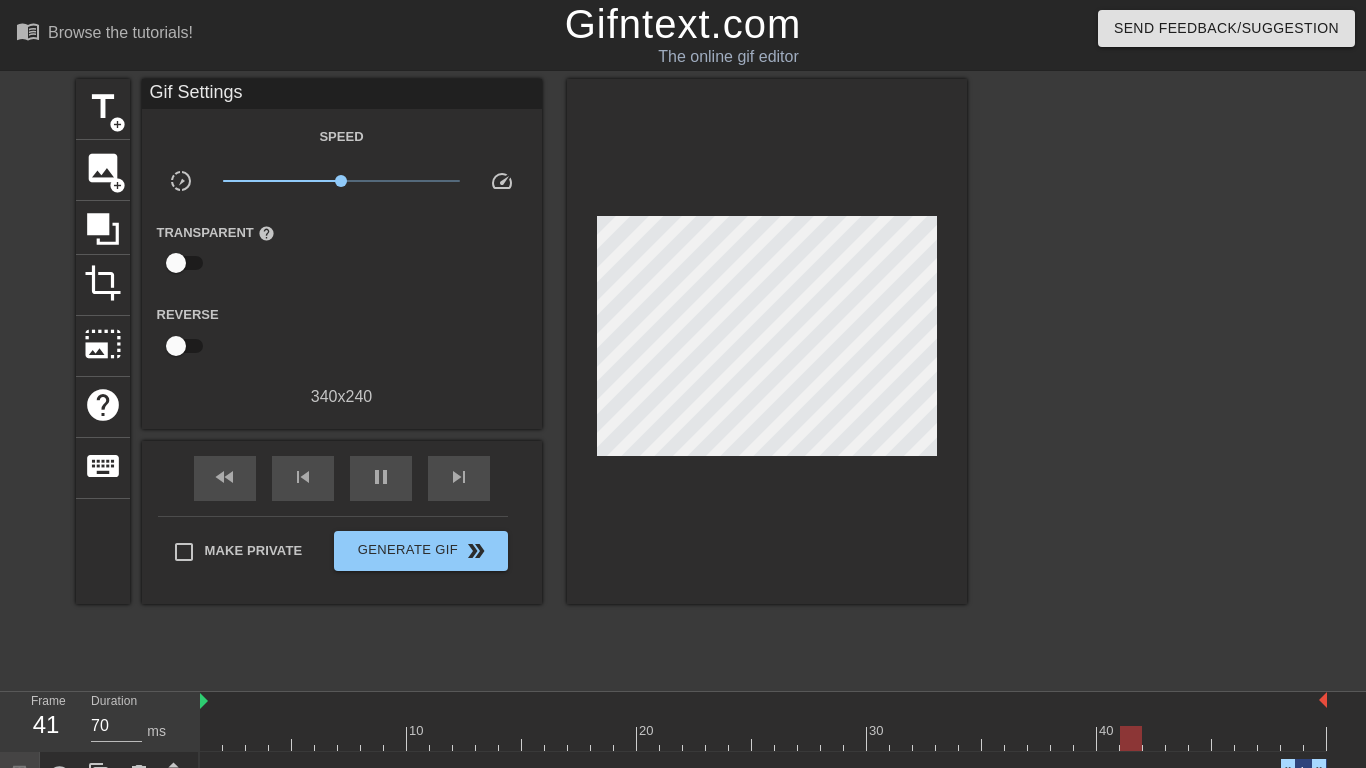 click on "x1.00" at bounding box center [341, 181] 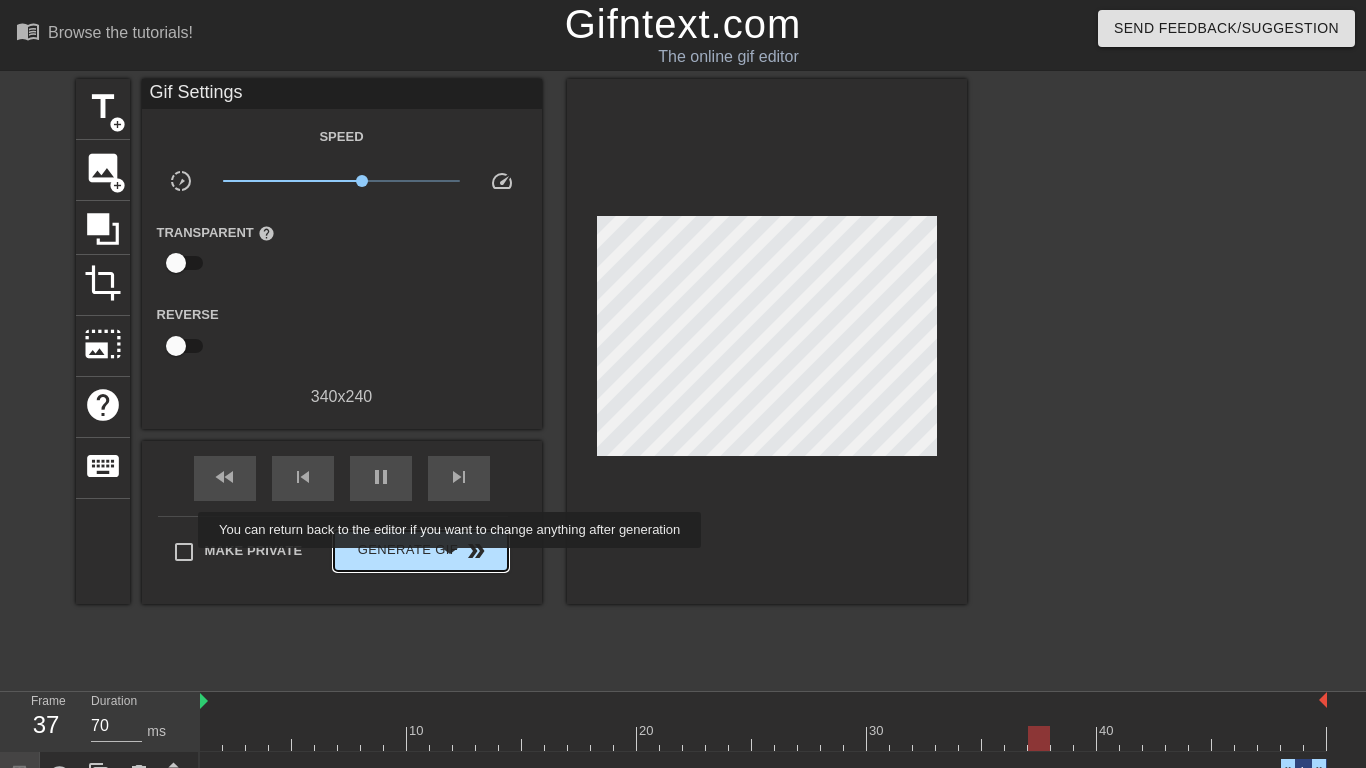 click on "Generate Gif double_arrow" at bounding box center (420, 551) 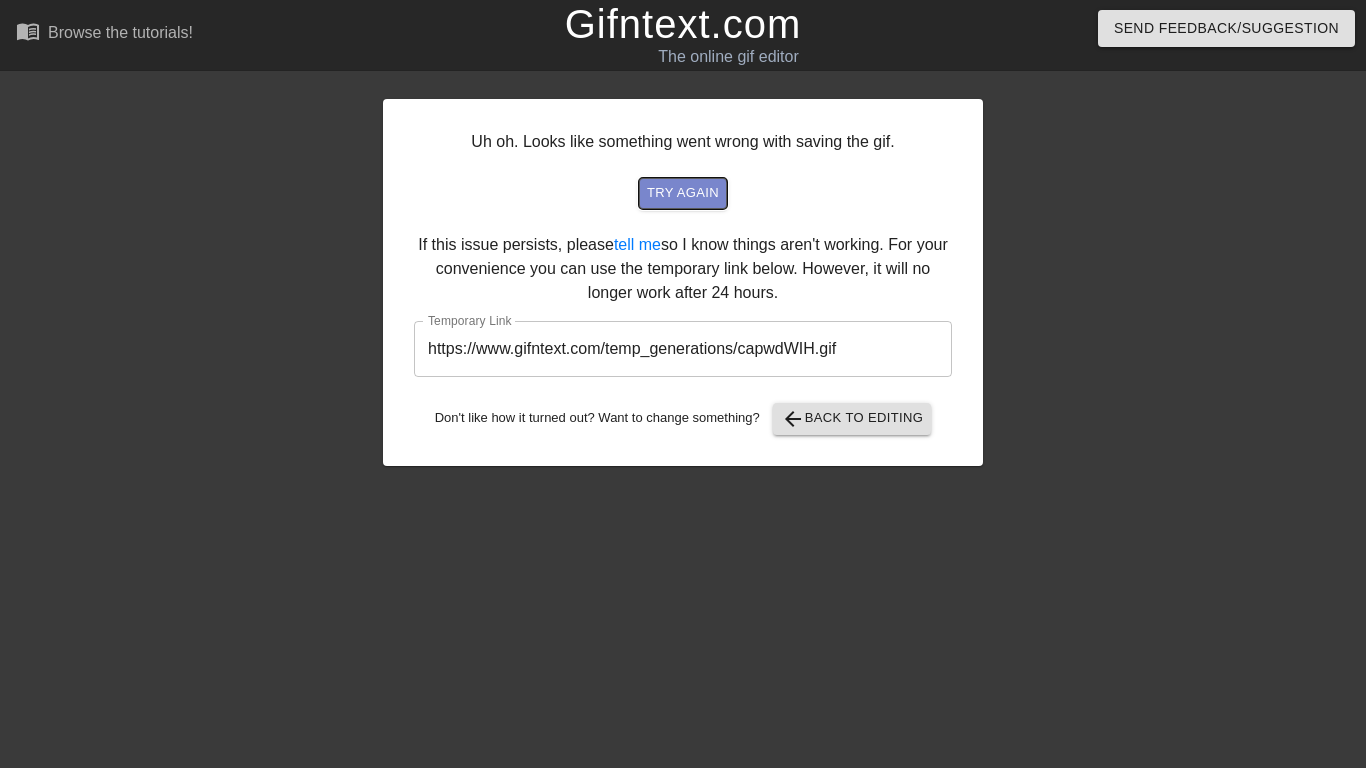 click on "try again" at bounding box center [683, 193] 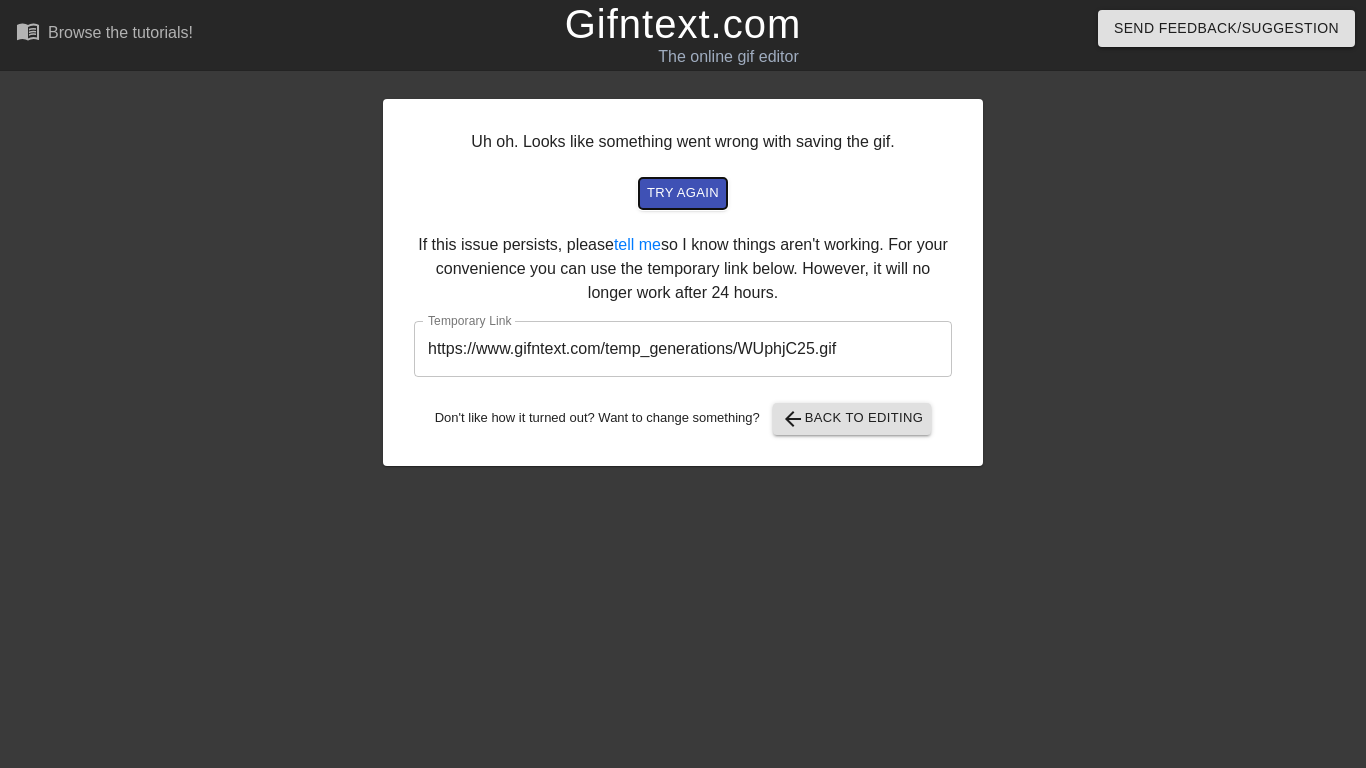 click on "try again" at bounding box center (683, 193) 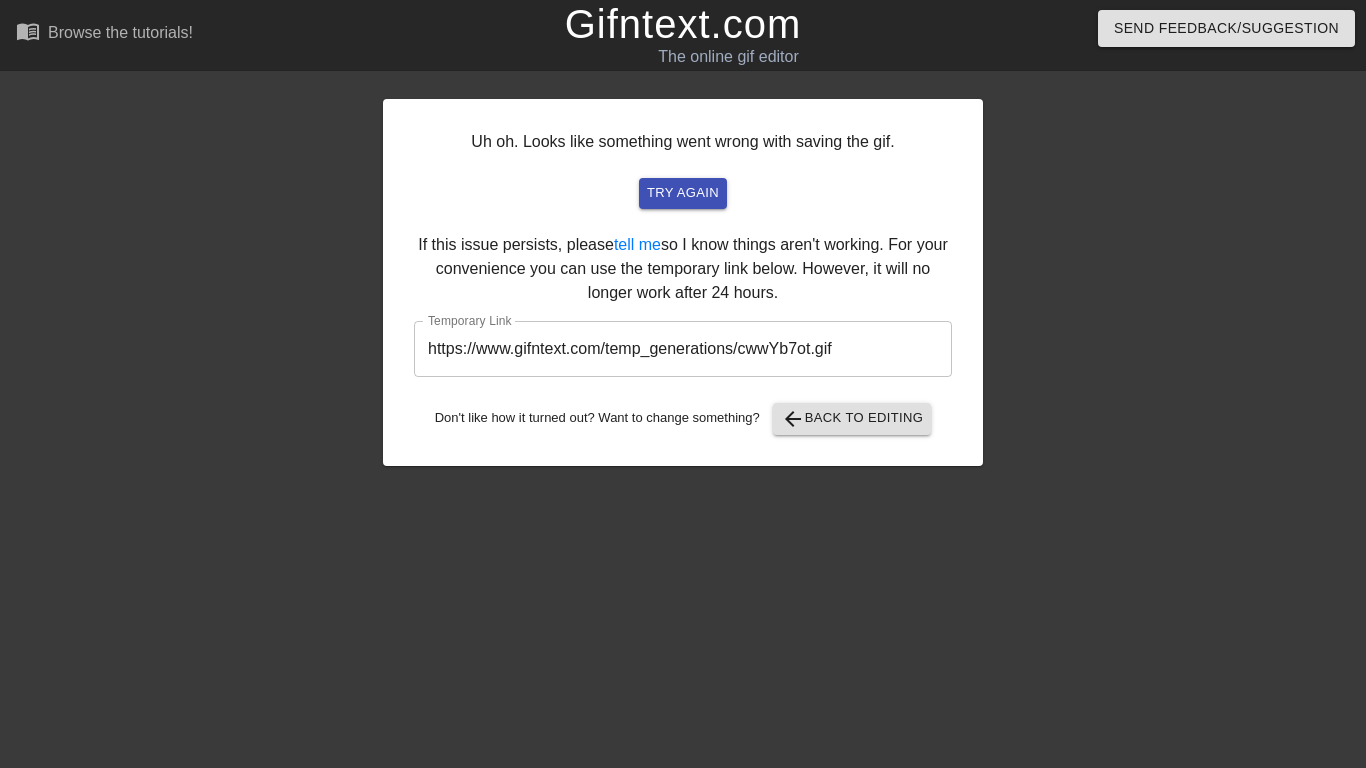 click on "https://www.gifntext.com/temp_generations/cwwYb7ot.gif" at bounding box center [683, 349] 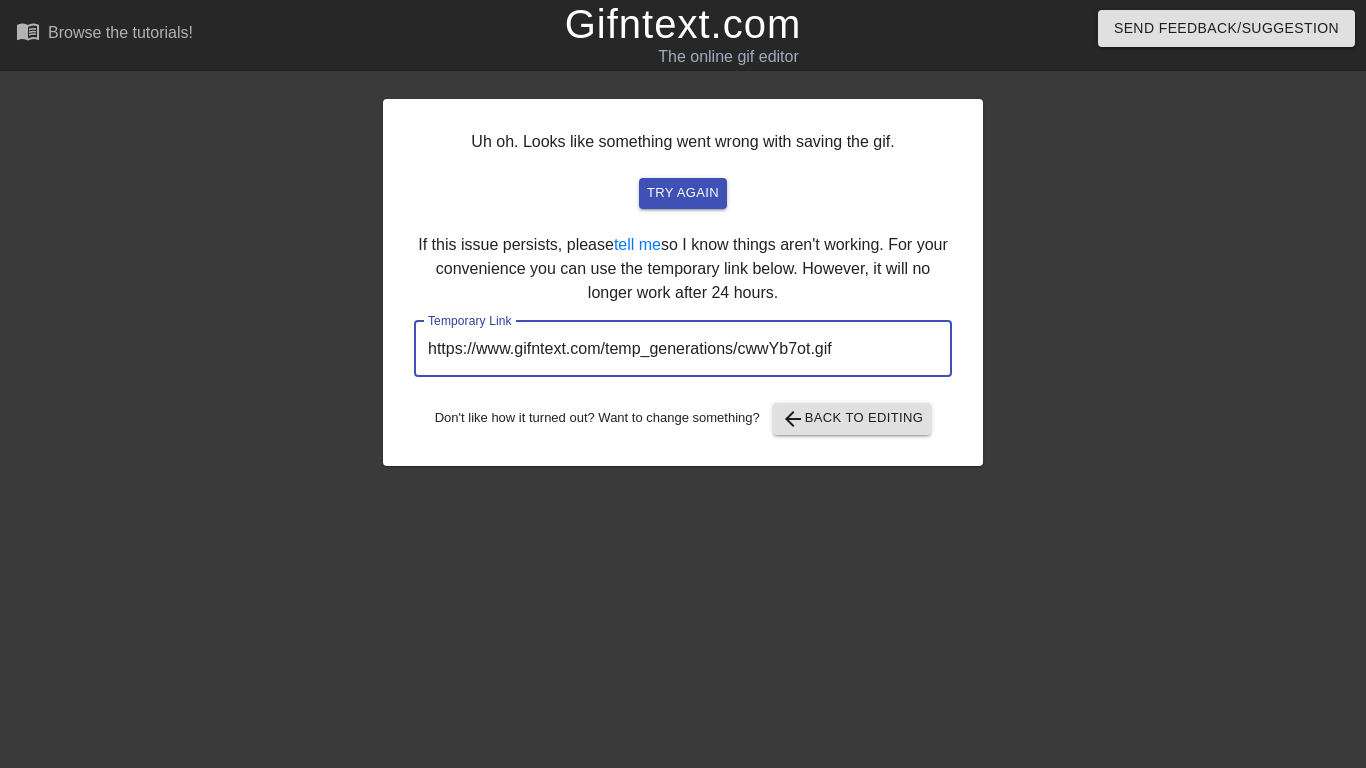 click on "https://www.gifntext.com/temp_generations/cwwYb7ot.gif" at bounding box center [683, 349] 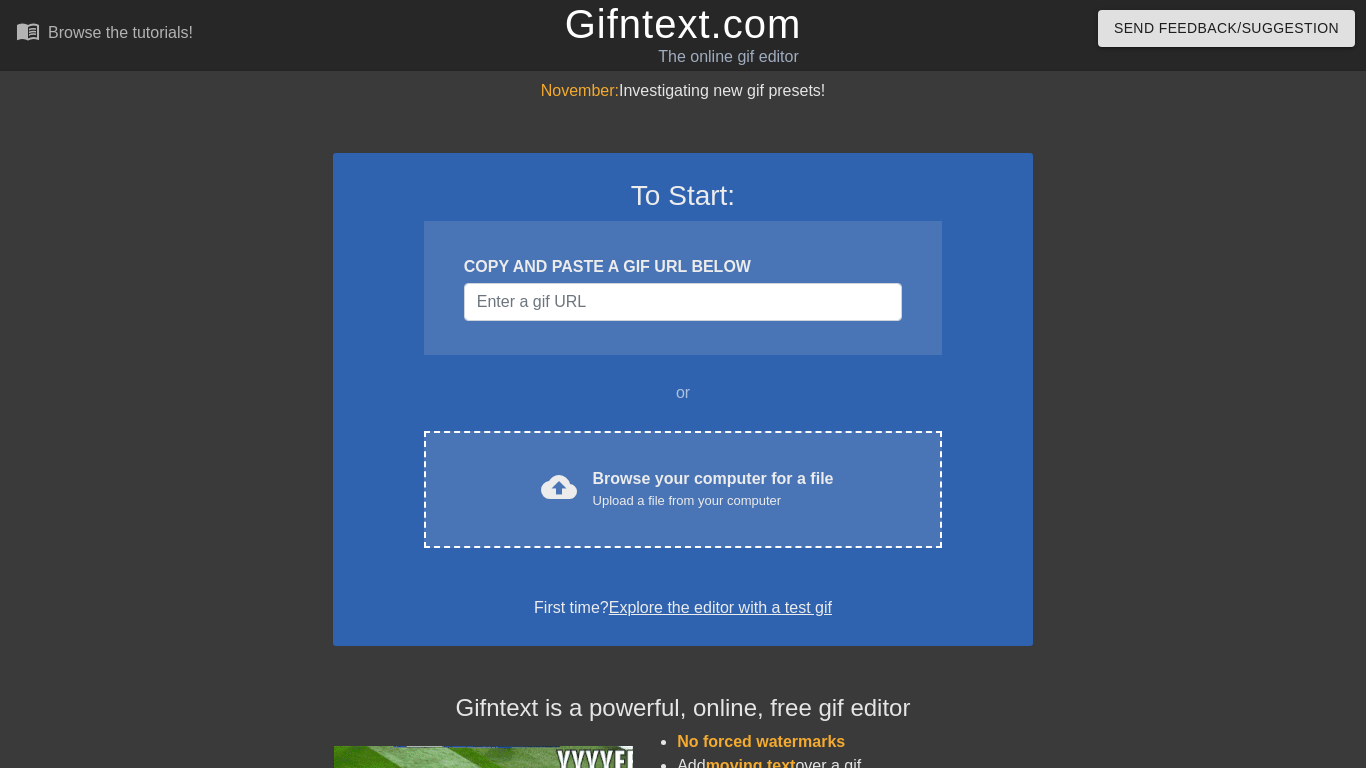 scroll, scrollTop: 0, scrollLeft: 0, axis: both 